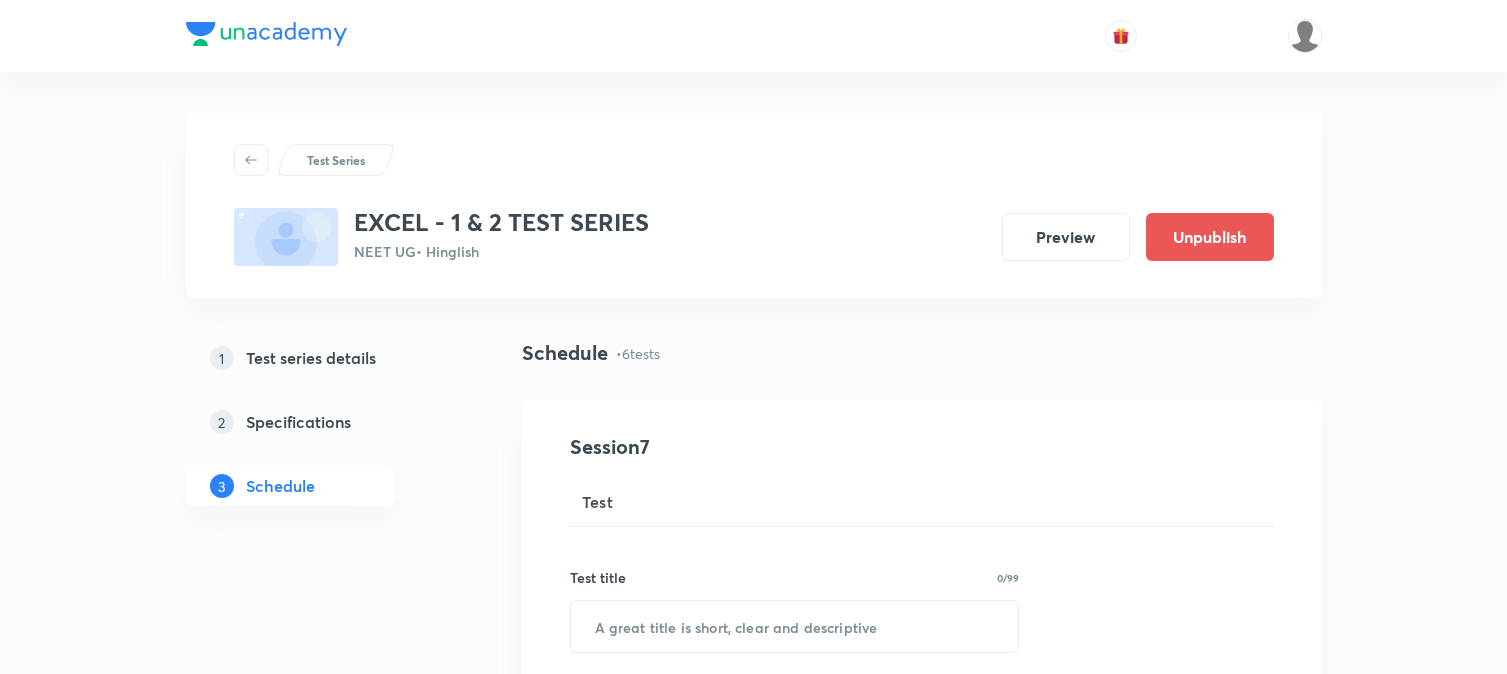 scroll, scrollTop: 1260, scrollLeft: 0, axis: vertical 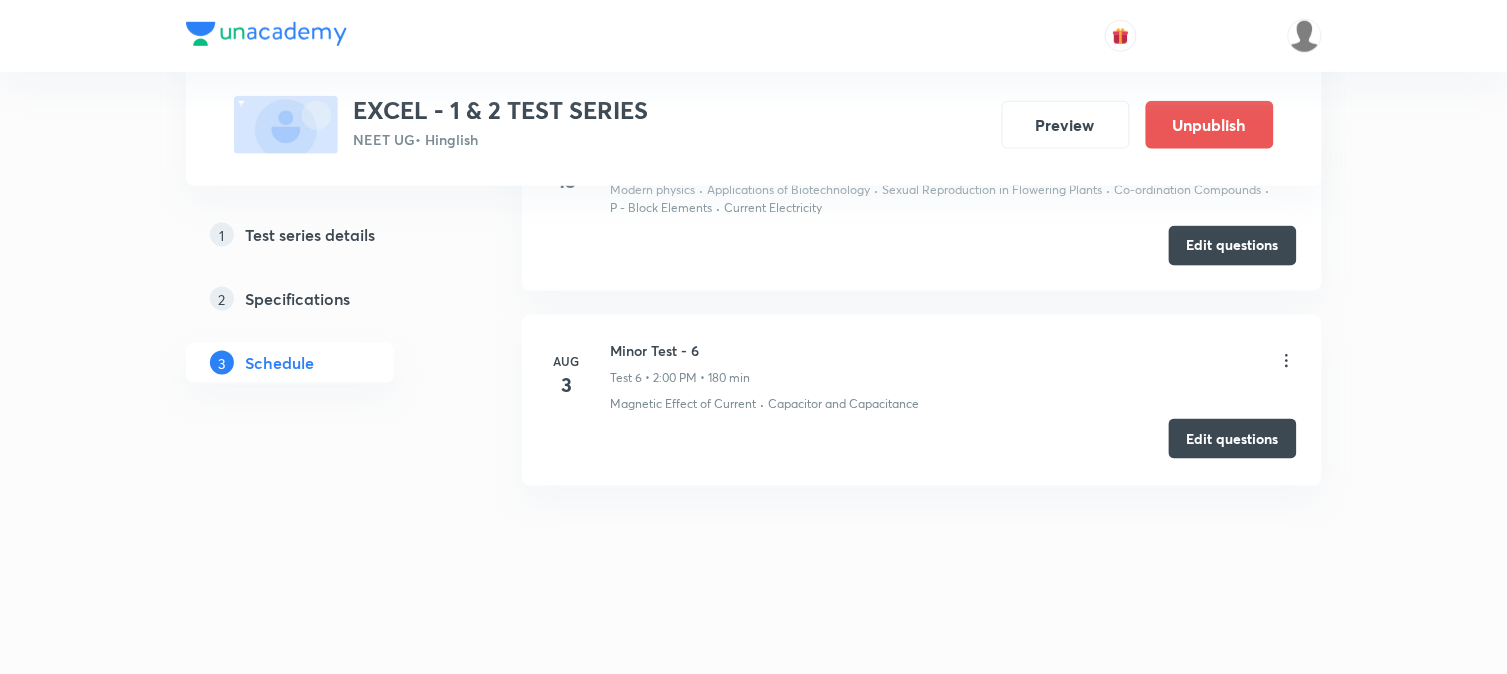 click on "Edit questions" at bounding box center [1233, 439] 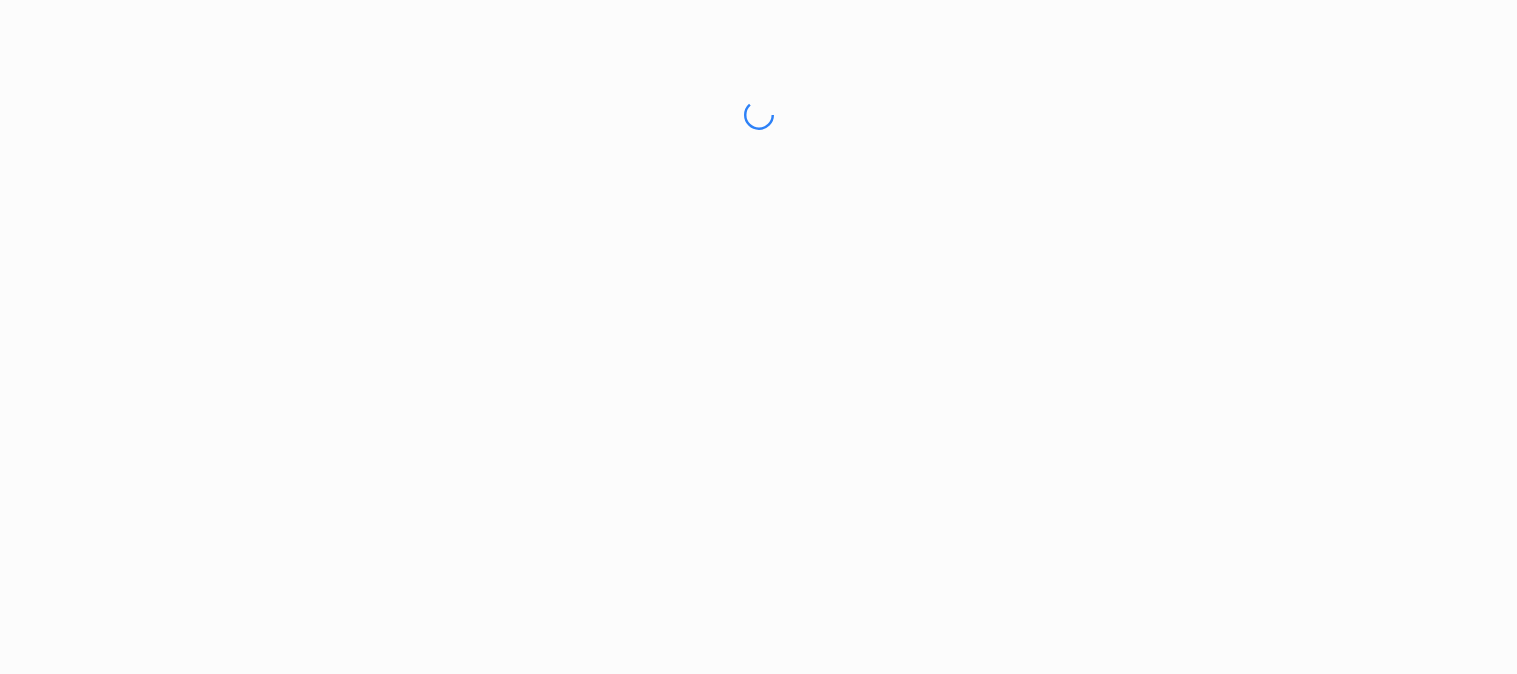 scroll, scrollTop: 0, scrollLeft: 0, axis: both 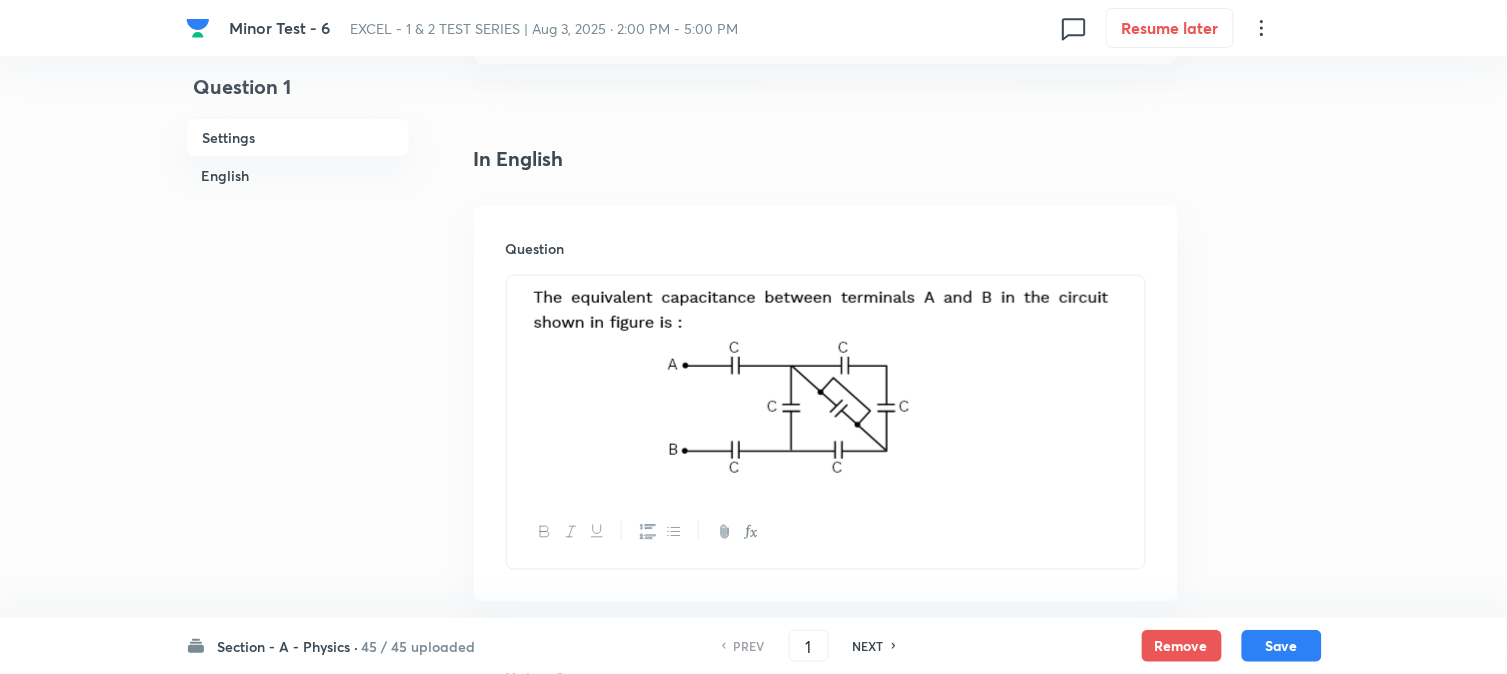 click on "45 / 45 uploaded" at bounding box center (419, 646) 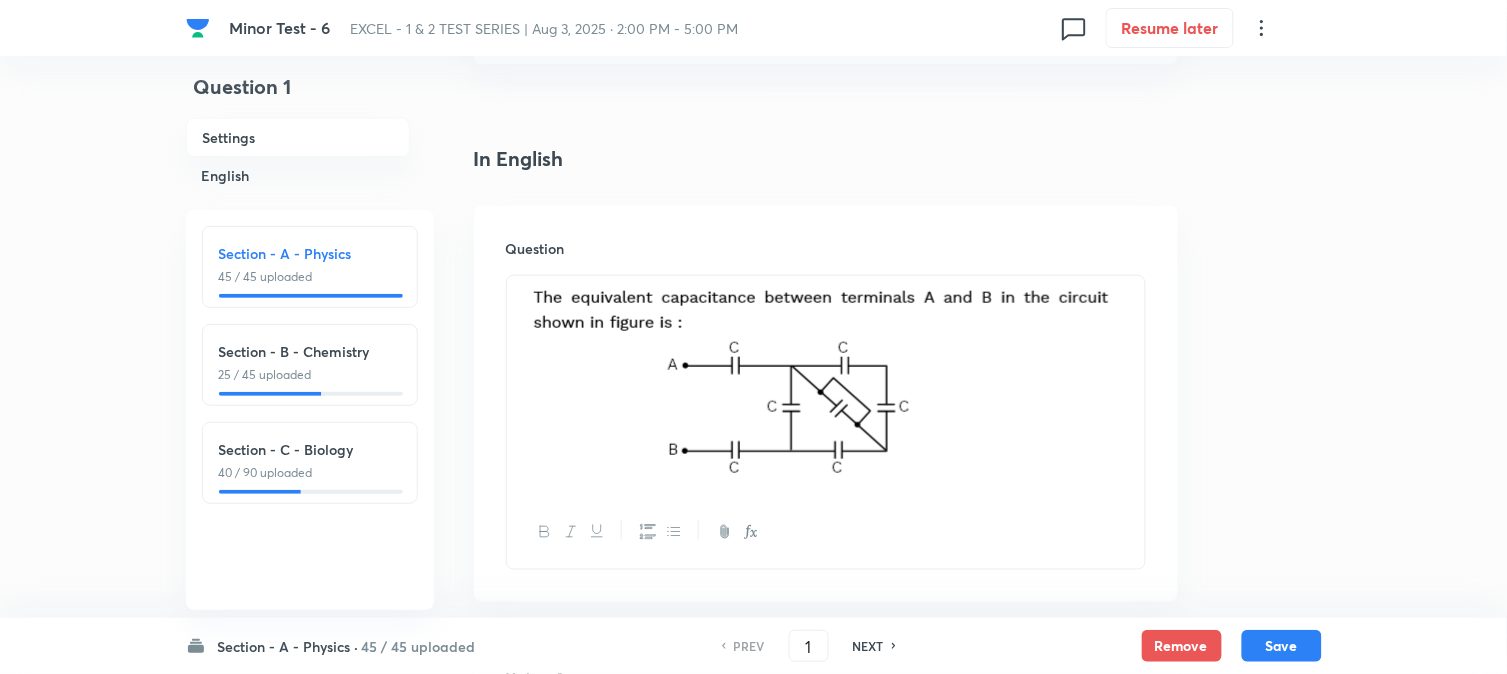 click on "25 / 45 uploaded" at bounding box center (310, 375) 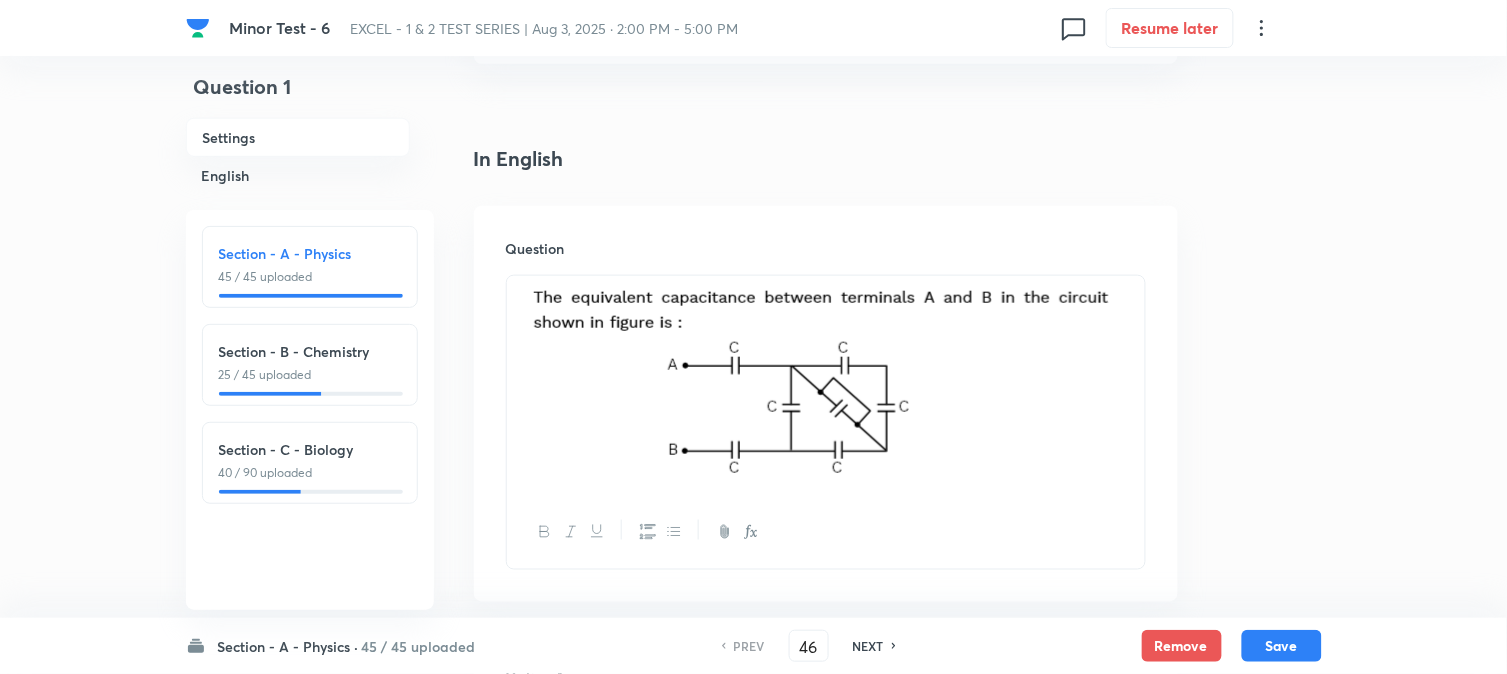 checkbox on "false" 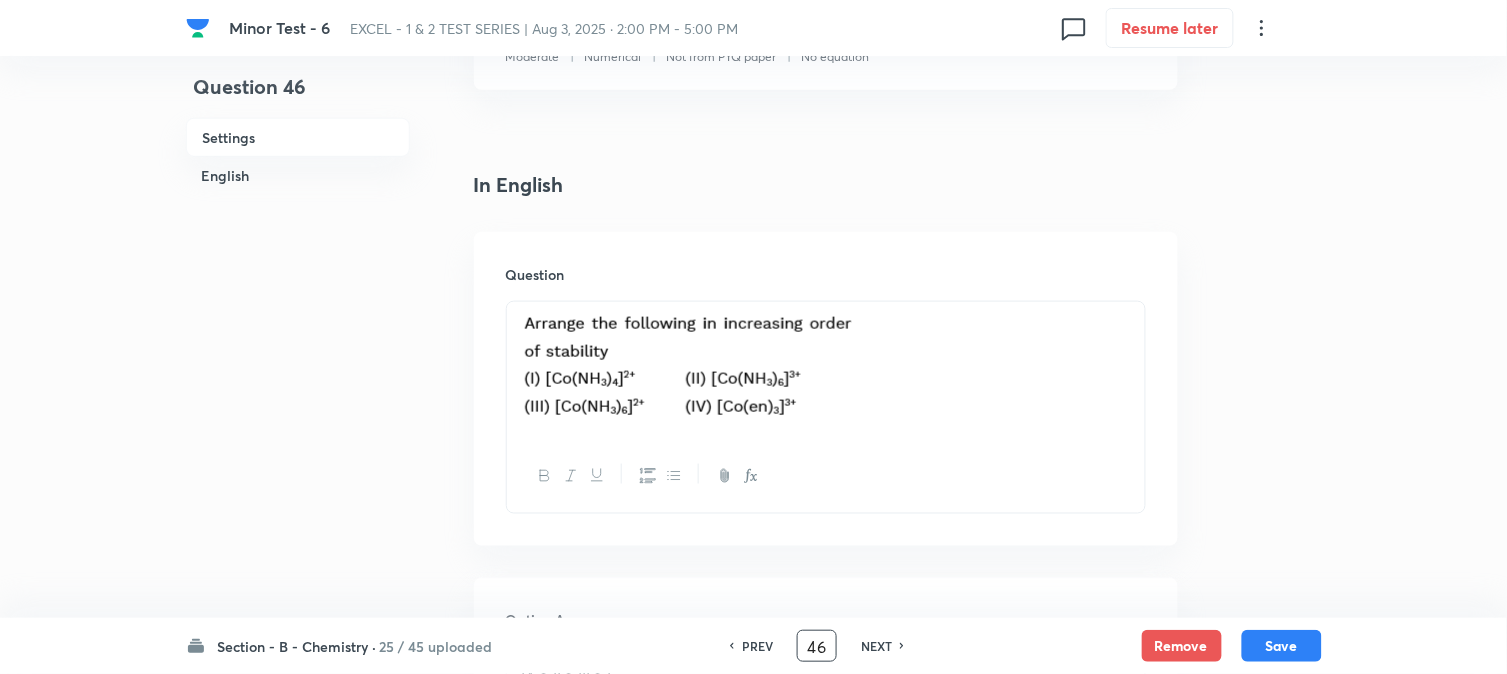 drag, startPoint x: 826, startPoint y: 647, endPoint x: 738, endPoint y: 637, distance: 88.56636 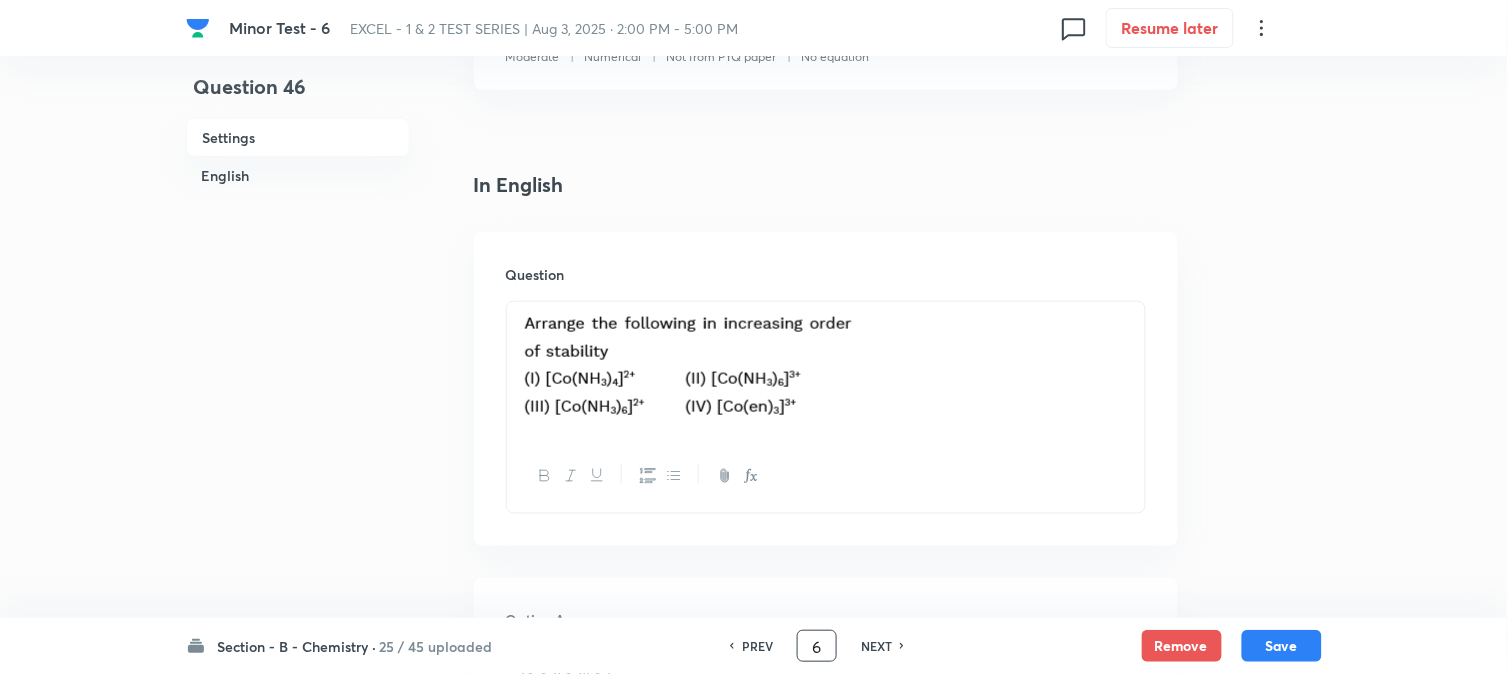 type on "69" 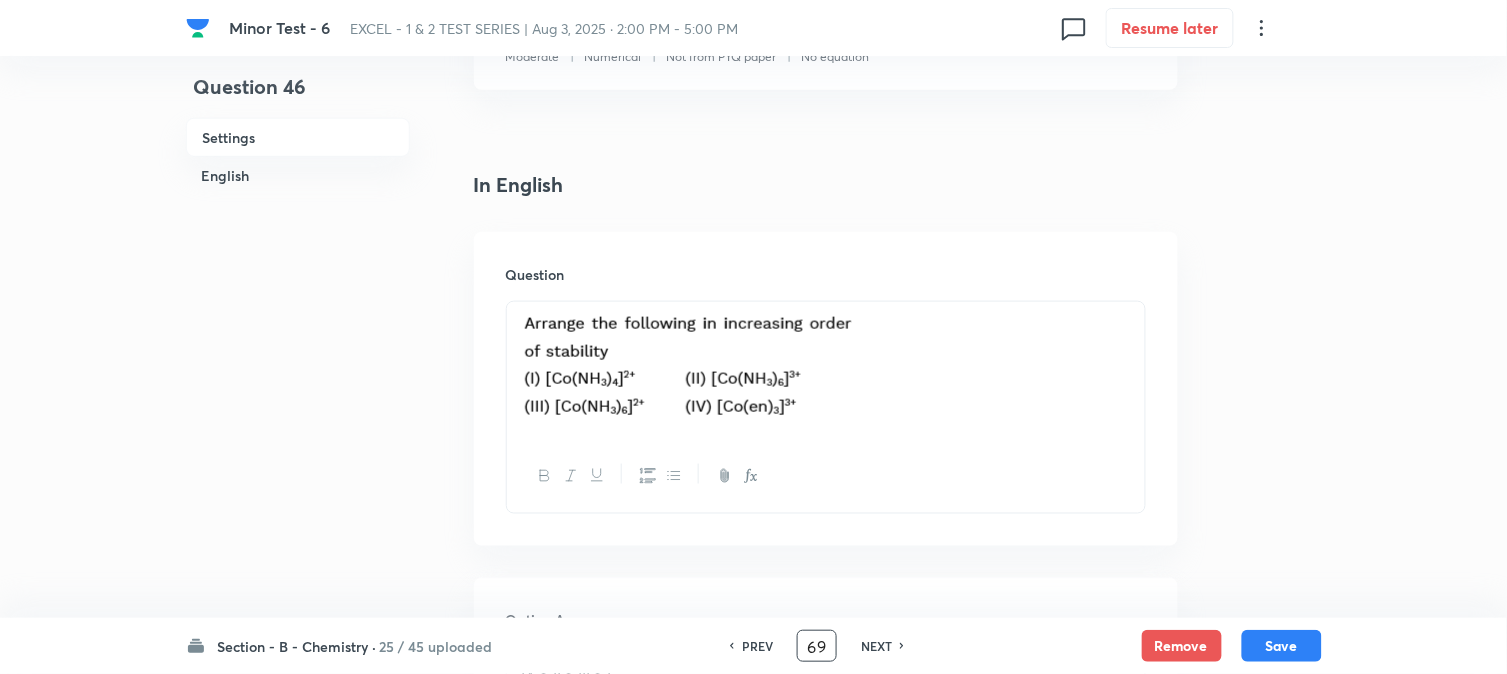 type on "69" 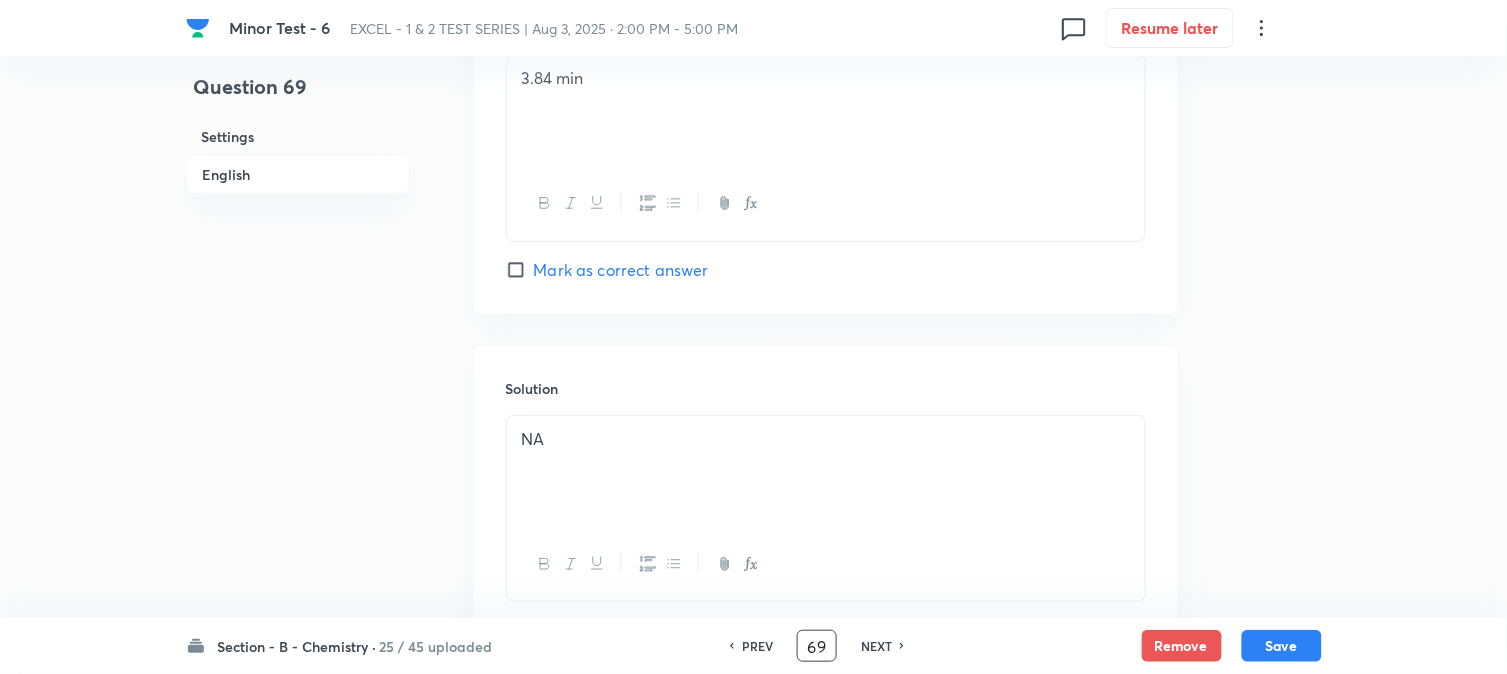 scroll, scrollTop: 1748, scrollLeft: 0, axis: vertical 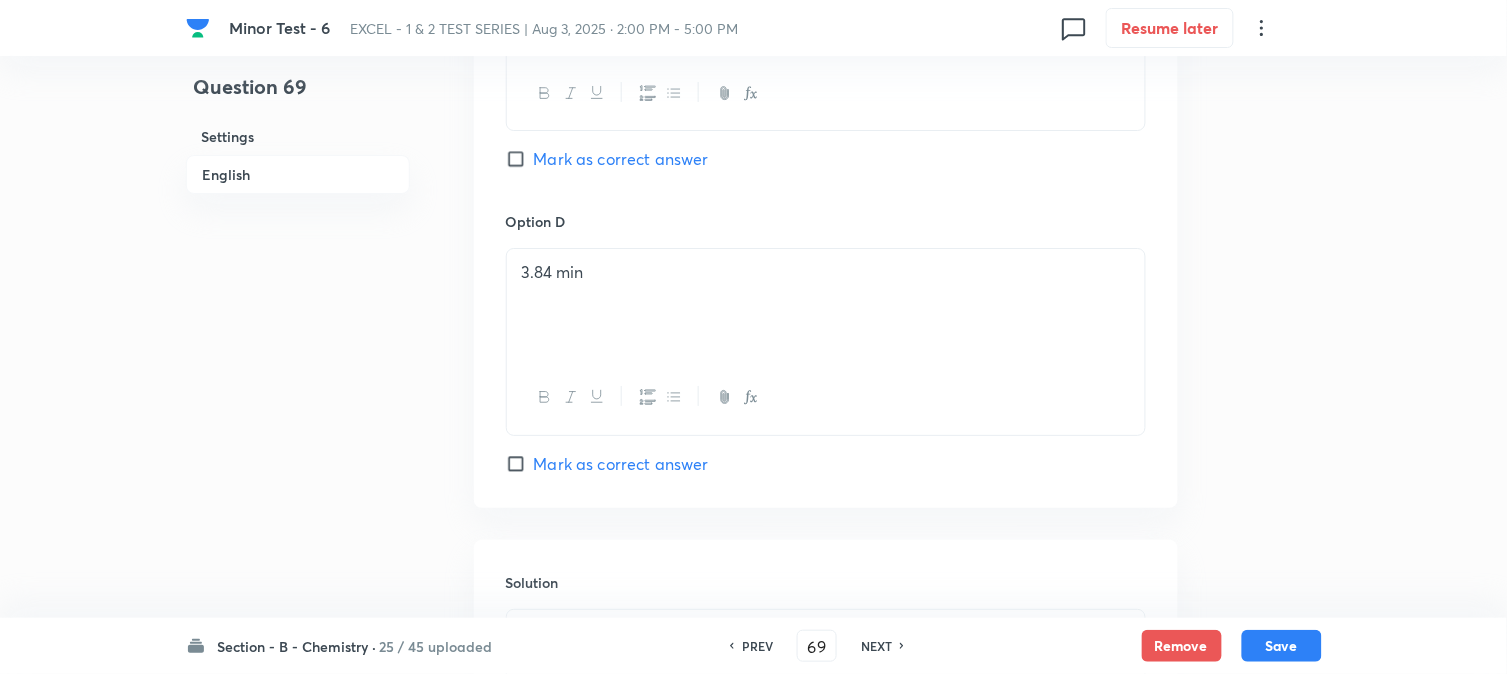click on "NEXT" at bounding box center (876, 646) 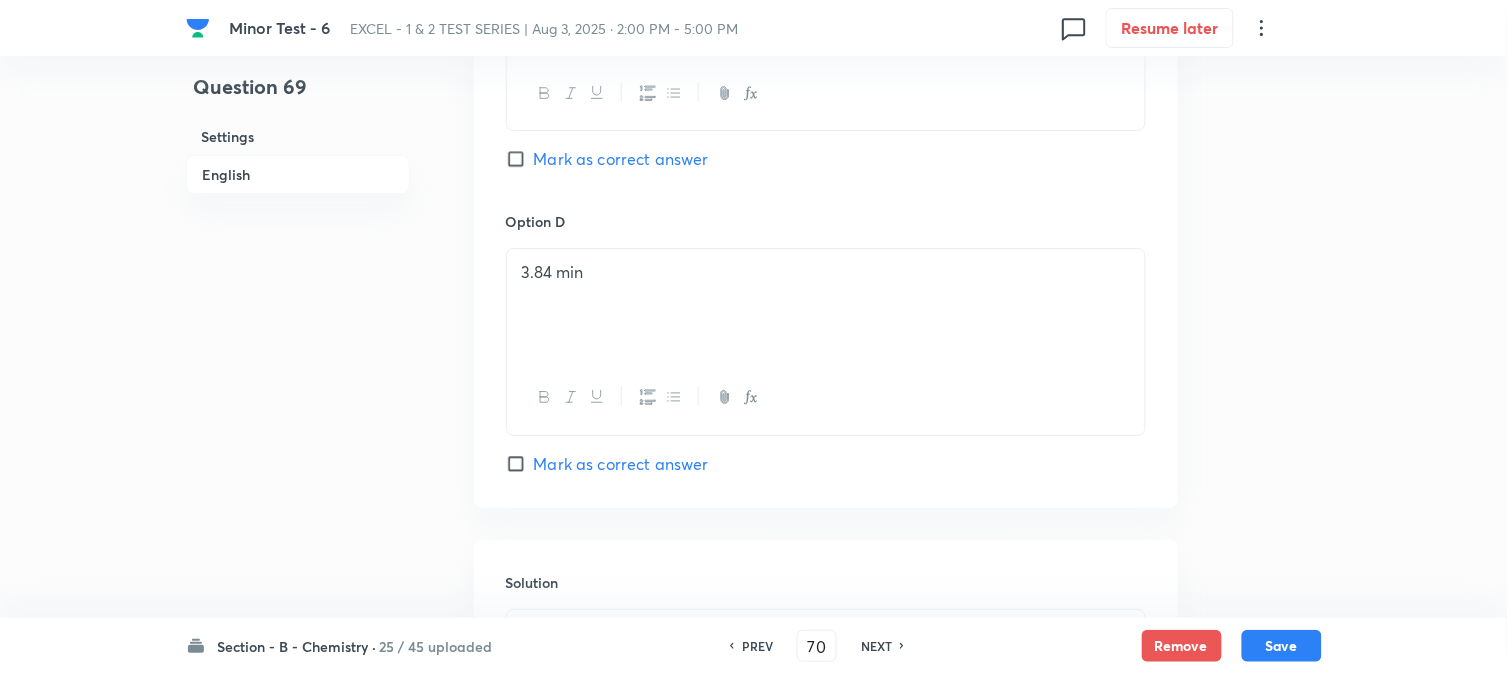 checkbox on "false" 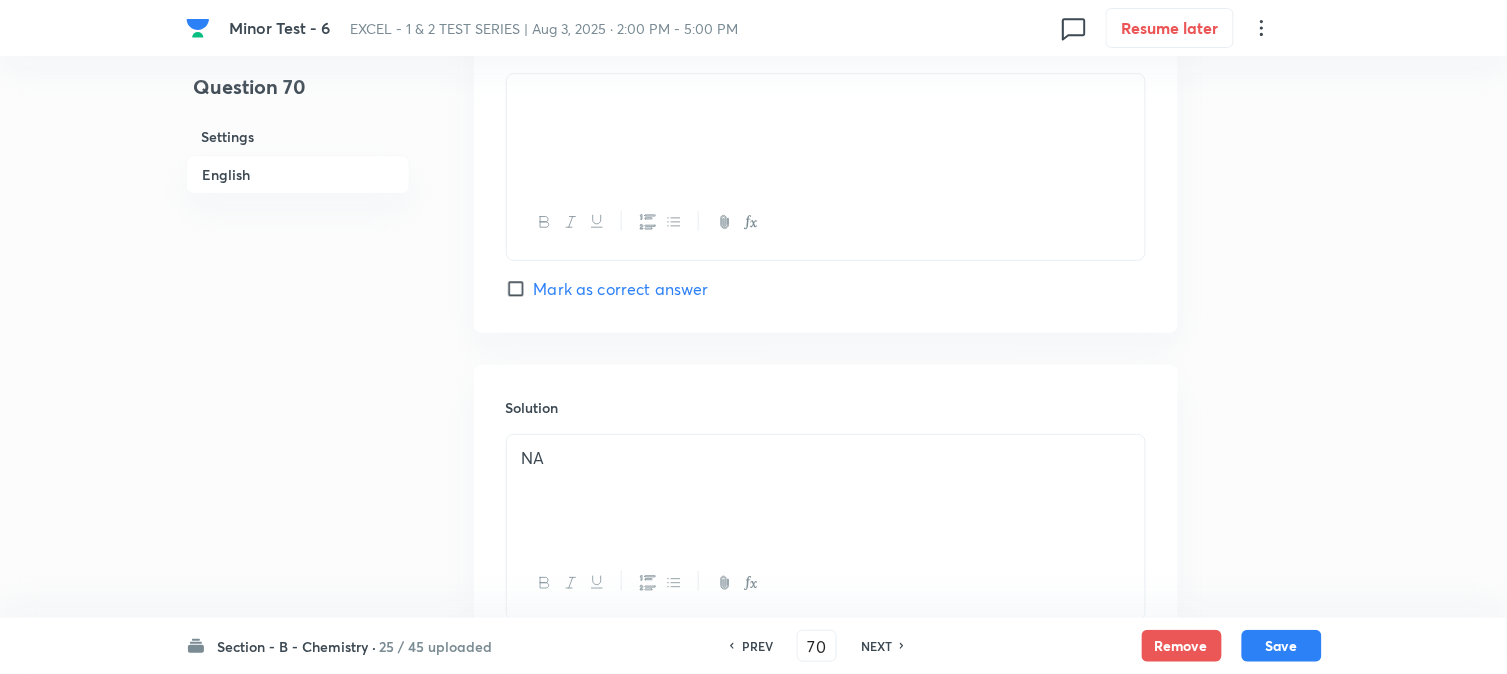 scroll, scrollTop: 2127, scrollLeft: 0, axis: vertical 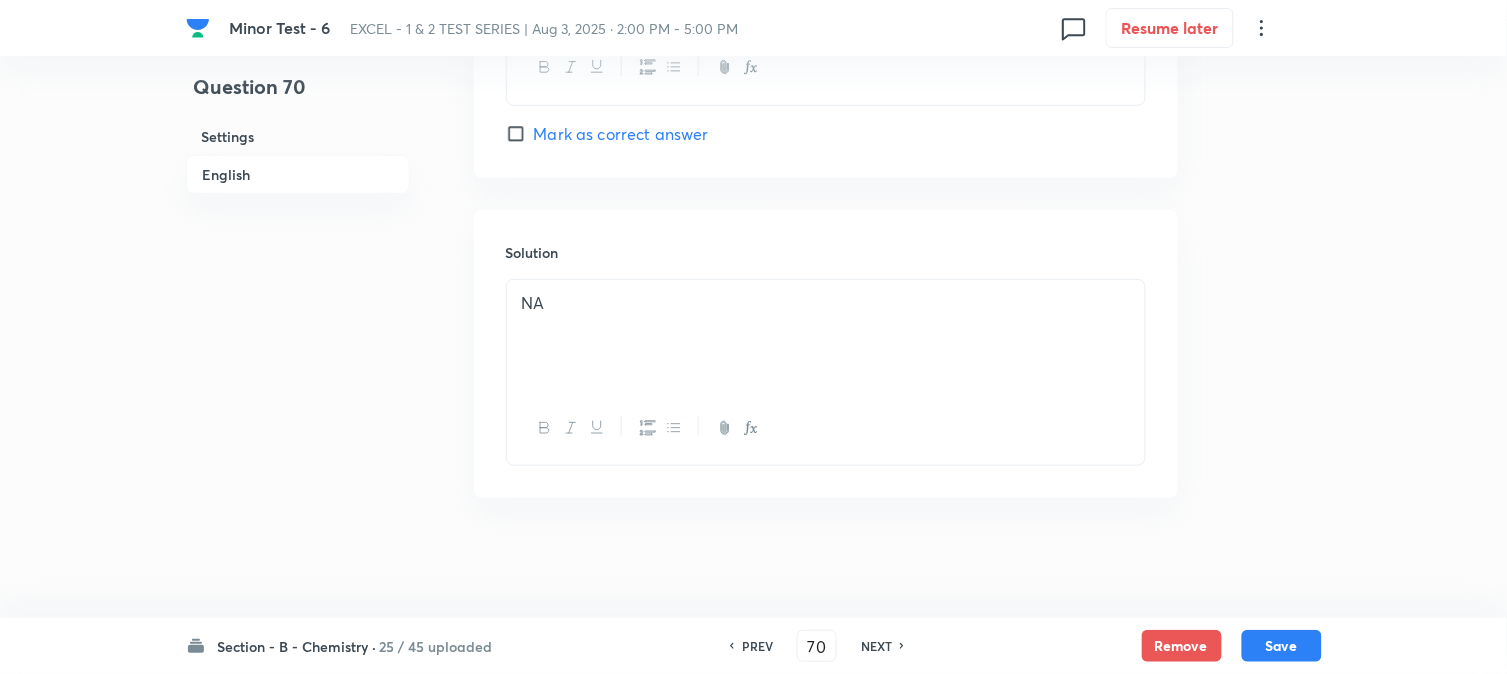 click on "NEXT" at bounding box center [876, 646] 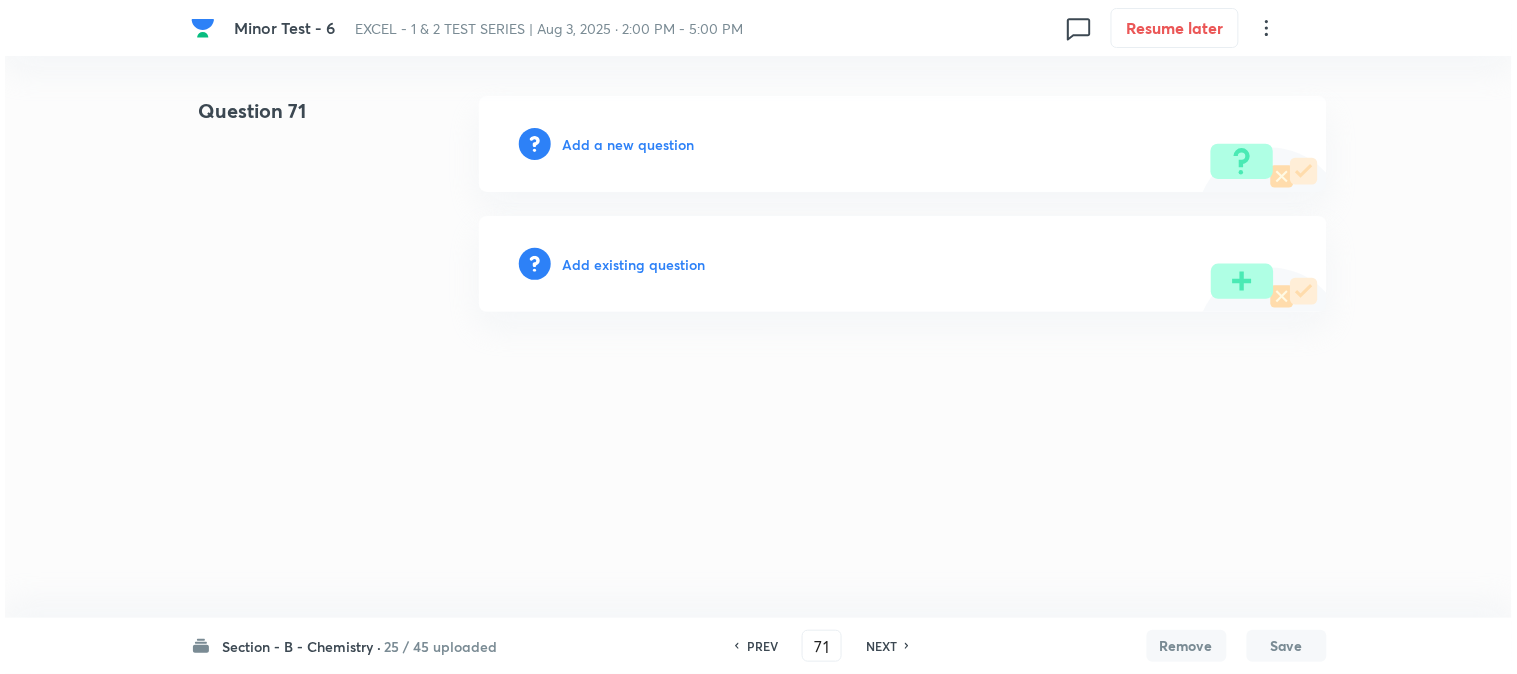 scroll, scrollTop: 0, scrollLeft: 0, axis: both 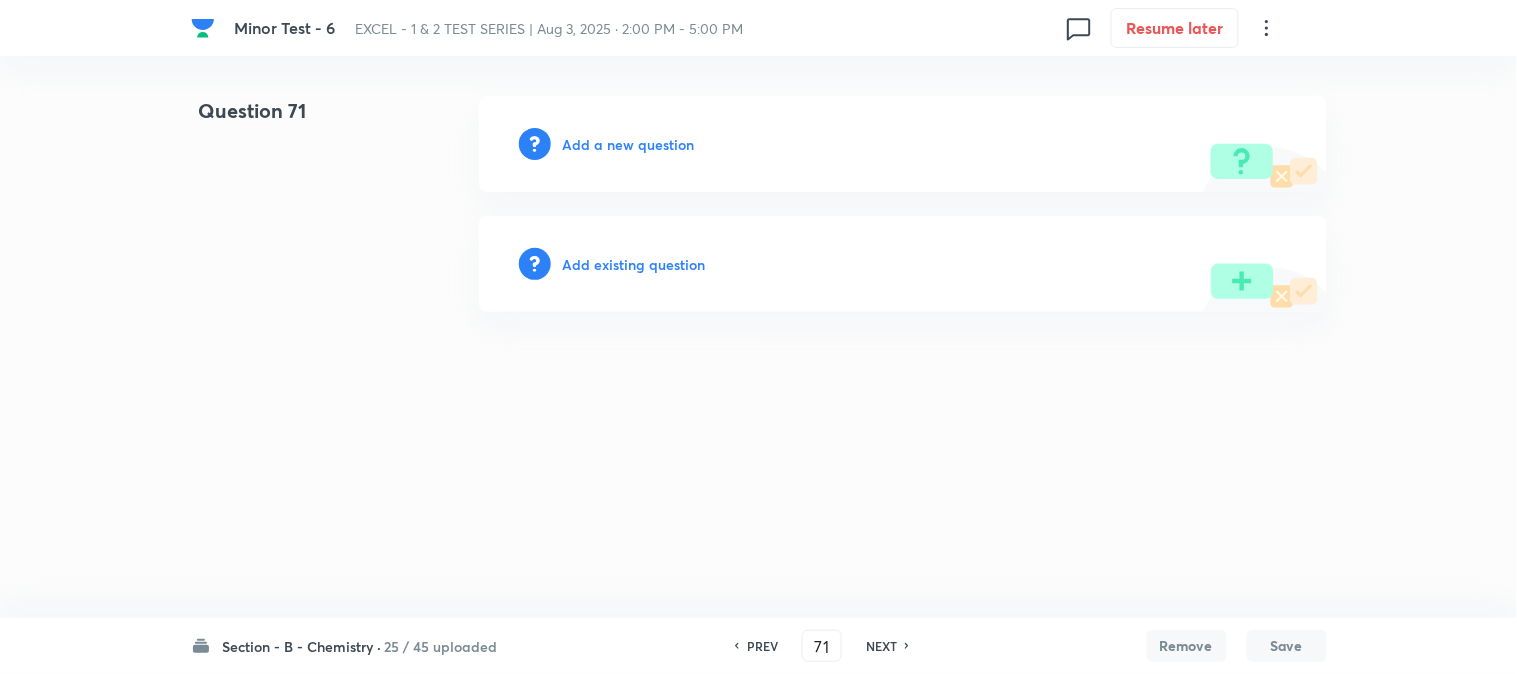 click on "Add a new question" at bounding box center (629, 144) 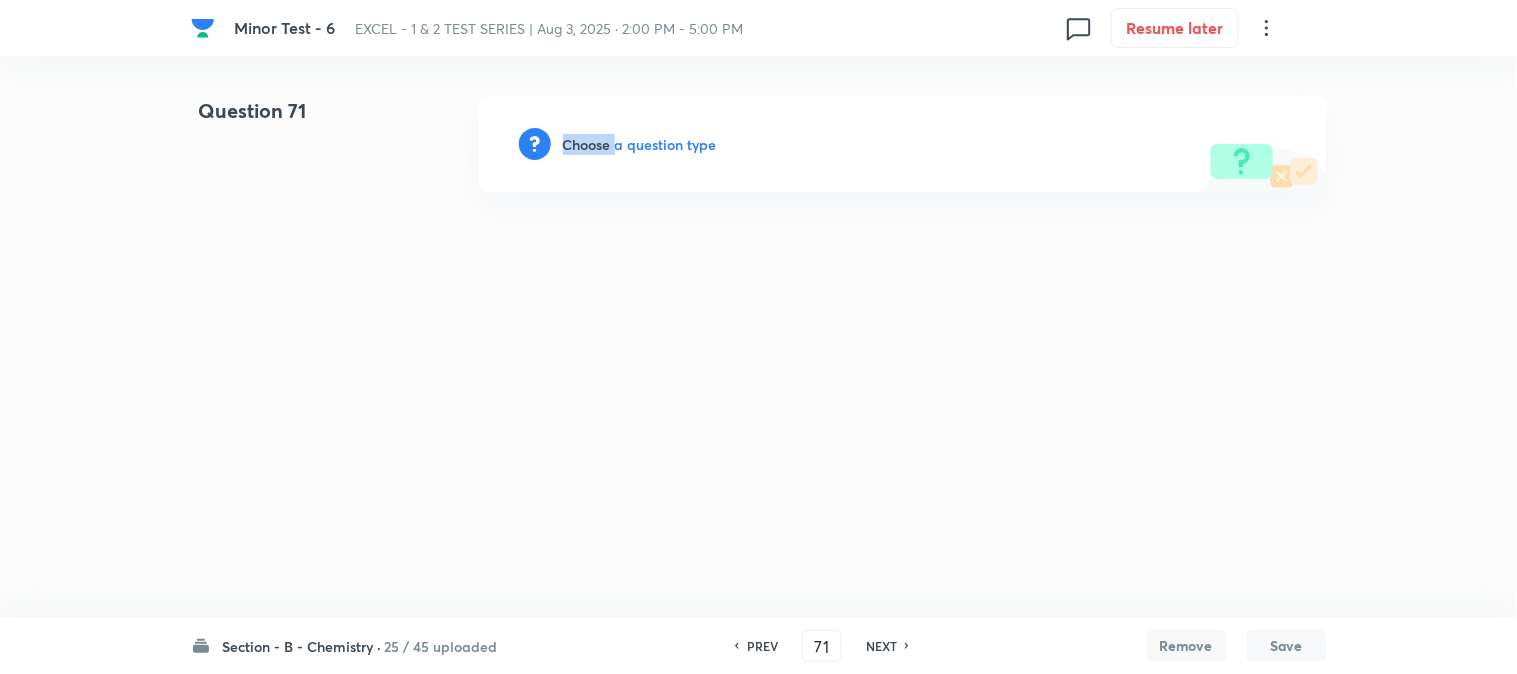 click on "Choose a question type" at bounding box center [640, 144] 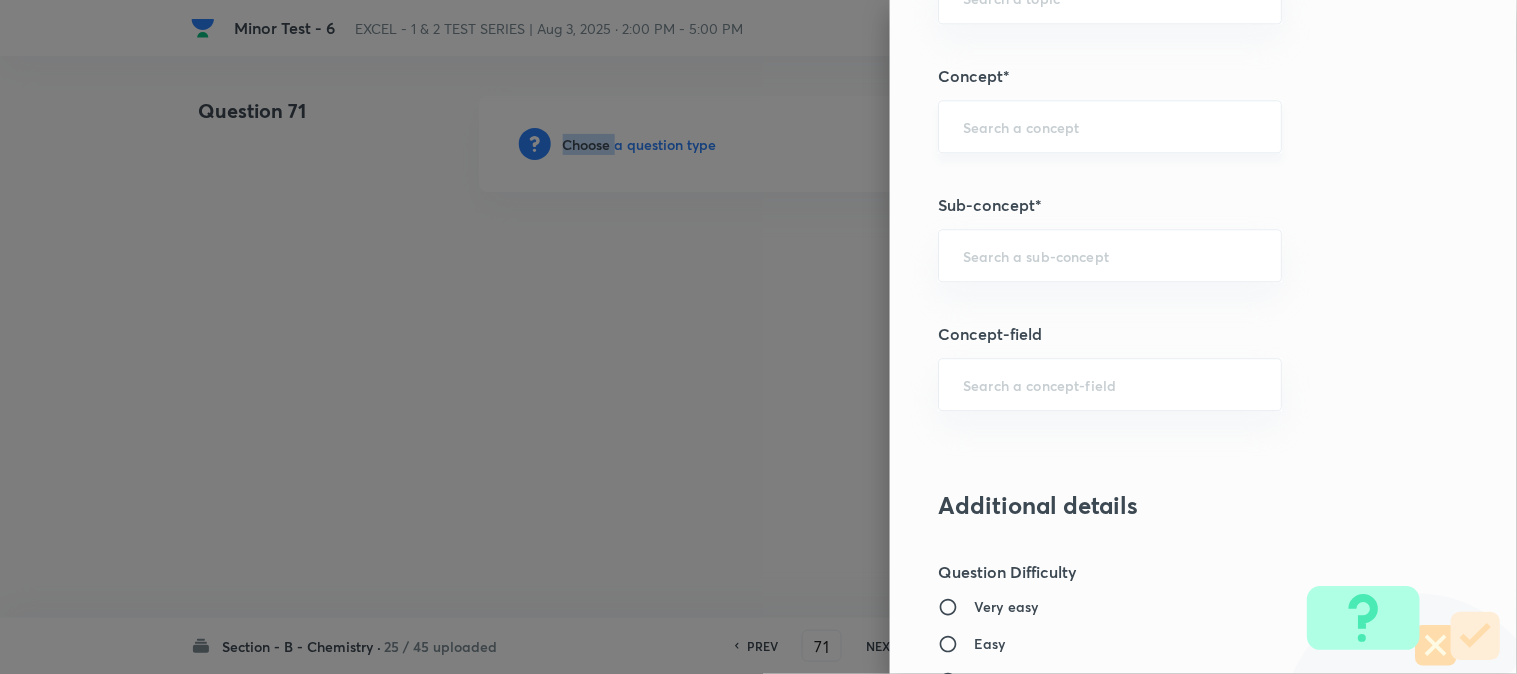 scroll, scrollTop: 1111, scrollLeft: 0, axis: vertical 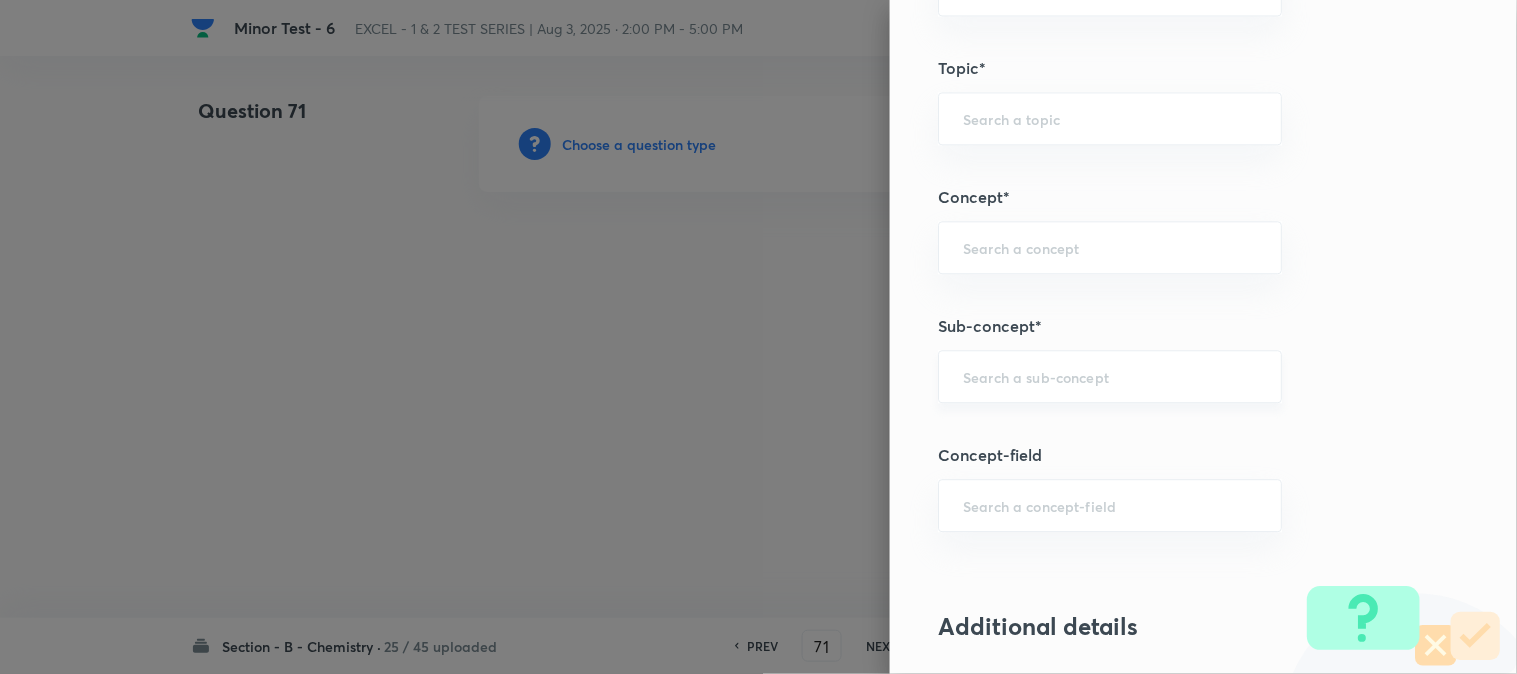 click at bounding box center (1110, 376) 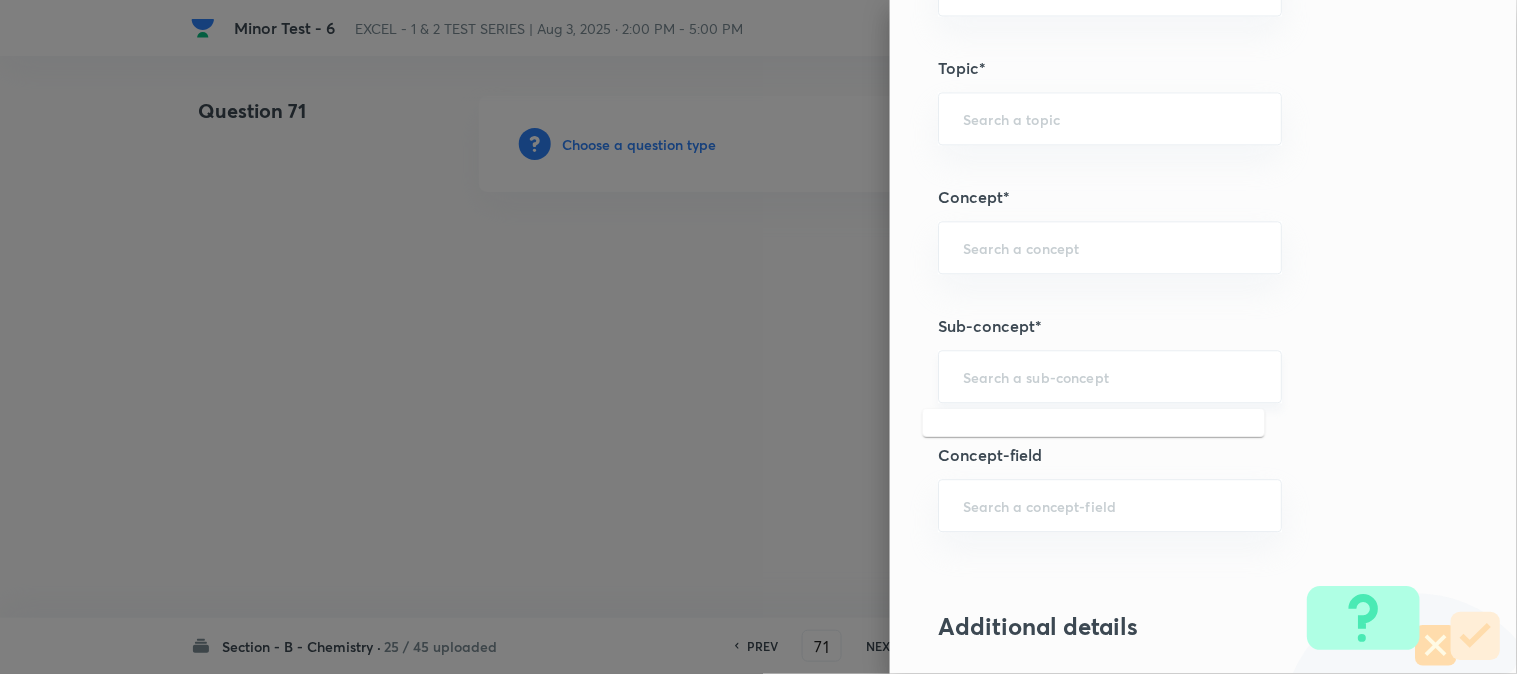 type on "a" 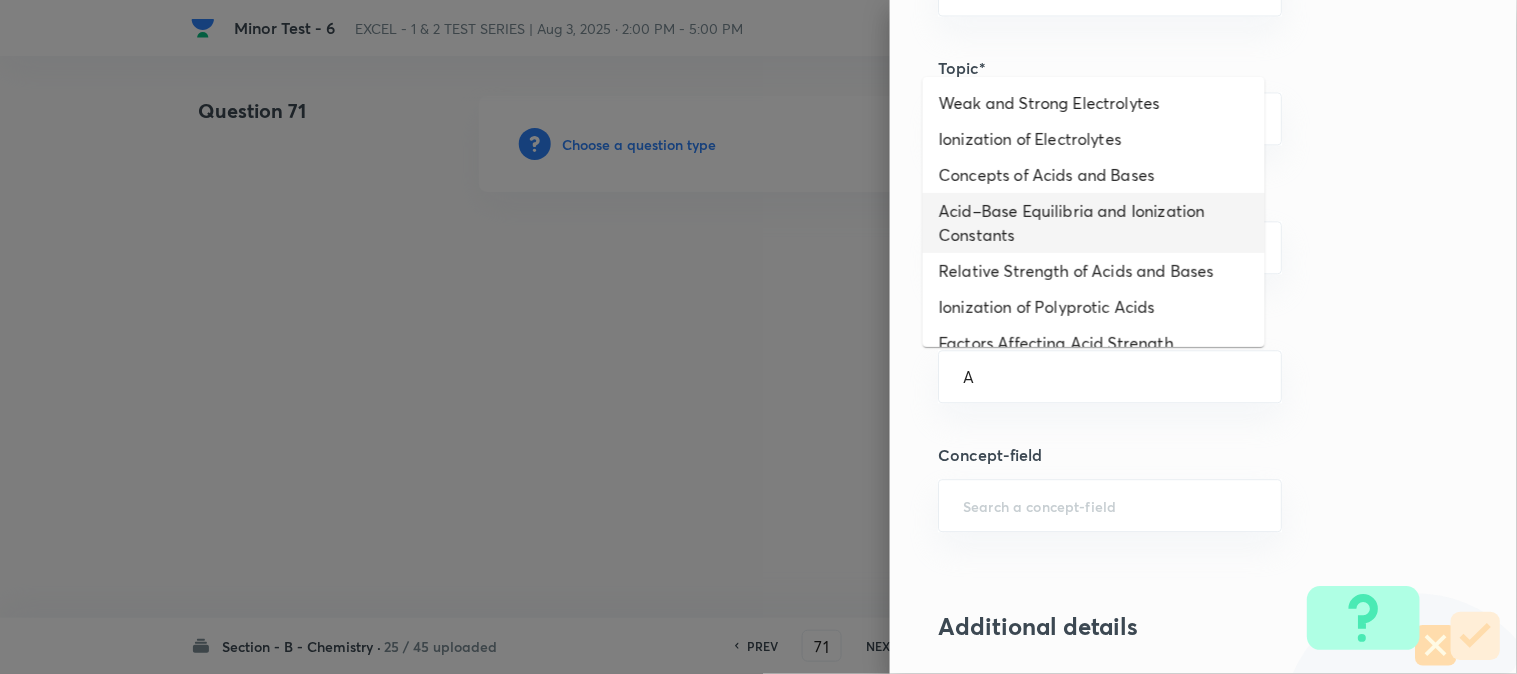 click on "Acid–Base Equilibria and Ionization Constants" at bounding box center [1094, 223] 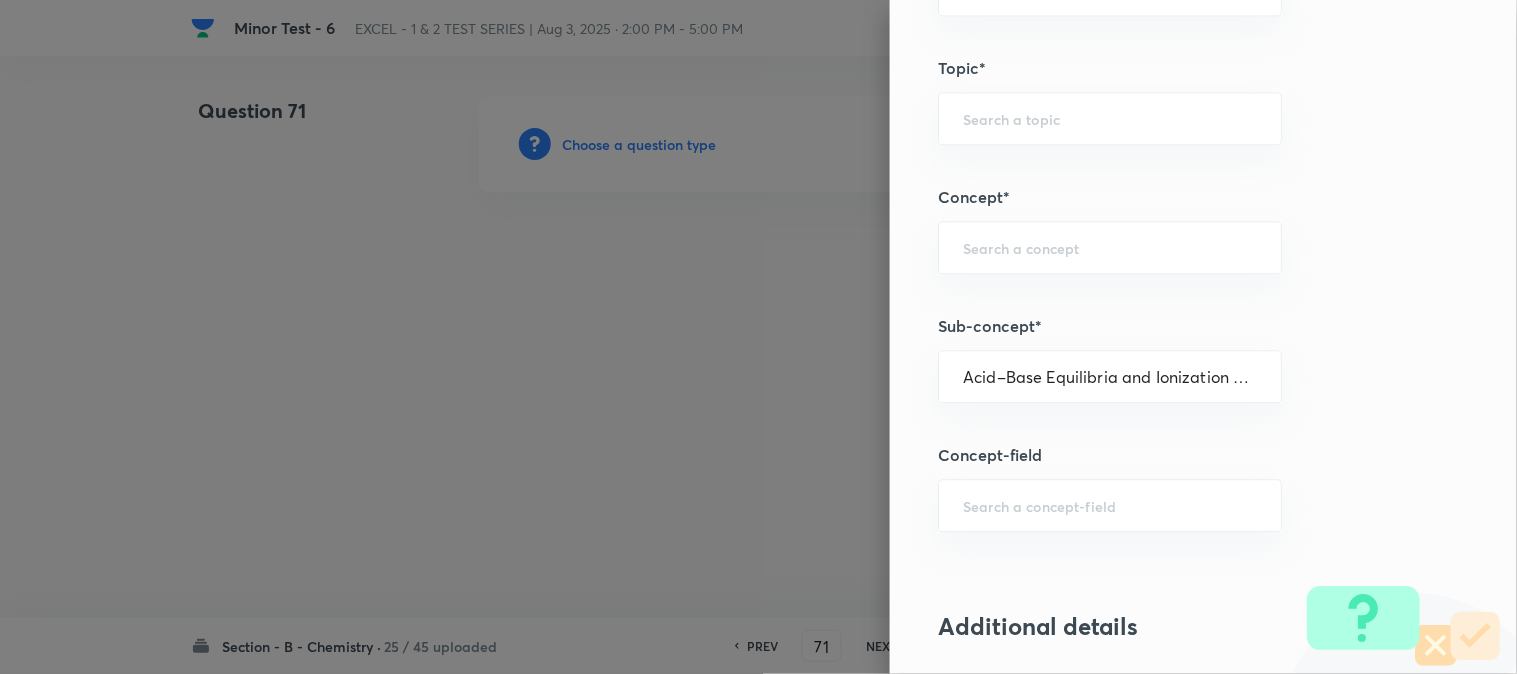 type on "Chemistry" 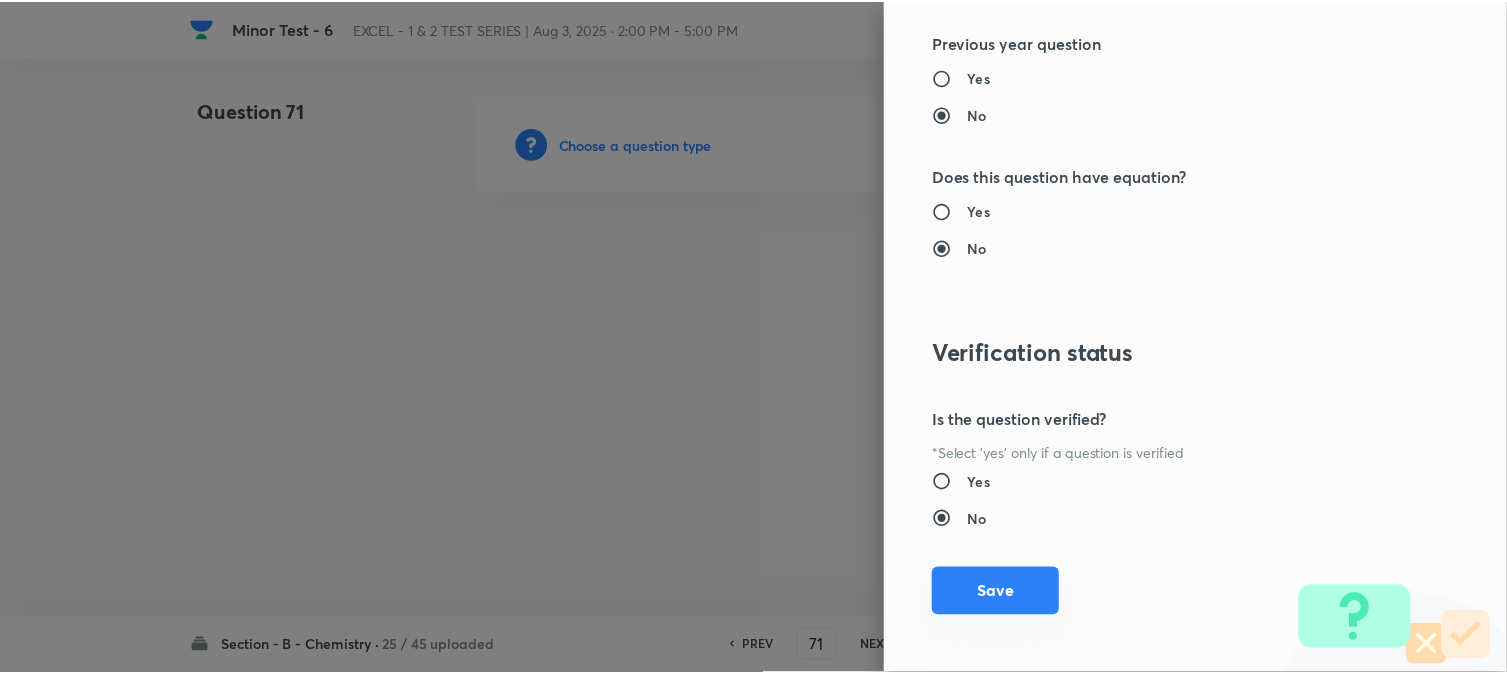 scroll, scrollTop: 2186, scrollLeft: 0, axis: vertical 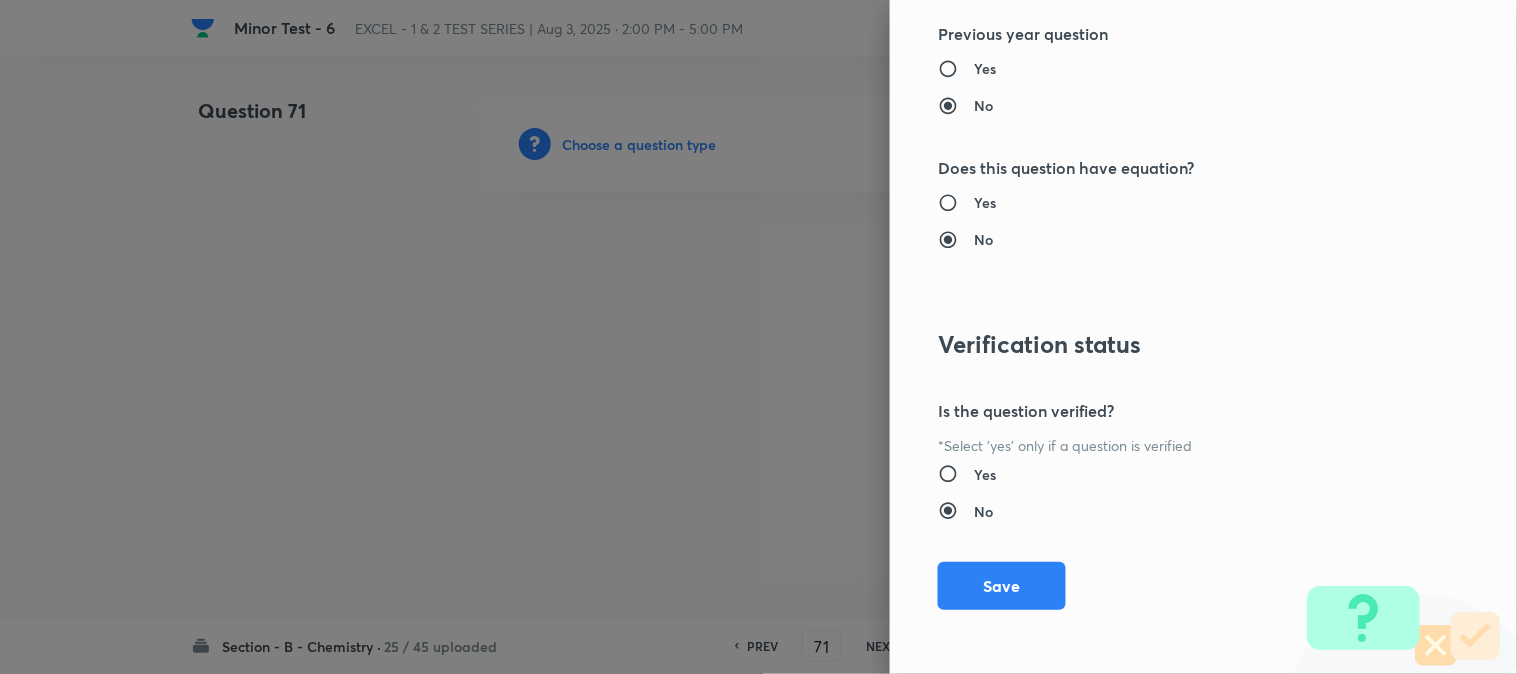 drag, startPoint x: 971, startPoint y: 587, endPoint x: 867, endPoint y: 517, distance: 125.36347 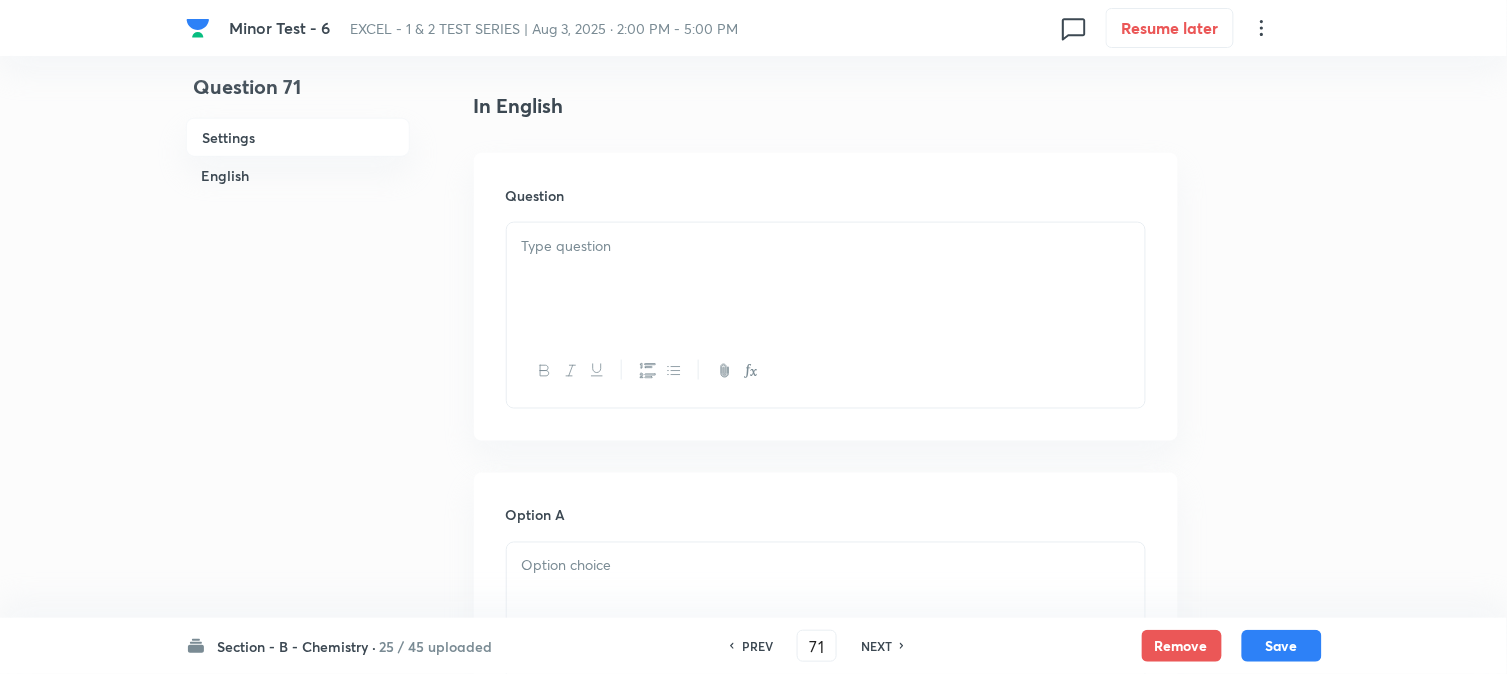 scroll, scrollTop: 555, scrollLeft: 0, axis: vertical 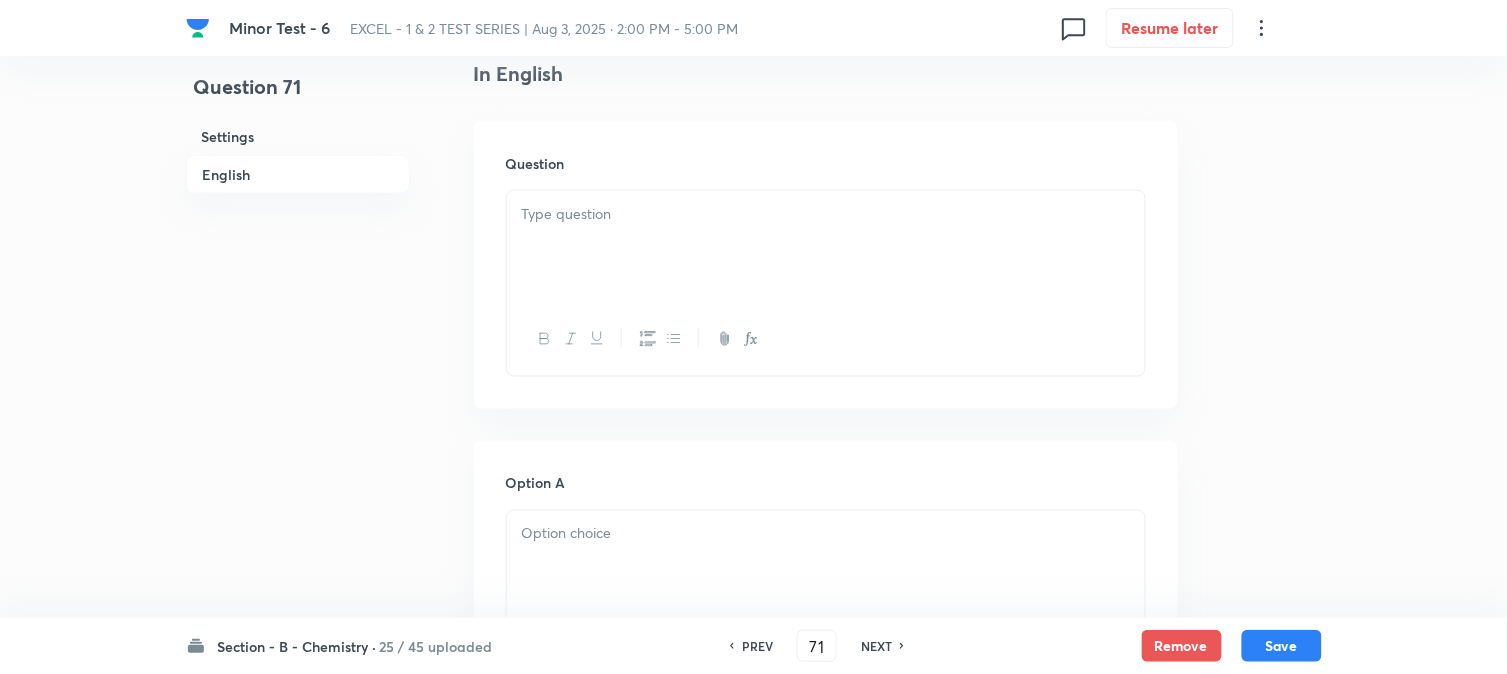 click at bounding box center (826, 247) 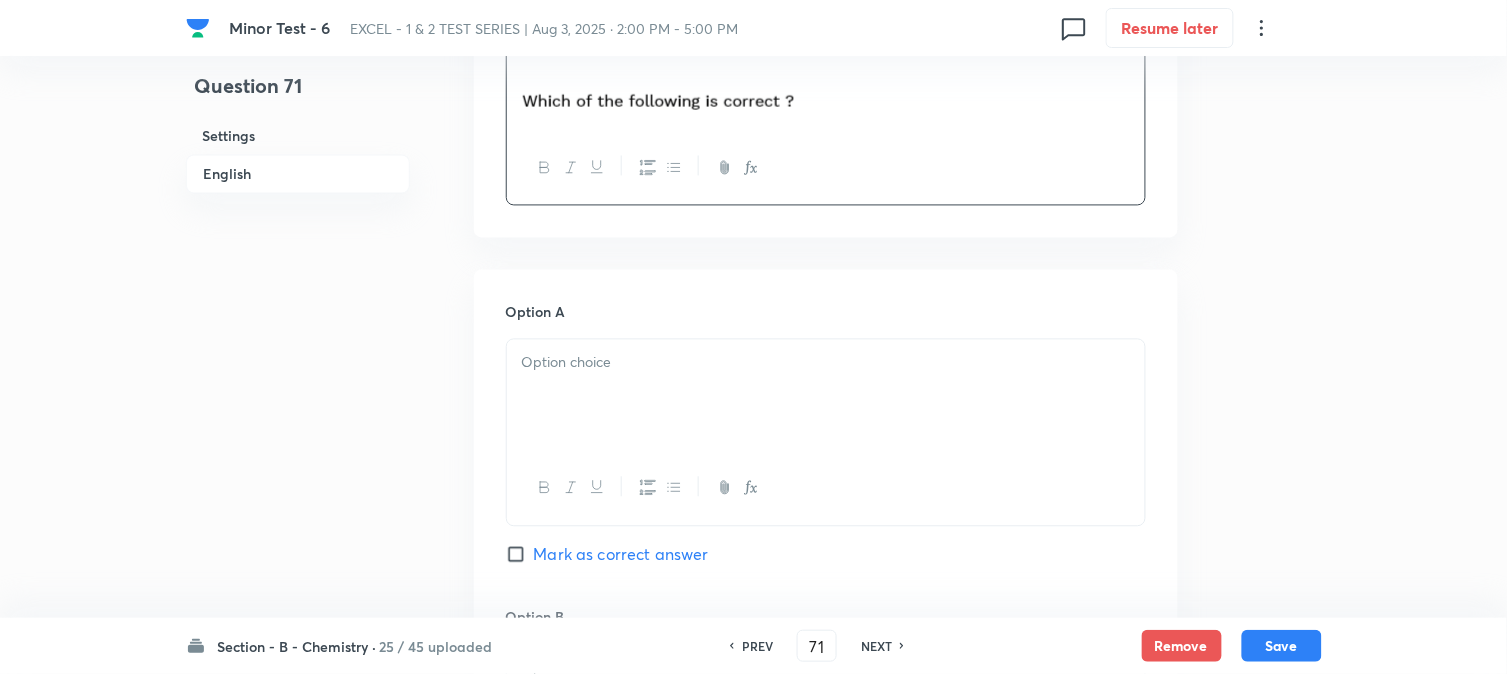 scroll, scrollTop: 1000, scrollLeft: 0, axis: vertical 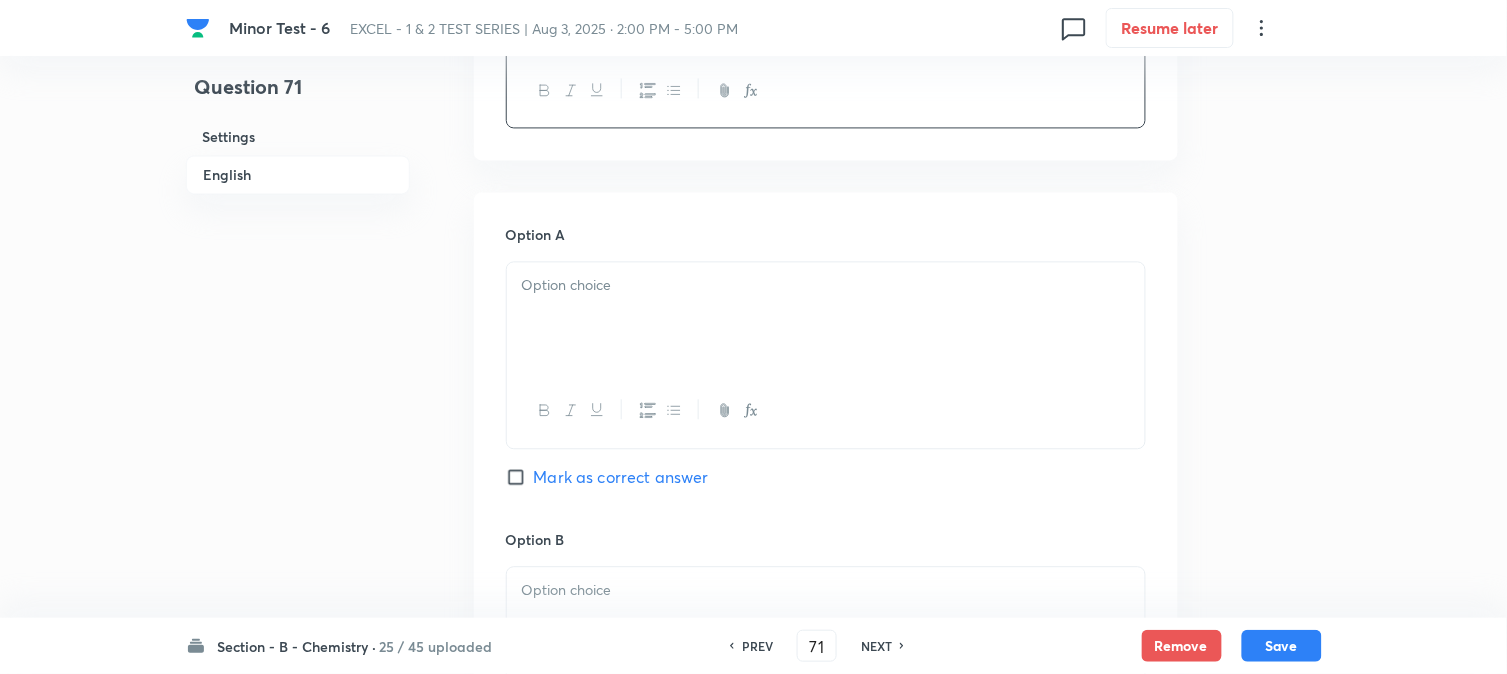 click at bounding box center (826, 318) 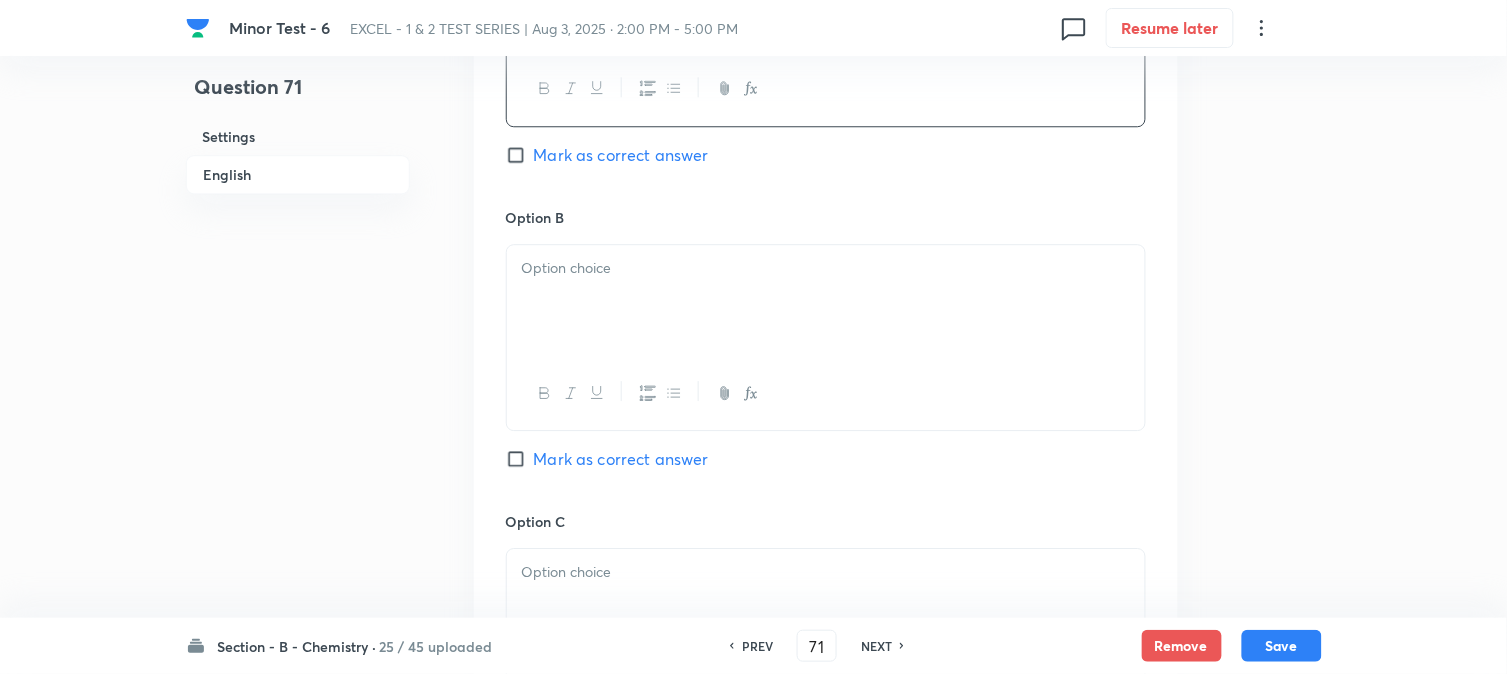 scroll, scrollTop: 1333, scrollLeft: 0, axis: vertical 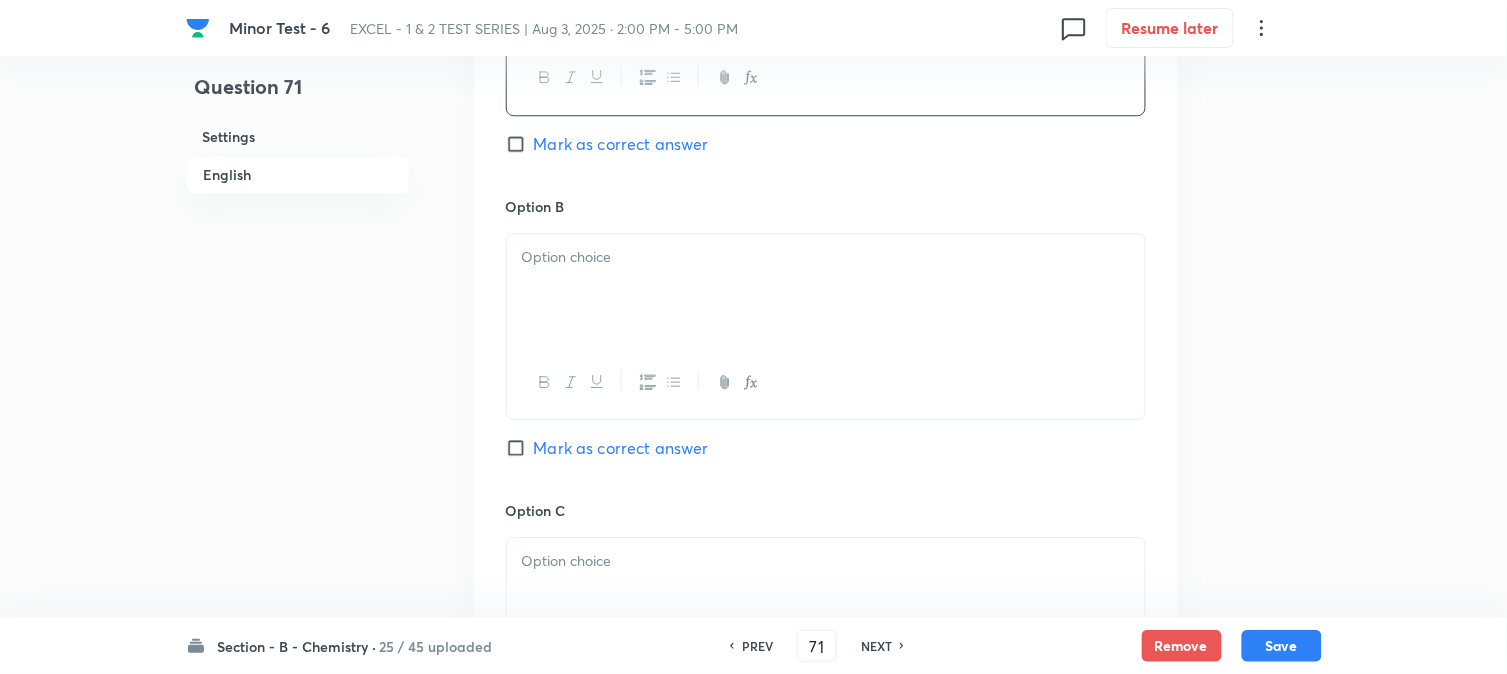 click at bounding box center [826, 290] 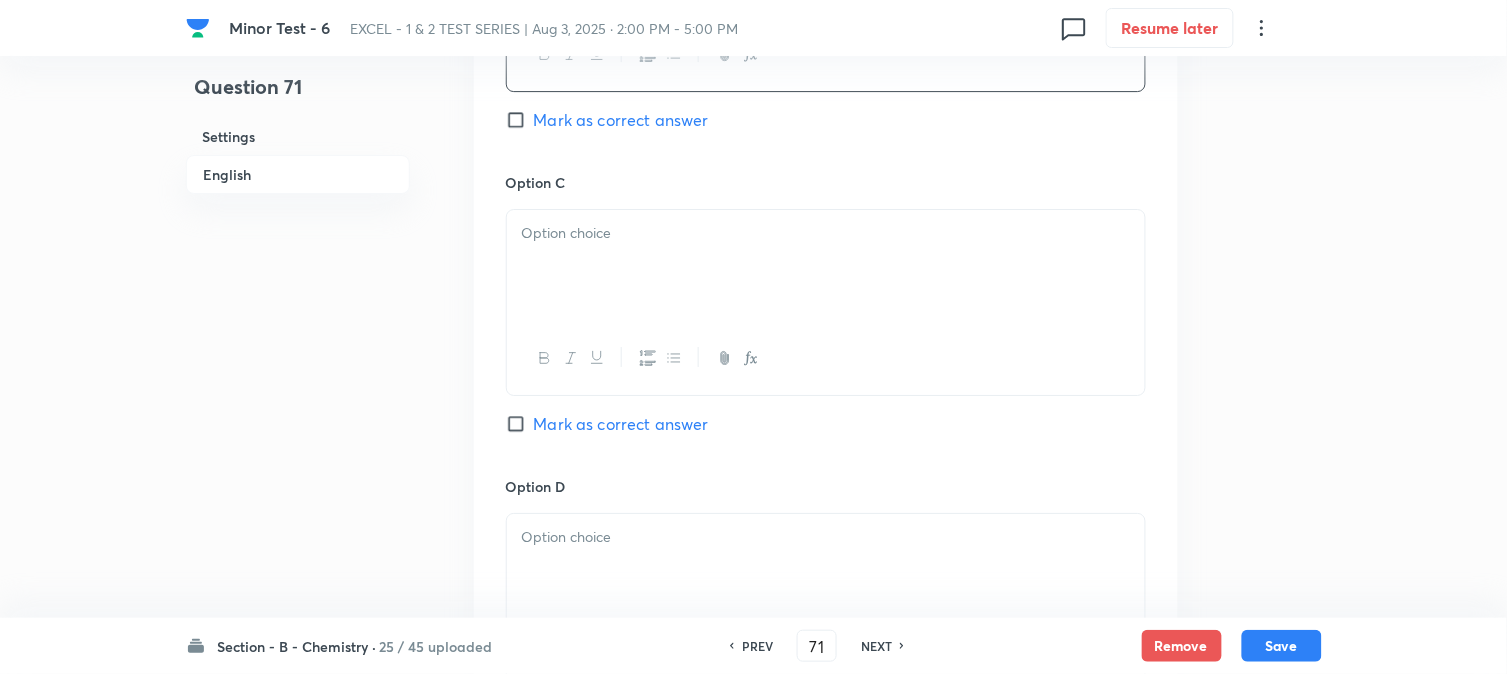 scroll, scrollTop: 1666, scrollLeft: 0, axis: vertical 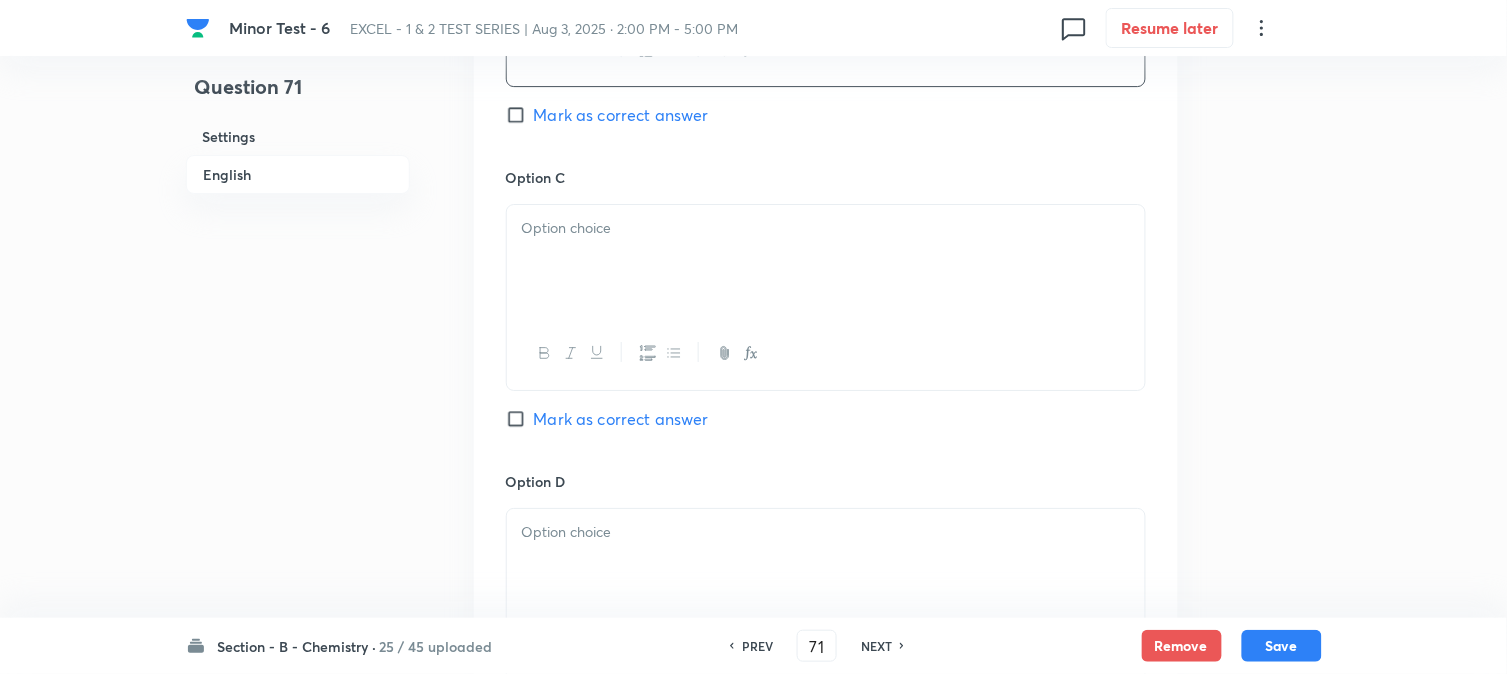click at bounding box center [826, 261] 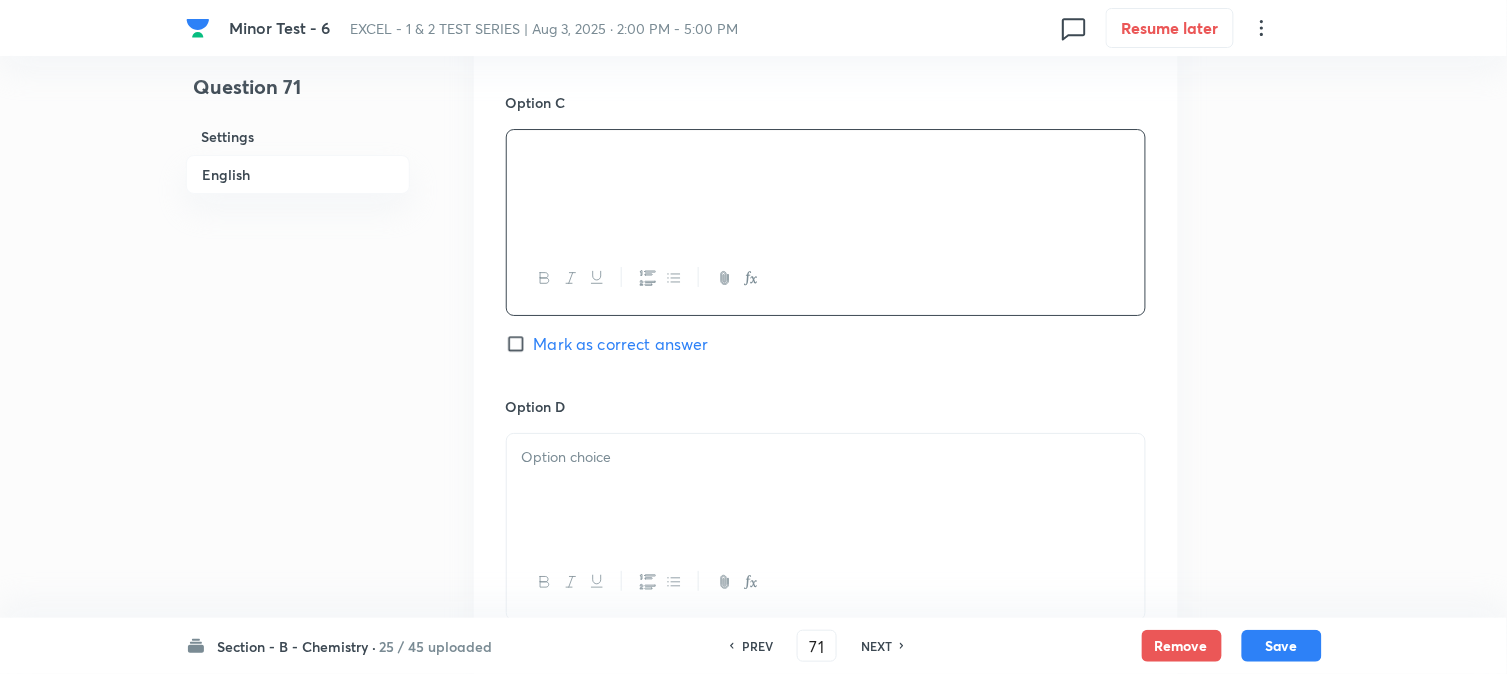 scroll, scrollTop: 1888, scrollLeft: 0, axis: vertical 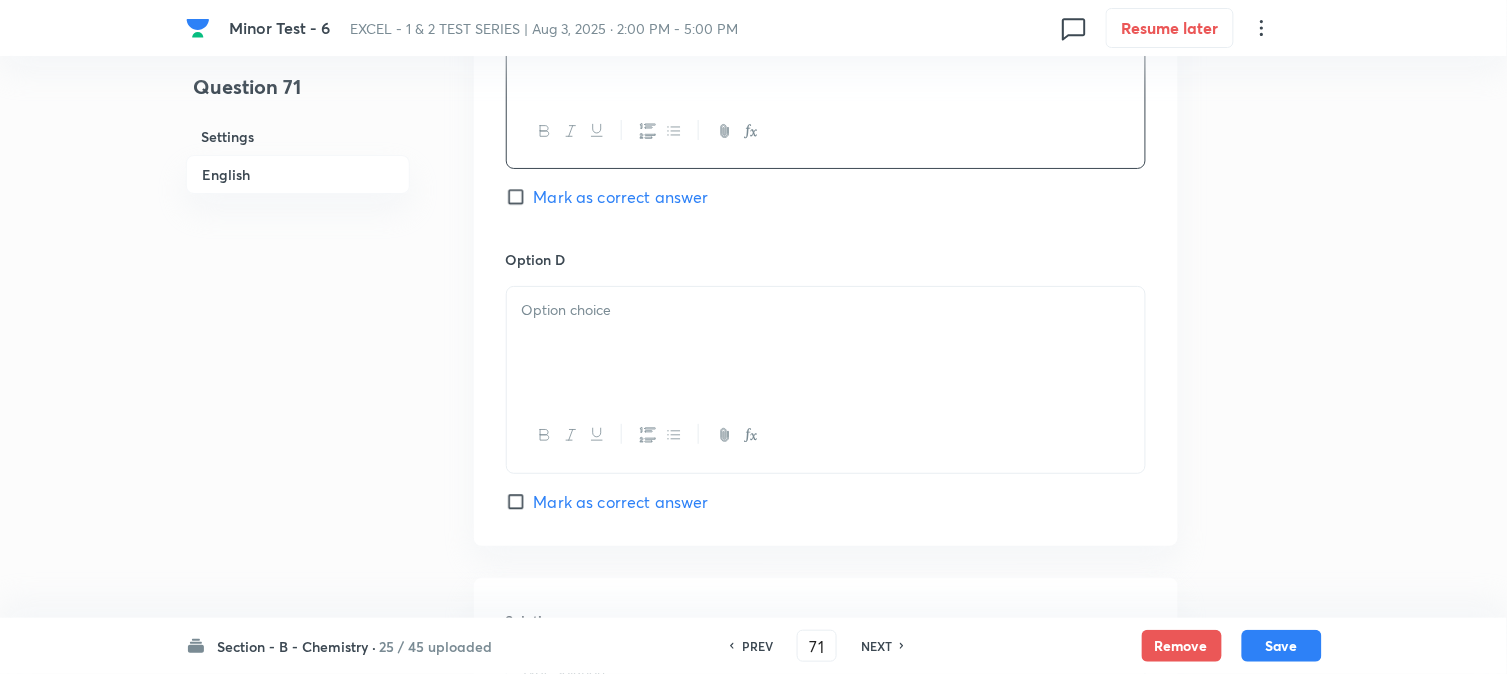 click at bounding box center [826, 310] 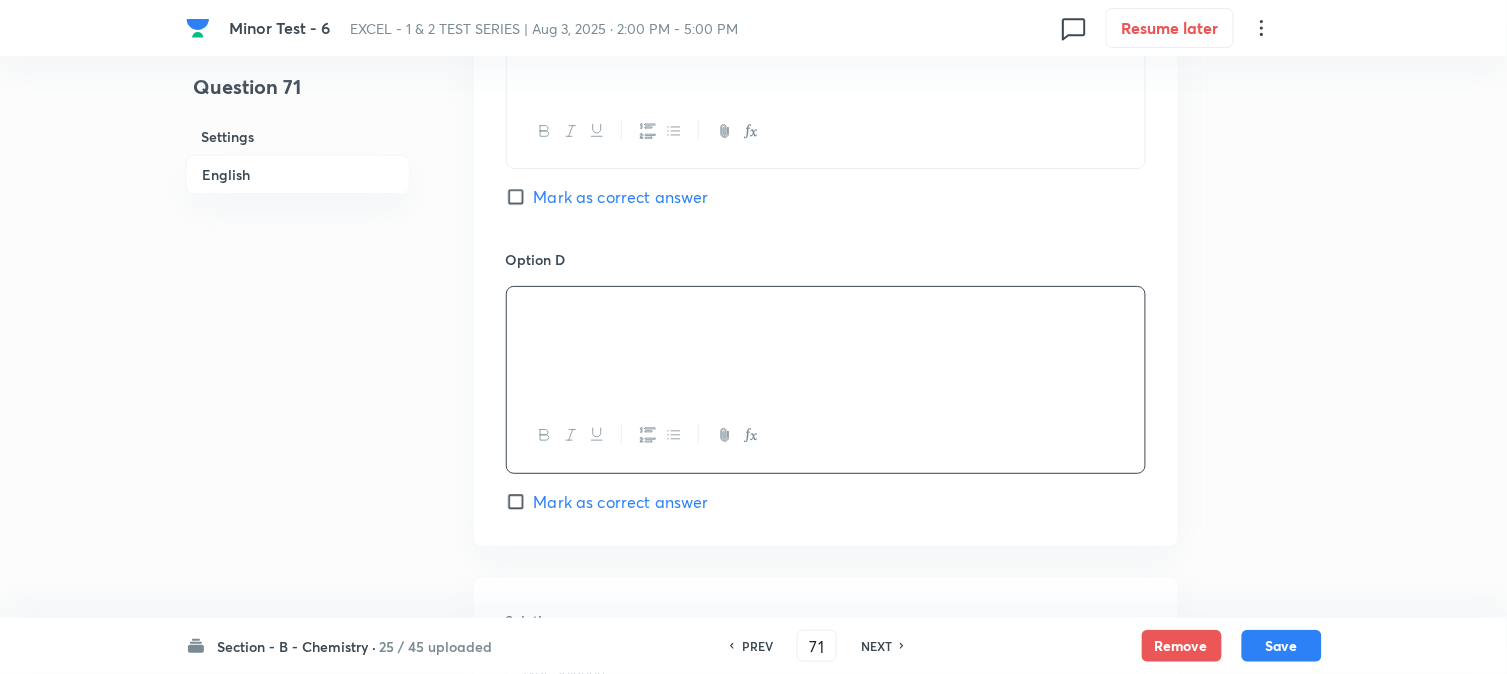 click on "Mark as correct answer" at bounding box center (520, 502) 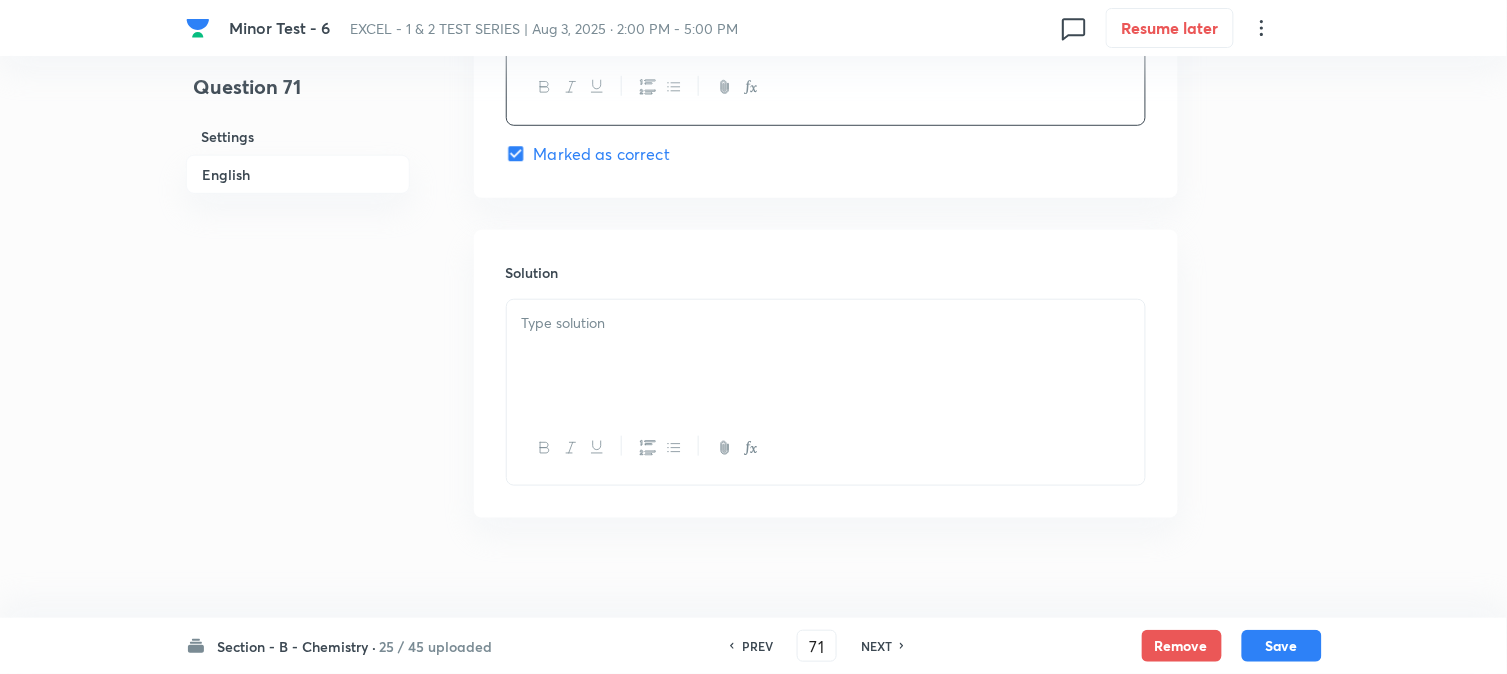 scroll, scrollTop: 2260, scrollLeft: 0, axis: vertical 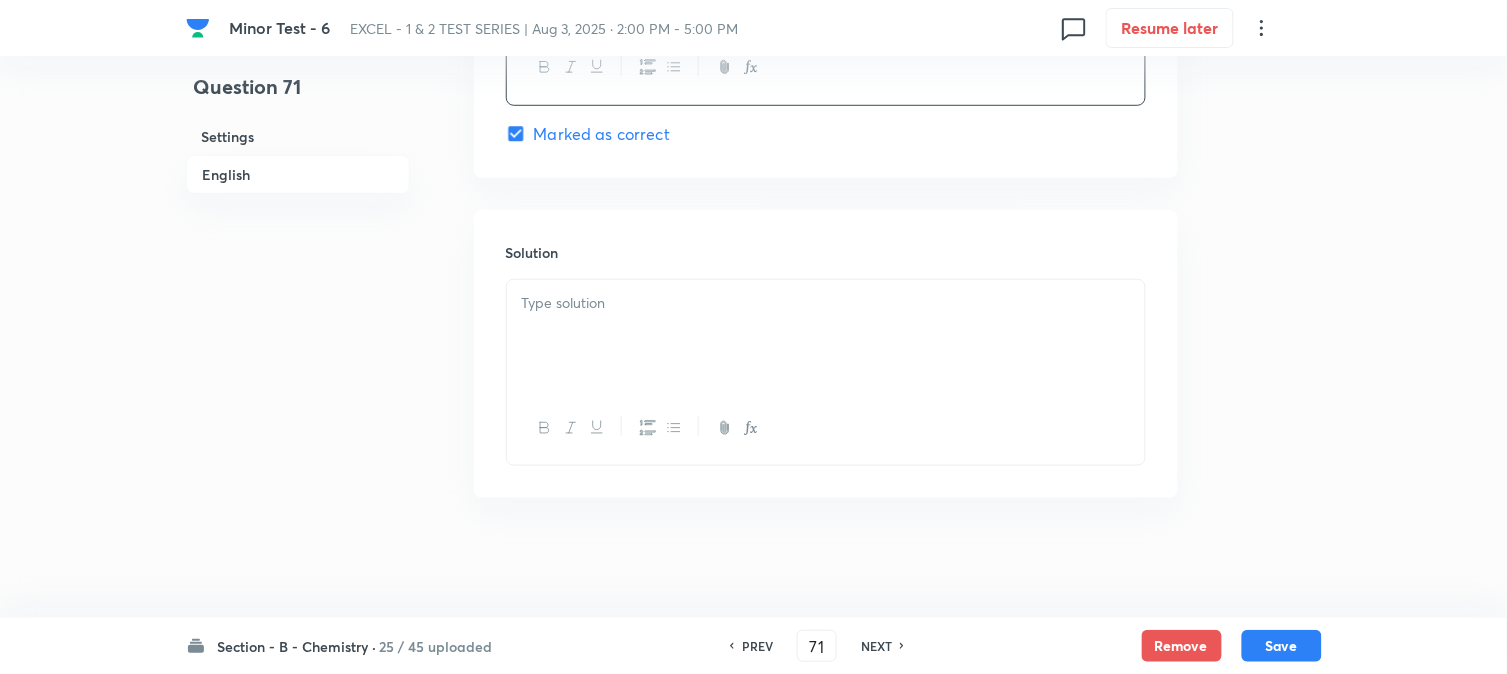 click at bounding box center (826, 336) 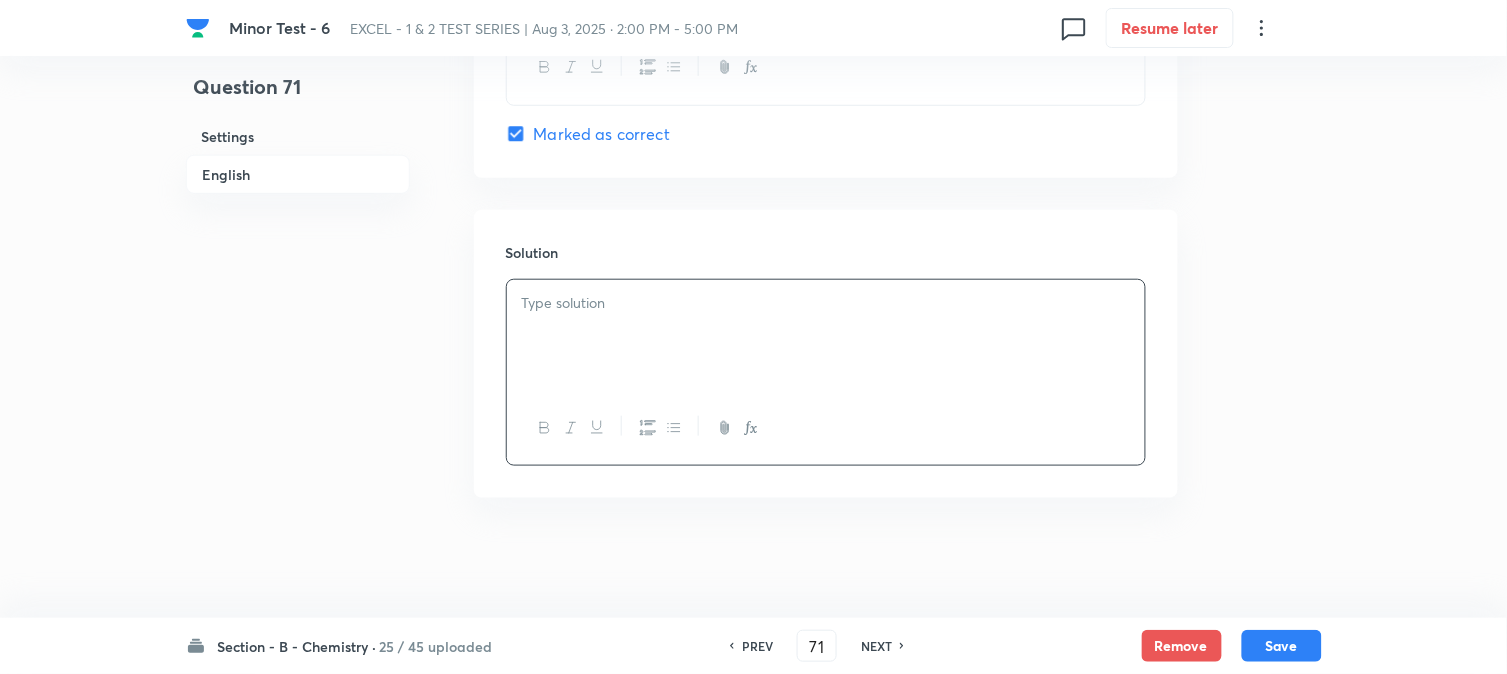 type 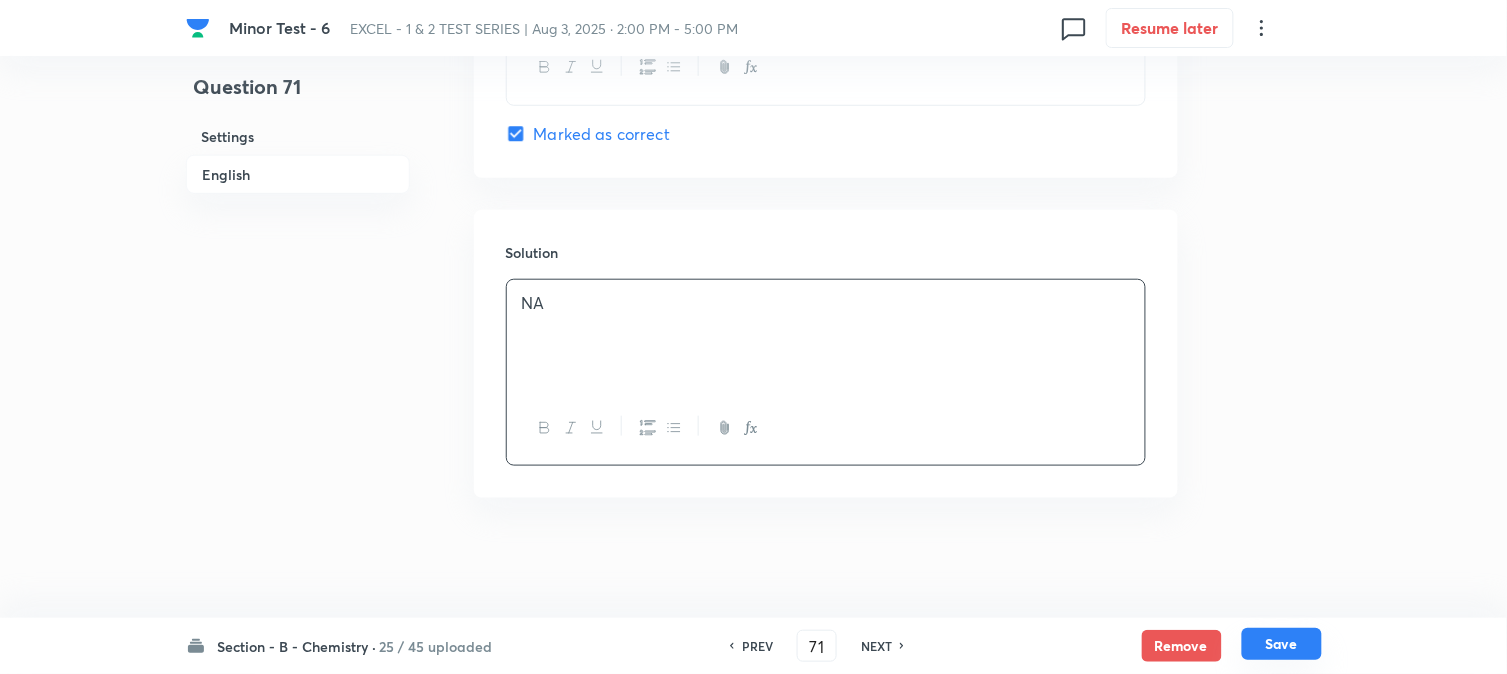 click on "Save" at bounding box center (1282, 644) 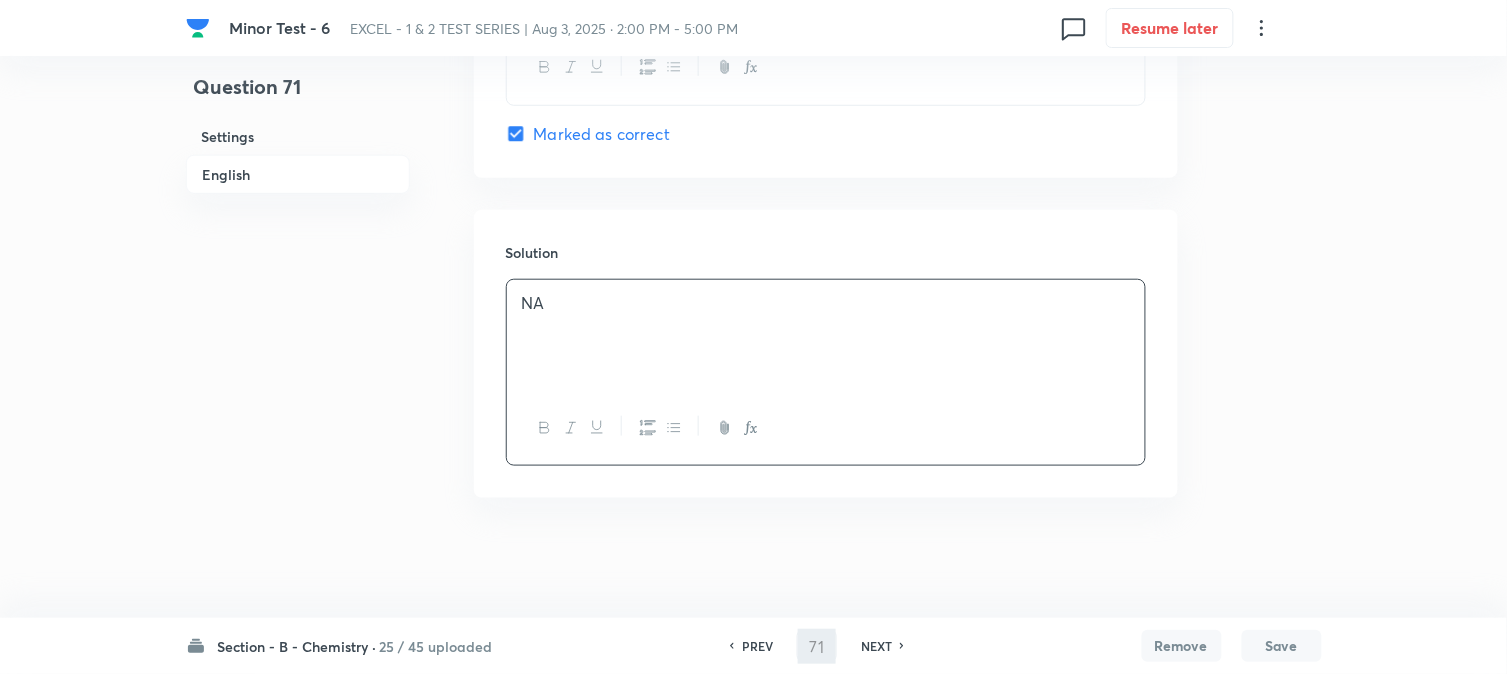 type on "72" 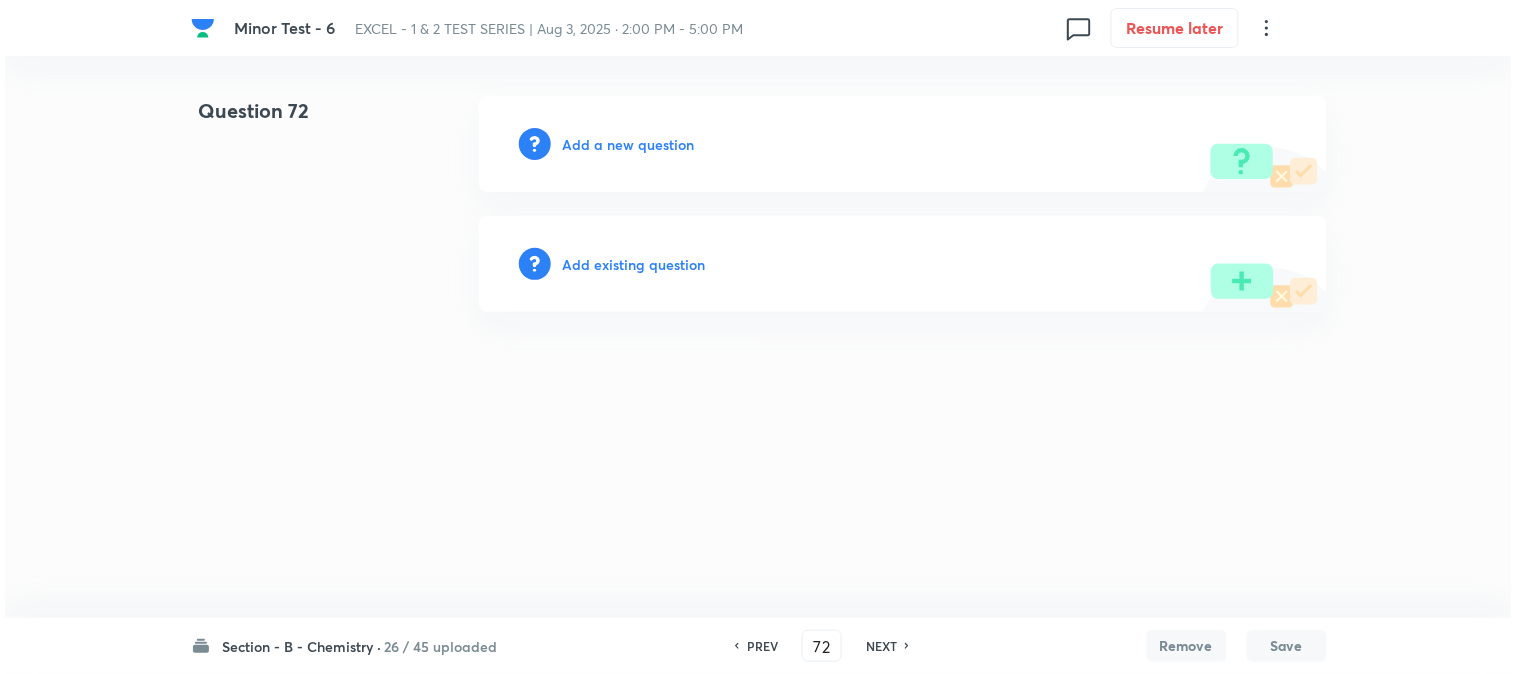 scroll, scrollTop: 0, scrollLeft: 0, axis: both 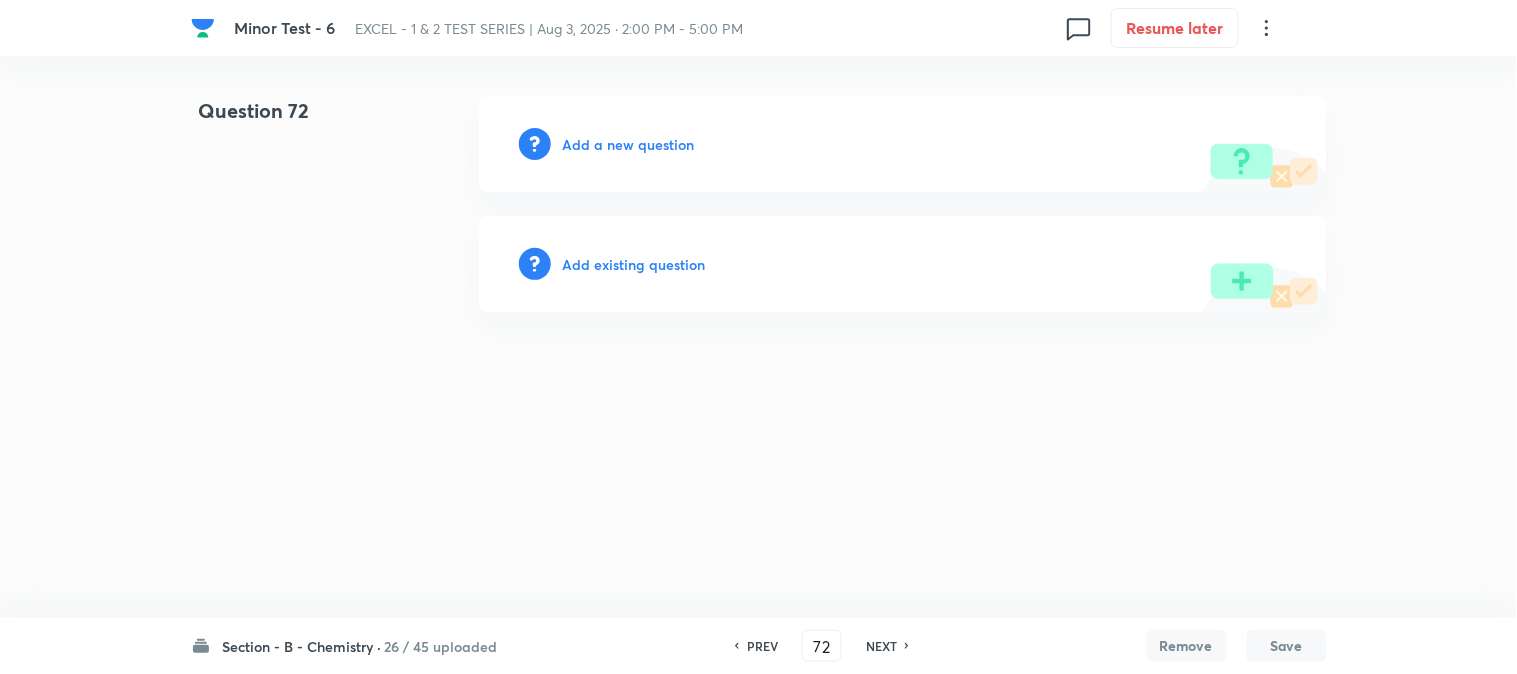 click on "Add a new question" at bounding box center [629, 144] 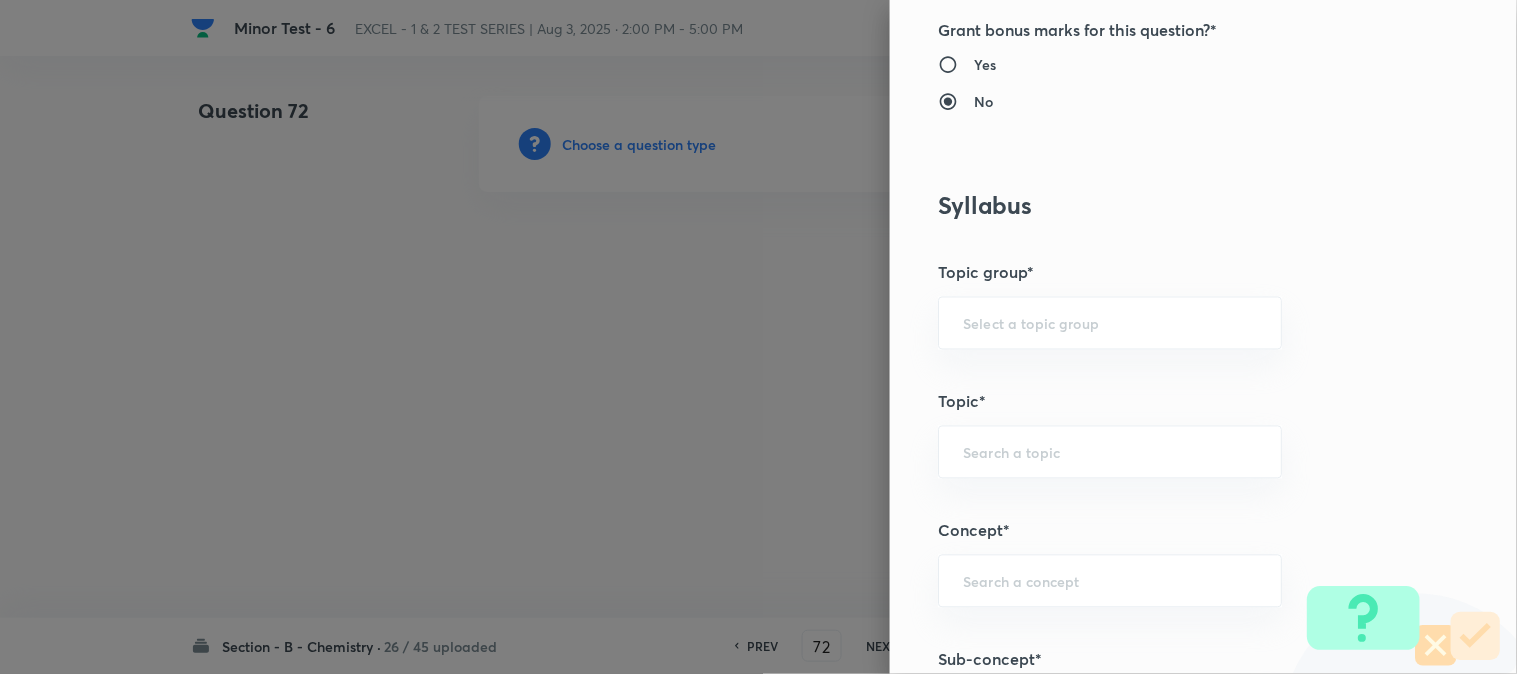 scroll, scrollTop: 1000, scrollLeft: 0, axis: vertical 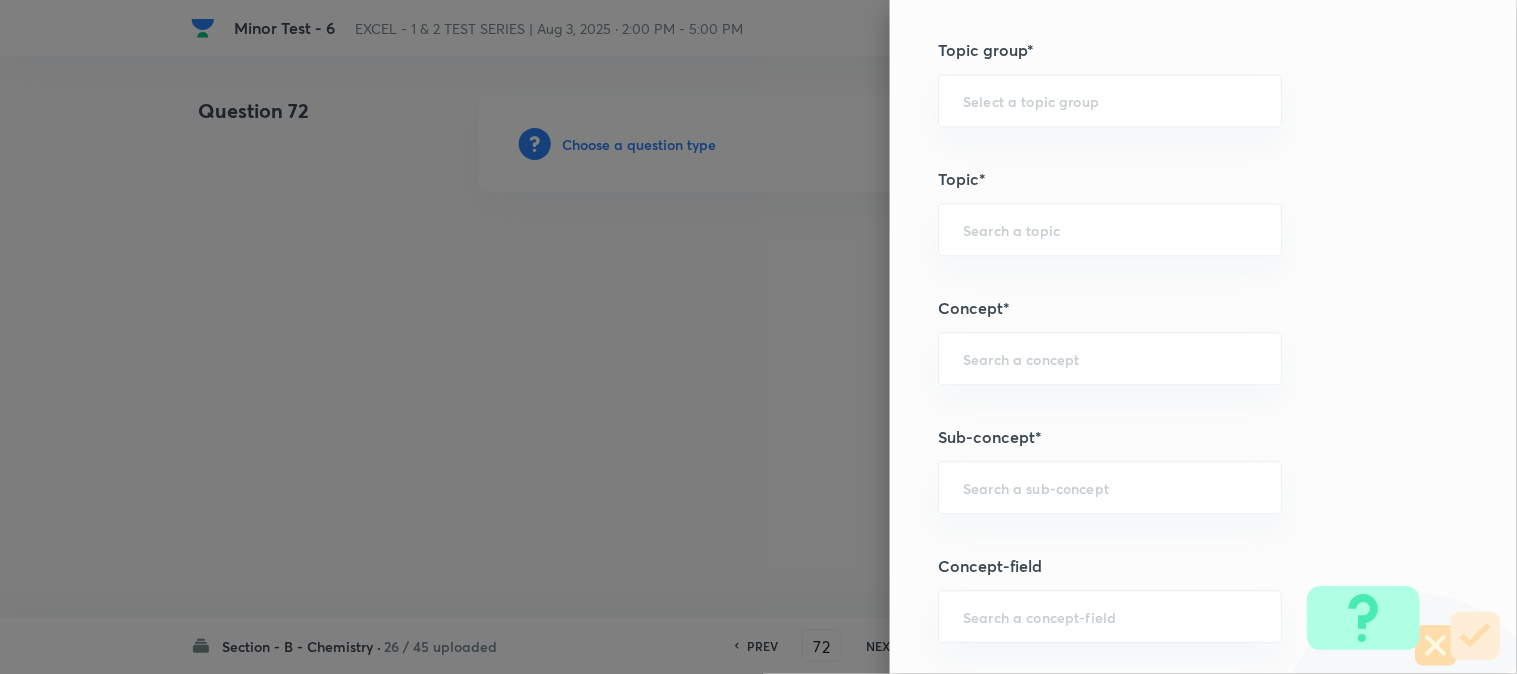 click on "Question settings Question type* Single choice correct Number of options* 2 3 4 5 Does this question have a passage?* Yes No Positive mark 4 ​ Negative Marks (Don’t add negative sign) 1 ​ Grant bonus marks for this question?* Yes No Syllabus Topic group* ​ Topic* ​ Concept* ​ Sub-concept* ​ Concept-field ​ Additional details Question Difficulty Very easy Easy Moderate Hard Very hard Question is based on Fact Numerical Concept Previous year question Yes No Does this question have equation? Yes No Verification status Is the question verified? *Select 'yes' only if a question is verified Yes No Save" at bounding box center [1203, 337] 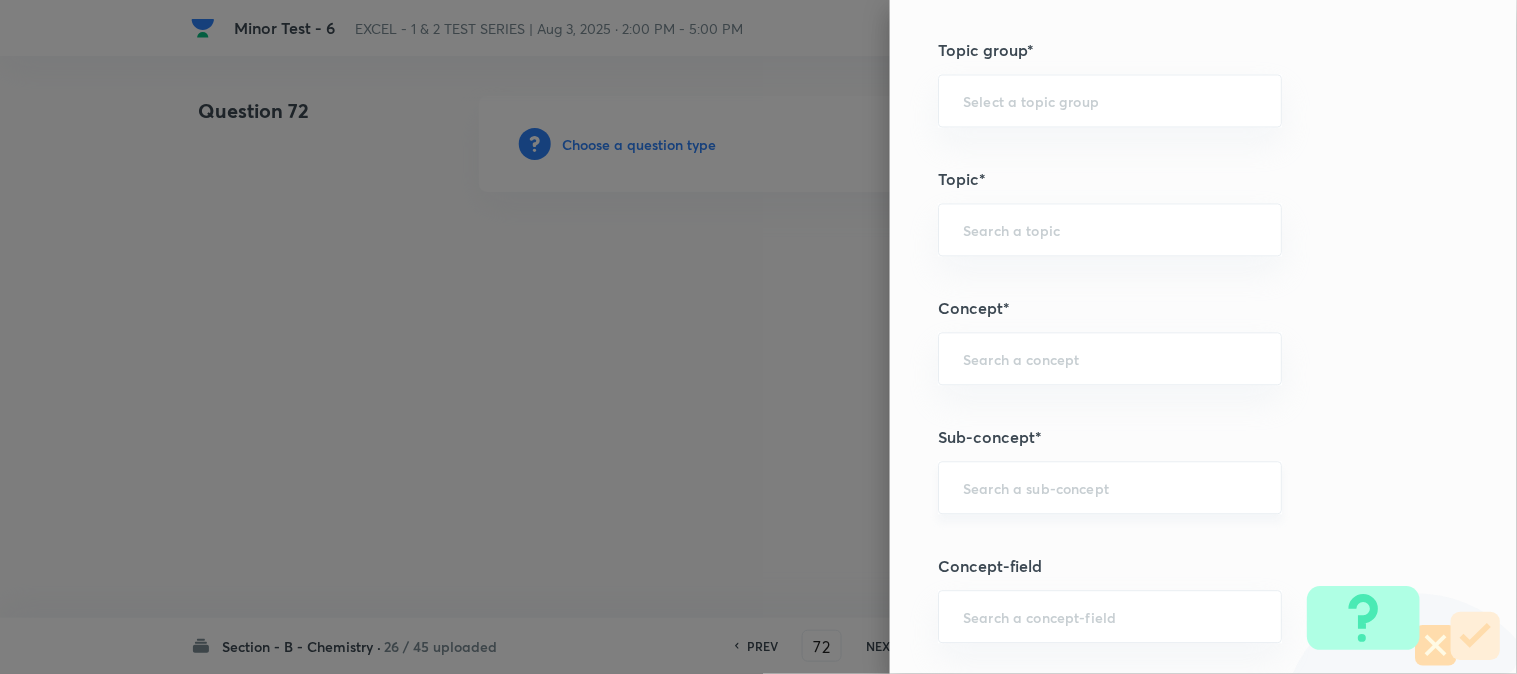 click at bounding box center (1110, 487) 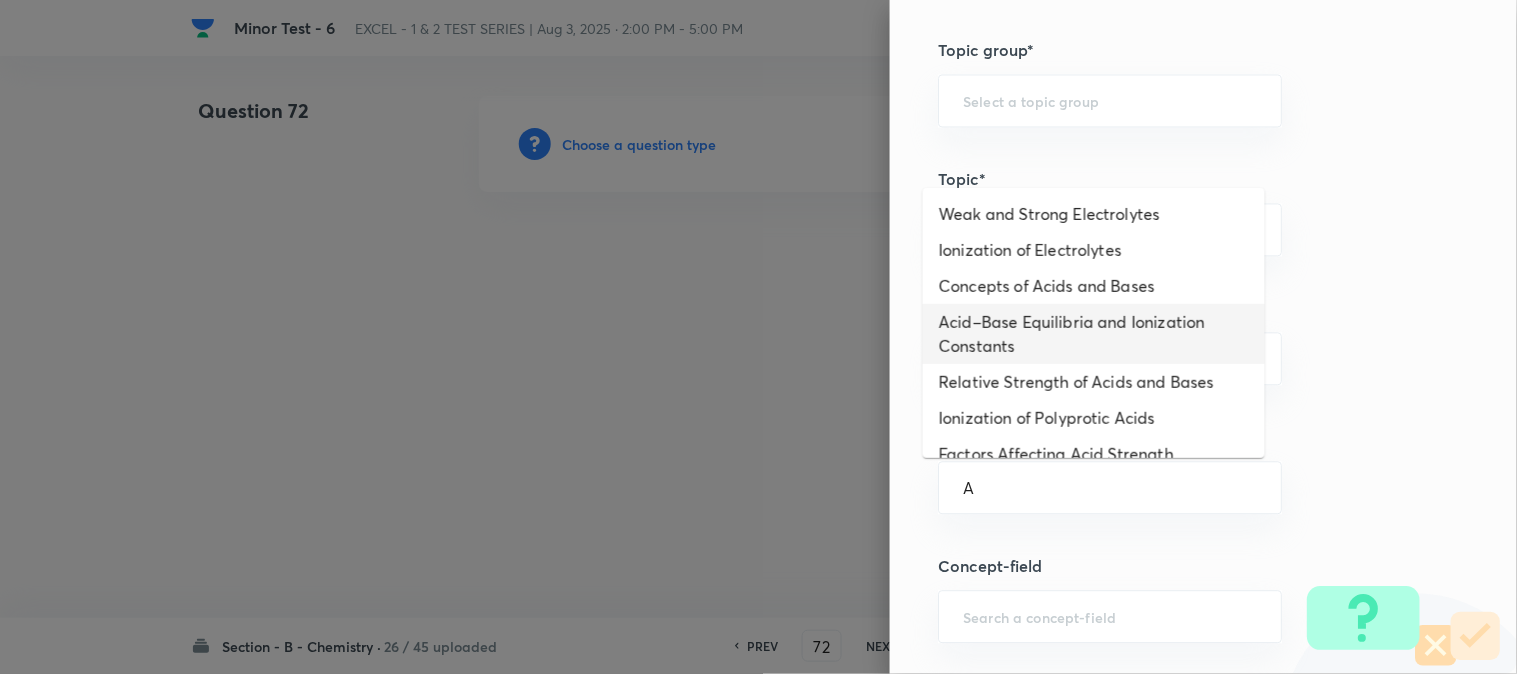 click on "Acid–Base Equilibria and Ionization Constants" at bounding box center (1094, 334) 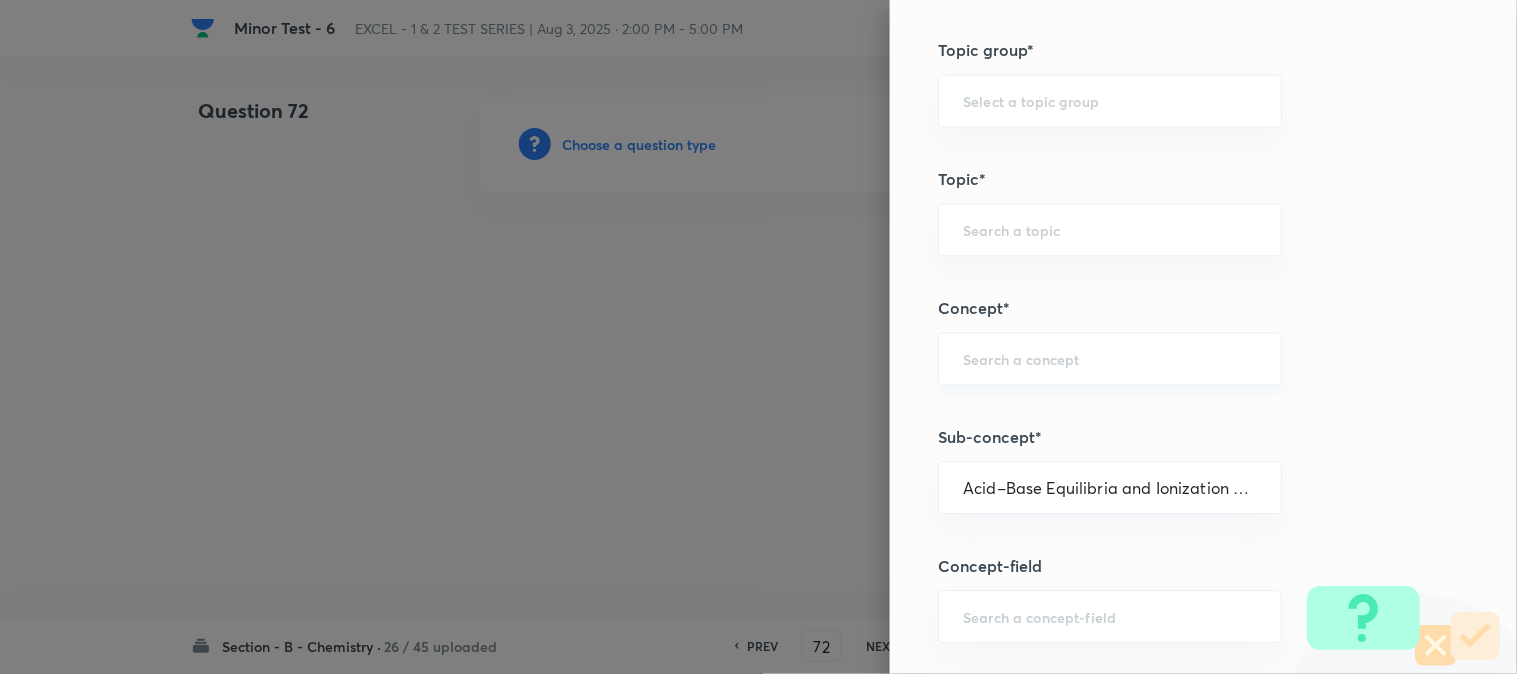 type on "Chemistry" 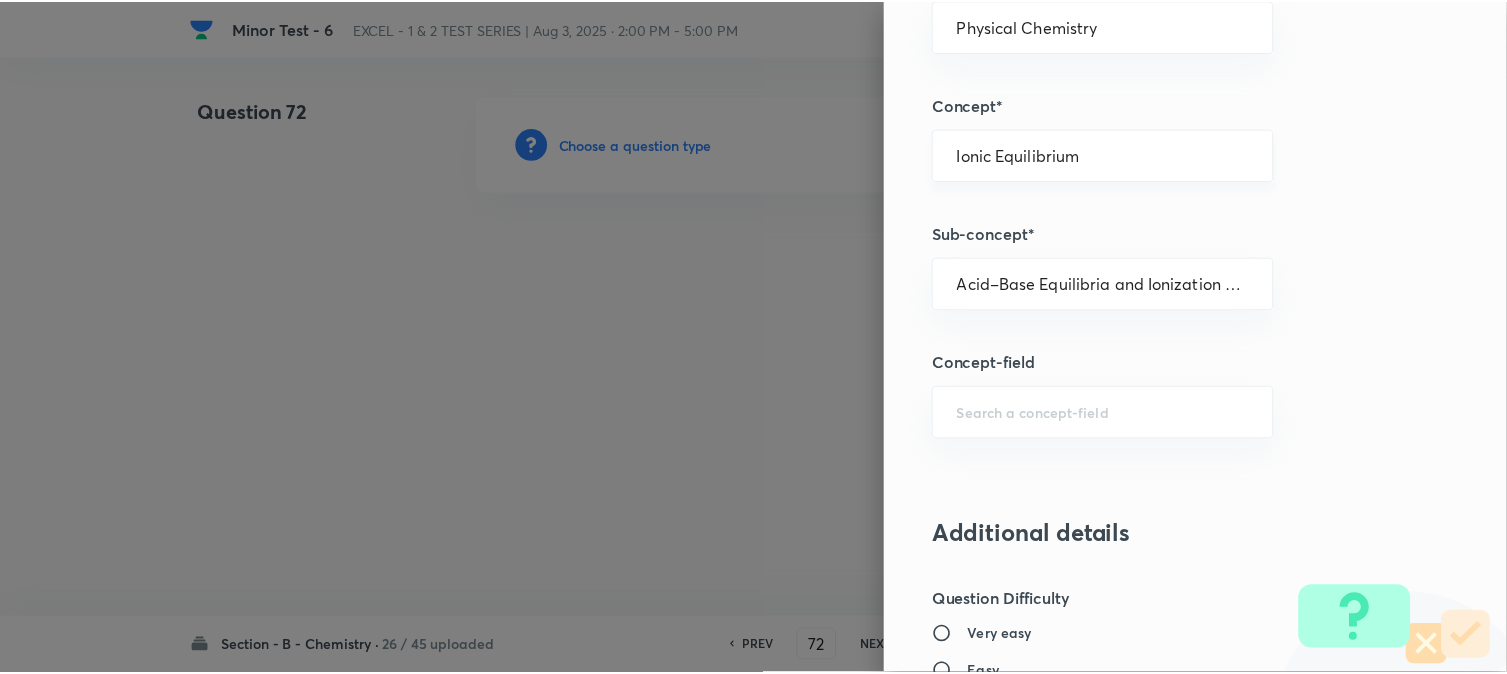 scroll, scrollTop: 2186, scrollLeft: 0, axis: vertical 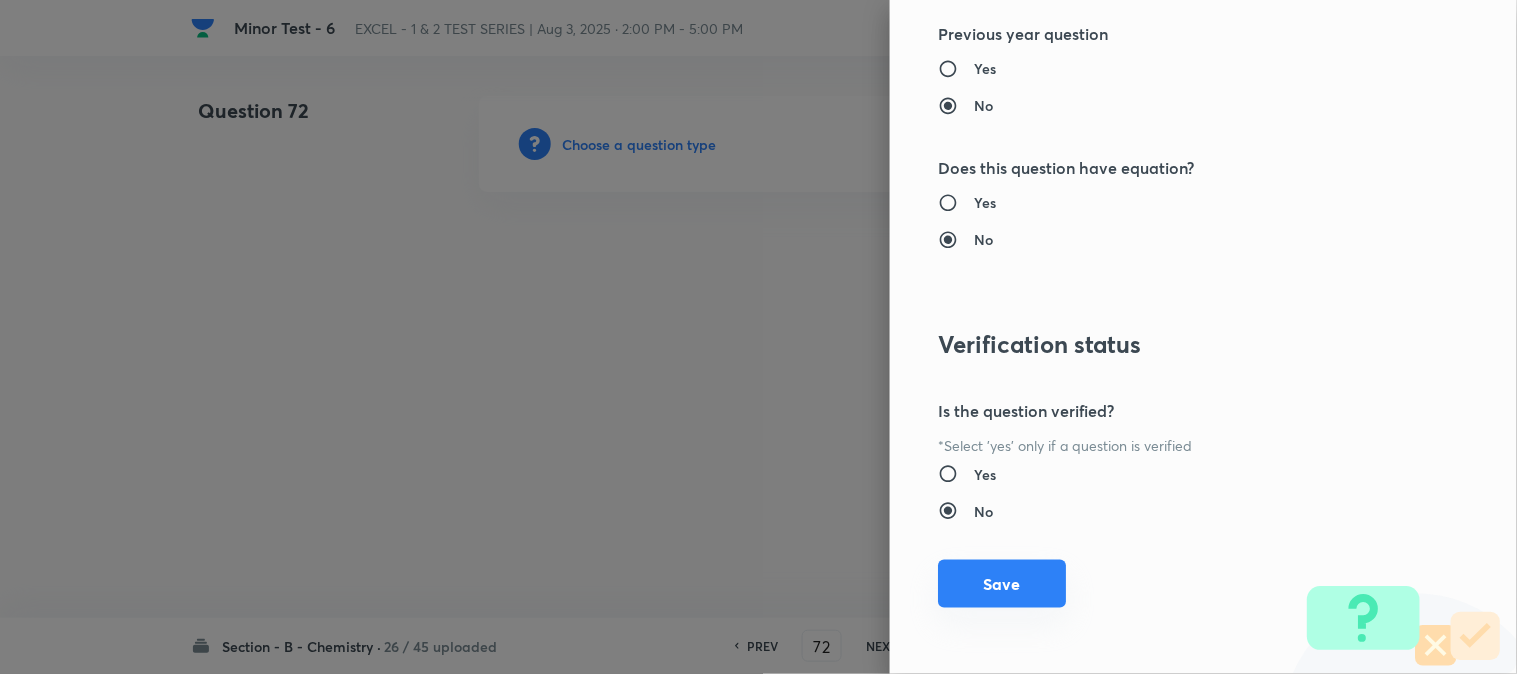 click on "Save" at bounding box center [1002, 584] 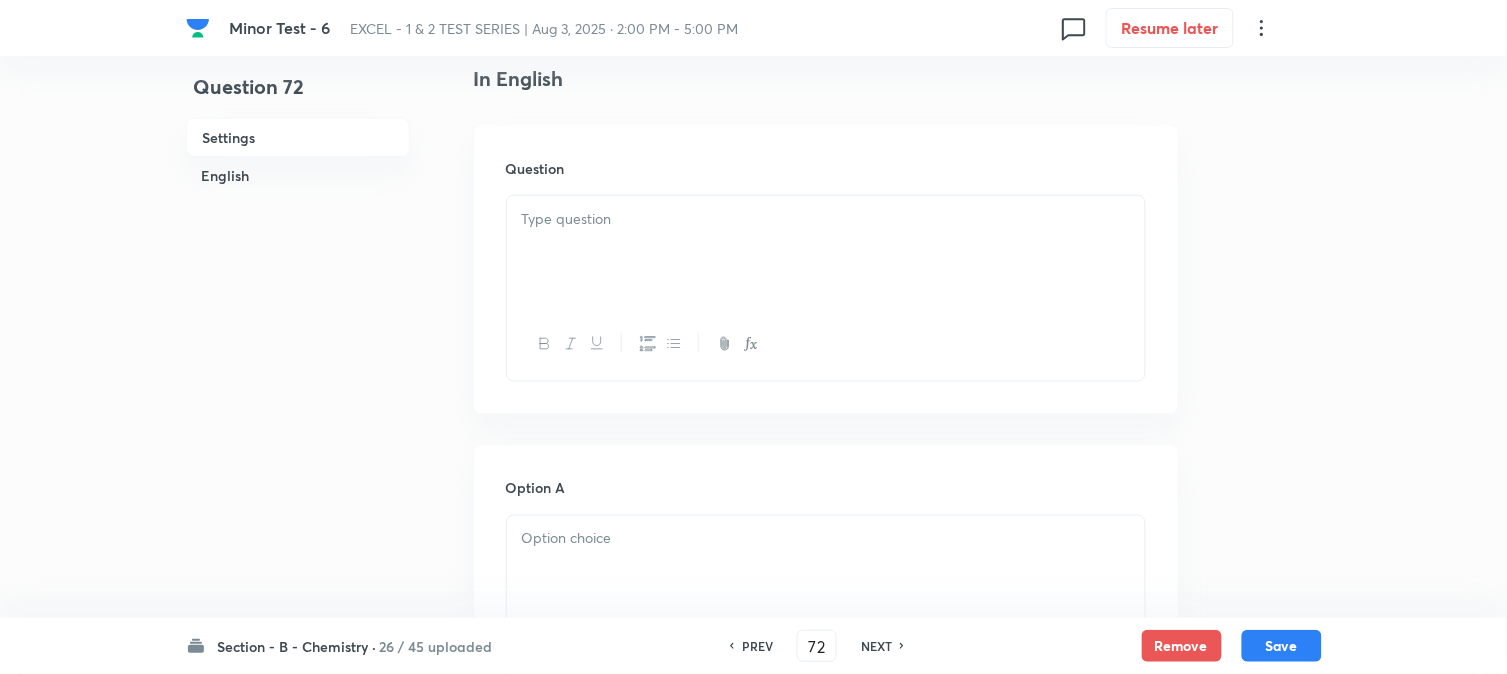 scroll, scrollTop: 555, scrollLeft: 0, axis: vertical 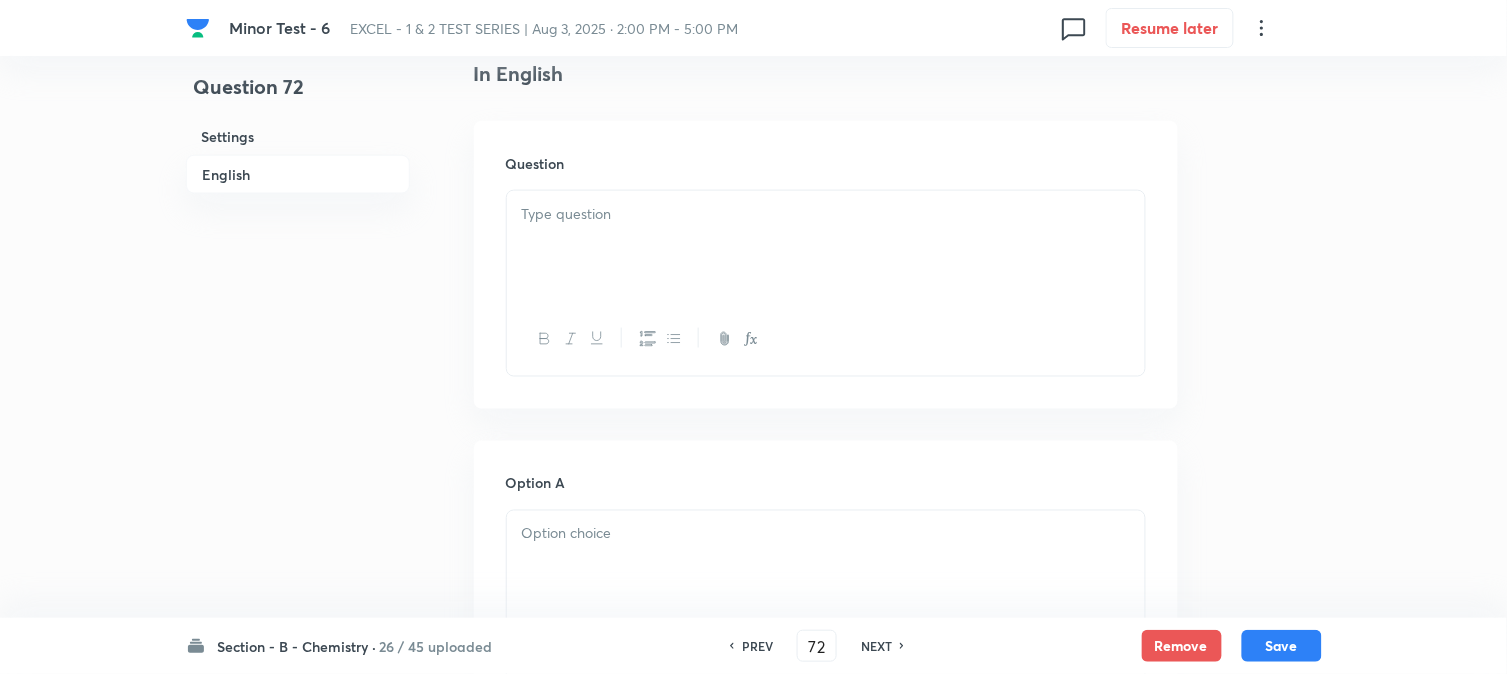 click at bounding box center (826, 247) 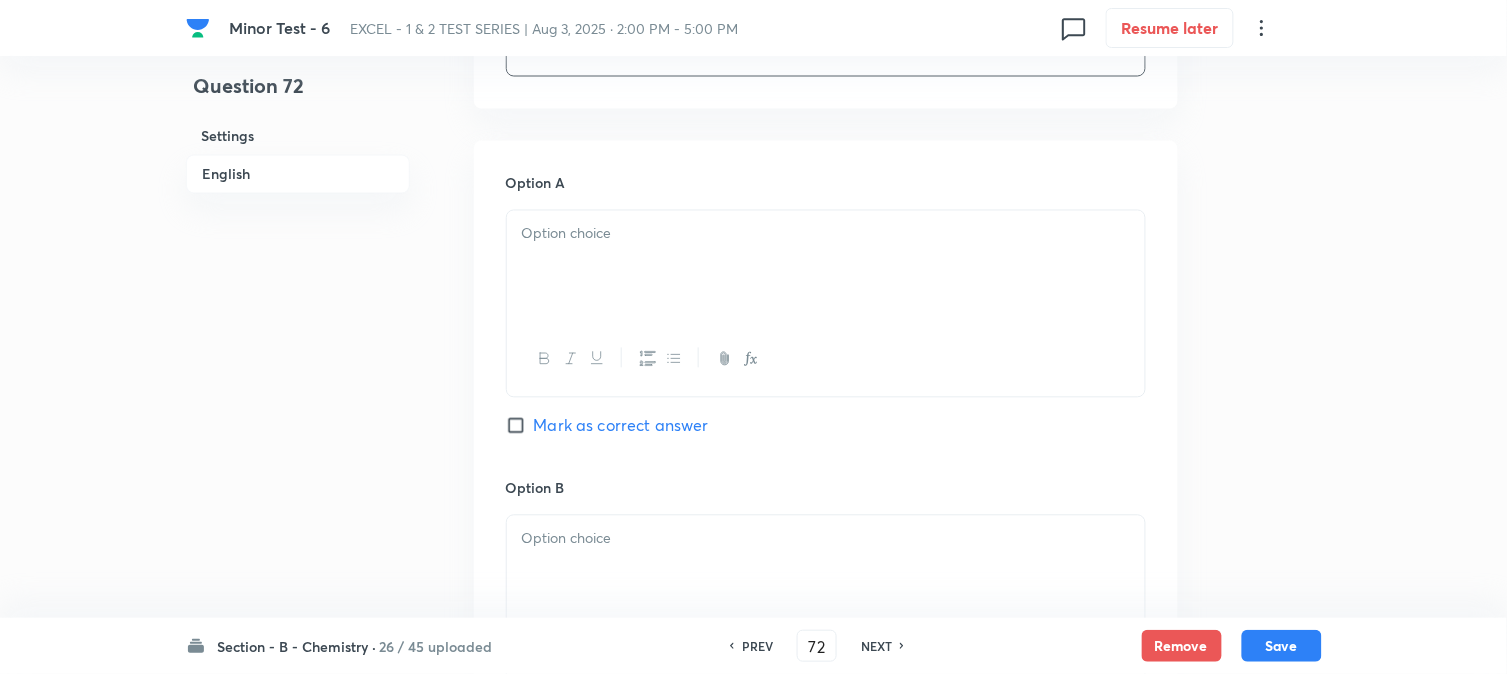 scroll, scrollTop: 888, scrollLeft: 0, axis: vertical 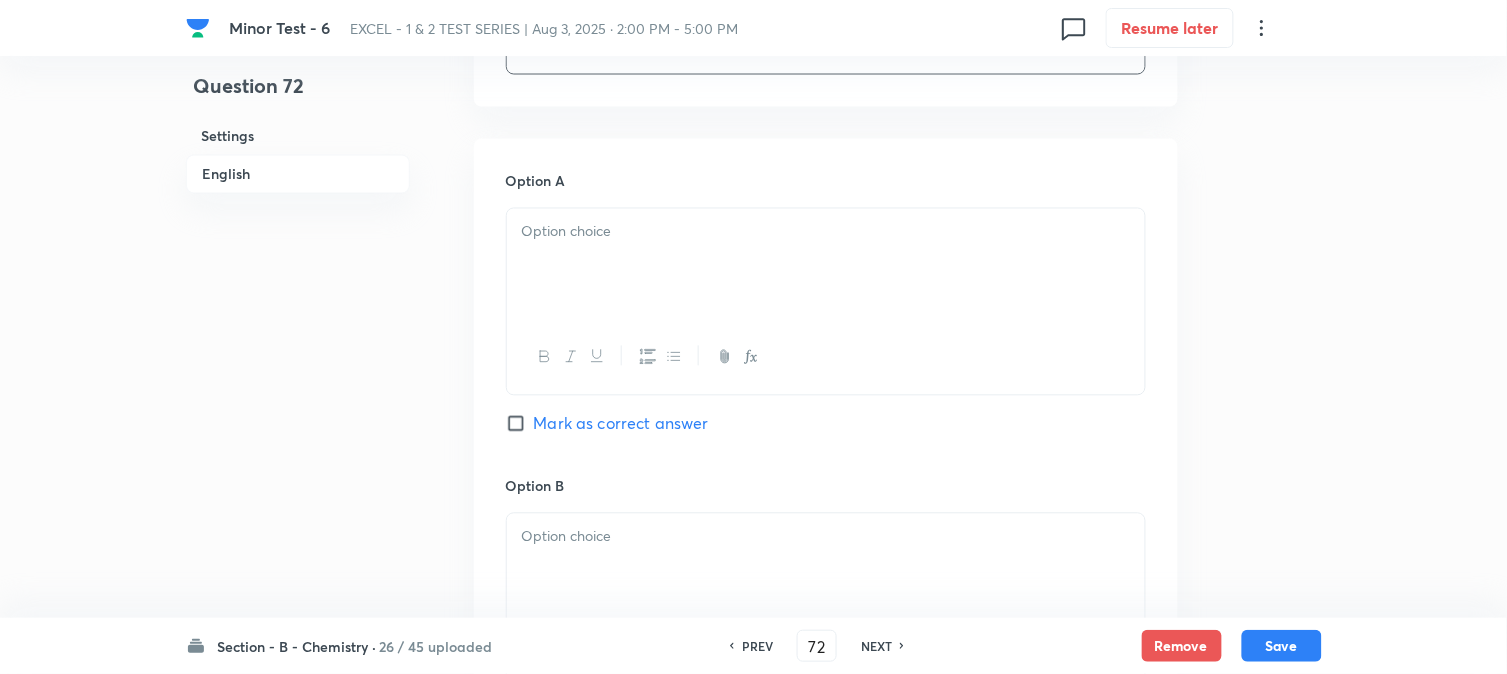 click at bounding box center (826, 265) 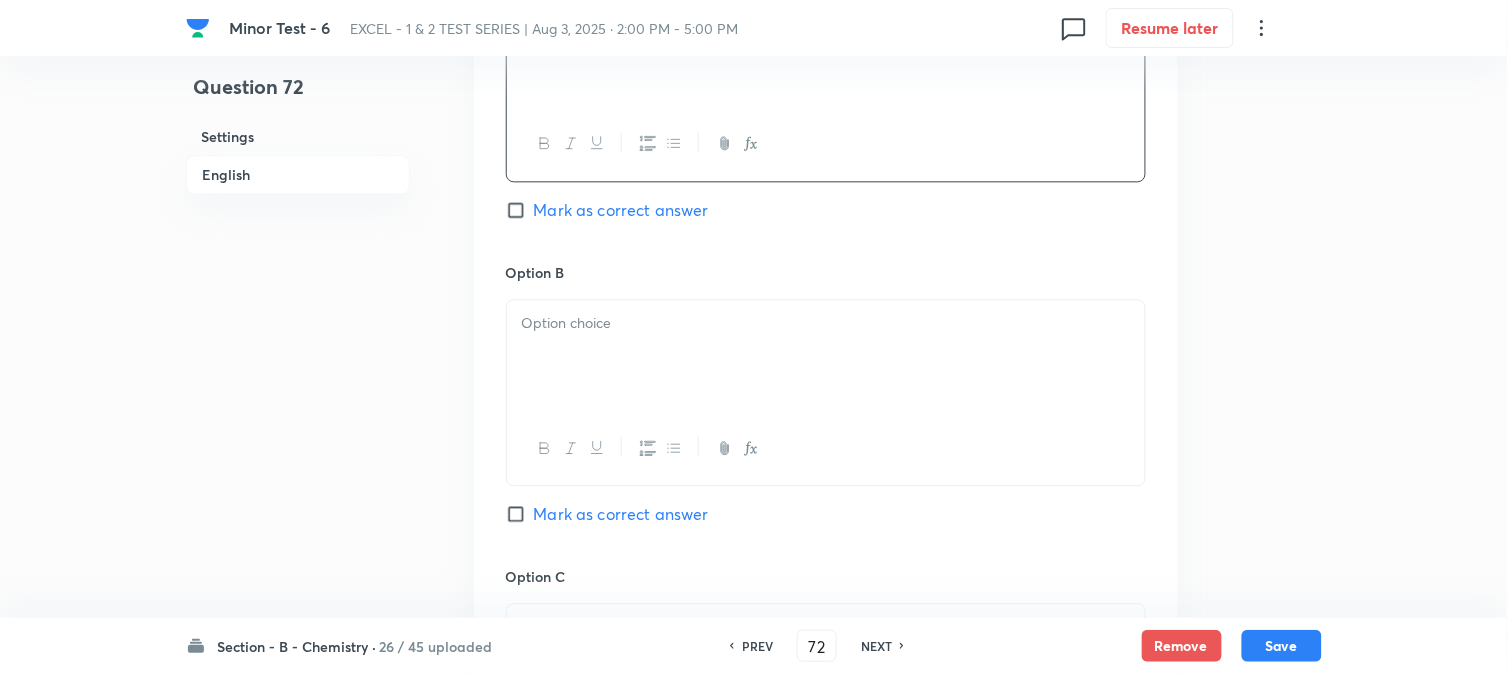 scroll, scrollTop: 1111, scrollLeft: 0, axis: vertical 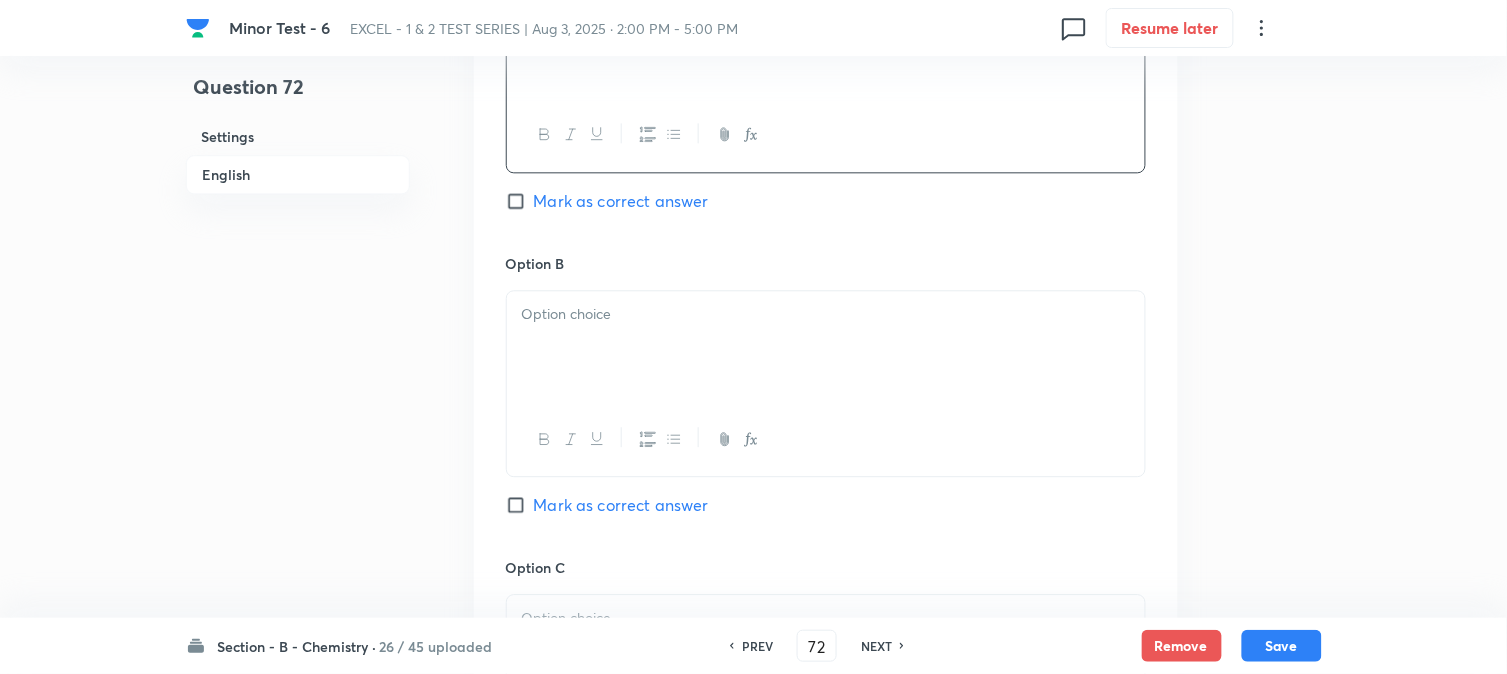click at bounding box center (826, 347) 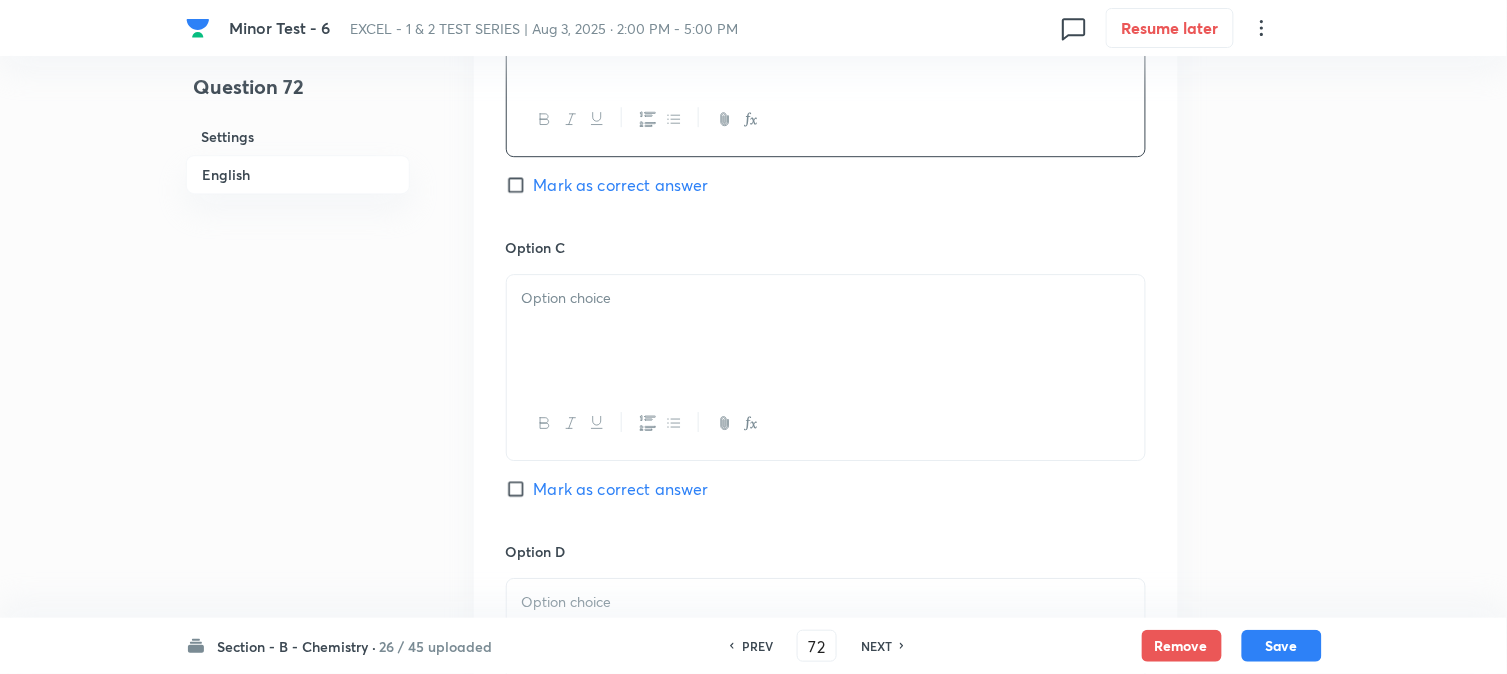scroll, scrollTop: 1444, scrollLeft: 0, axis: vertical 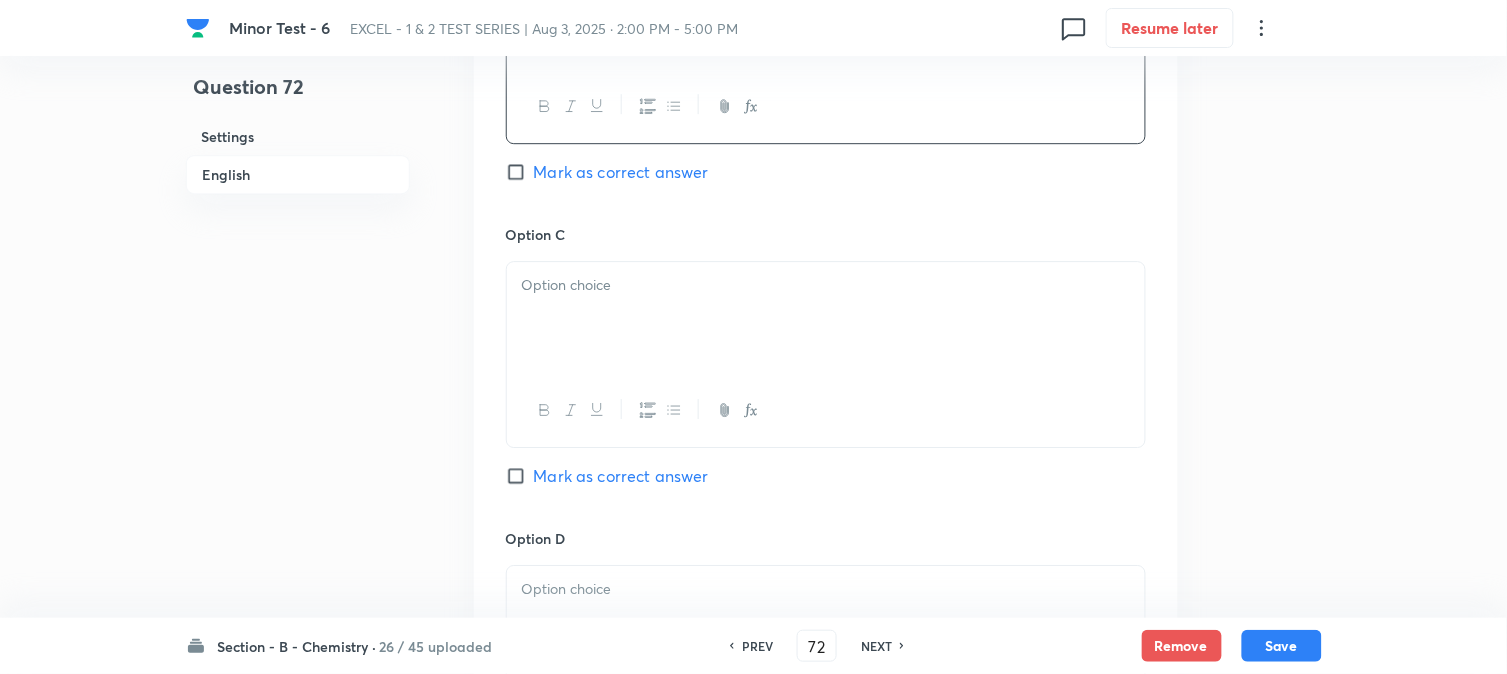 click at bounding box center (826, 318) 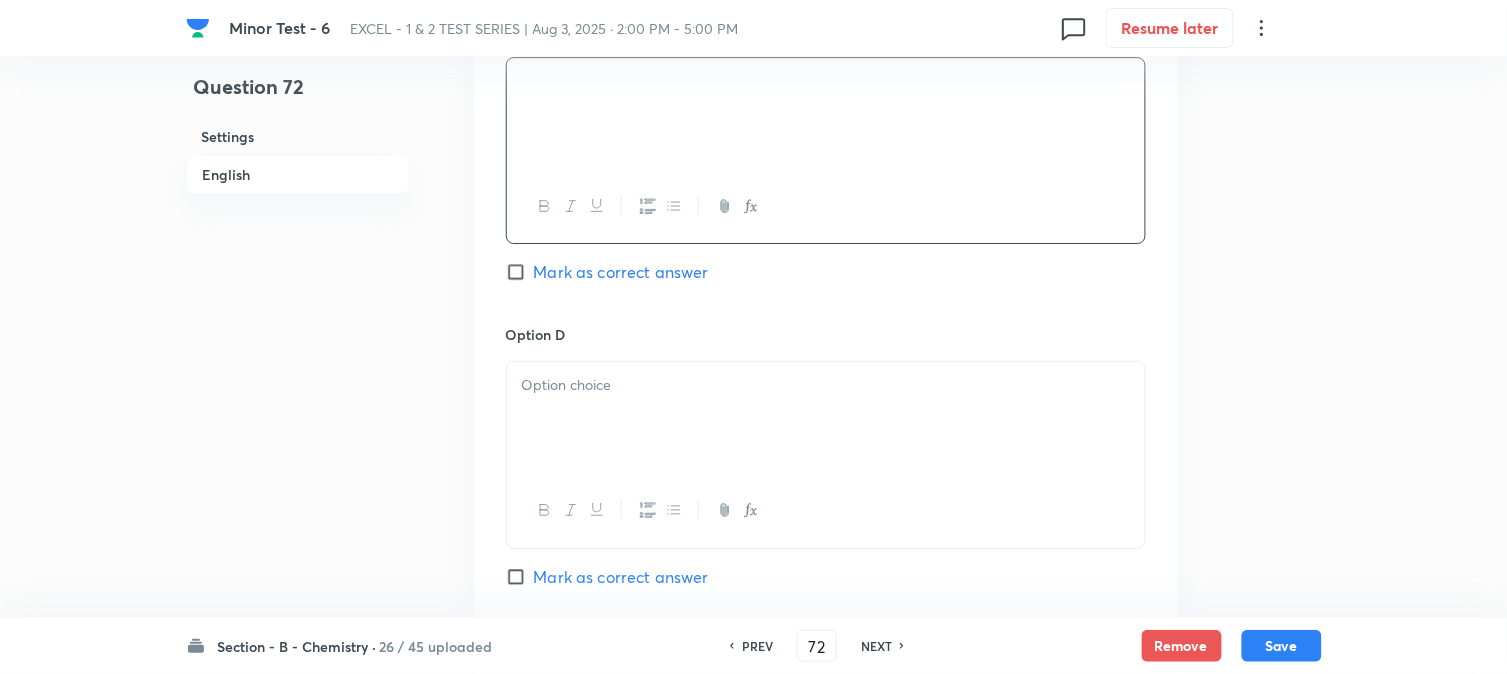 scroll, scrollTop: 1666, scrollLeft: 0, axis: vertical 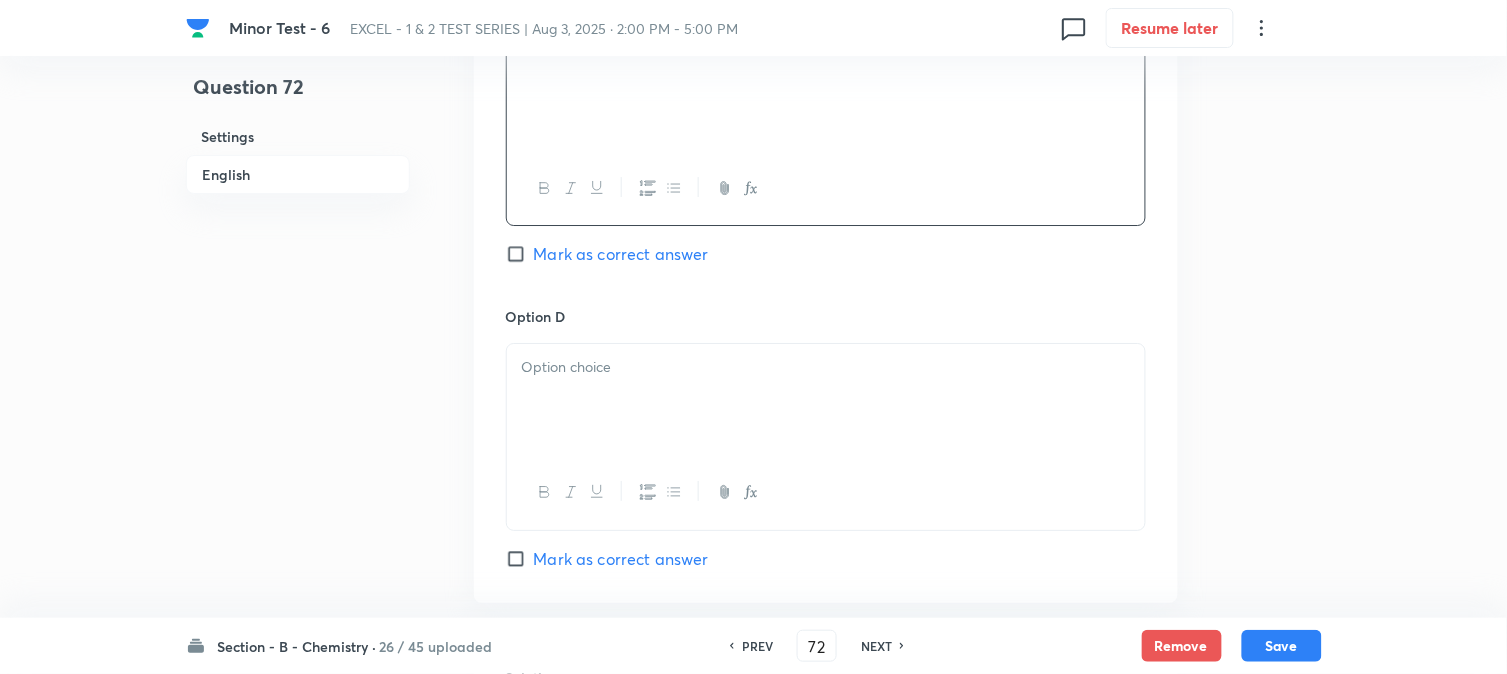 click at bounding box center [826, 400] 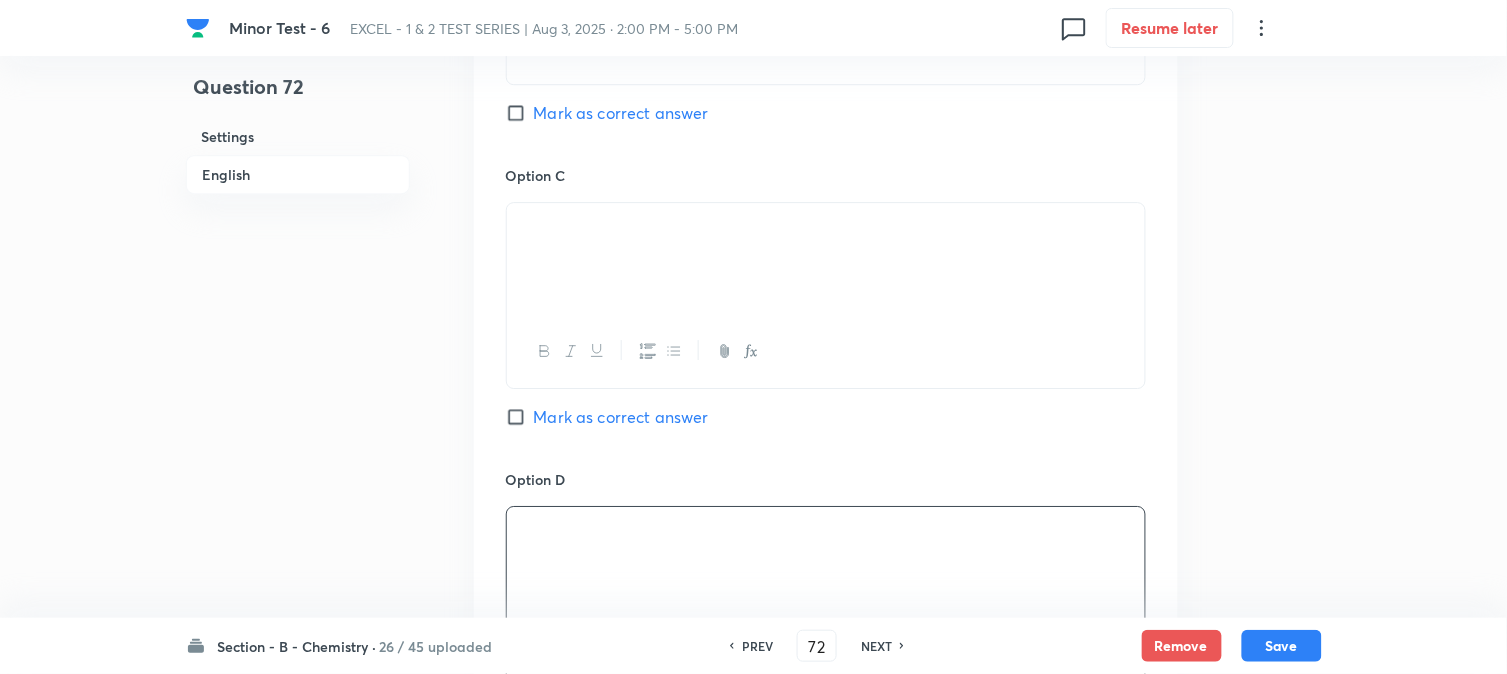 scroll, scrollTop: 1333, scrollLeft: 0, axis: vertical 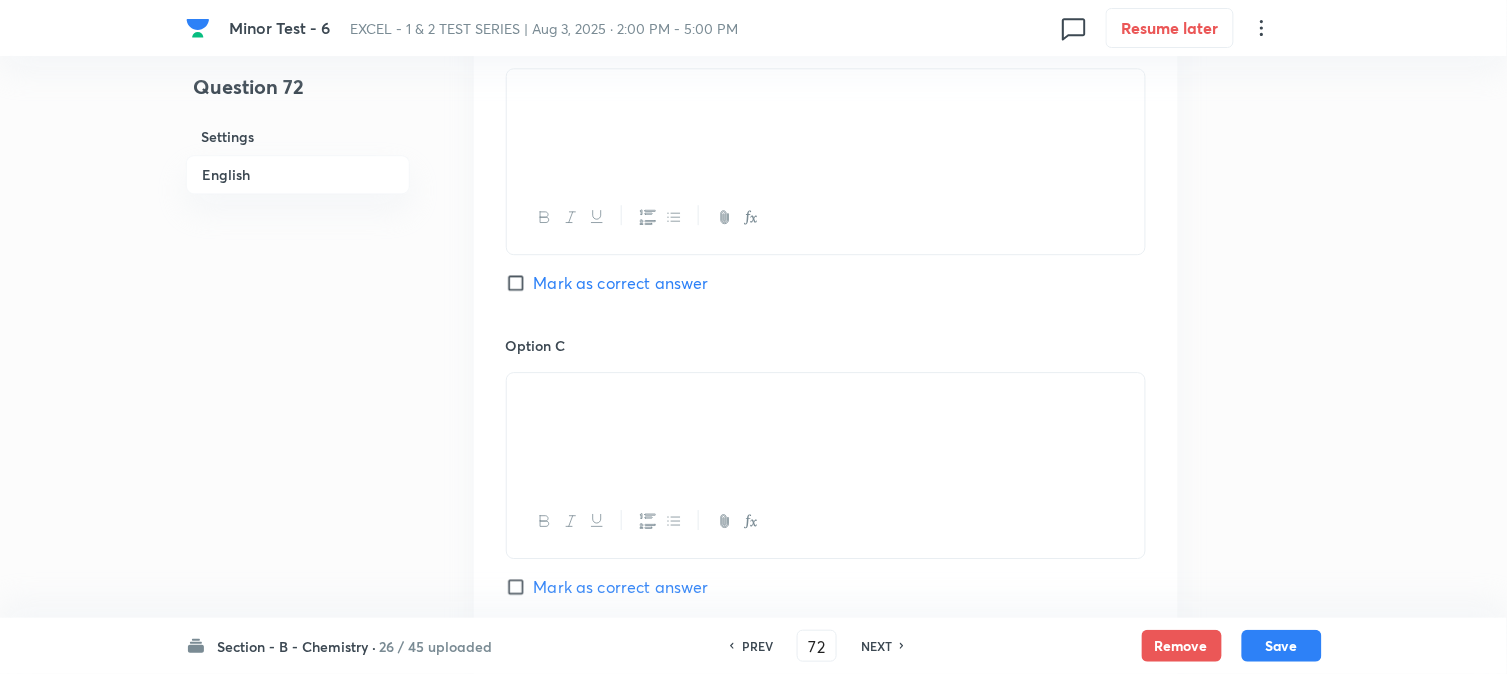 click on "Mark as correct answer" at bounding box center (520, 283) 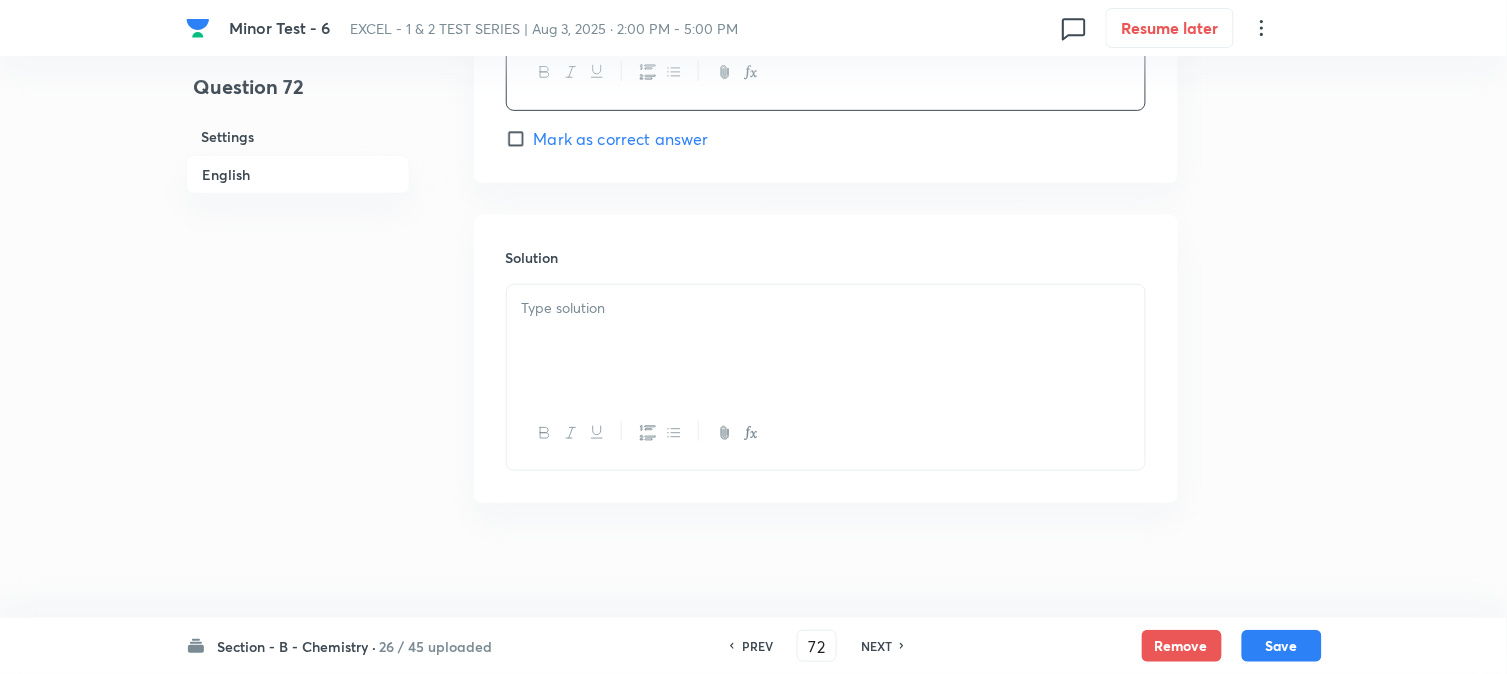 scroll, scrollTop: 2095, scrollLeft: 0, axis: vertical 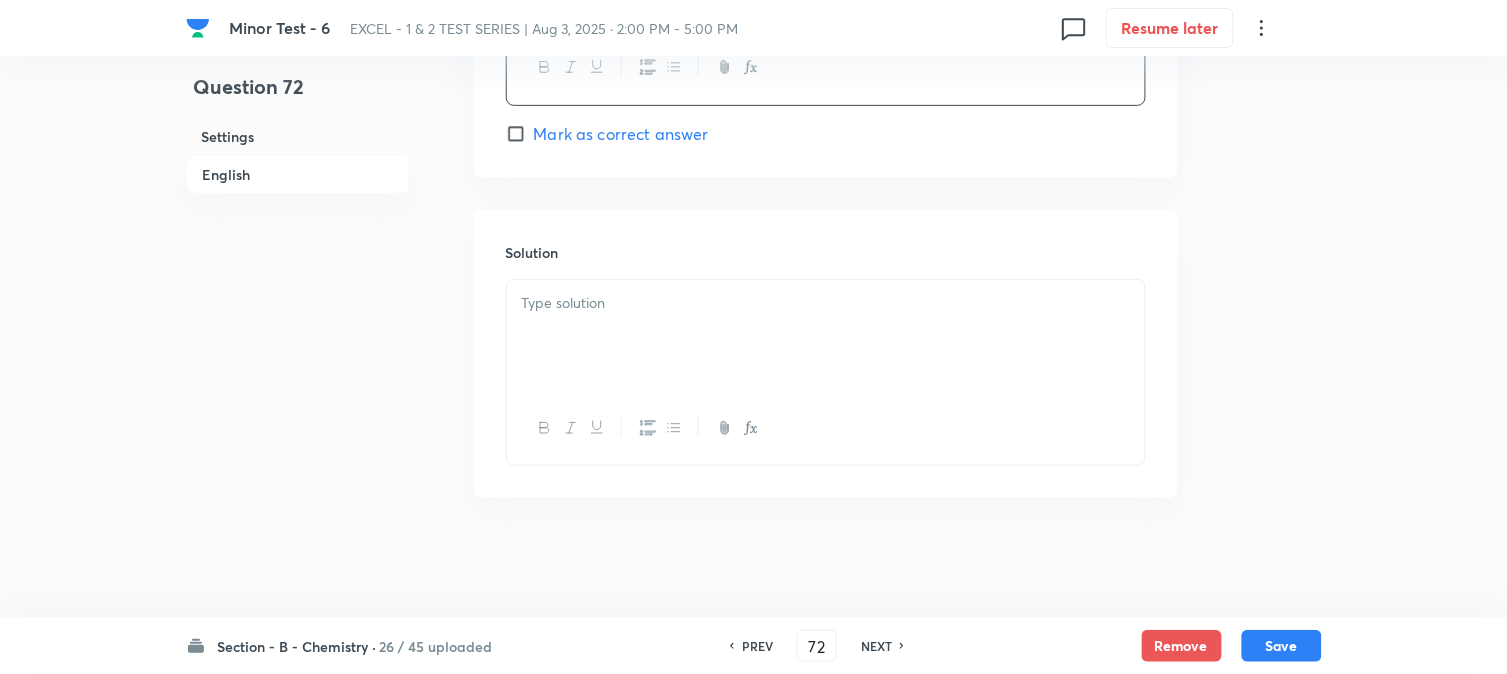 click at bounding box center (826, 336) 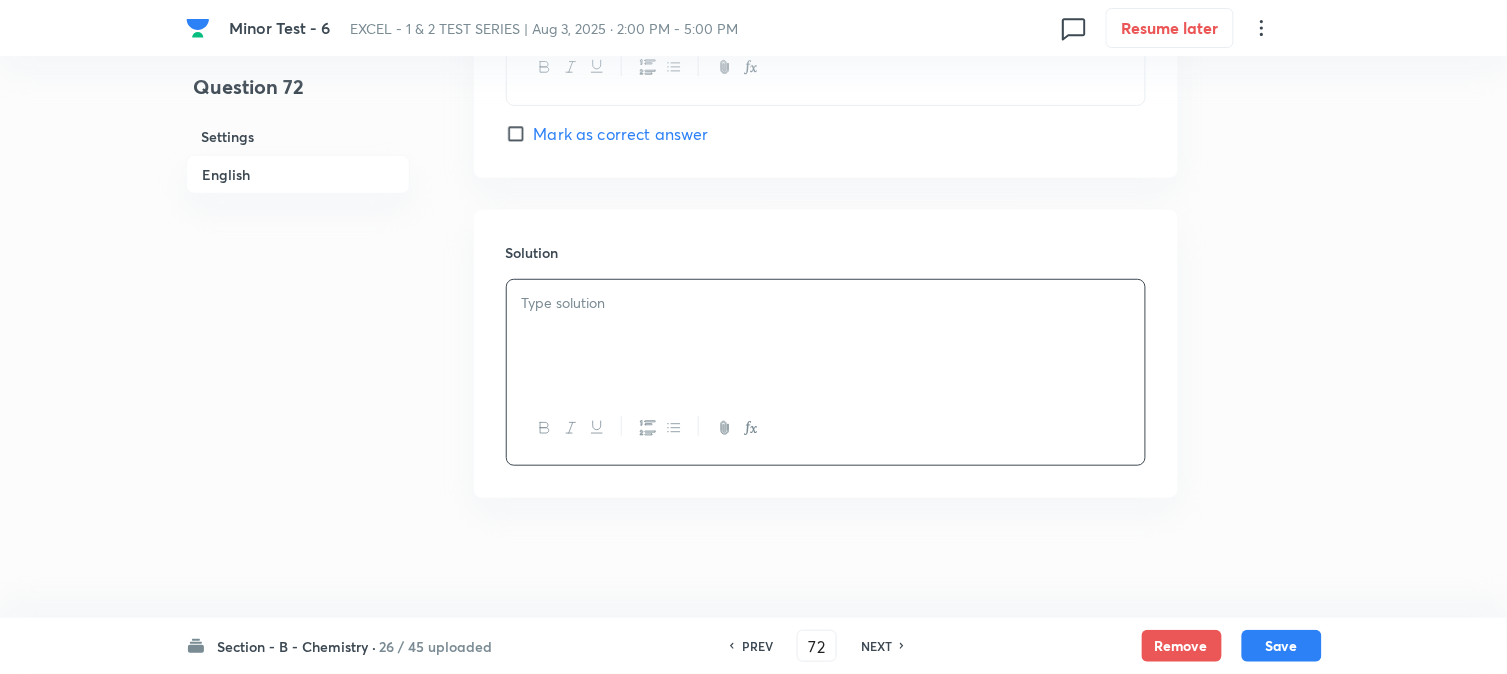 type 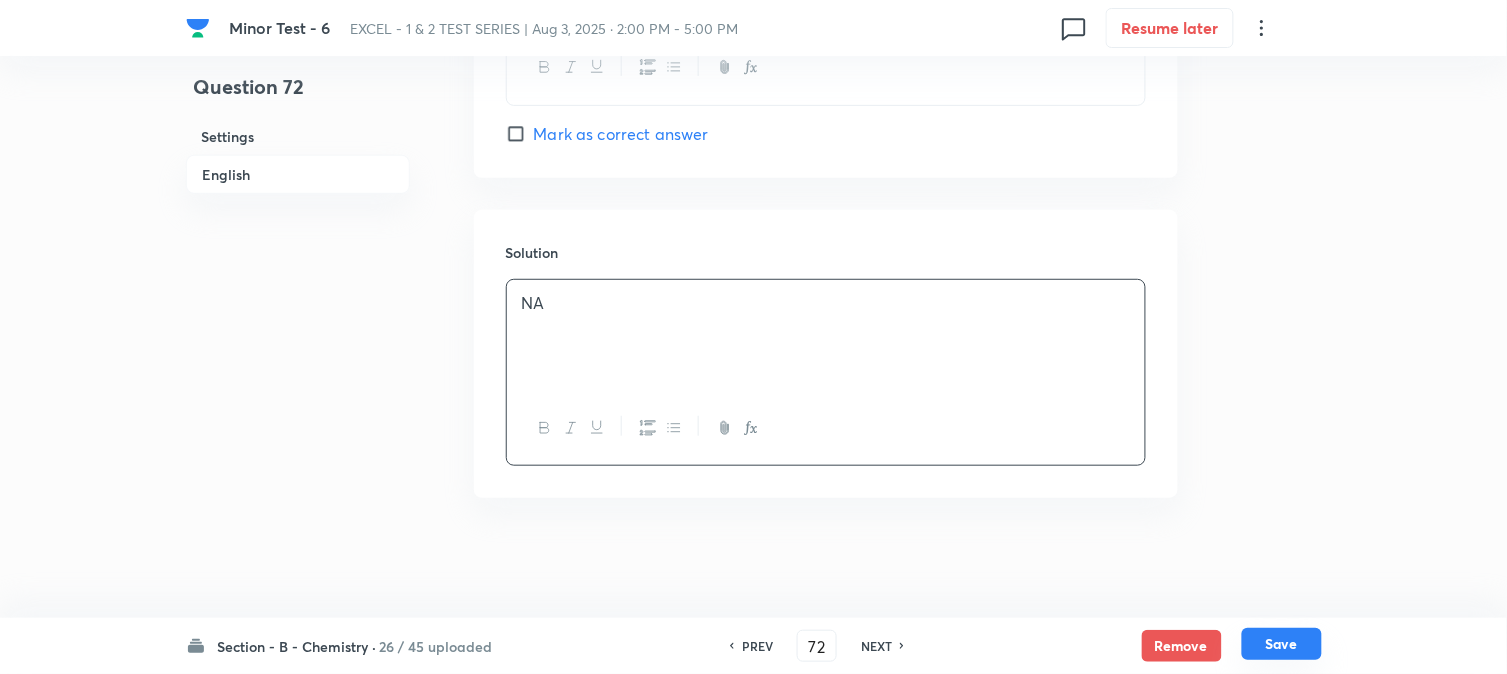 click on "Save" at bounding box center (1282, 644) 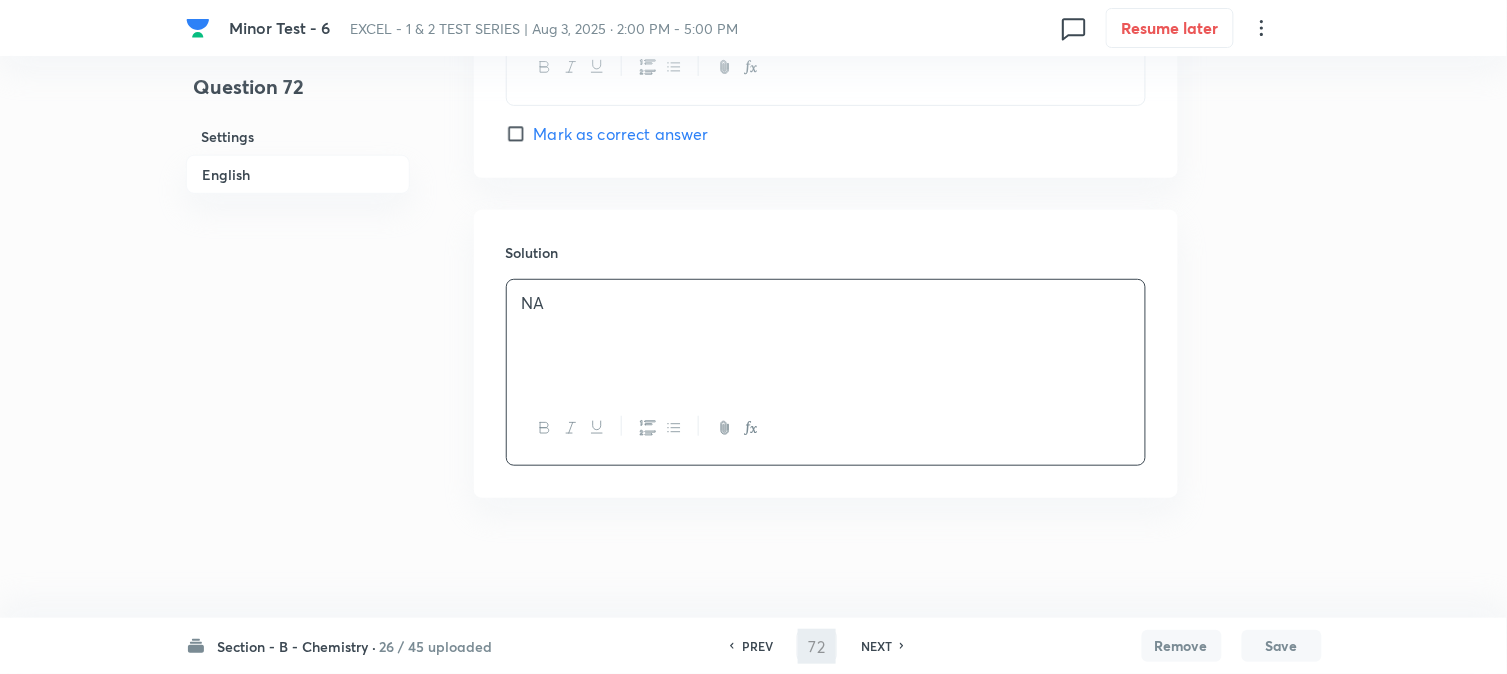 type on "73" 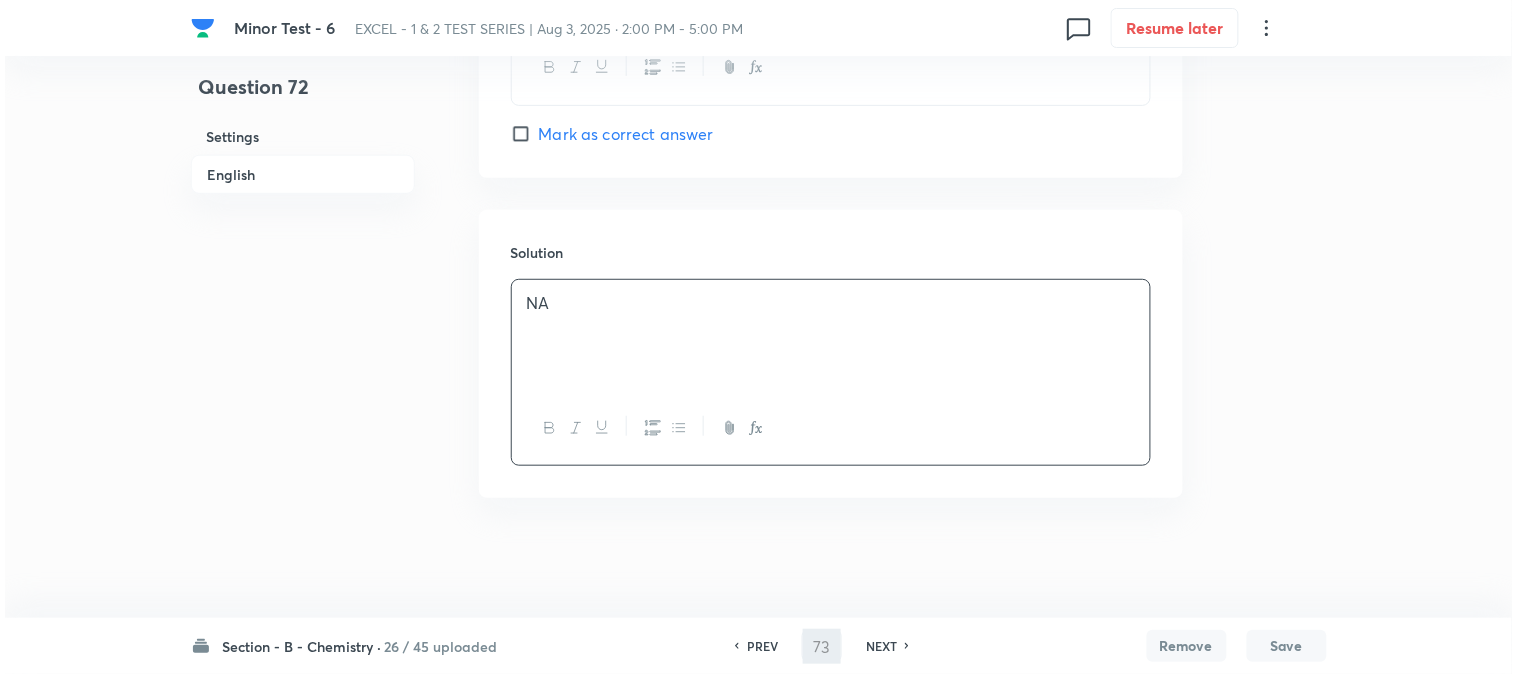 scroll, scrollTop: 0, scrollLeft: 0, axis: both 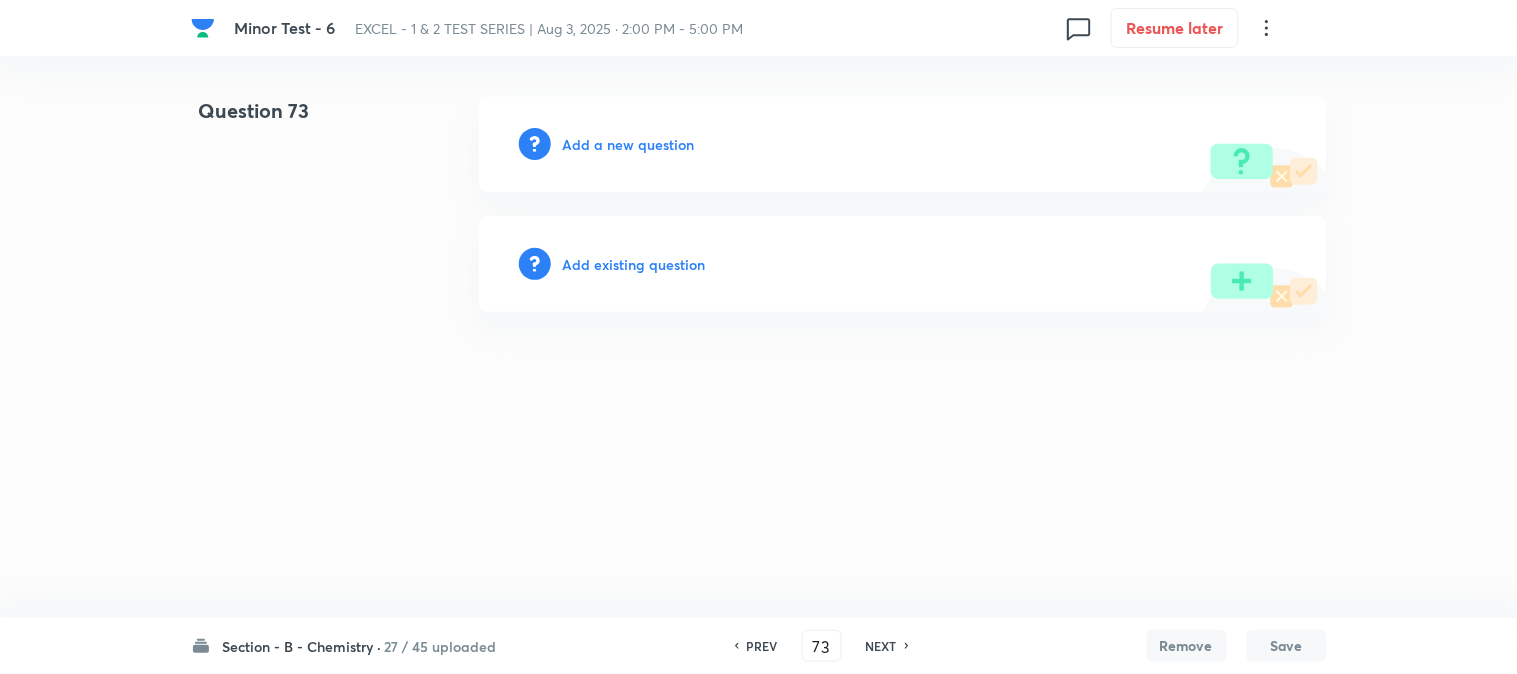 click on "Add a new question" at bounding box center [629, 144] 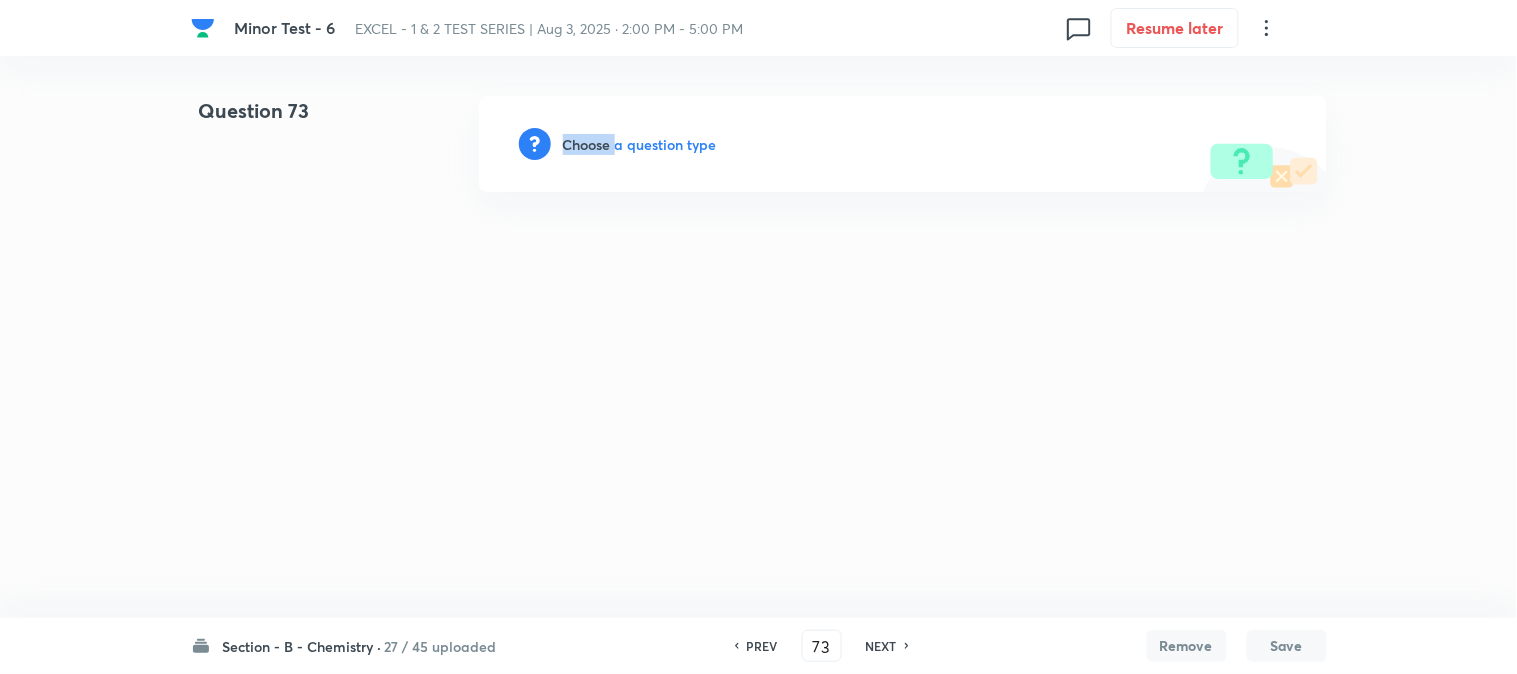click on "Choose a question type" at bounding box center (640, 144) 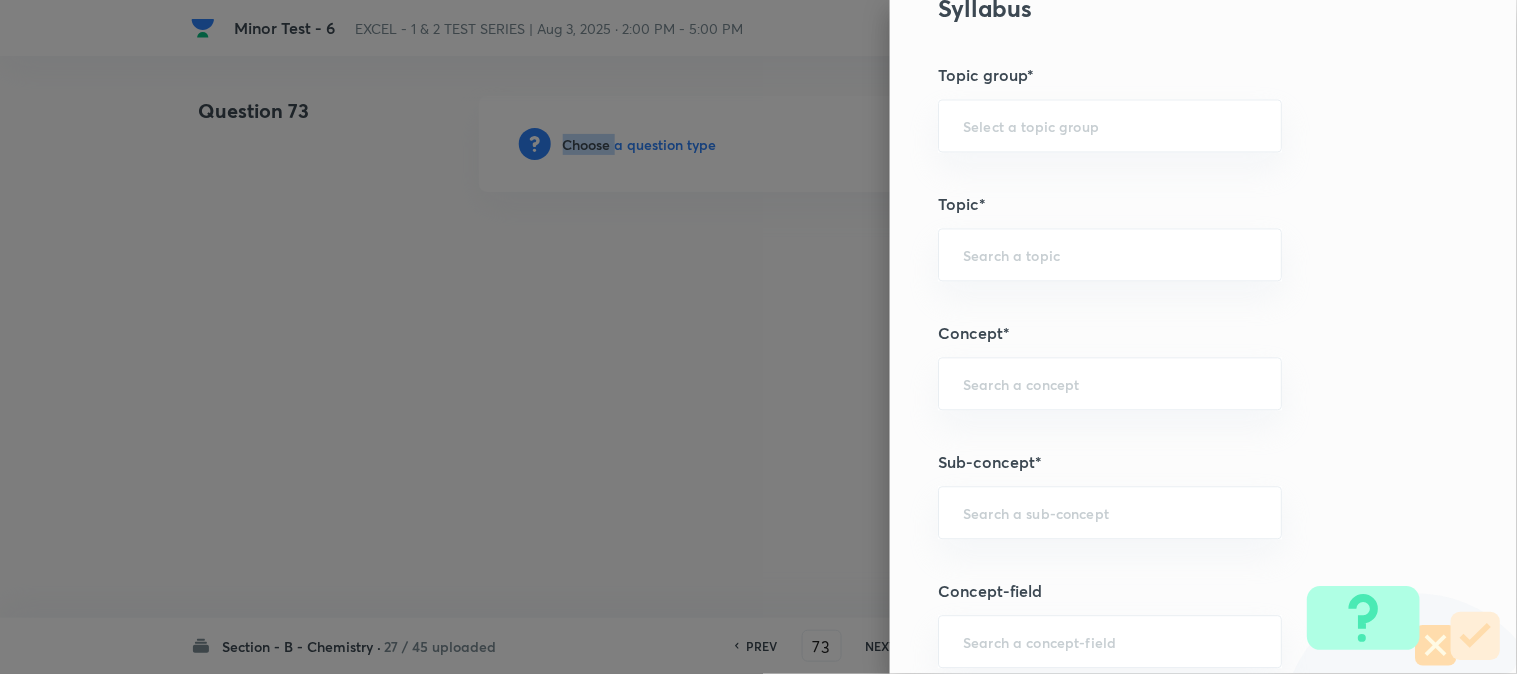 scroll, scrollTop: 1111, scrollLeft: 0, axis: vertical 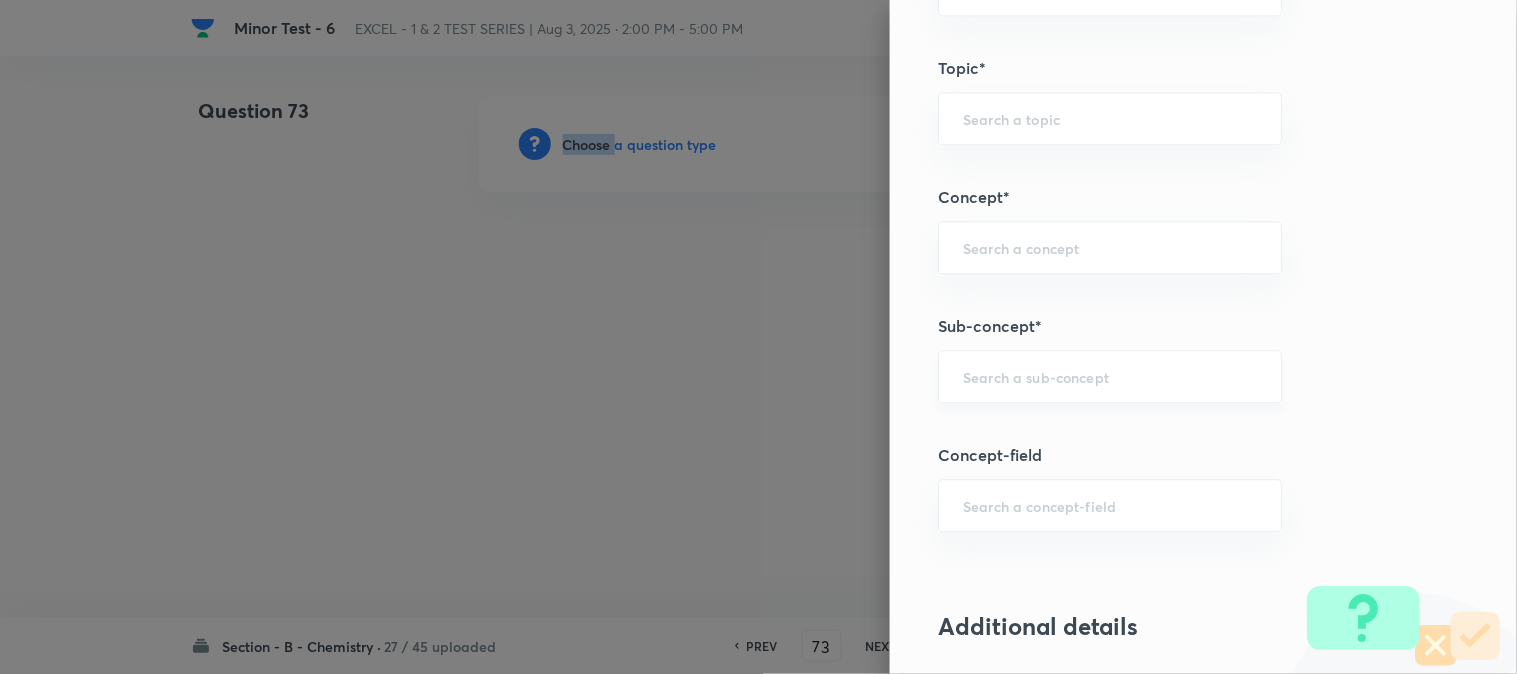 click on "​" at bounding box center [1110, 376] 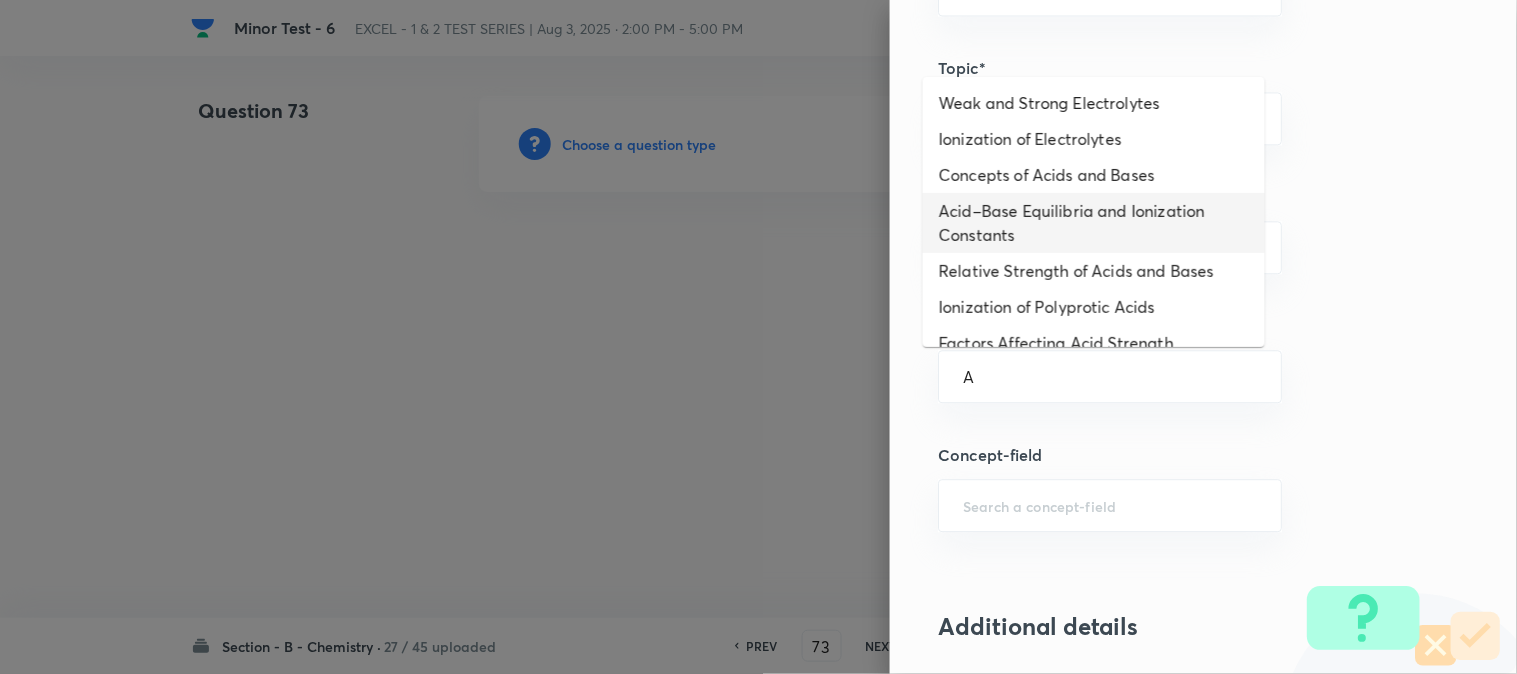 click on "Acid–Base Equilibria and Ionization Constants" at bounding box center (1094, 223) 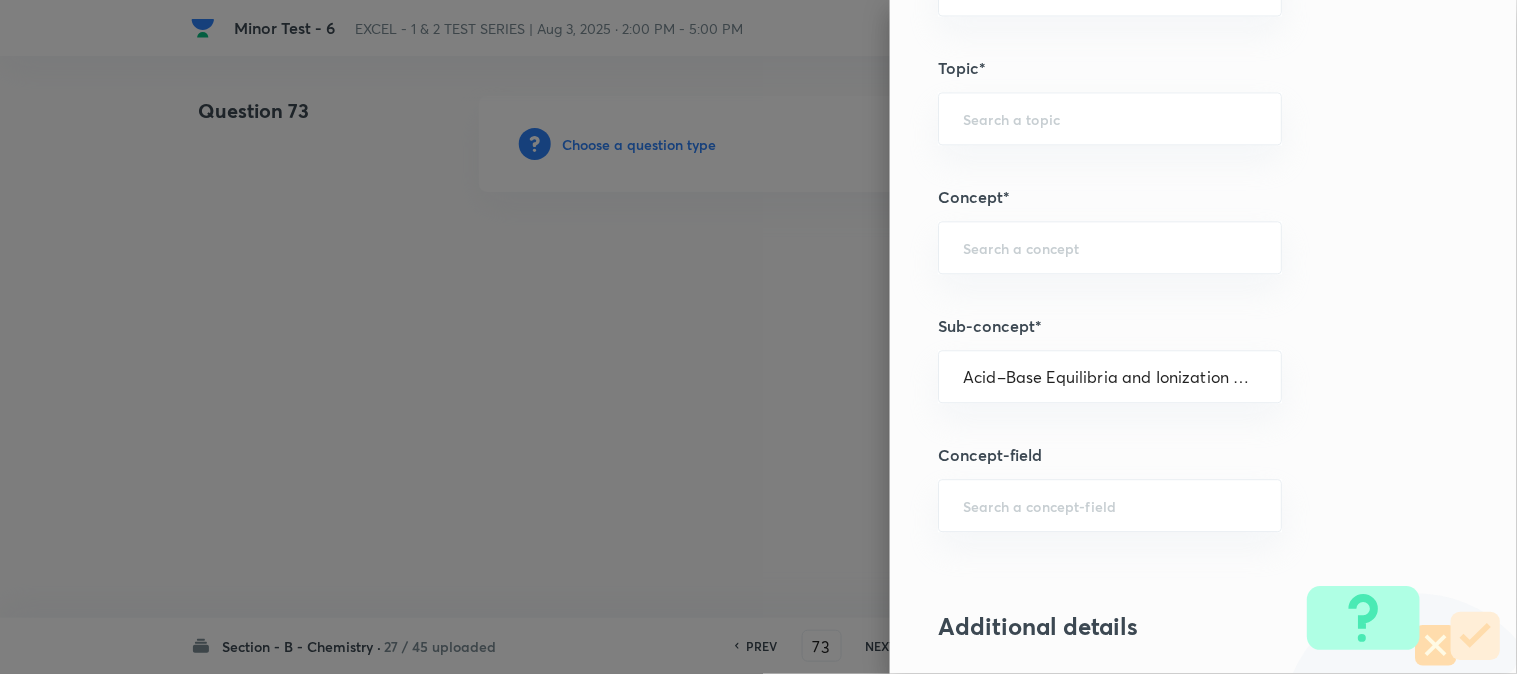 type on "Chemistry" 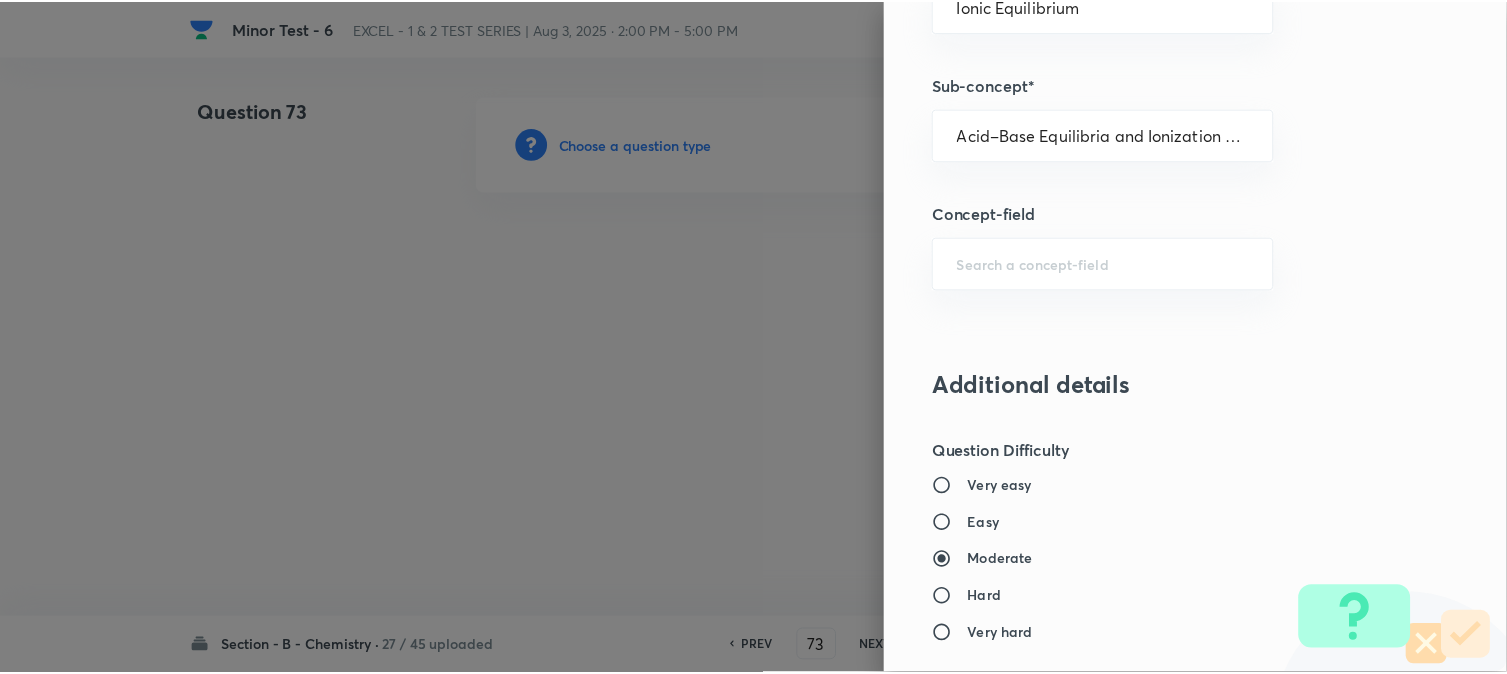 scroll, scrollTop: 2111, scrollLeft: 0, axis: vertical 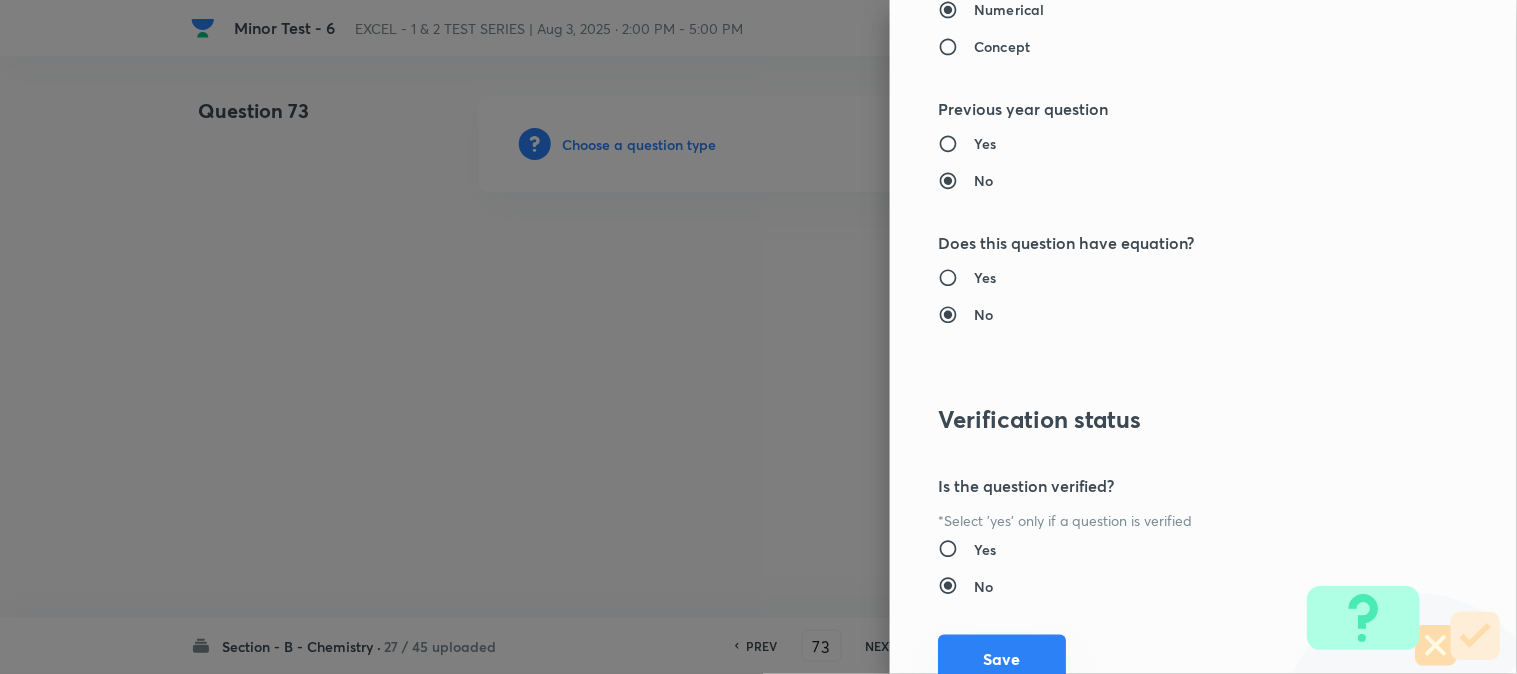 click on "Save" at bounding box center [1002, 659] 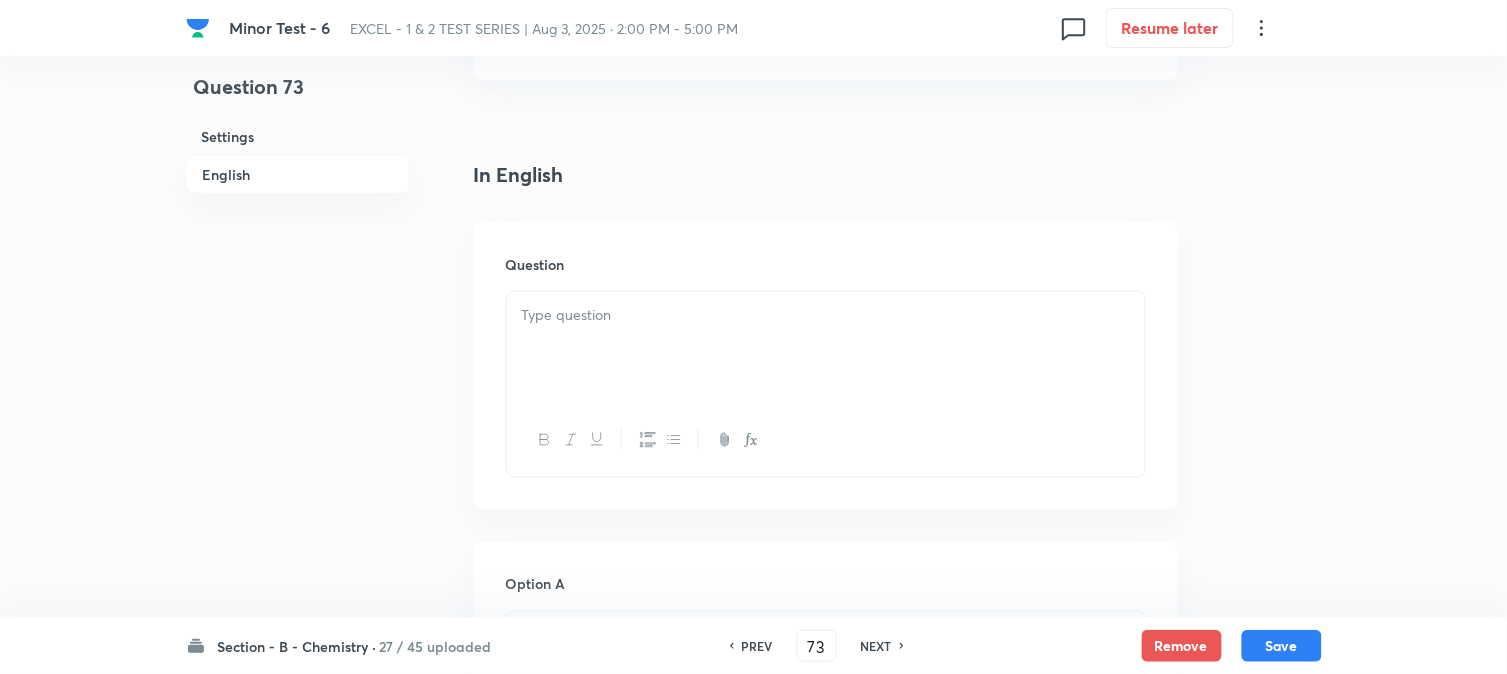scroll, scrollTop: 555, scrollLeft: 0, axis: vertical 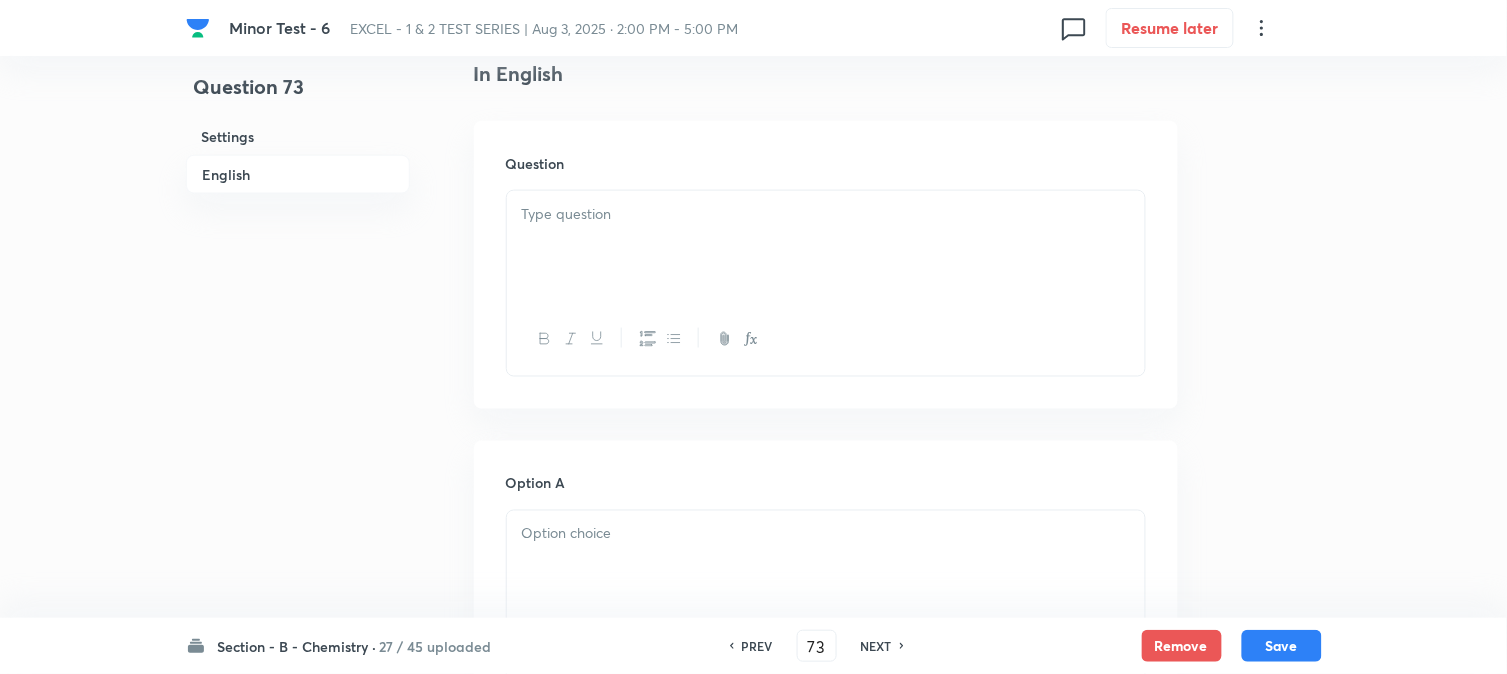 click at bounding box center [826, 247] 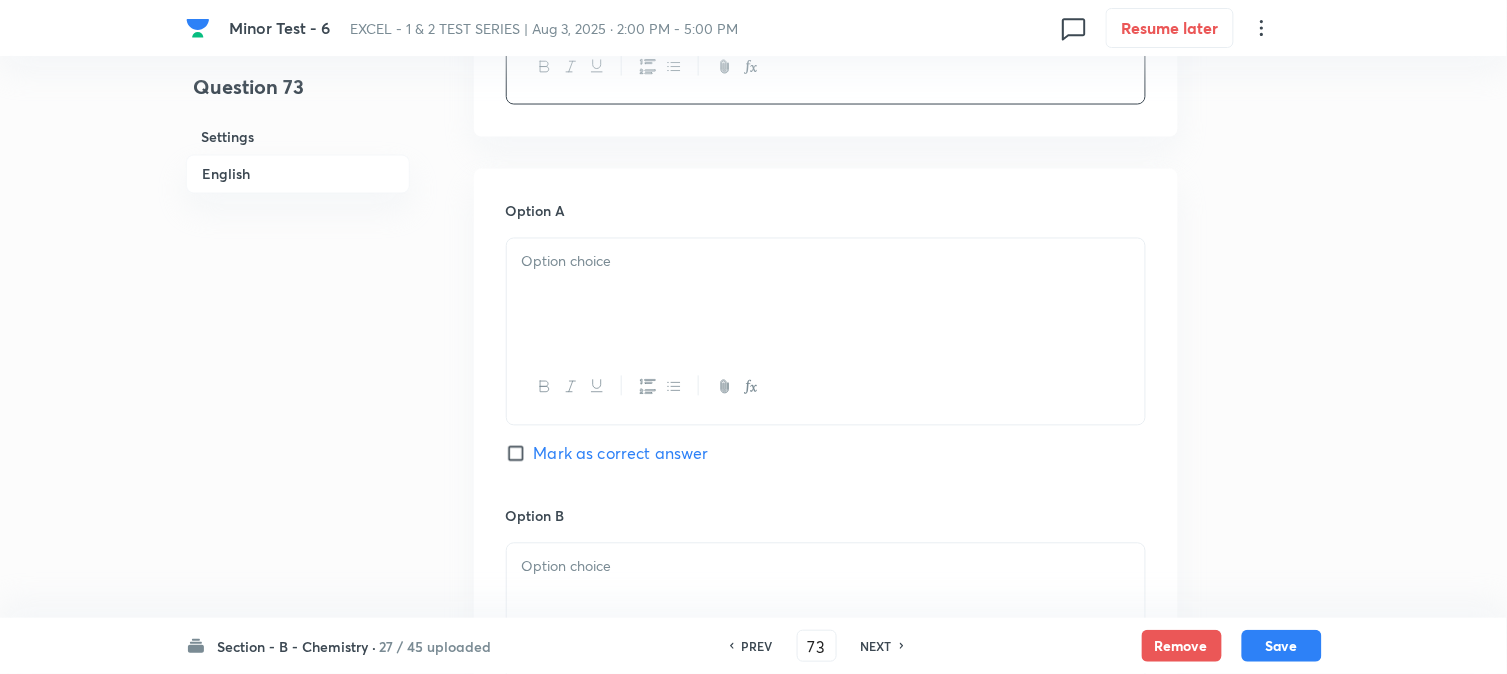 scroll, scrollTop: 888, scrollLeft: 0, axis: vertical 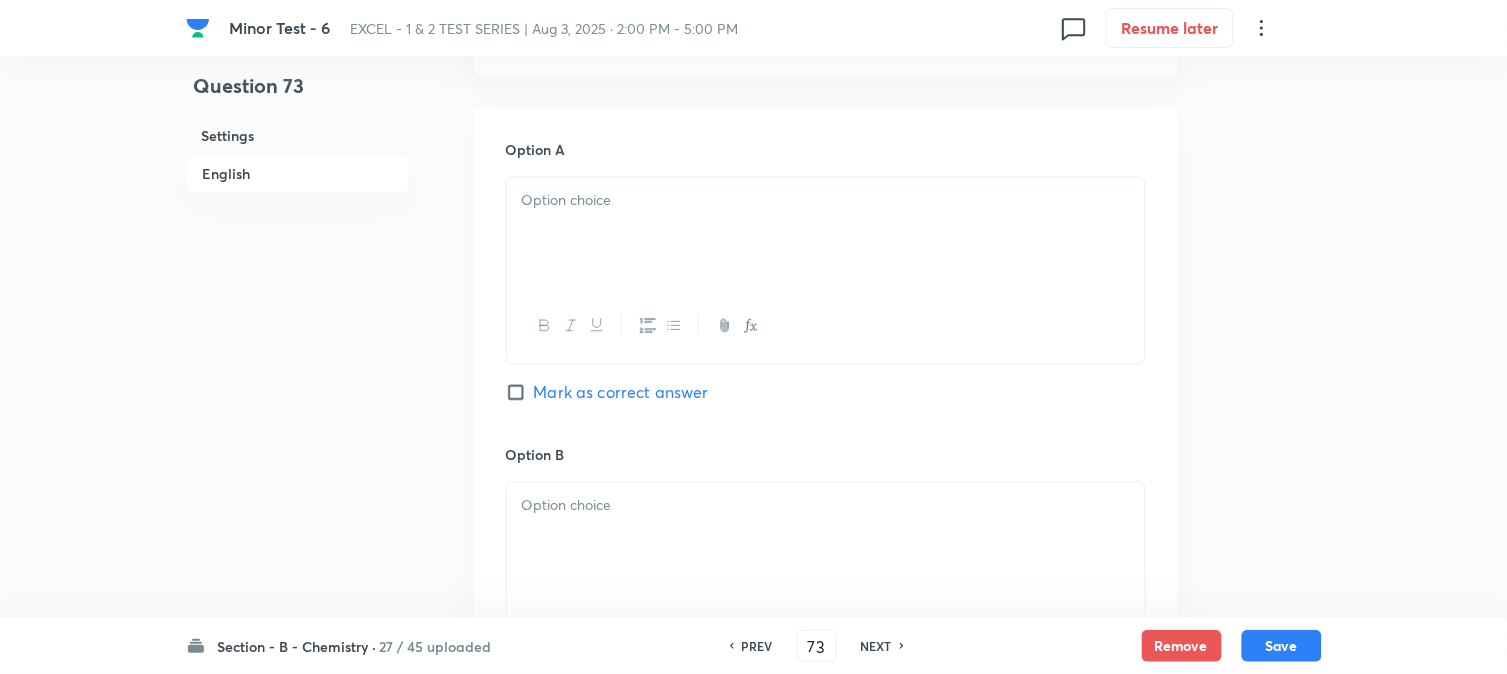 click at bounding box center [826, 234] 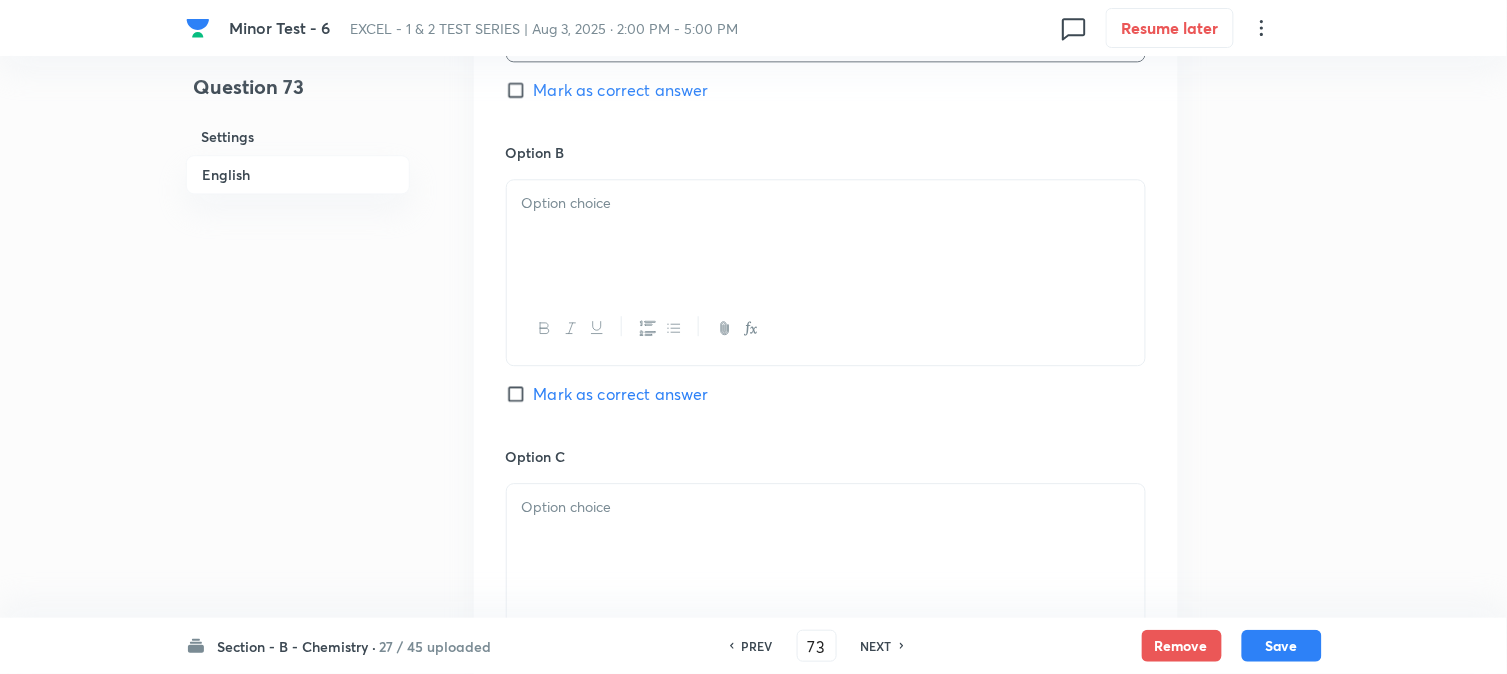 scroll, scrollTop: 1222, scrollLeft: 0, axis: vertical 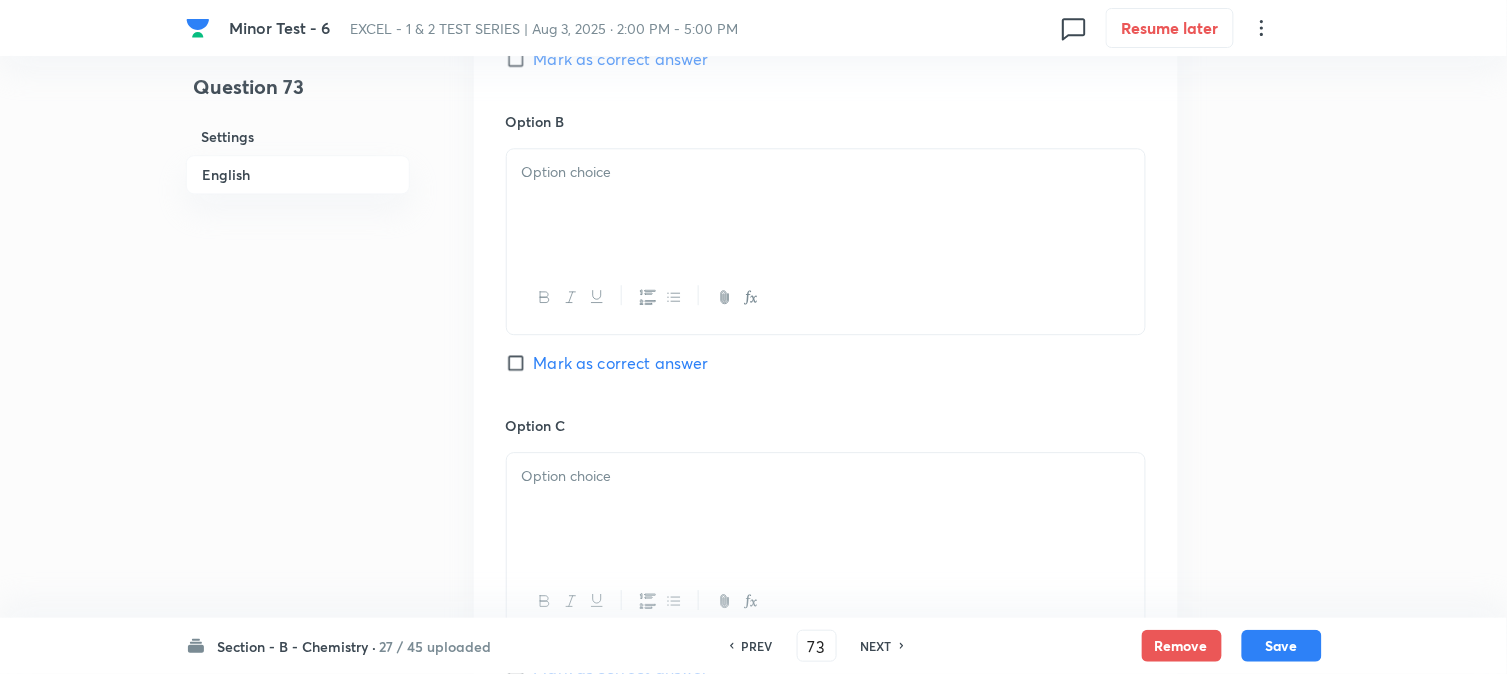 click at bounding box center [826, 297] 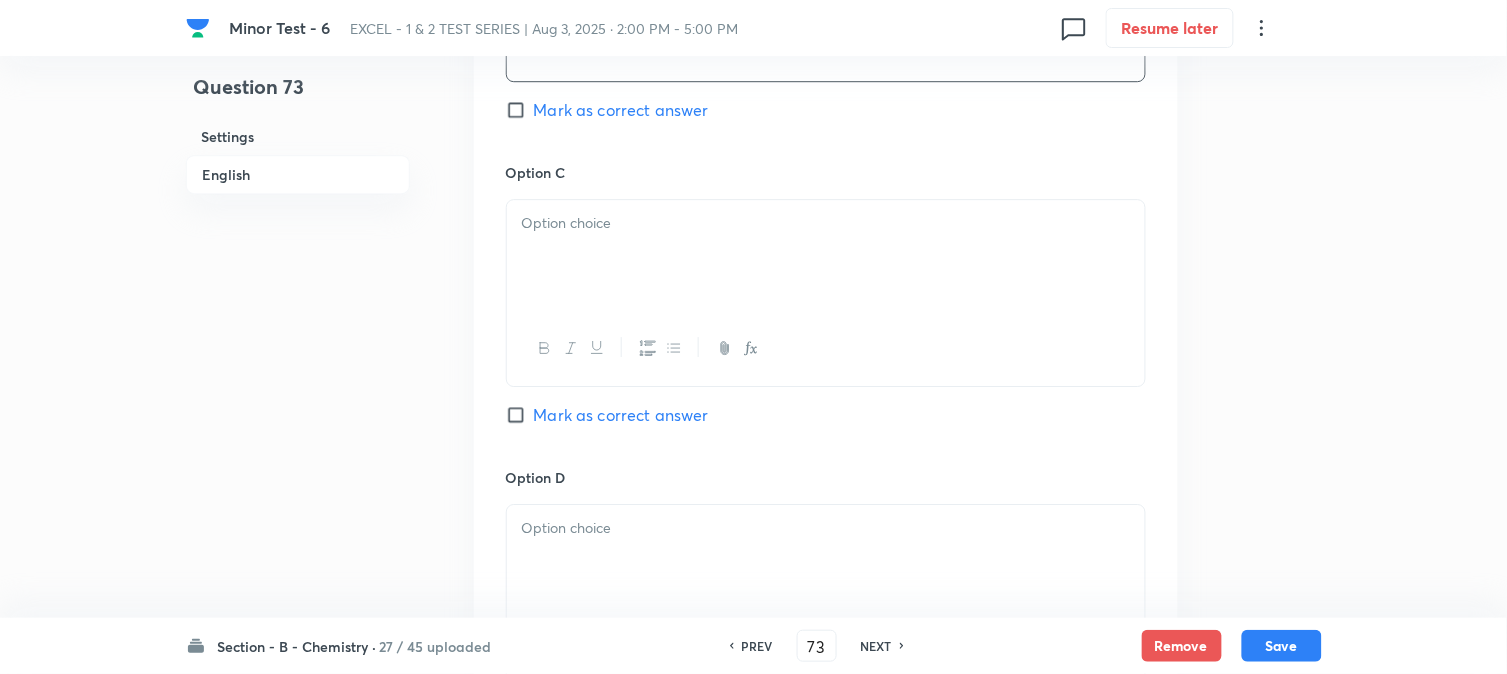 scroll, scrollTop: 1555, scrollLeft: 0, axis: vertical 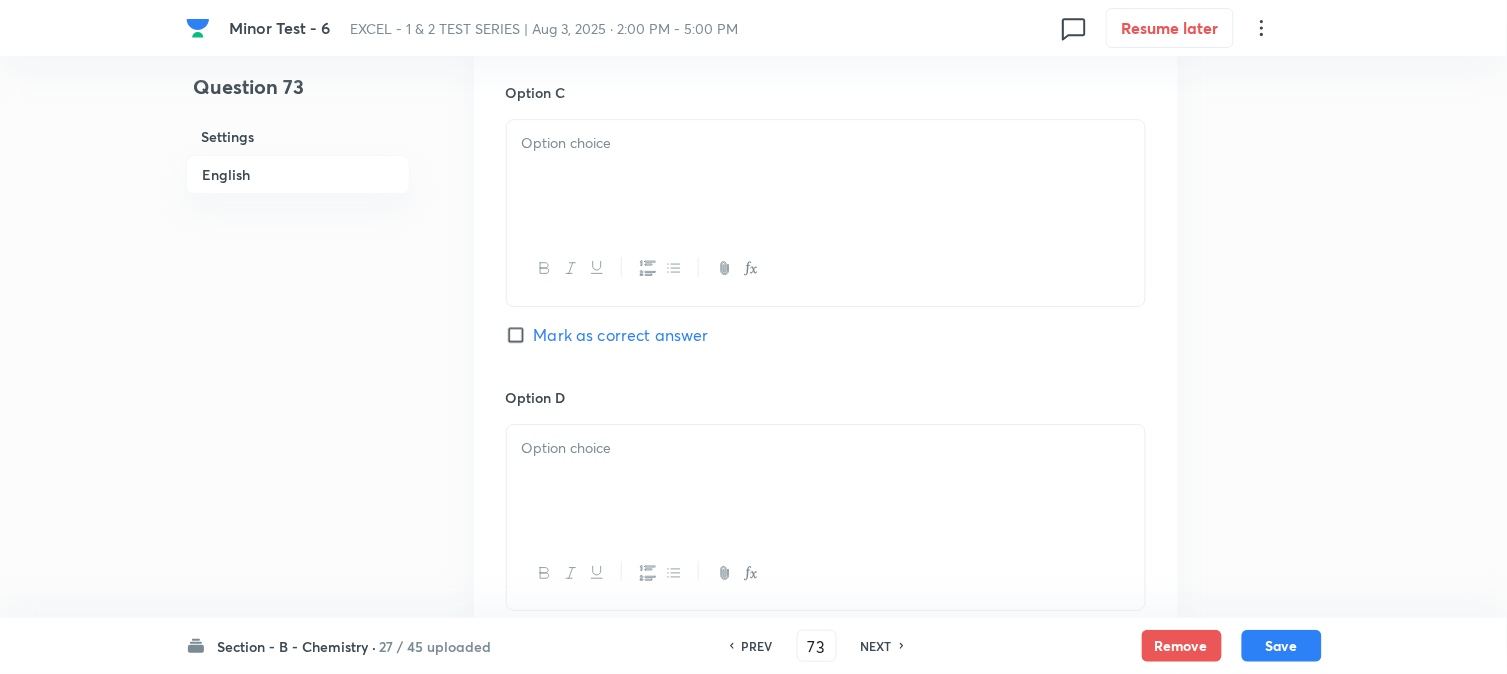 click at bounding box center [826, 176] 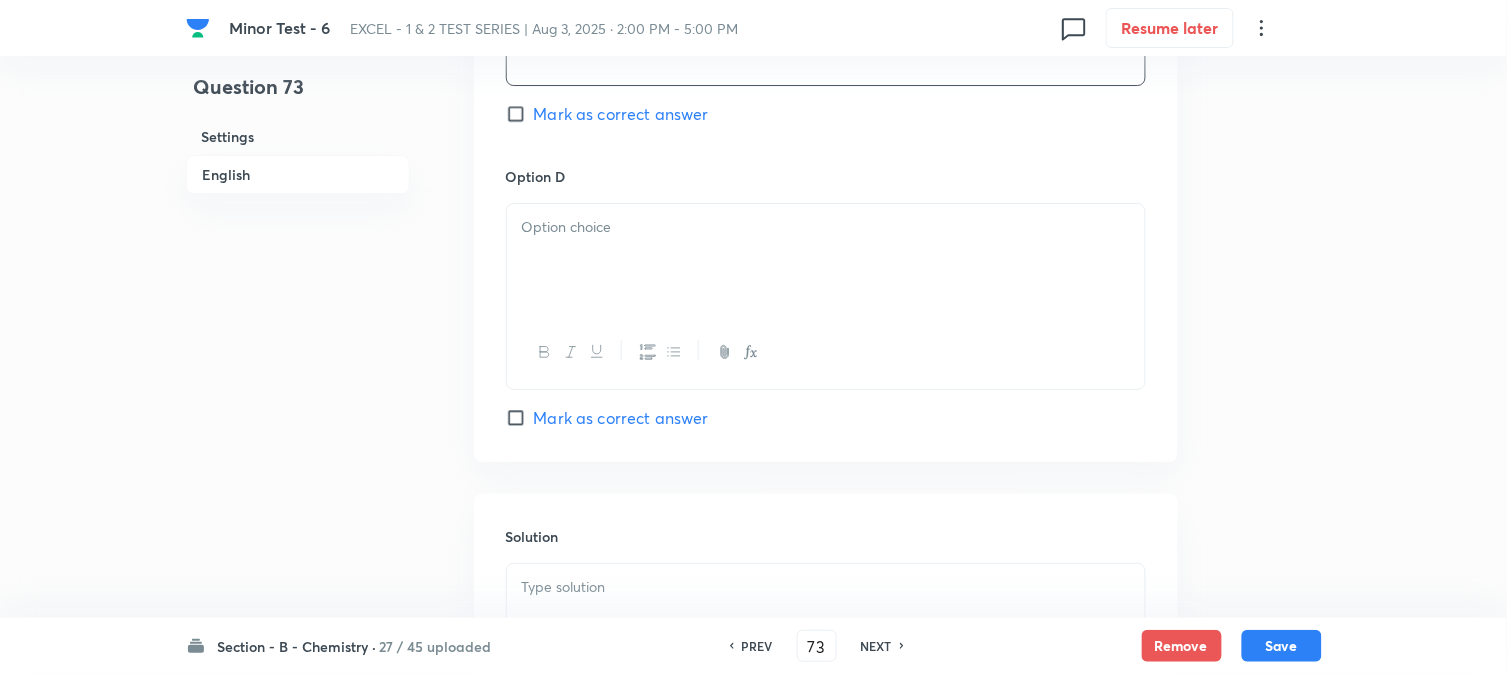 scroll, scrollTop: 1777, scrollLeft: 0, axis: vertical 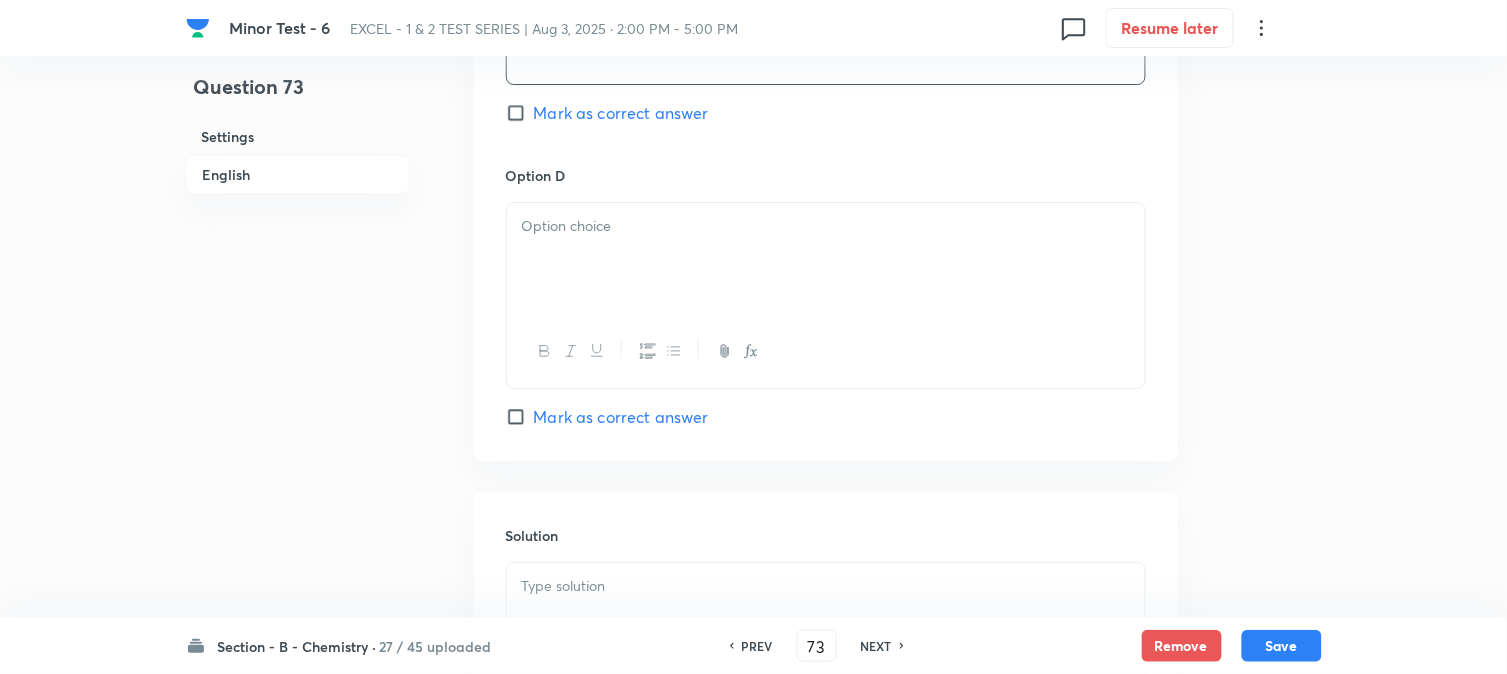 click at bounding box center (826, 259) 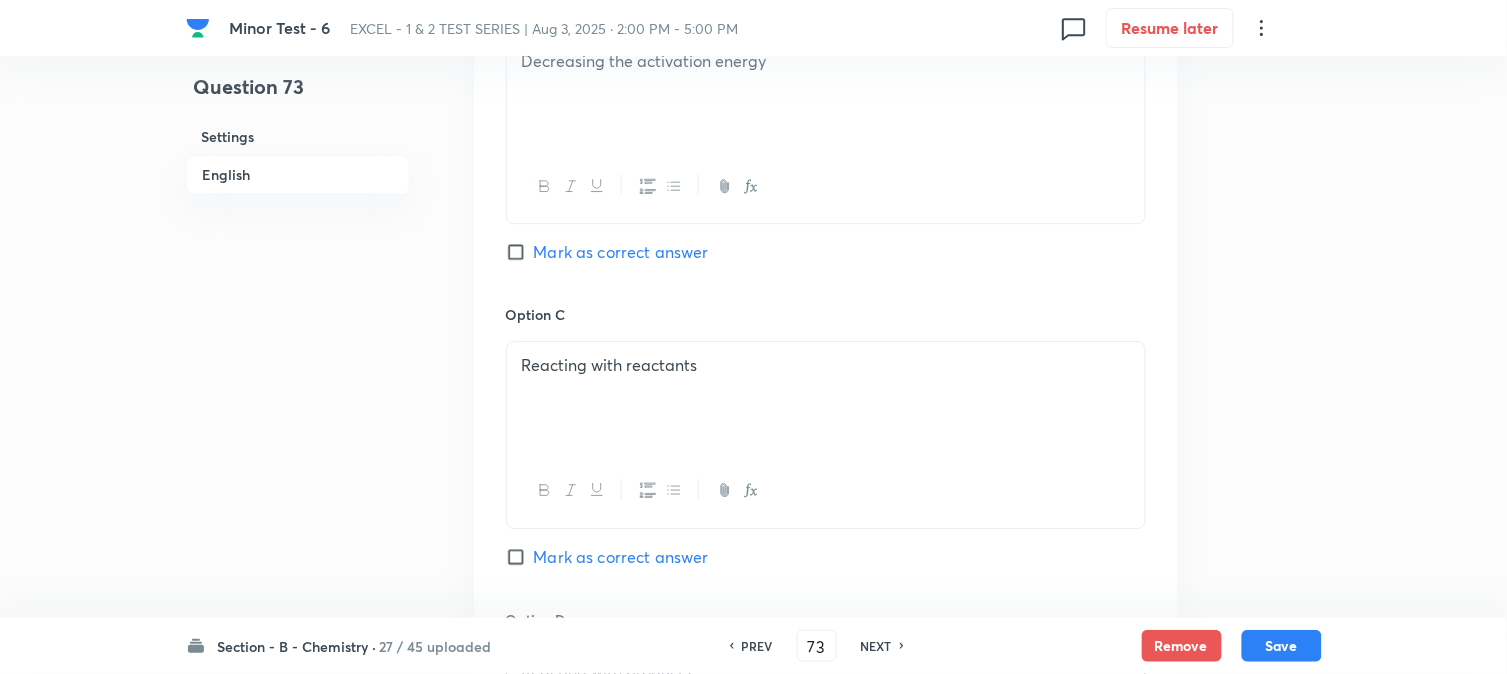 click on "Mark as correct answer" at bounding box center [520, 252] 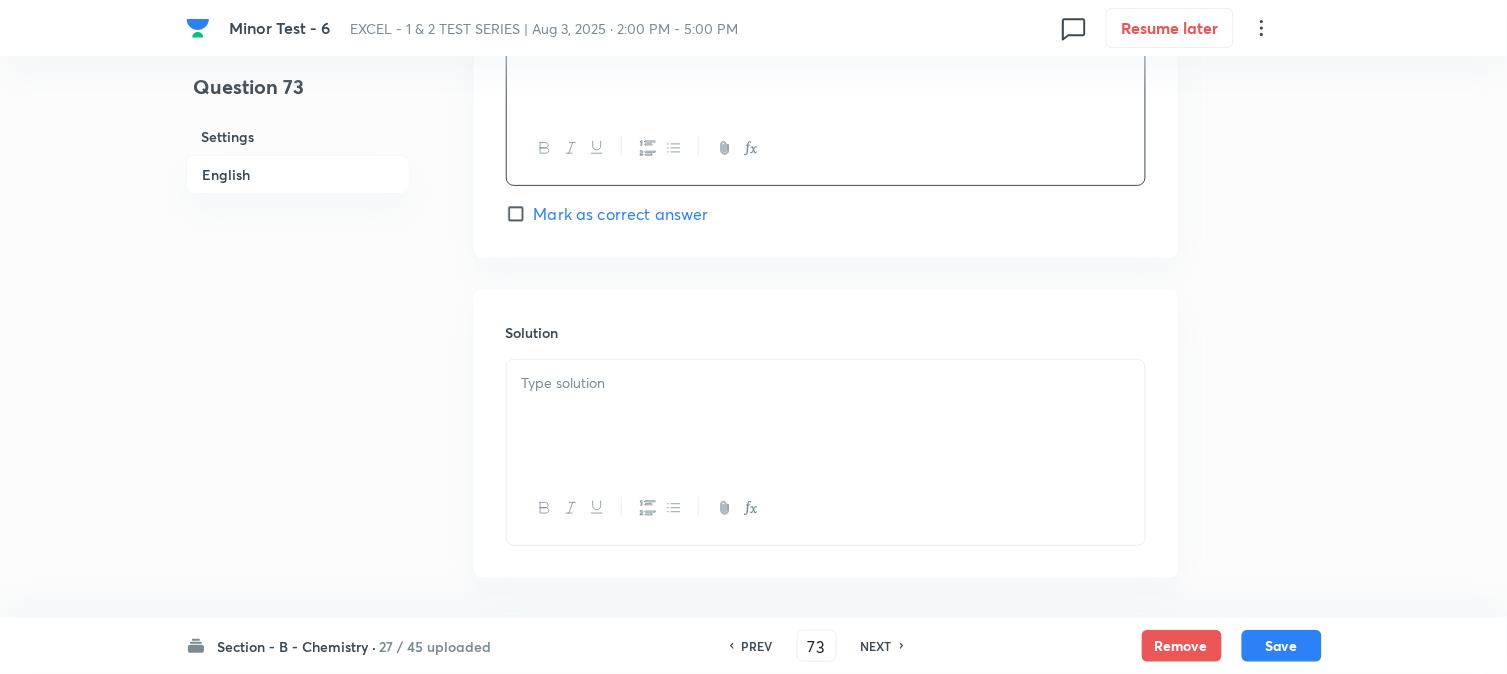 scroll, scrollTop: 2064, scrollLeft: 0, axis: vertical 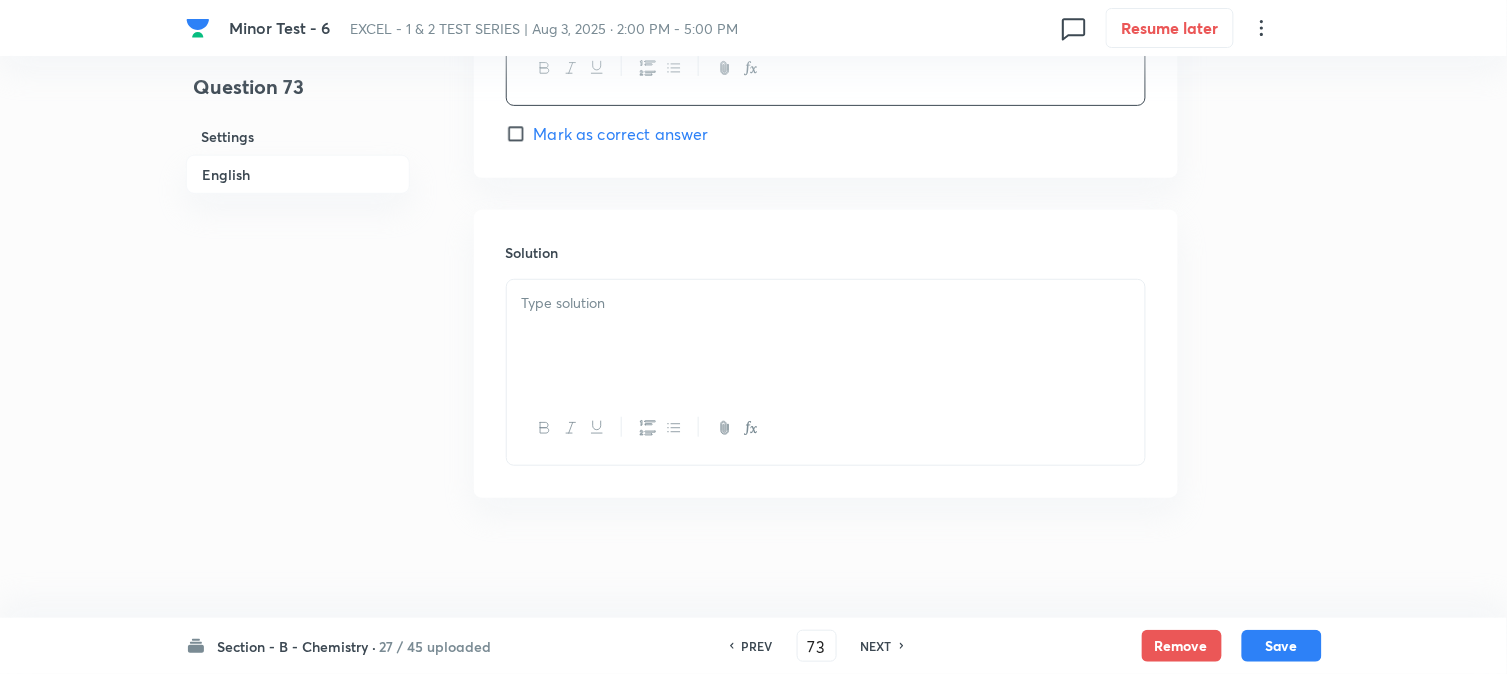 click at bounding box center [826, 336] 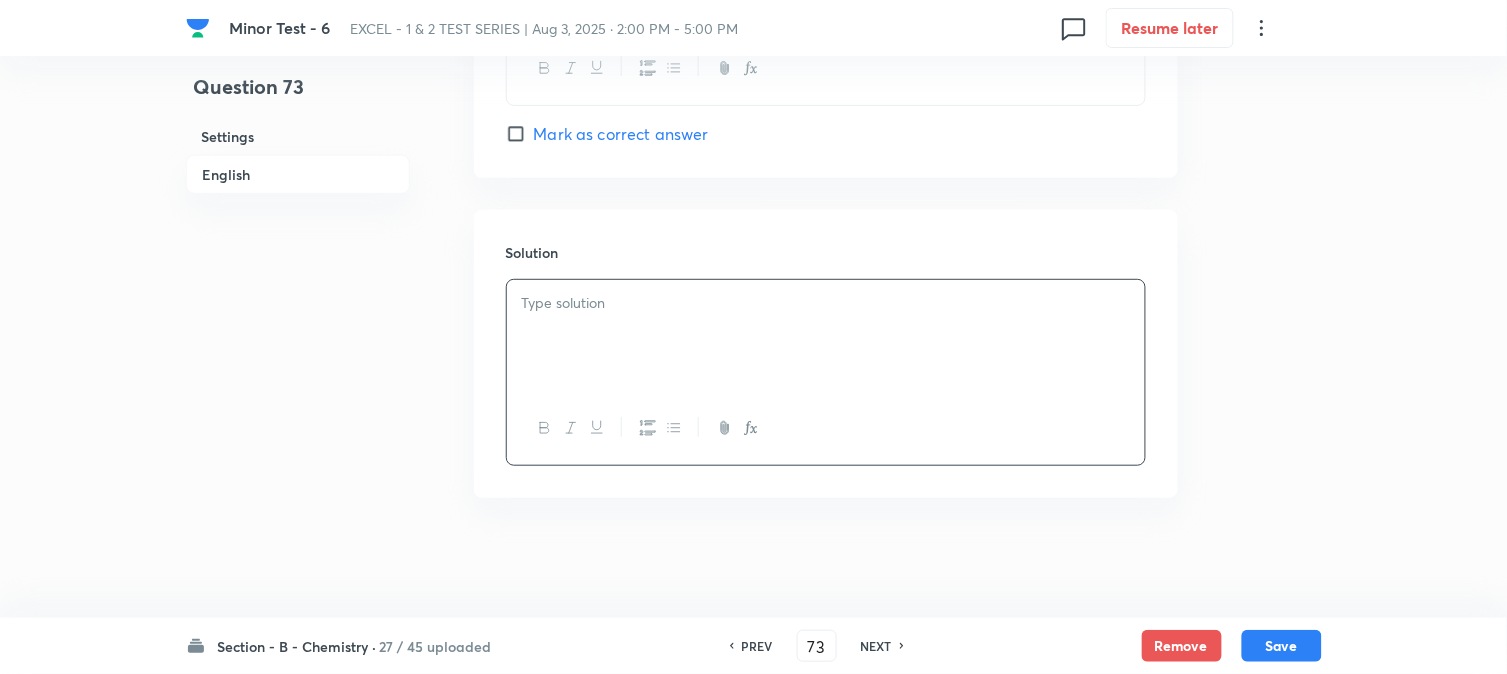 type 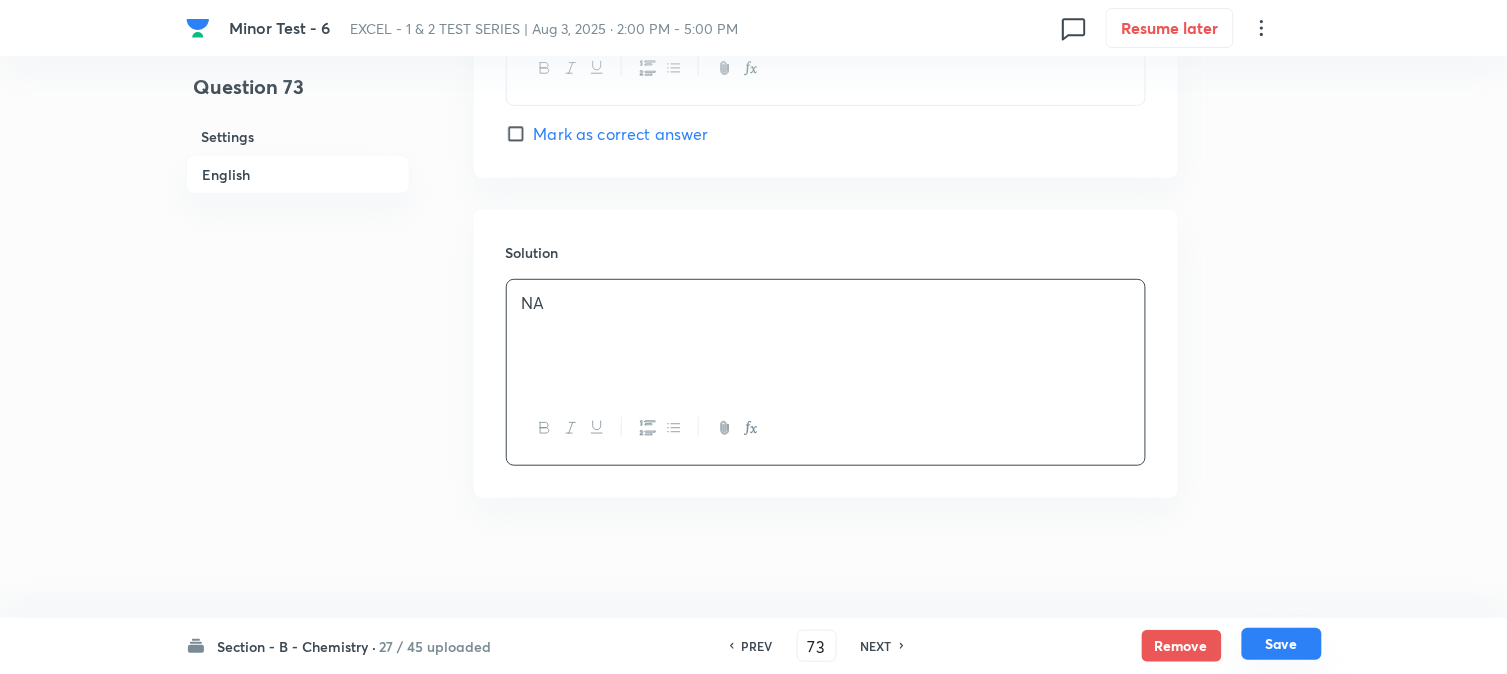 click on "Save" at bounding box center (1282, 644) 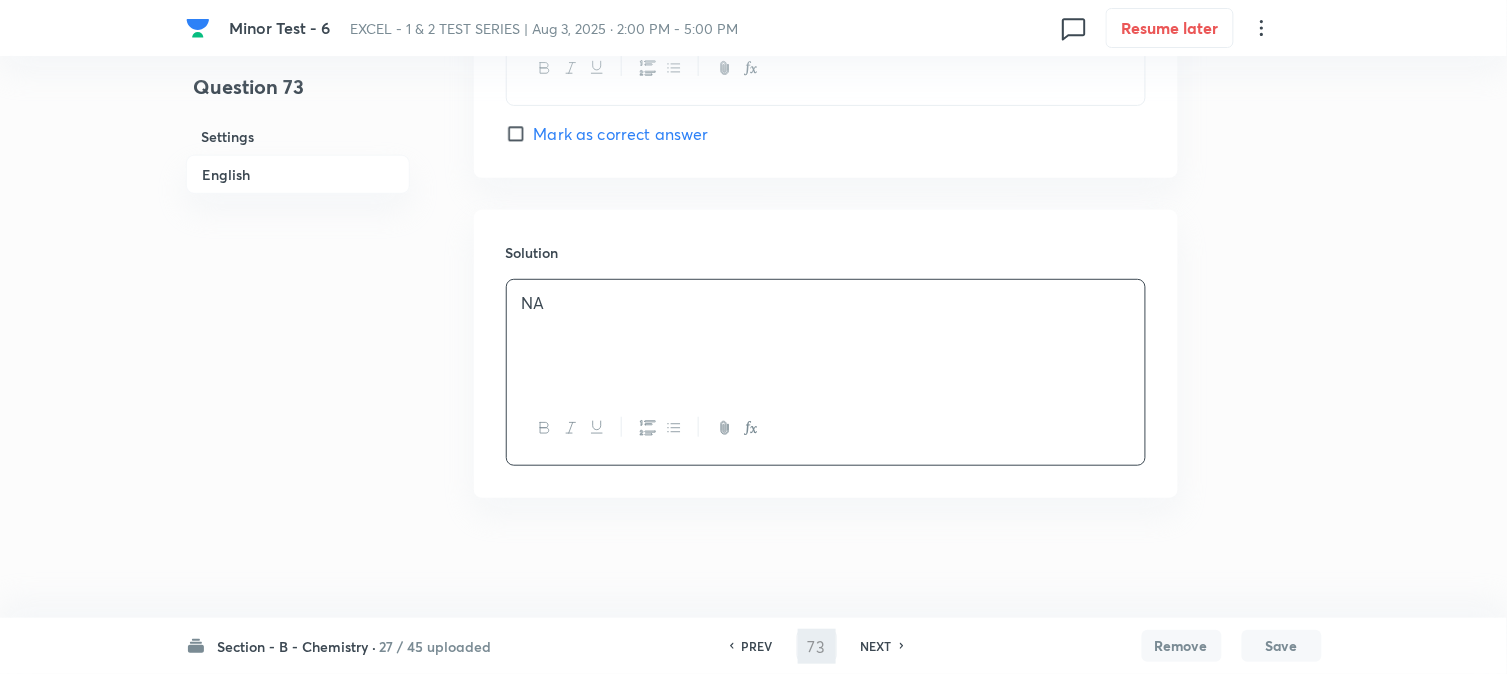 type on "74" 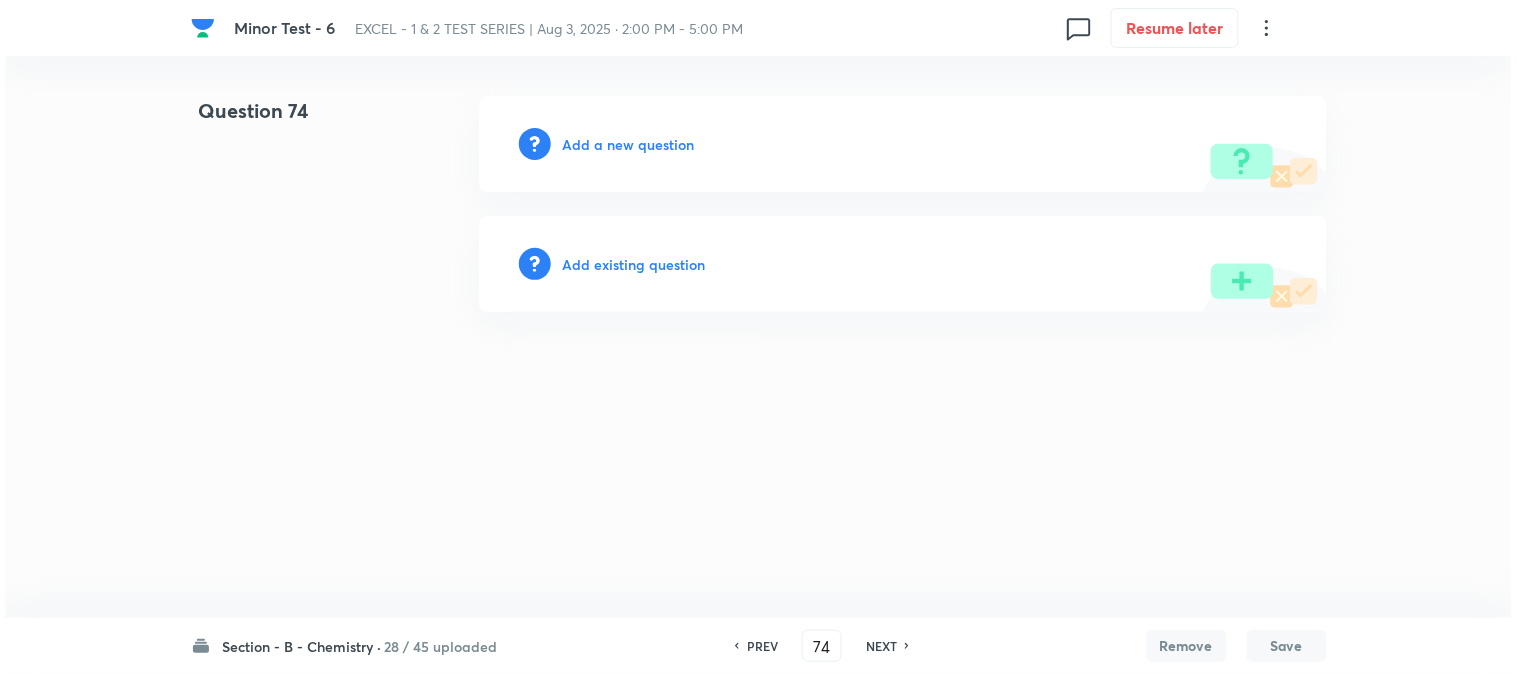 scroll, scrollTop: 0, scrollLeft: 0, axis: both 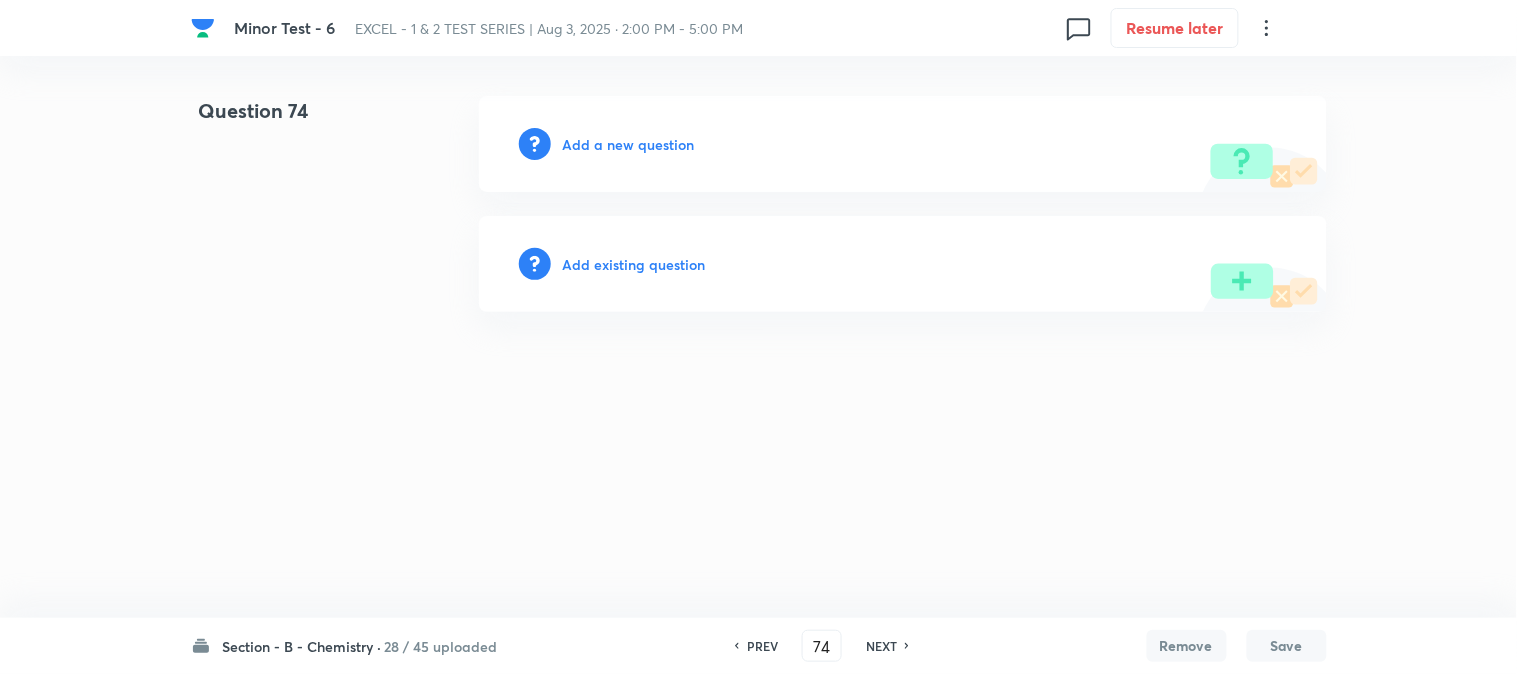 click on "Add a new question" at bounding box center (629, 144) 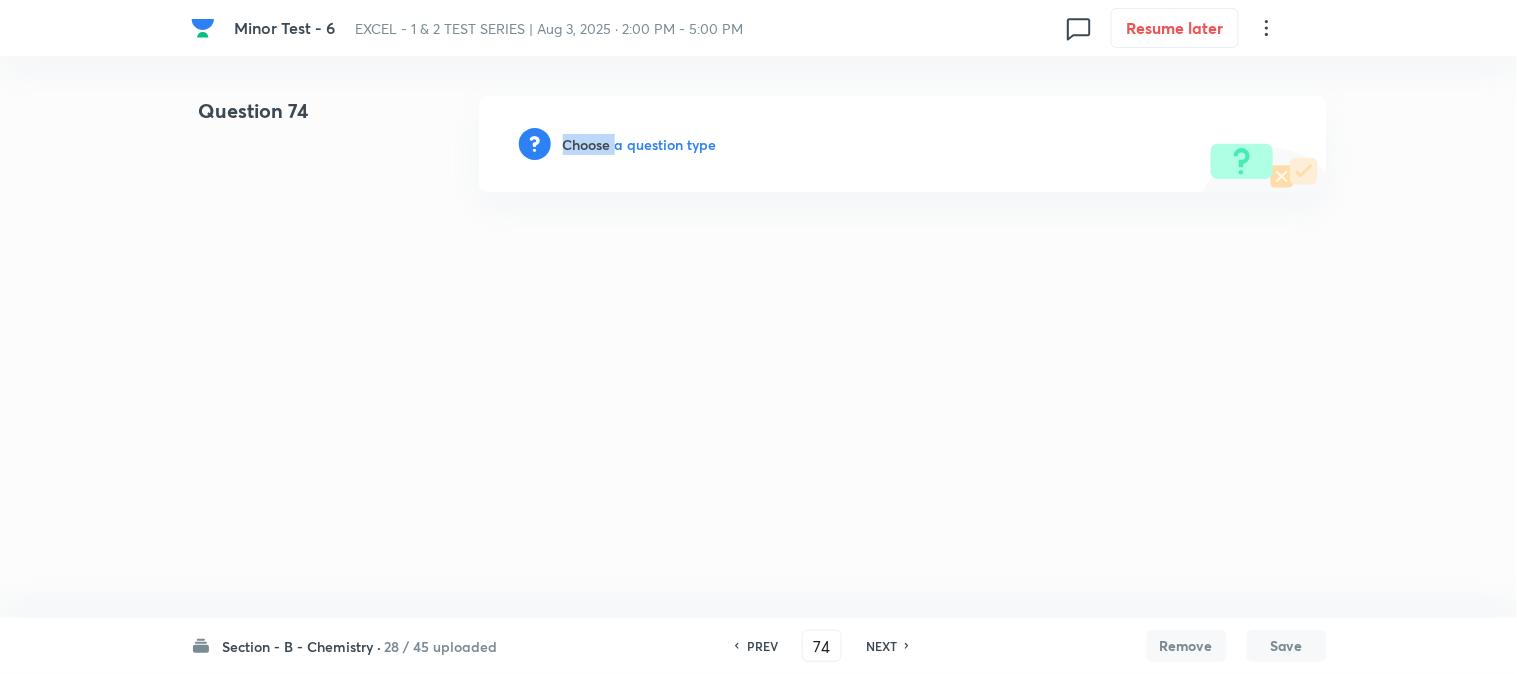 click on "Choose a question type" at bounding box center [640, 144] 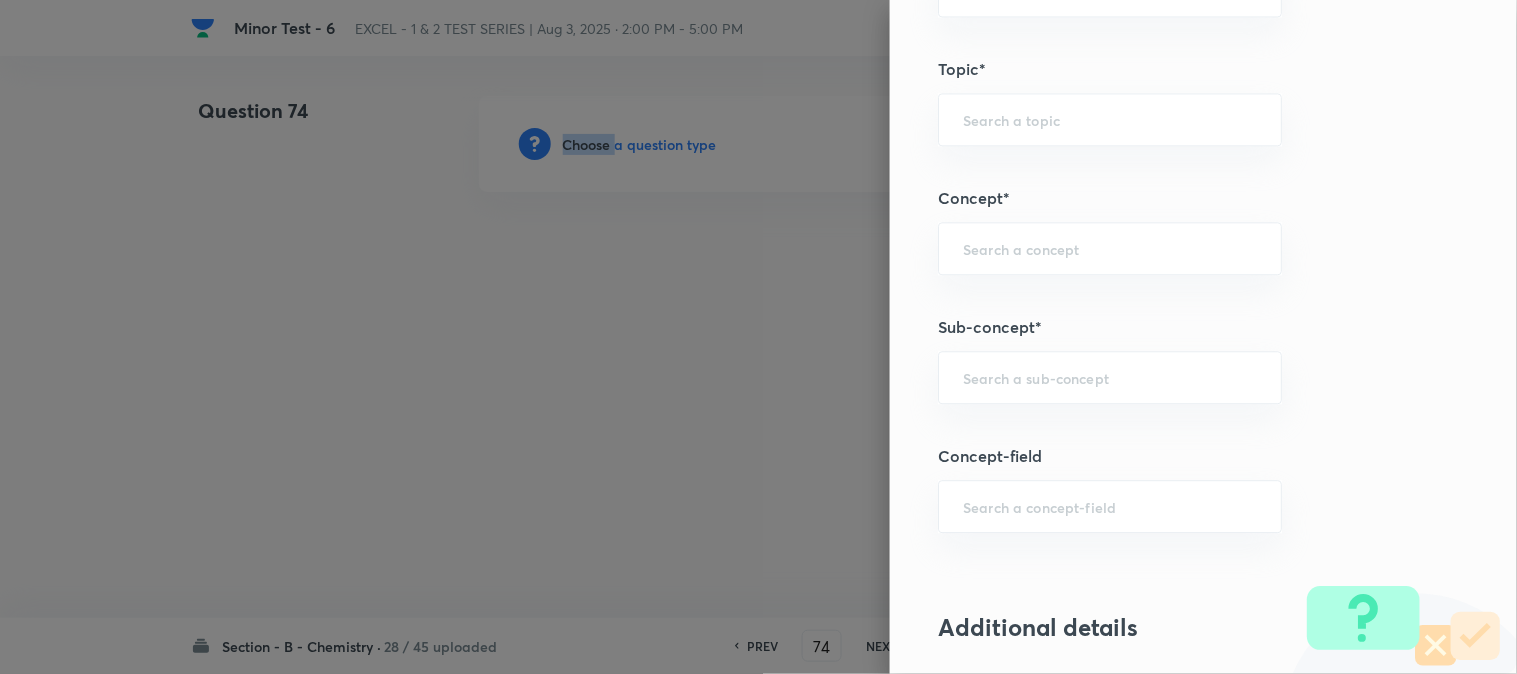 scroll, scrollTop: 1111, scrollLeft: 0, axis: vertical 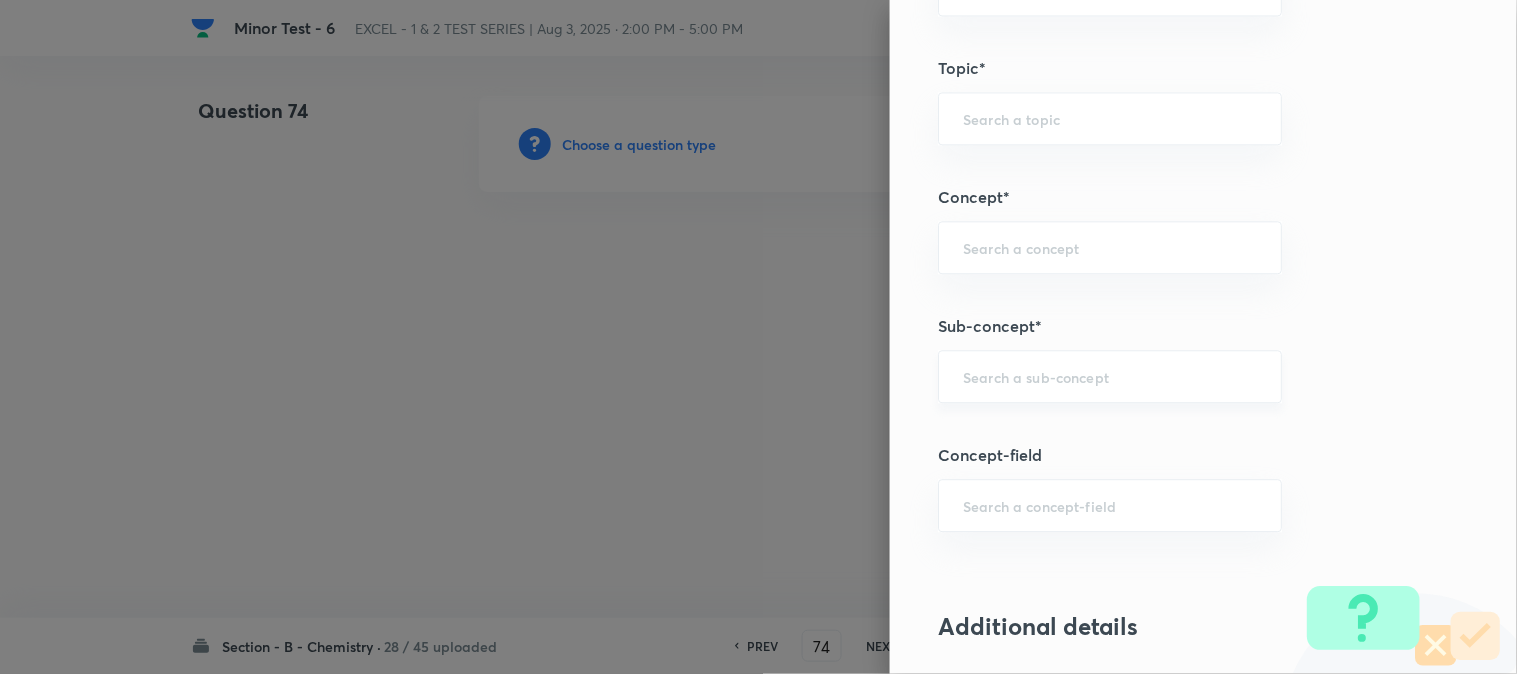 click at bounding box center [1110, 376] 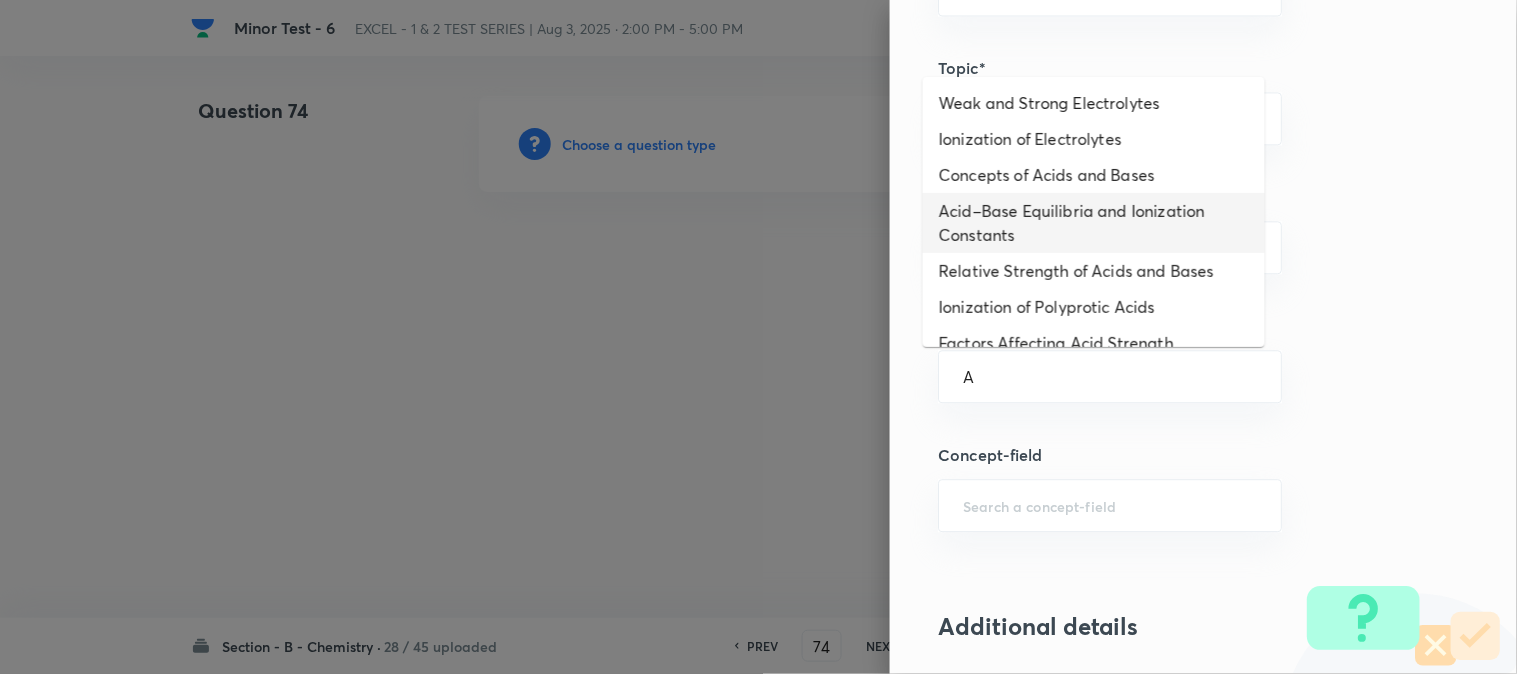 click on "Acid–Base Equilibria and Ionization Constants" at bounding box center [1094, 223] 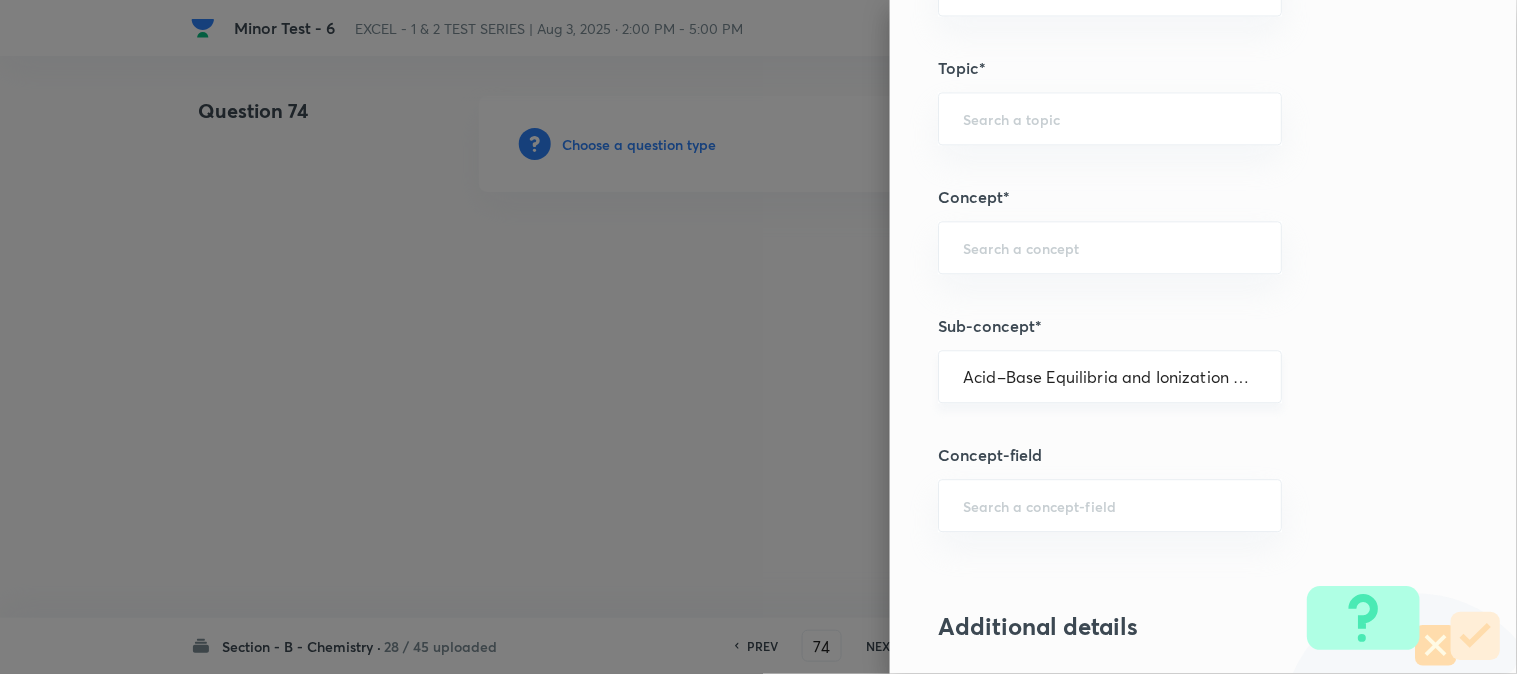 type on "Chemistry" 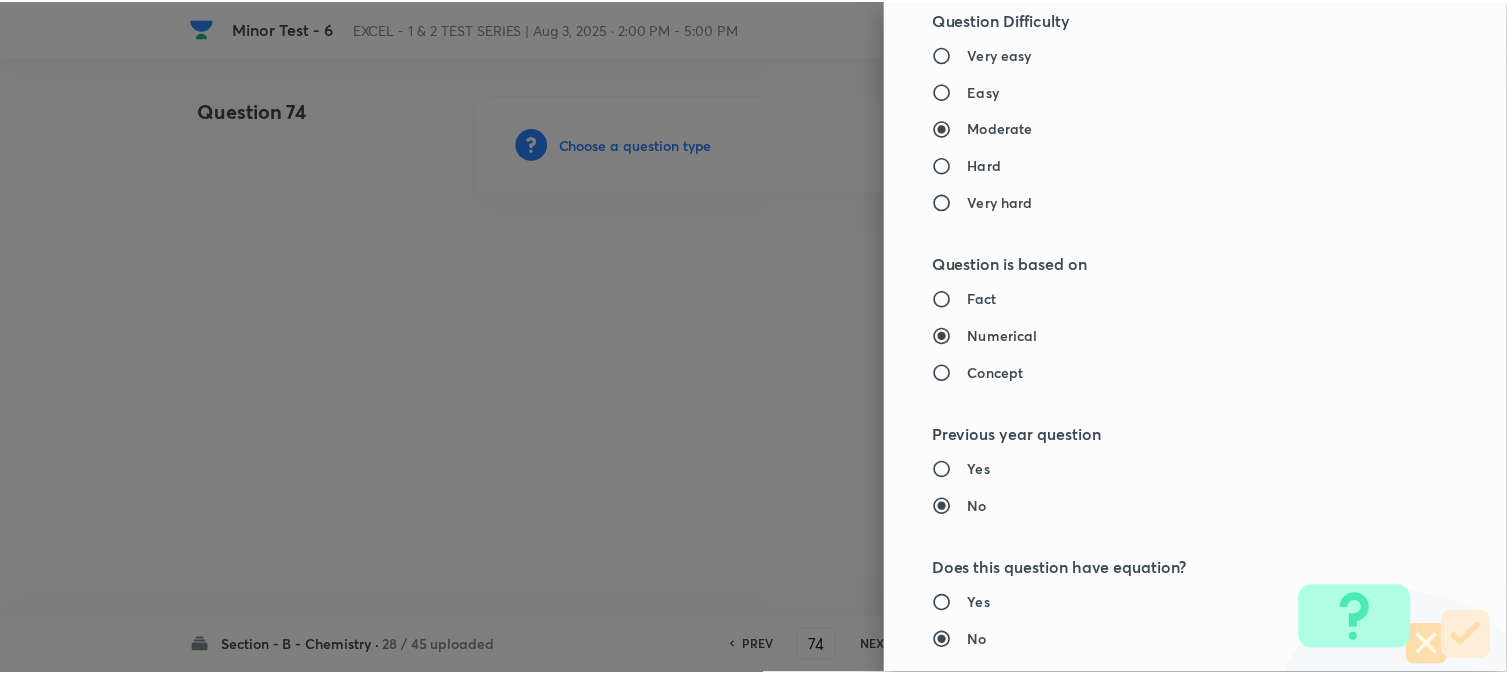 scroll, scrollTop: 2186, scrollLeft: 0, axis: vertical 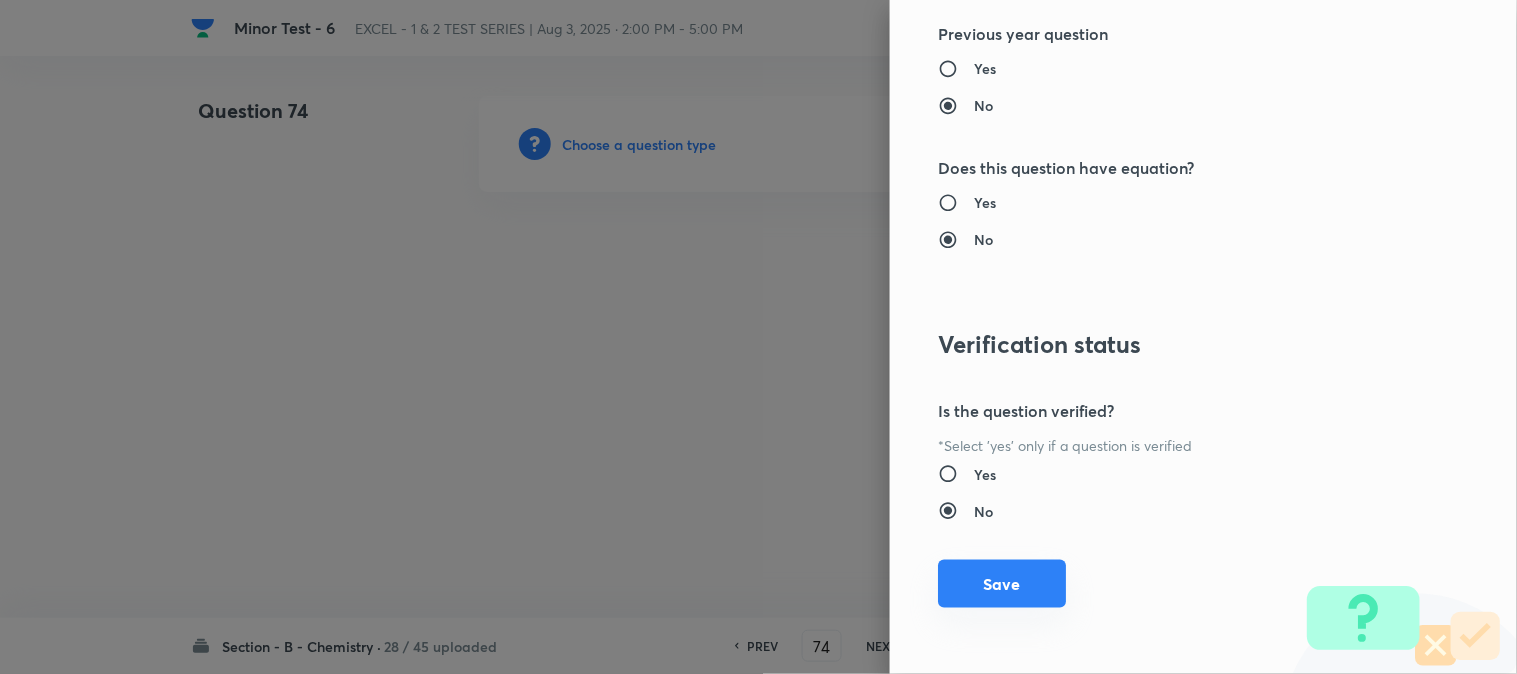 click on "Save" at bounding box center (1002, 584) 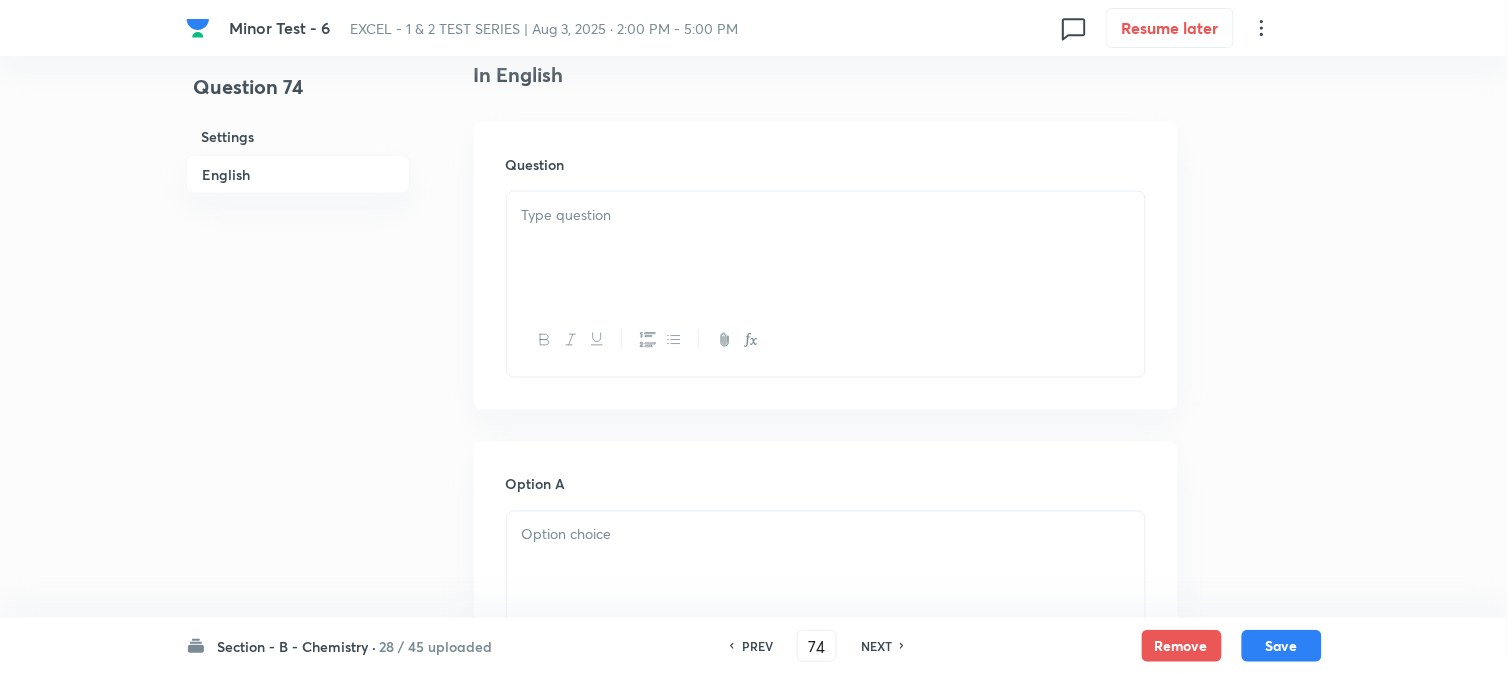 scroll, scrollTop: 555, scrollLeft: 0, axis: vertical 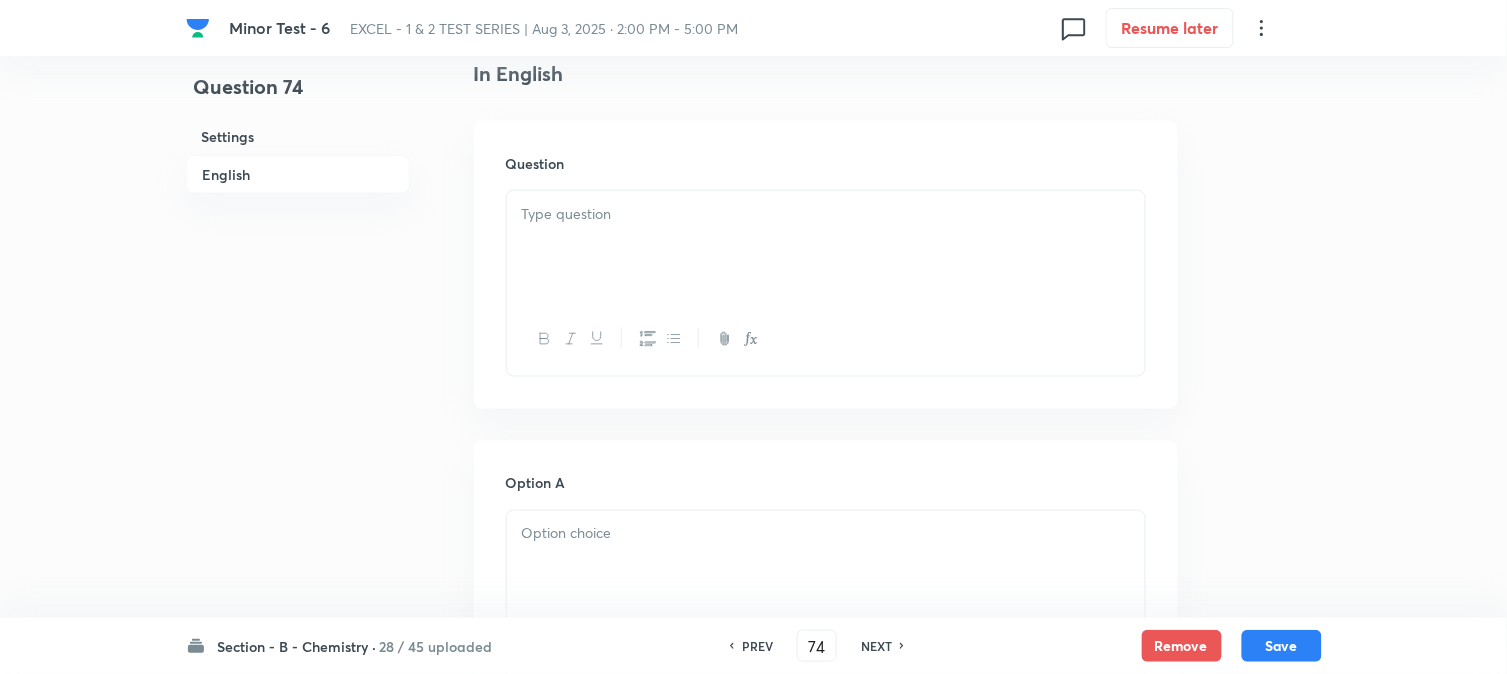 click at bounding box center [826, 247] 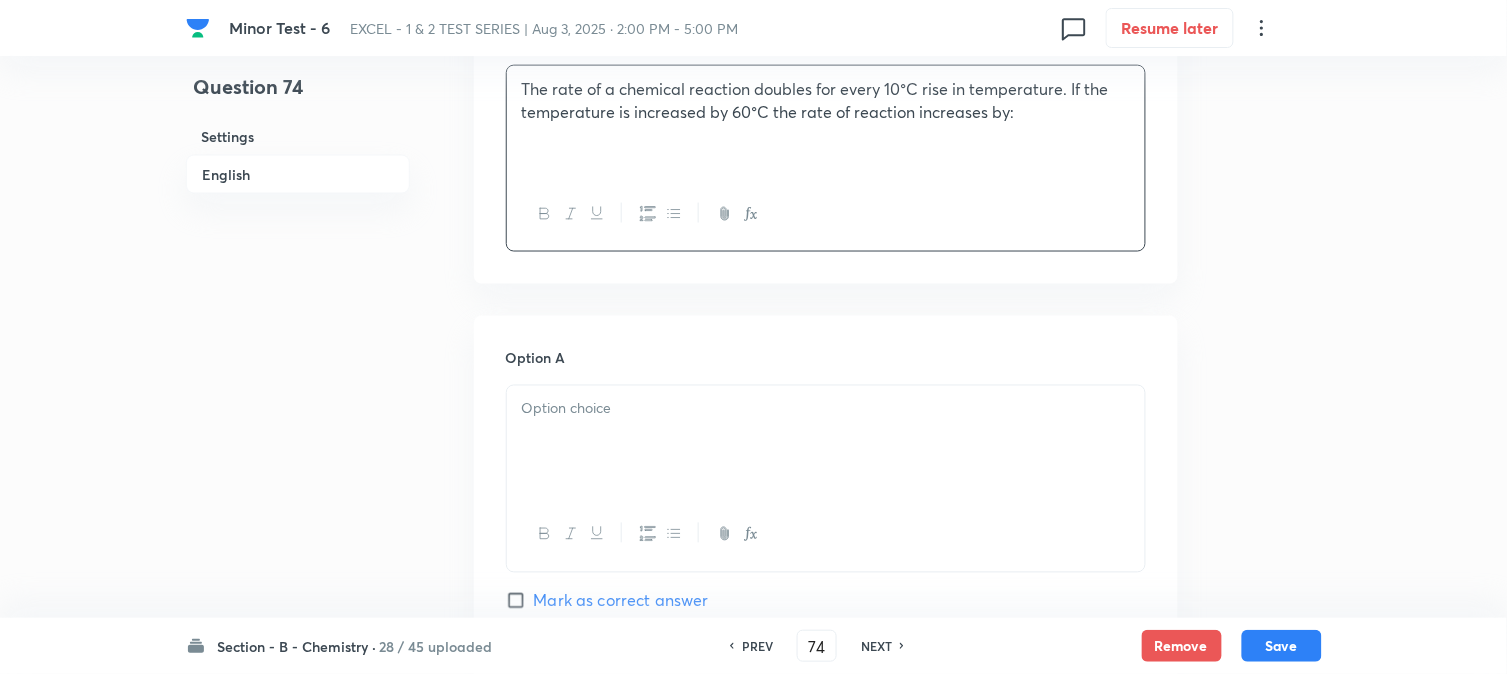 scroll, scrollTop: 888, scrollLeft: 0, axis: vertical 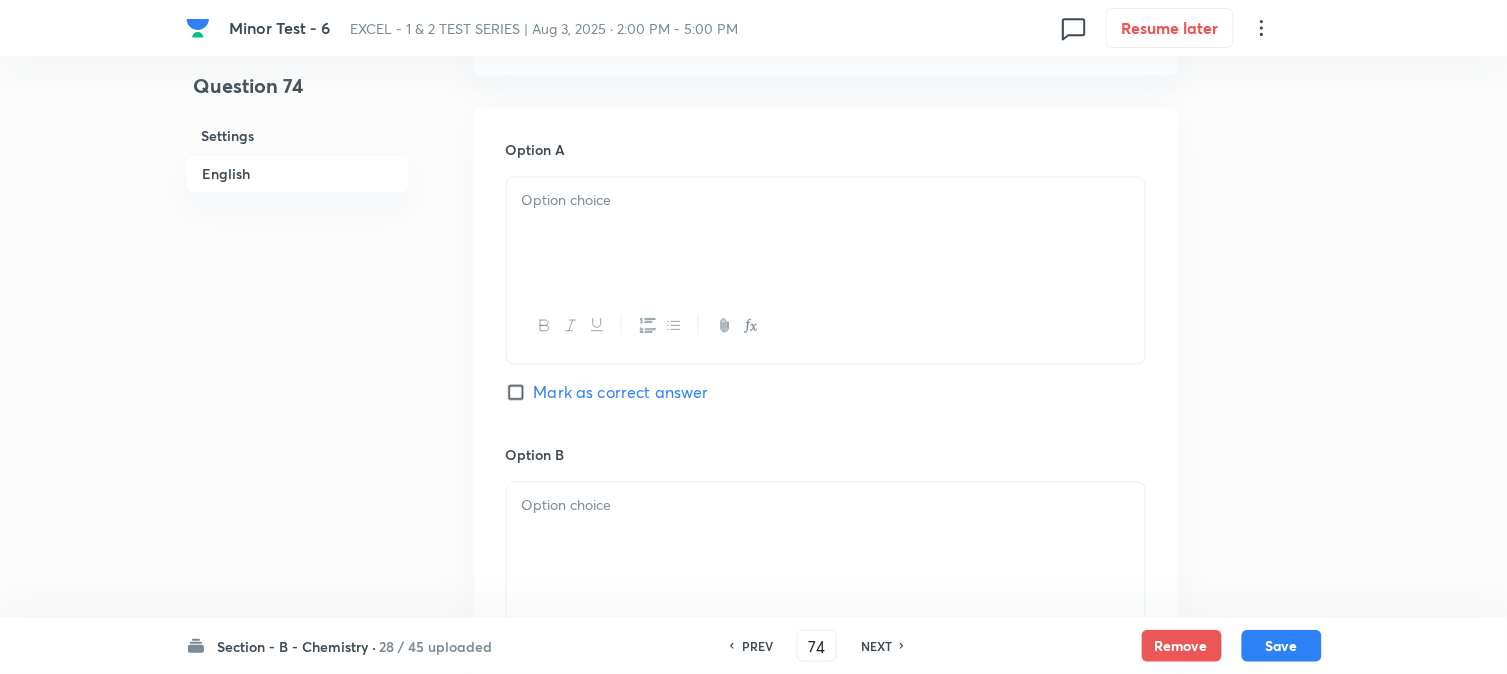 click at bounding box center (826, 234) 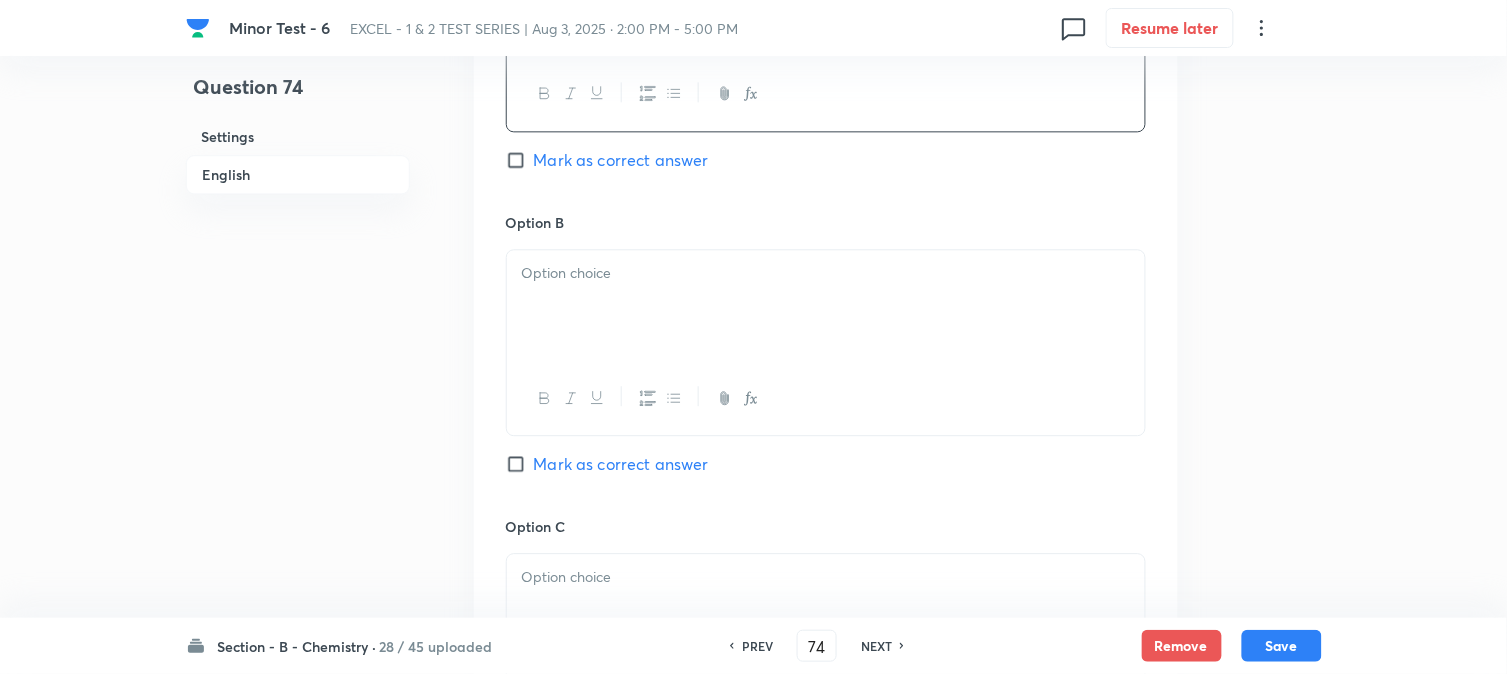 scroll, scrollTop: 1222, scrollLeft: 0, axis: vertical 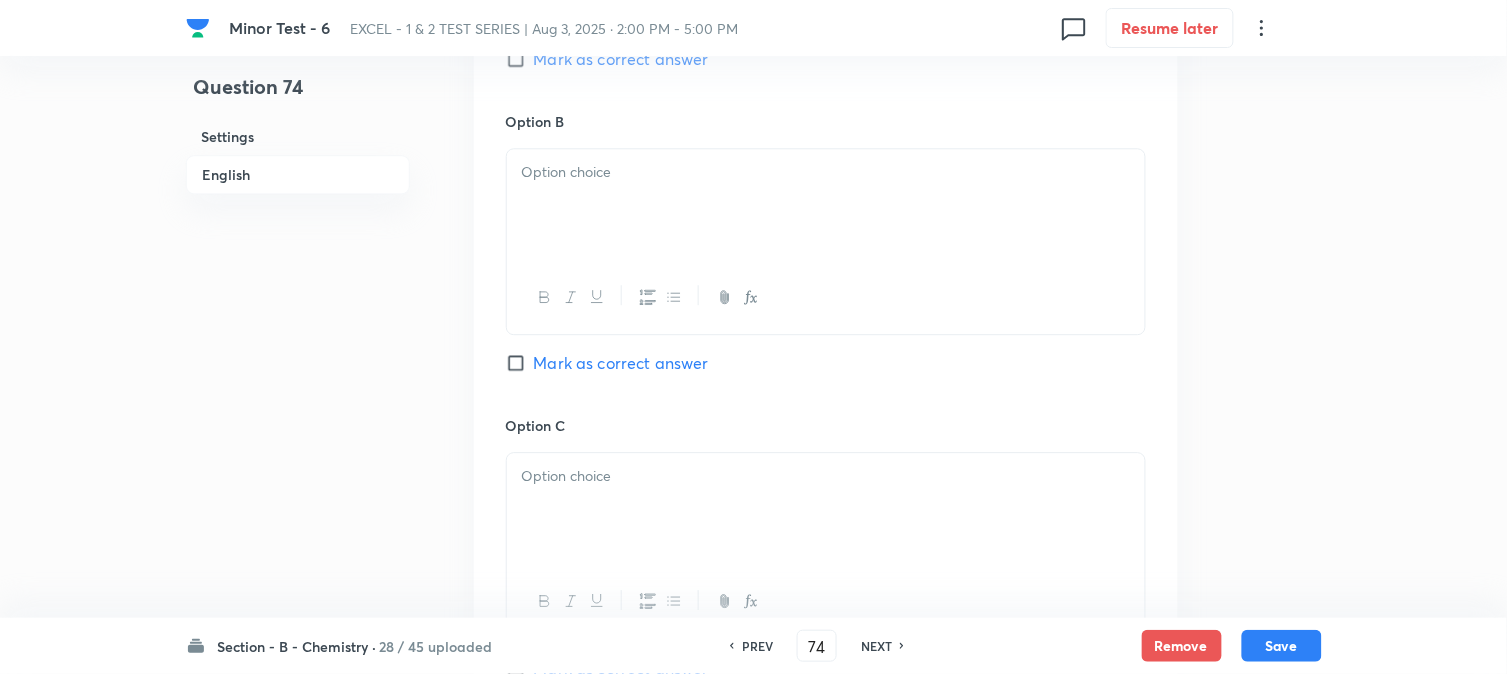 click at bounding box center (826, 205) 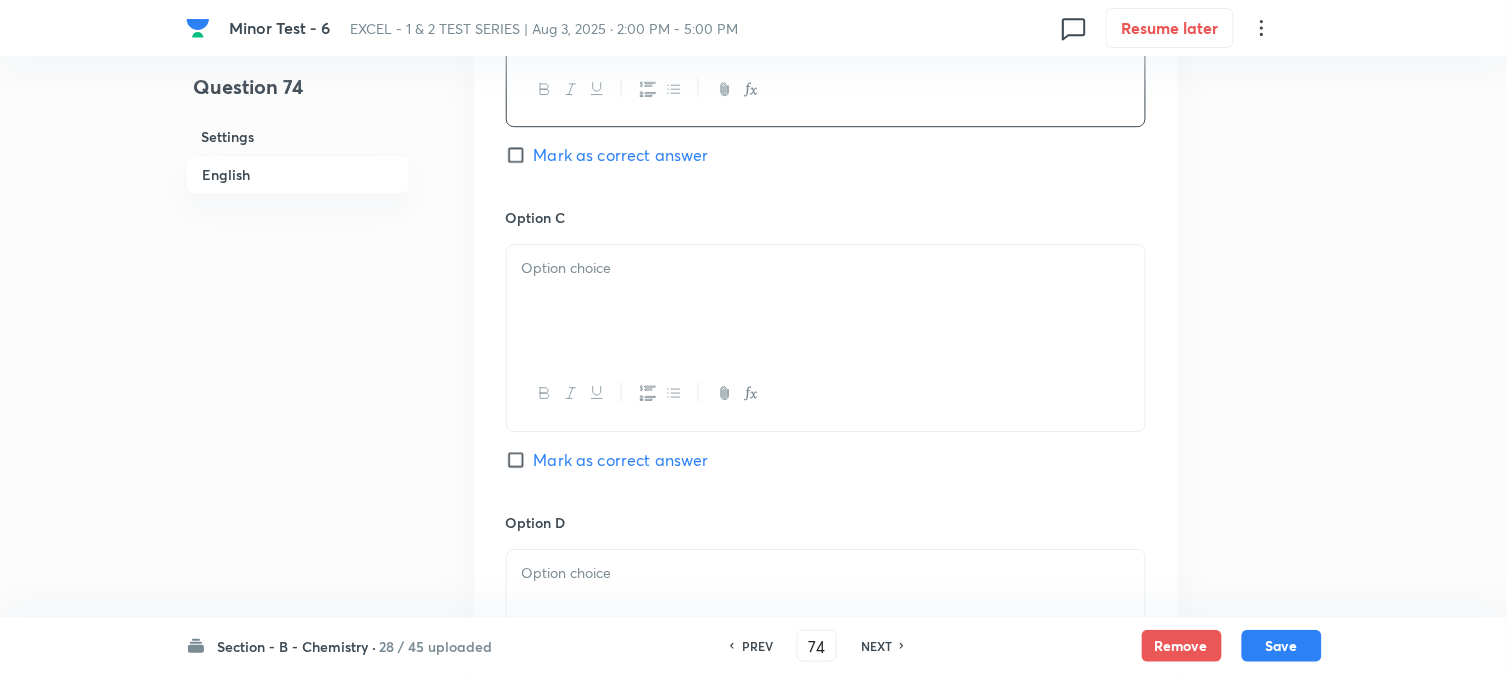 scroll, scrollTop: 1444, scrollLeft: 0, axis: vertical 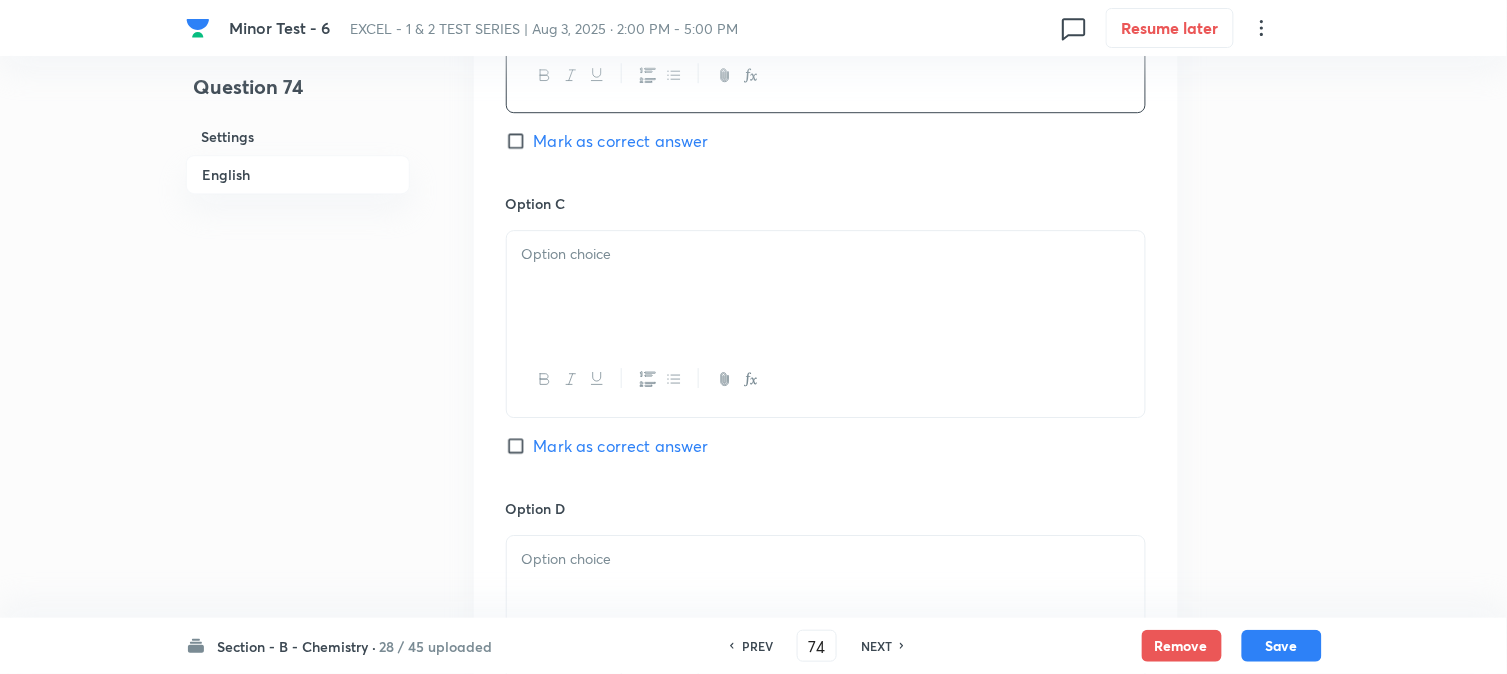 click at bounding box center [826, 287] 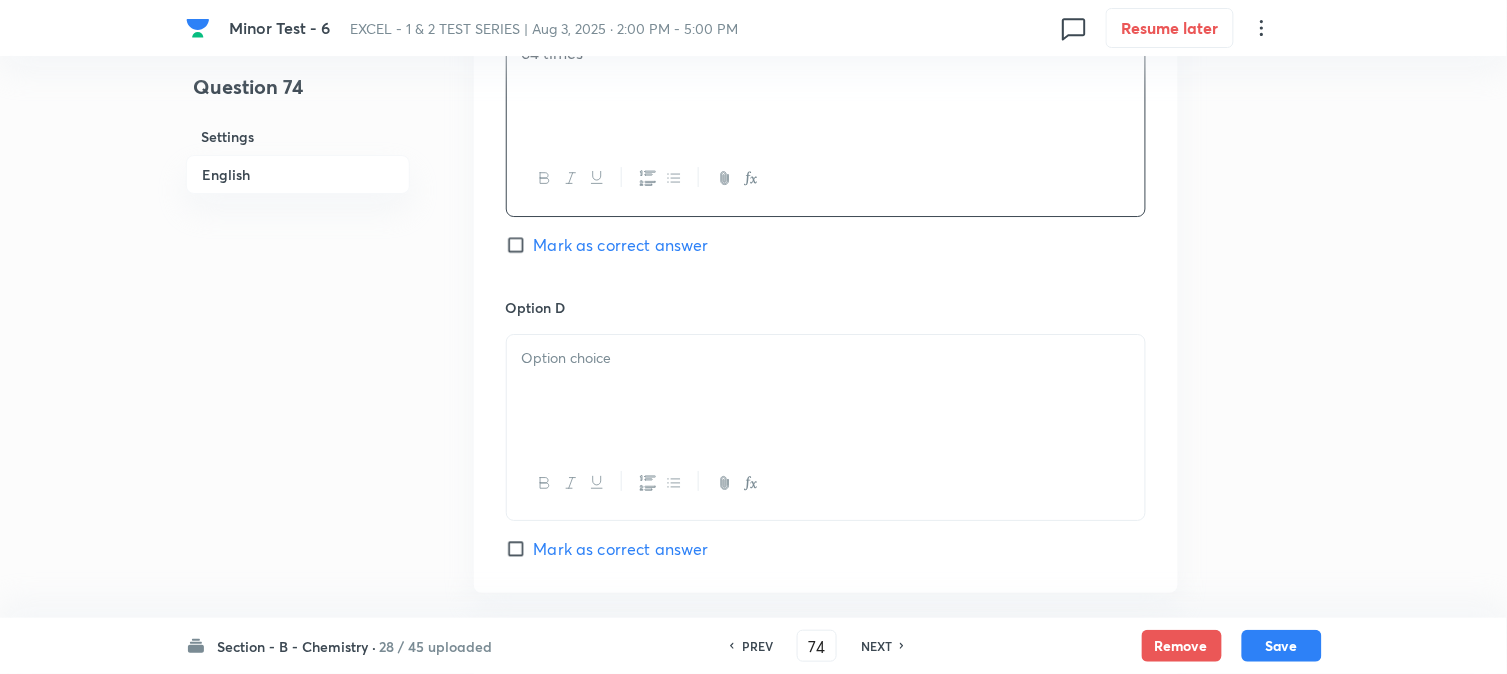 scroll, scrollTop: 1666, scrollLeft: 0, axis: vertical 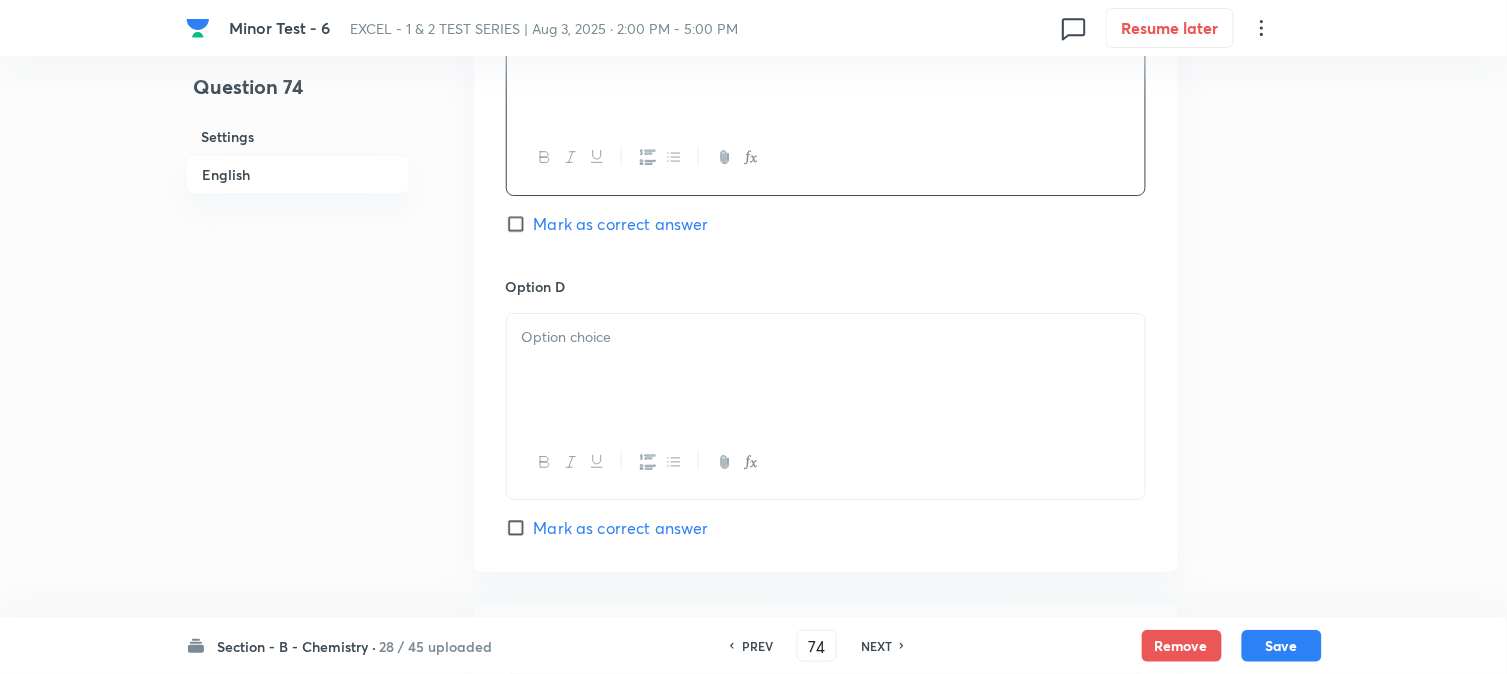 drag, startPoint x: 593, startPoint y: 377, endPoint x: 577, endPoint y: 390, distance: 20.615528 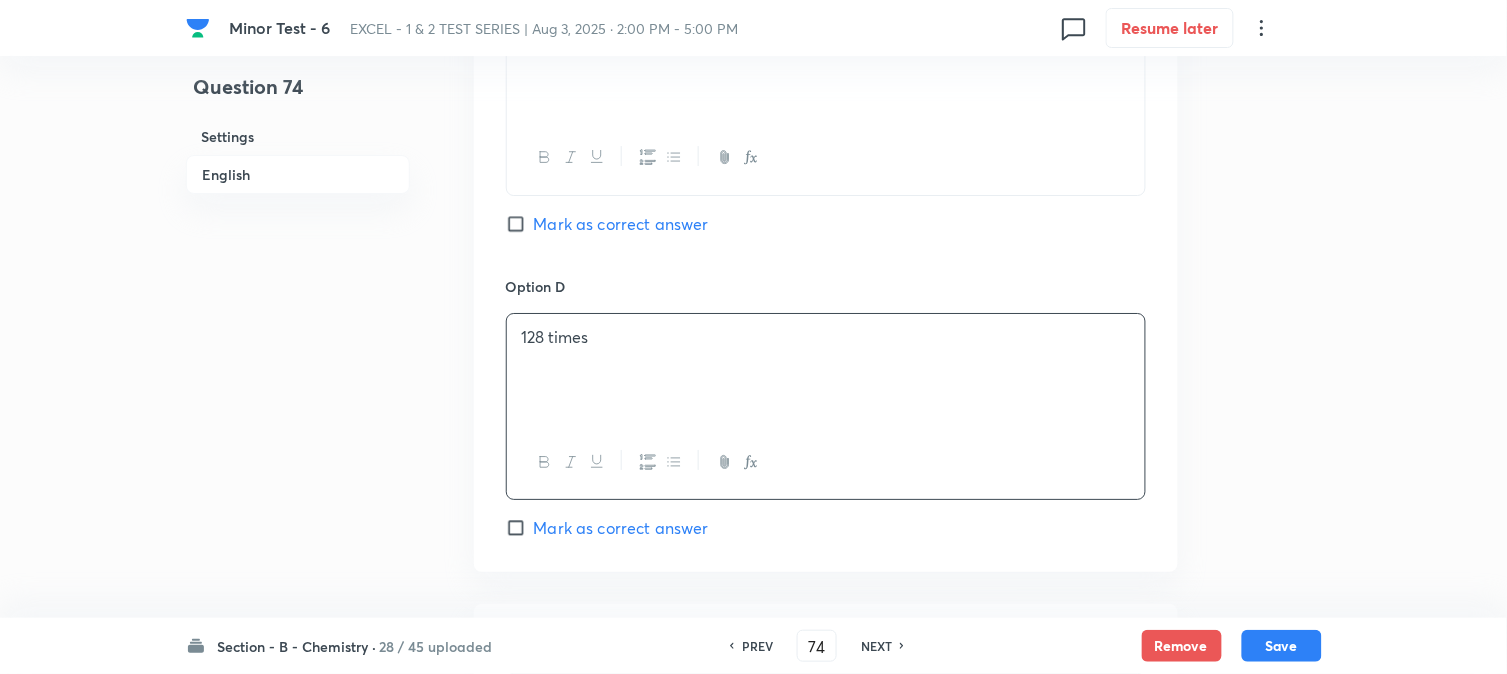 click on "Mark as correct answer" at bounding box center (520, 224) 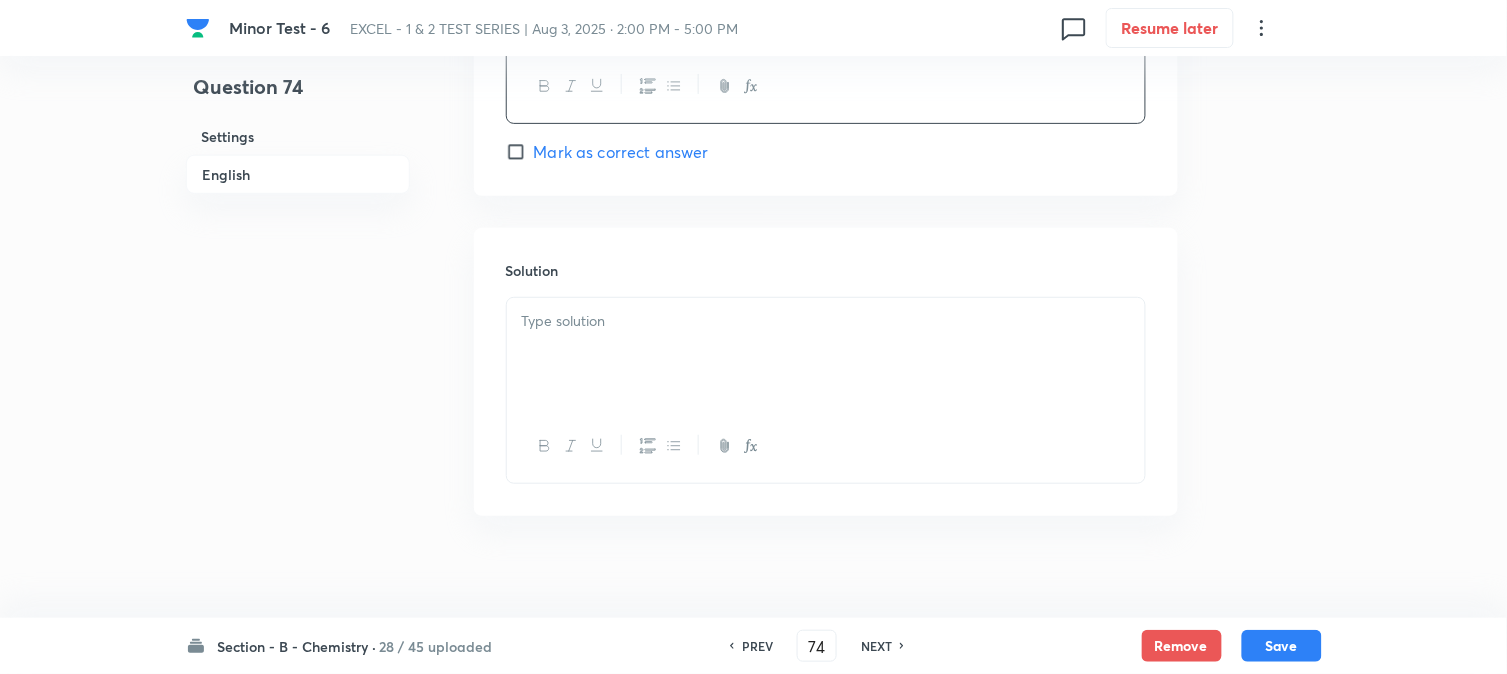 scroll, scrollTop: 2064, scrollLeft: 0, axis: vertical 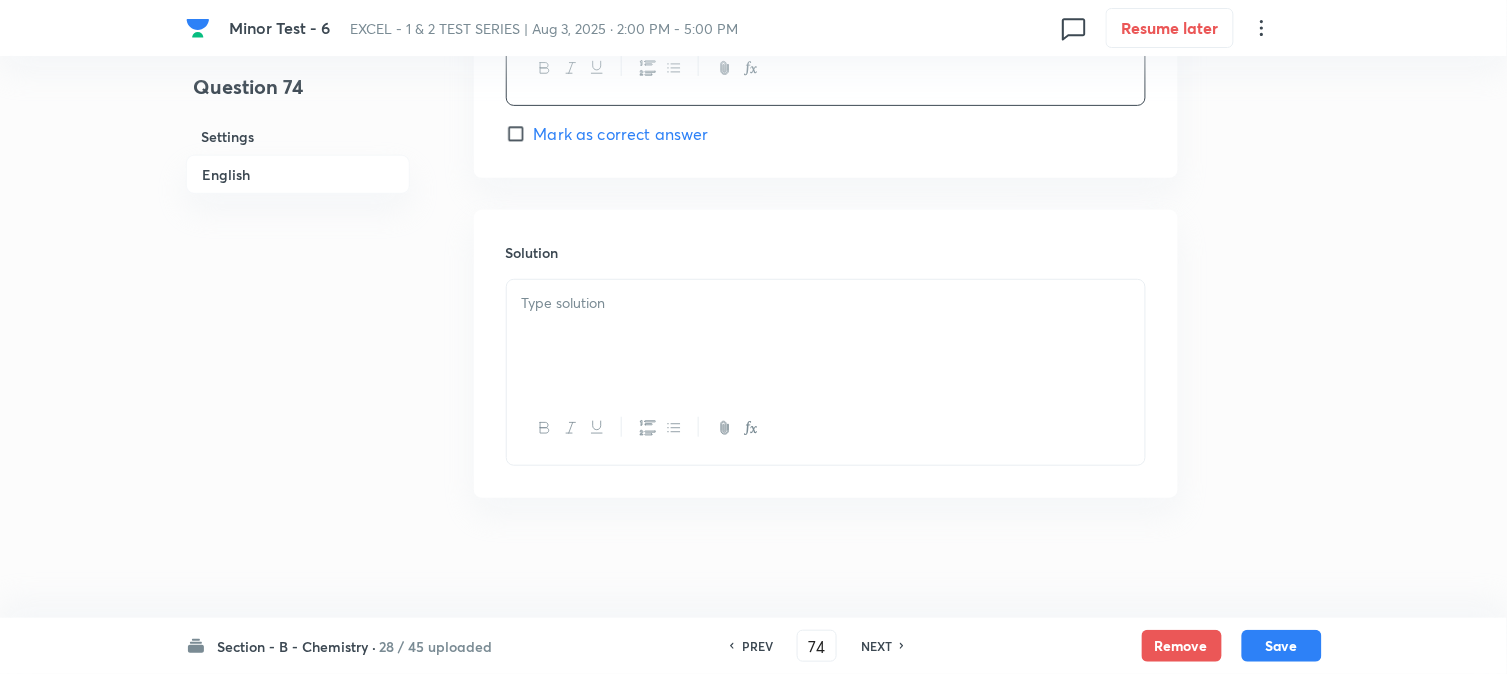 click at bounding box center (826, 336) 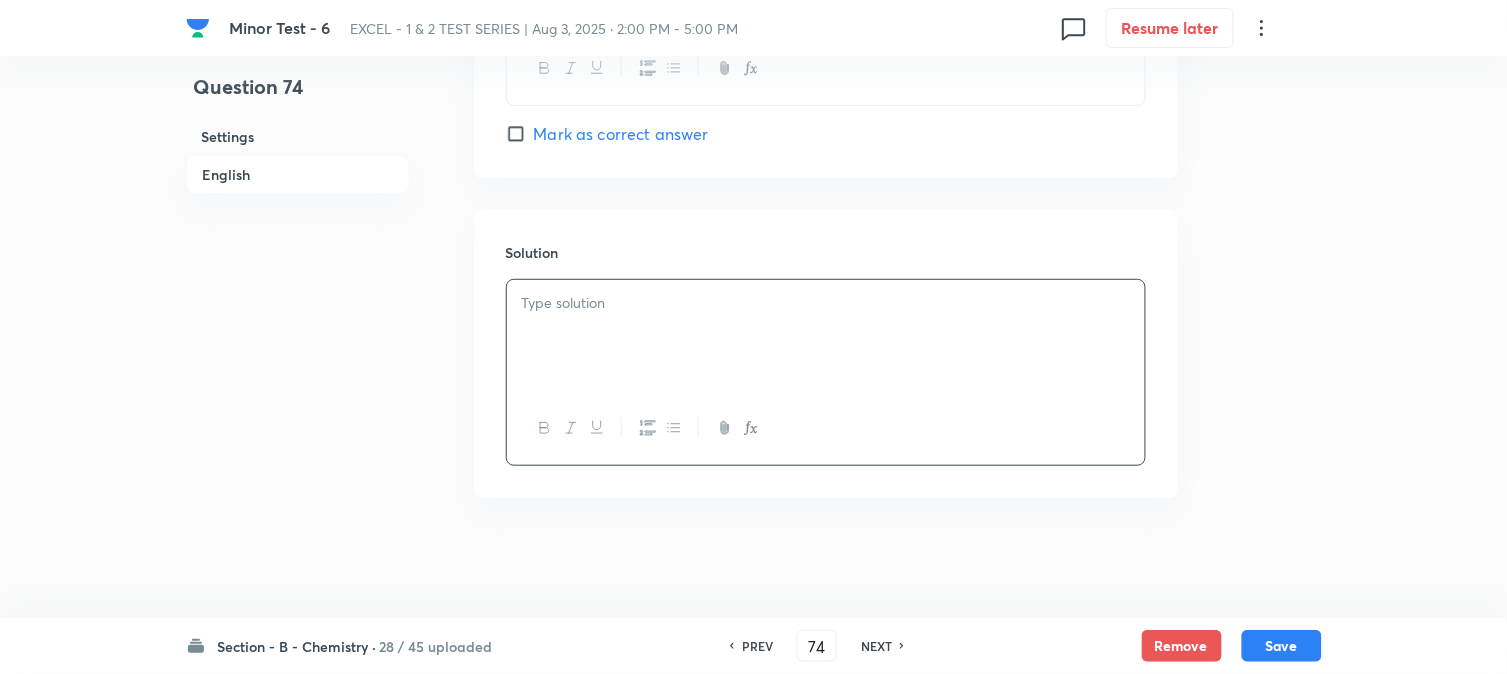 type 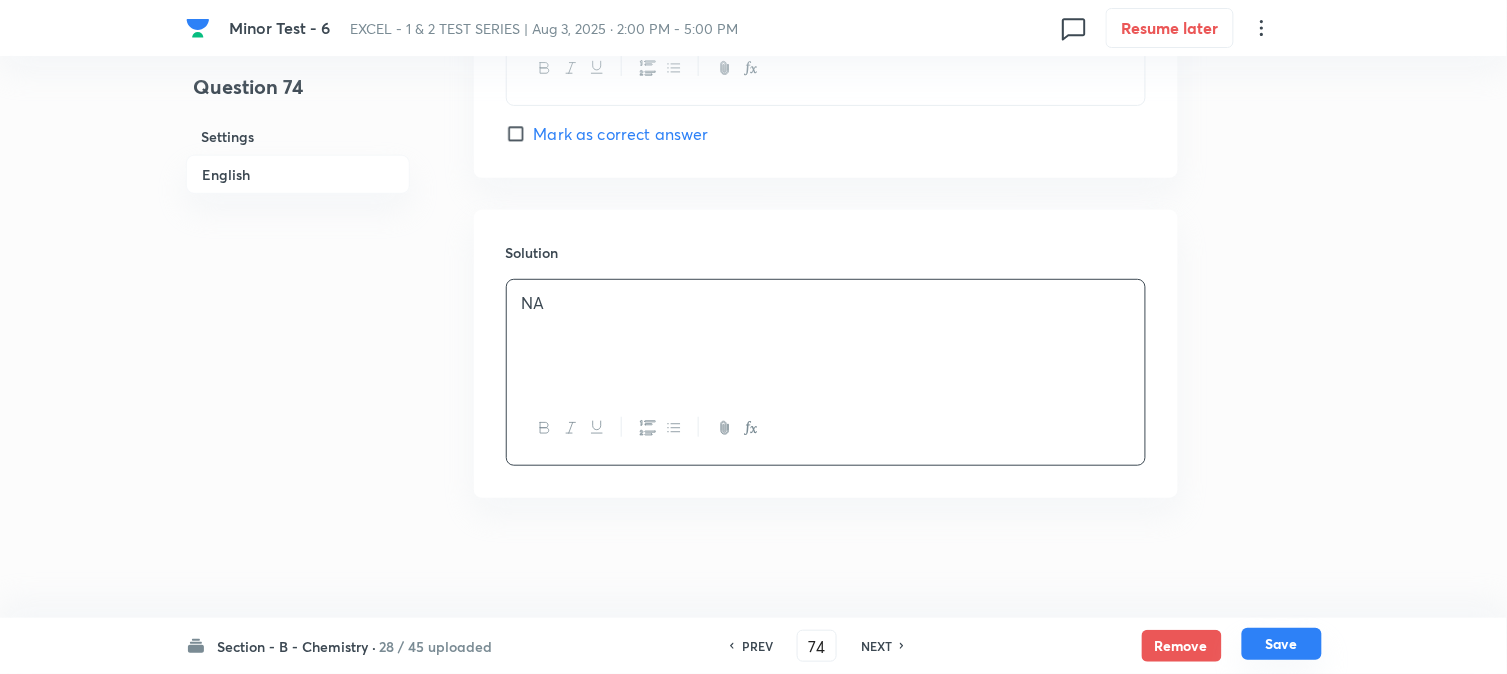 click on "Save" at bounding box center (1282, 644) 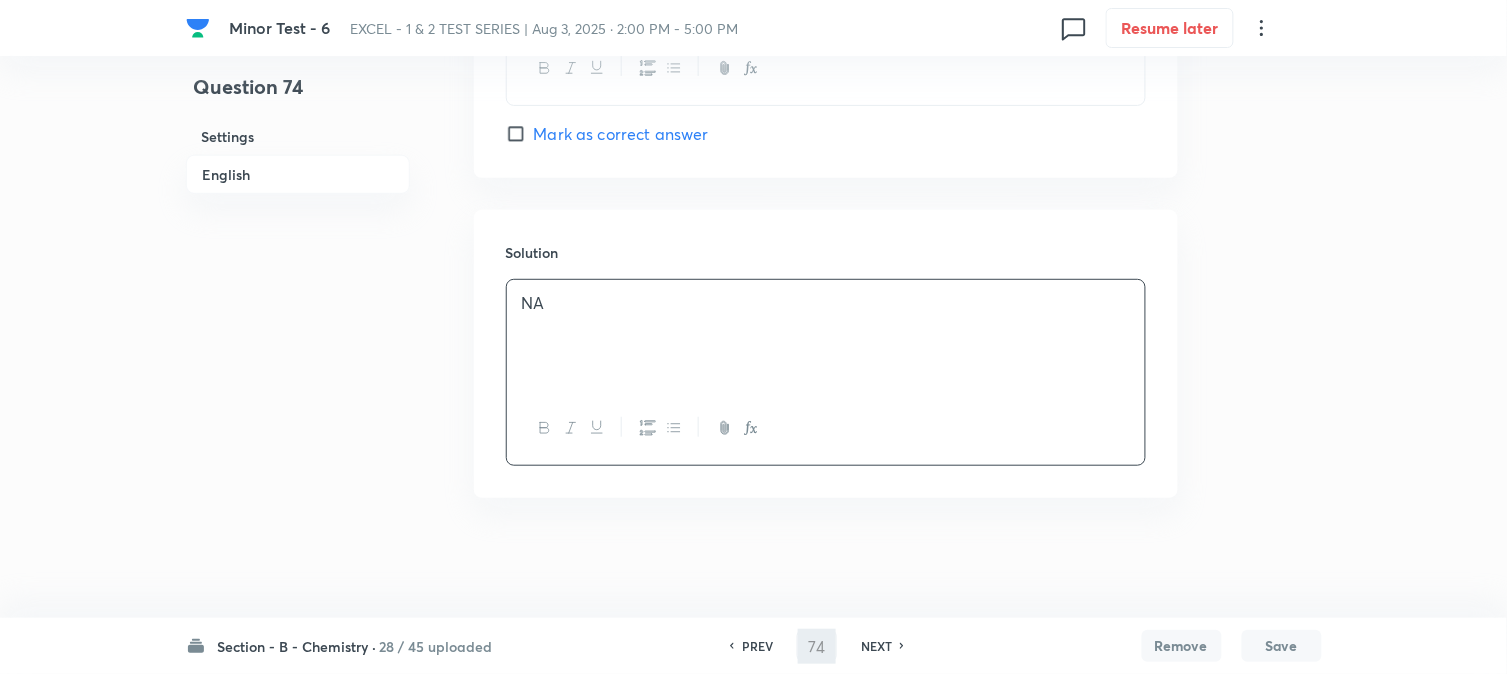 type on "75" 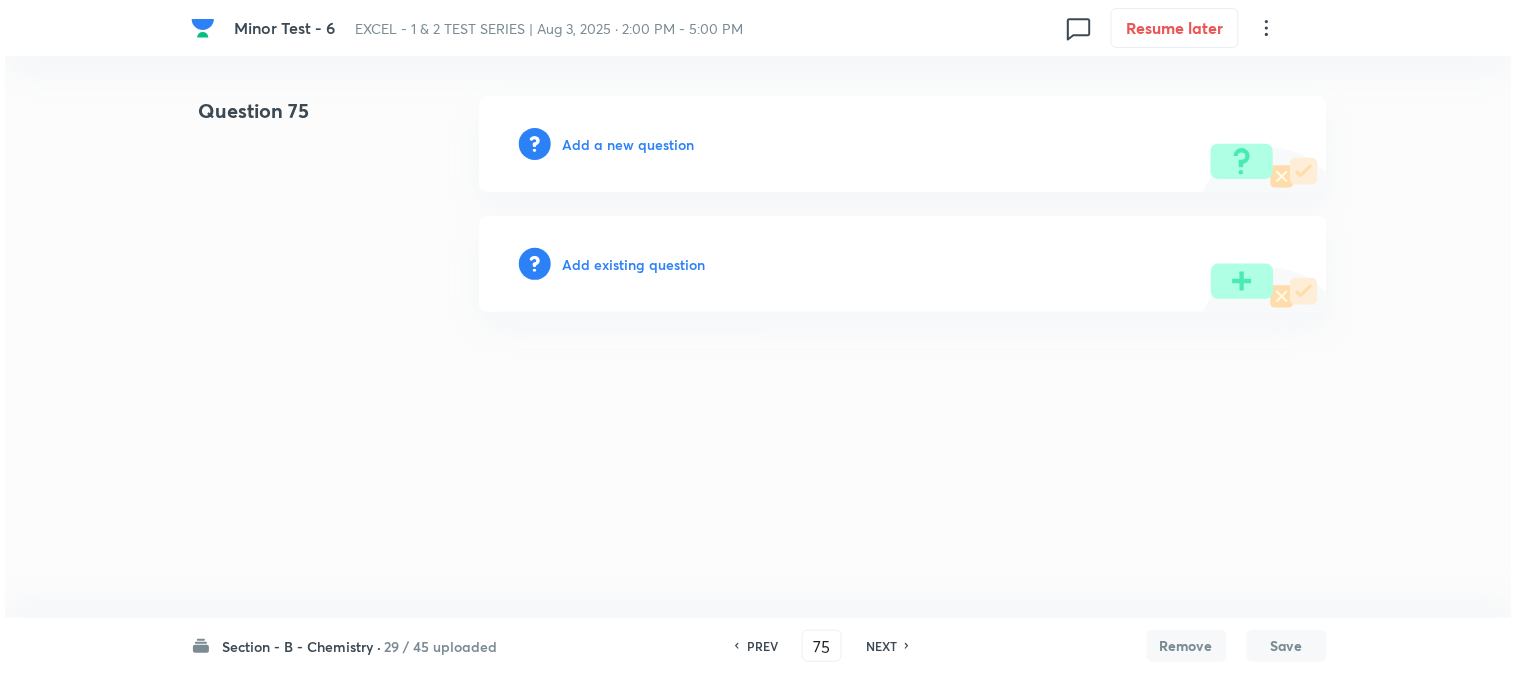 scroll, scrollTop: 0, scrollLeft: 0, axis: both 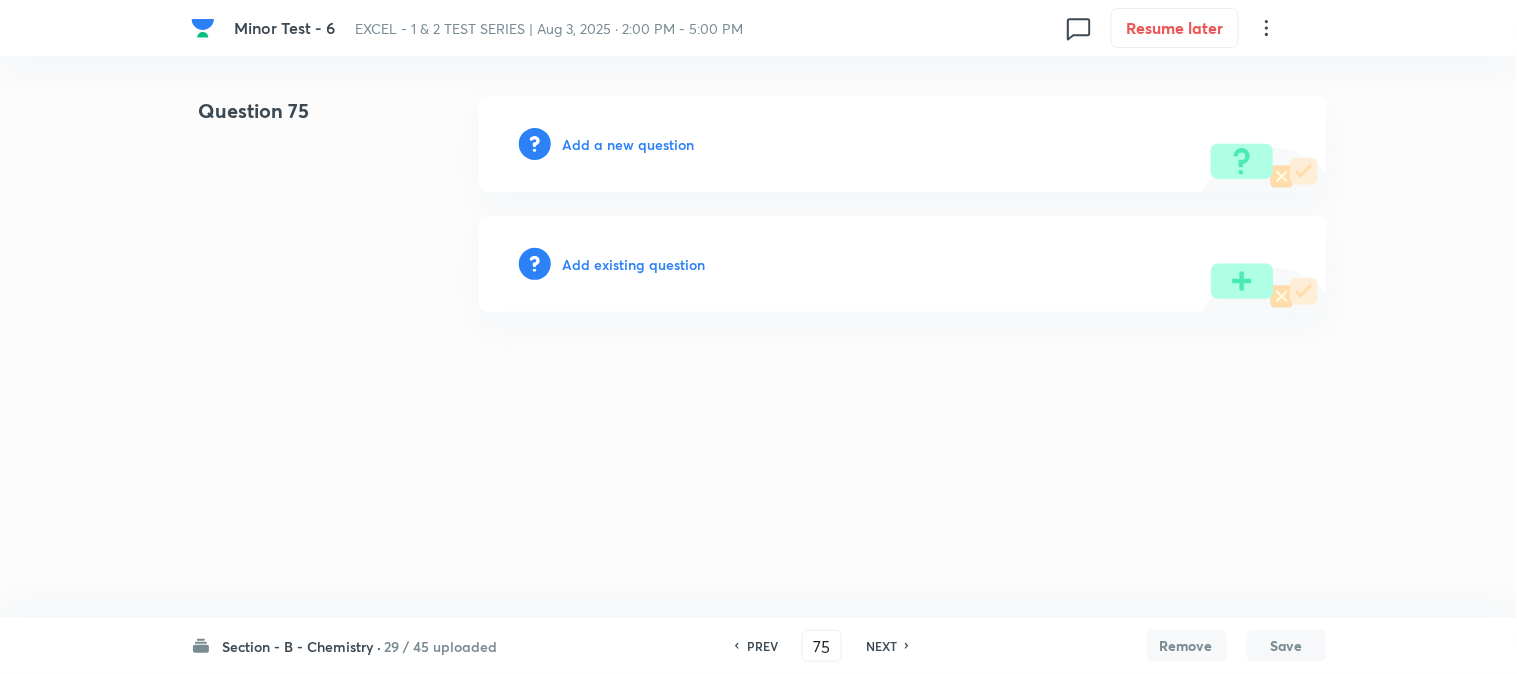 click on "Add a new question" at bounding box center [629, 144] 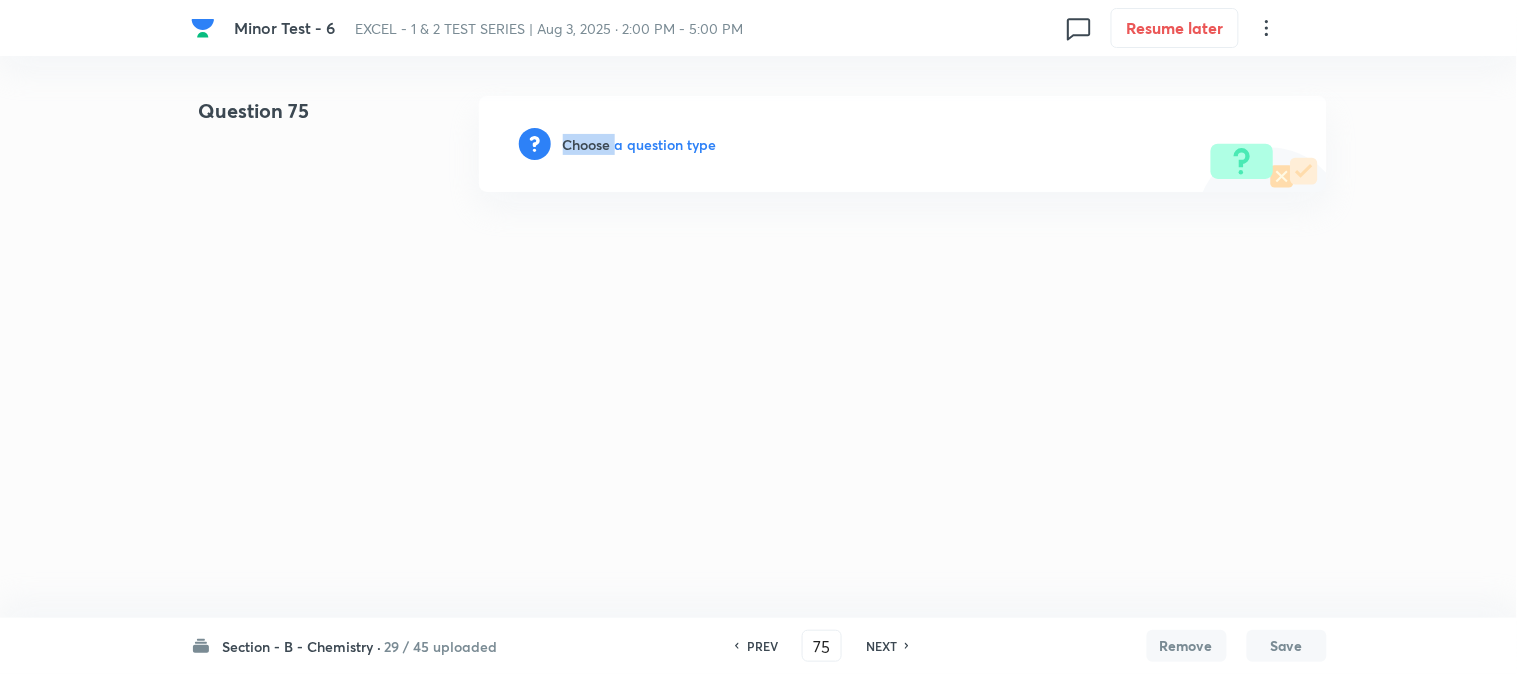 click on "Choose a question type" at bounding box center [640, 144] 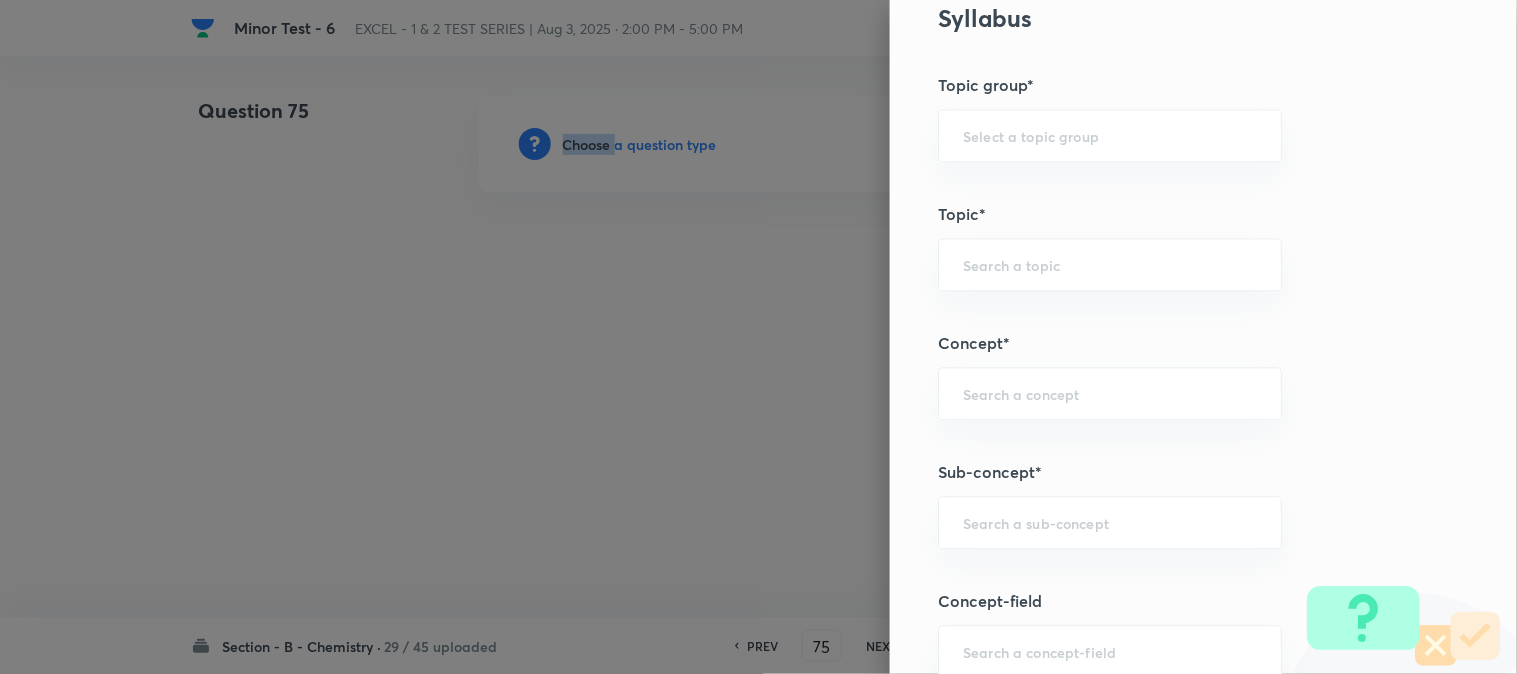 scroll, scrollTop: 1111, scrollLeft: 0, axis: vertical 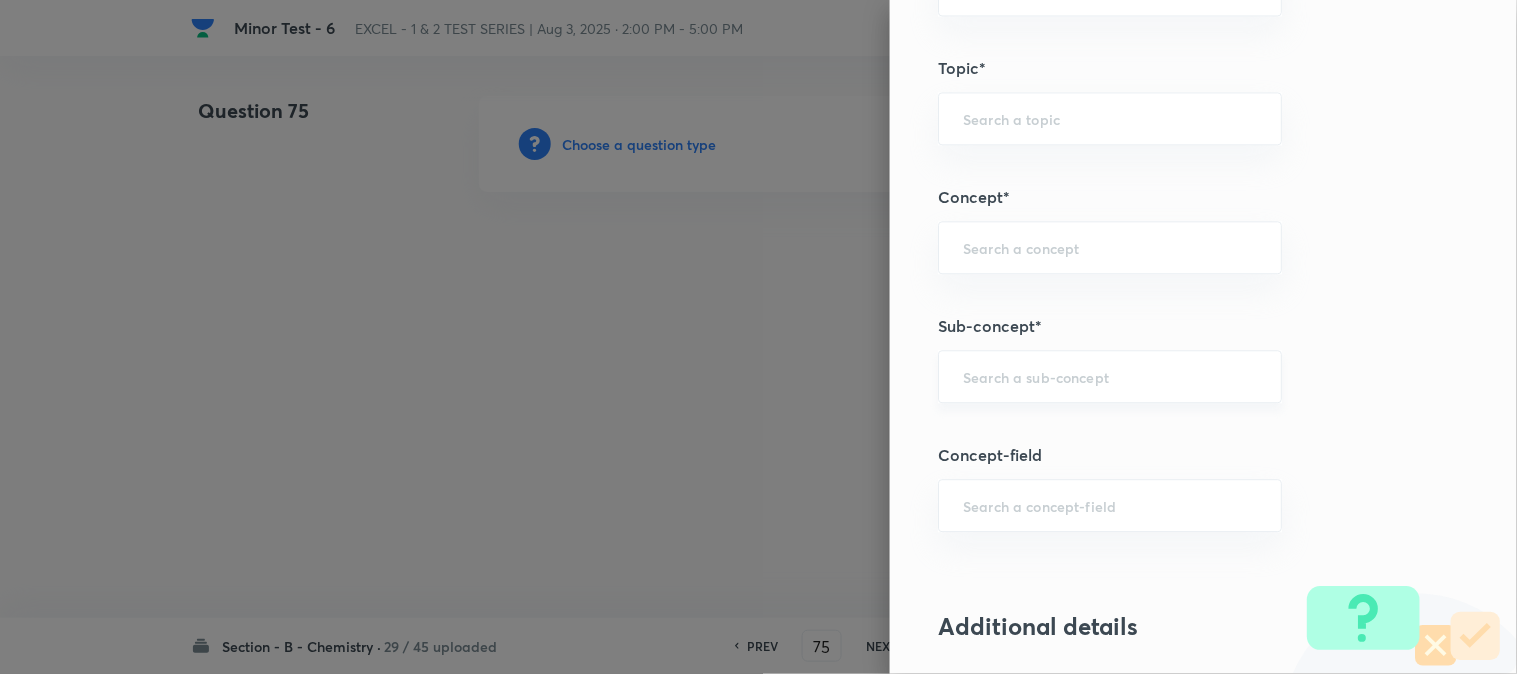 click at bounding box center (1110, 376) 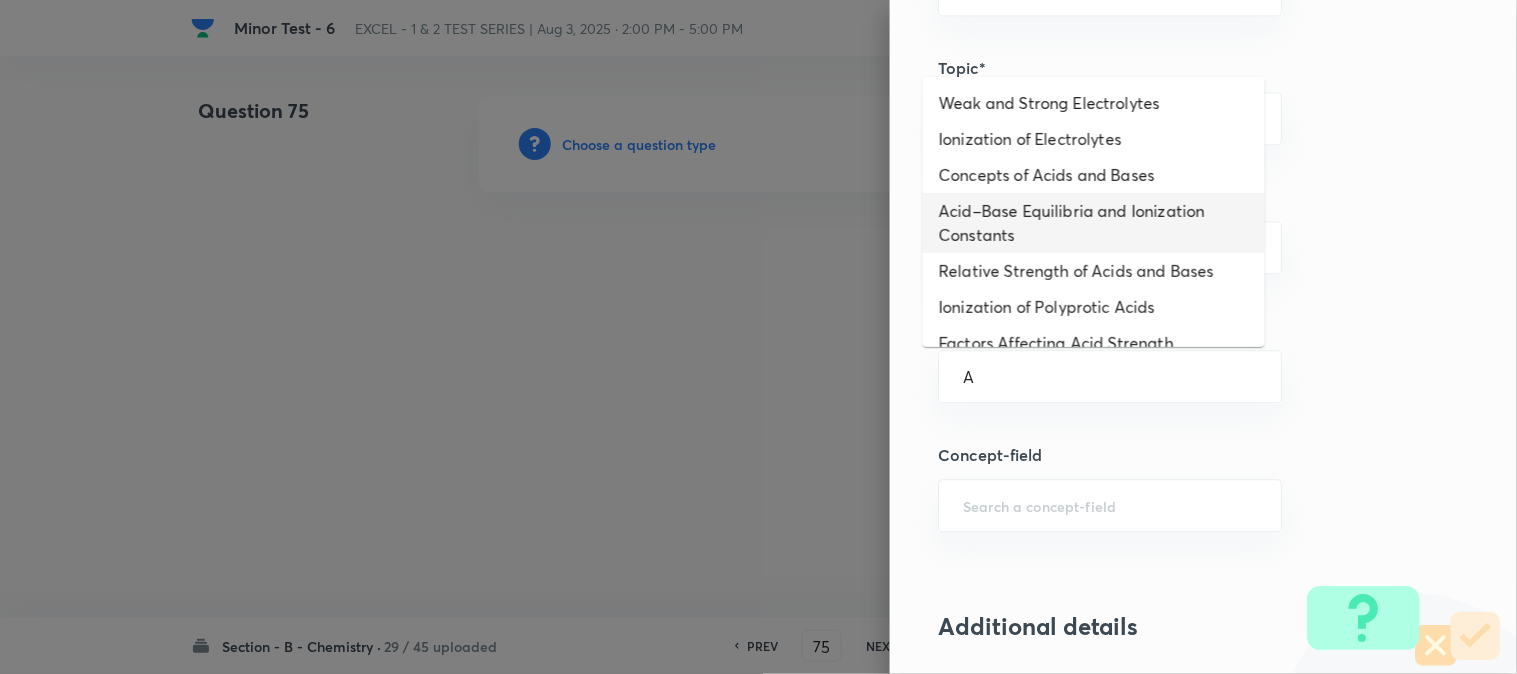 click on "Acid–Base Equilibria and Ionization Constants" at bounding box center [1094, 223] 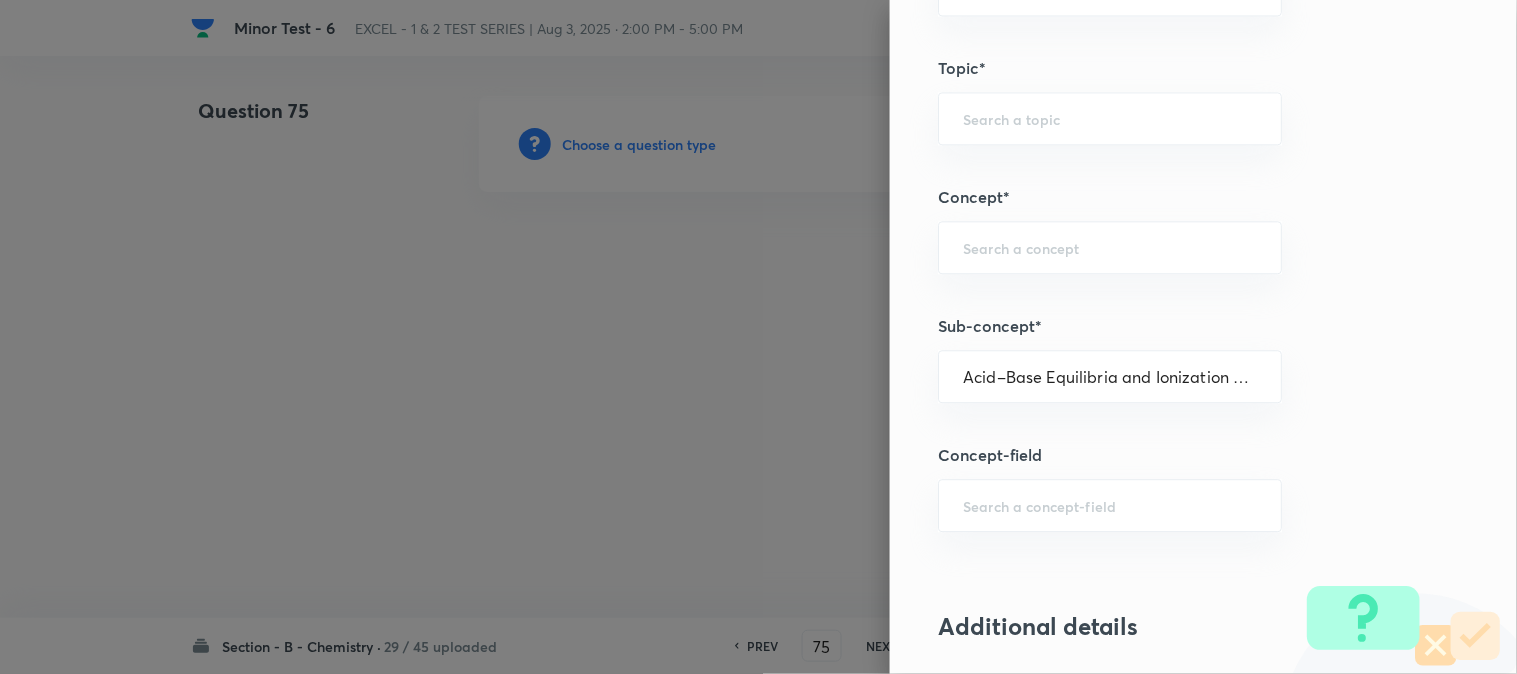 type on "Chemistry" 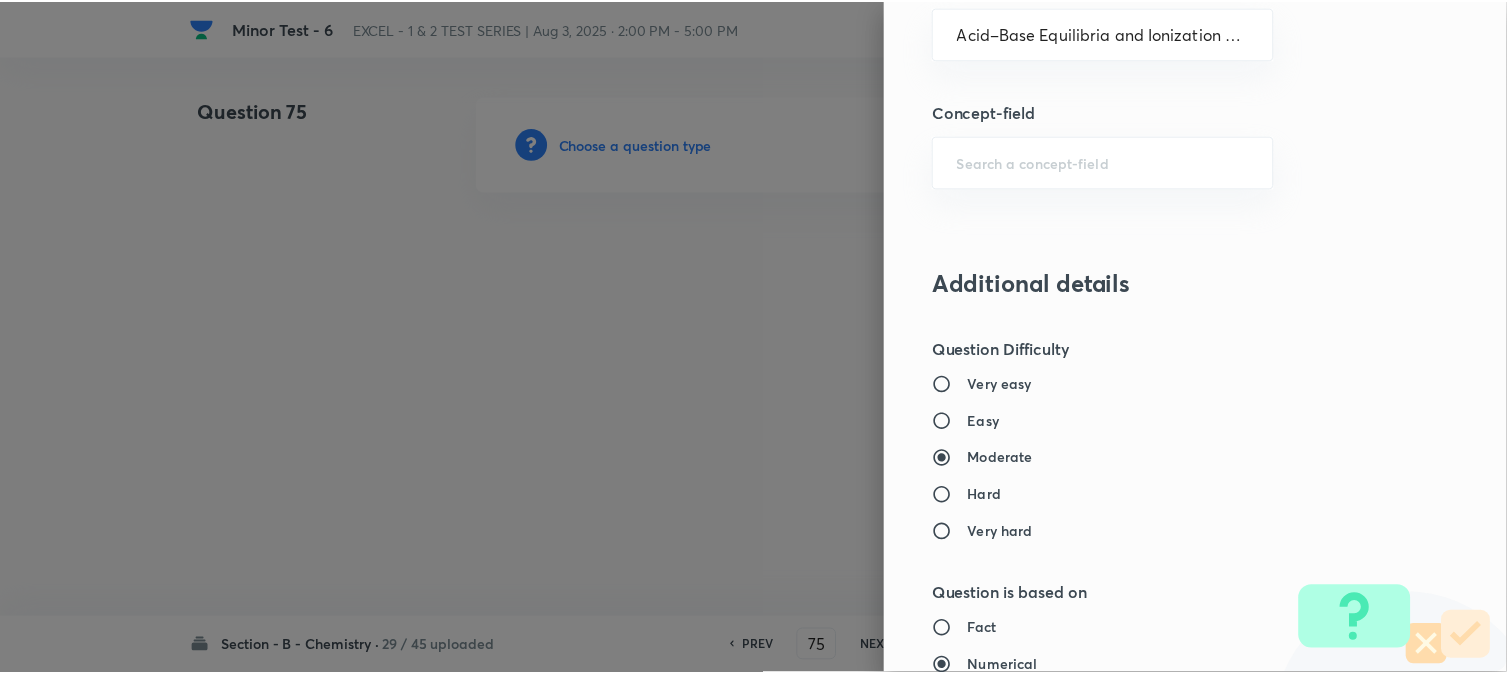 scroll, scrollTop: 2111, scrollLeft: 0, axis: vertical 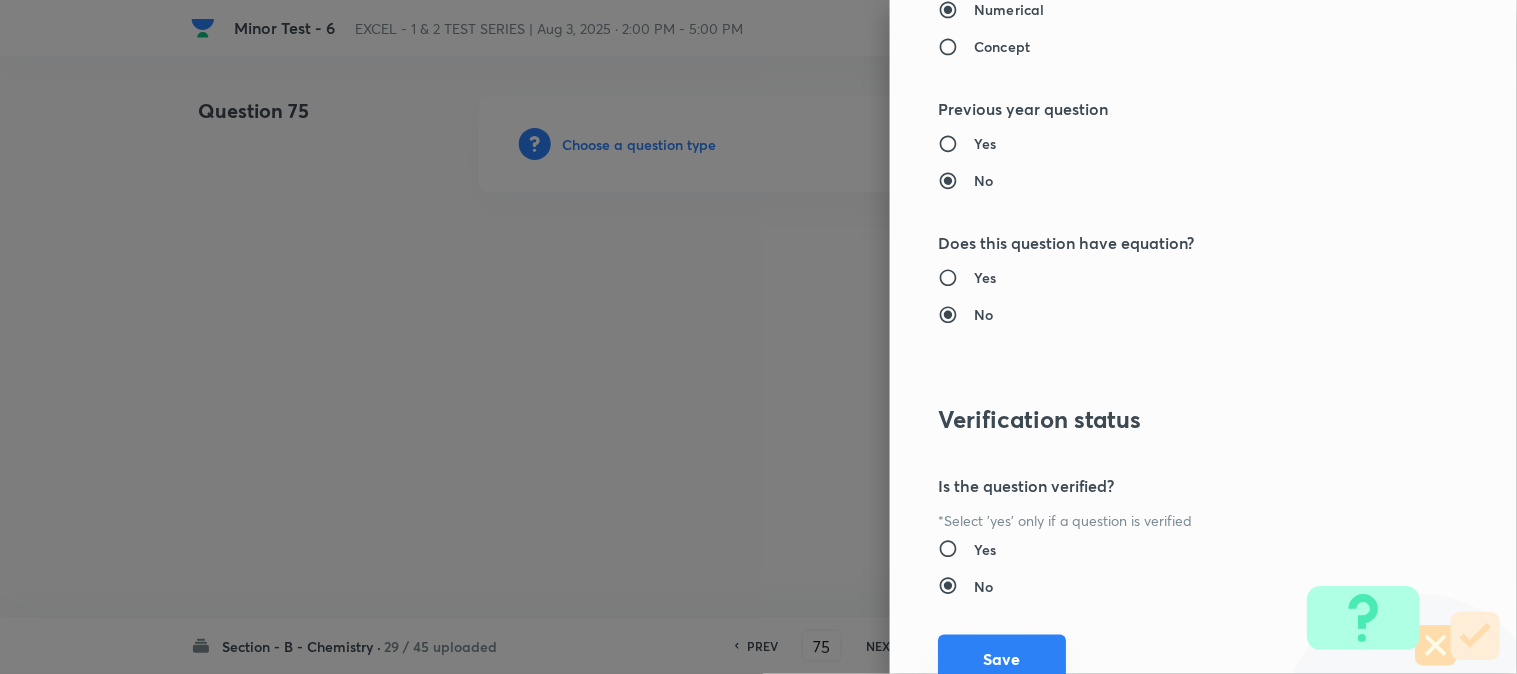 click on "Save" at bounding box center (1002, 659) 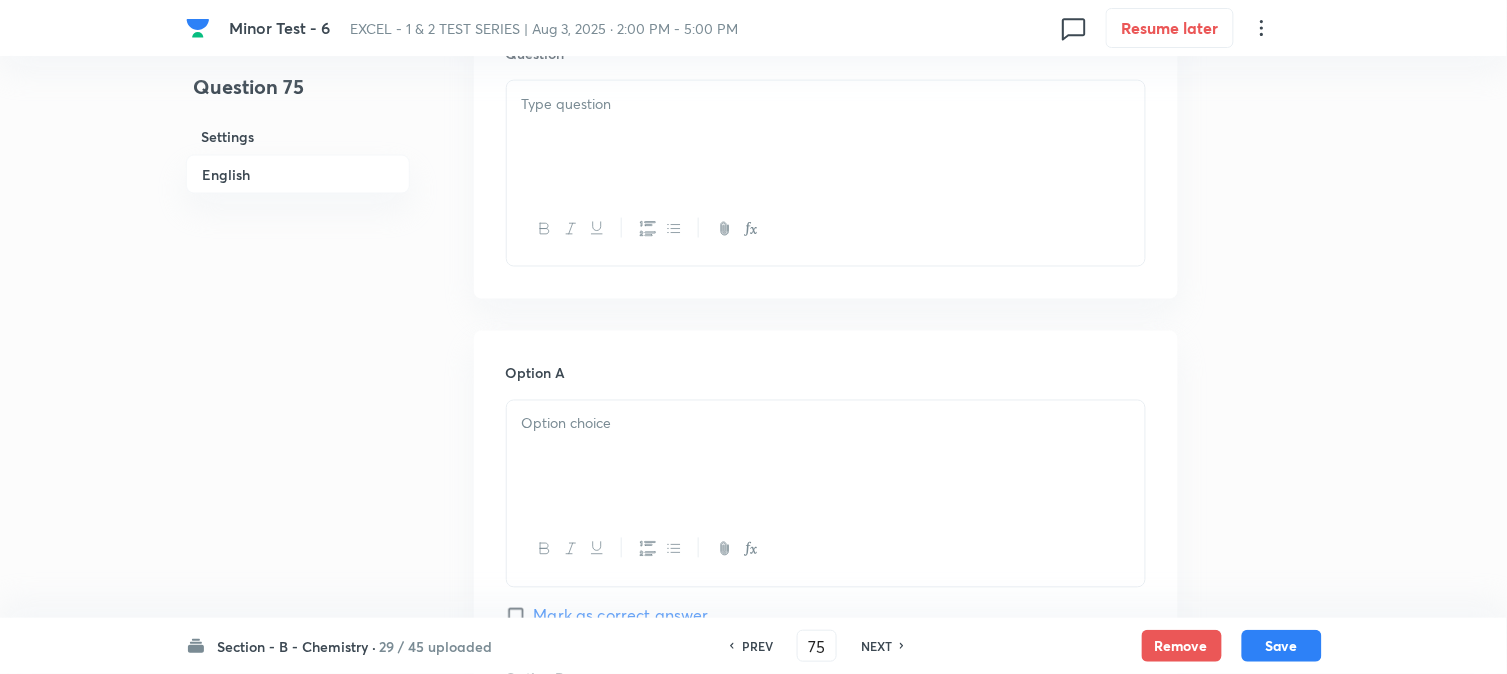 scroll, scrollTop: 666, scrollLeft: 0, axis: vertical 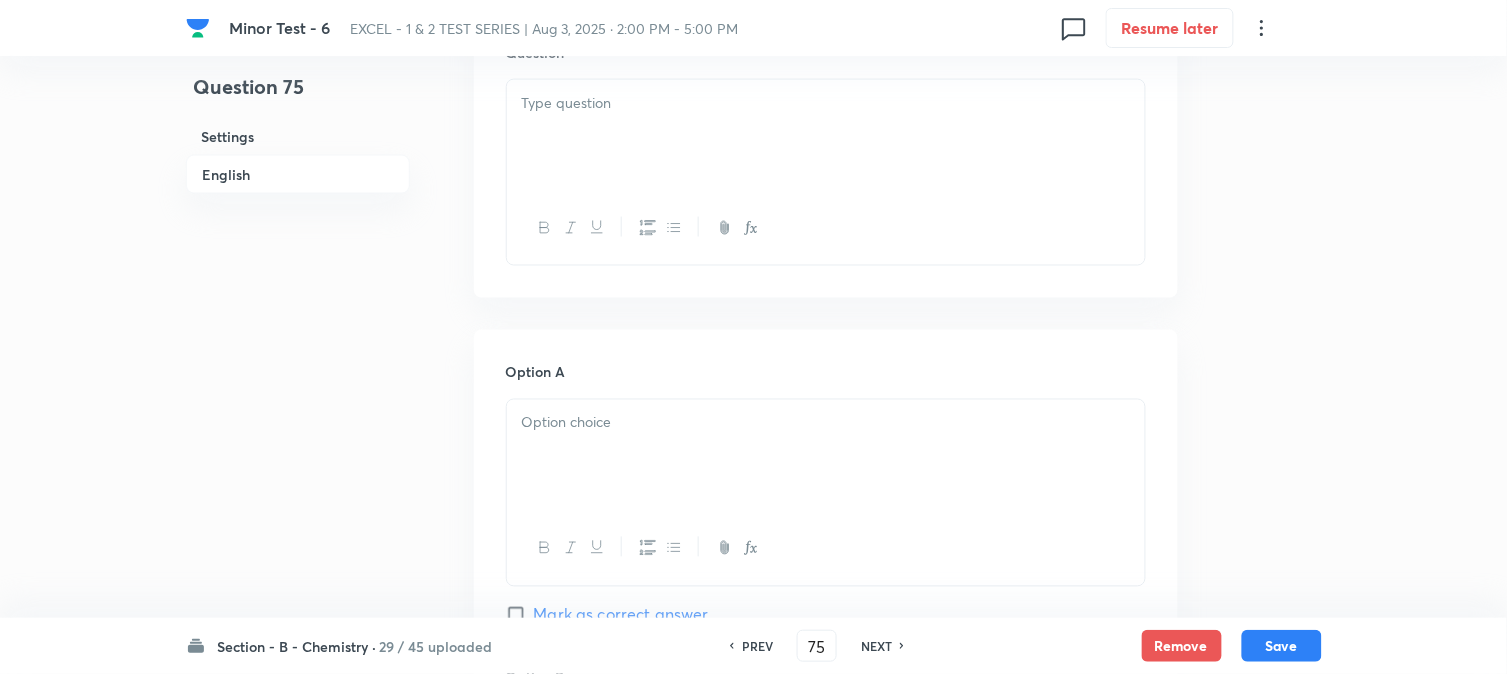 click at bounding box center [826, 136] 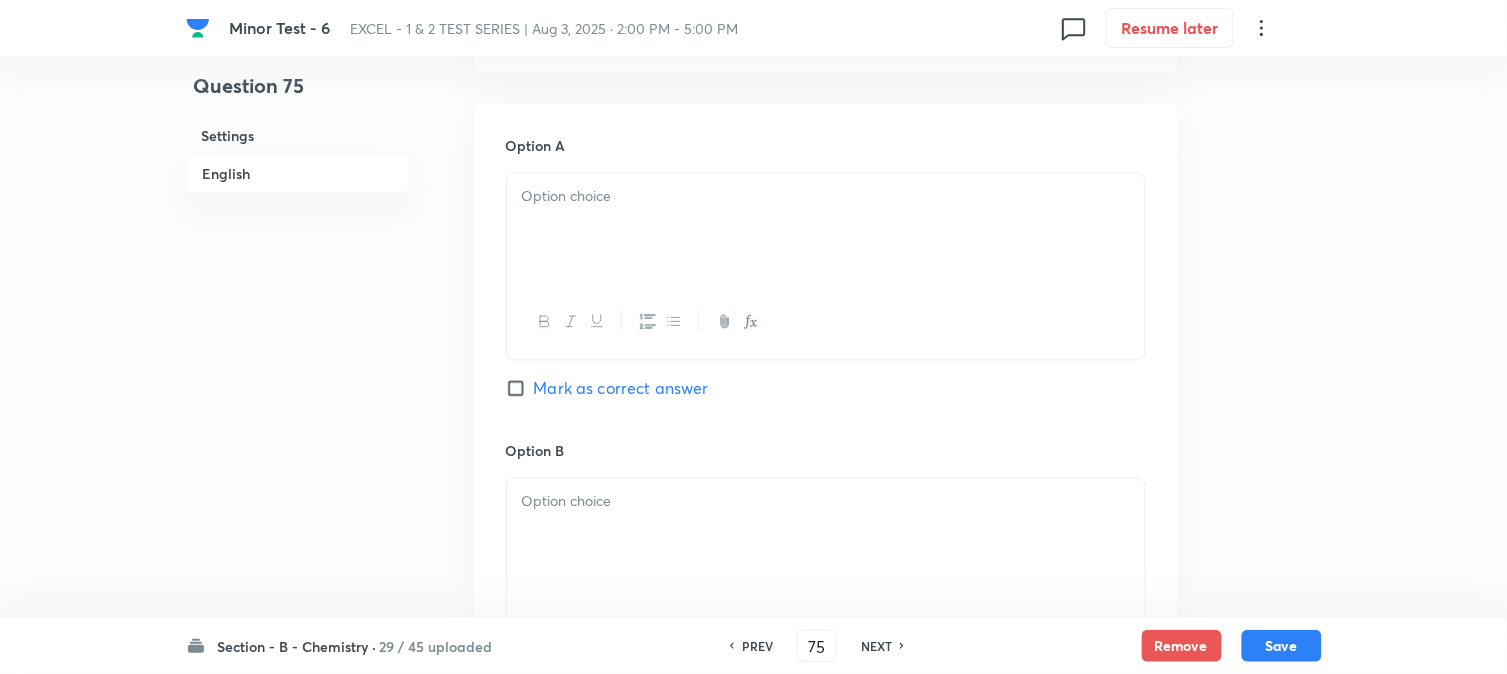 scroll, scrollTop: 1000, scrollLeft: 0, axis: vertical 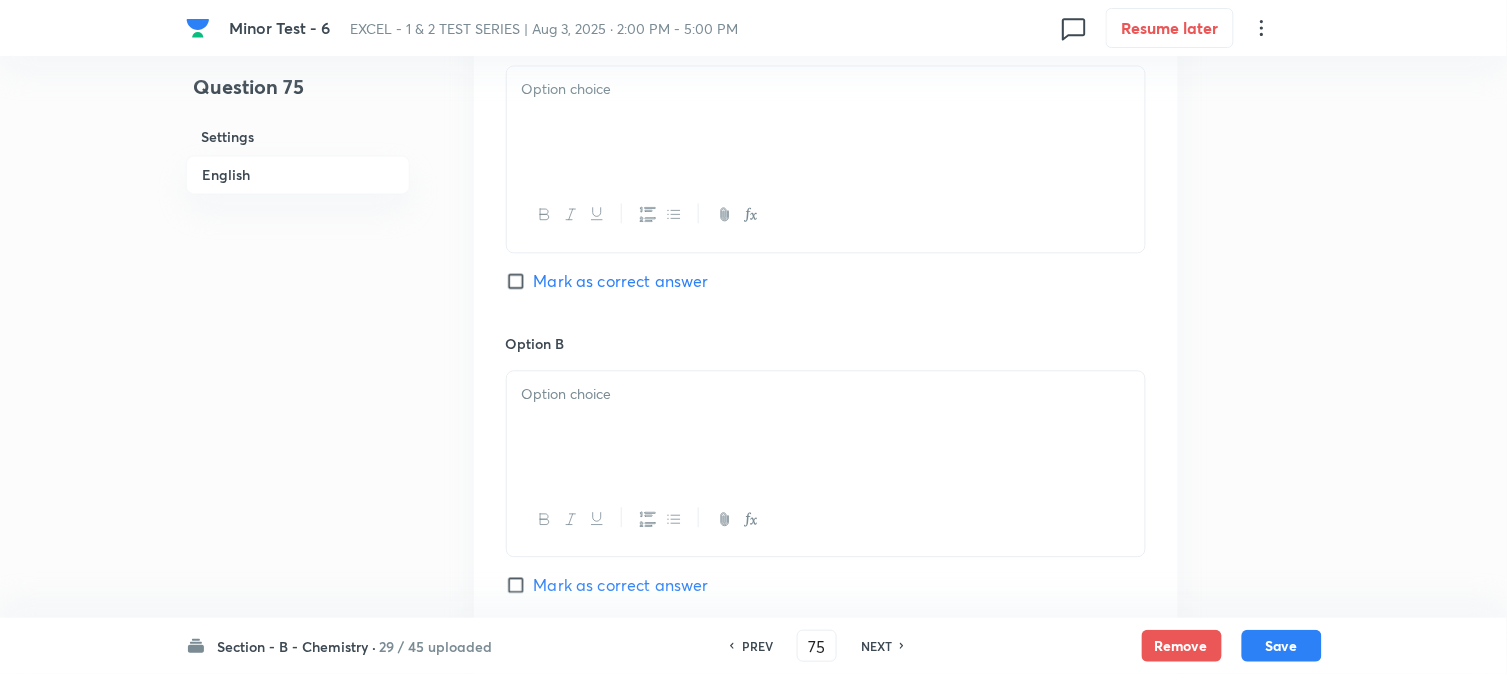 click at bounding box center (826, 122) 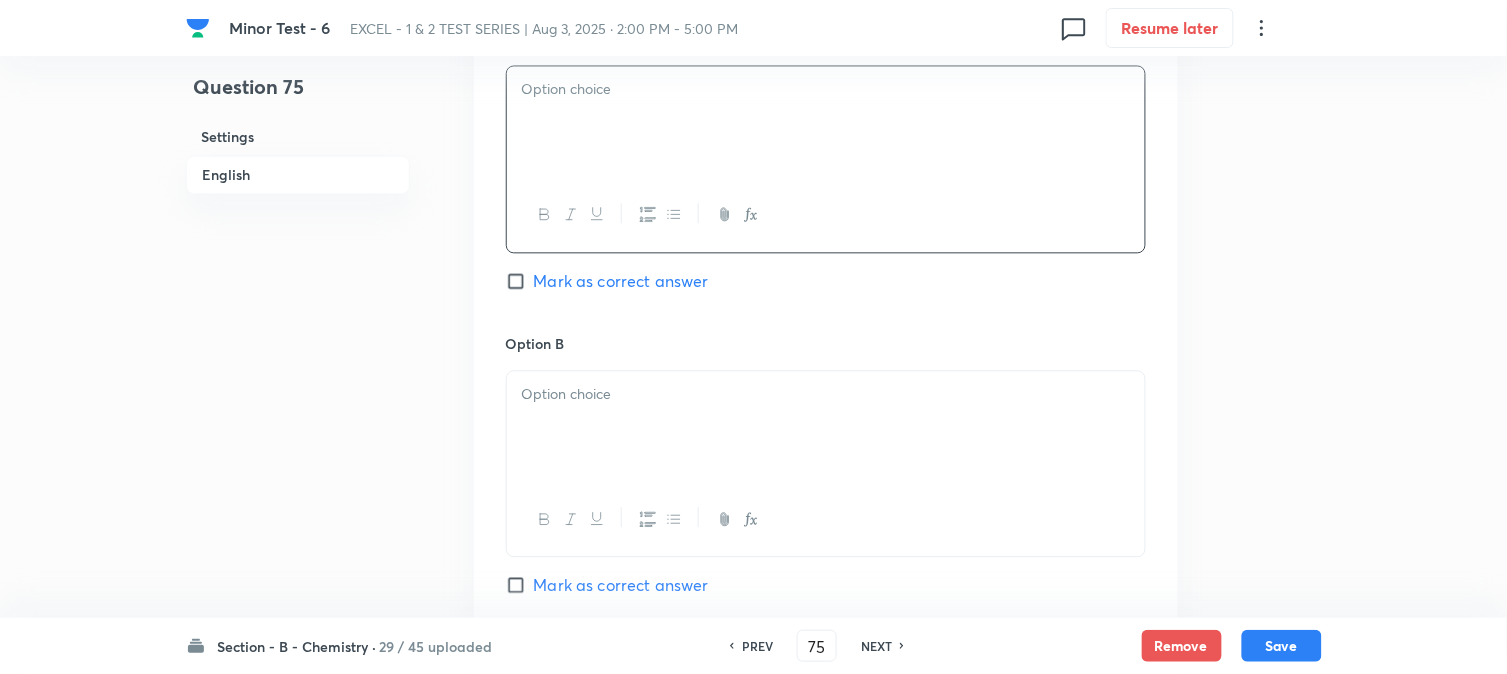 paste 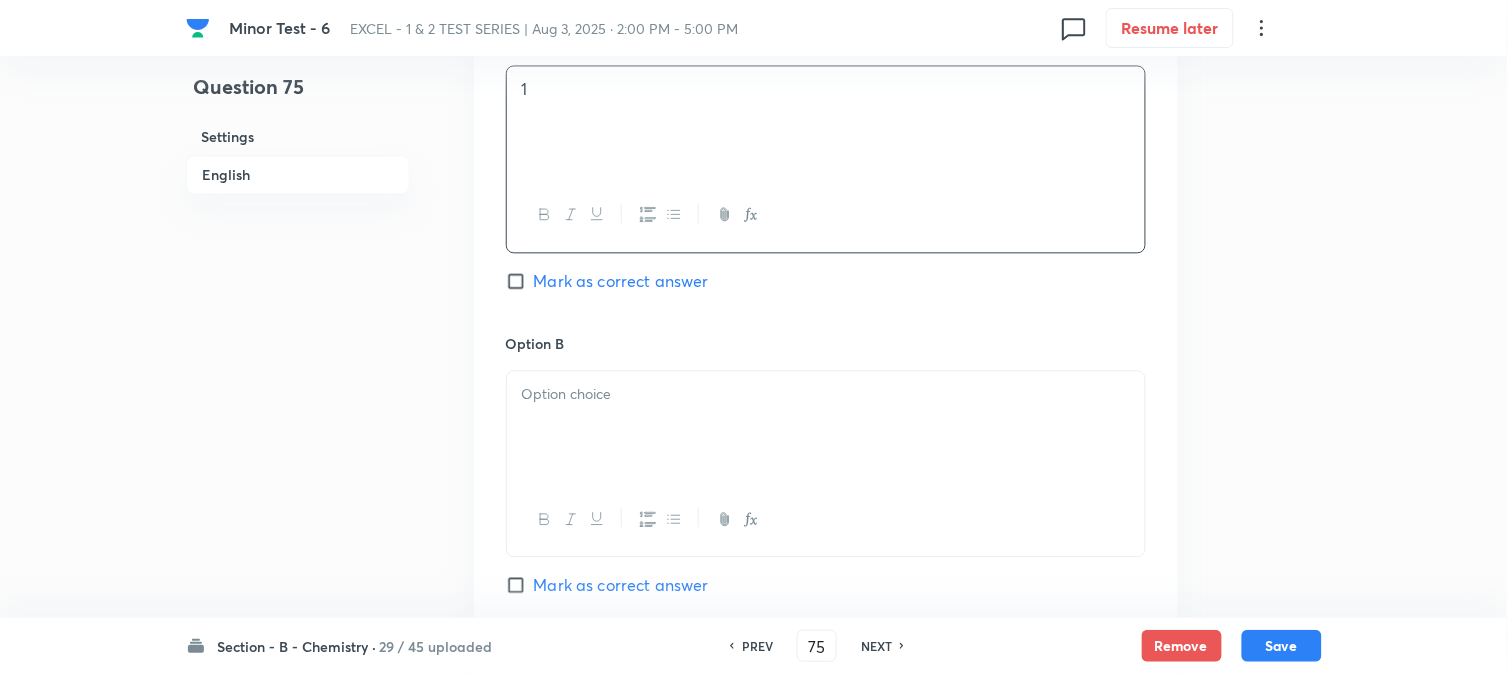 click on "1" at bounding box center [826, 122] 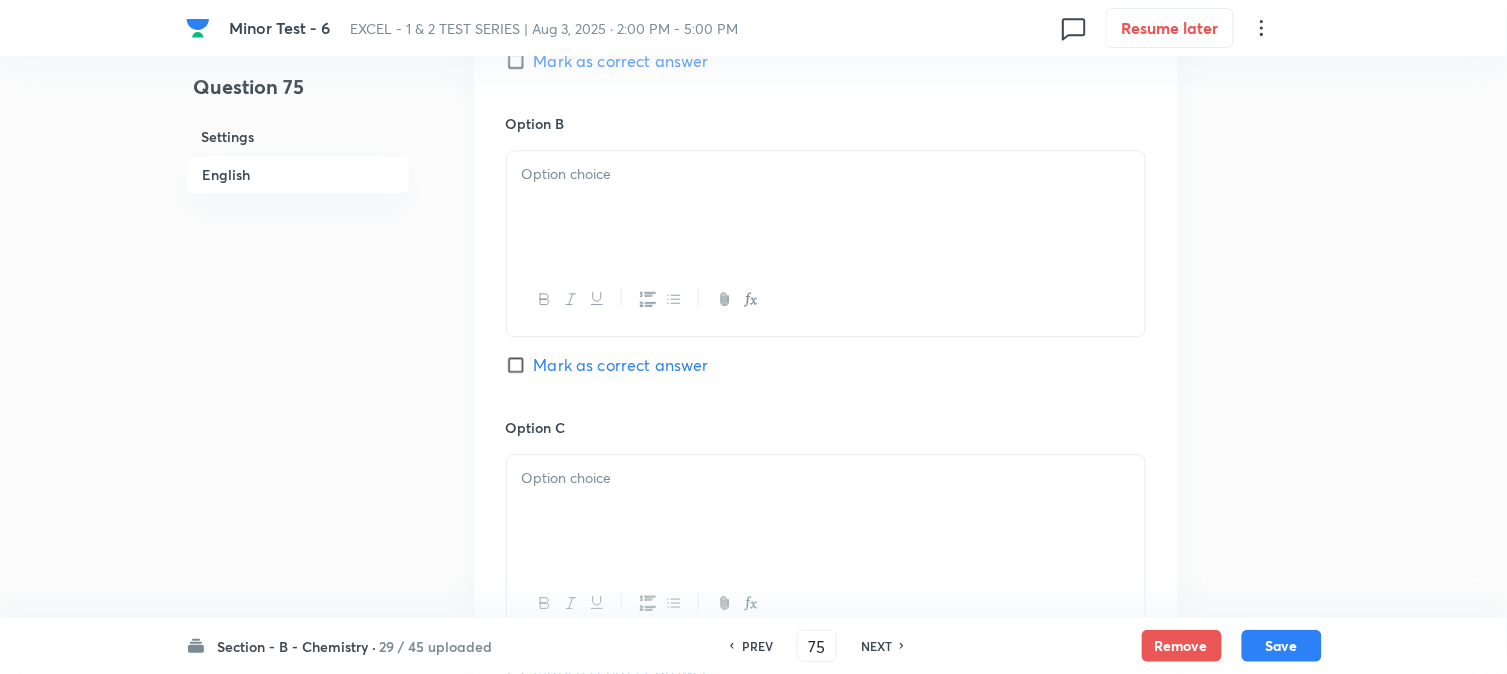 scroll, scrollTop: 1222, scrollLeft: 0, axis: vertical 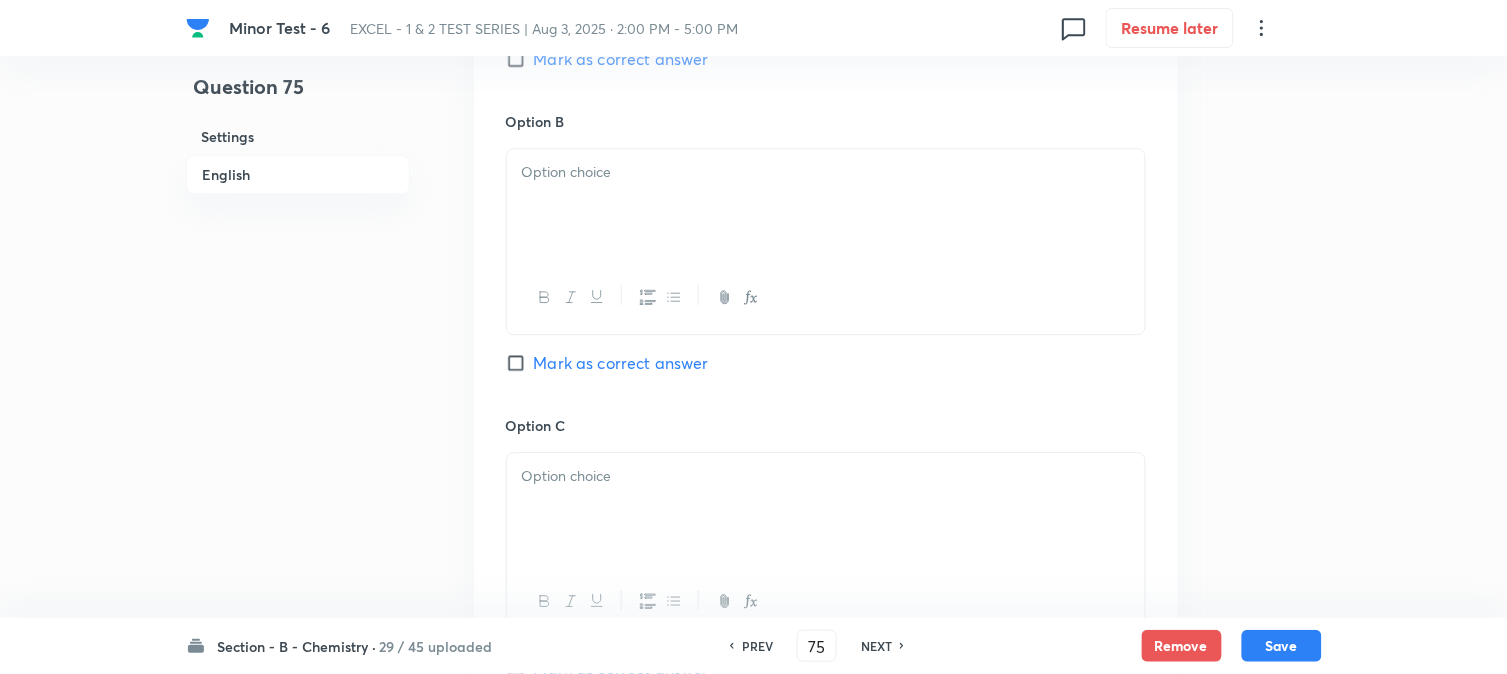 click at bounding box center [826, 205] 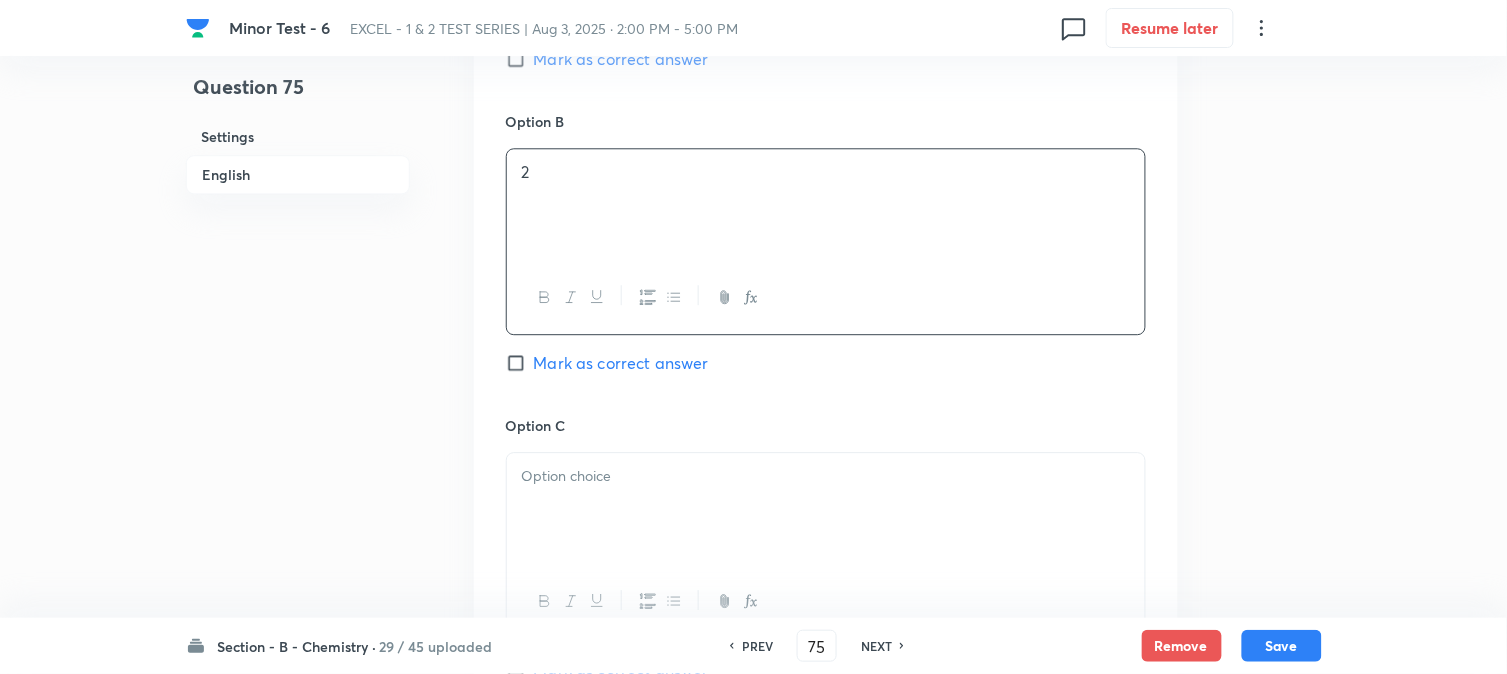 scroll, scrollTop: 1444, scrollLeft: 0, axis: vertical 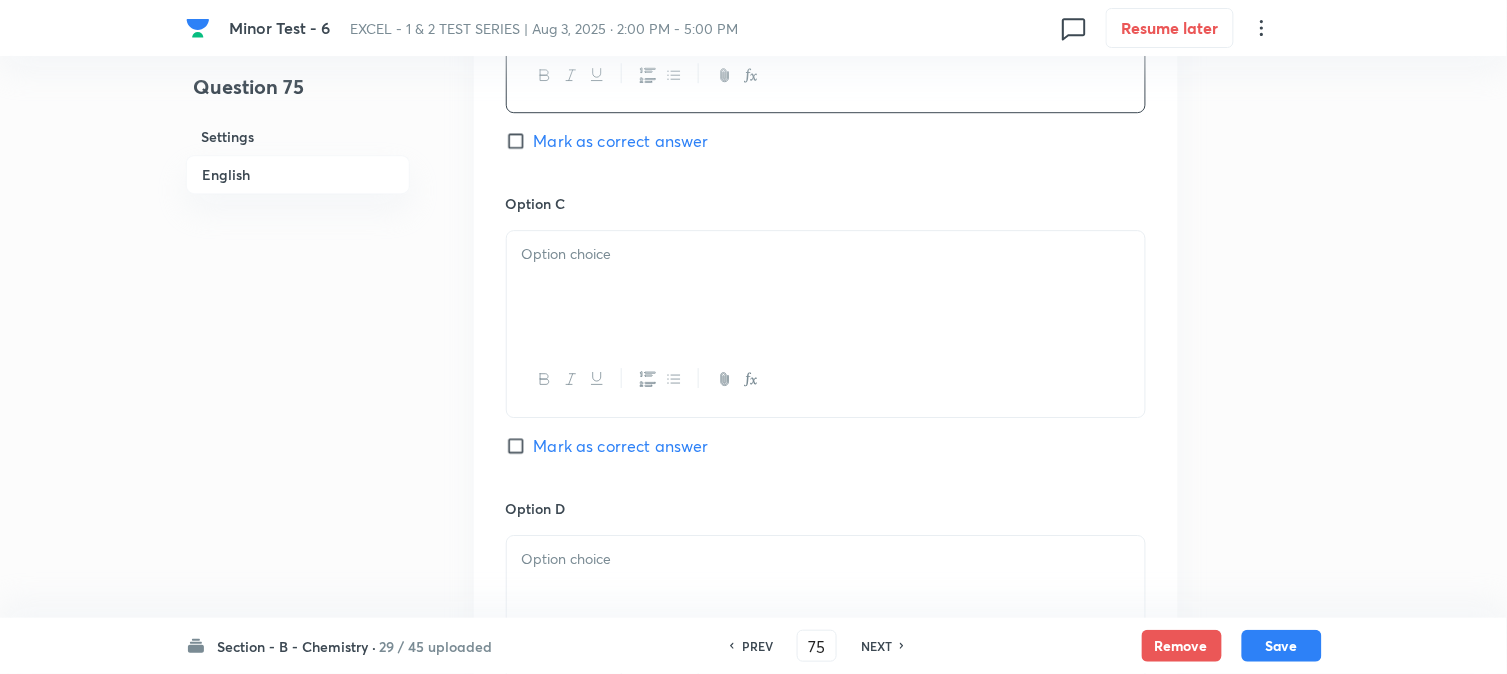 click at bounding box center [826, 287] 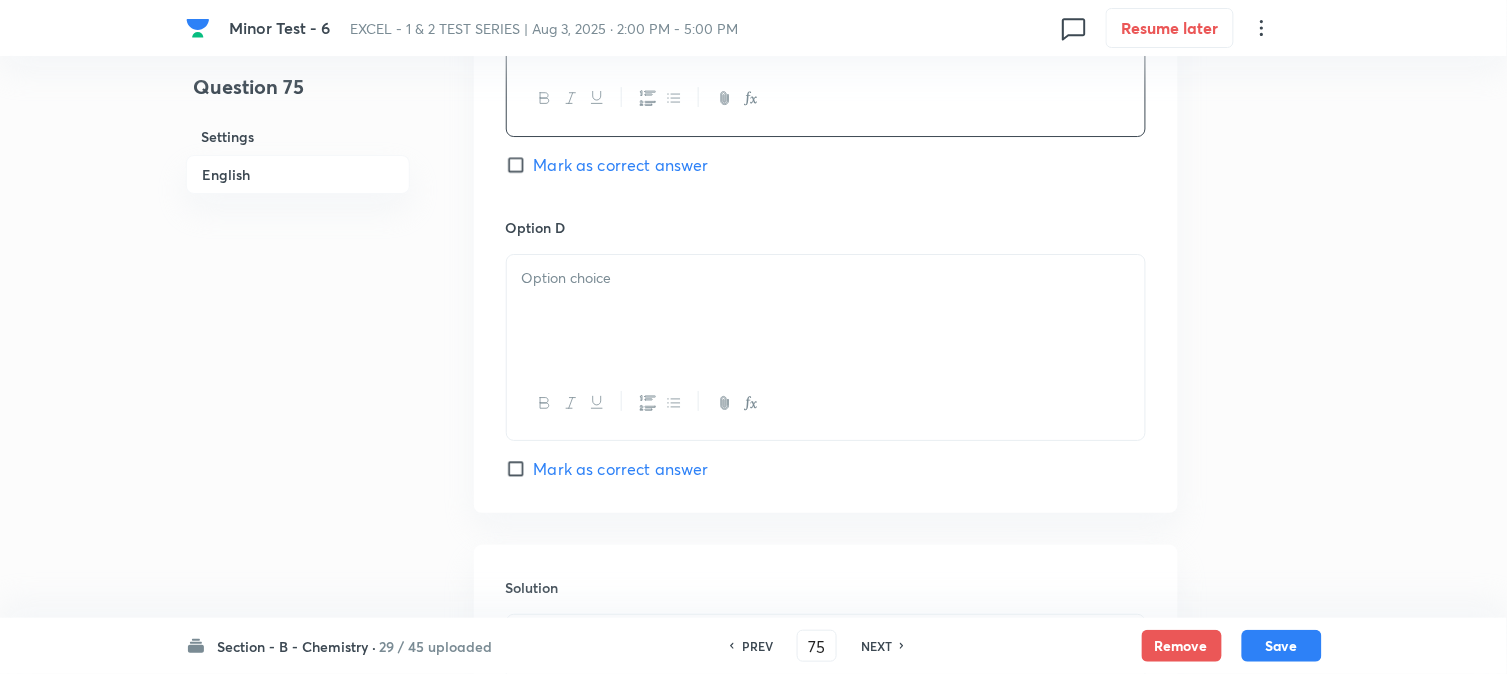 scroll, scrollTop: 1777, scrollLeft: 0, axis: vertical 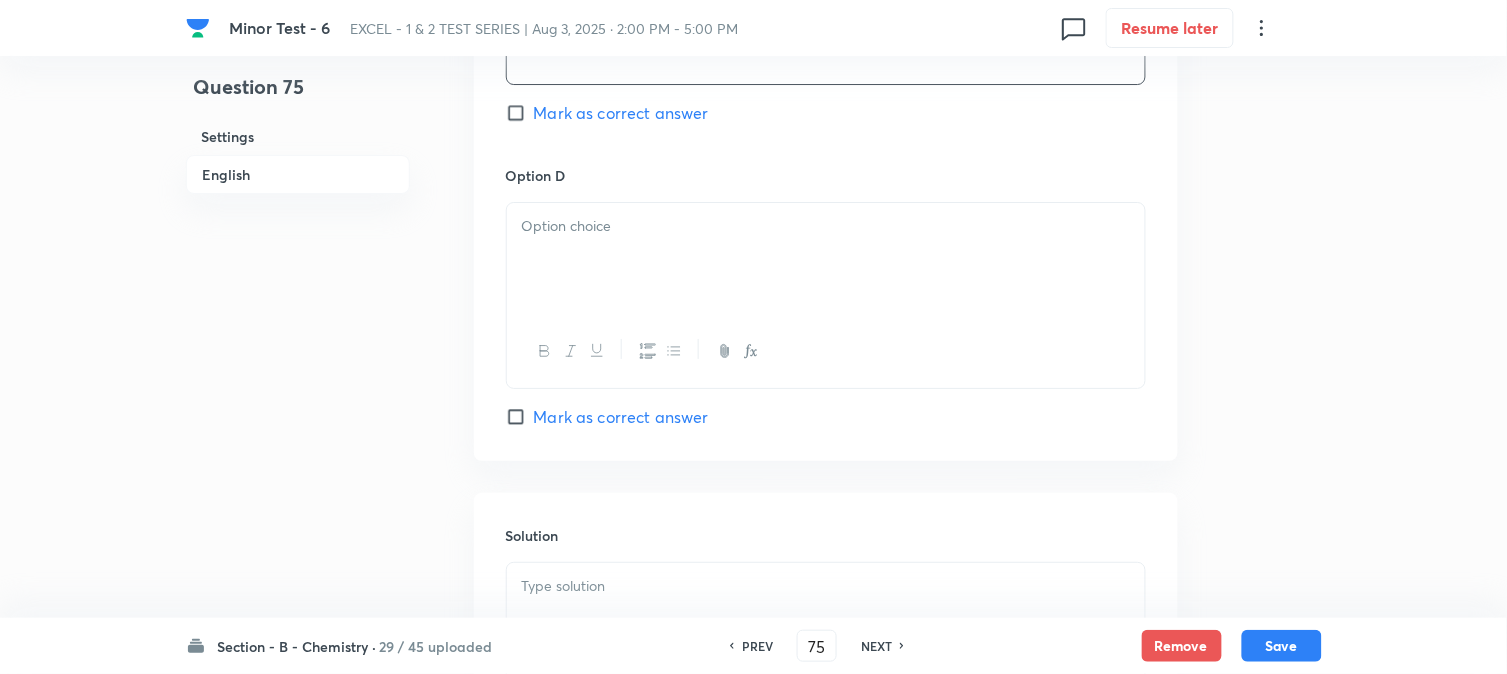 click at bounding box center (826, 259) 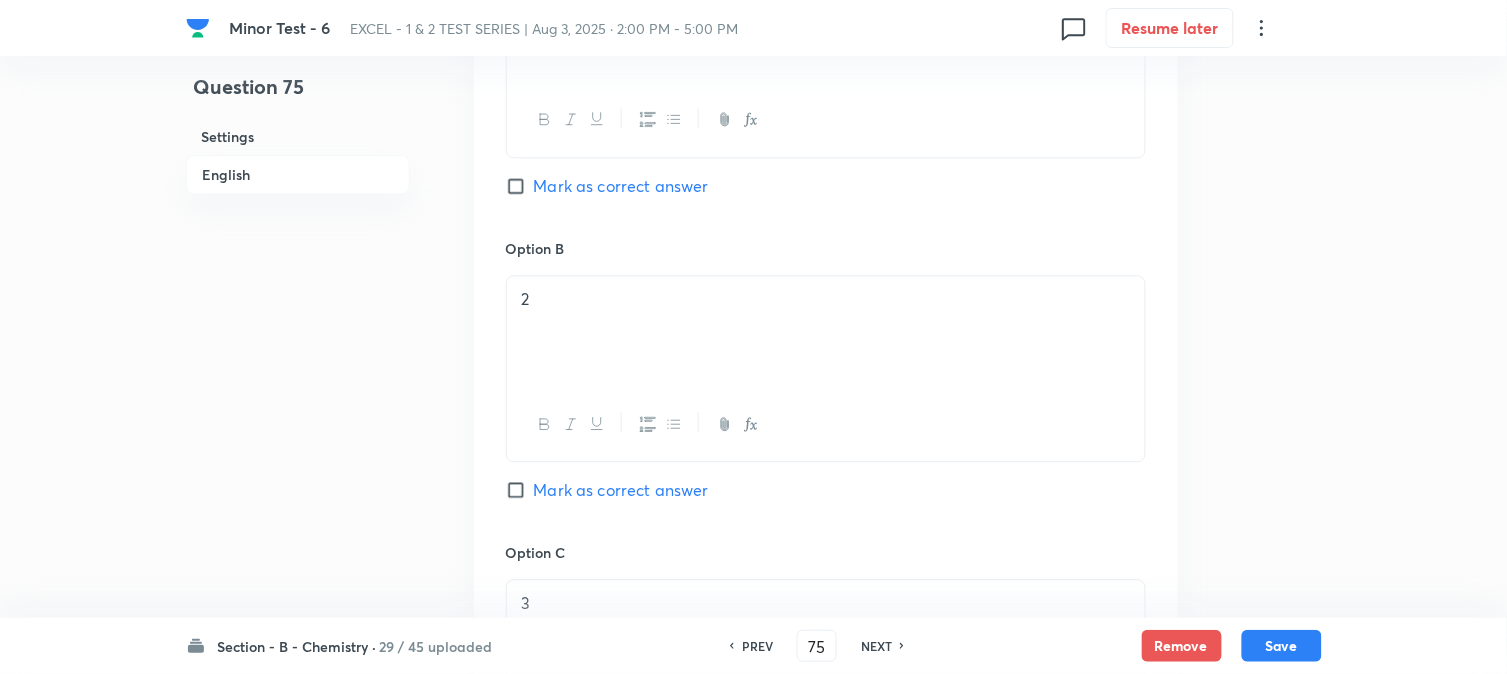 scroll, scrollTop: 888, scrollLeft: 0, axis: vertical 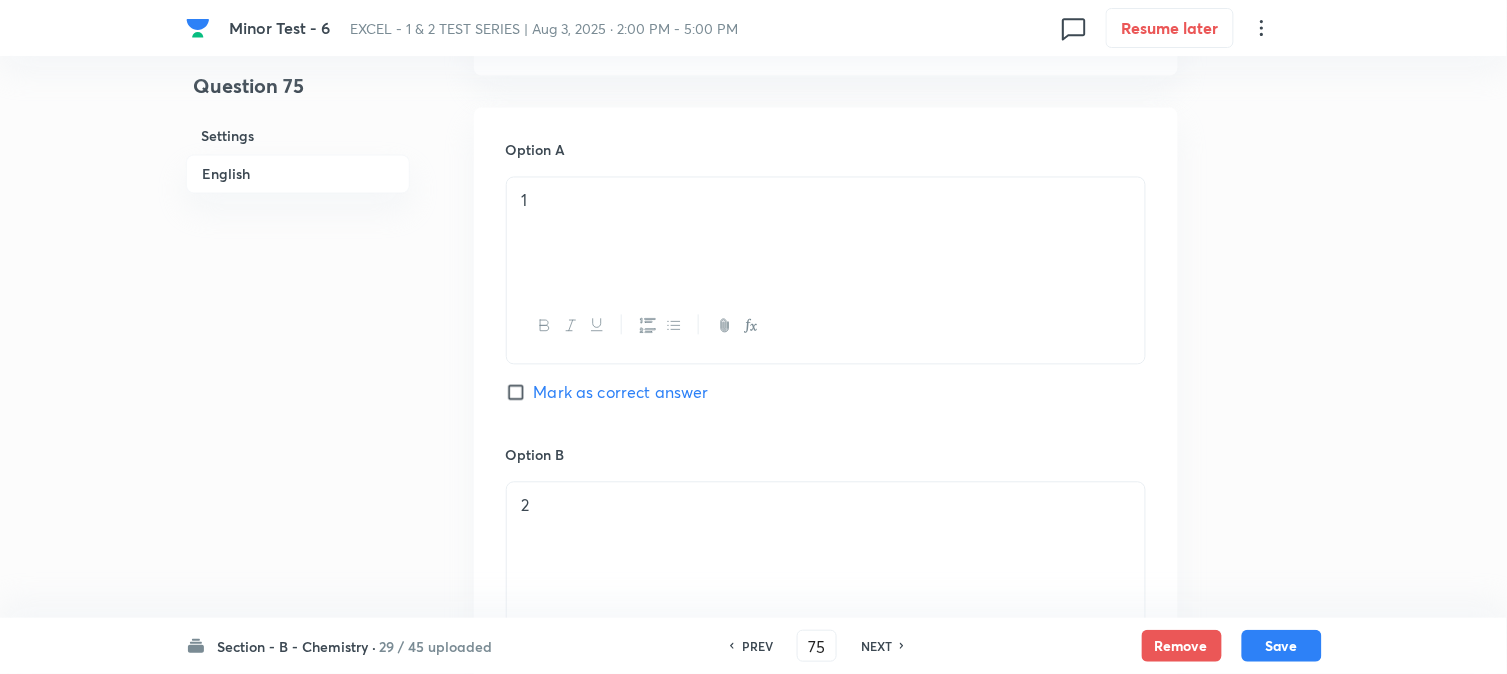 click on "Mark as correct answer" at bounding box center (520, 393) 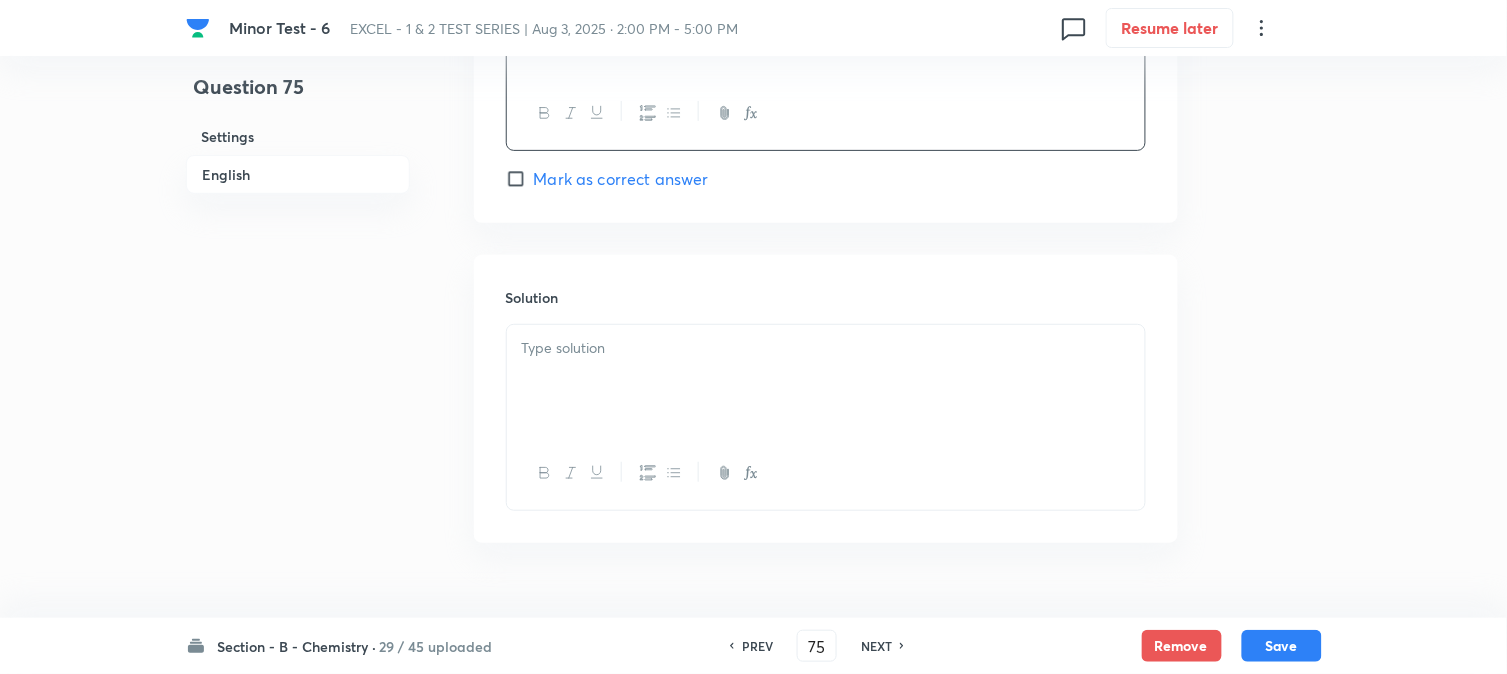 scroll, scrollTop: 2064, scrollLeft: 0, axis: vertical 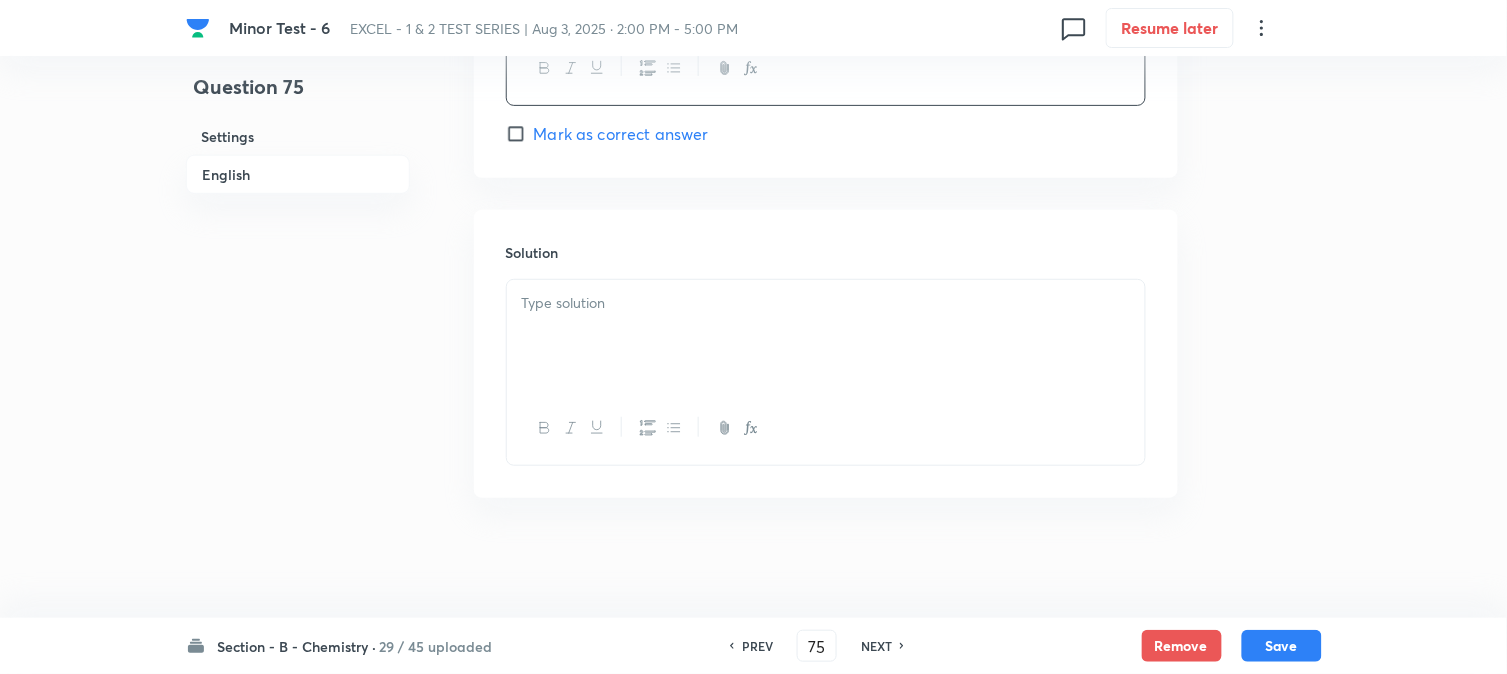 click at bounding box center (826, 336) 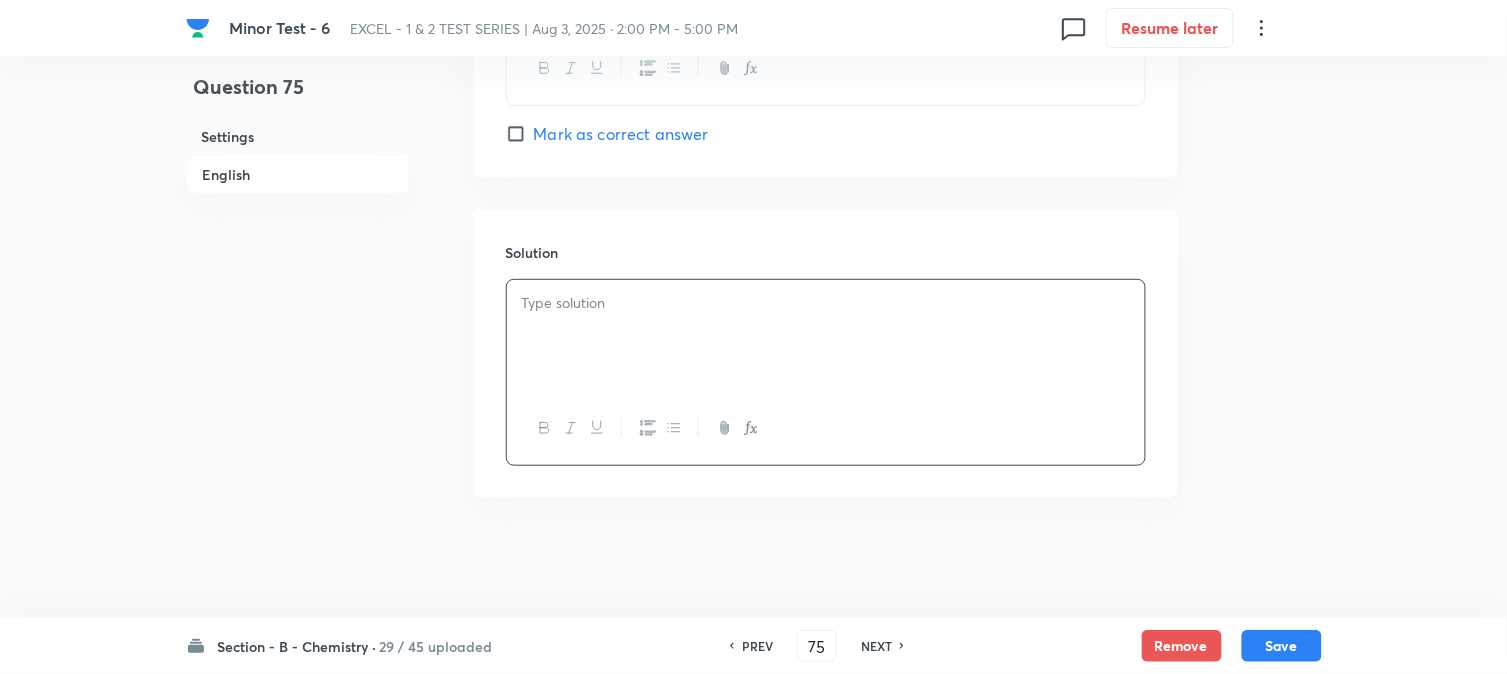 type 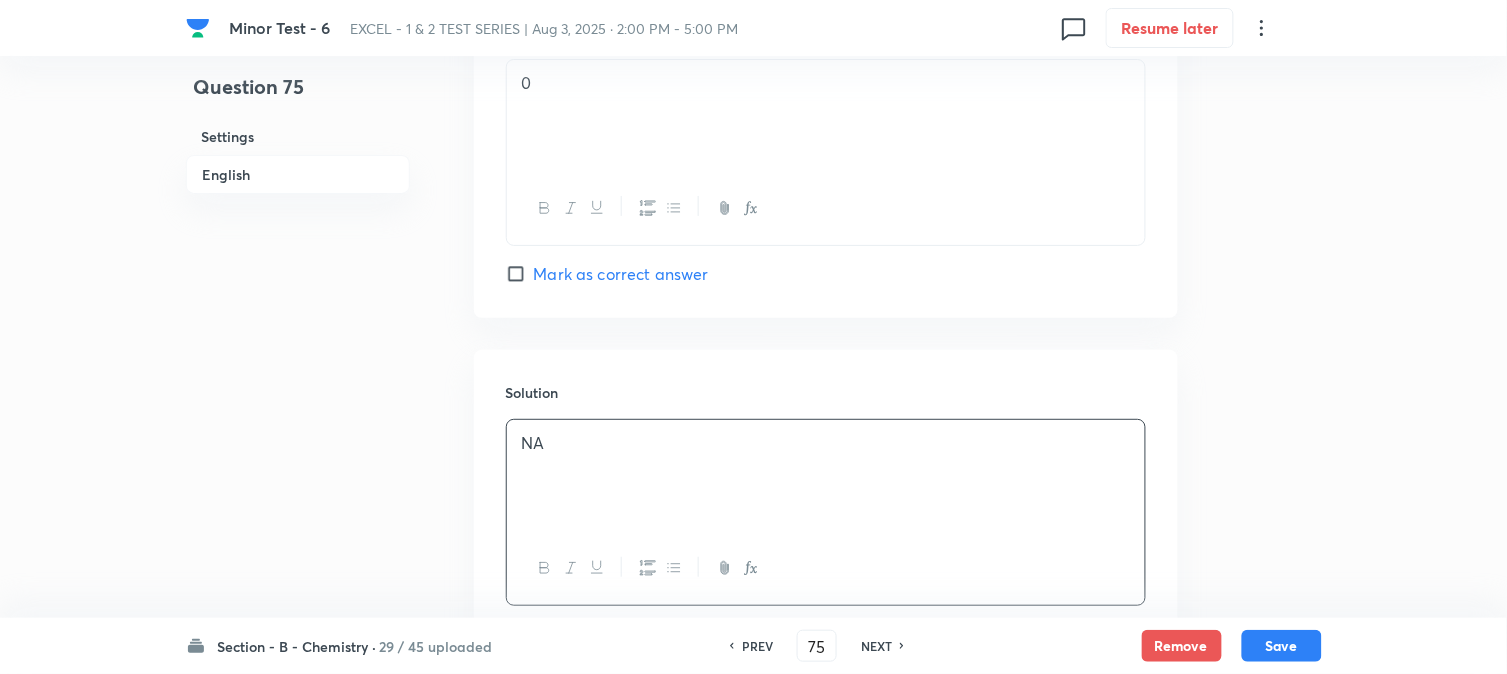 scroll, scrollTop: 2064, scrollLeft: 0, axis: vertical 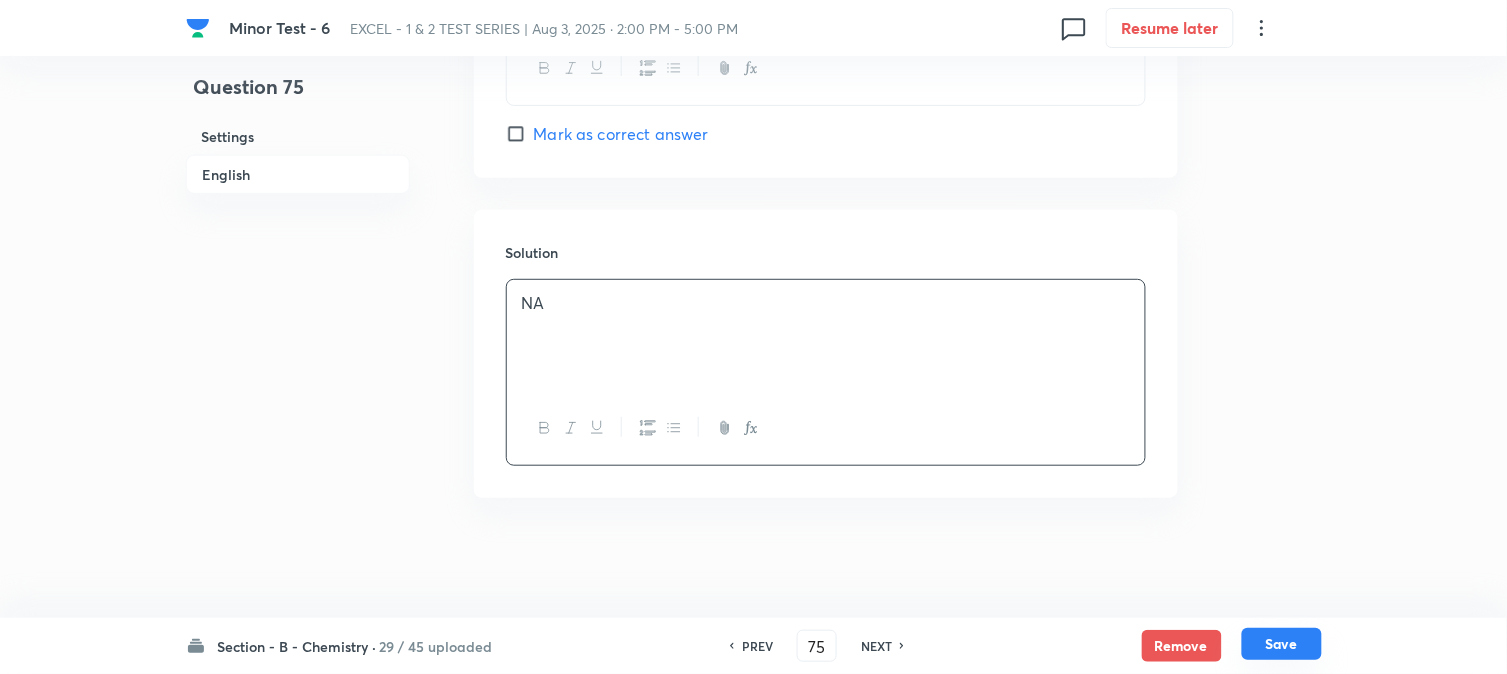 click on "Save" at bounding box center [1282, 644] 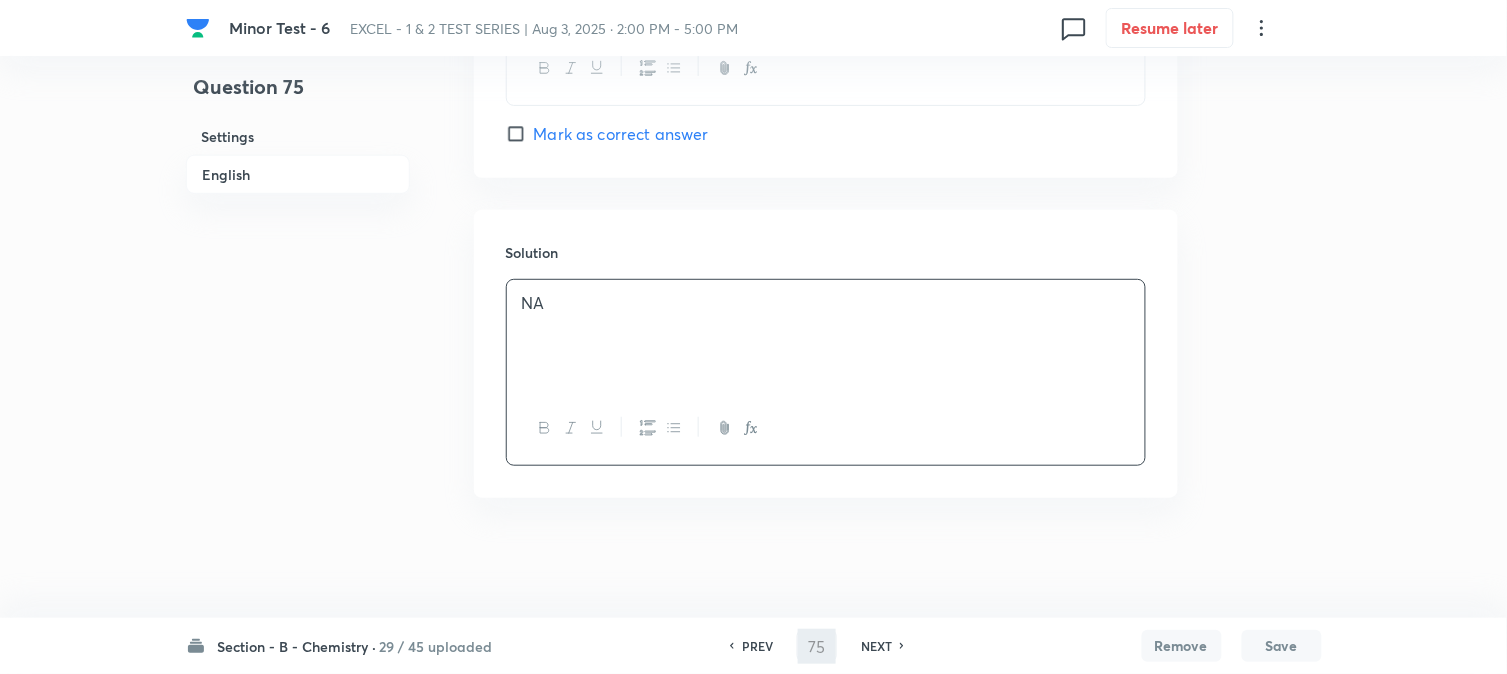 type on "76" 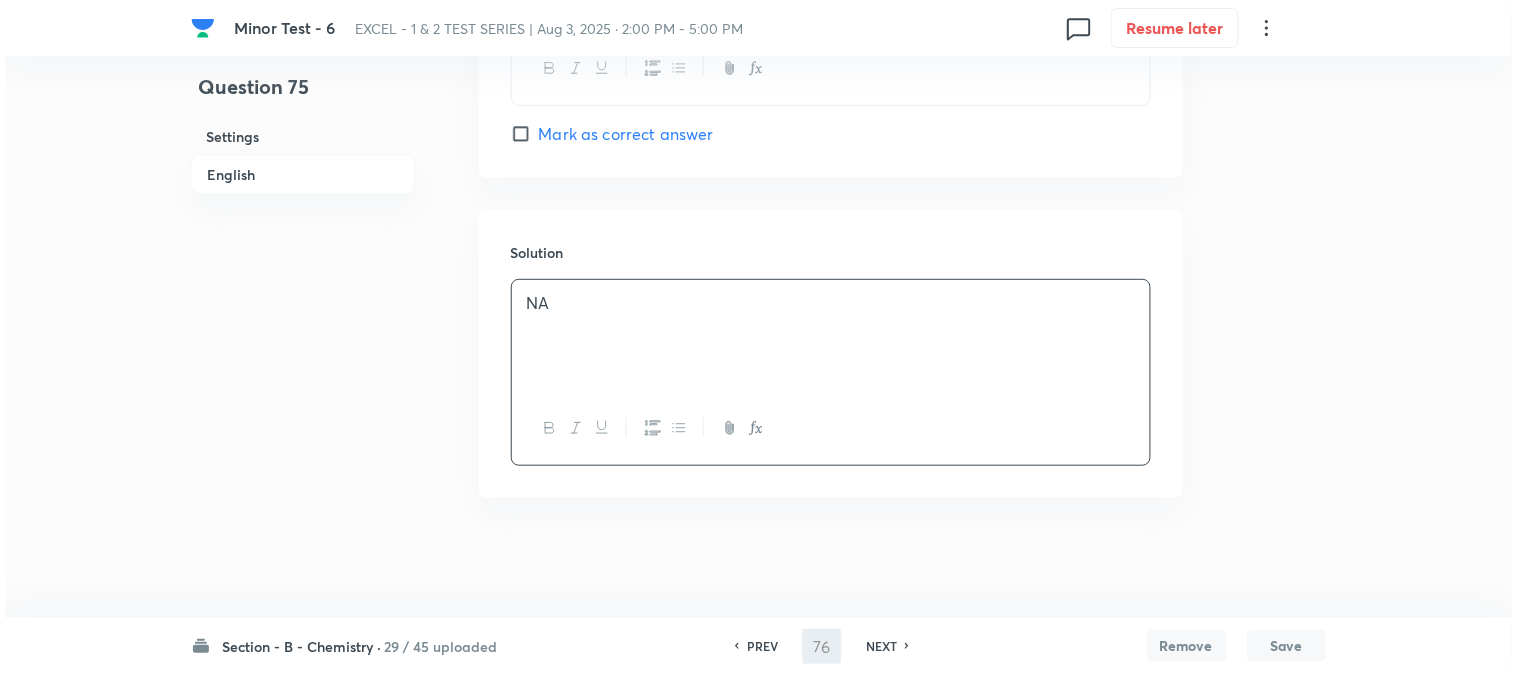 scroll, scrollTop: 0, scrollLeft: 0, axis: both 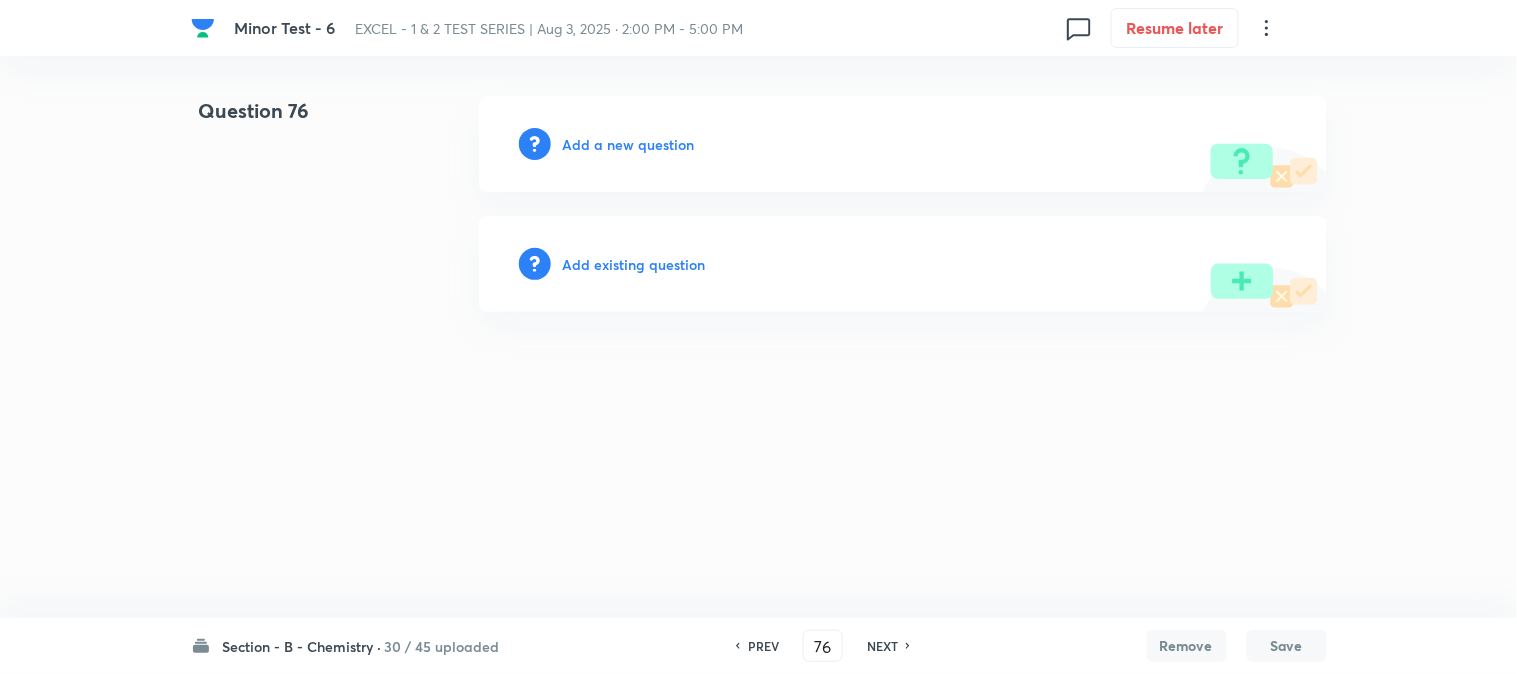 click on "Add a new question" at bounding box center [629, 144] 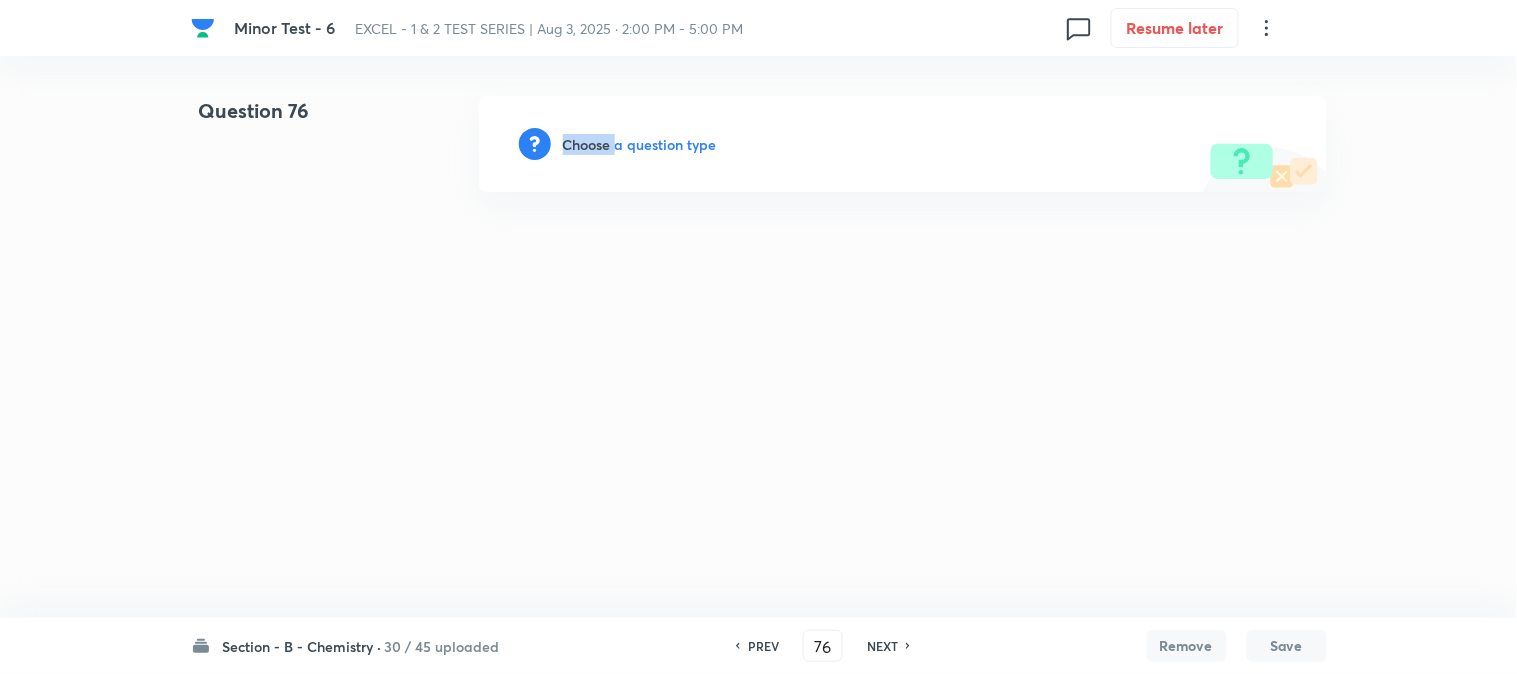 click on "Choose a question type" at bounding box center (640, 144) 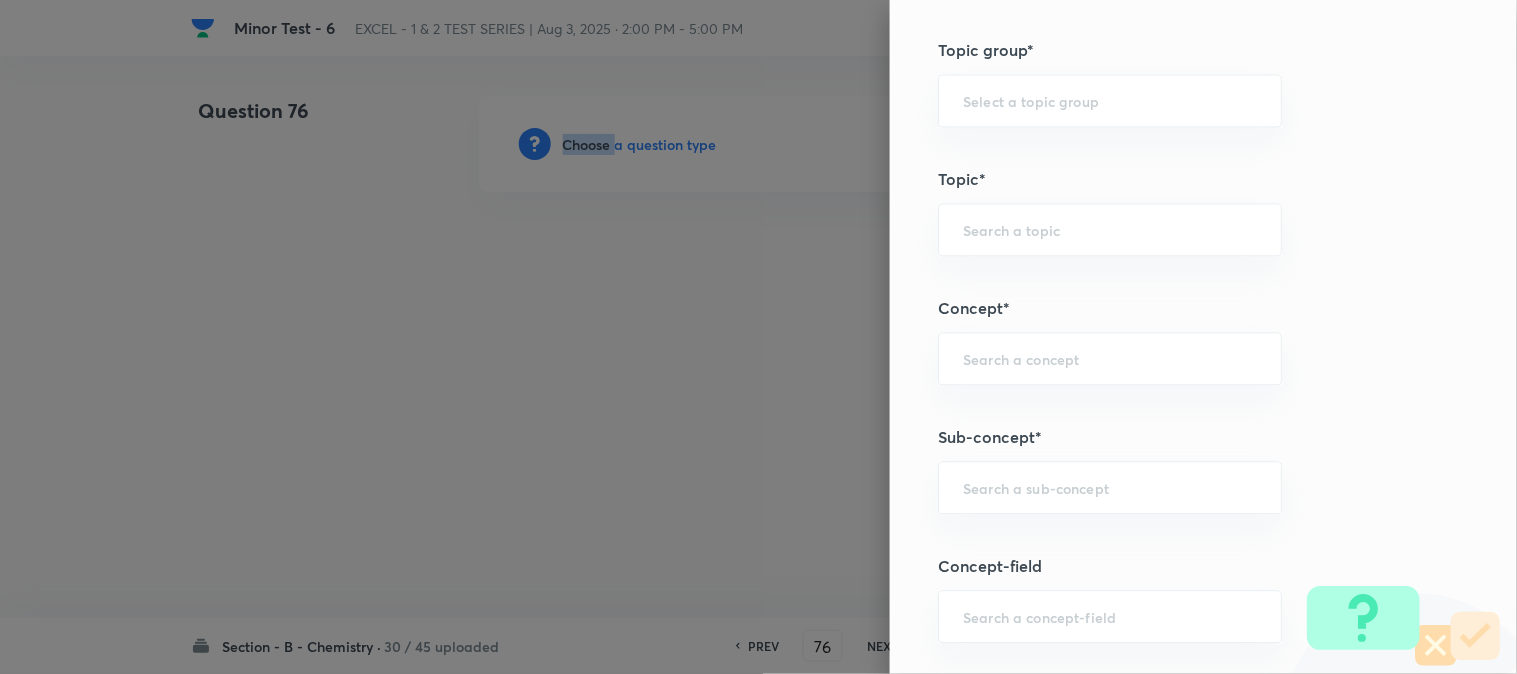 scroll, scrollTop: 1333, scrollLeft: 0, axis: vertical 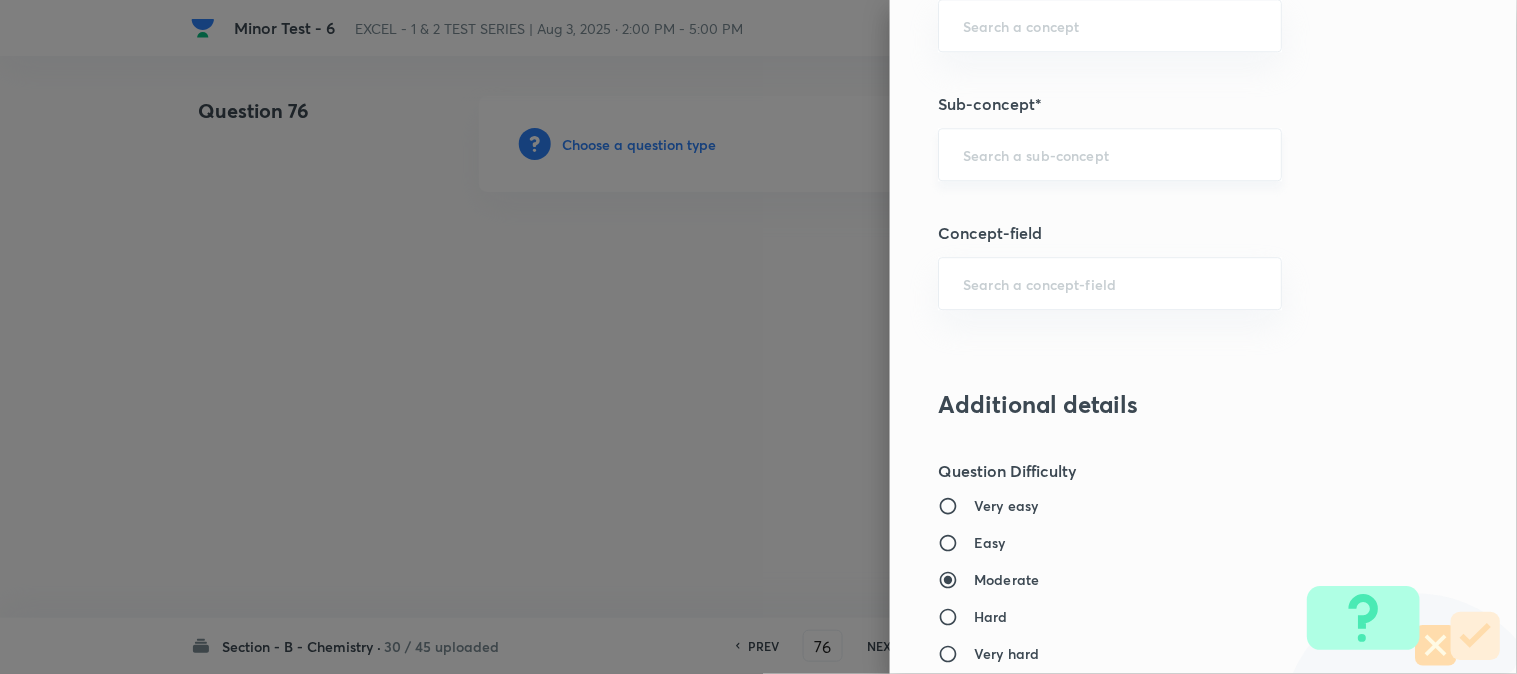 click at bounding box center [1110, 154] 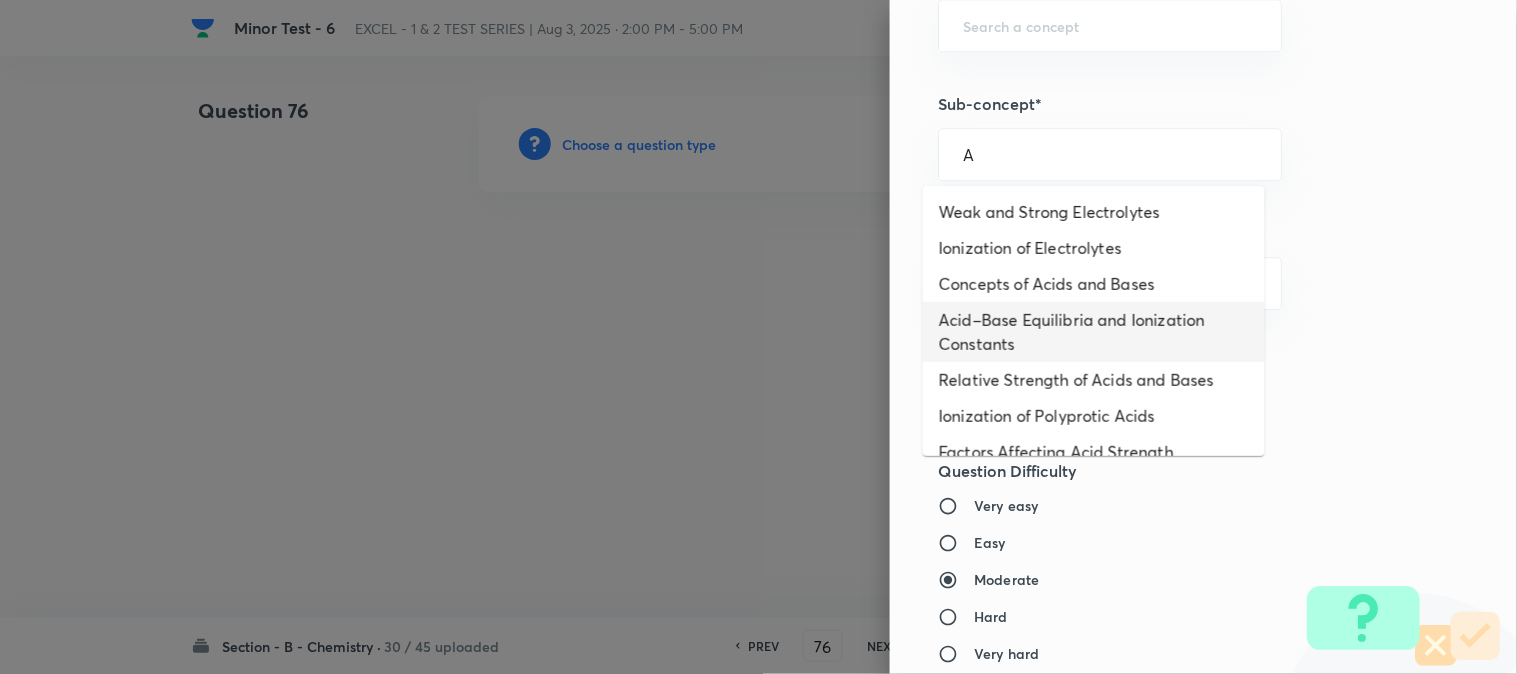 click on "Acid–Base Equilibria and Ionization Constants" at bounding box center (1094, 332) 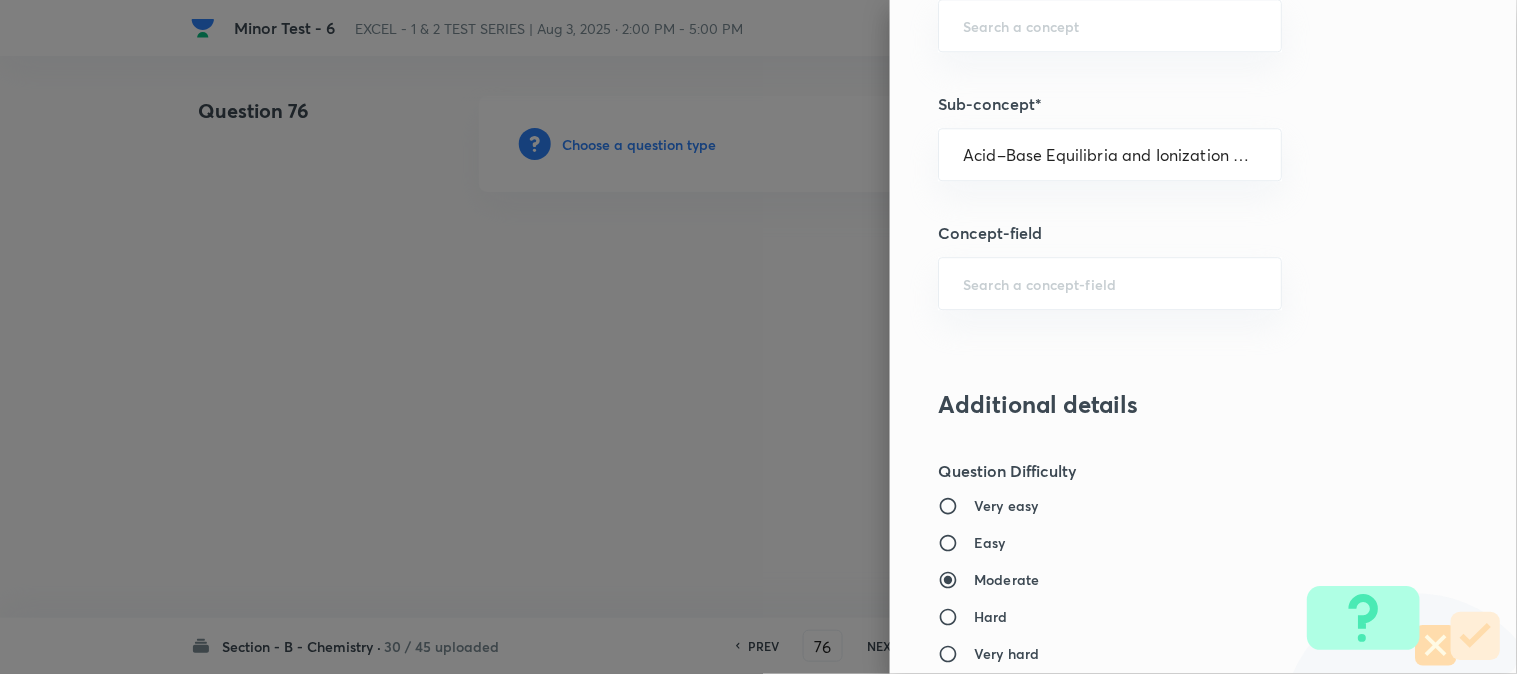 type on "Chemistry" 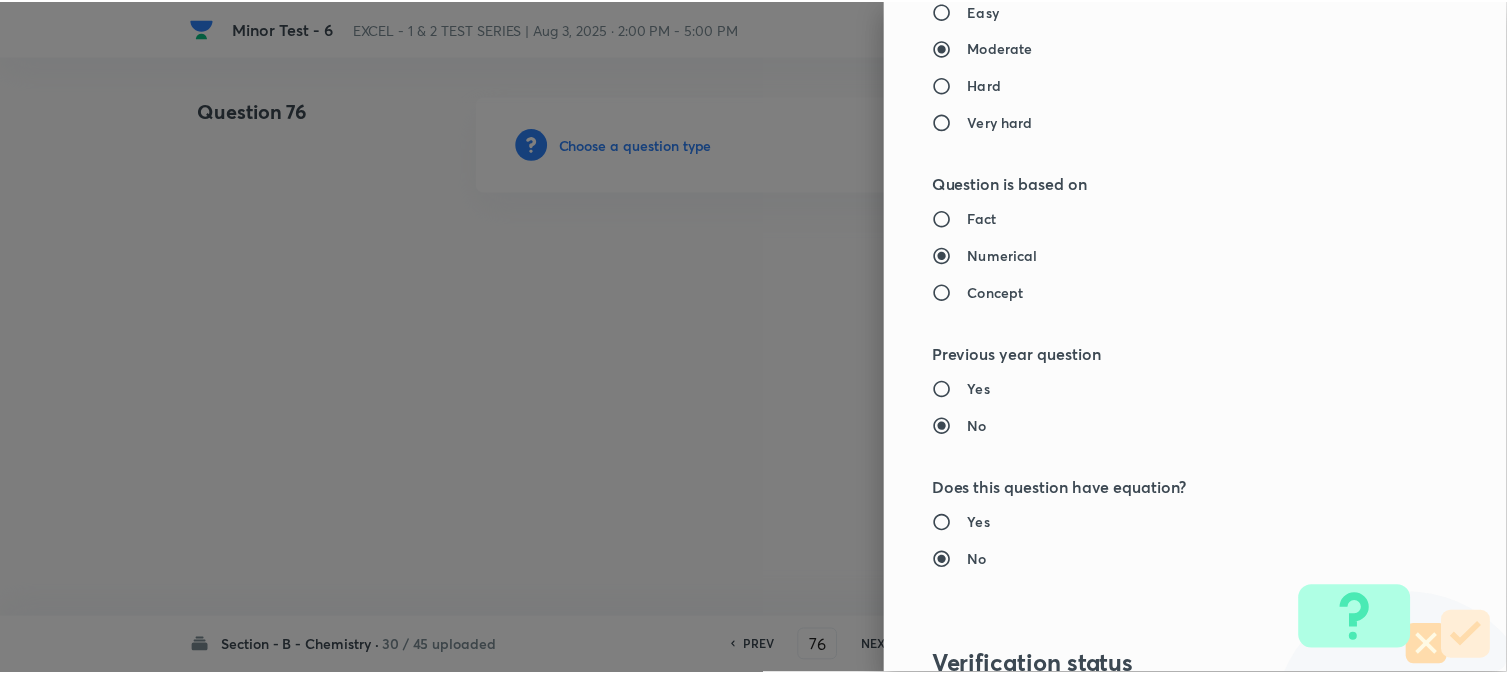 scroll, scrollTop: 2186, scrollLeft: 0, axis: vertical 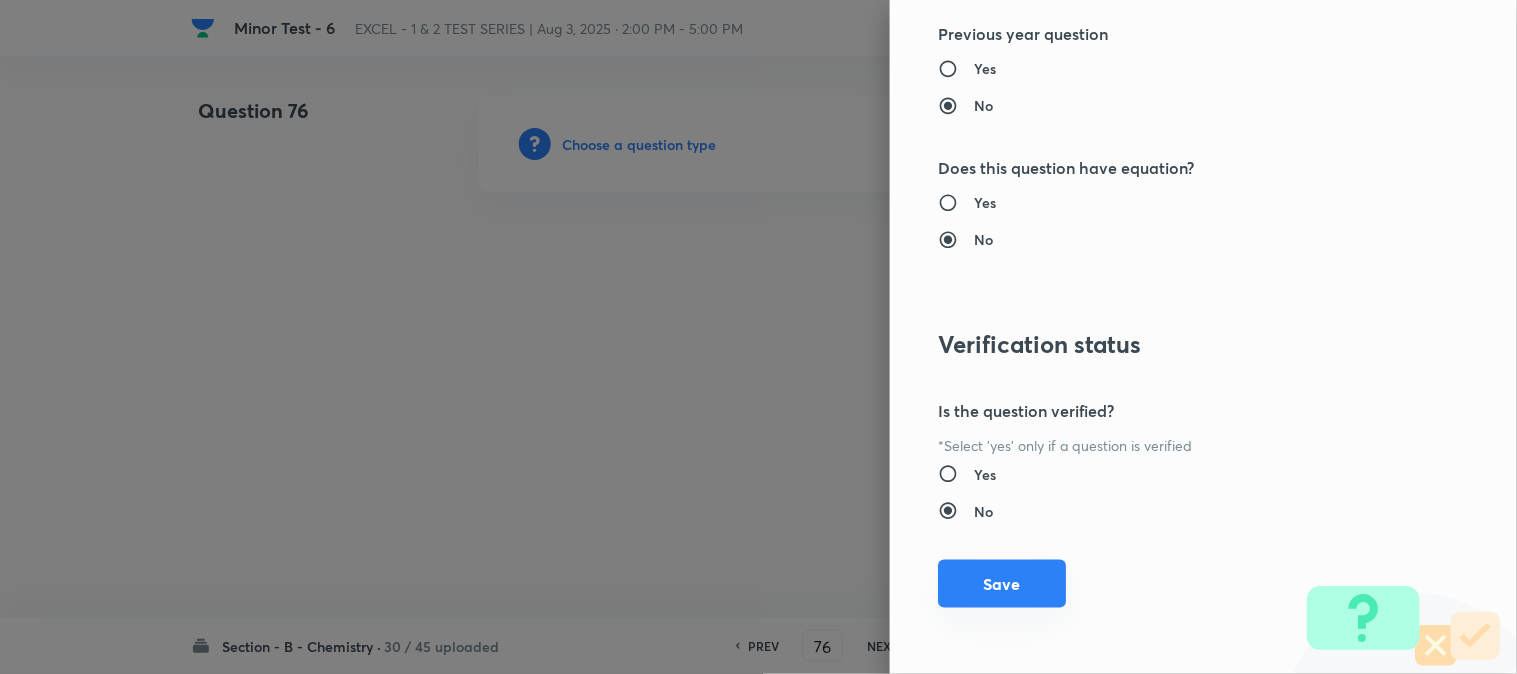 click on "Save" at bounding box center (1002, 584) 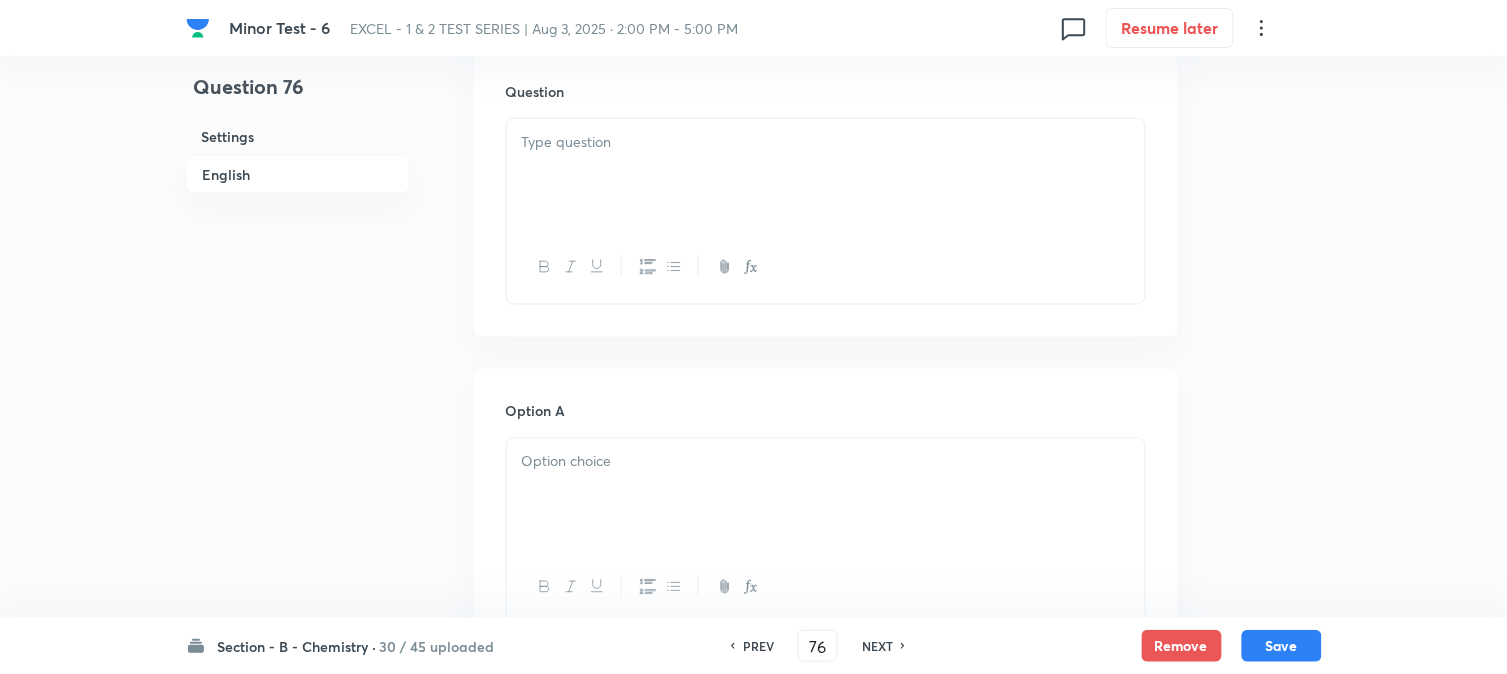 scroll, scrollTop: 666, scrollLeft: 0, axis: vertical 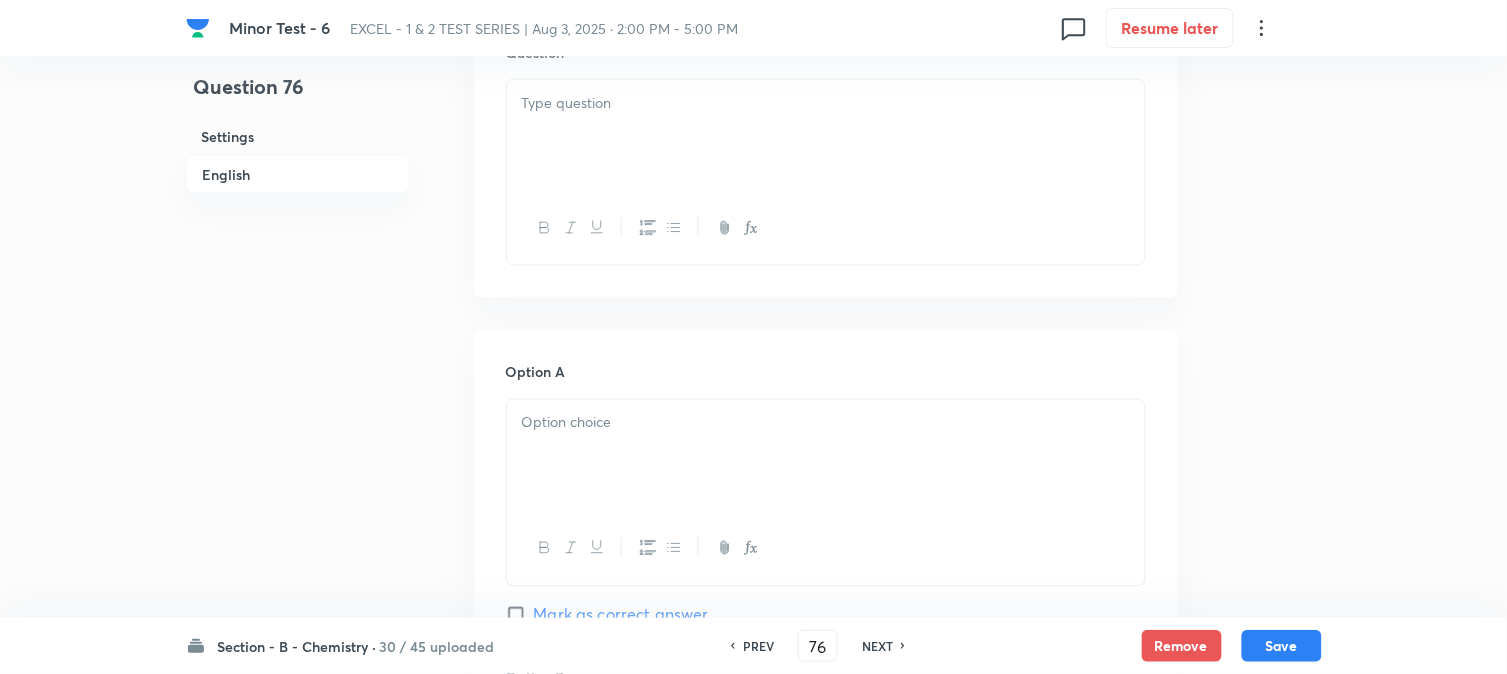 click at bounding box center (826, 136) 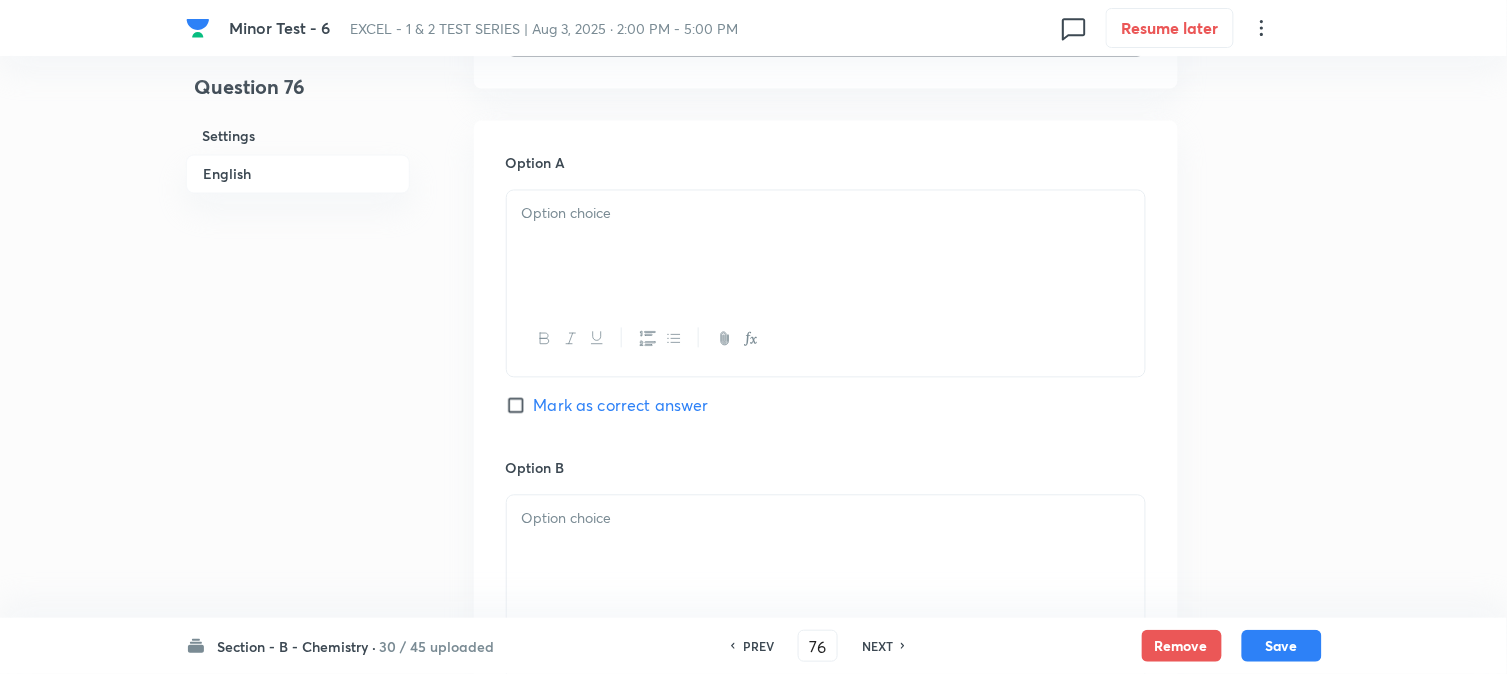 scroll, scrollTop: 888, scrollLeft: 0, axis: vertical 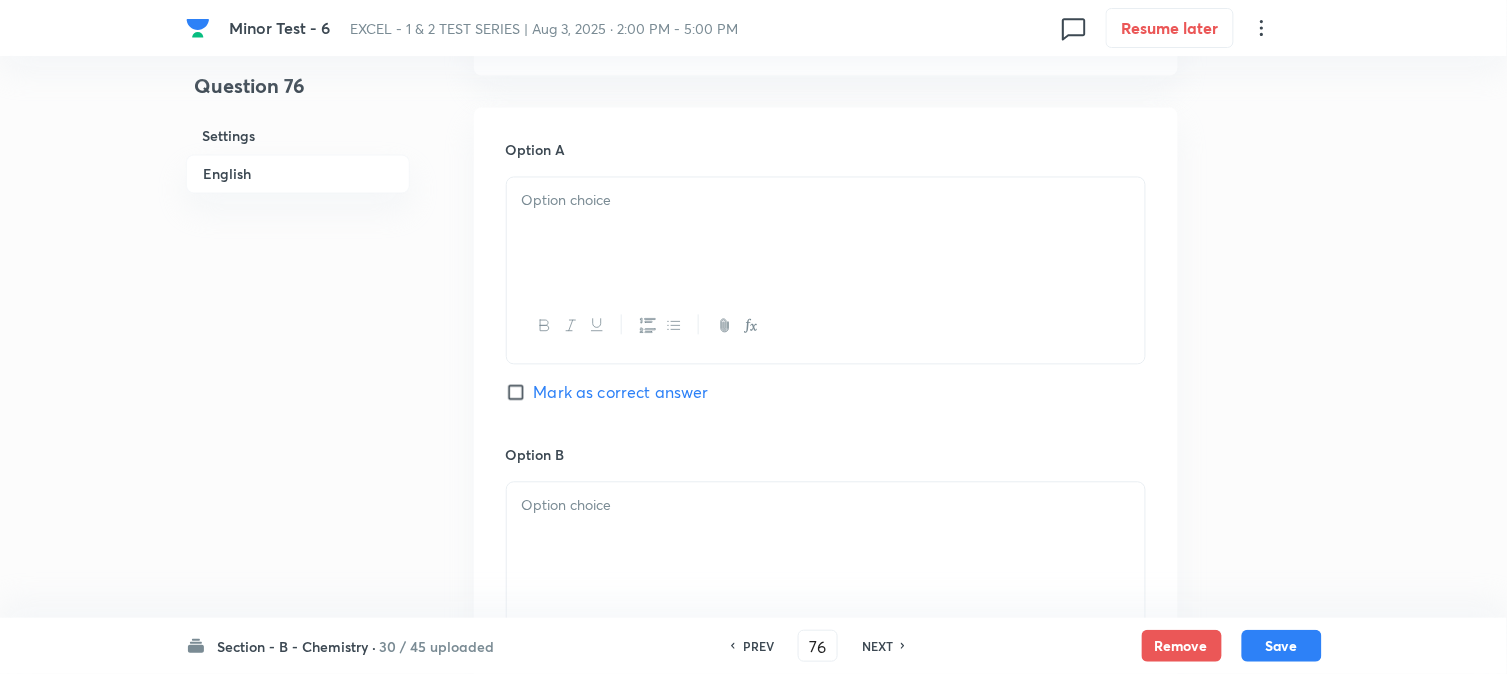 click at bounding box center [826, 234] 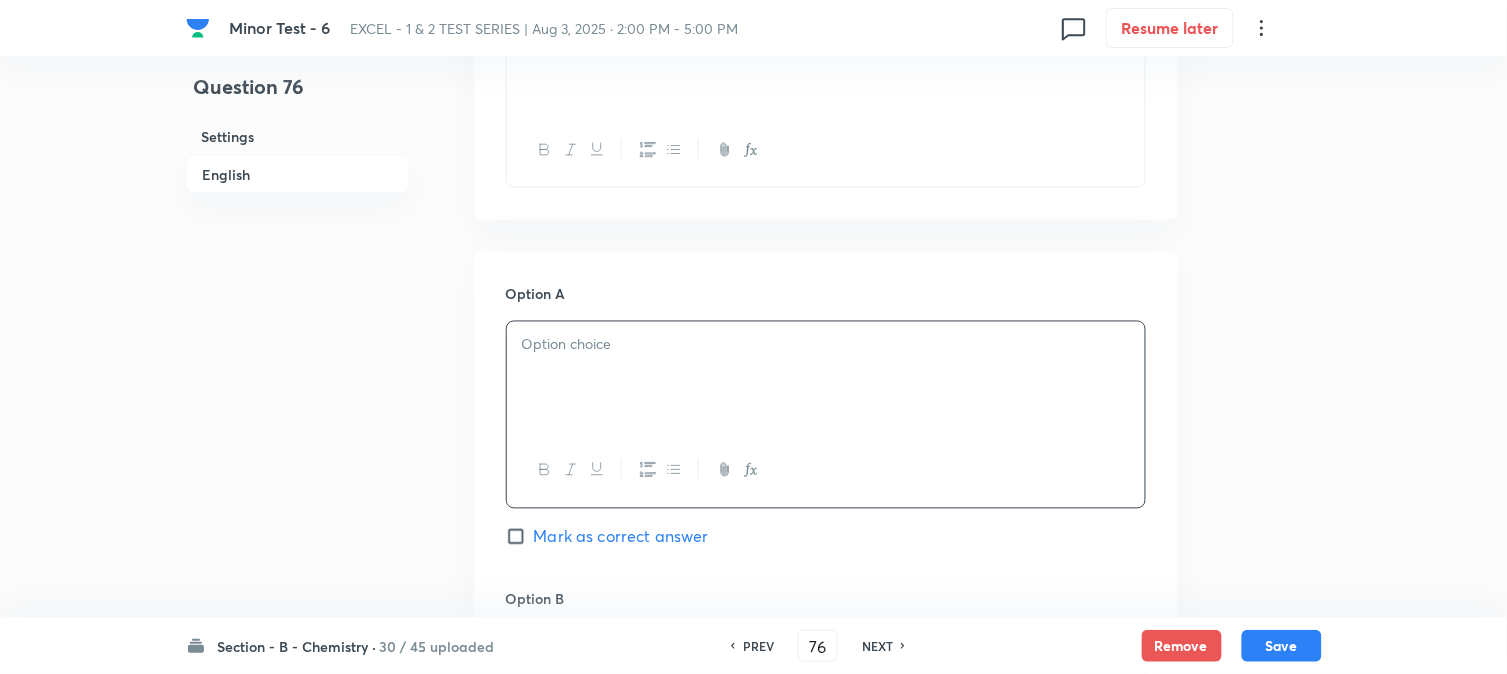 scroll, scrollTop: 555, scrollLeft: 0, axis: vertical 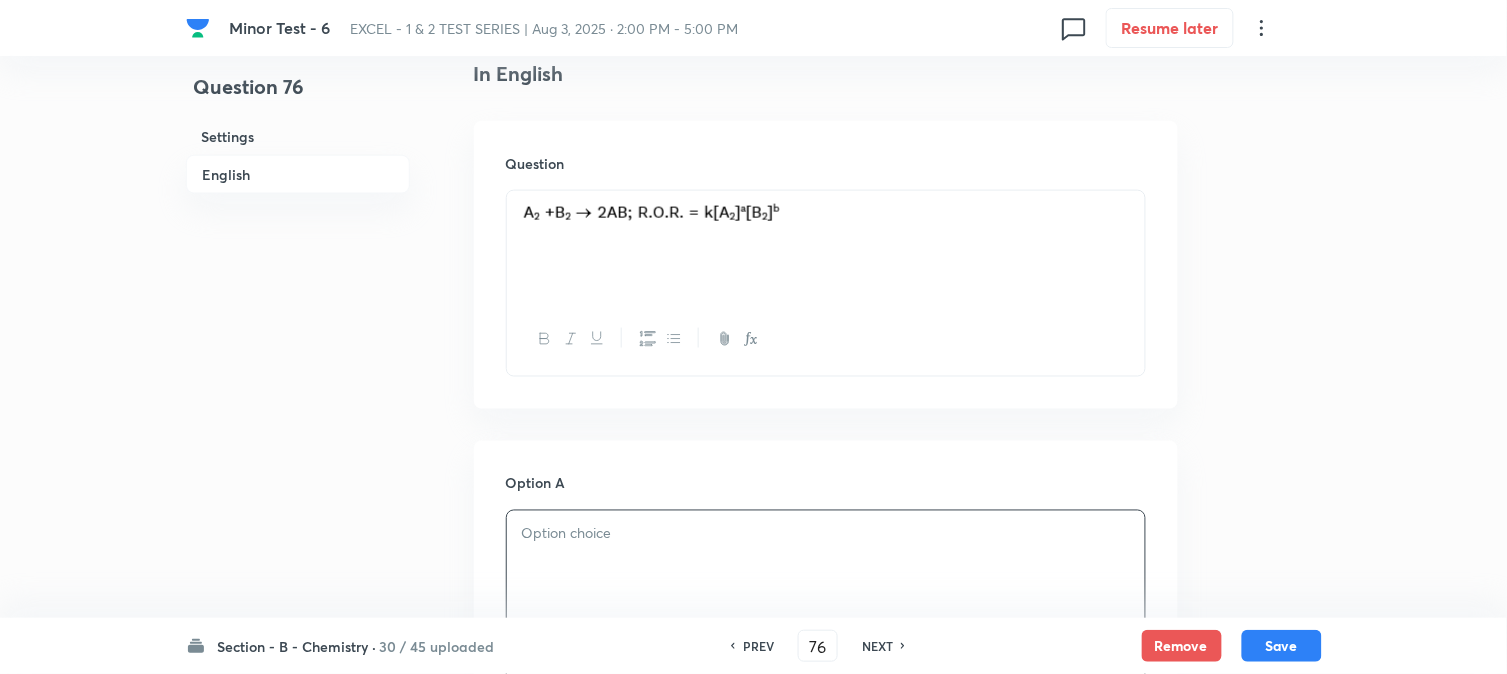 click at bounding box center (826, 247) 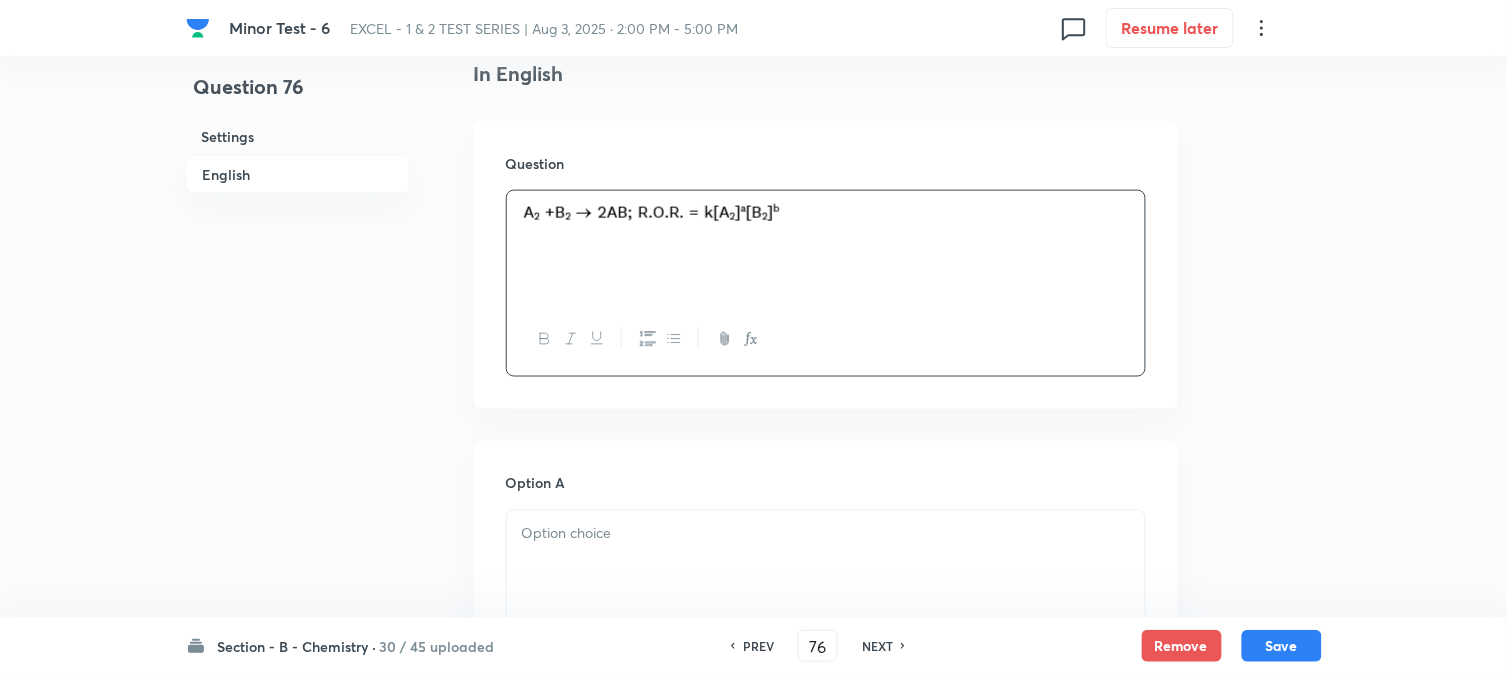 click at bounding box center (826, 216) 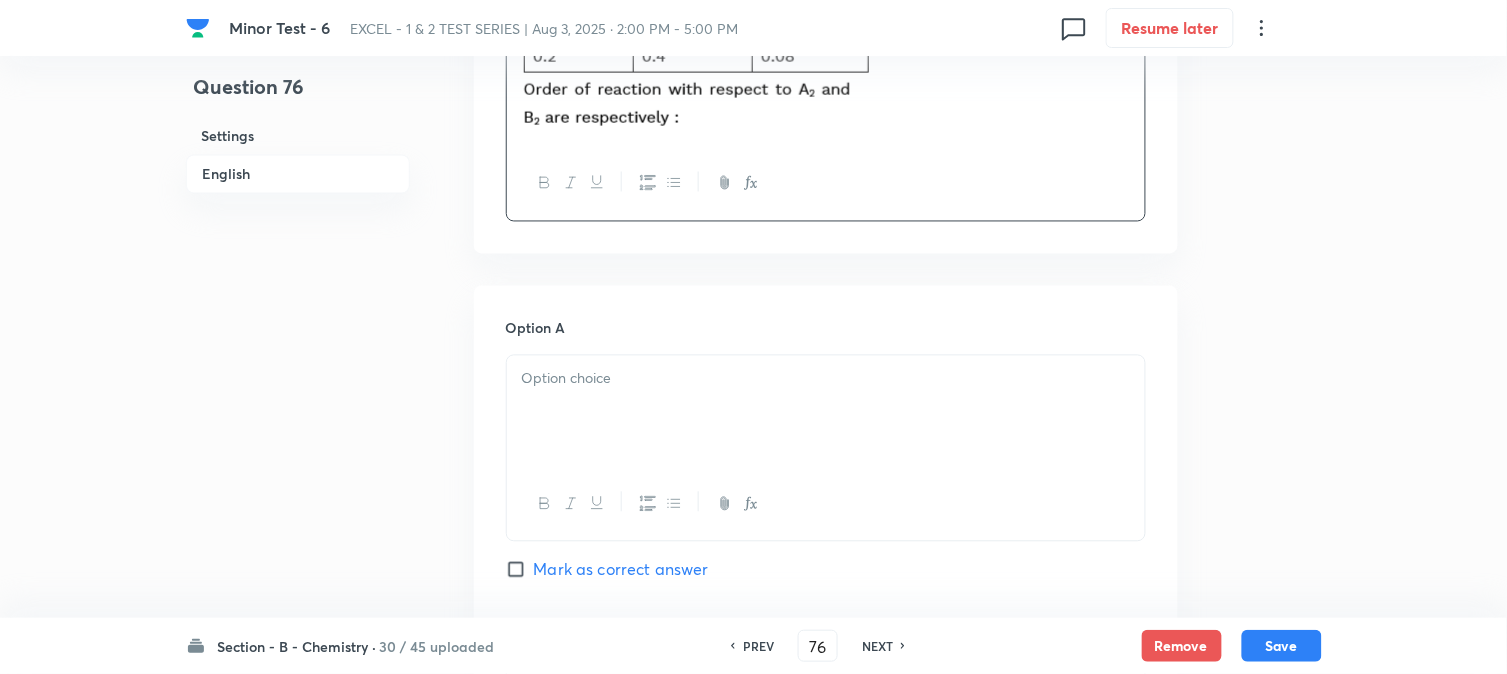 scroll, scrollTop: 888, scrollLeft: 0, axis: vertical 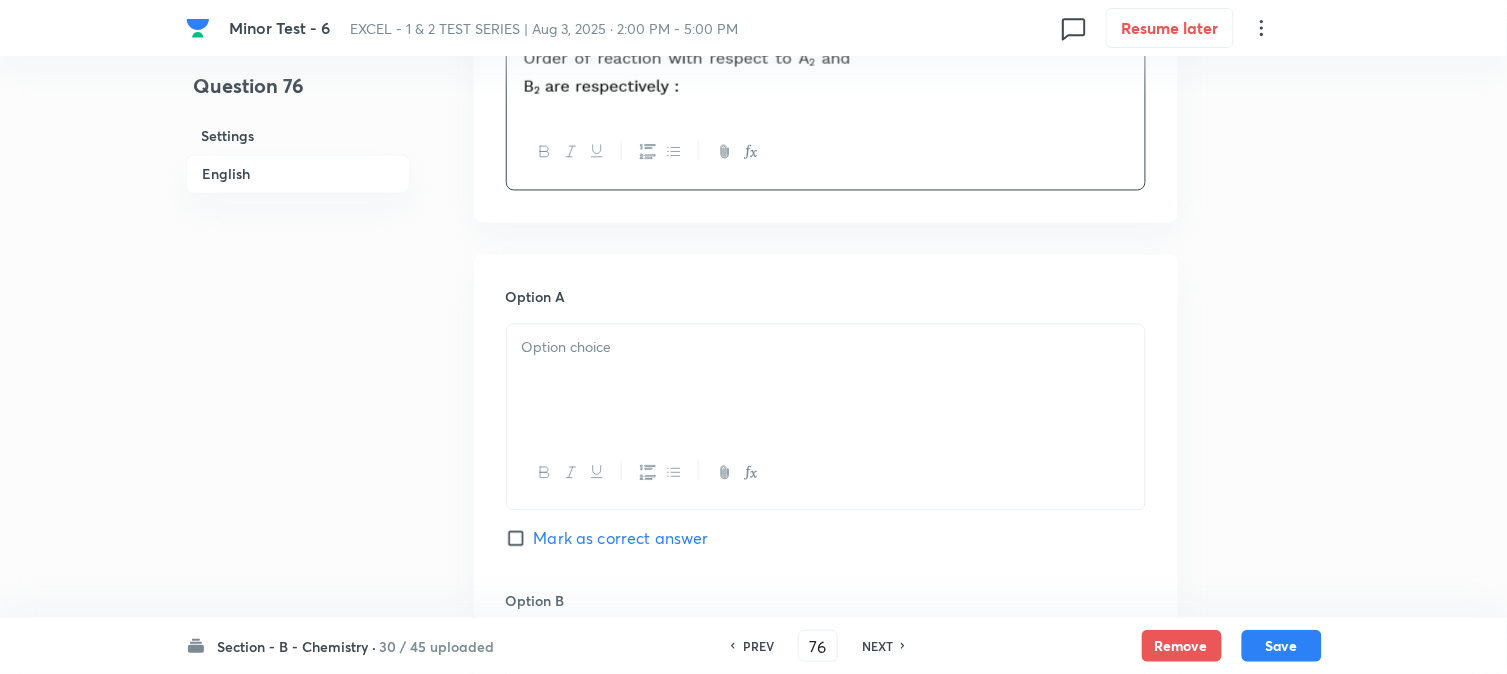 click at bounding box center (826, 381) 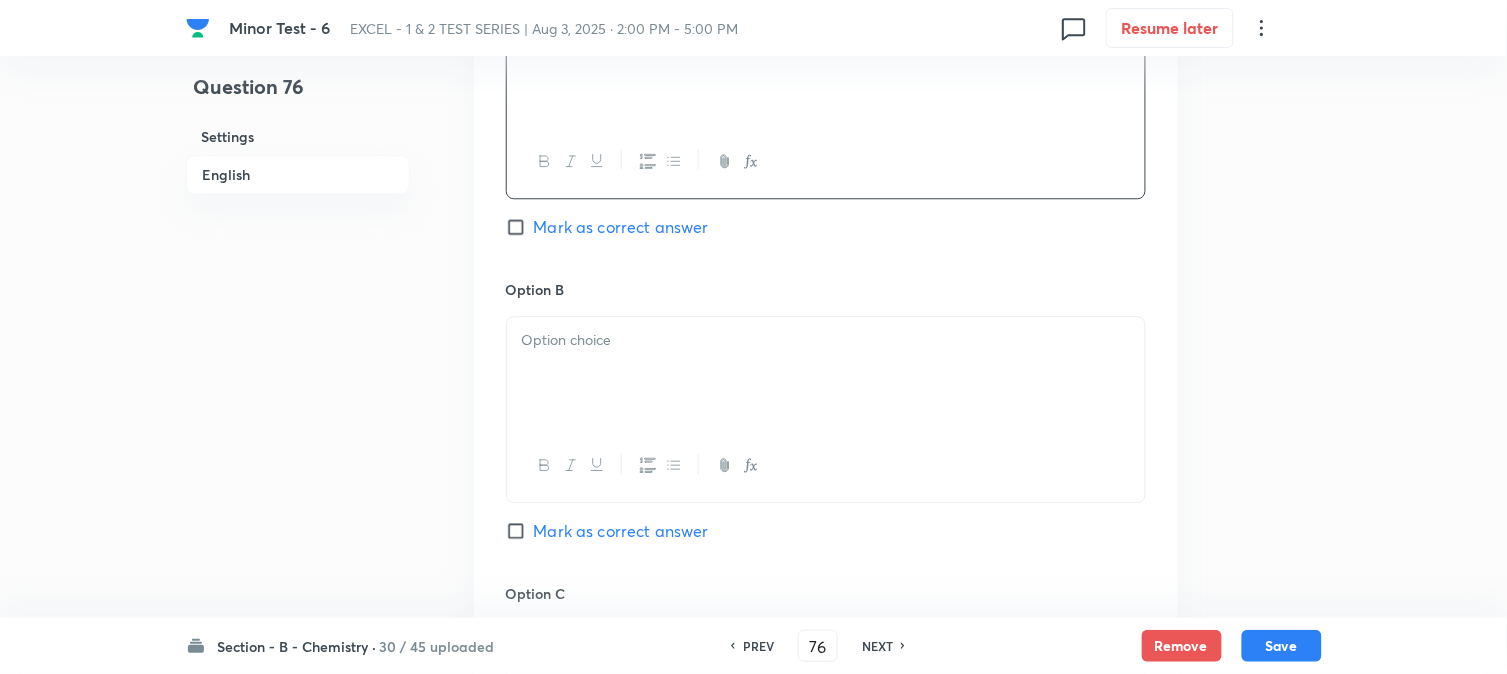 scroll, scrollTop: 1222, scrollLeft: 0, axis: vertical 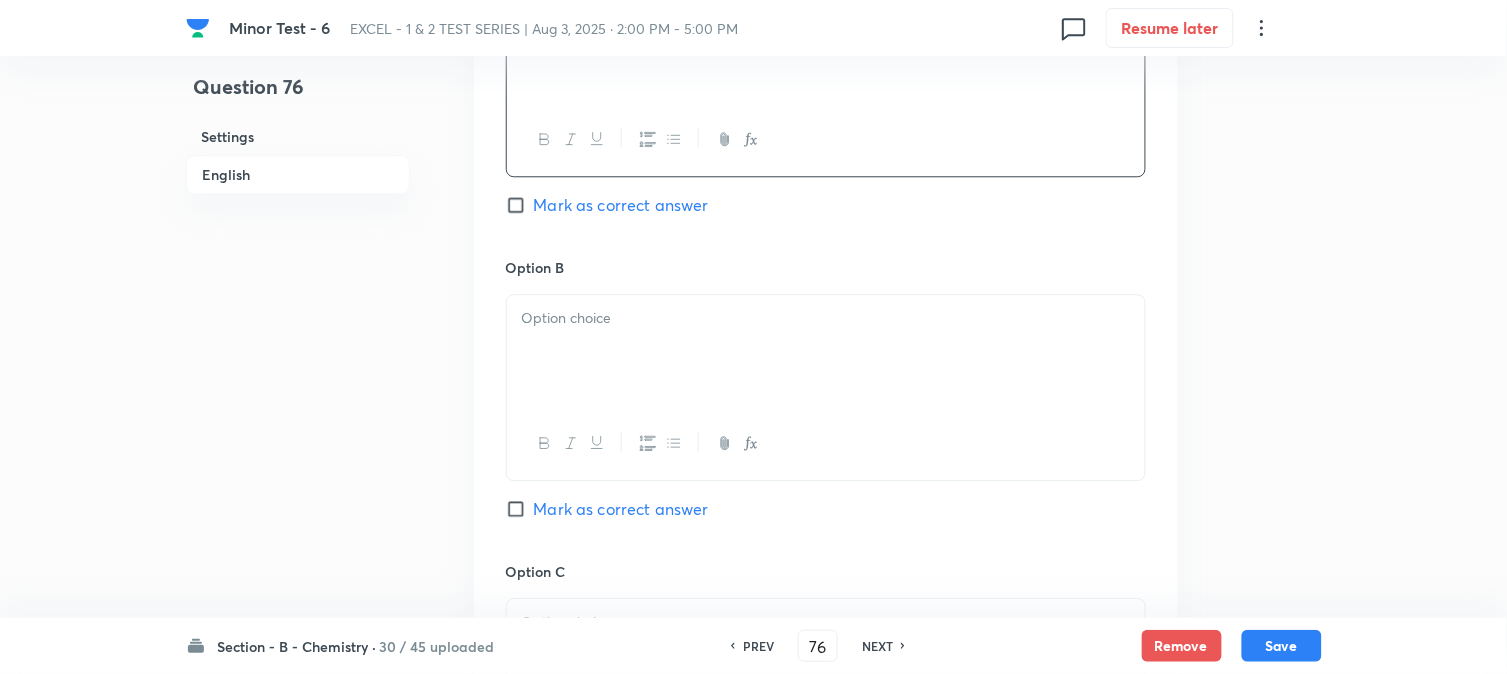click at bounding box center [826, 318] 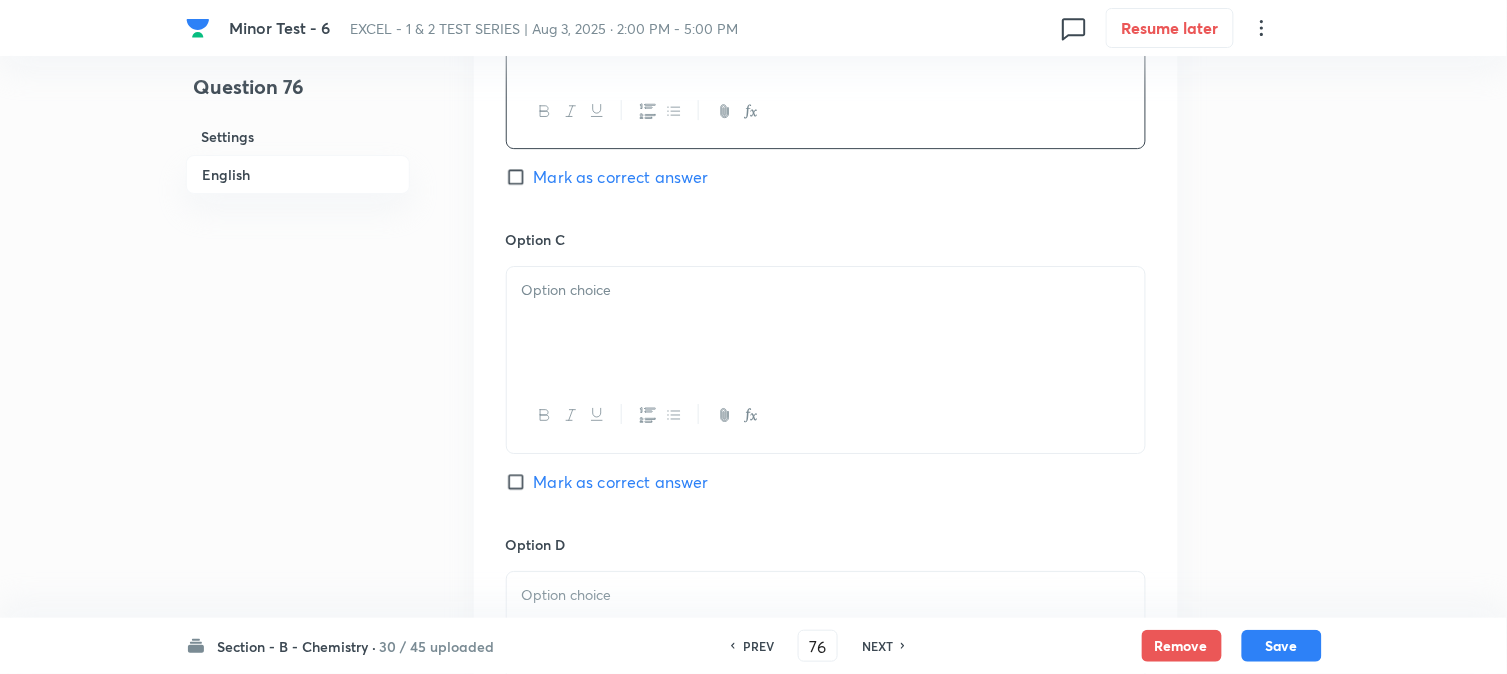 scroll, scrollTop: 1555, scrollLeft: 0, axis: vertical 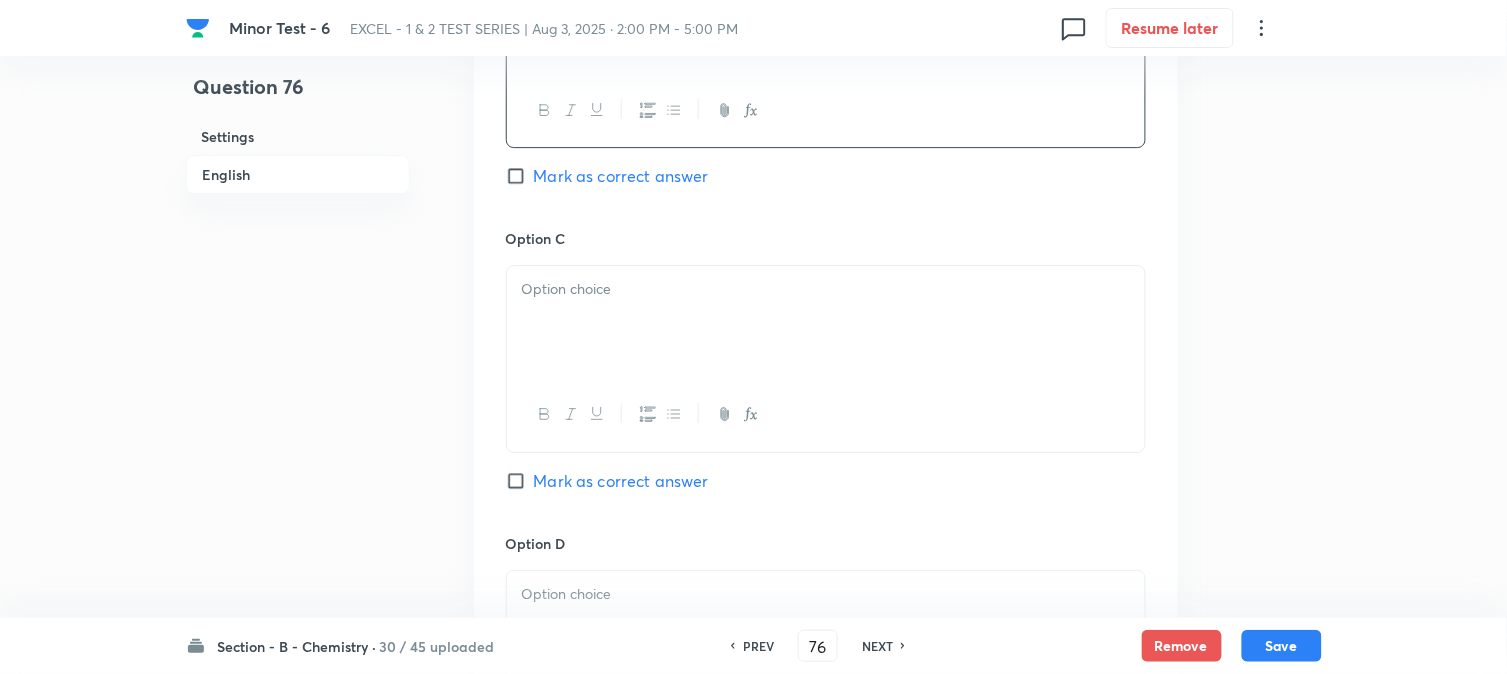 click at bounding box center (826, 289) 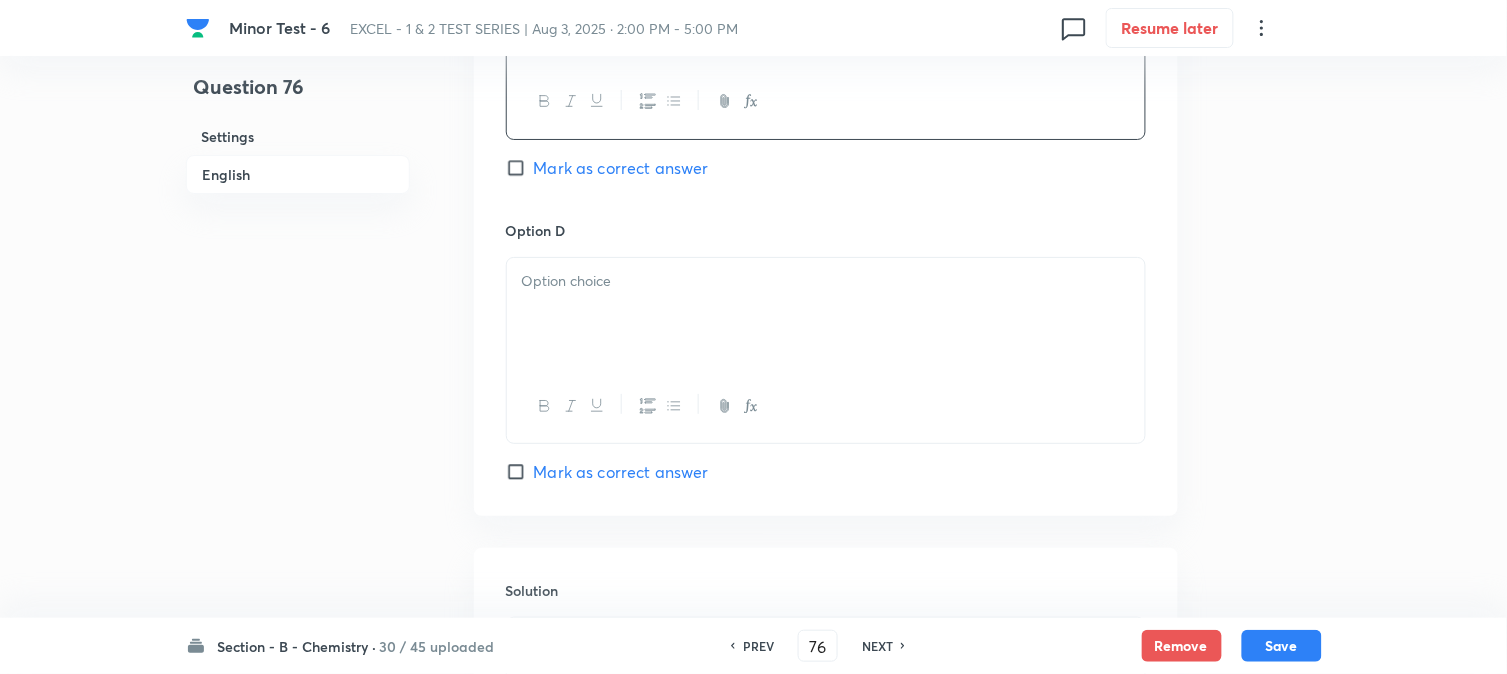scroll, scrollTop: 1888, scrollLeft: 0, axis: vertical 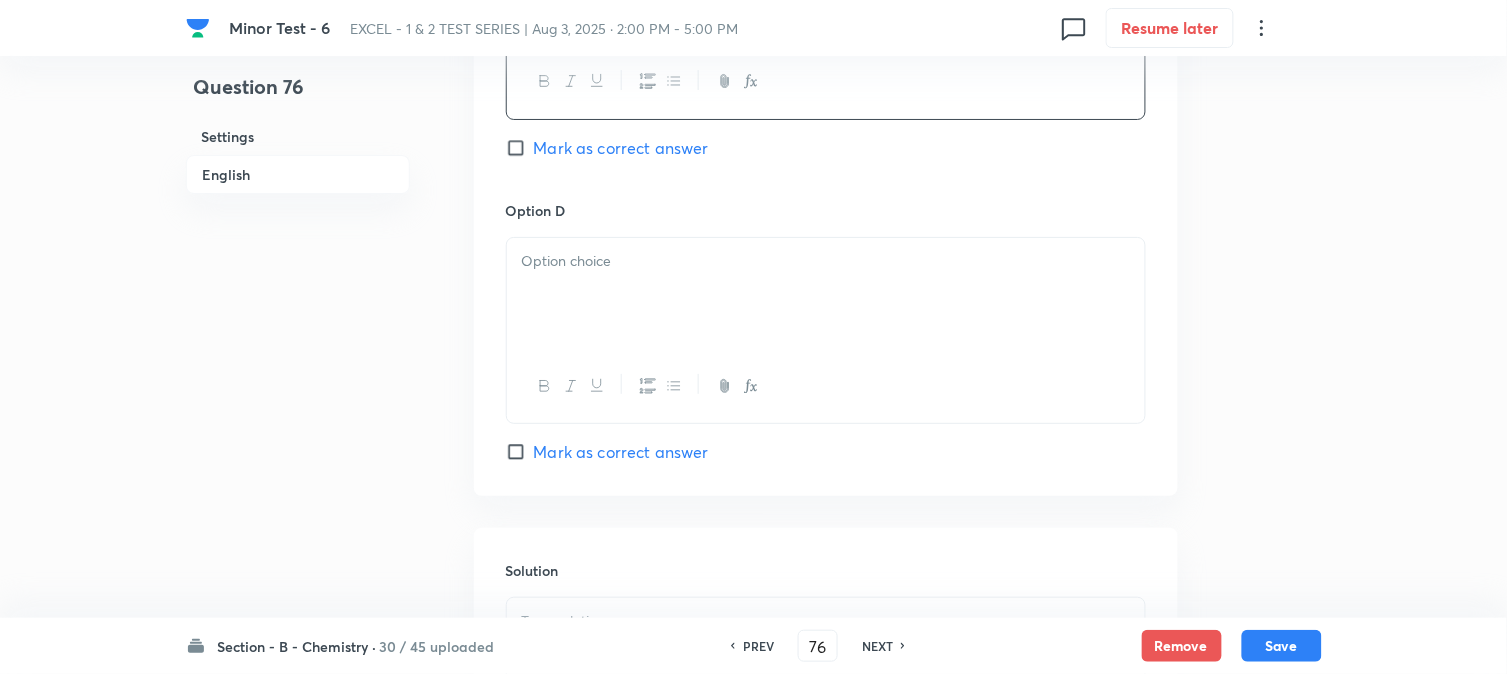 click at bounding box center (826, 294) 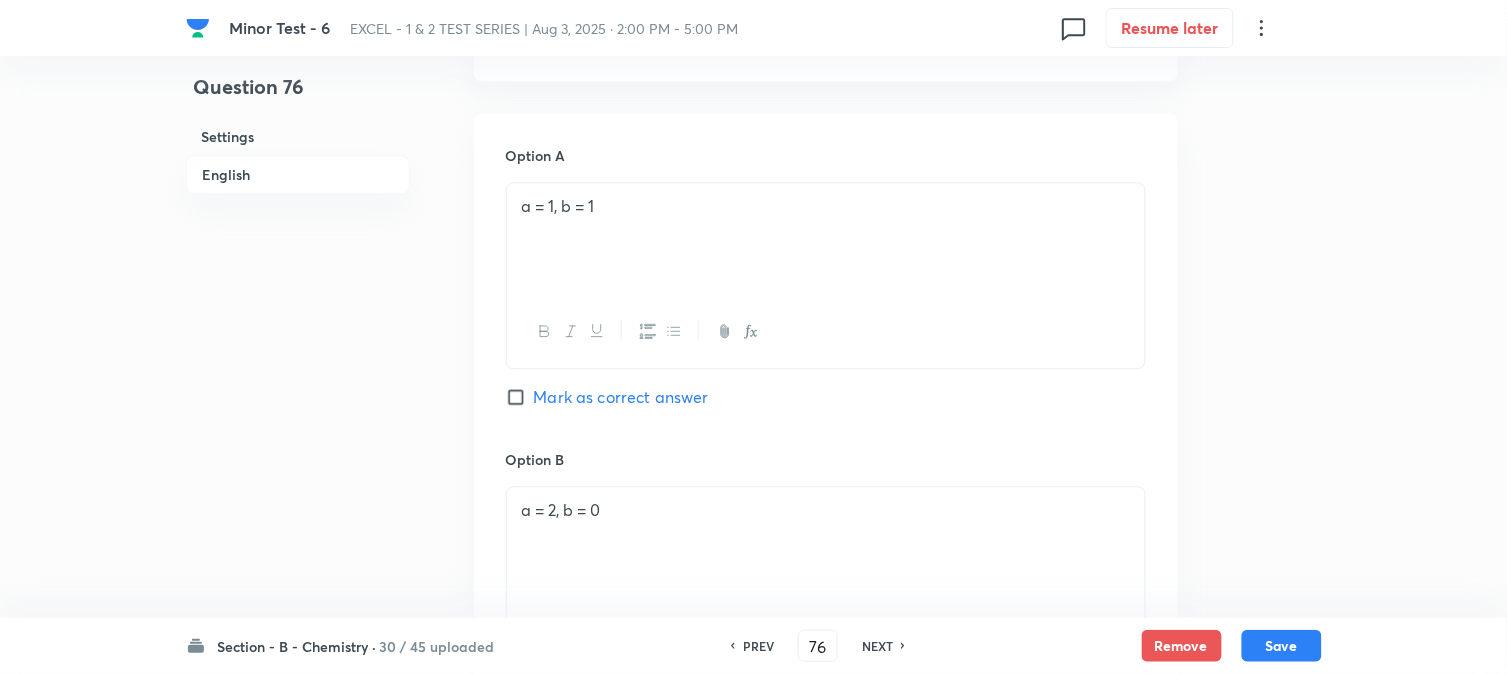 scroll, scrollTop: 1000, scrollLeft: 0, axis: vertical 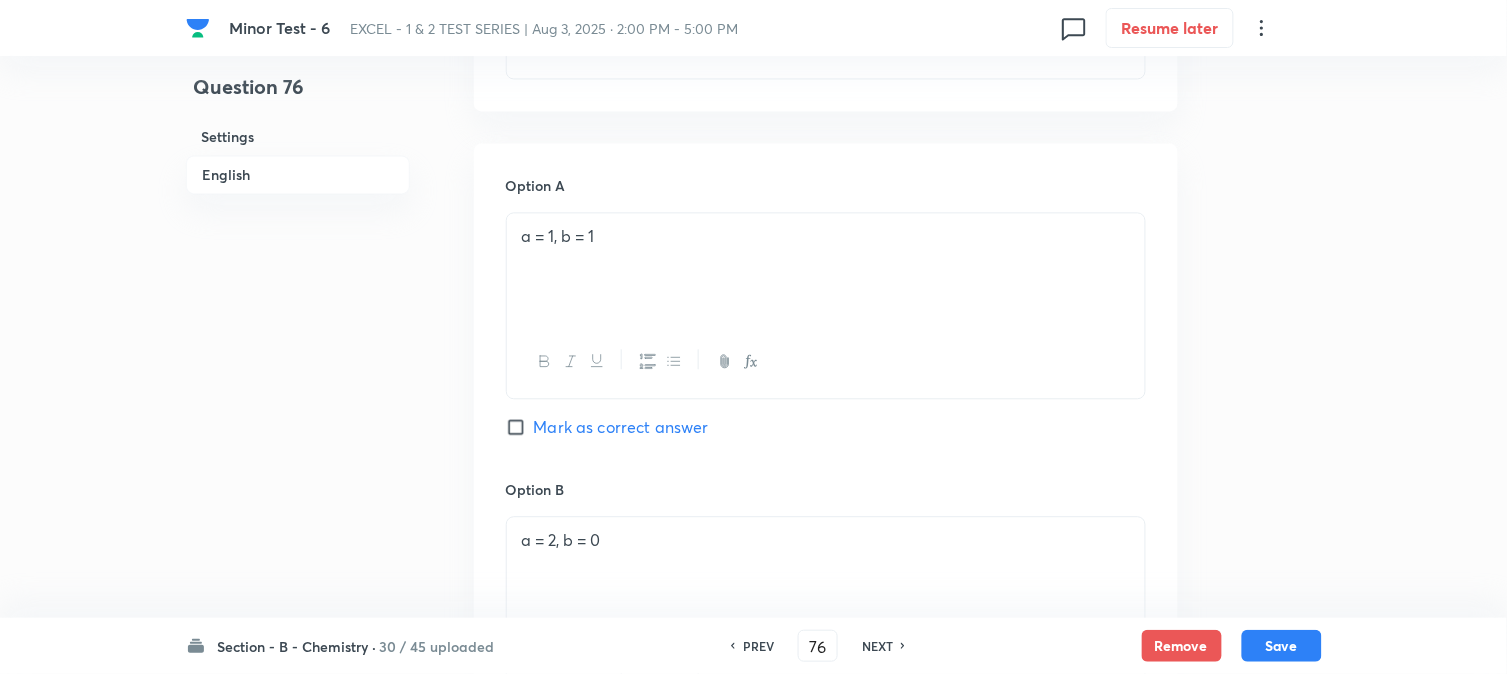 click on "Mark as correct answer" at bounding box center [520, 427] 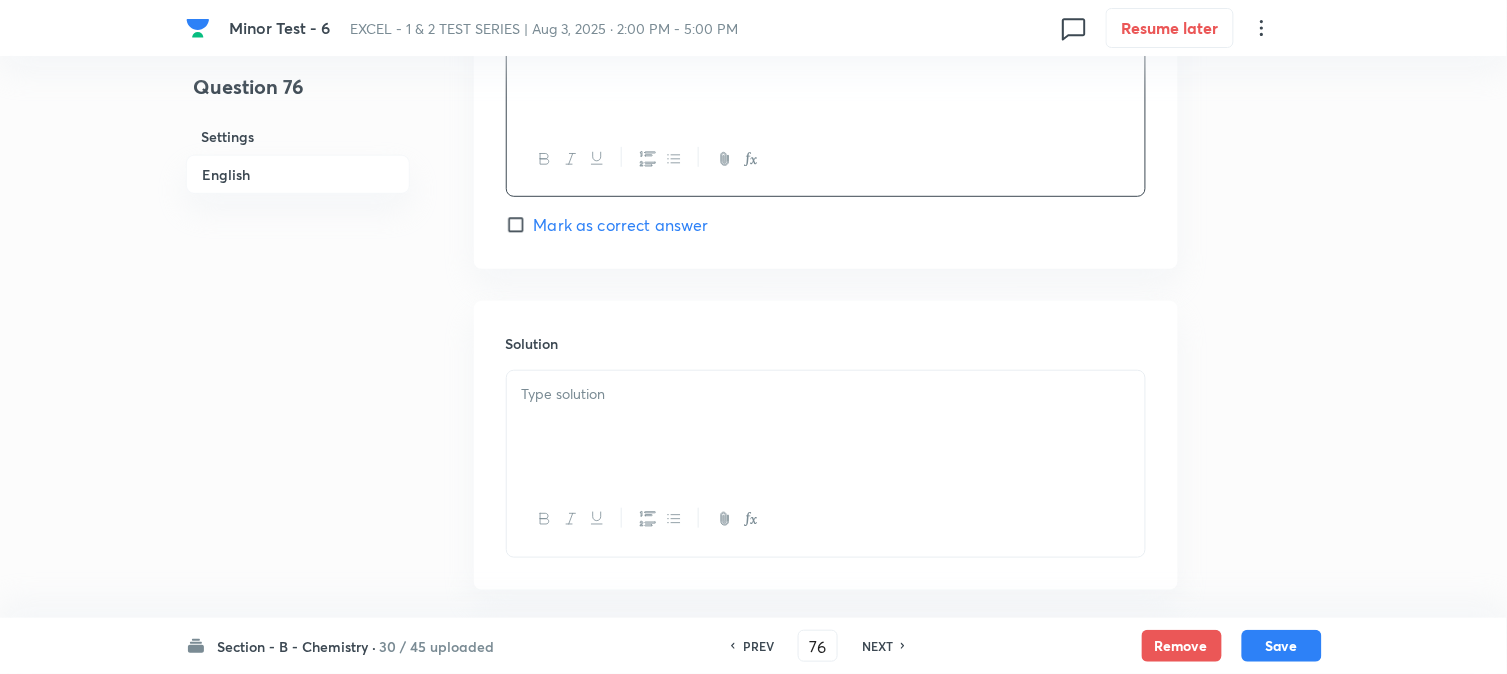 scroll, scrollTop: 2211, scrollLeft: 0, axis: vertical 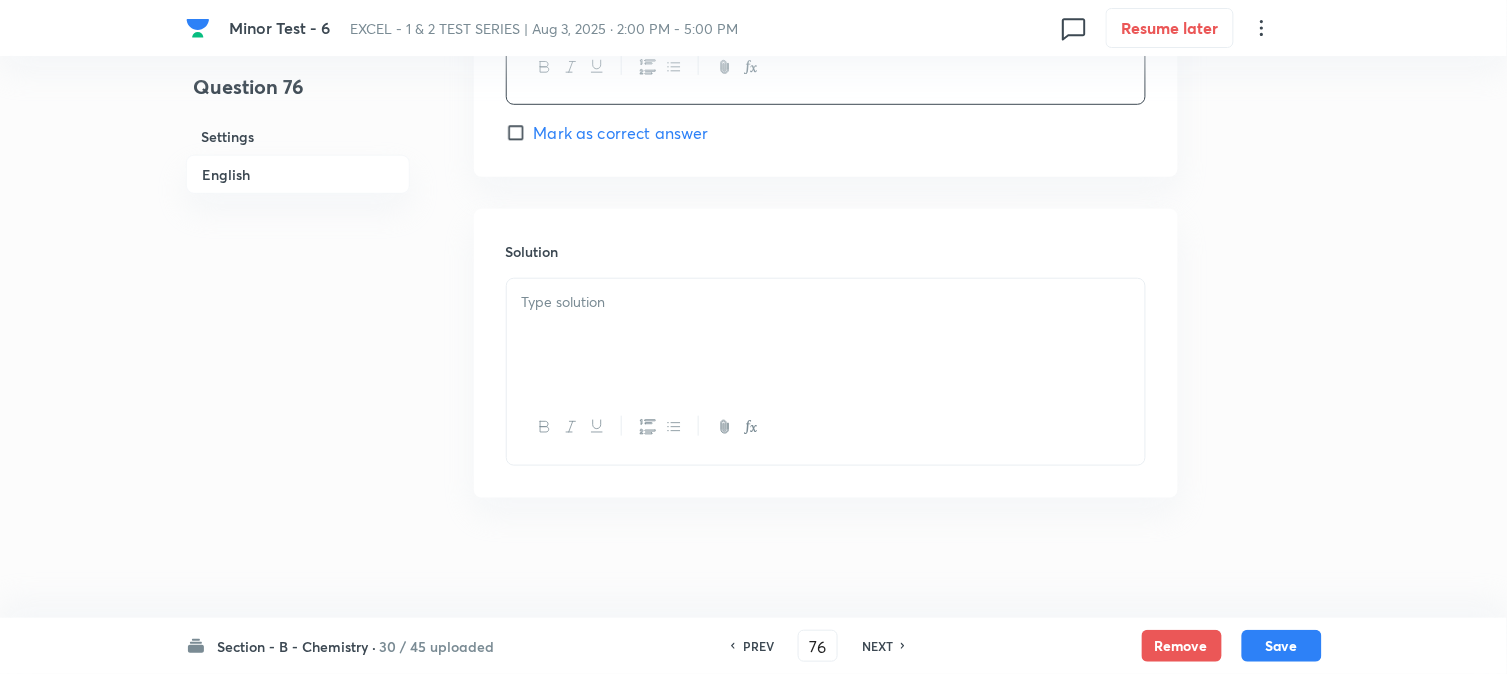 click at bounding box center (826, 335) 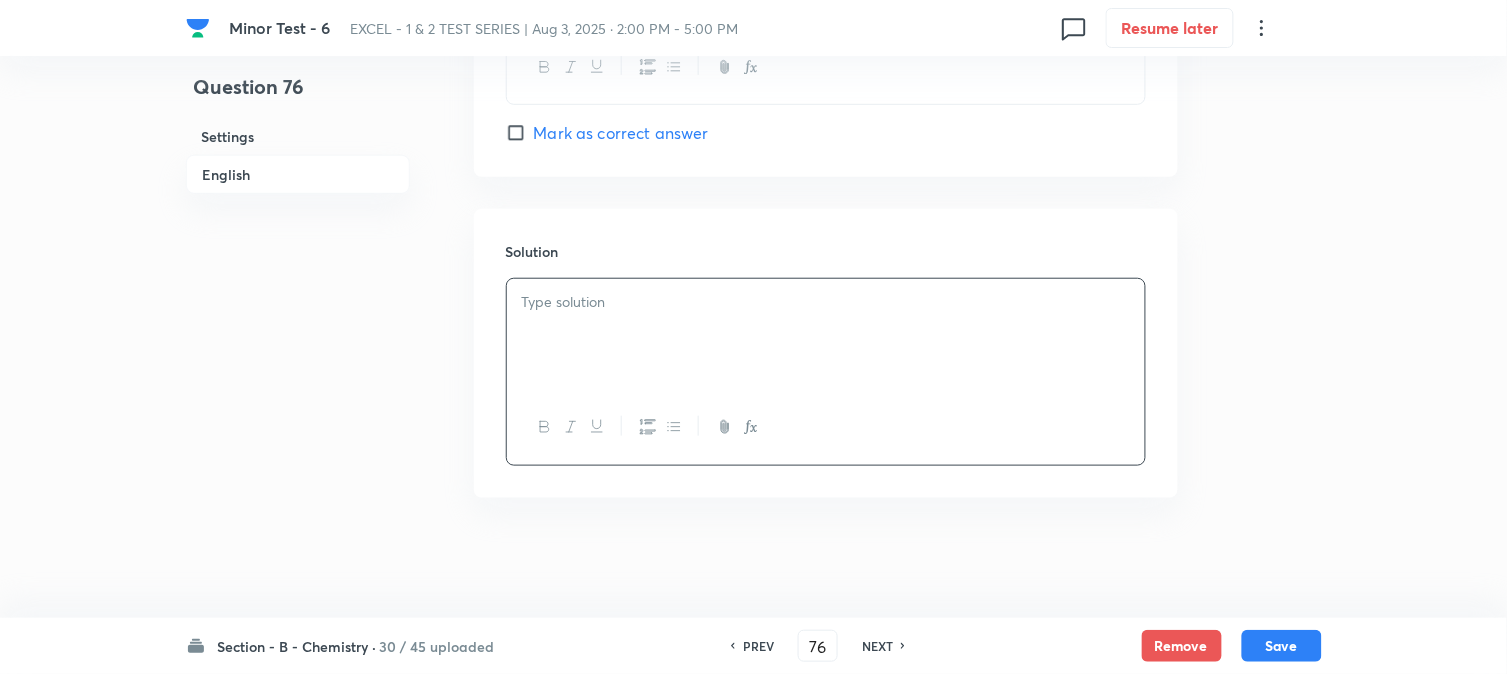 type 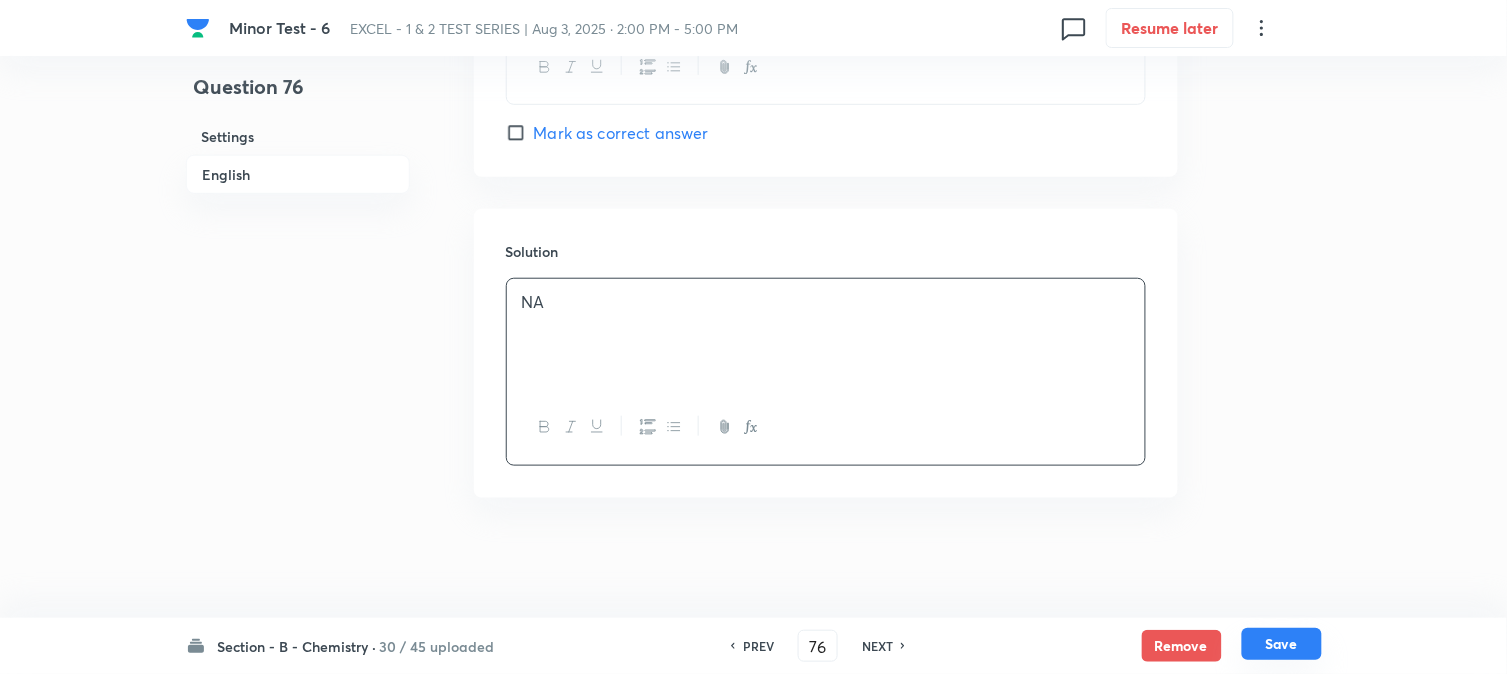 click on "Save" at bounding box center [1282, 644] 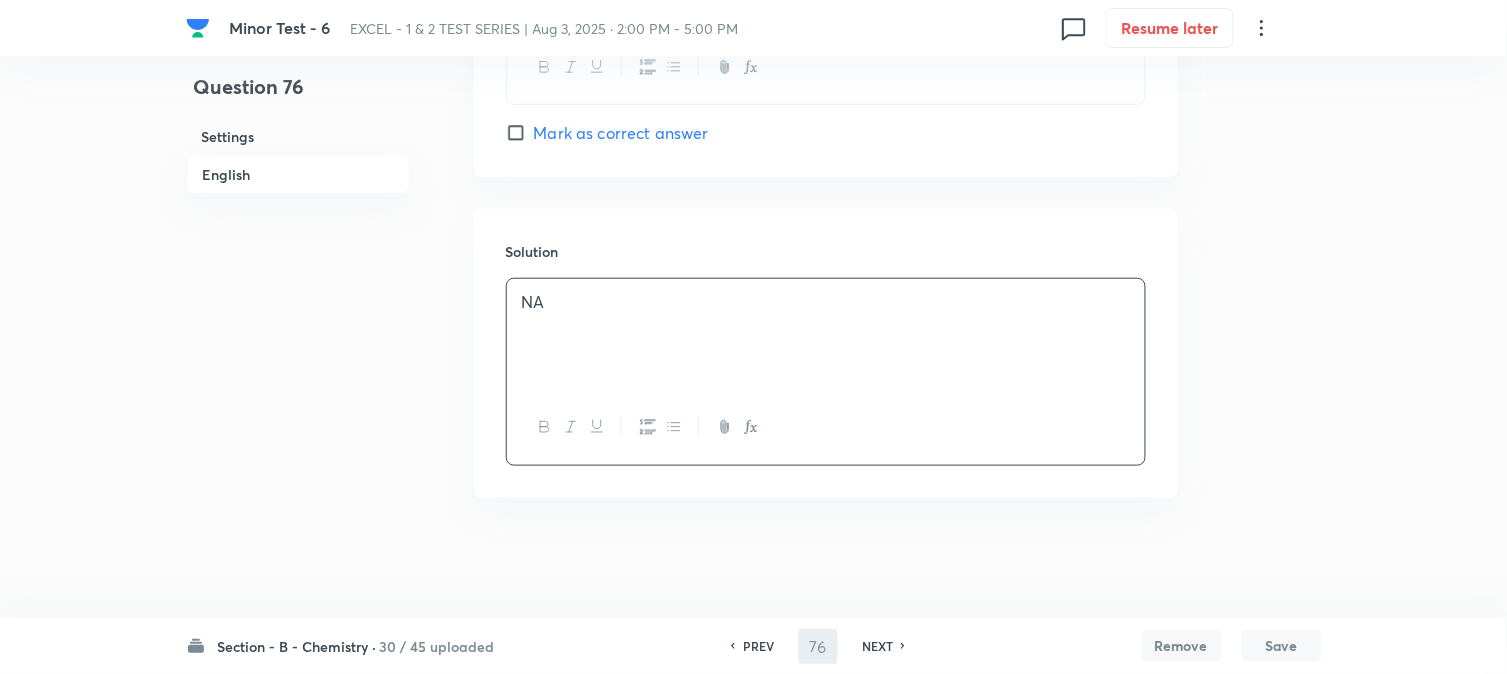 type on "77" 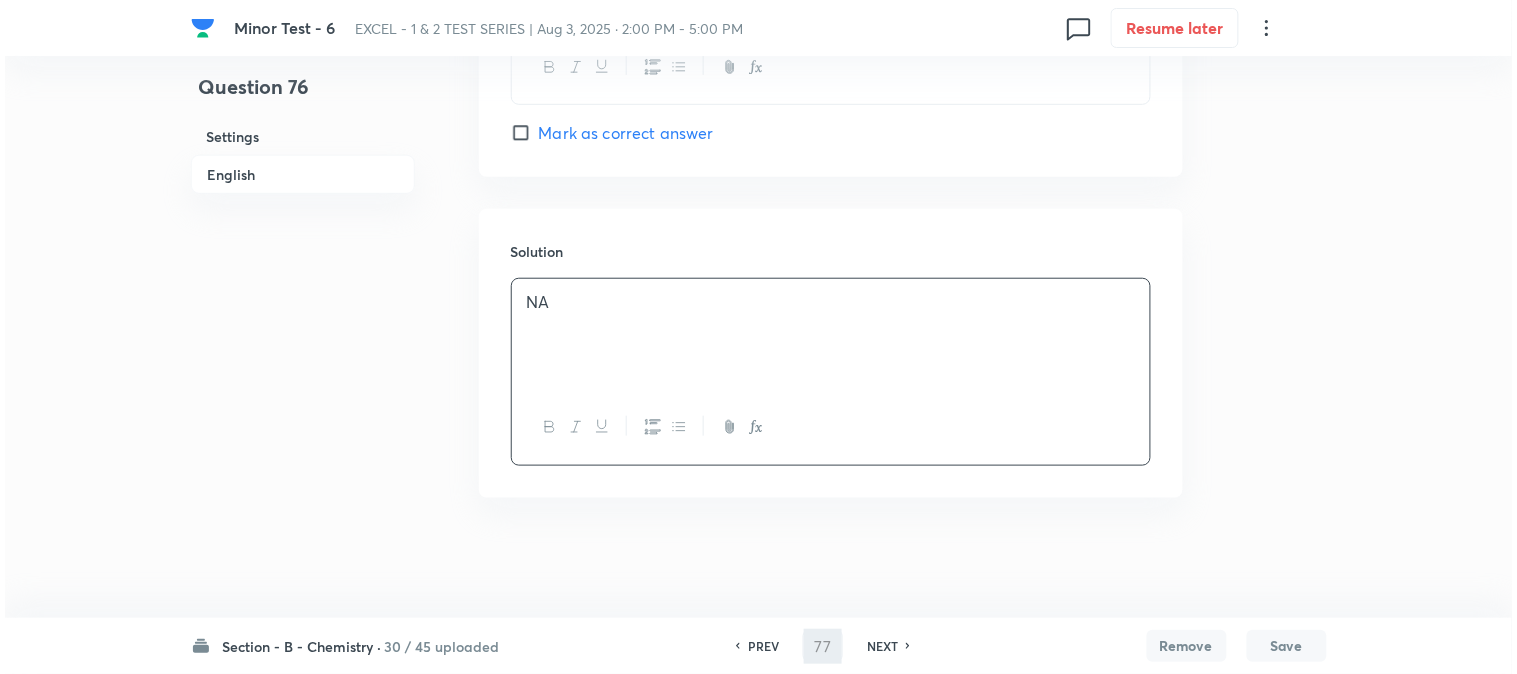 scroll, scrollTop: 0, scrollLeft: 0, axis: both 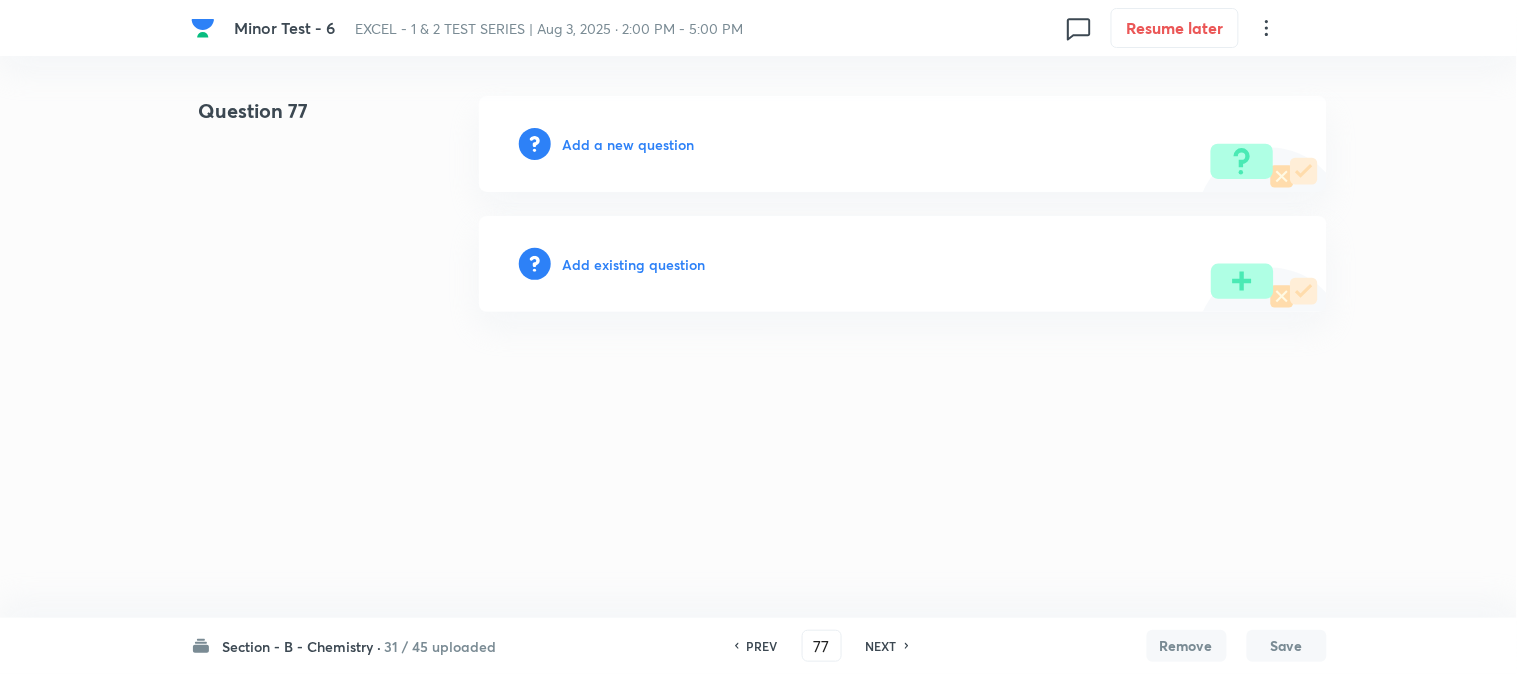 click on "Add a new question" at bounding box center [629, 144] 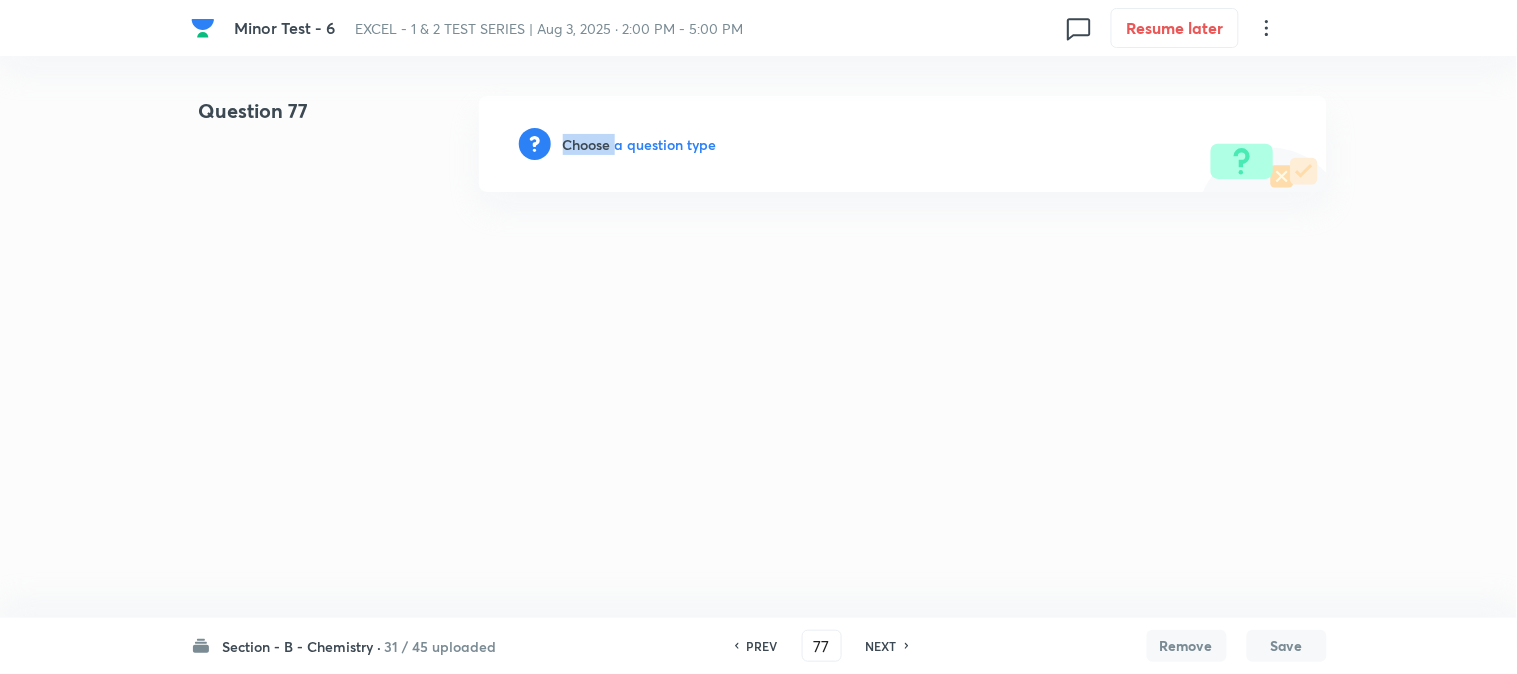 click on "Choose a question type" at bounding box center [640, 144] 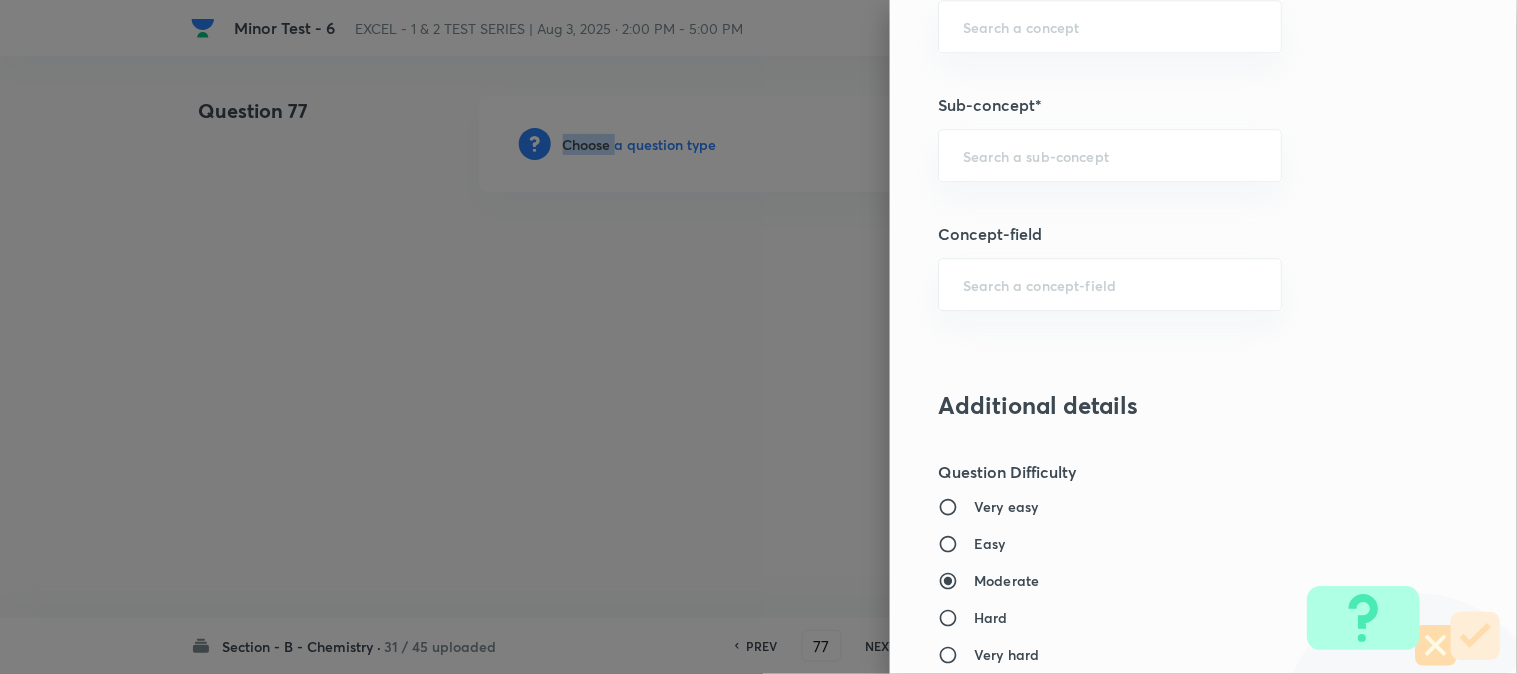 scroll, scrollTop: 1333, scrollLeft: 0, axis: vertical 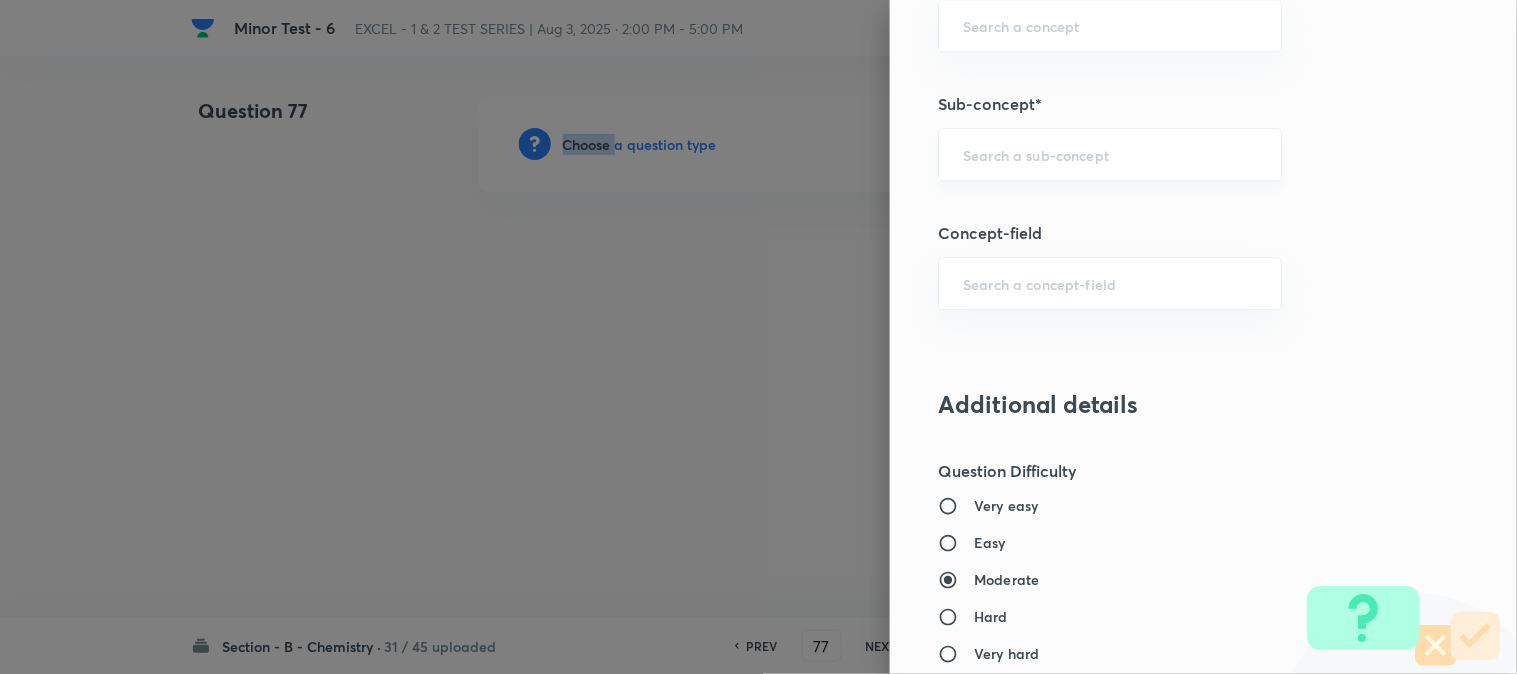 click on "​" at bounding box center (1110, 154) 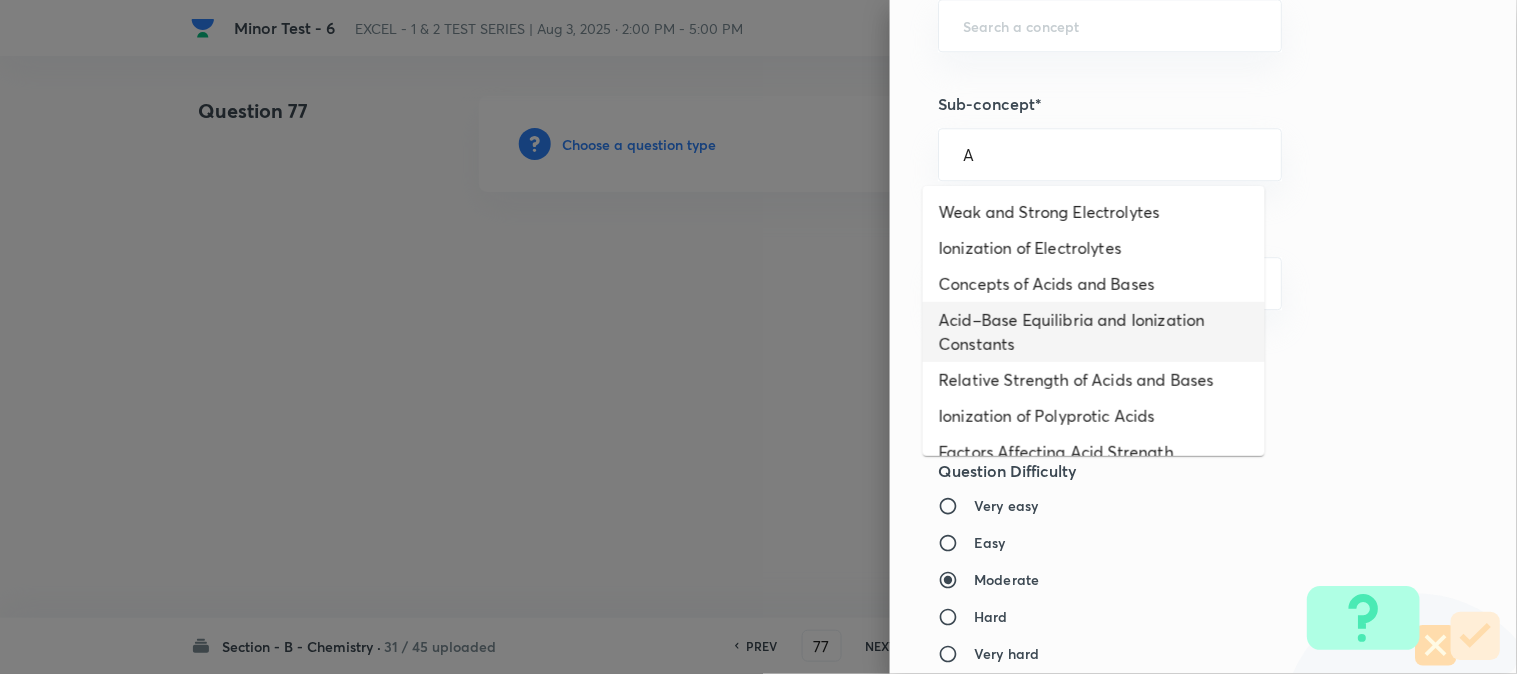 click on "Acid–Base Equilibria and Ionization Constants" at bounding box center (1094, 332) 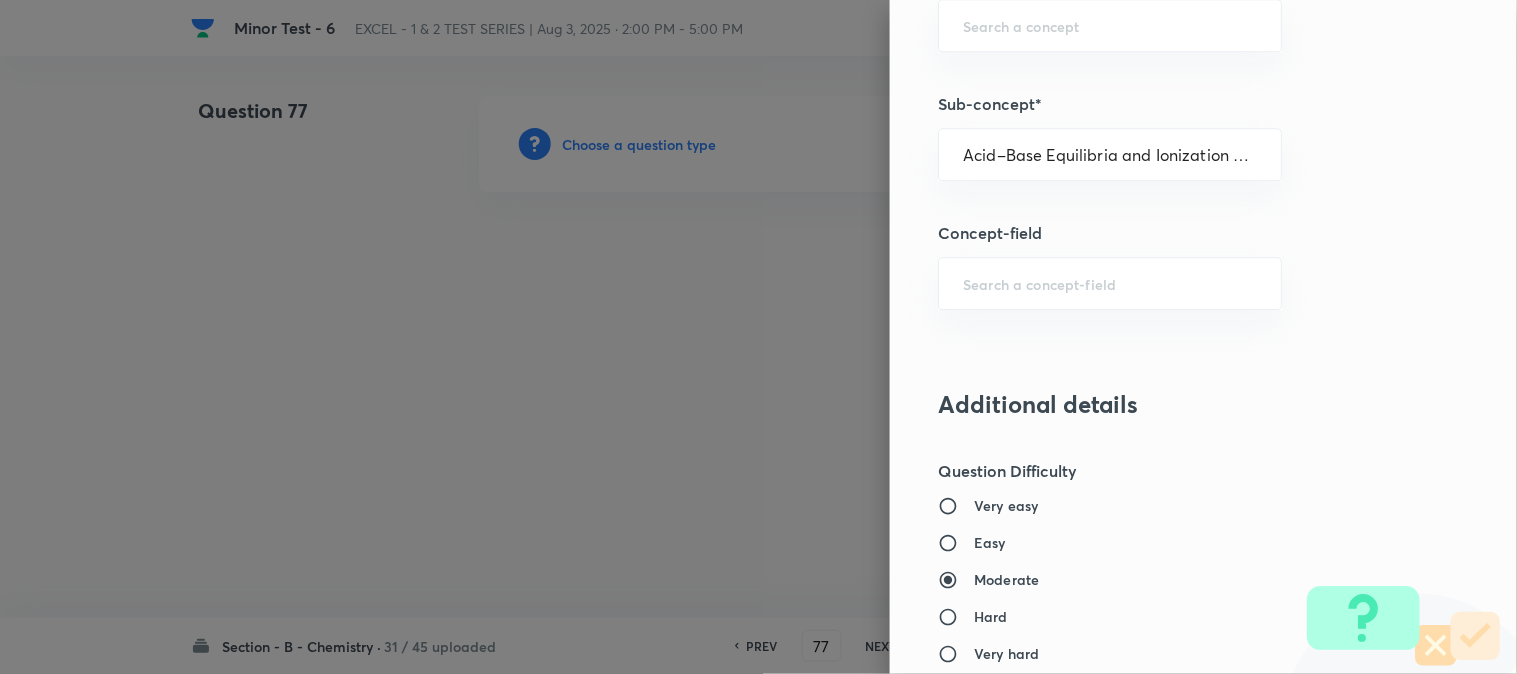 type on "Chemistry" 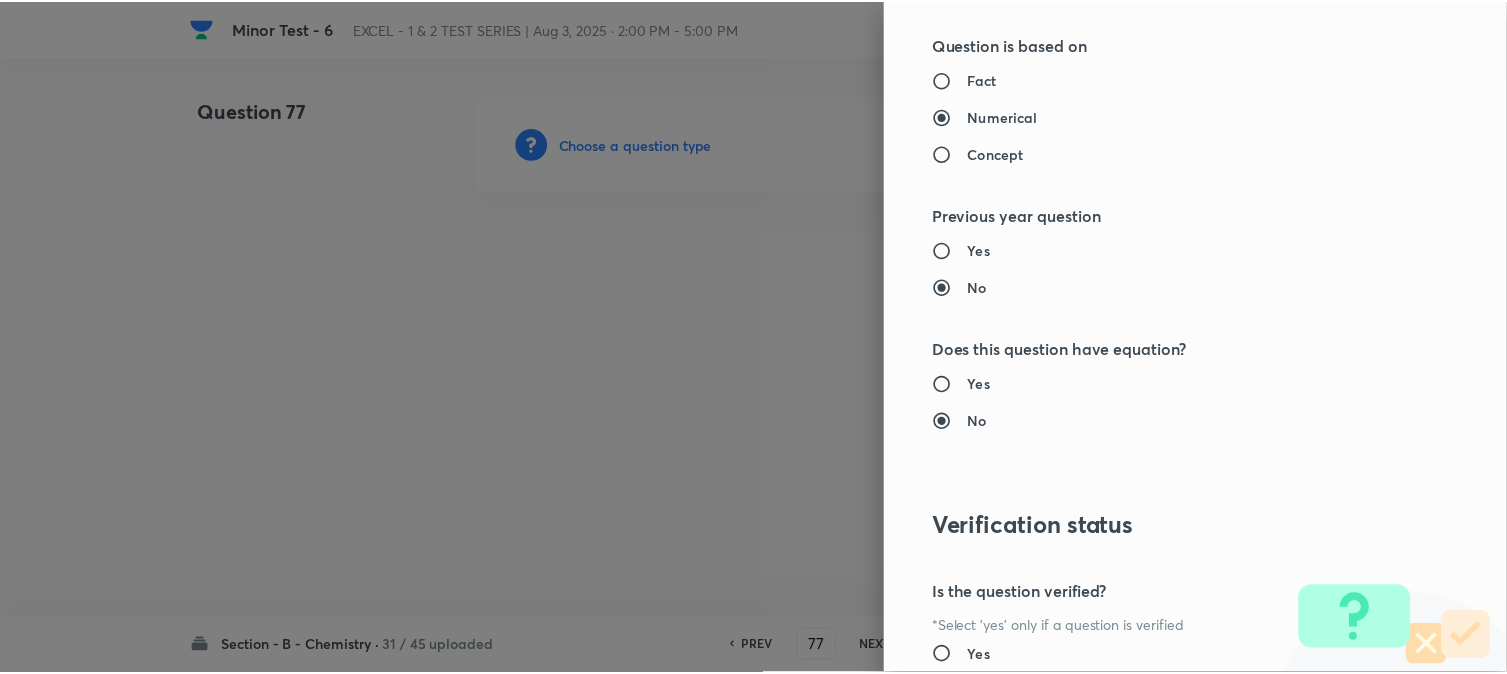 scroll, scrollTop: 2186, scrollLeft: 0, axis: vertical 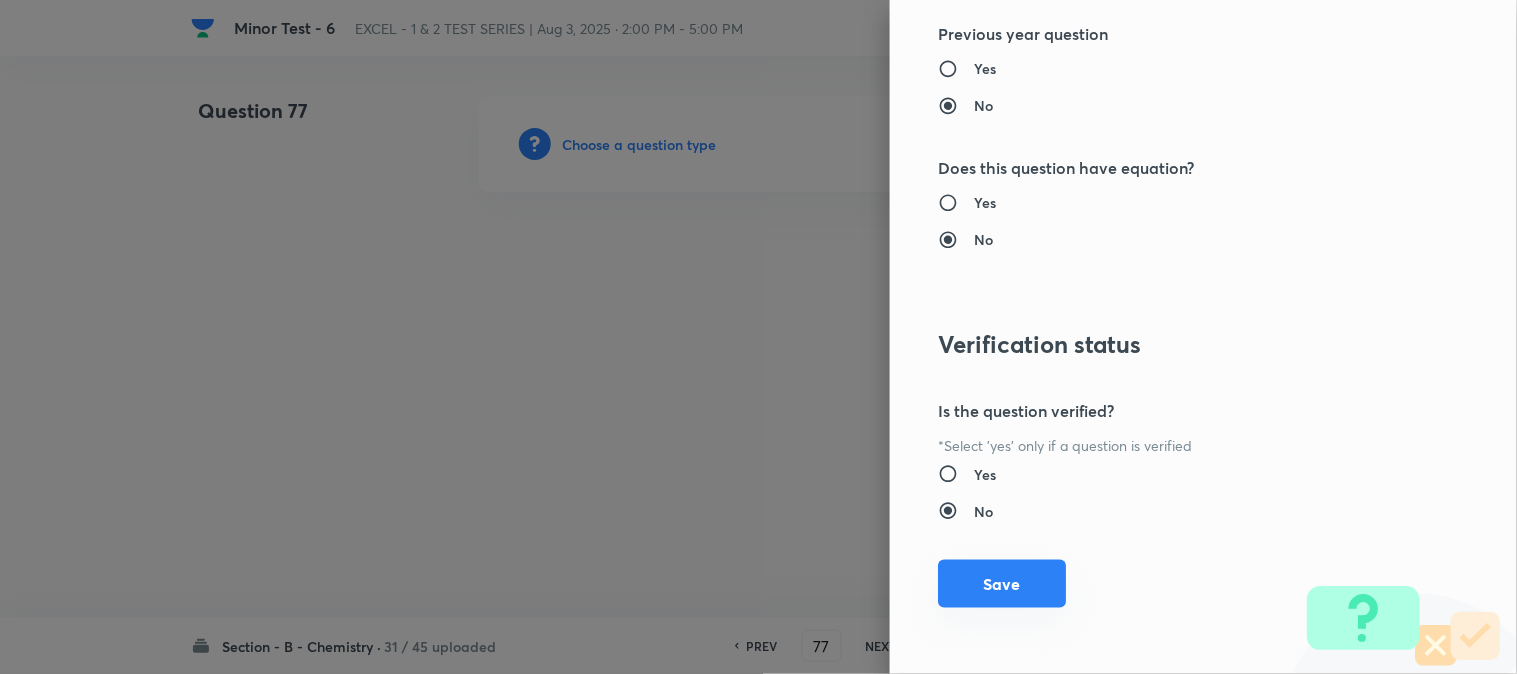 drag, startPoint x: 971, startPoint y: 597, endPoint x: 961, endPoint y: 586, distance: 14.866069 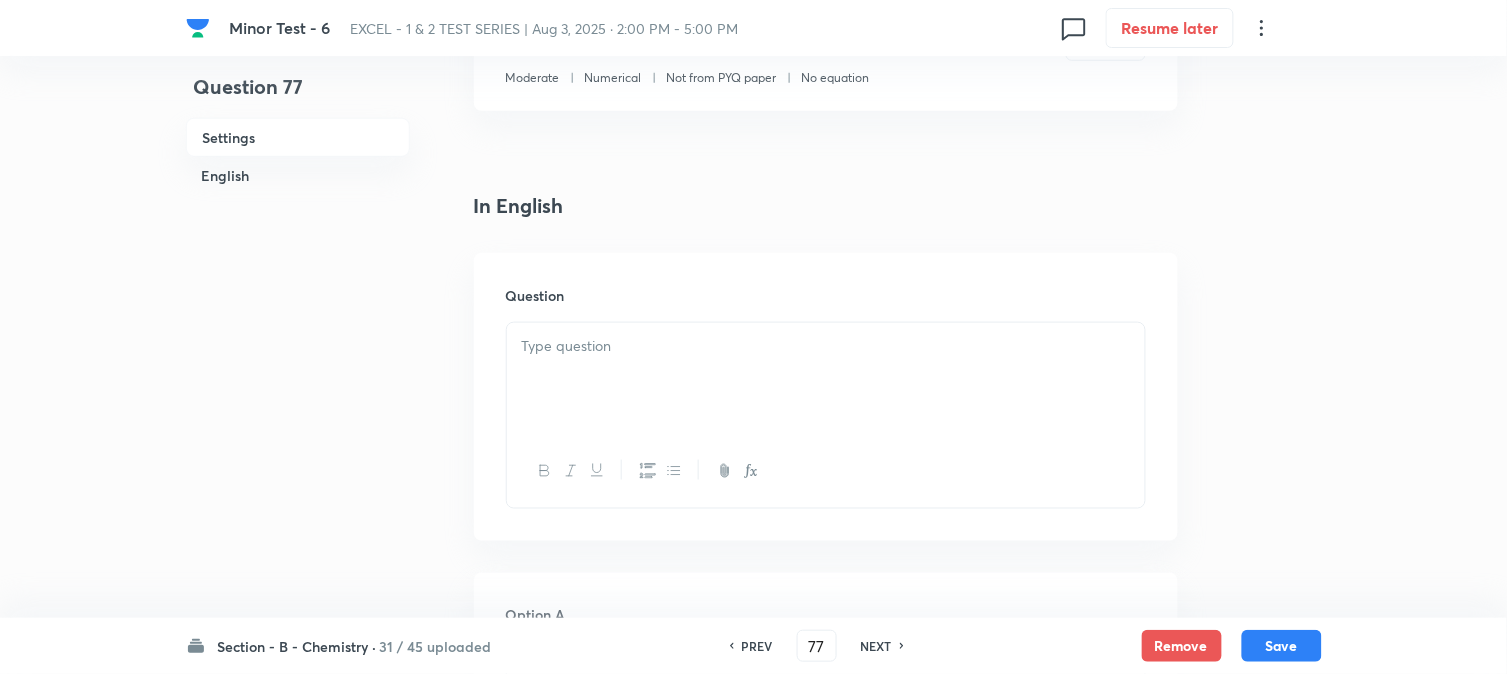scroll, scrollTop: 555, scrollLeft: 0, axis: vertical 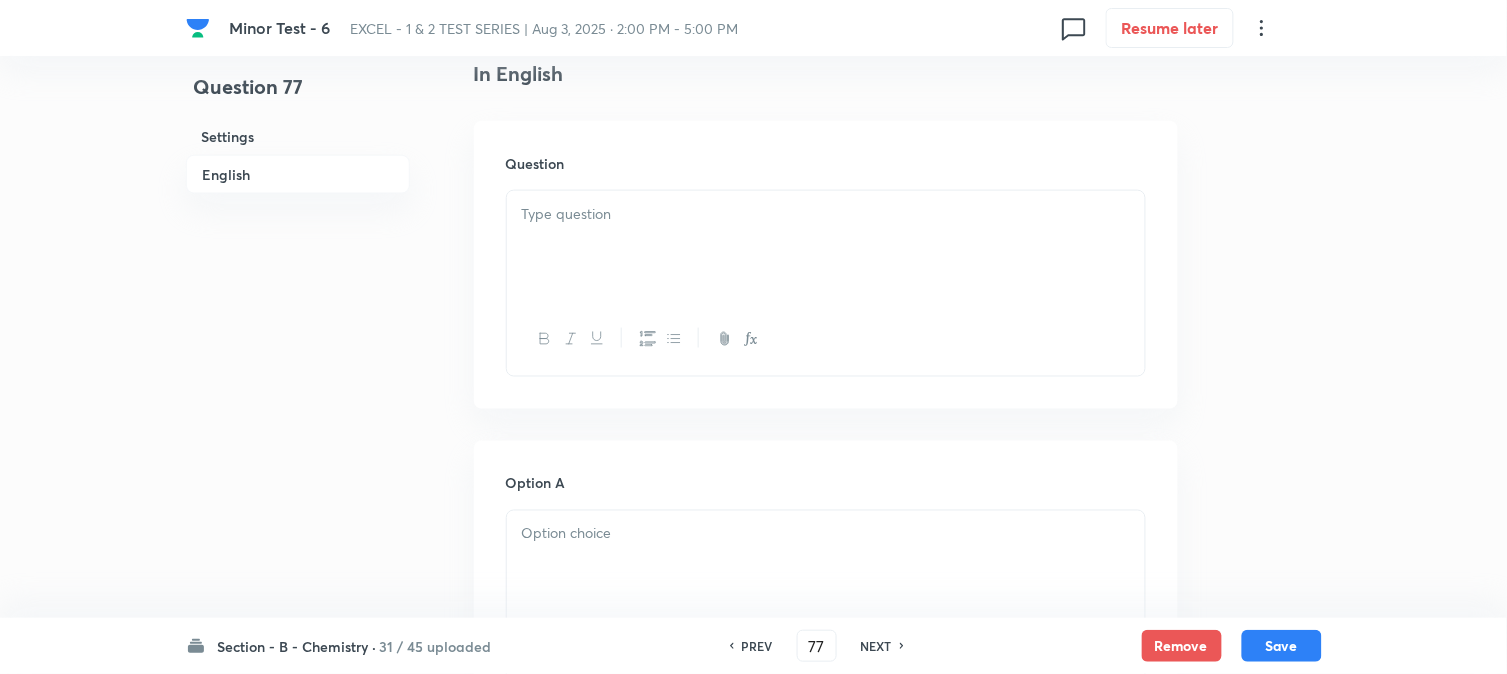 click at bounding box center (826, 247) 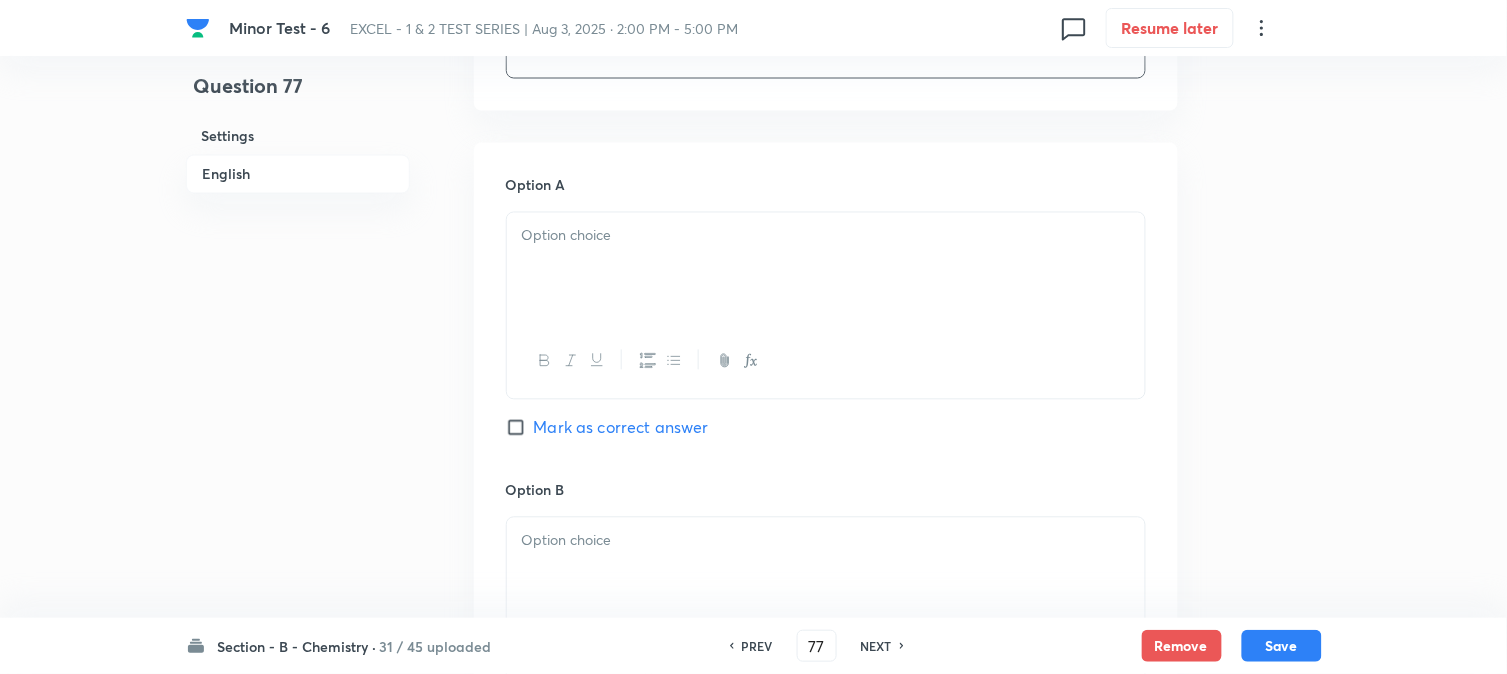 scroll, scrollTop: 888, scrollLeft: 0, axis: vertical 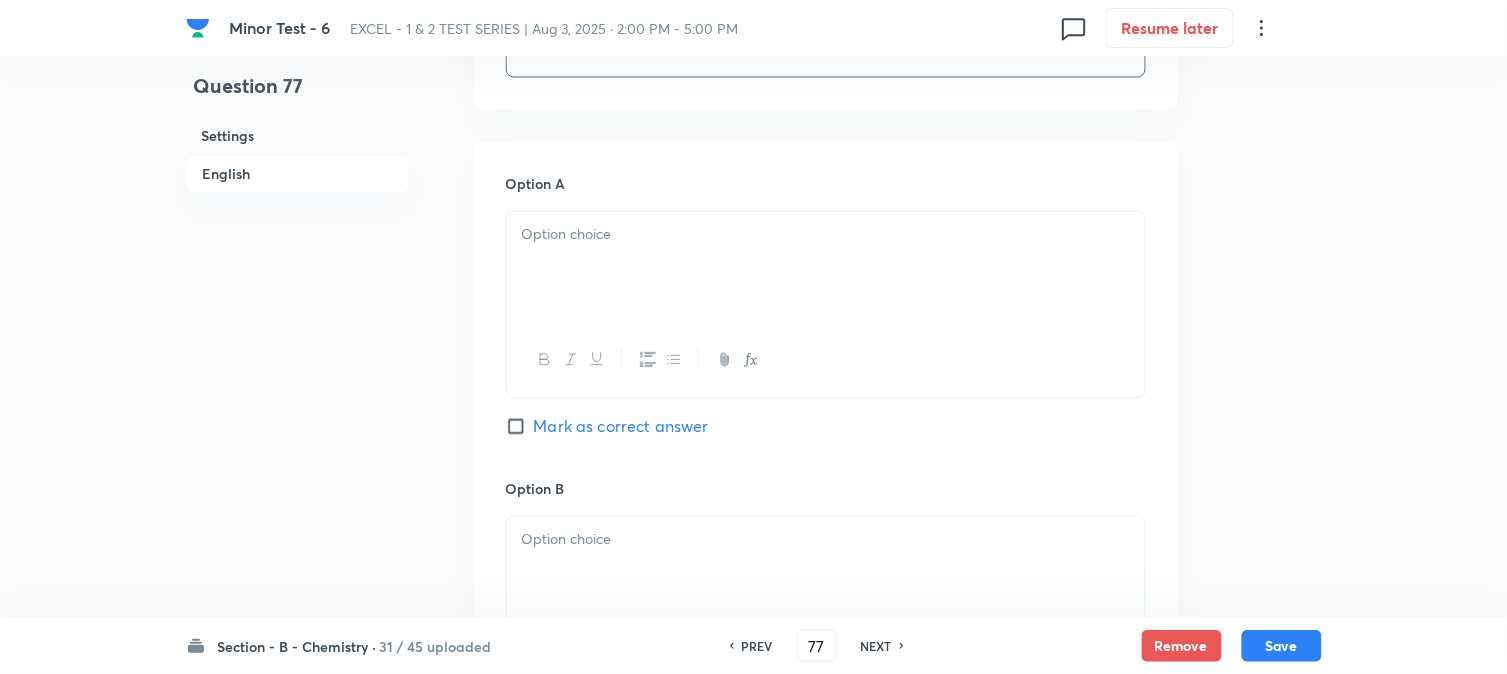 click at bounding box center [826, 268] 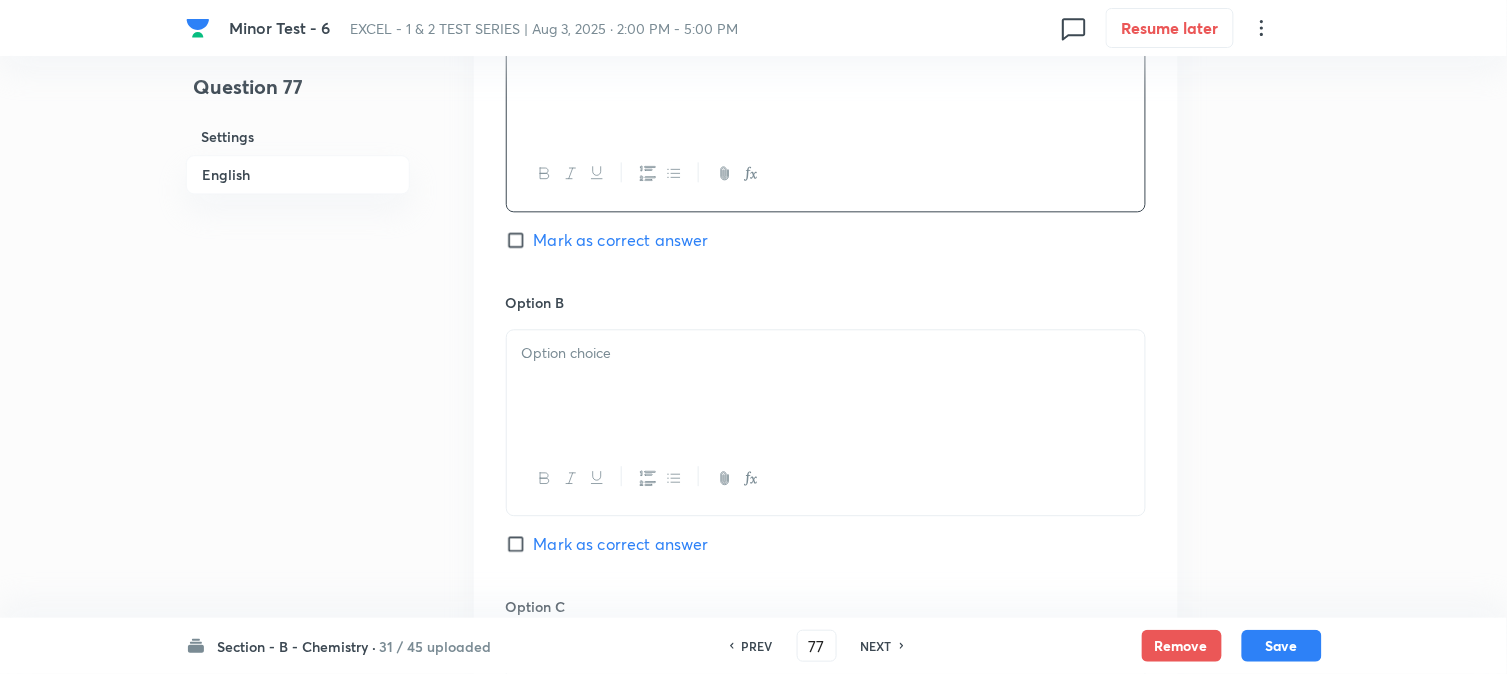 scroll, scrollTop: 1111, scrollLeft: 0, axis: vertical 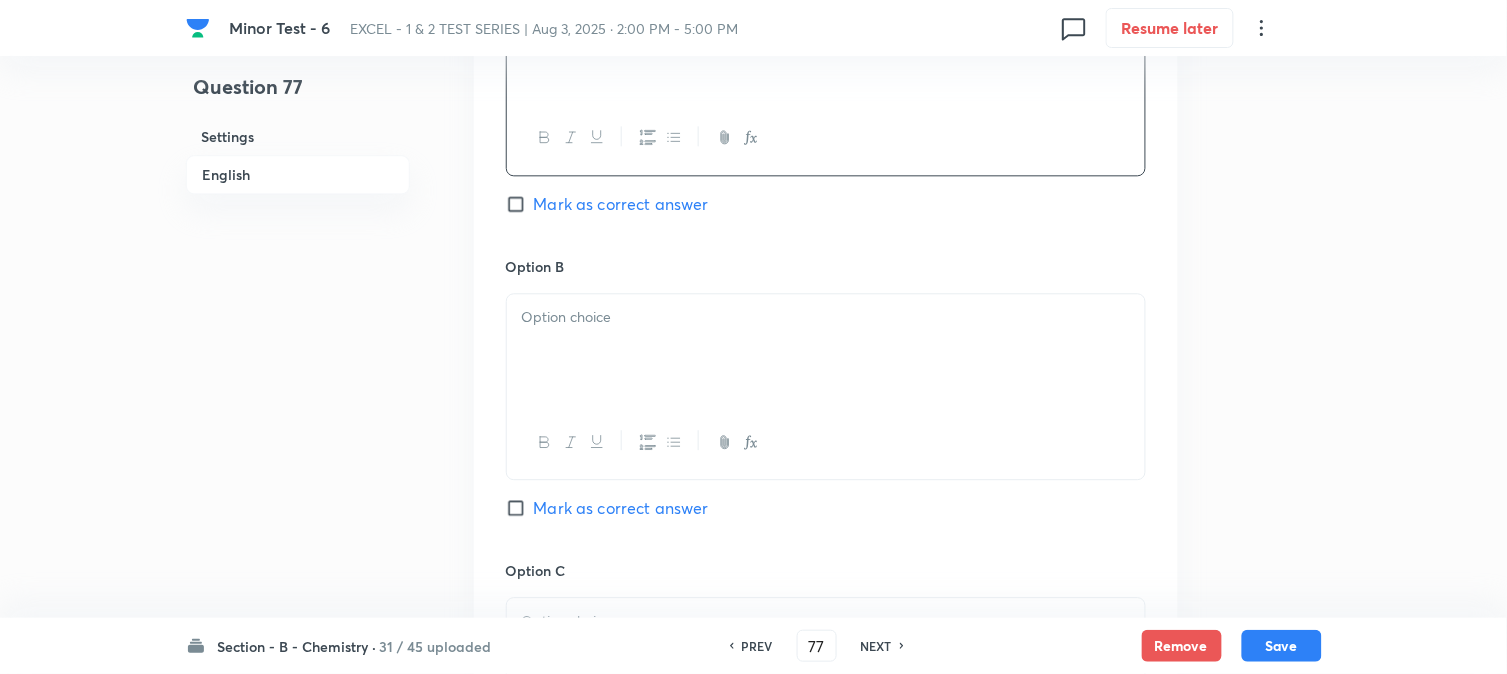 click at bounding box center (826, 350) 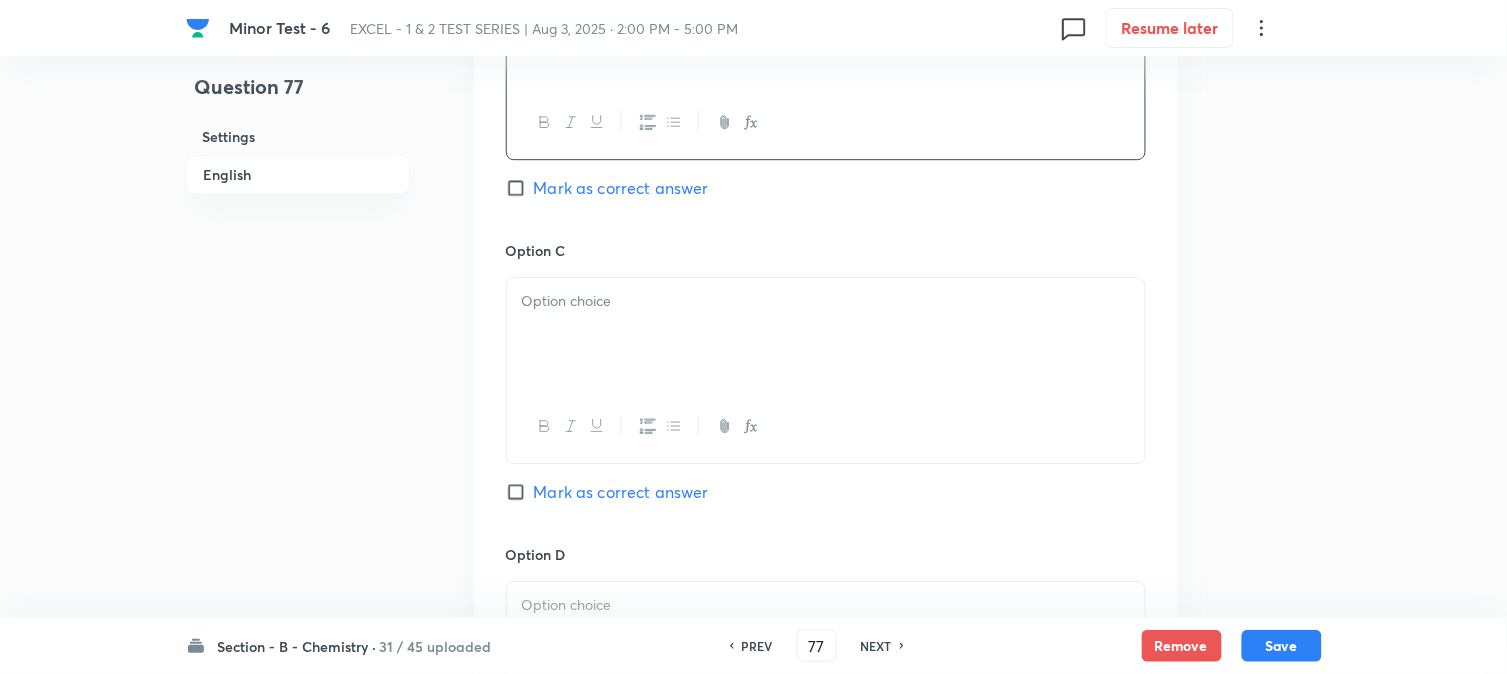 scroll, scrollTop: 1444, scrollLeft: 0, axis: vertical 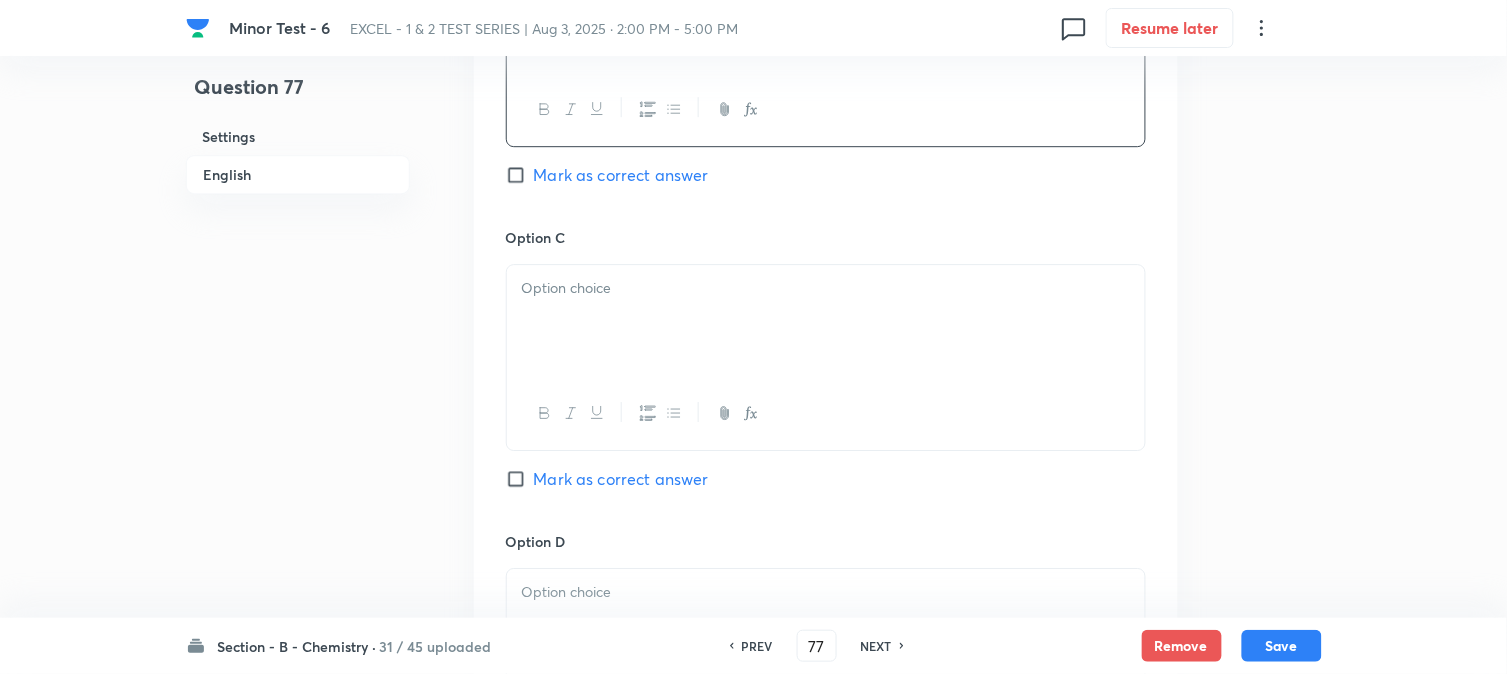click at bounding box center (826, 288) 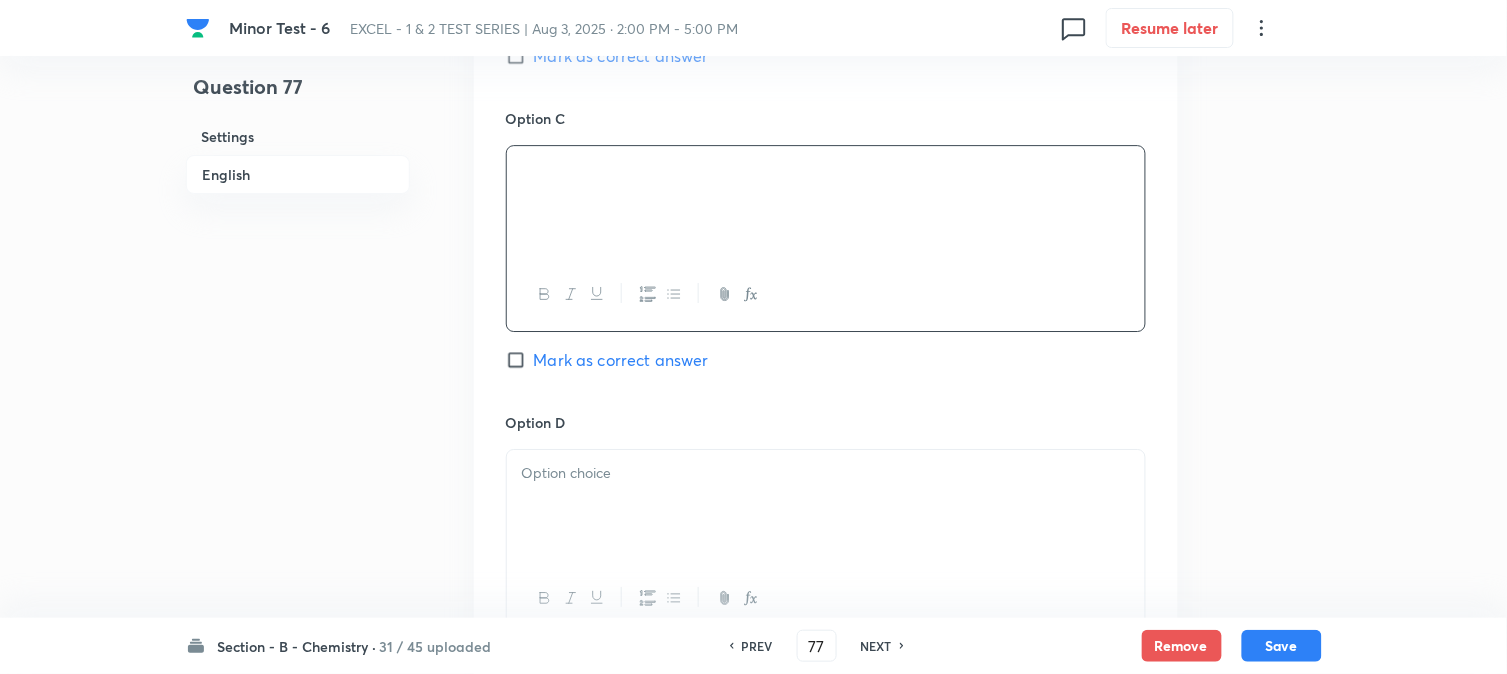 scroll, scrollTop: 1777, scrollLeft: 0, axis: vertical 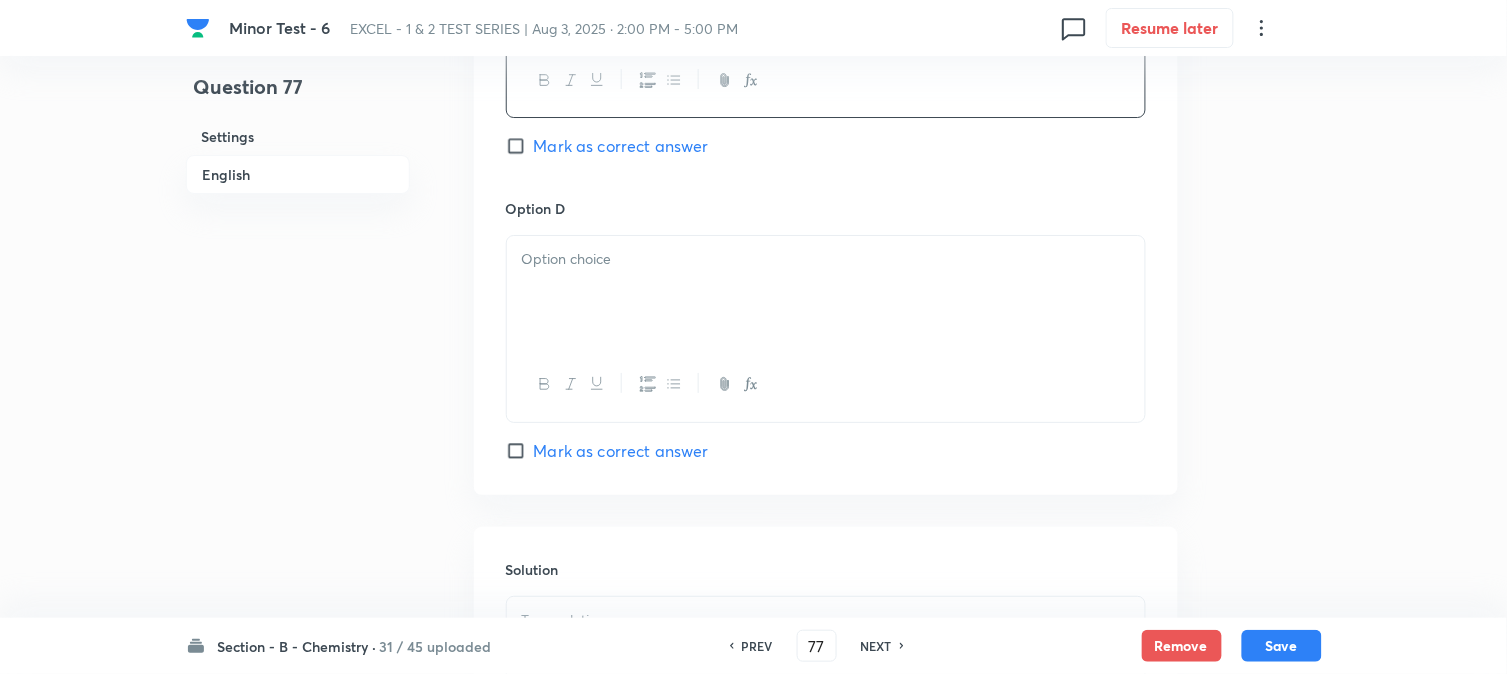 click at bounding box center [826, 292] 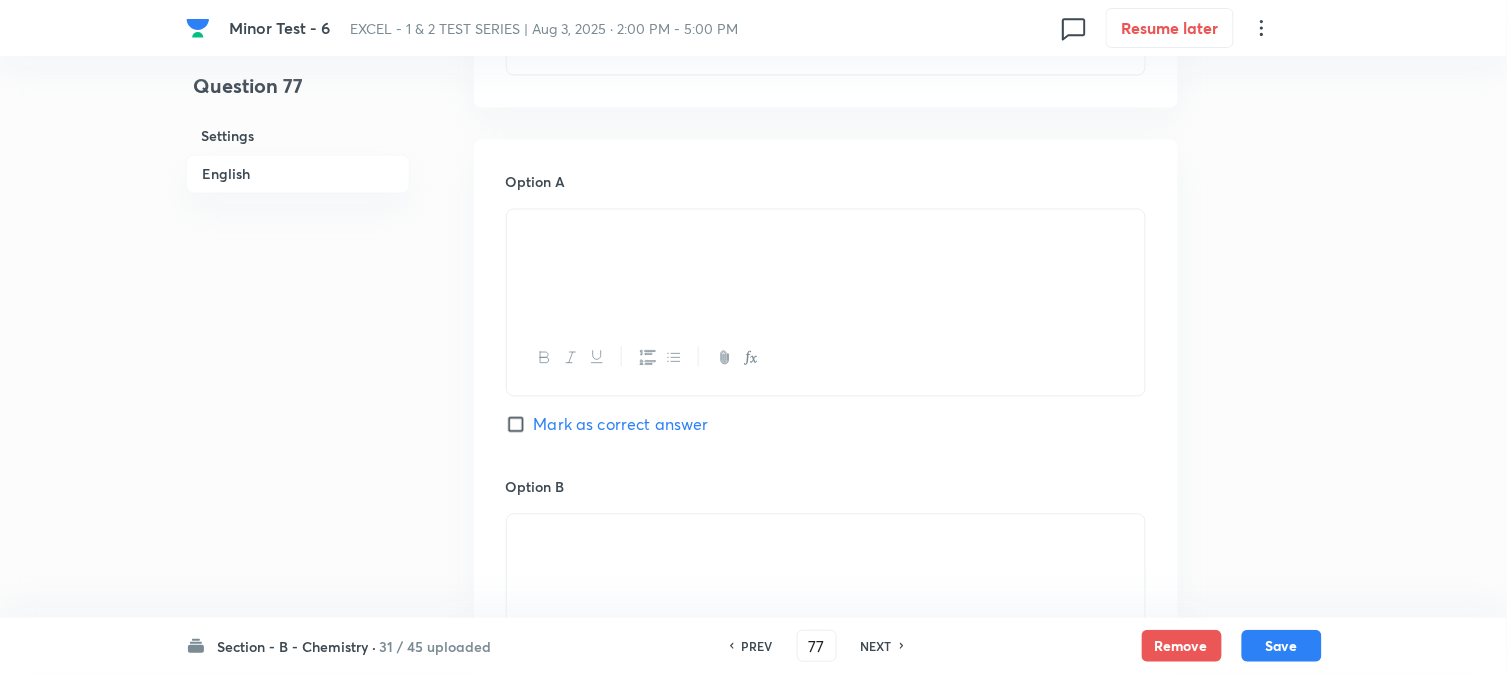 scroll, scrollTop: 888, scrollLeft: 0, axis: vertical 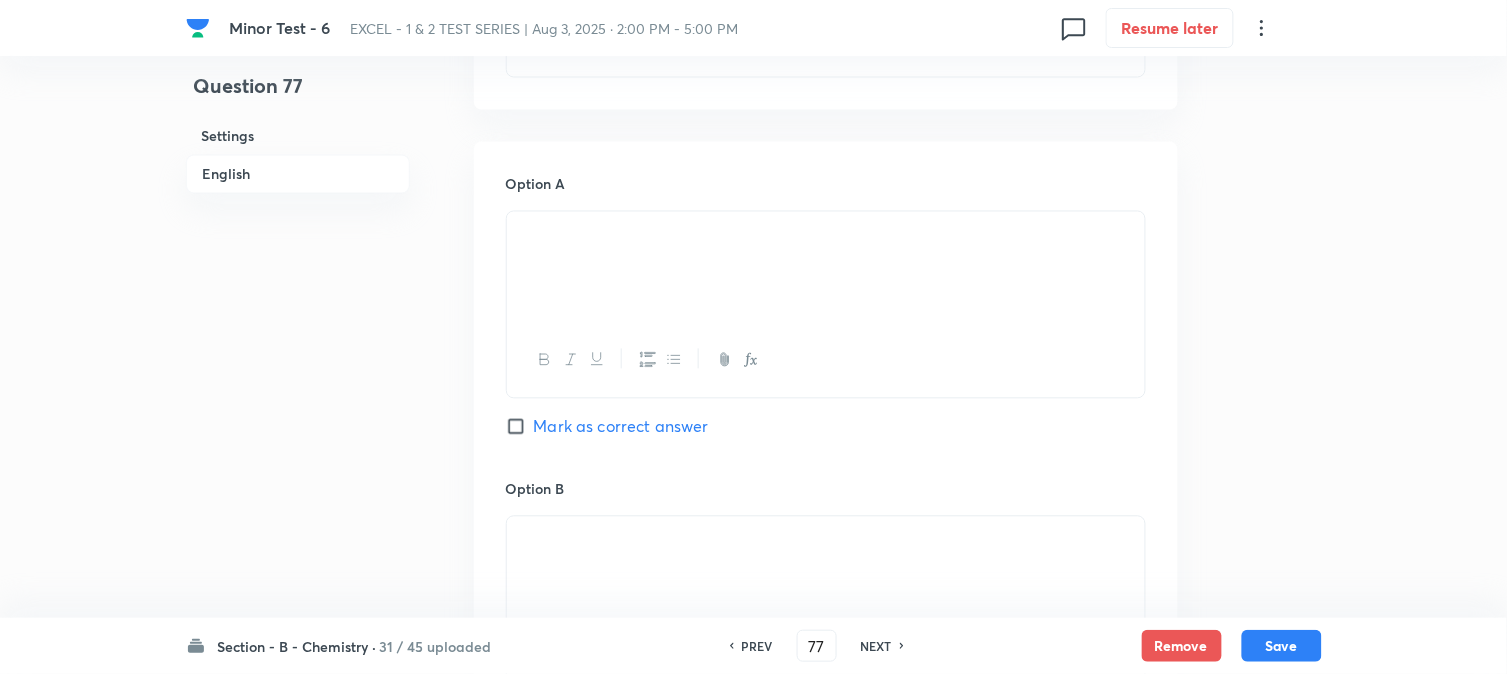 click on "Mark as correct answer" at bounding box center [520, 427] 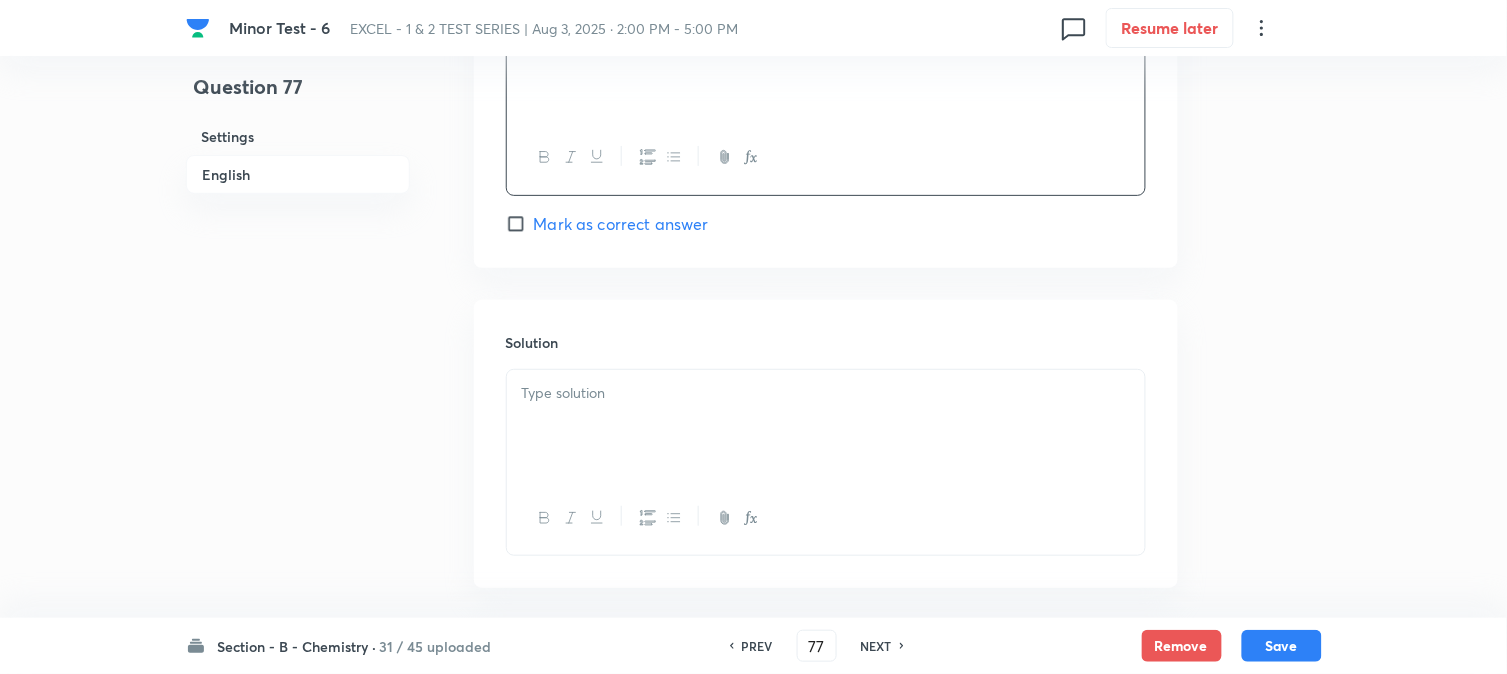 scroll, scrollTop: 2097, scrollLeft: 0, axis: vertical 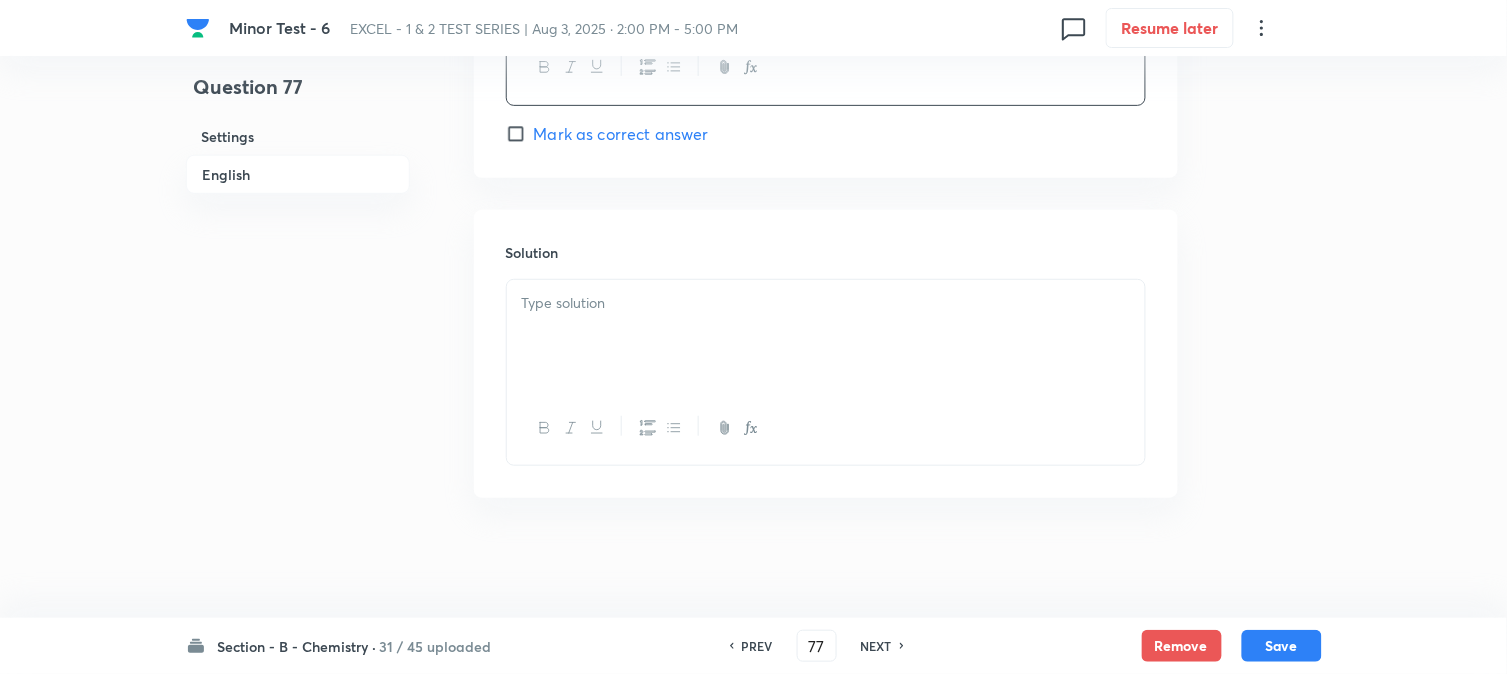 click at bounding box center [826, 336] 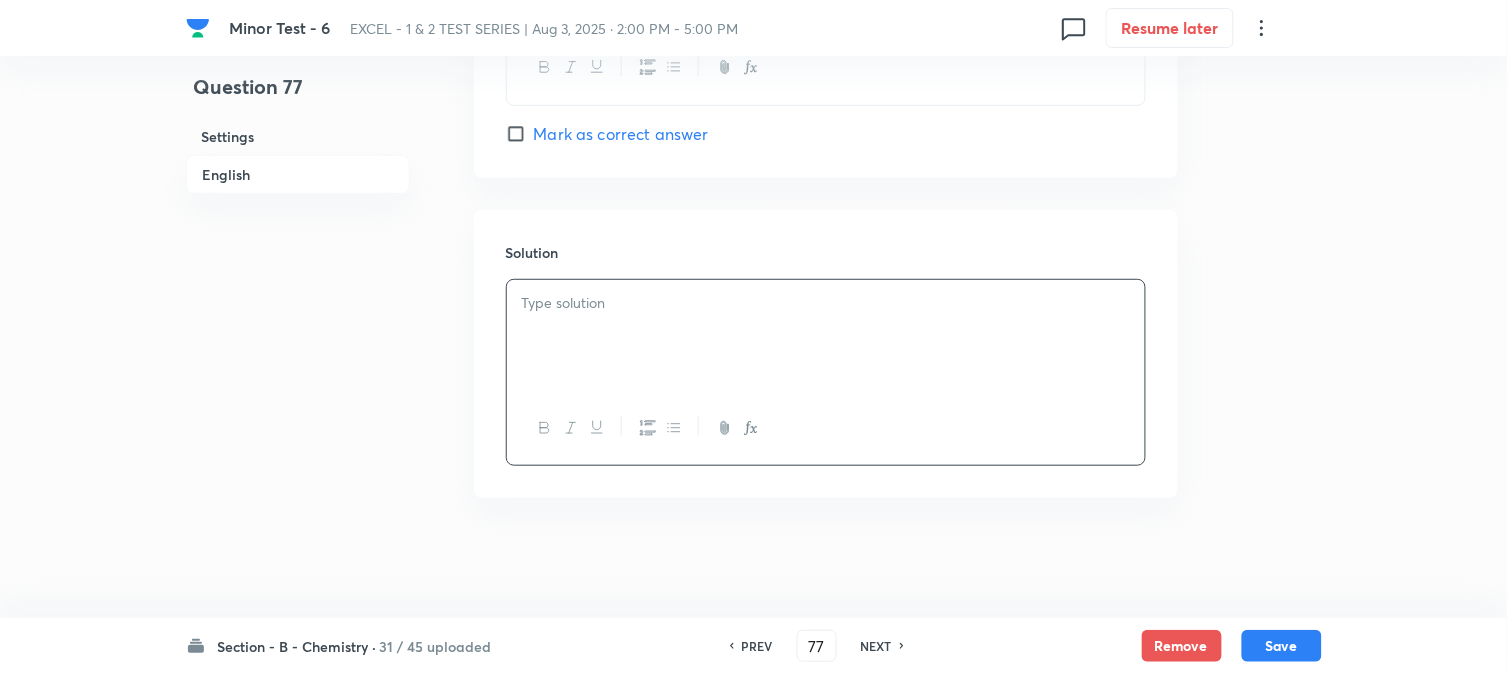 type 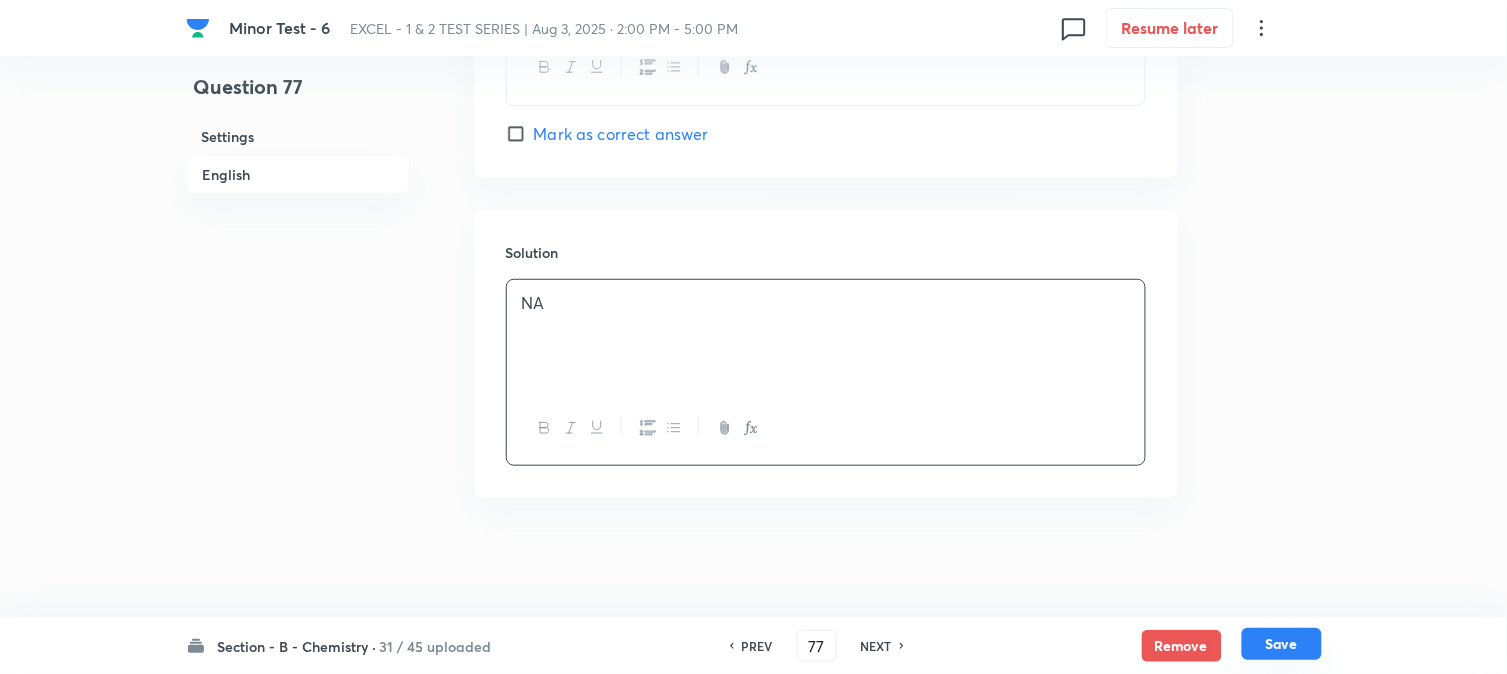 click on "Save" at bounding box center [1282, 644] 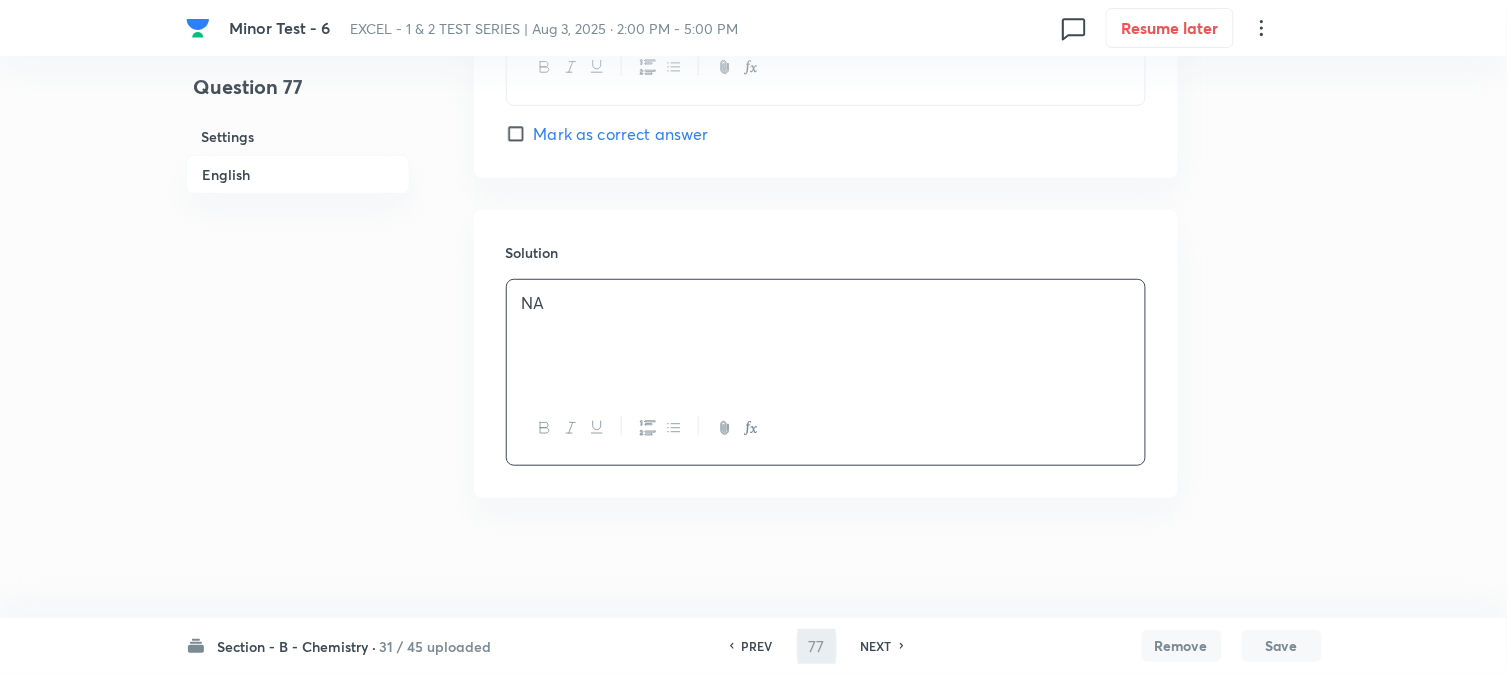 type on "78" 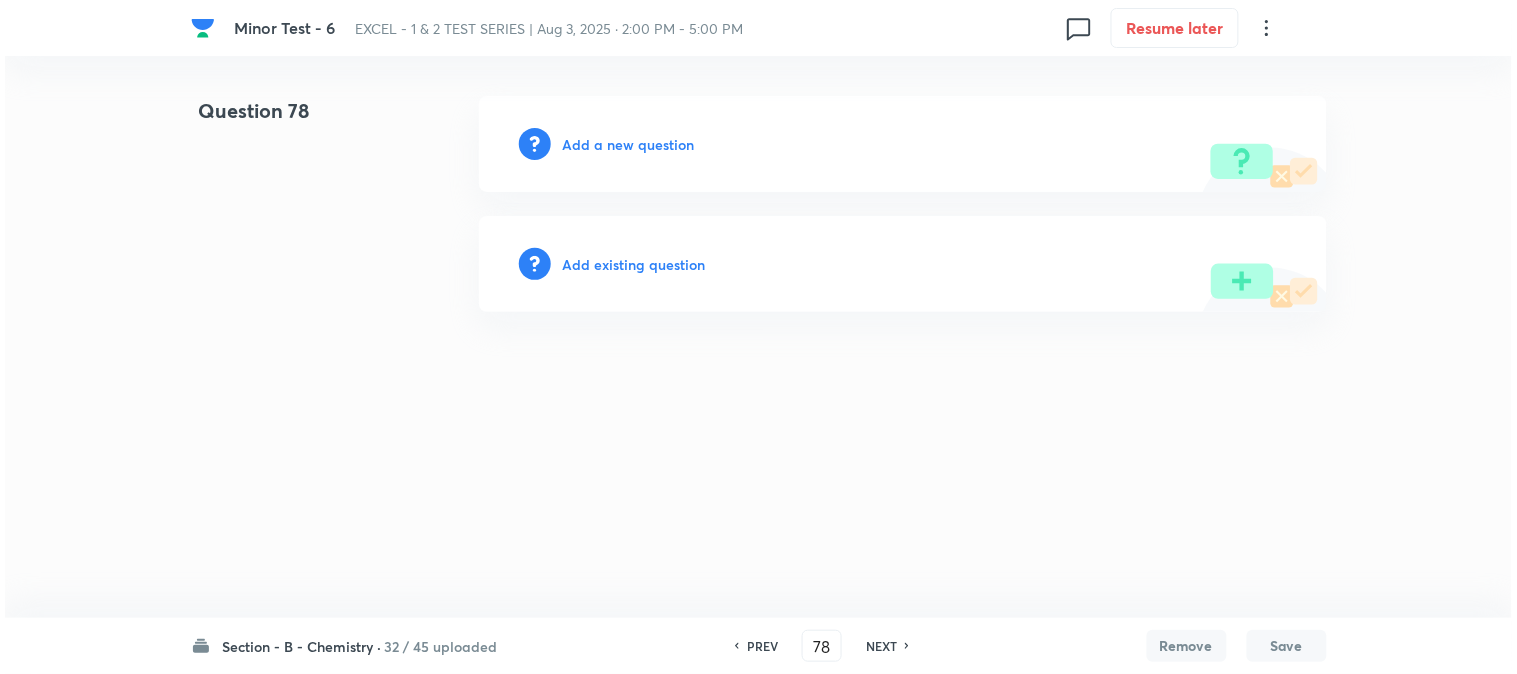 scroll, scrollTop: 0, scrollLeft: 0, axis: both 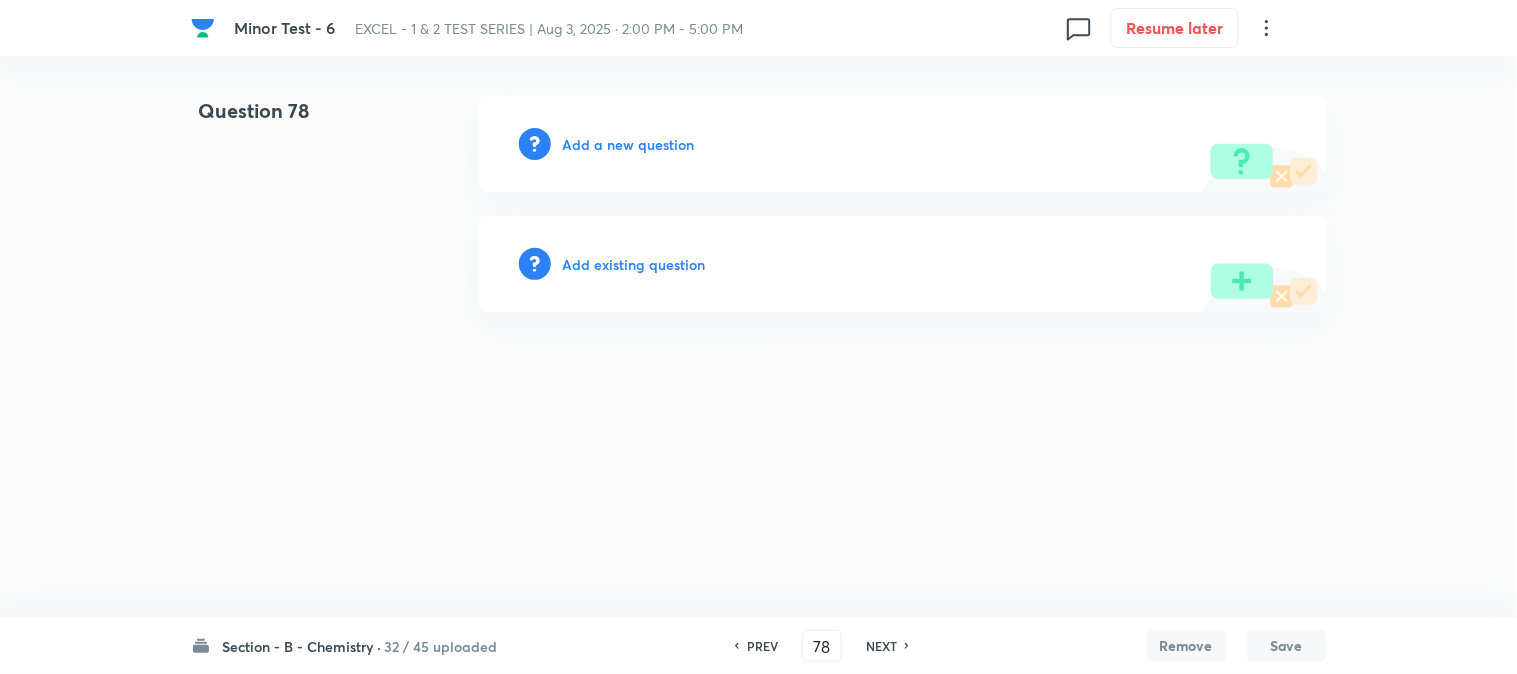 click on "Add a new question" at bounding box center [629, 144] 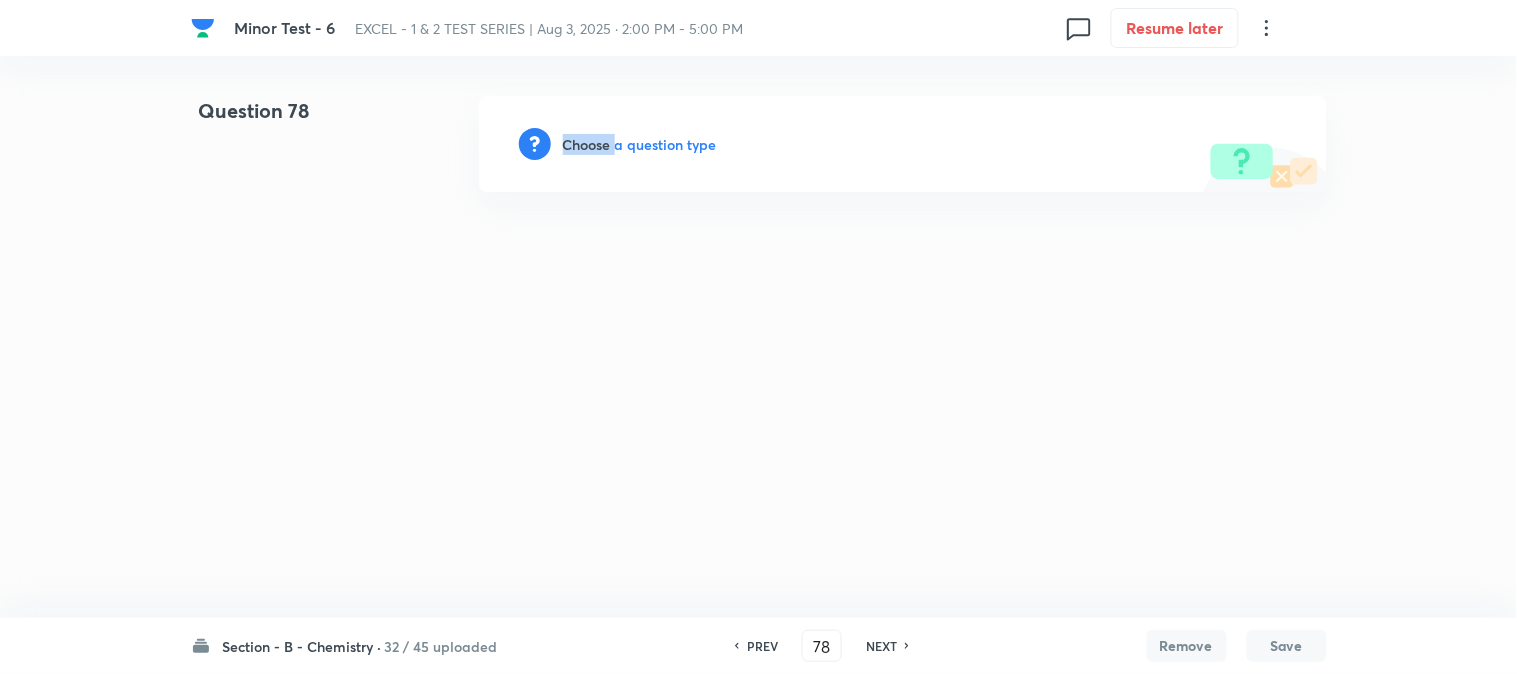 click on "Choose a question type" at bounding box center [640, 144] 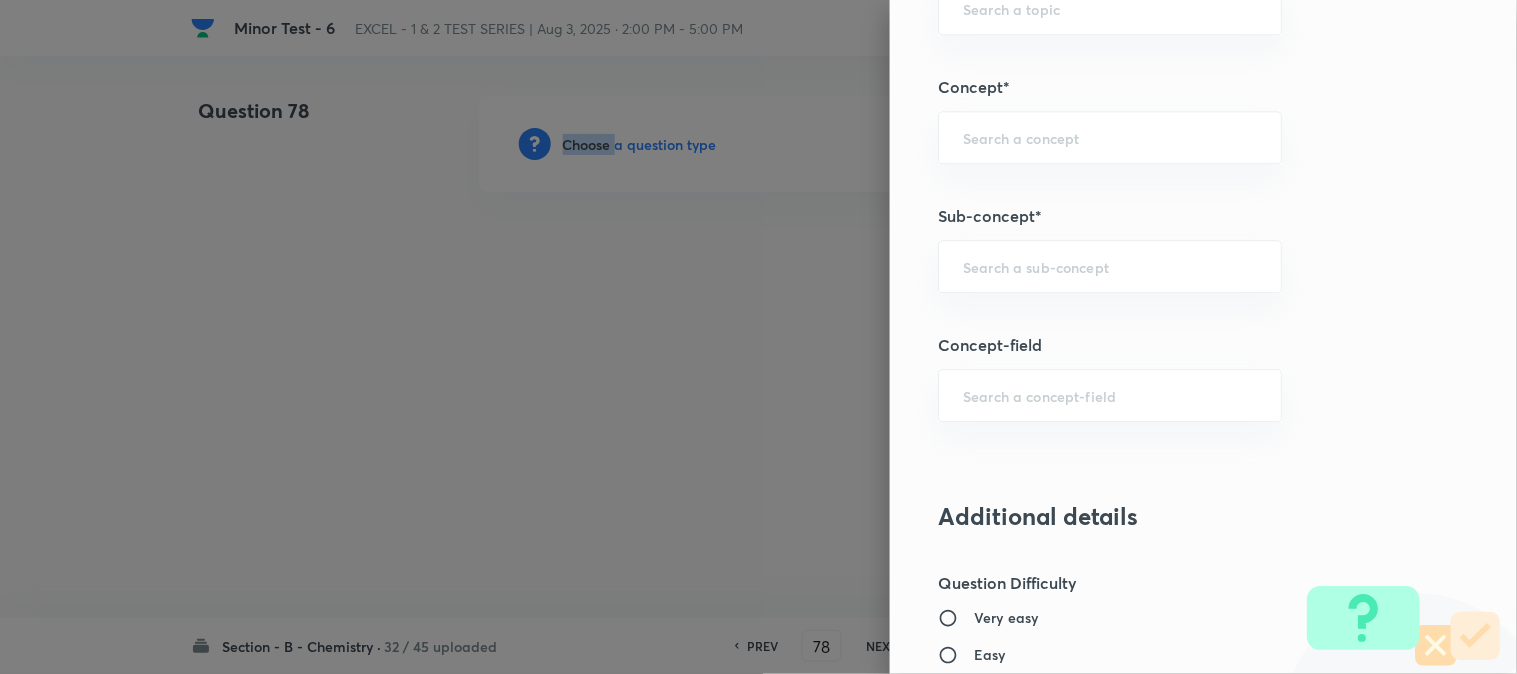 scroll, scrollTop: 1222, scrollLeft: 0, axis: vertical 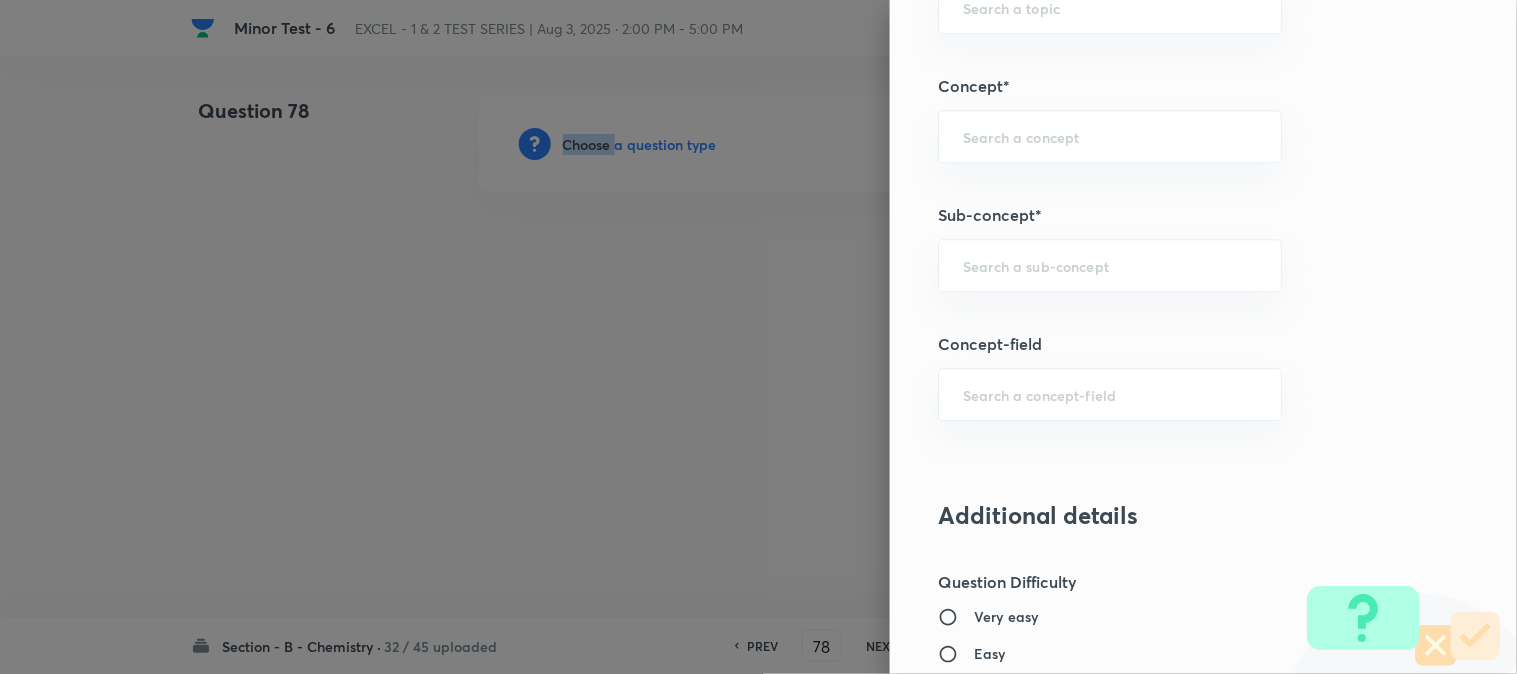 click on "​" at bounding box center [1110, 265] 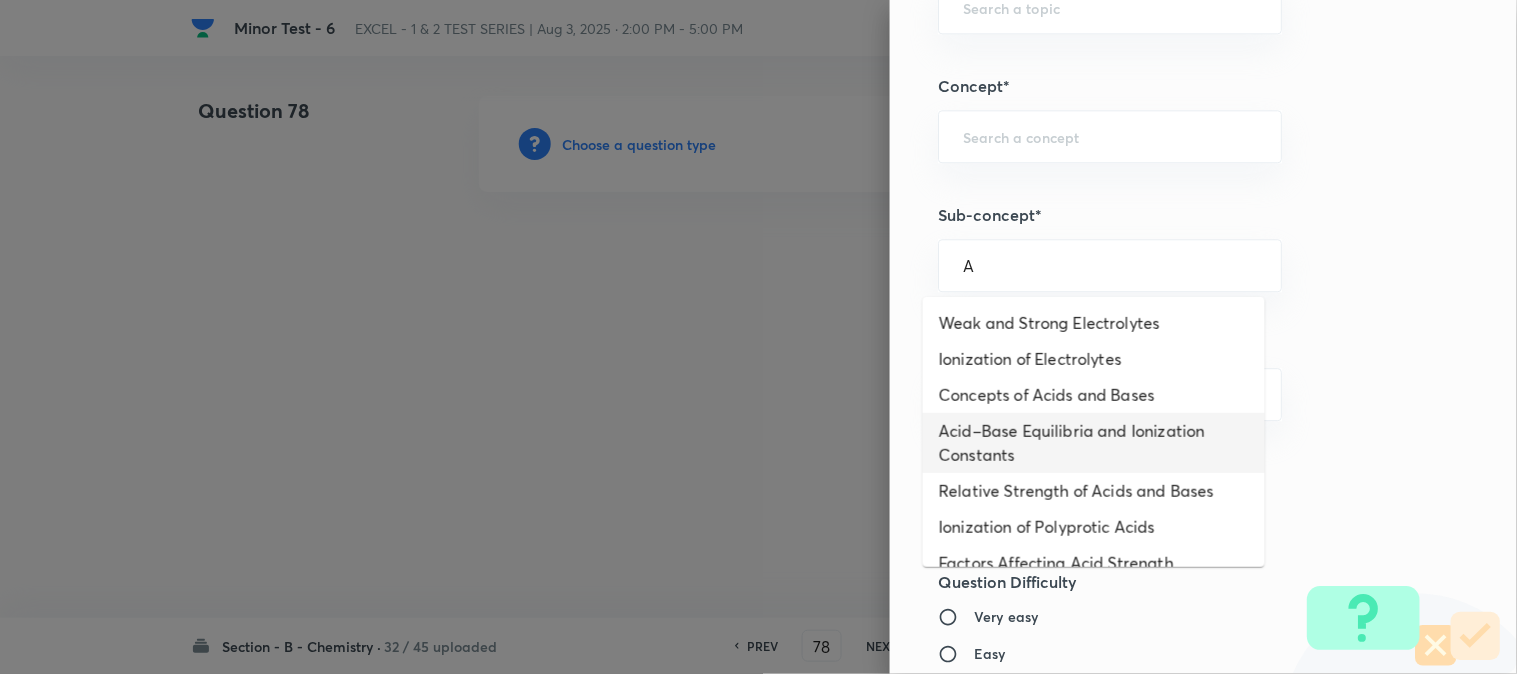 click on "Acid–Base Equilibria and Ionization Constants" at bounding box center [1094, 443] 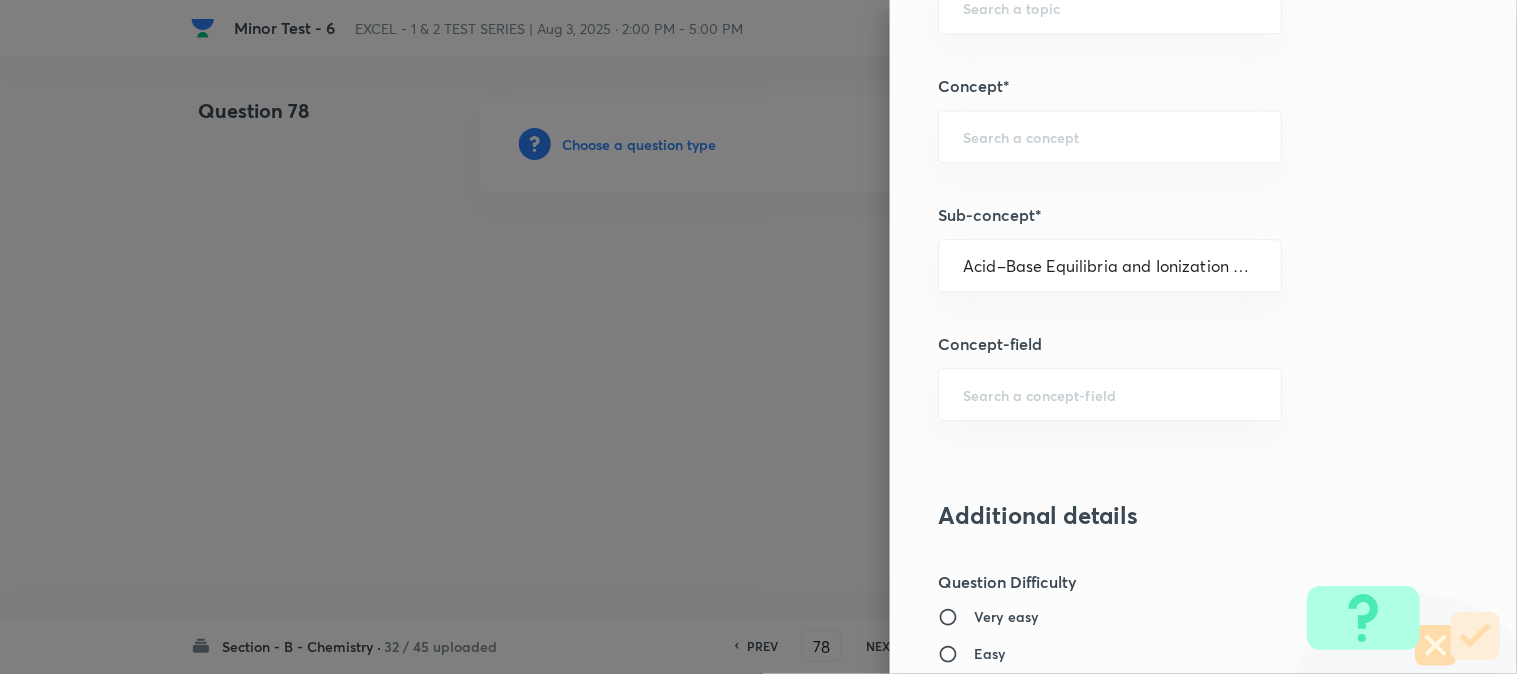 type on "Chemistry" 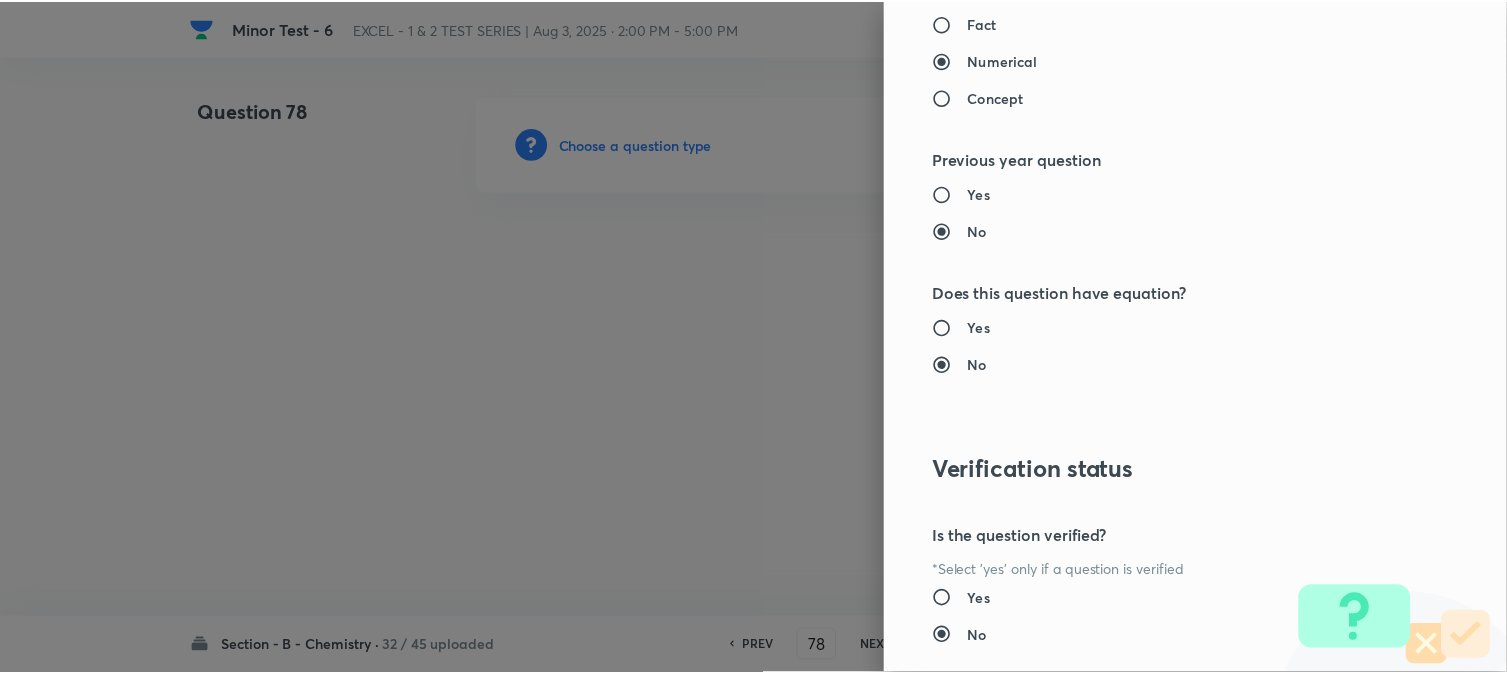 scroll, scrollTop: 2186, scrollLeft: 0, axis: vertical 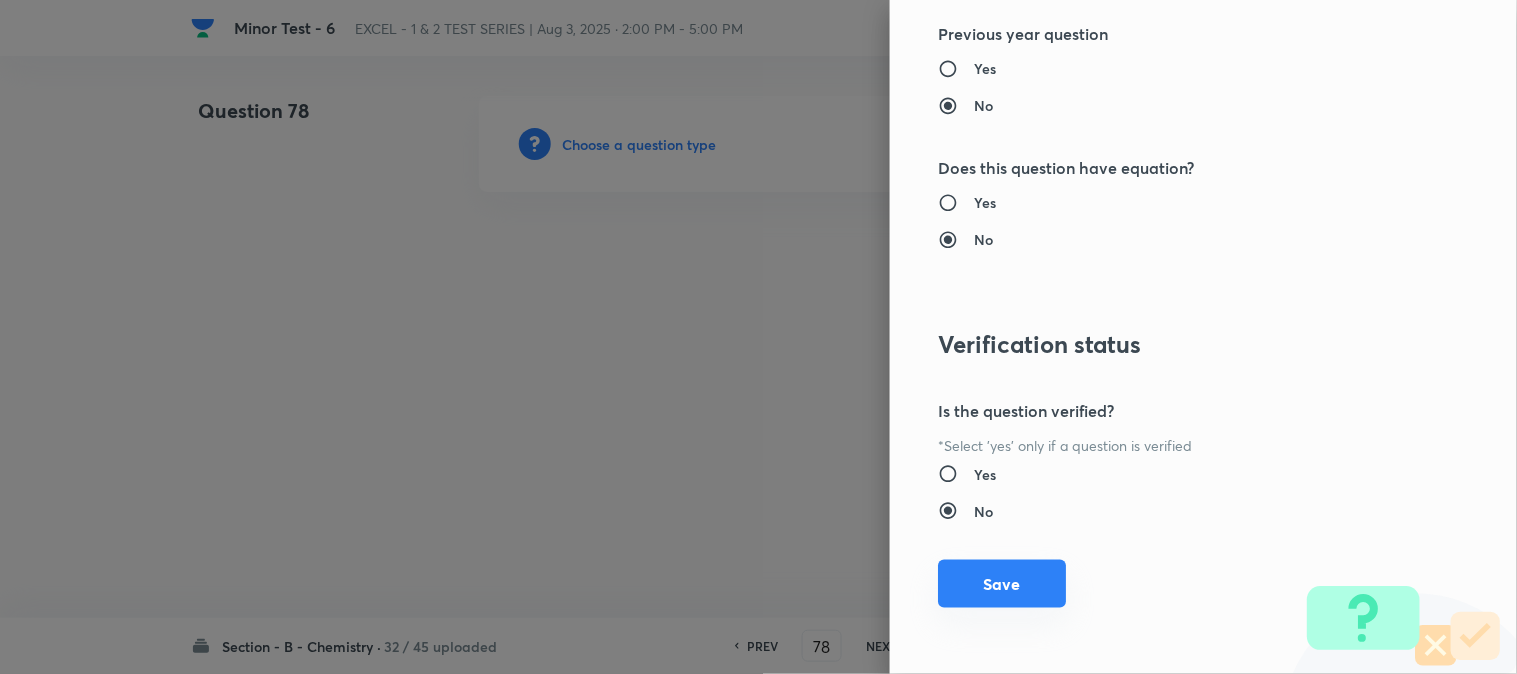 click on "Save" at bounding box center (1002, 584) 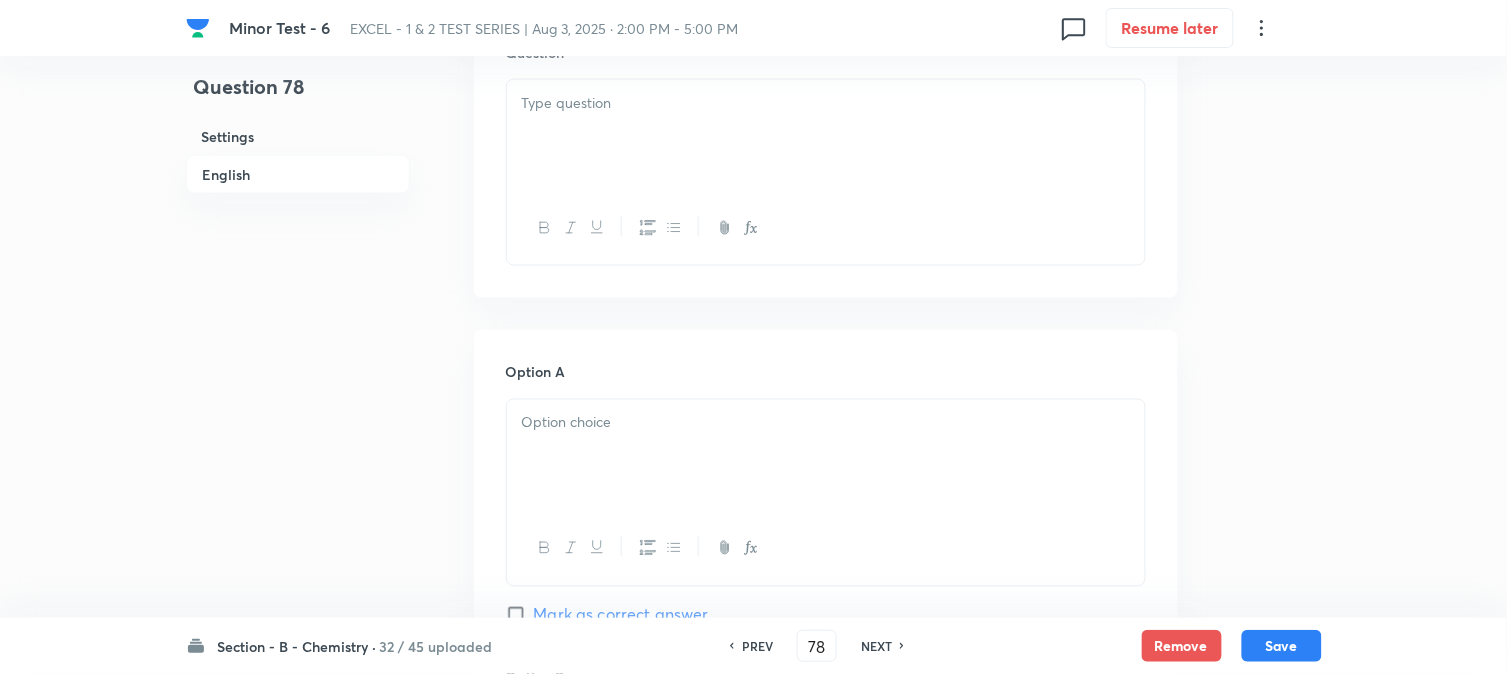 click at bounding box center (826, 136) 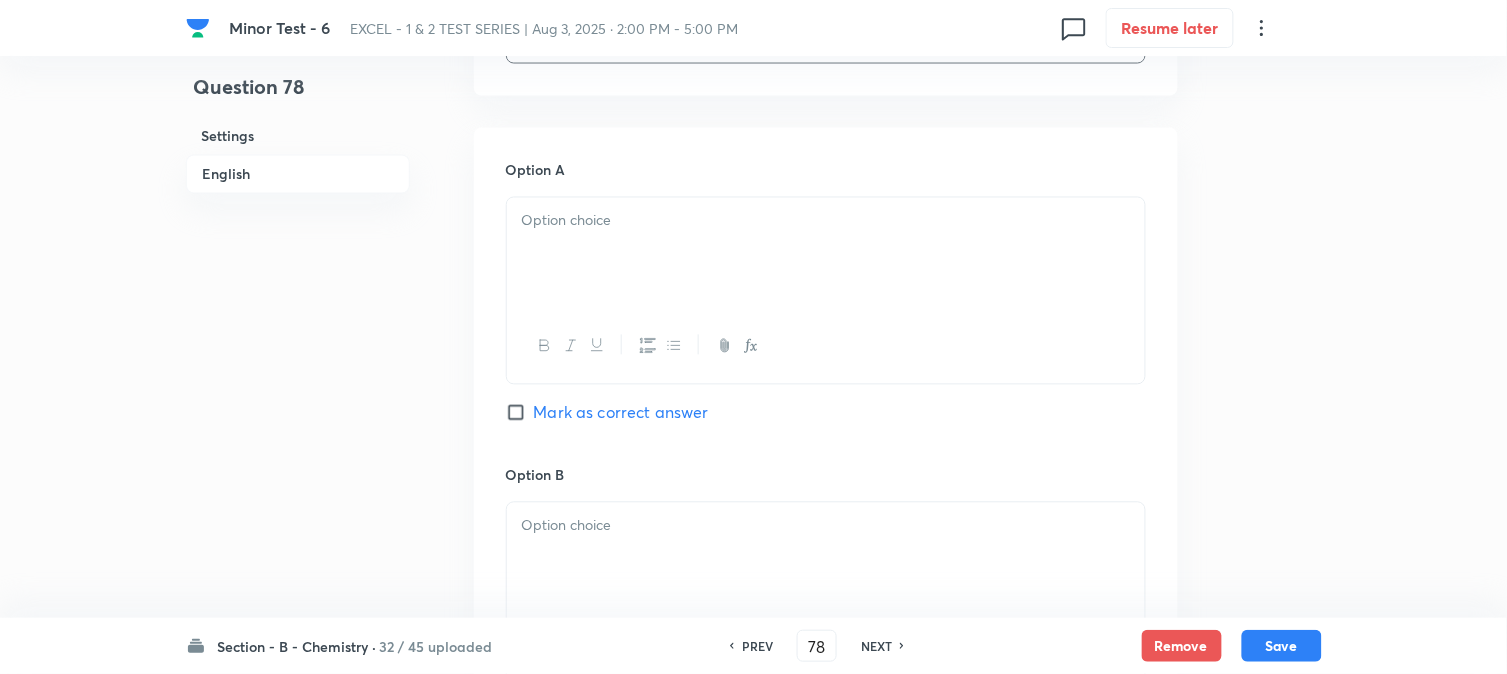 scroll, scrollTop: 888, scrollLeft: 0, axis: vertical 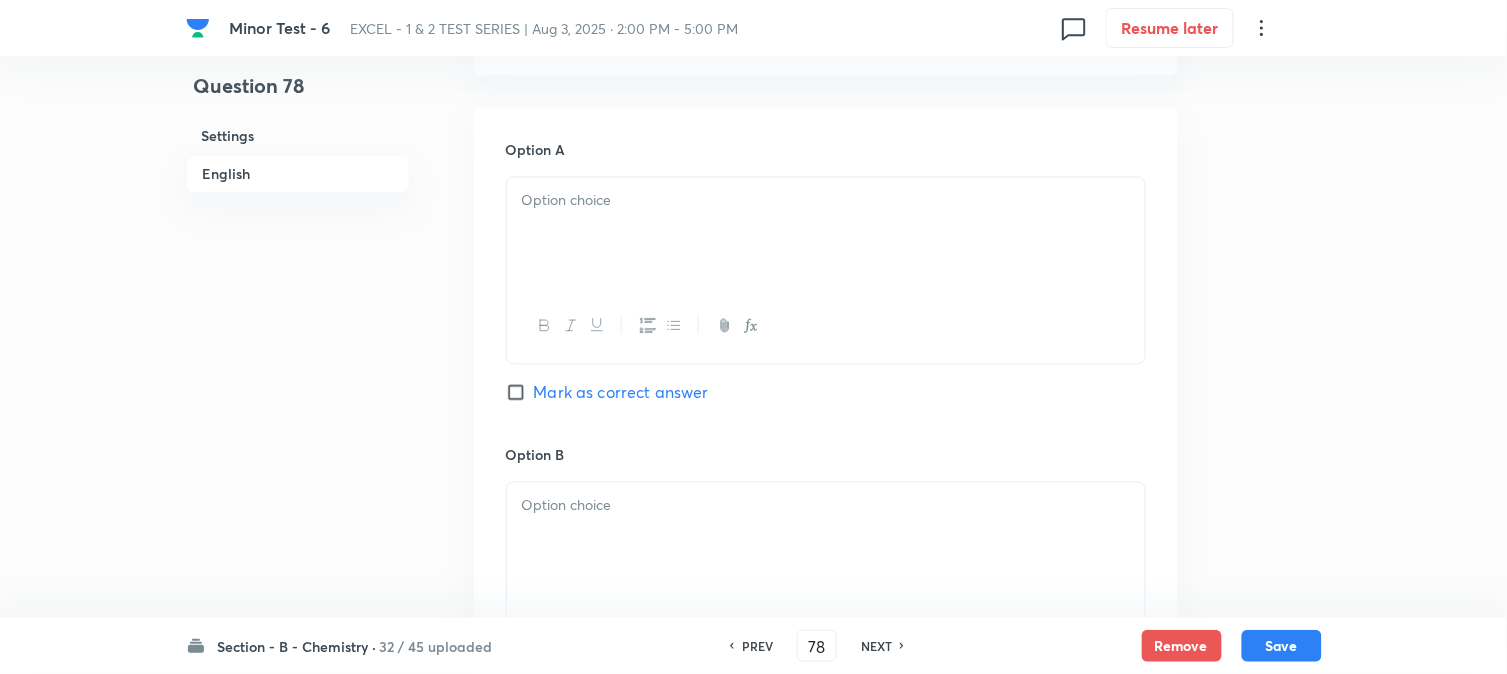 click at bounding box center [826, 234] 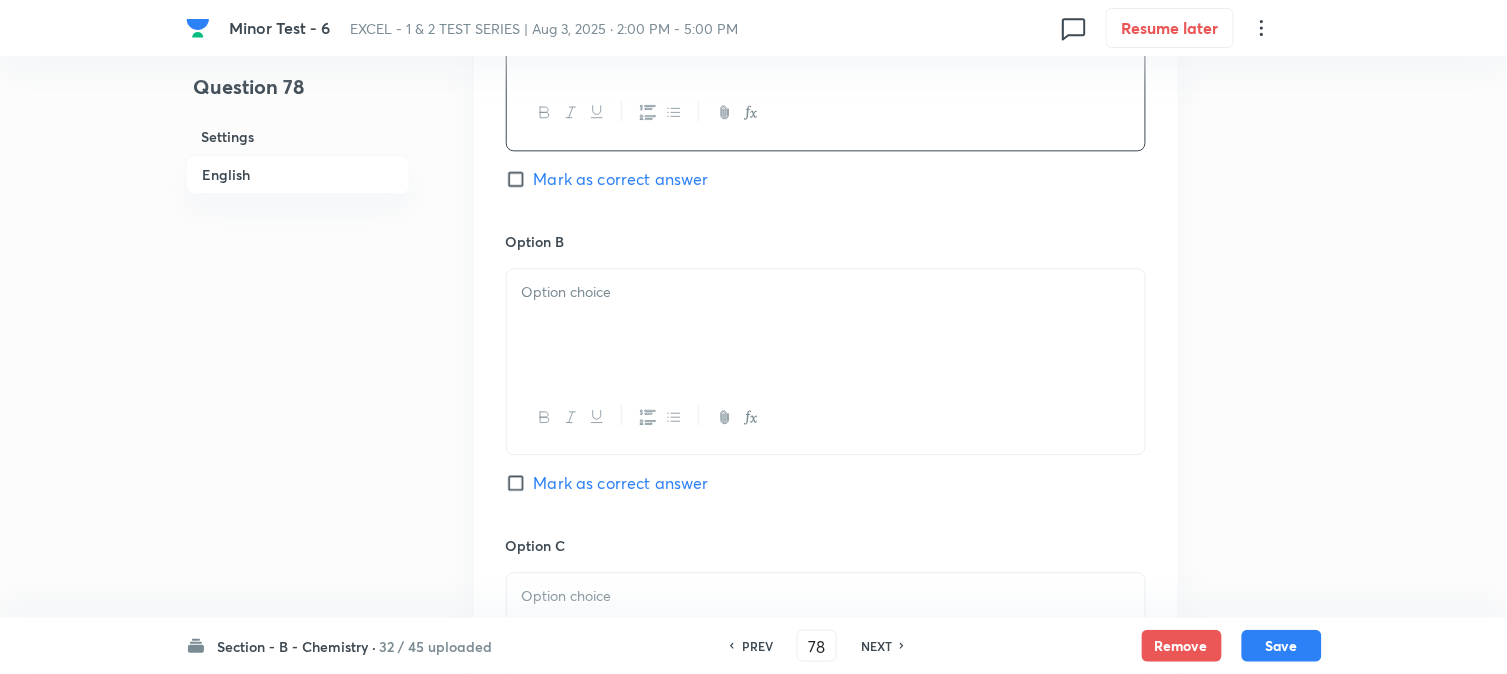 scroll, scrollTop: 1111, scrollLeft: 0, axis: vertical 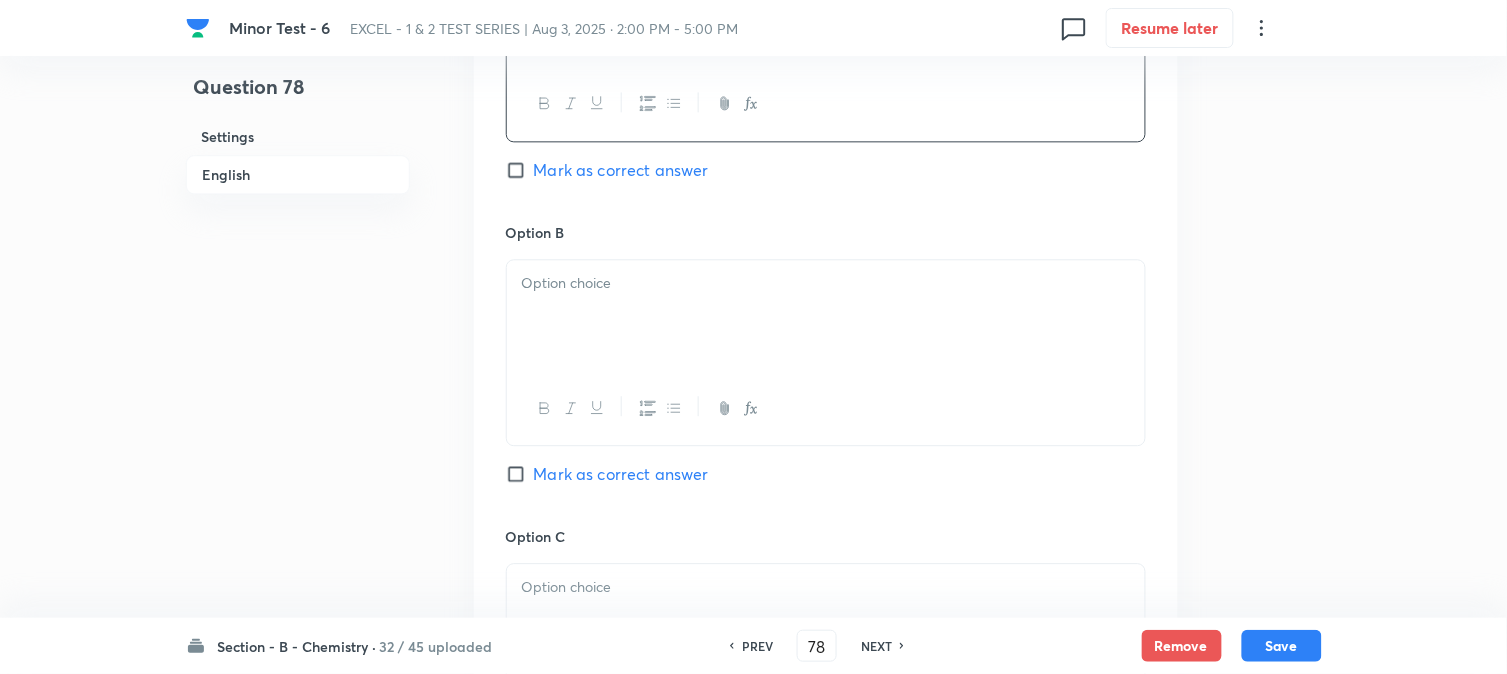 click at bounding box center (826, 316) 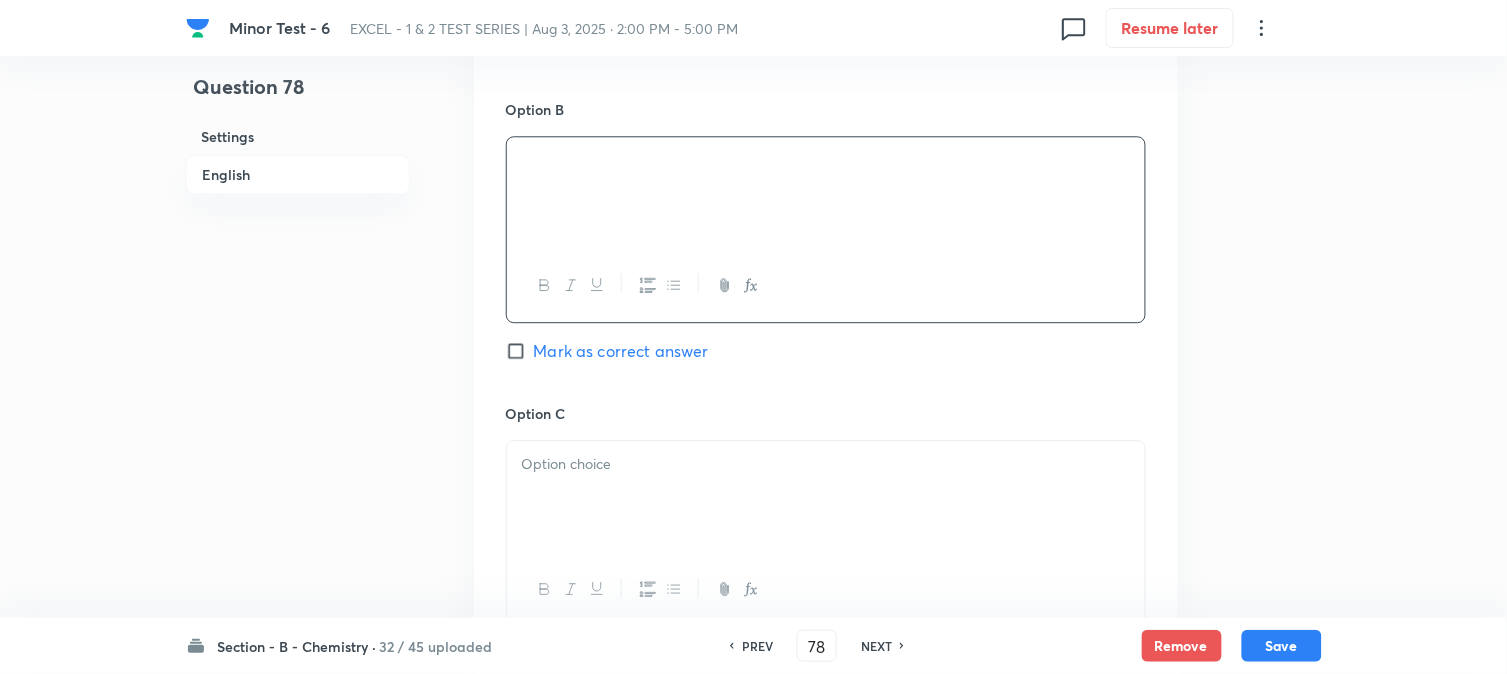 scroll, scrollTop: 1333, scrollLeft: 0, axis: vertical 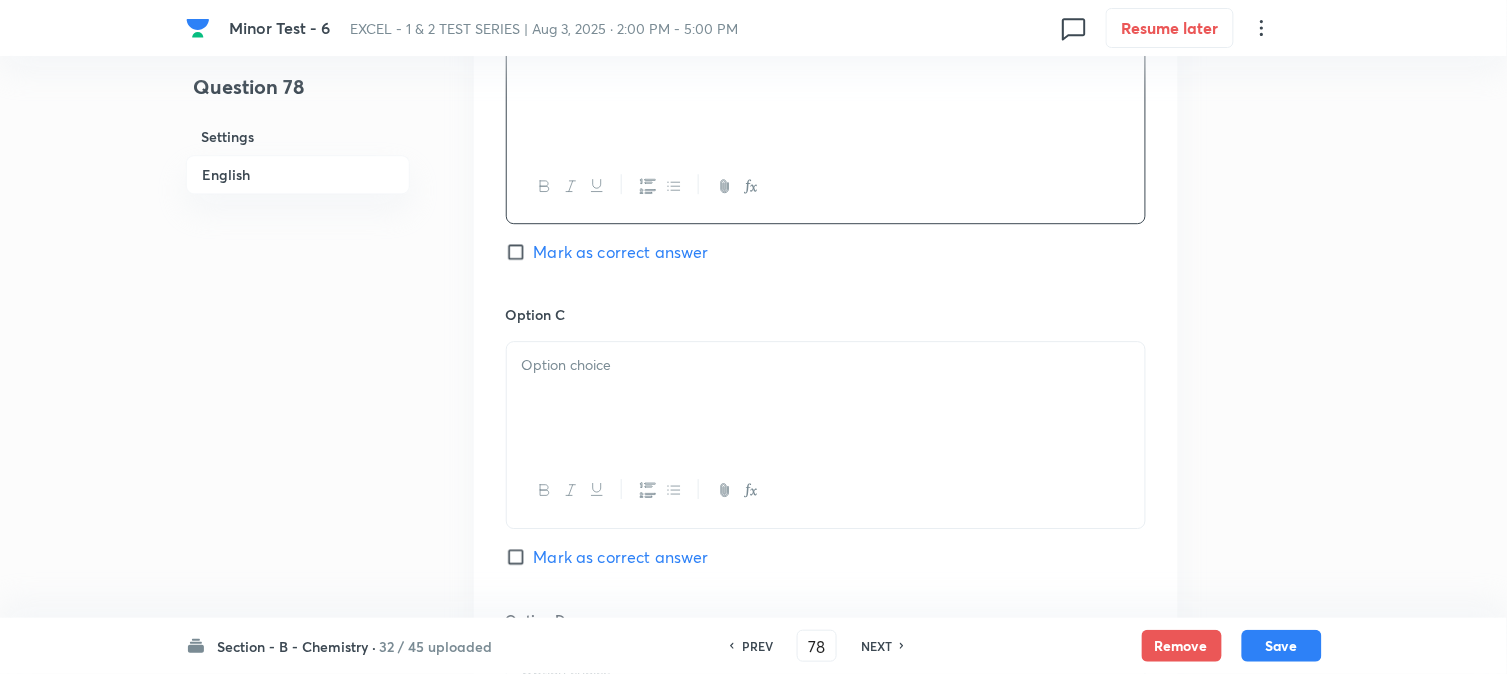 click at bounding box center [826, 398] 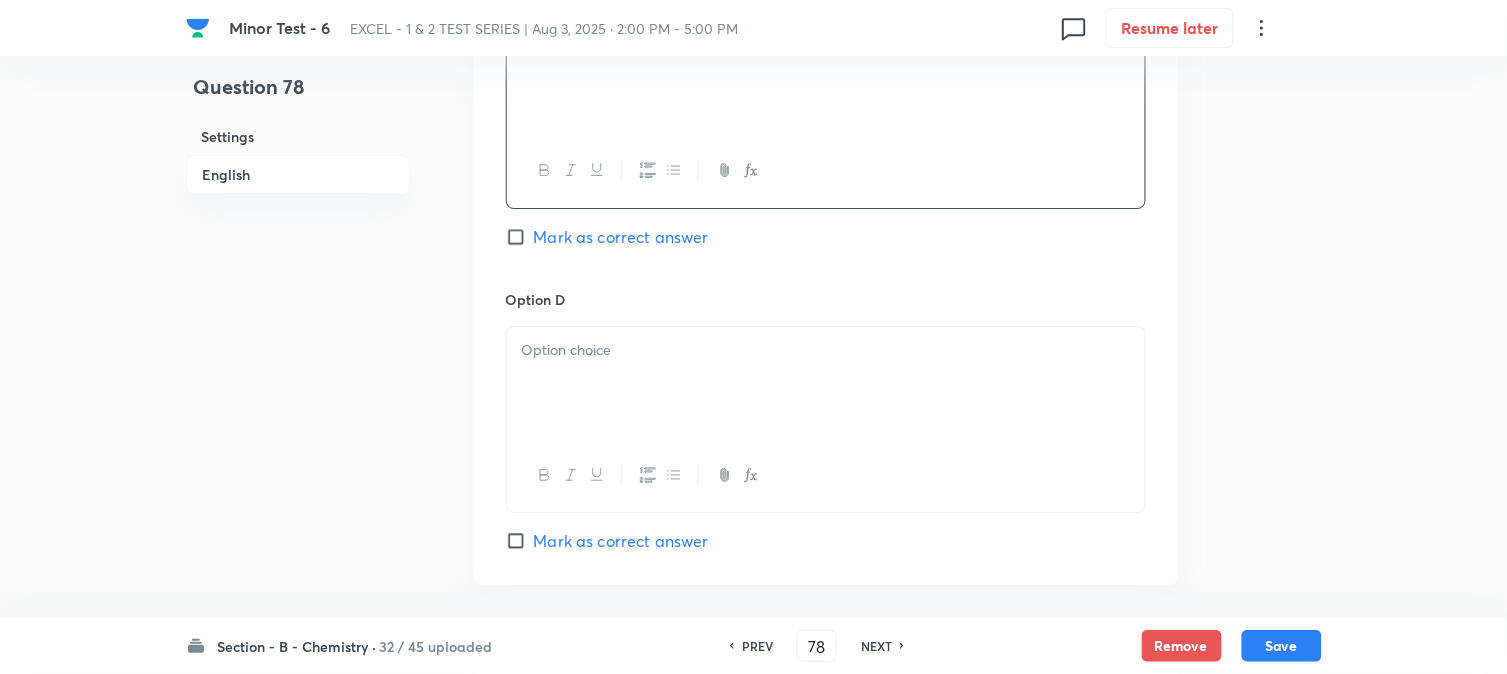 scroll, scrollTop: 1666, scrollLeft: 0, axis: vertical 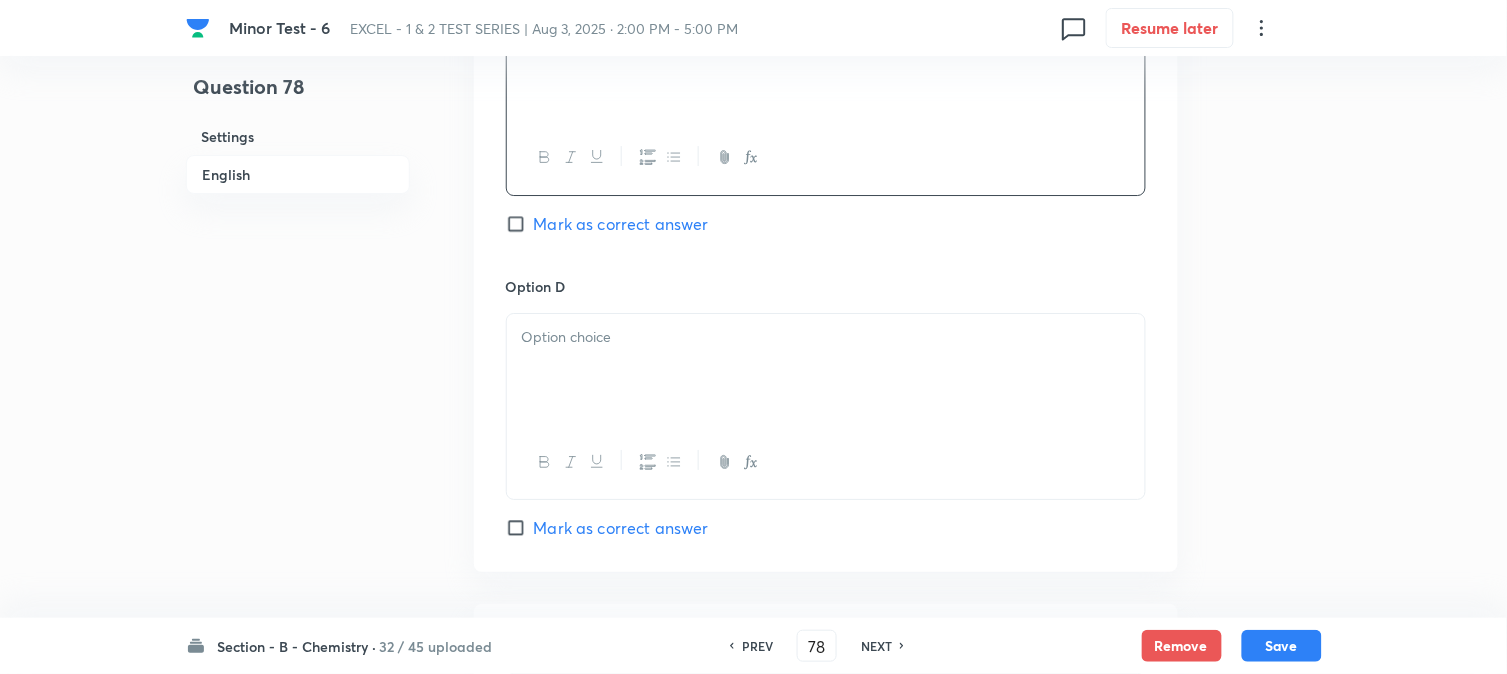 click at bounding box center (826, 370) 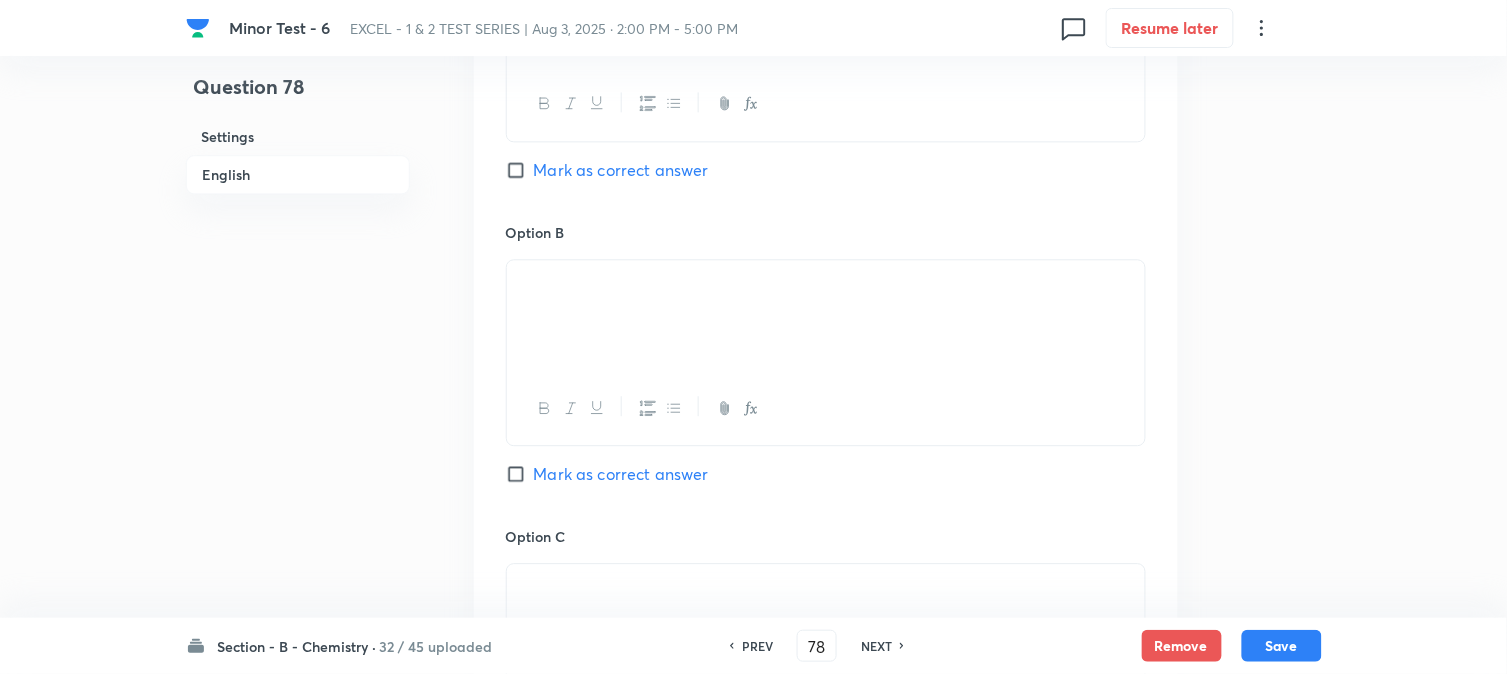 scroll, scrollTop: 777, scrollLeft: 0, axis: vertical 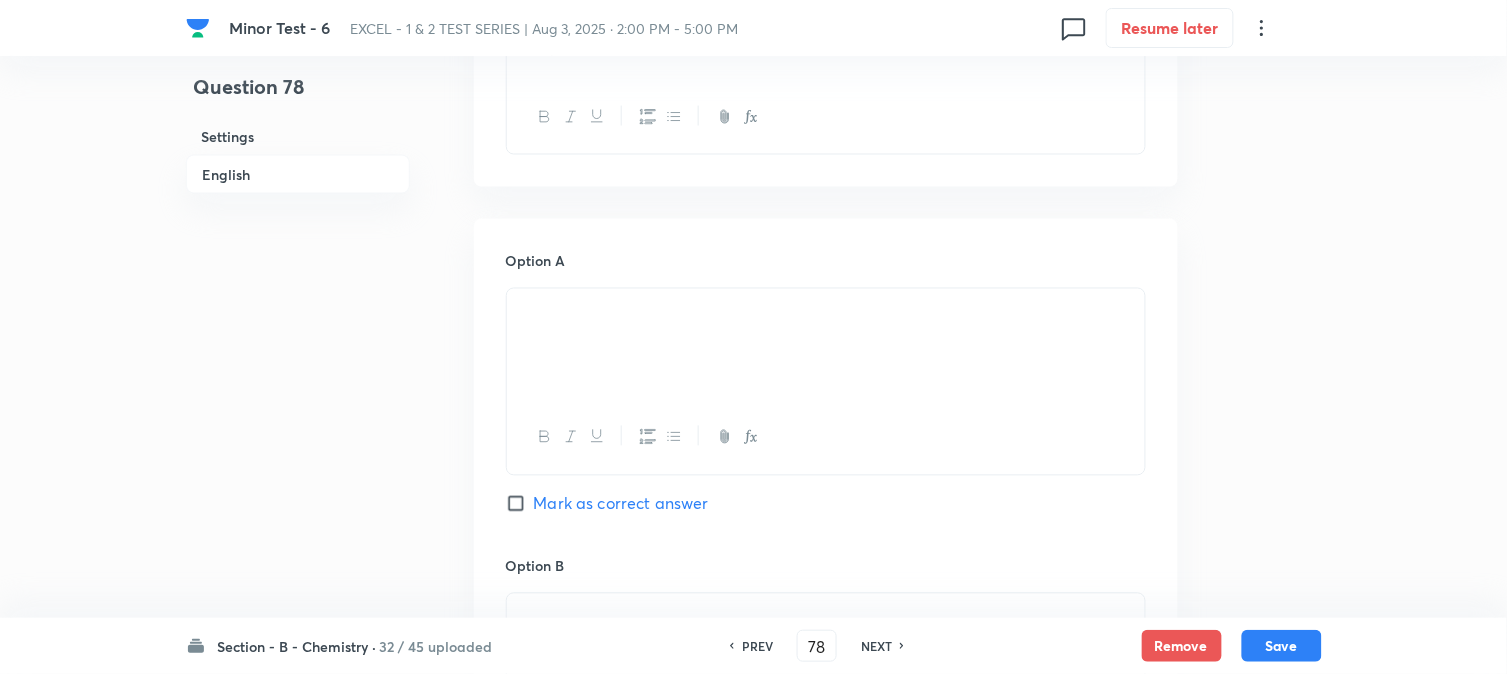 click on "Mark as correct answer" at bounding box center [520, 504] 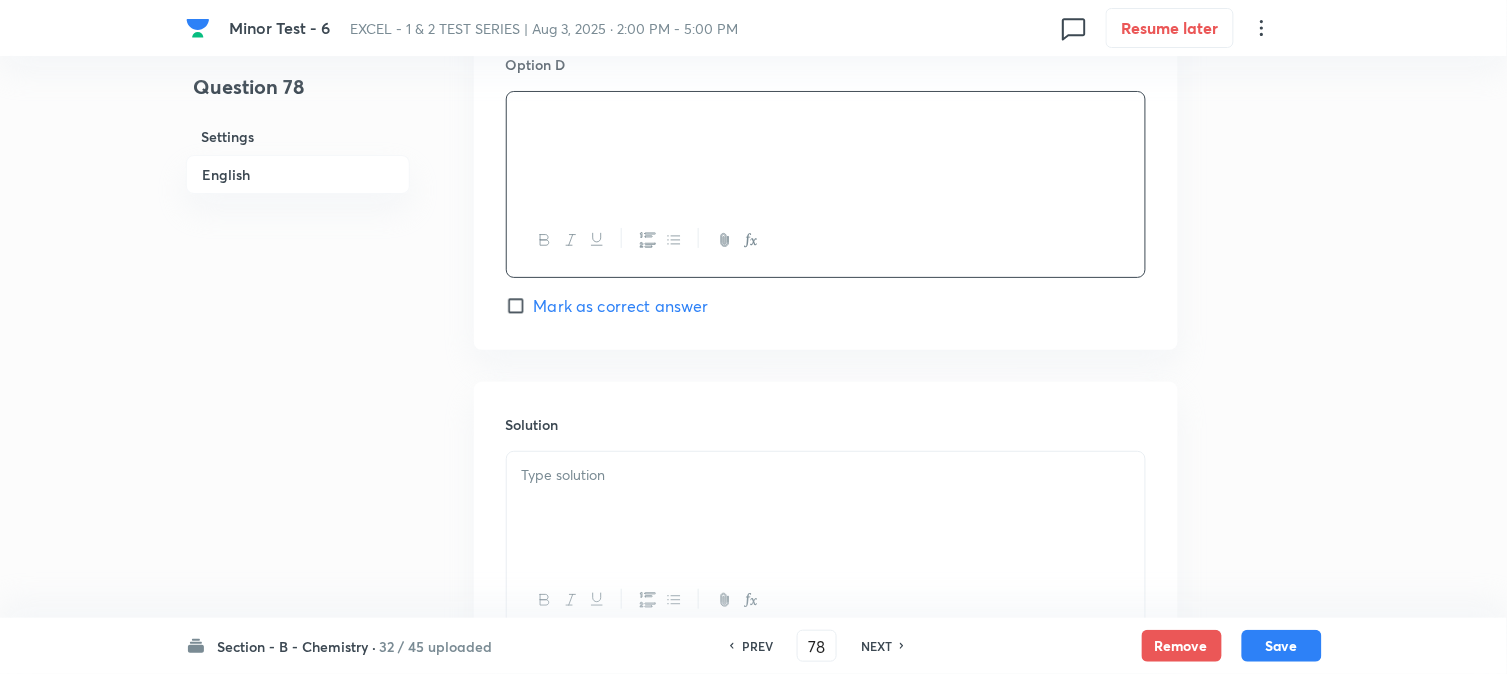 scroll, scrollTop: 2064, scrollLeft: 0, axis: vertical 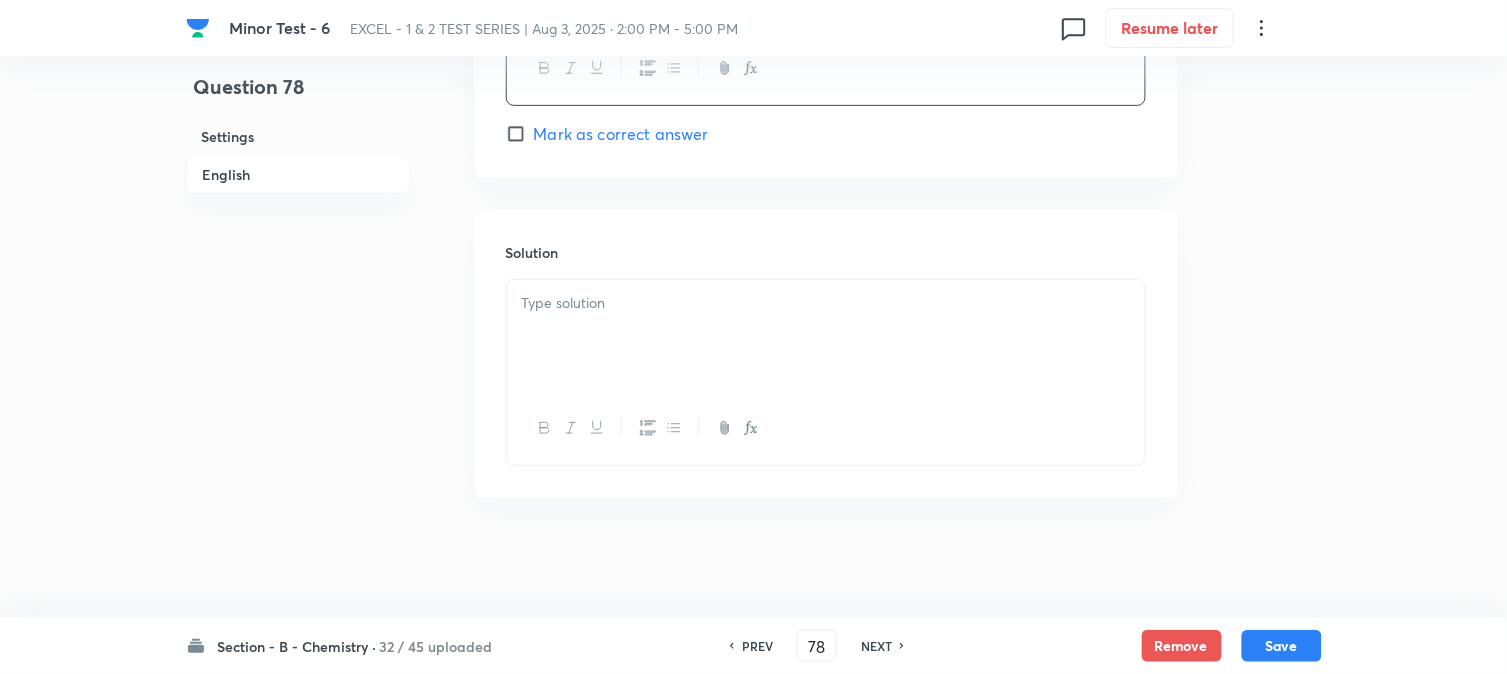 click at bounding box center (826, 336) 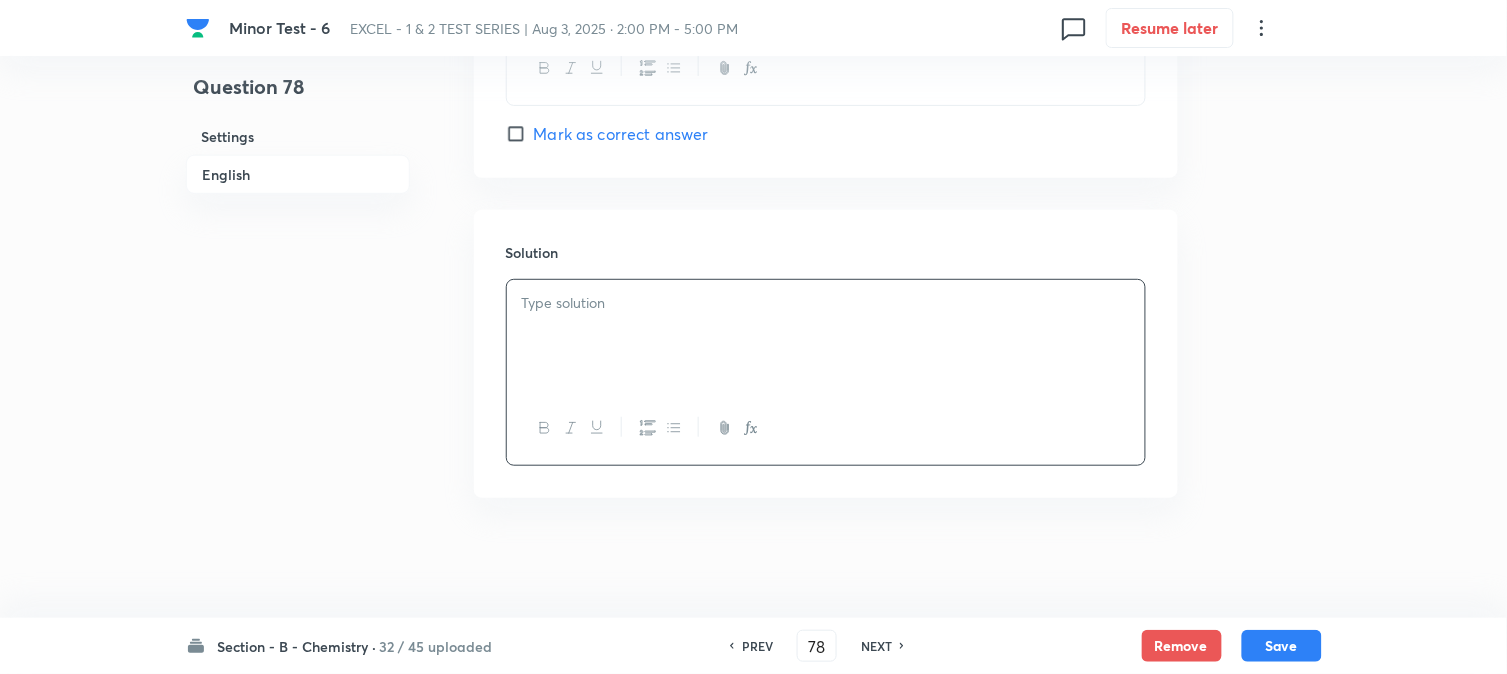 type 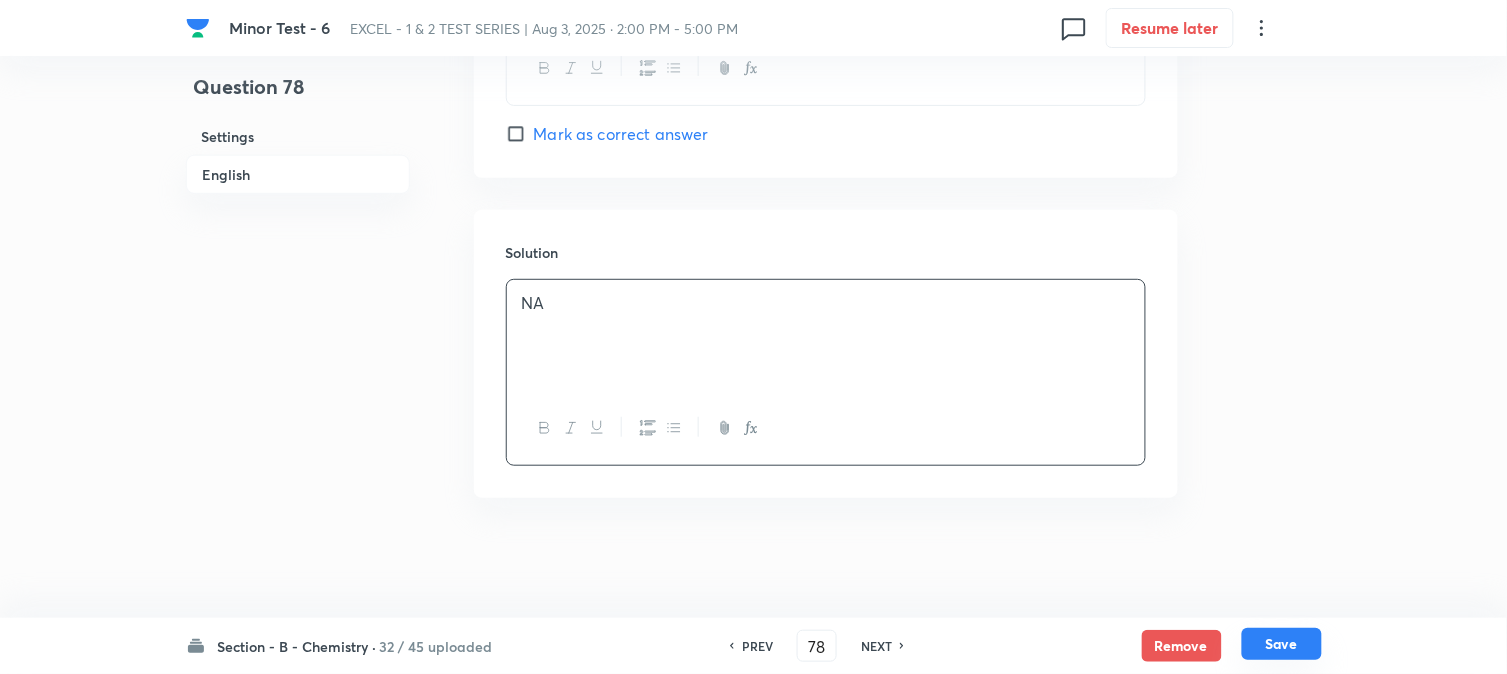 click on "Save" at bounding box center (1282, 644) 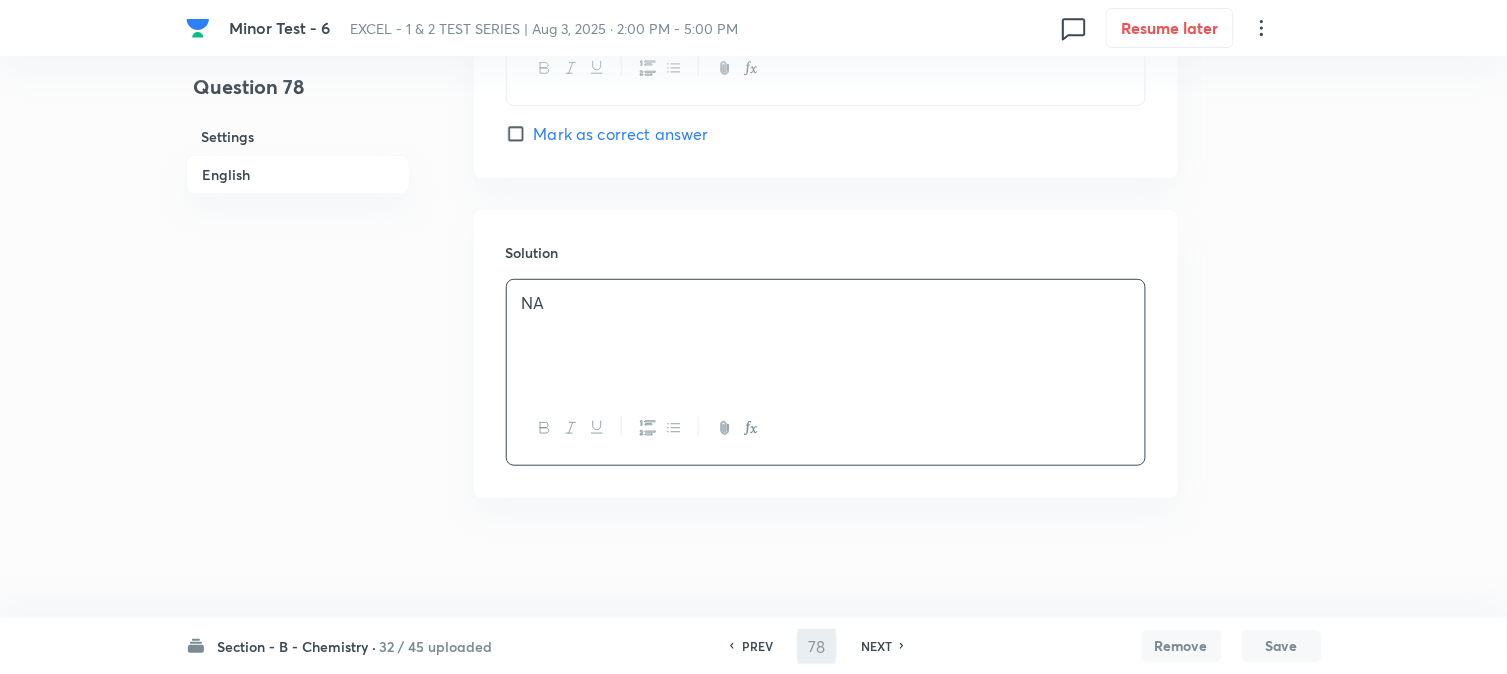 type on "79" 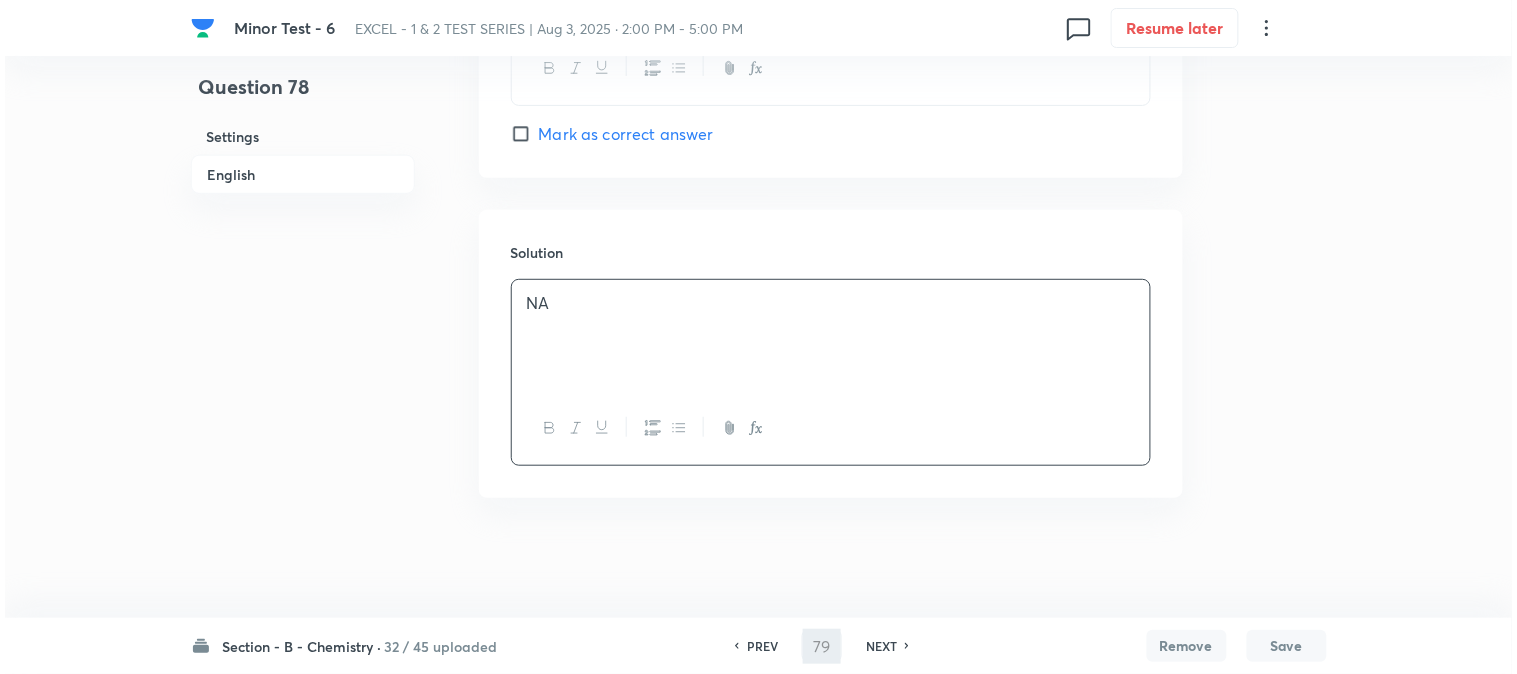 scroll, scrollTop: 0, scrollLeft: 0, axis: both 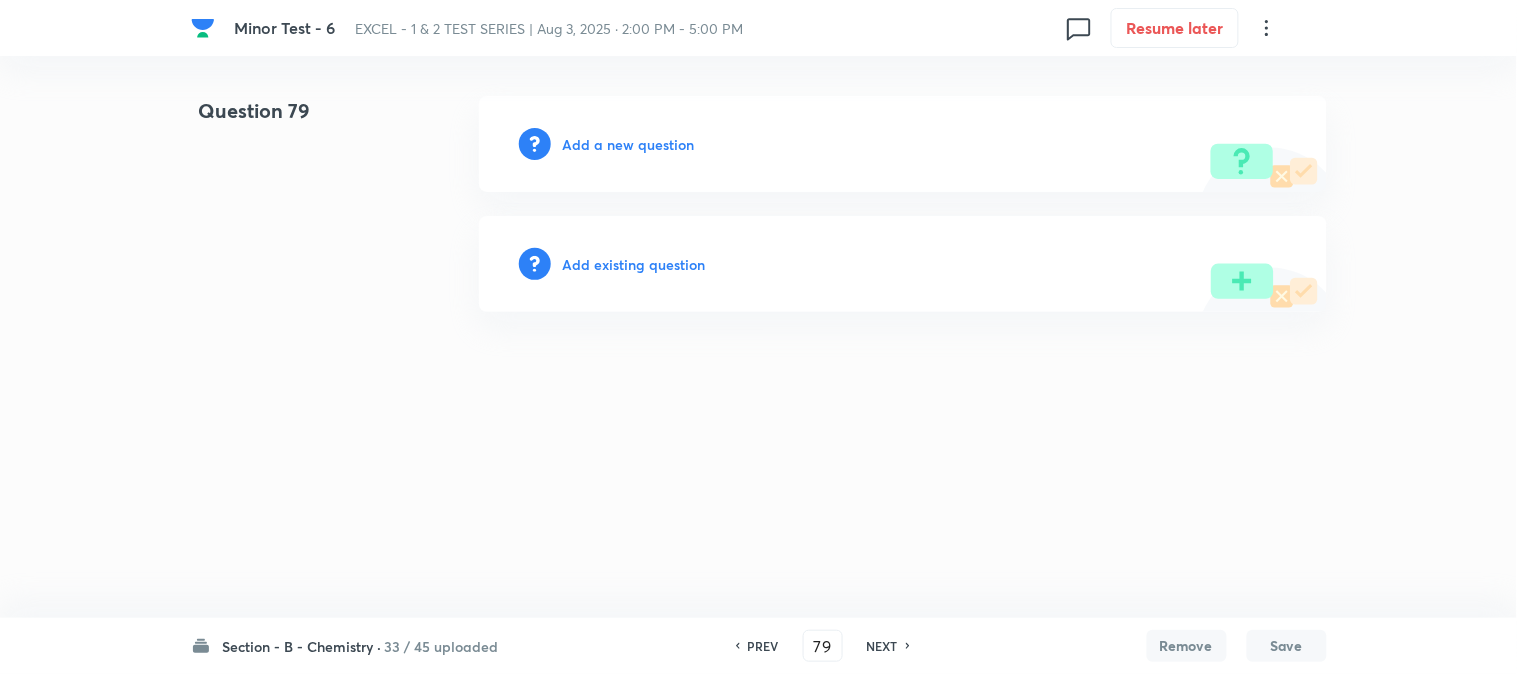 click on "Add a new question" at bounding box center (629, 144) 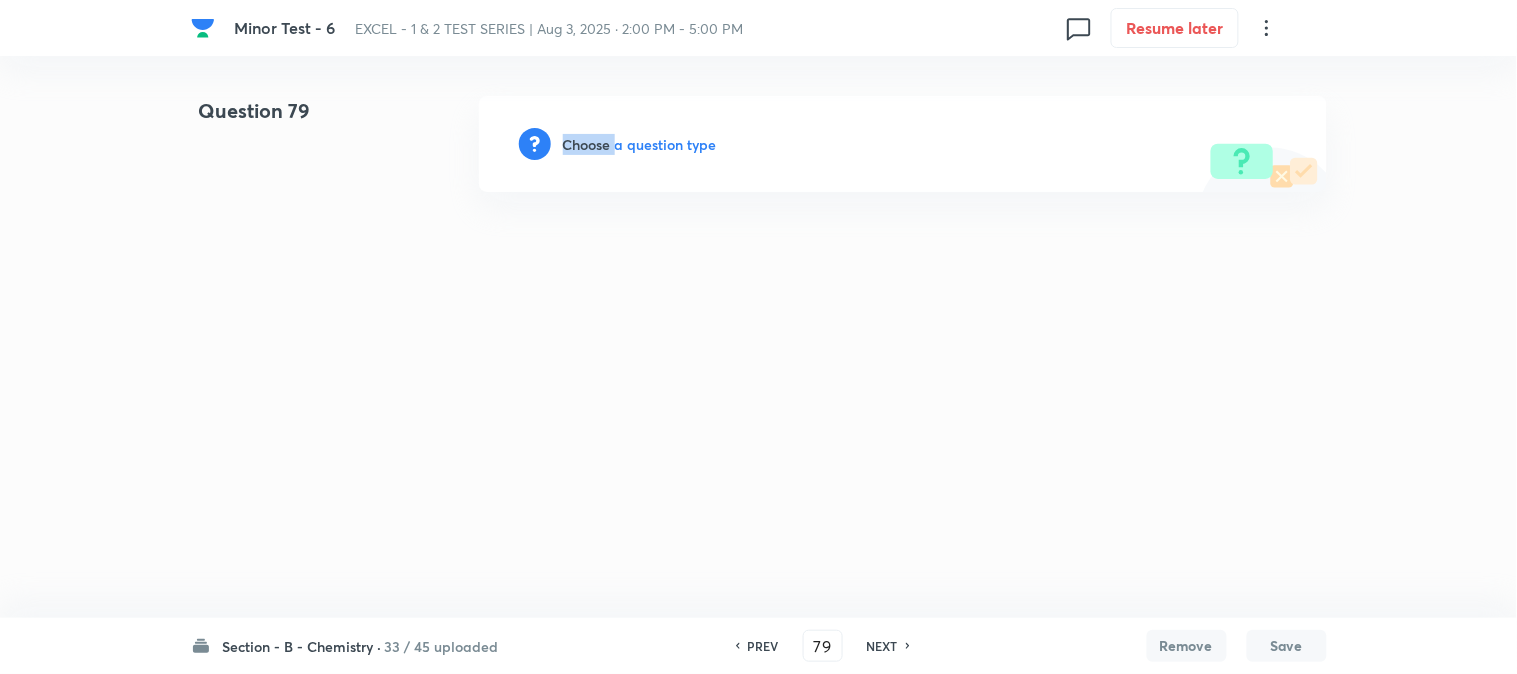 click on "Choose a question type" at bounding box center [640, 144] 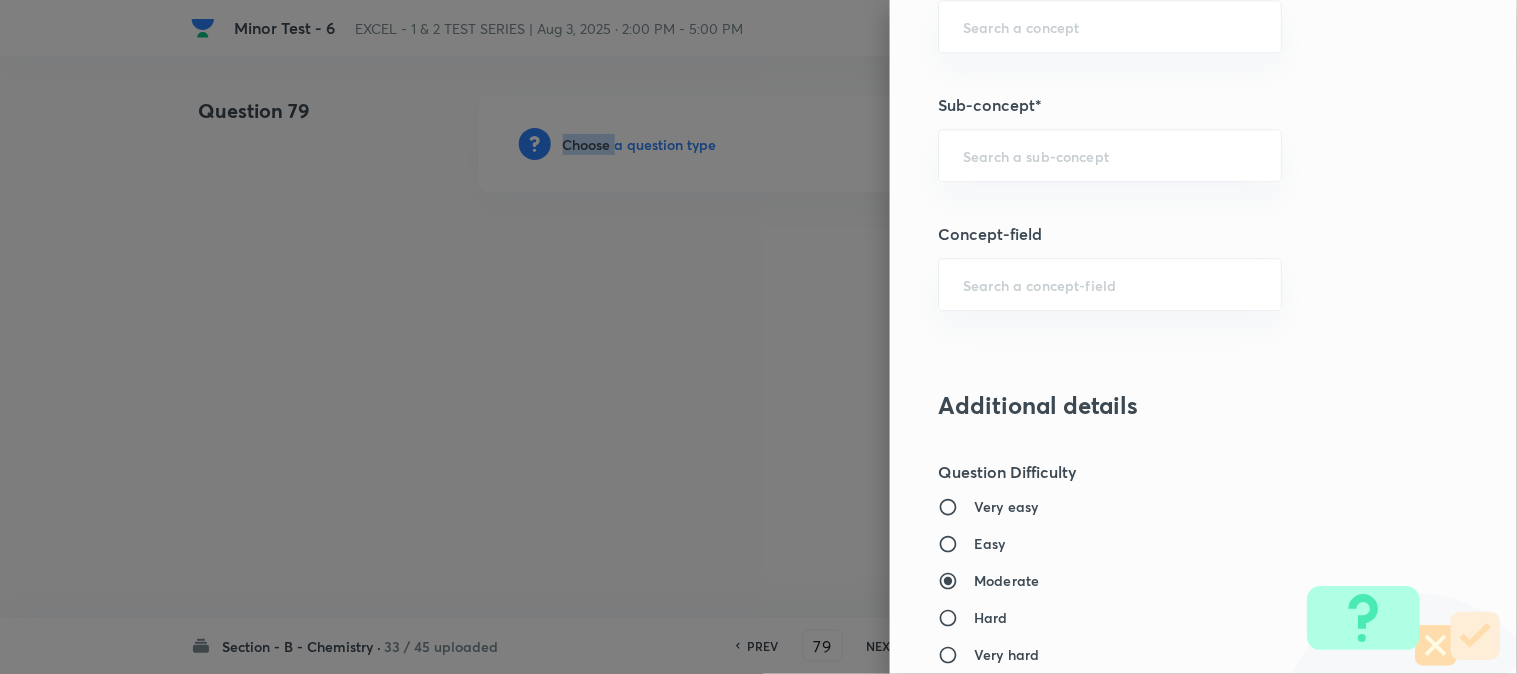 scroll, scrollTop: 1333, scrollLeft: 0, axis: vertical 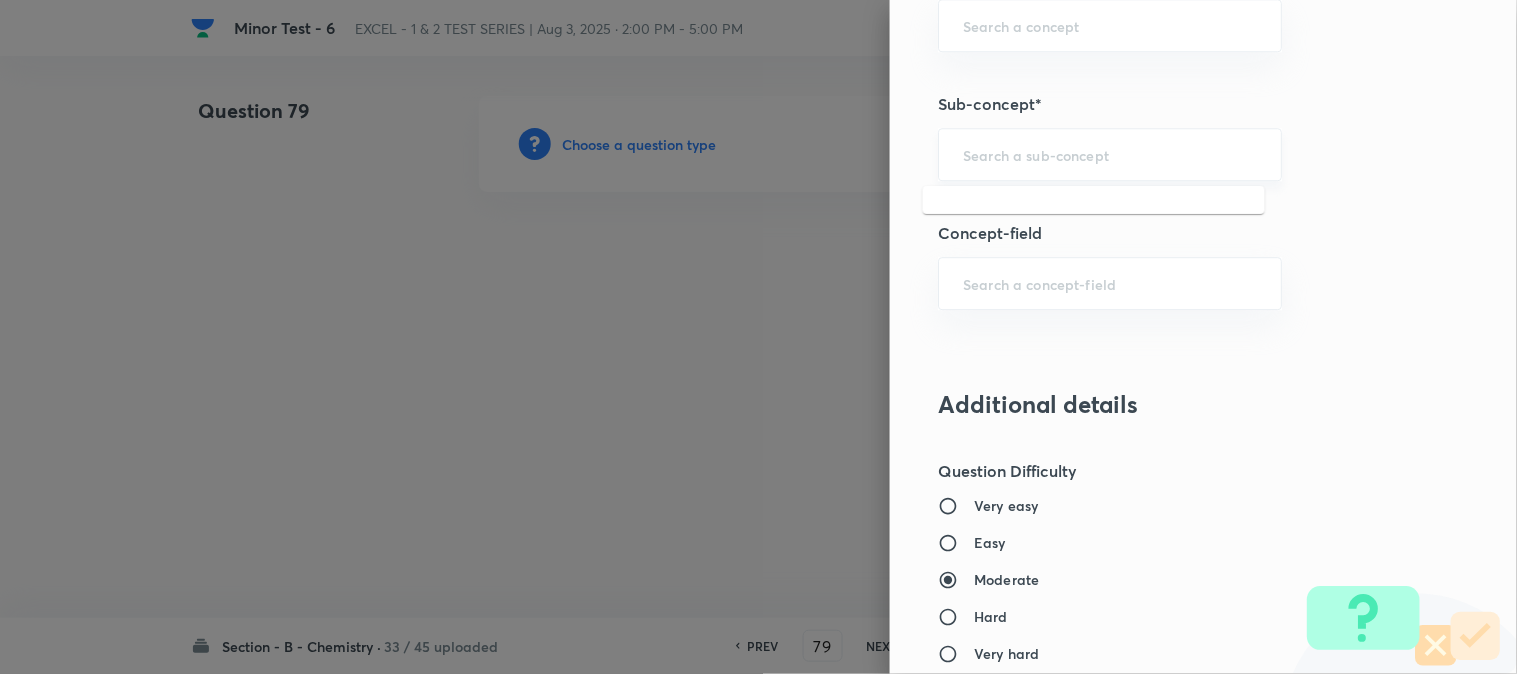 click at bounding box center (1110, 154) 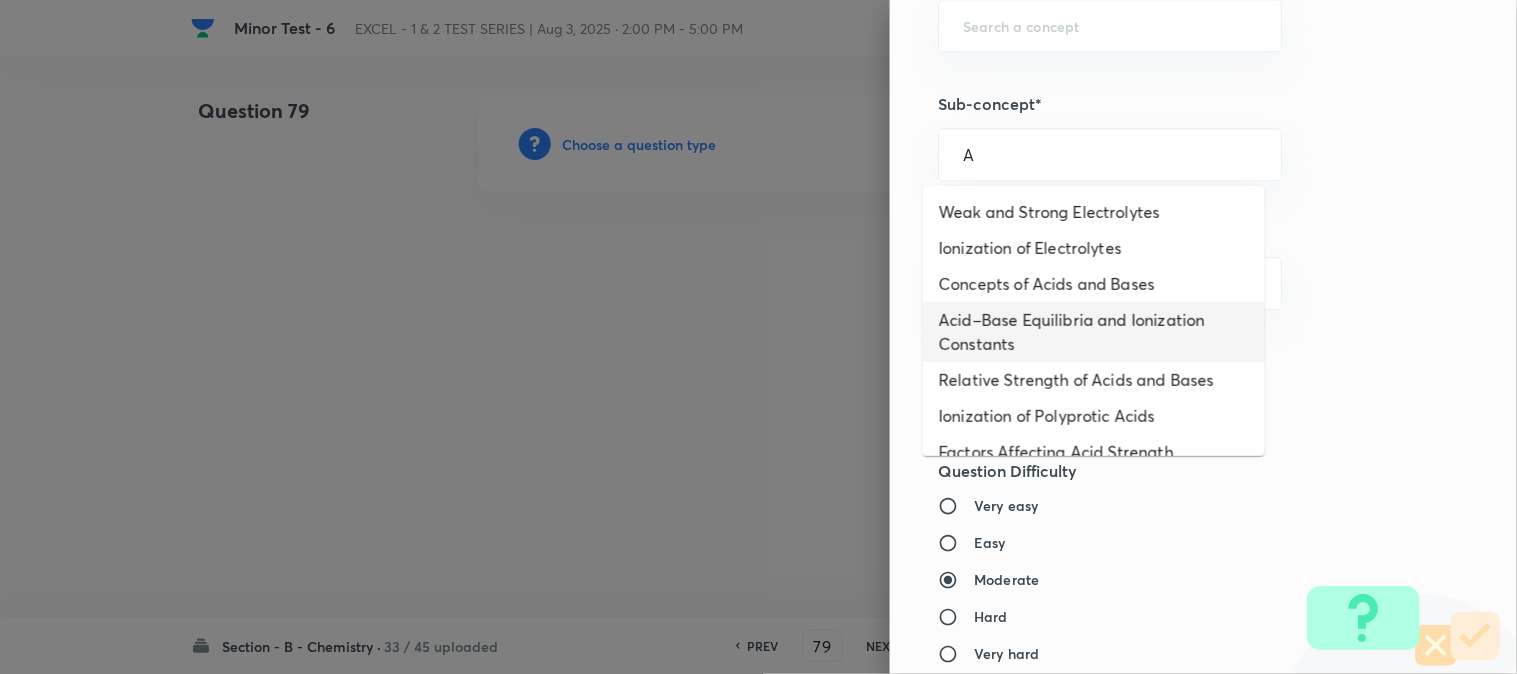 click on "Acid–Base Equilibria and Ionization Constants" at bounding box center [1094, 332] 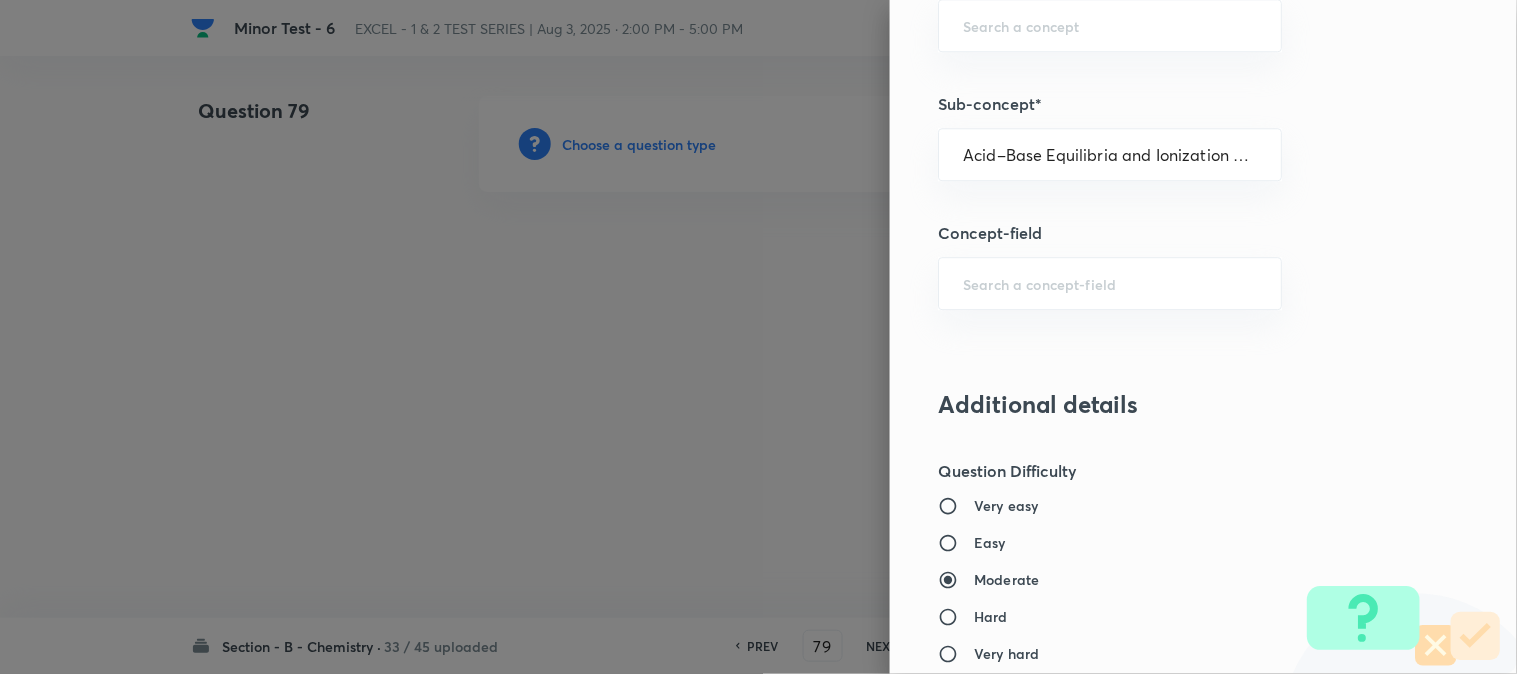 type on "Chemistry" 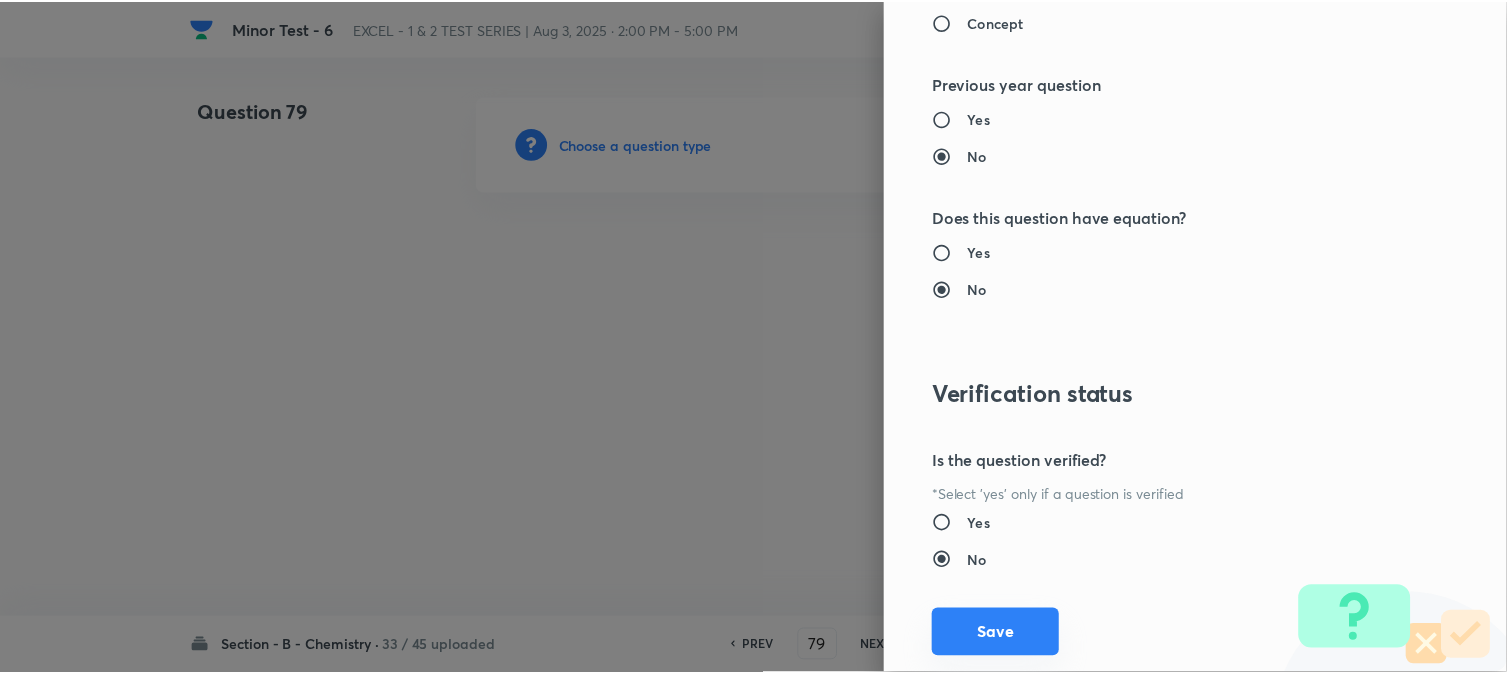 scroll, scrollTop: 2186, scrollLeft: 0, axis: vertical 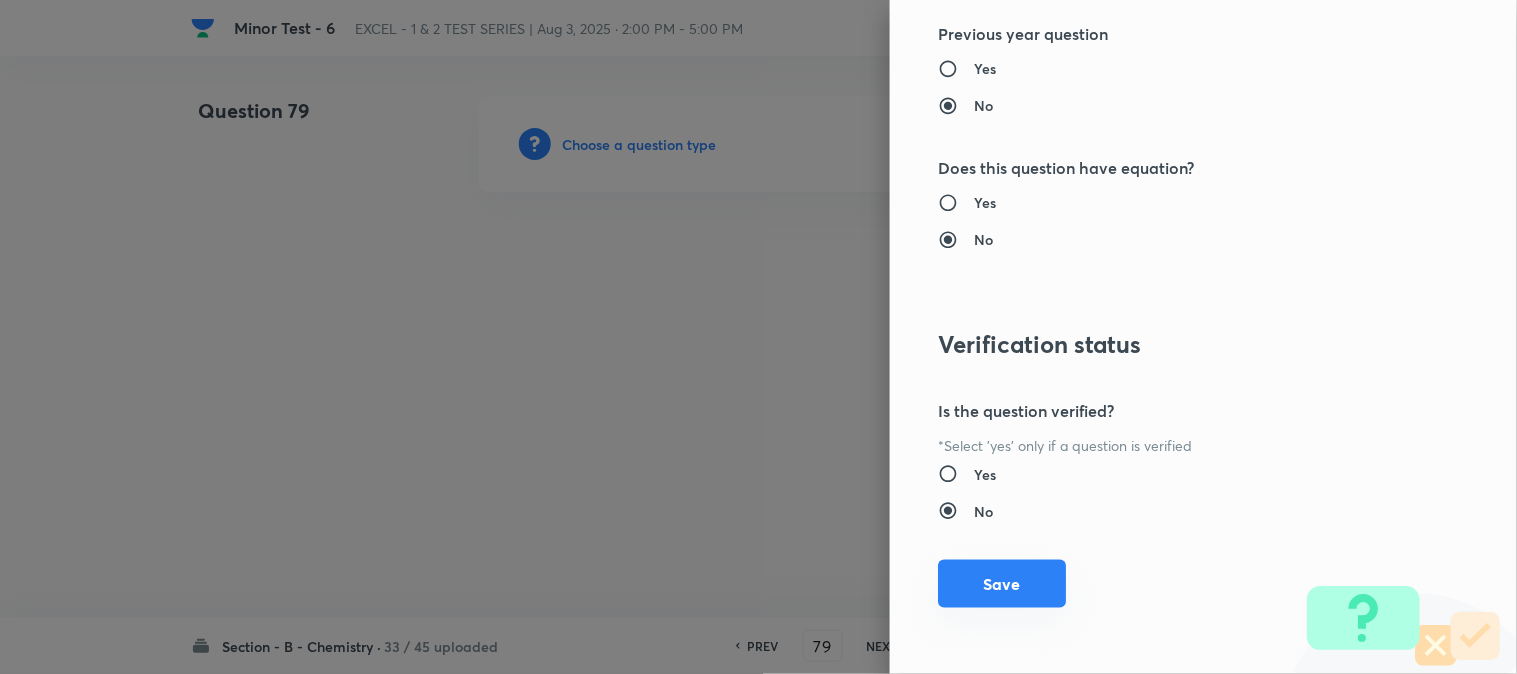 click on "Save" at bounding box center [1002, 584] 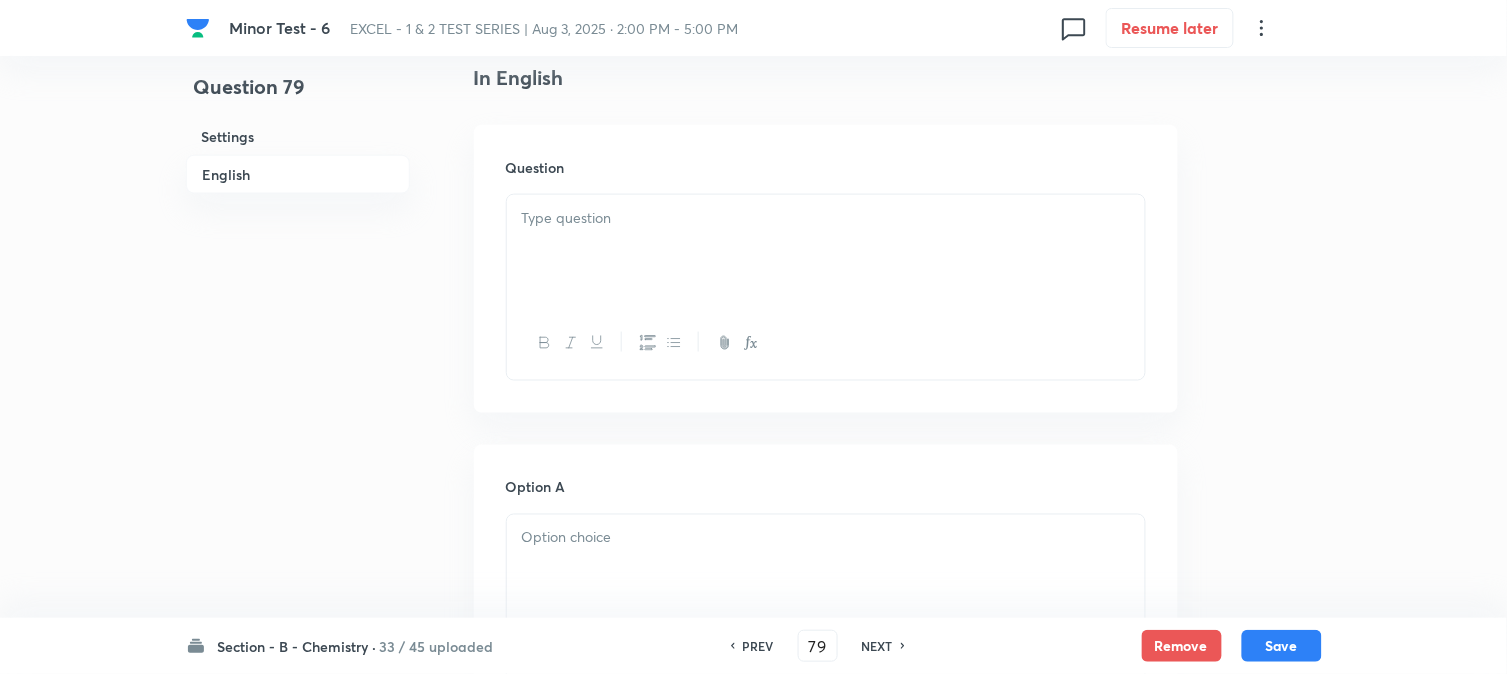 scroll, scrollTop: 555, scrollLeft: 0, axis: vertical 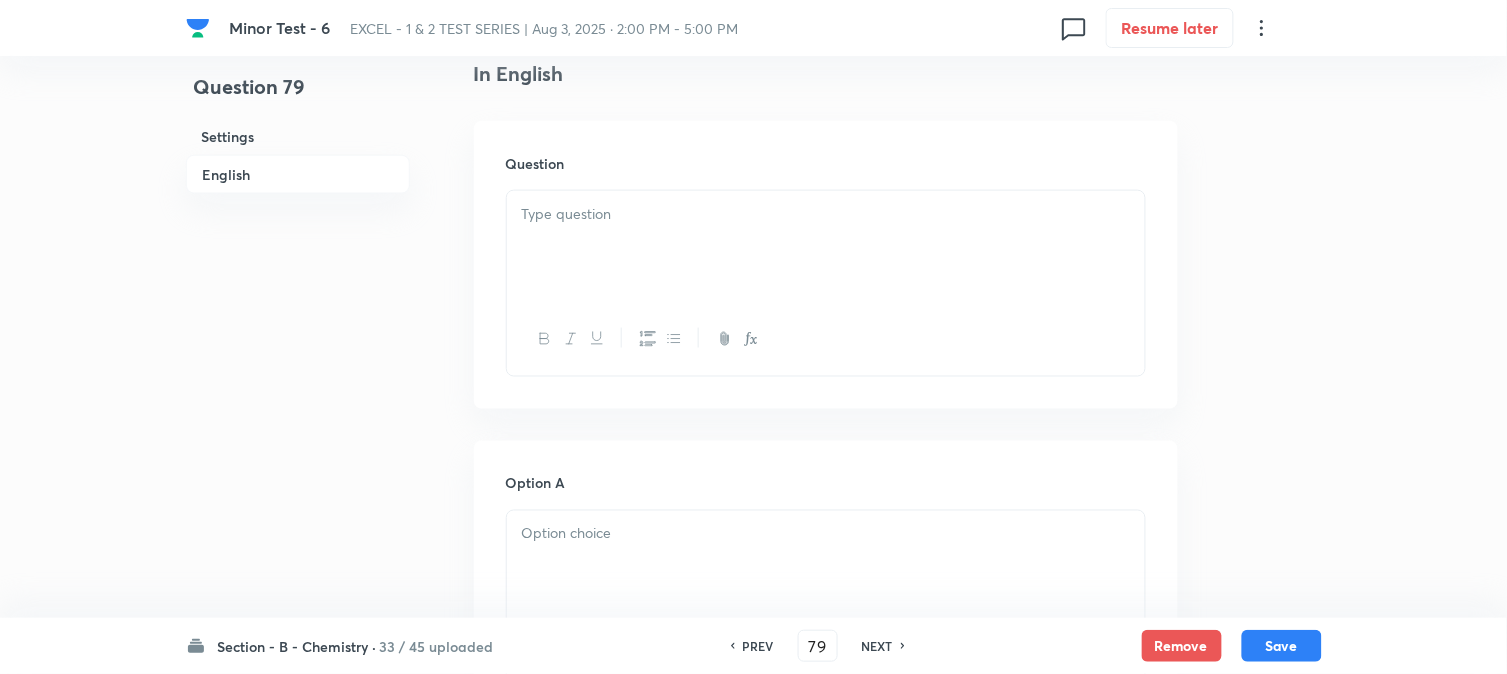 click at bounding box center (826, 247) 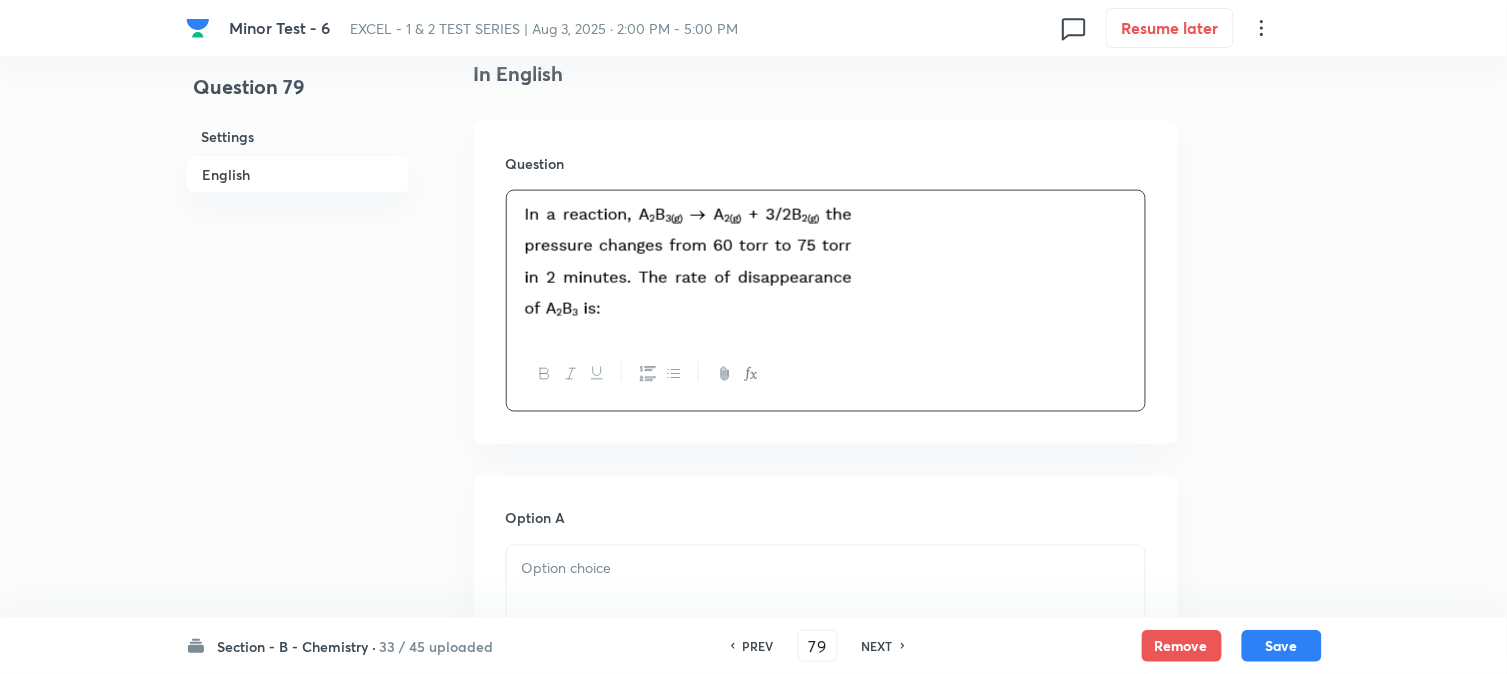 paste 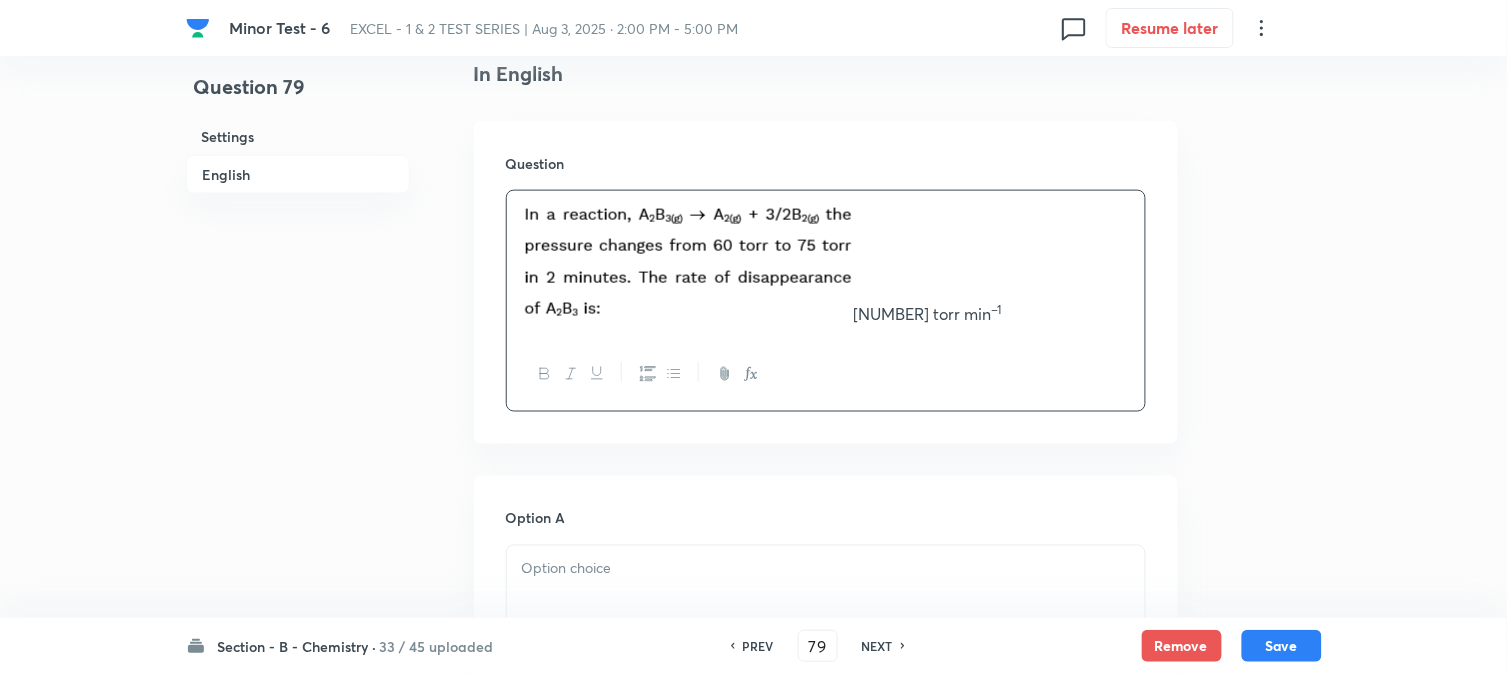 type 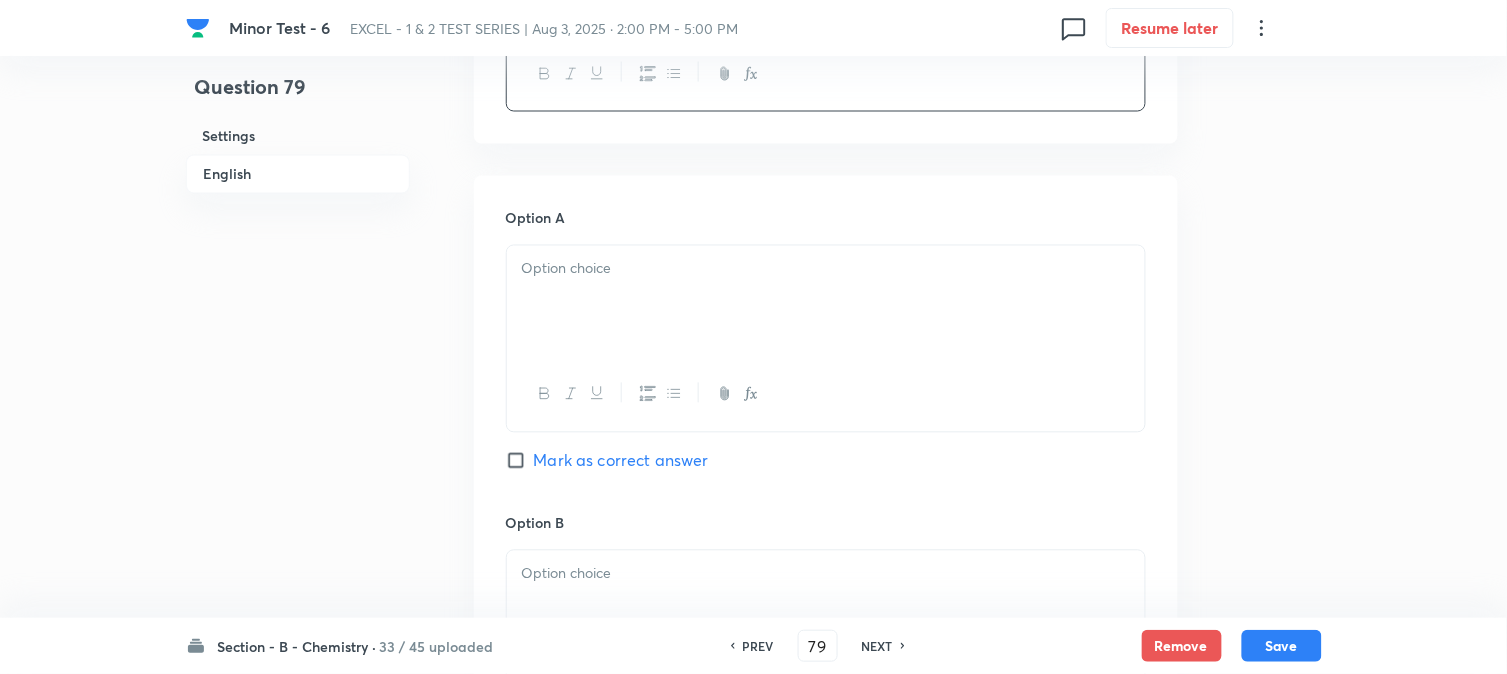 scroll, scrollTop: 888, scrollLeft: 0, axis: vertical 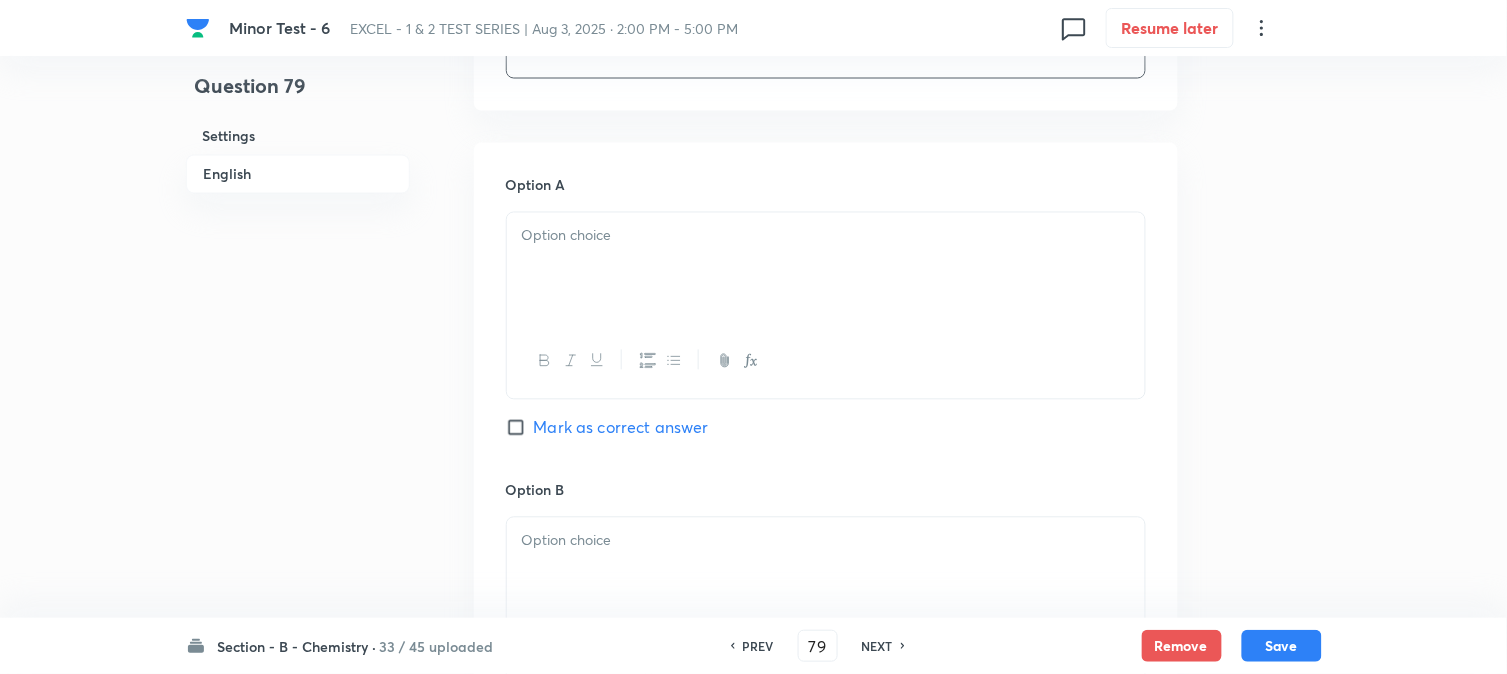 click at bounding box center (826, 269) 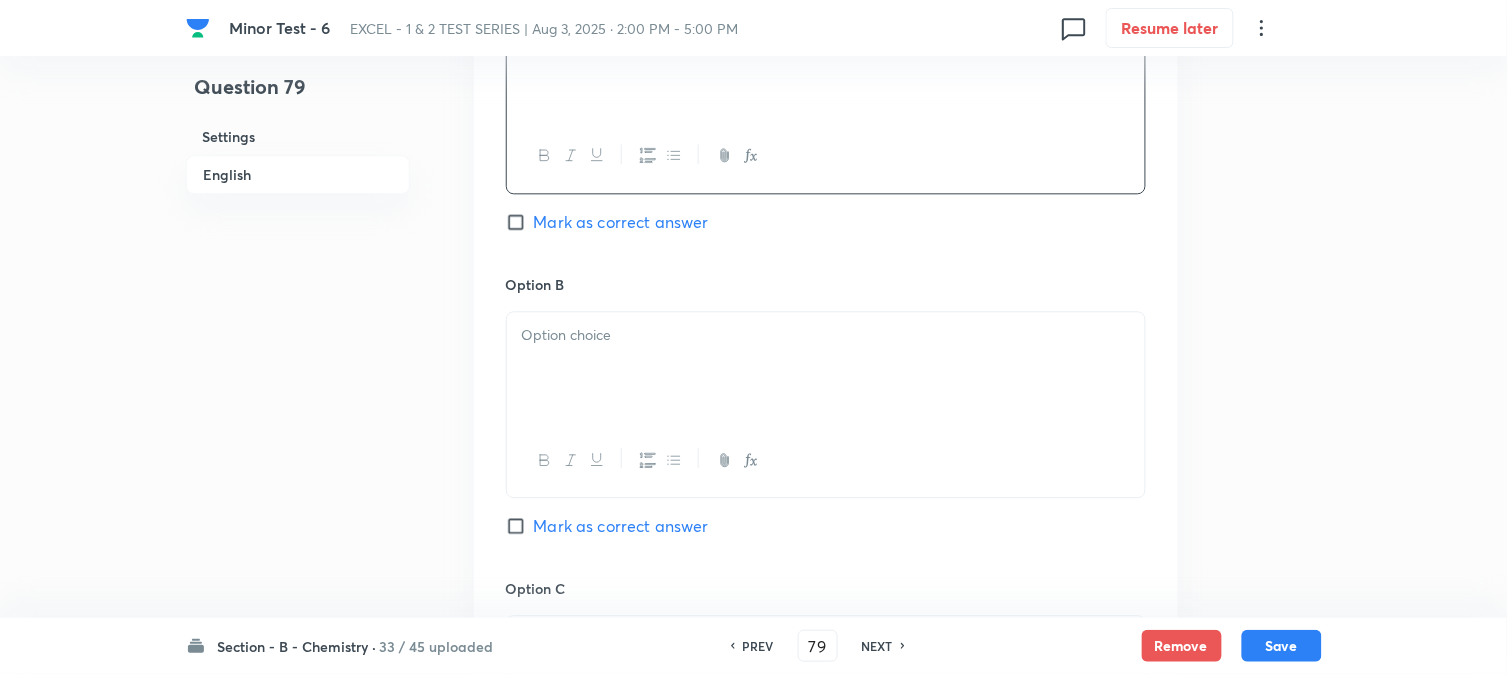 scroll, scrollTop: 1111, scrollLeft: 0, axis: vertical 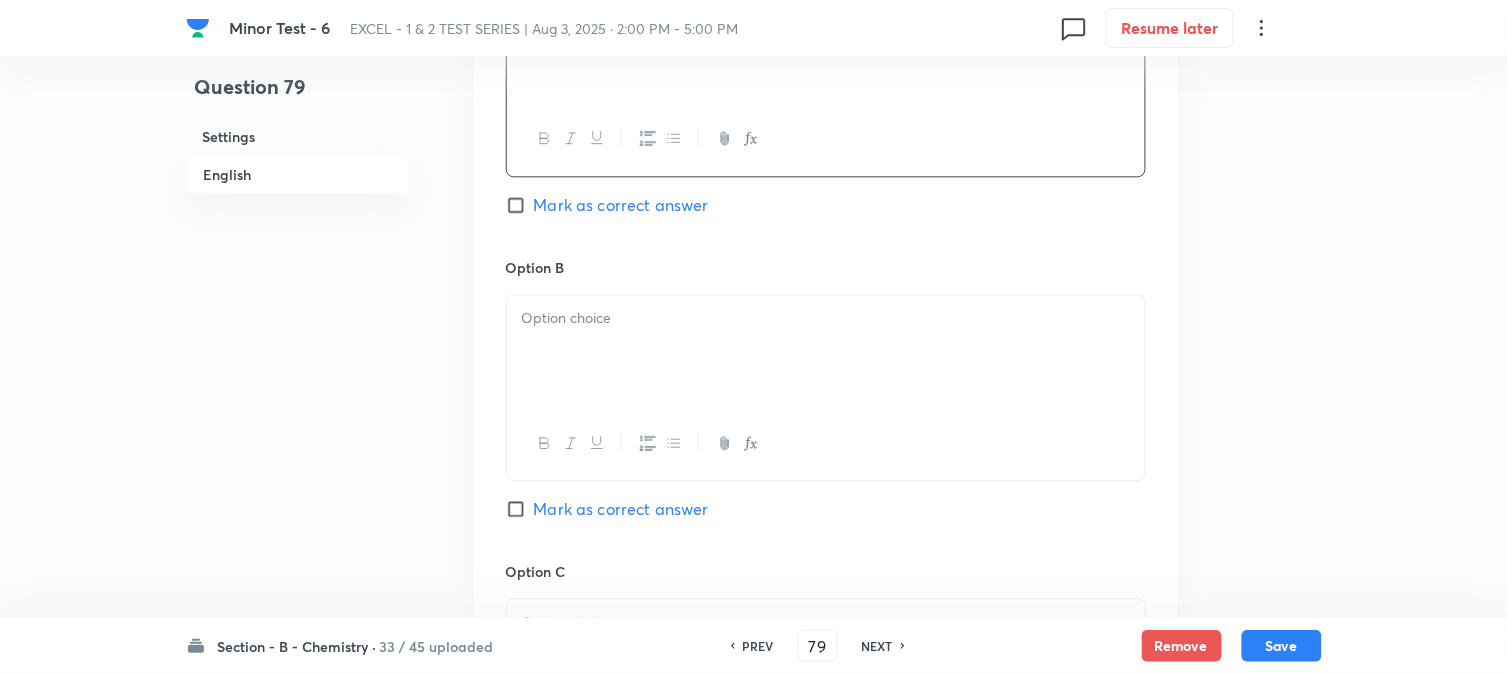 drag, startPoint x: 663, startPoint y: 340, endPoint x: 662, endPoint y: 351, distance: 11.045361 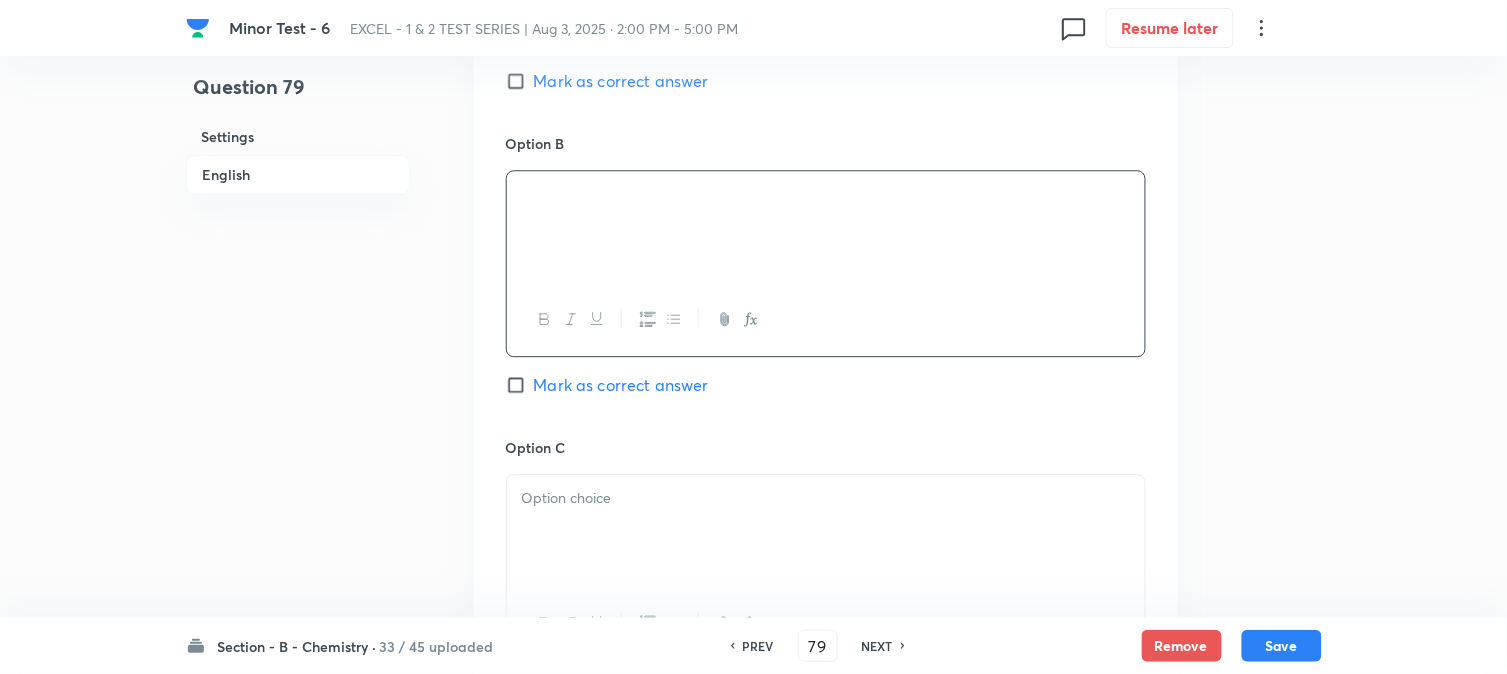 scroll, scrollTop: 1333, scrollLeft: 0, axis: vertical 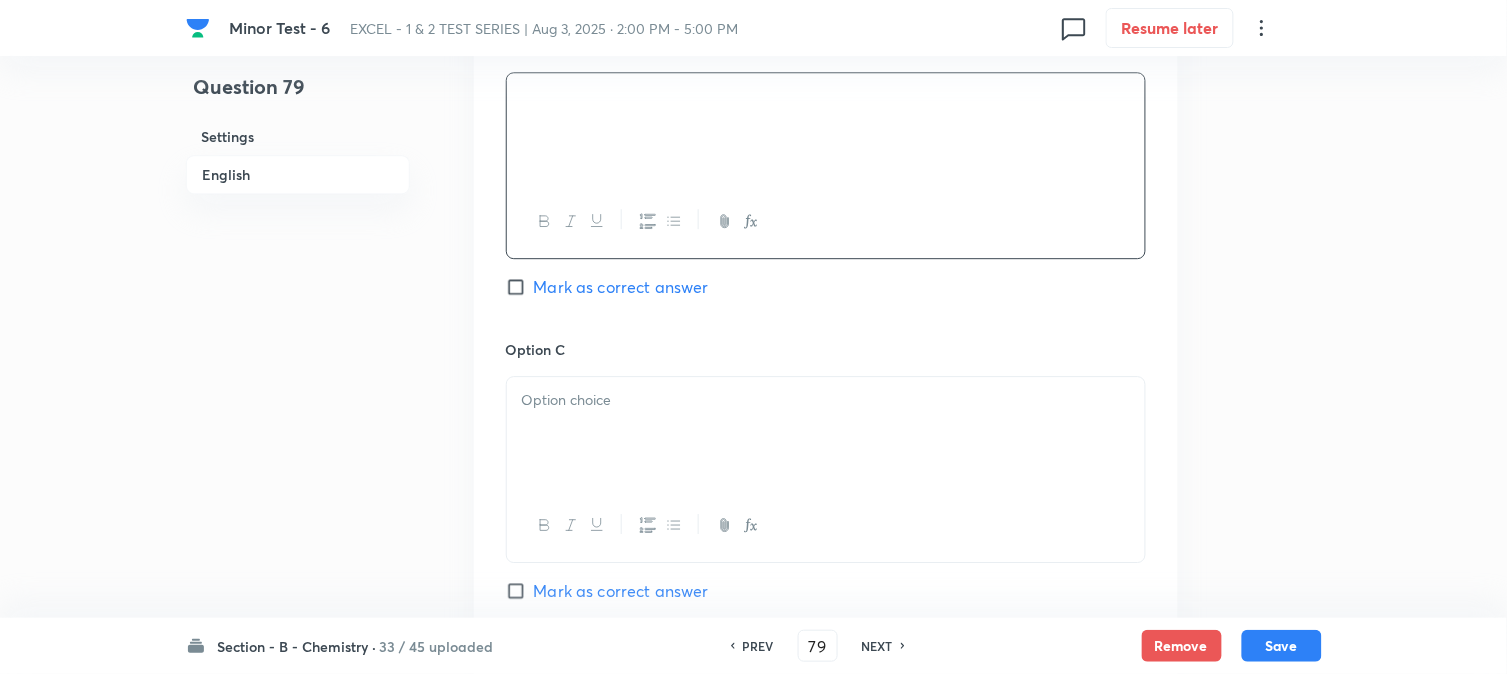 click at bounding box center (826, 433) 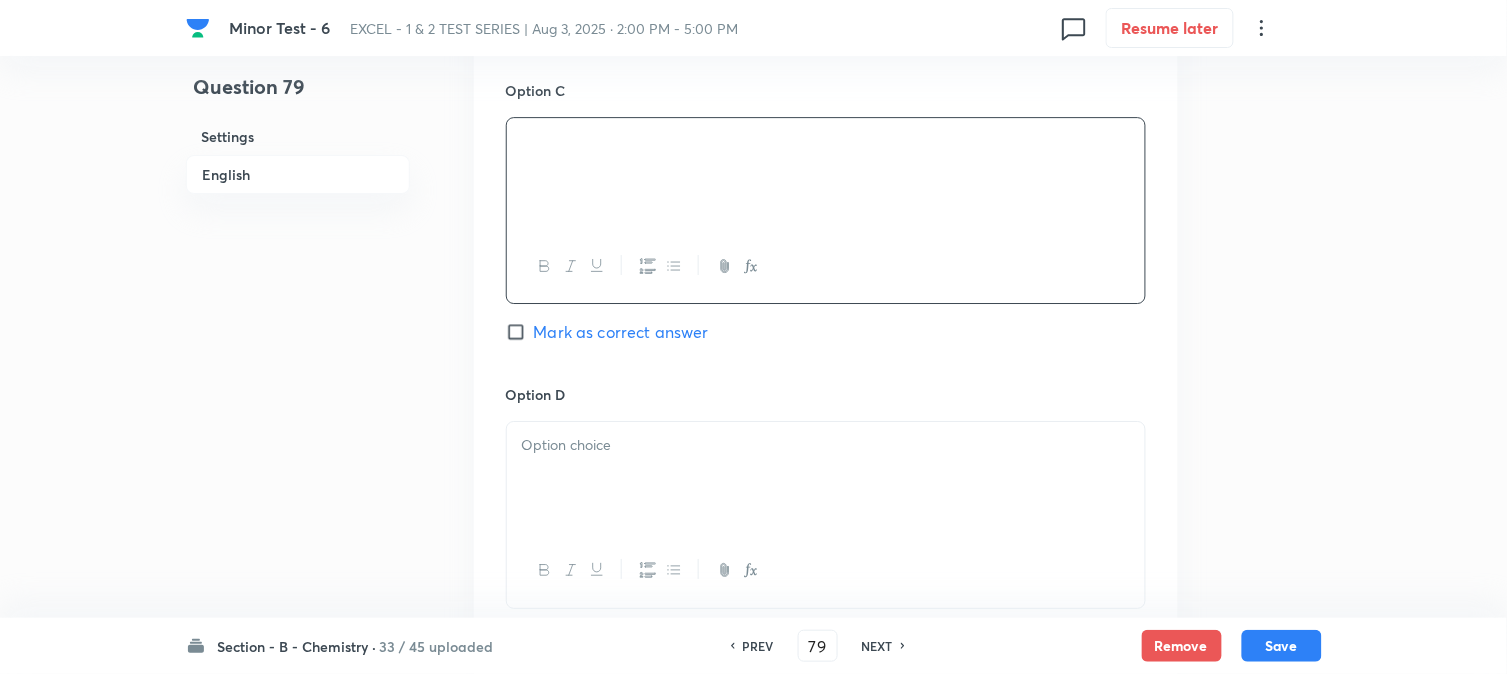 scroll, scrollTop: 1666, scrollLeft: 0, axis: vertical 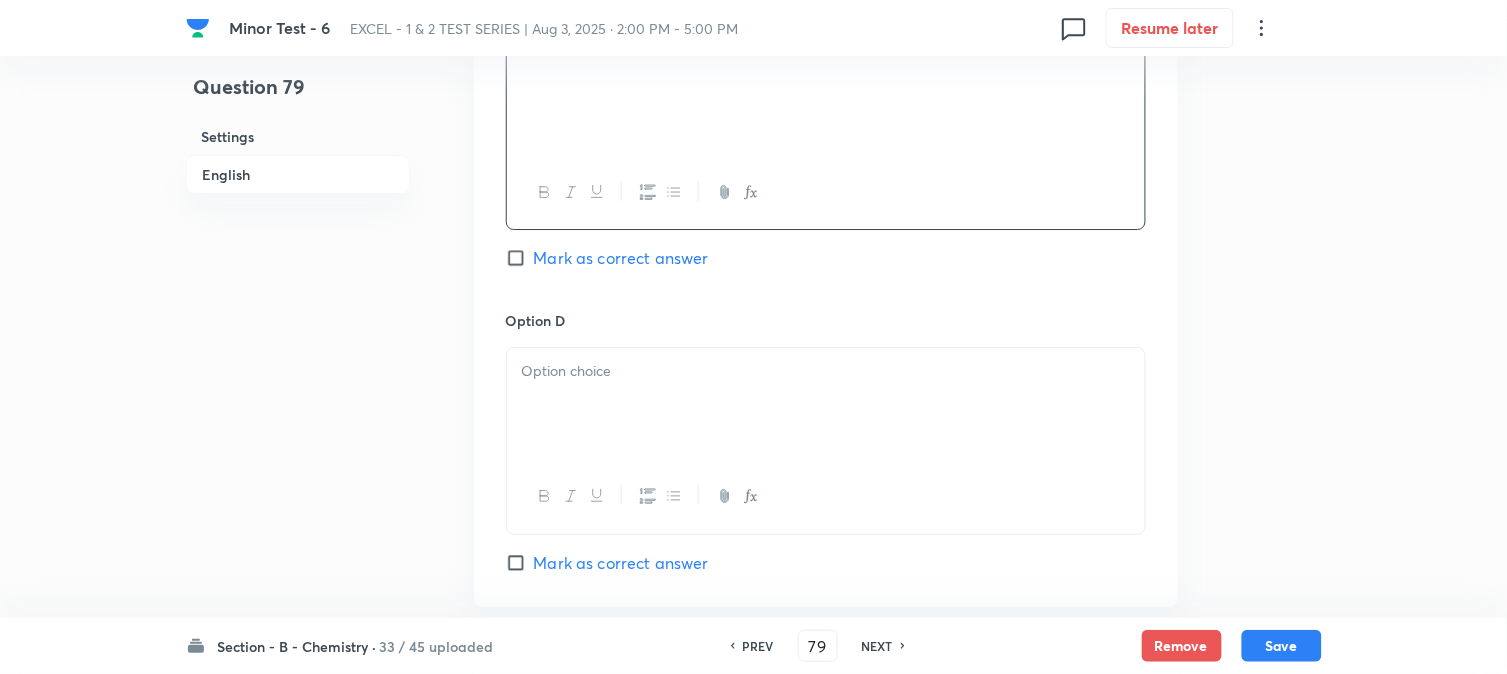 click at bounding box center (826, 404) 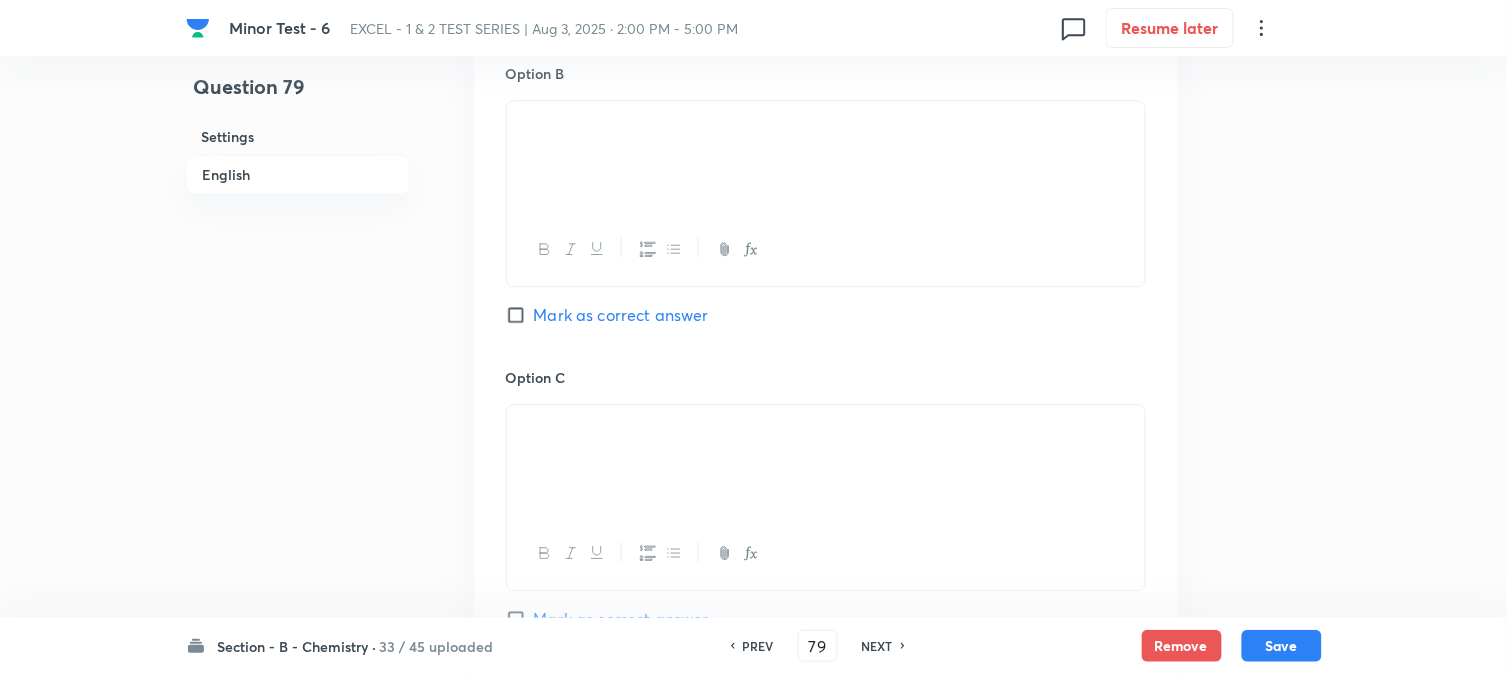 scroll, scrollTop: 1111, scrollLeft: 0, axis: vertical 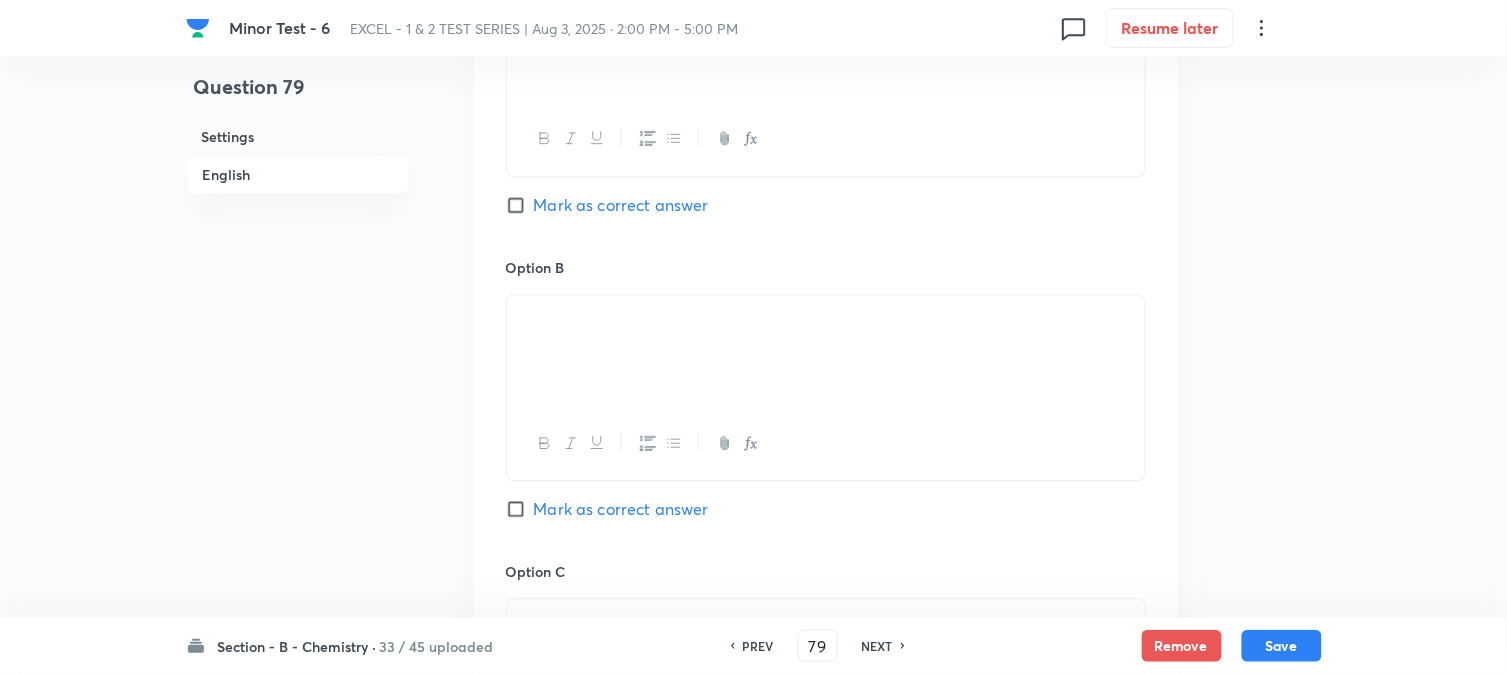 click on "Mark as correct answer" at bounding box center (520, 205) 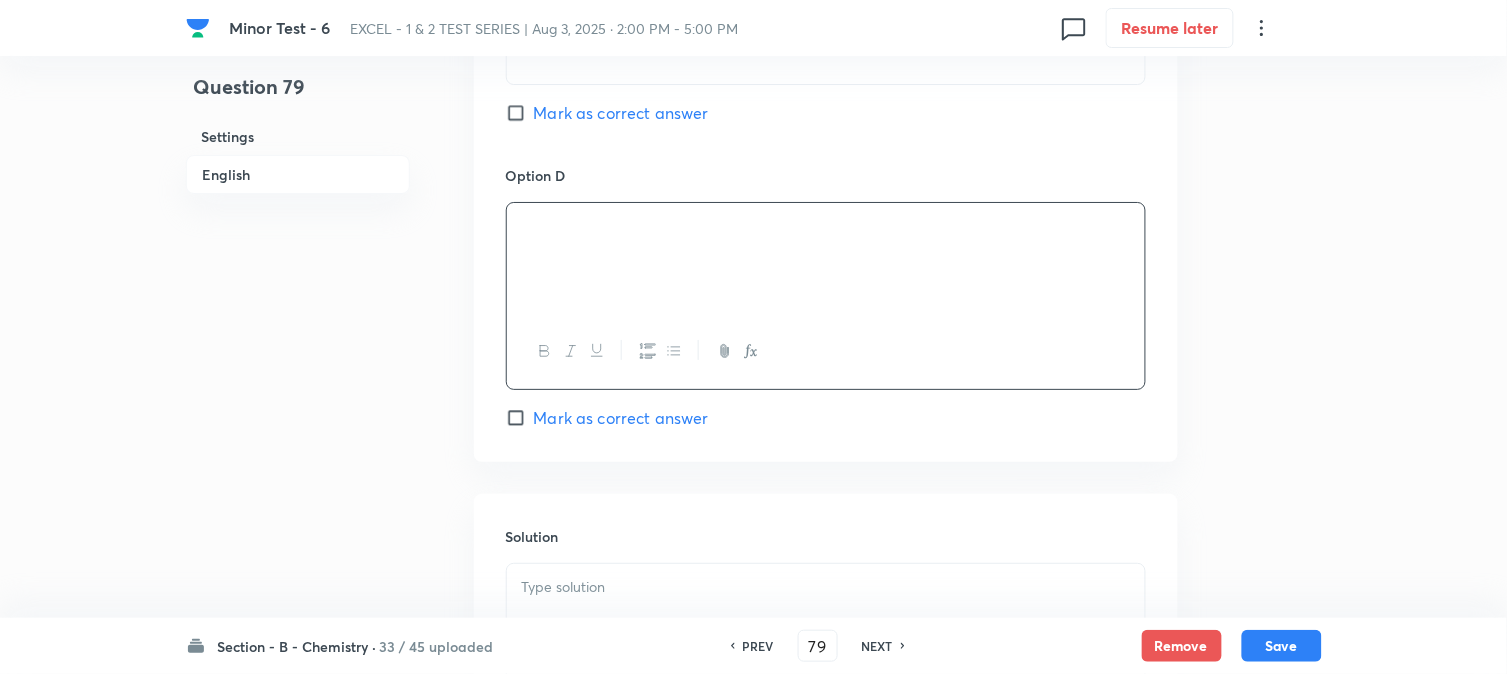 scroll, scrollTop: 2000, scrollLeft: 0, axis: vertical 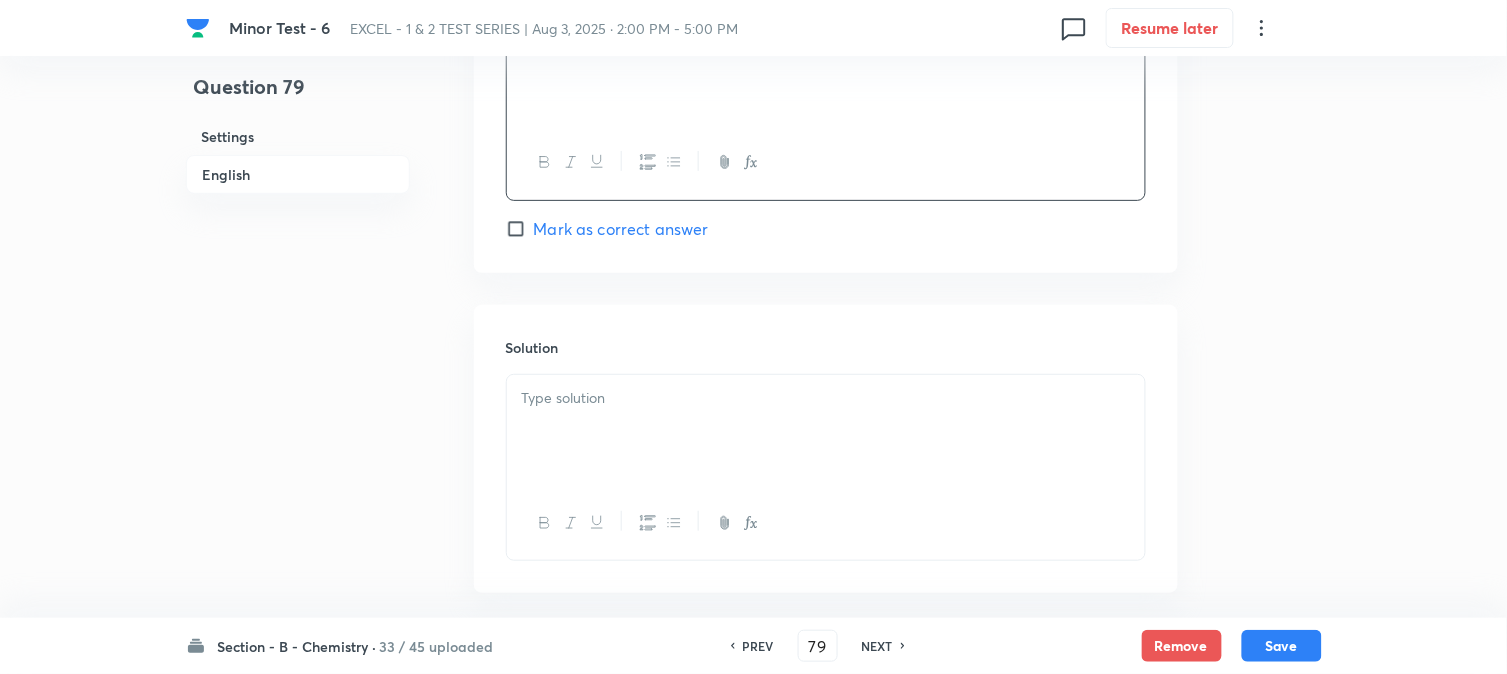 click at bounding box center (826, 431) 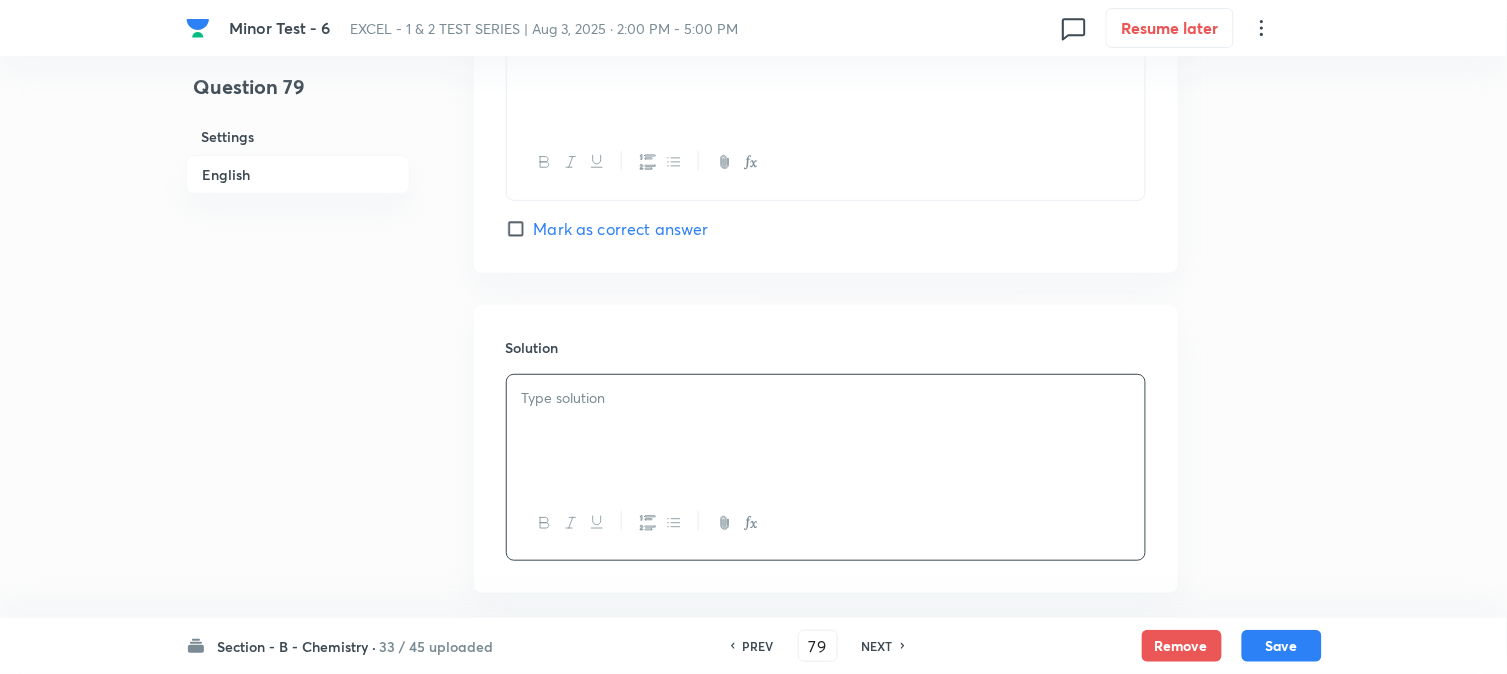 type 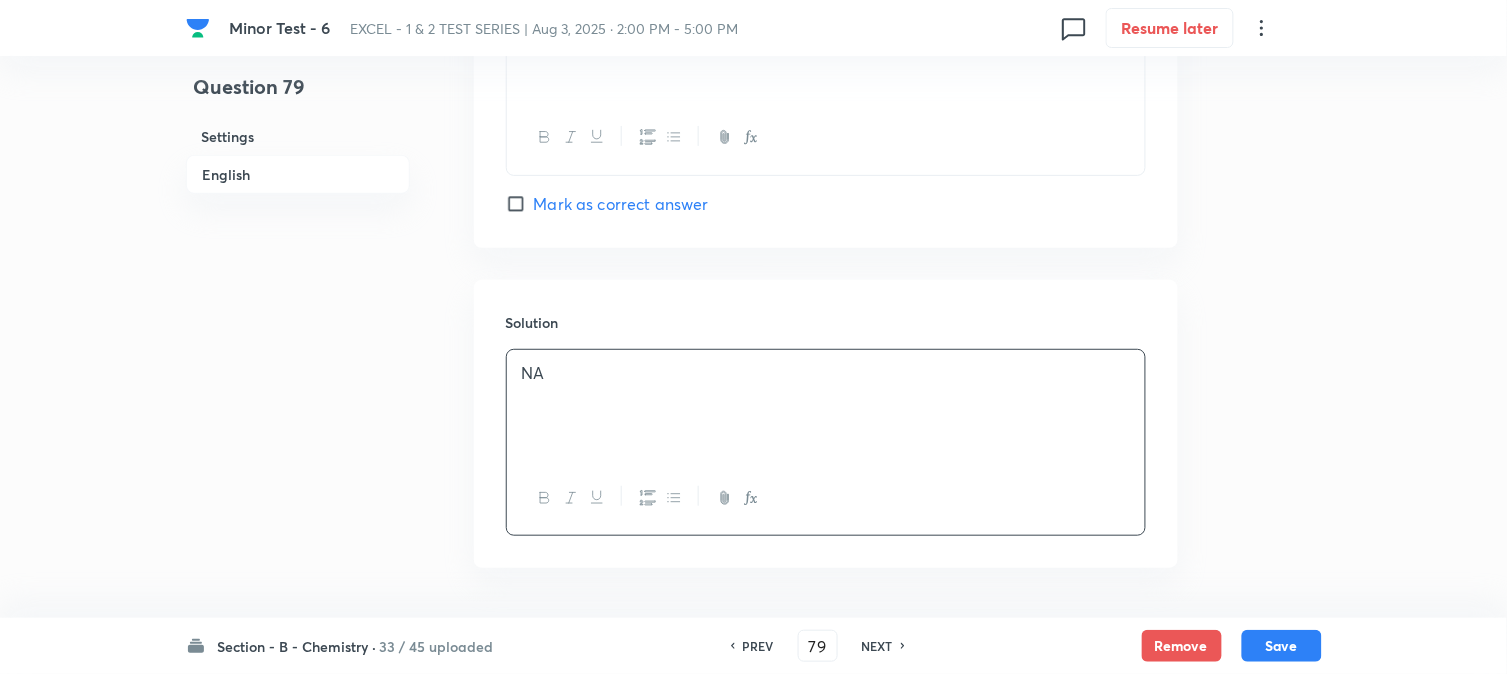 scroll, scrollTop: 2098, scrollLeft: 0, axis: vertical 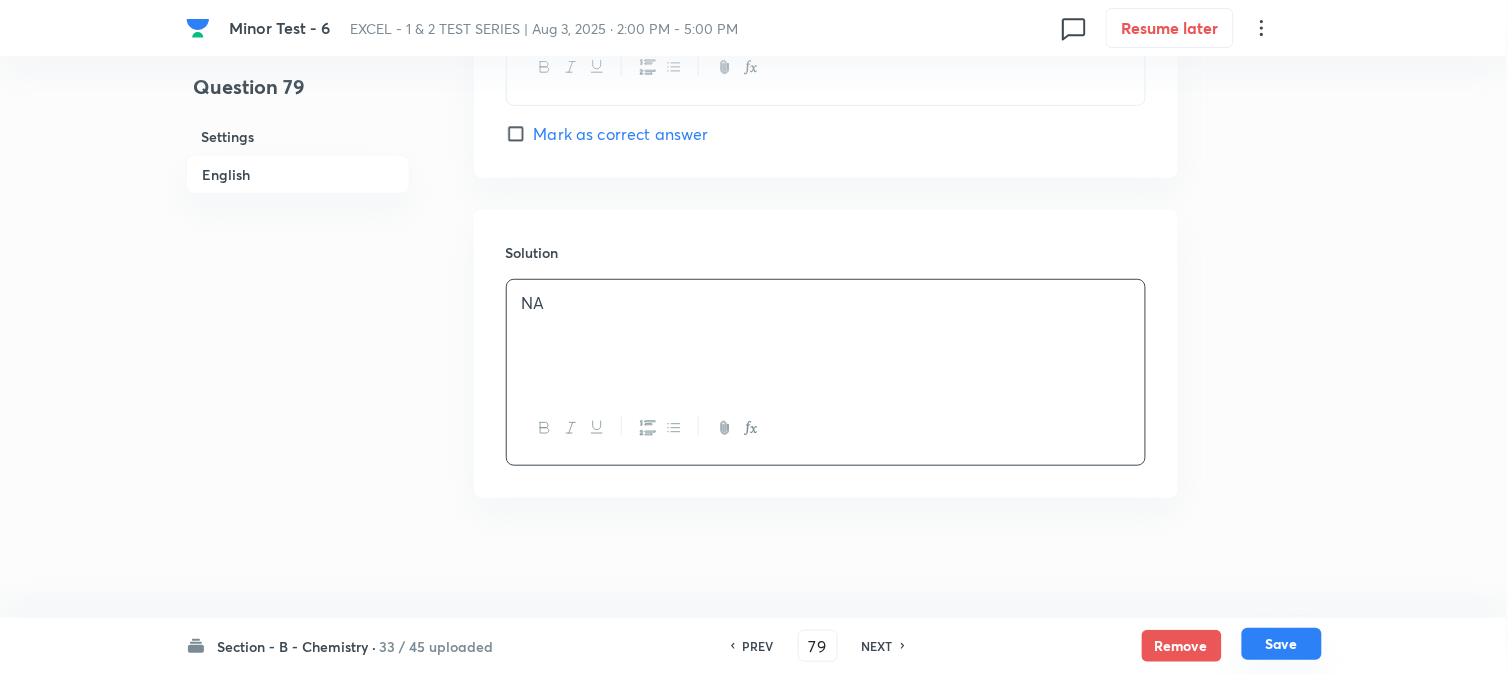 click on "Save" at bounding box center [1282, 644] 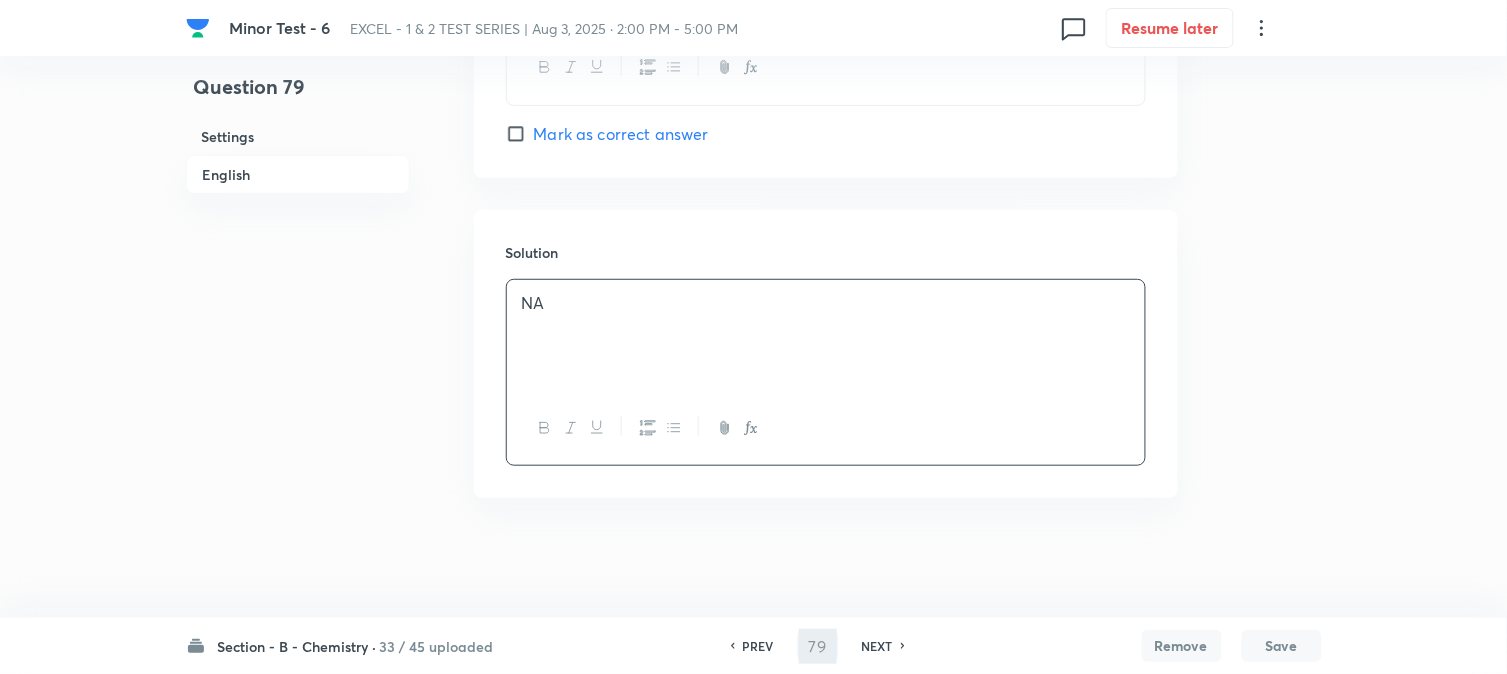 type on "80" 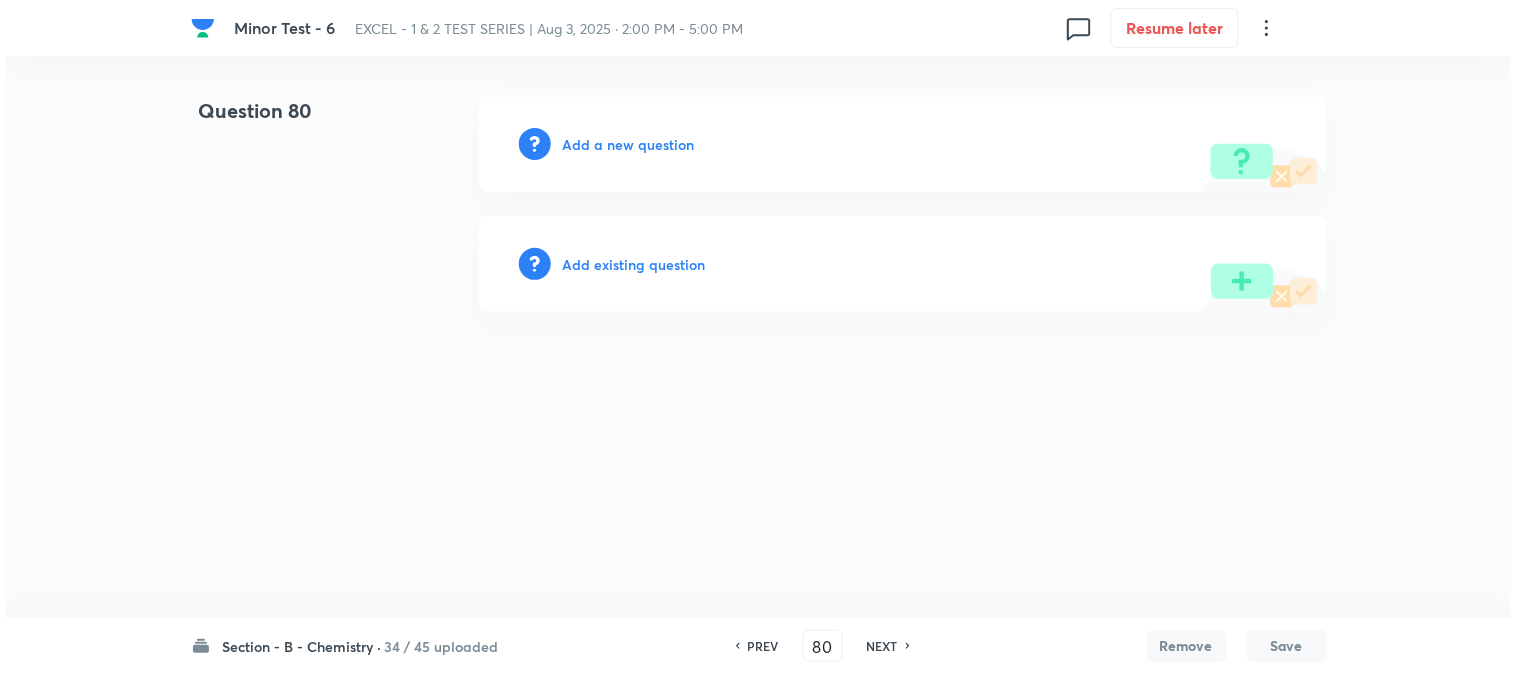 scroll, scrollTop: 0, scrollLeft: 0, axis: both 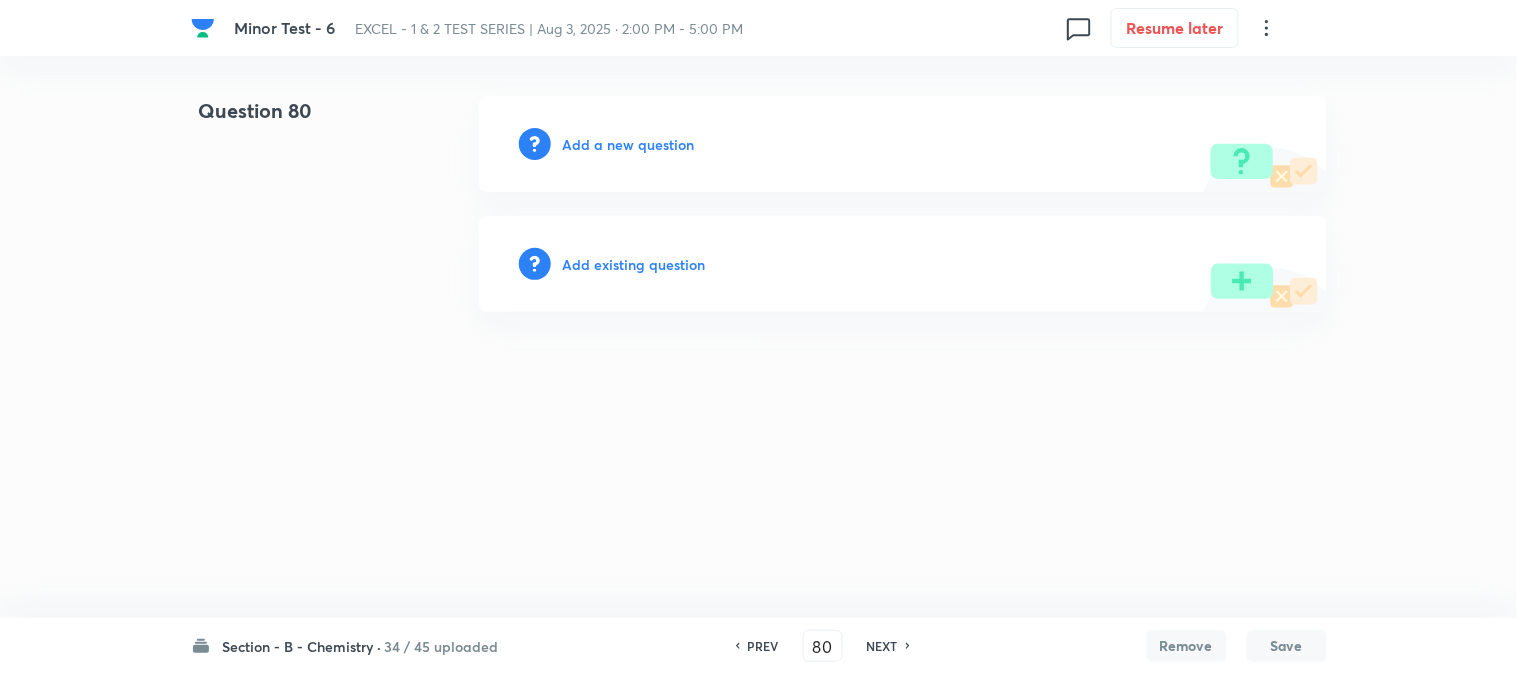 click on "Add a new question" at bounding box center [629, 144] 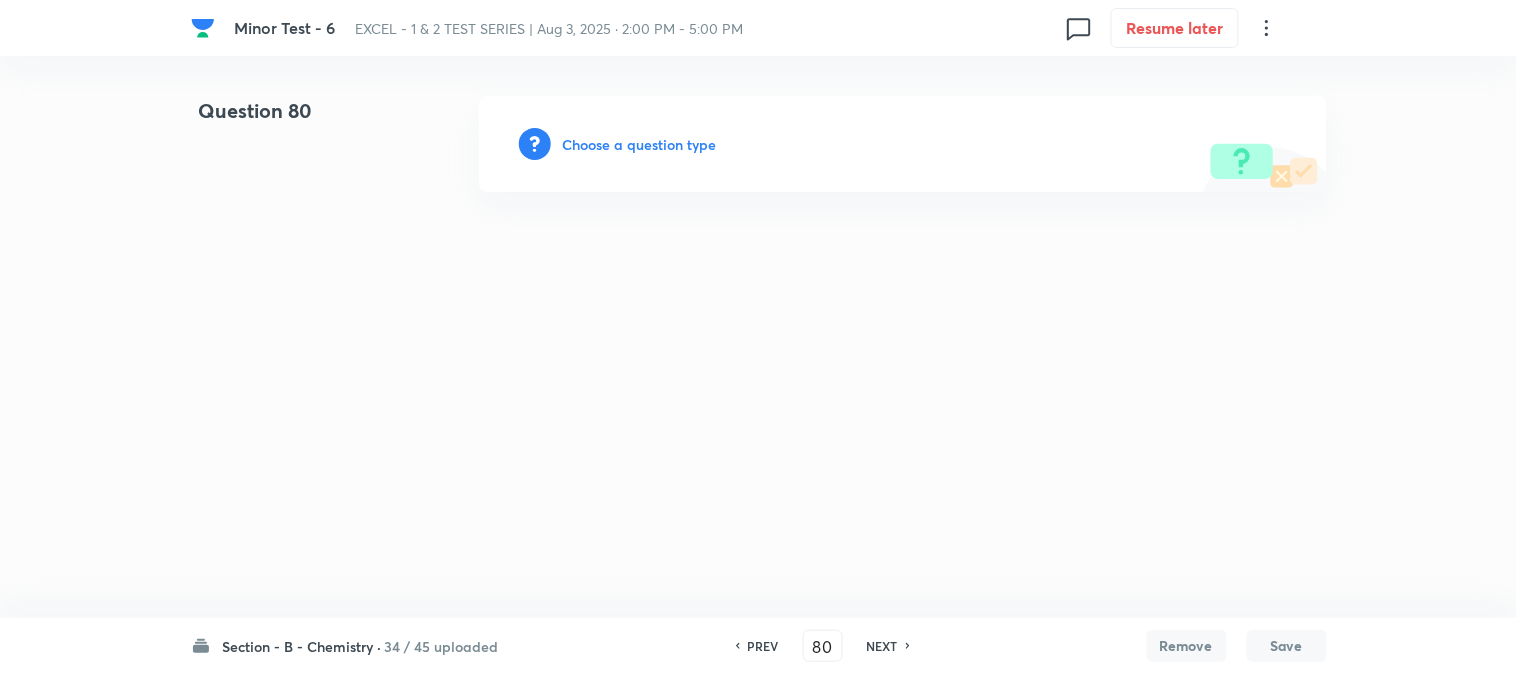 click on "Choose a question type" at bounding box center (640, 144) 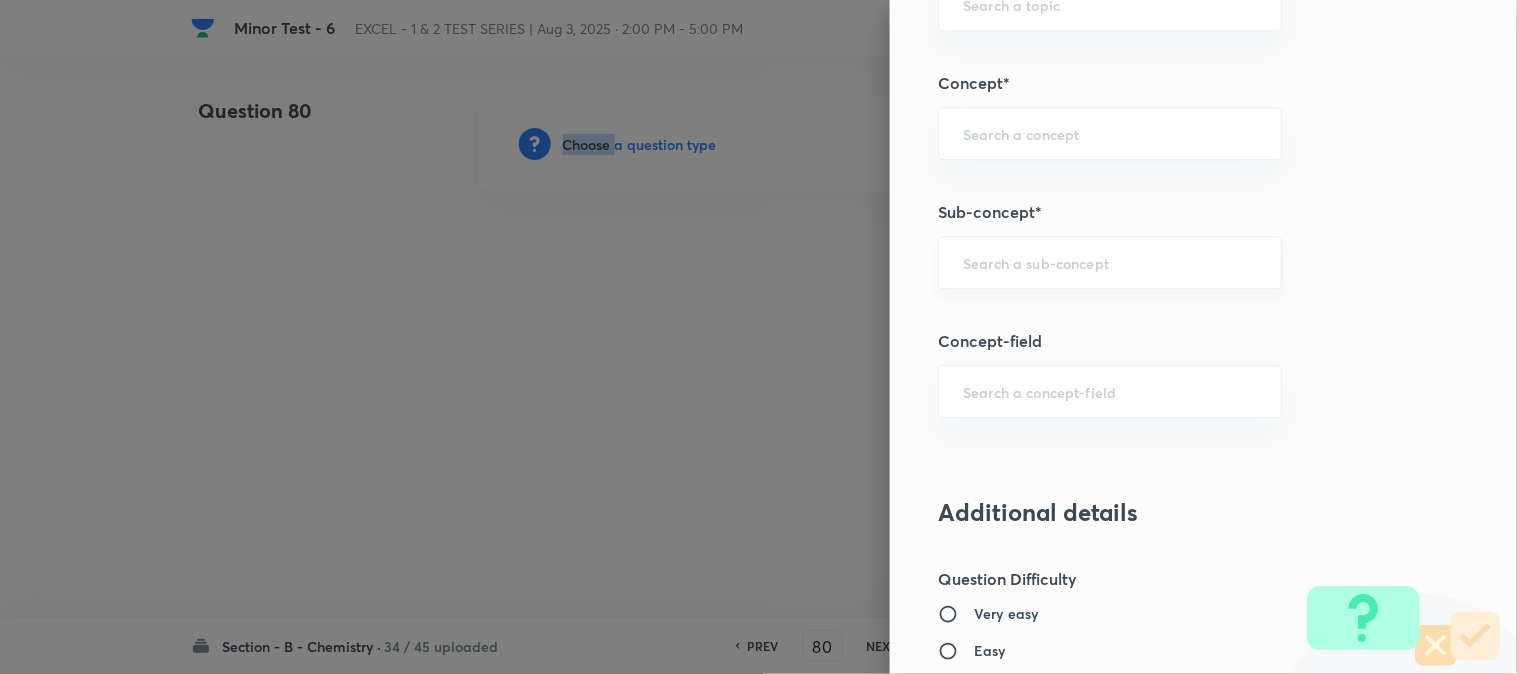 scroll, scrollTop: 1333, scrollLeft: 0, axis: vertical 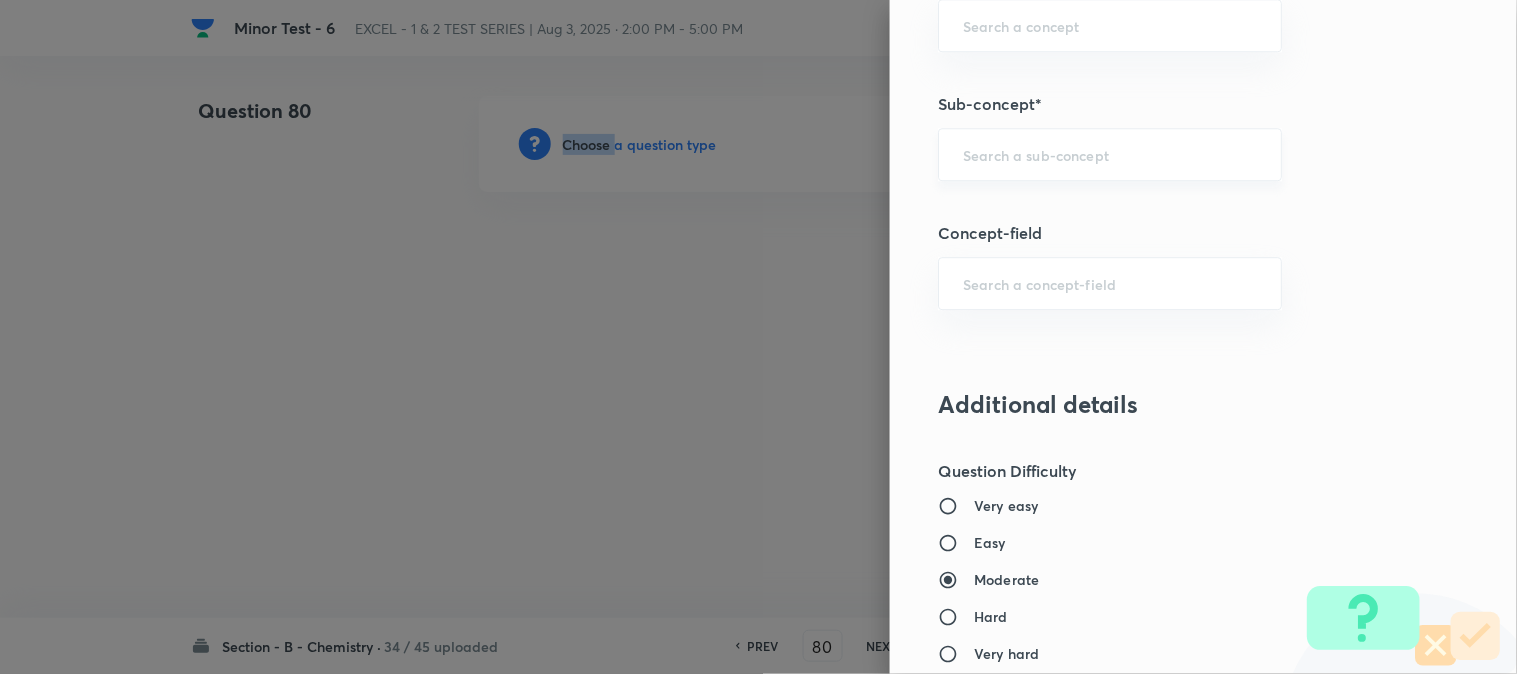 click on "​" at bounding box center [1110, 154] 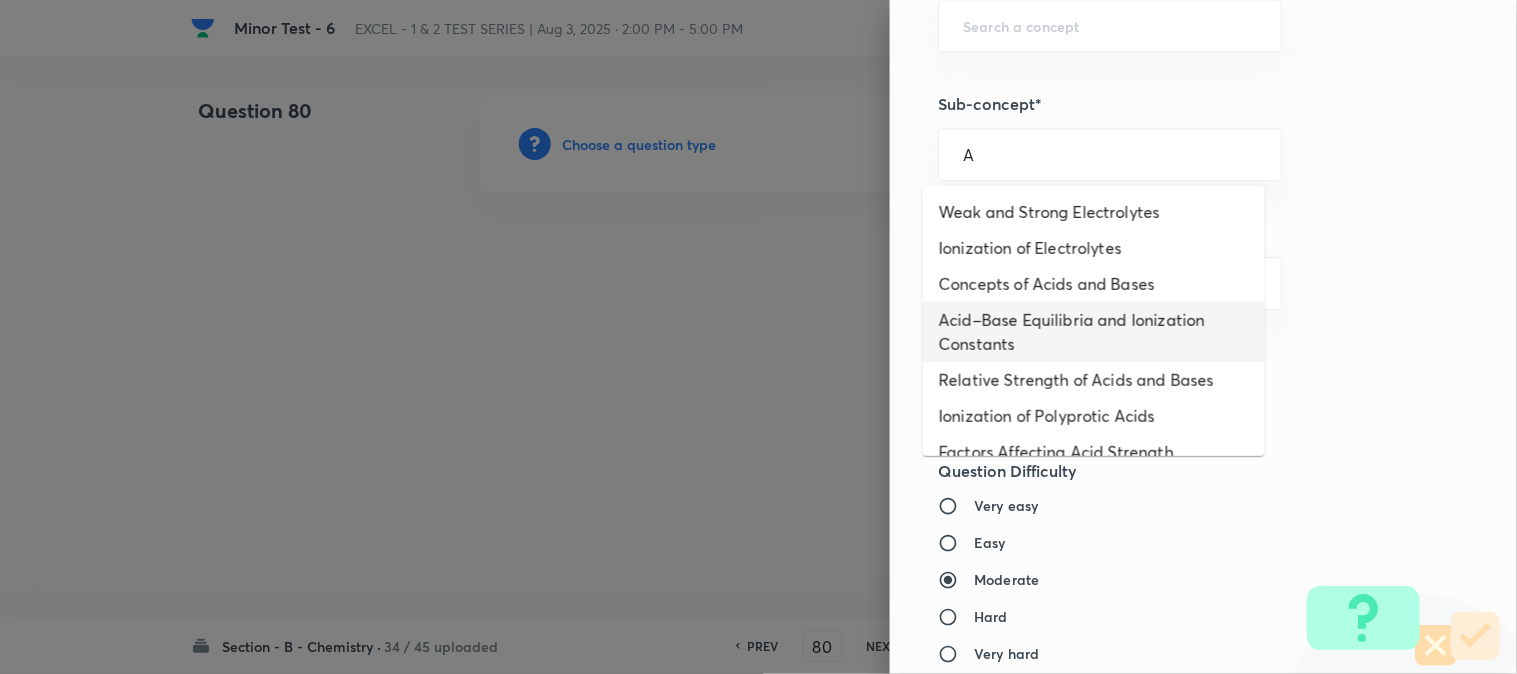 click on "Acid–Base Equilibria and Ionization Constants" at bounding box center (1094, 332) 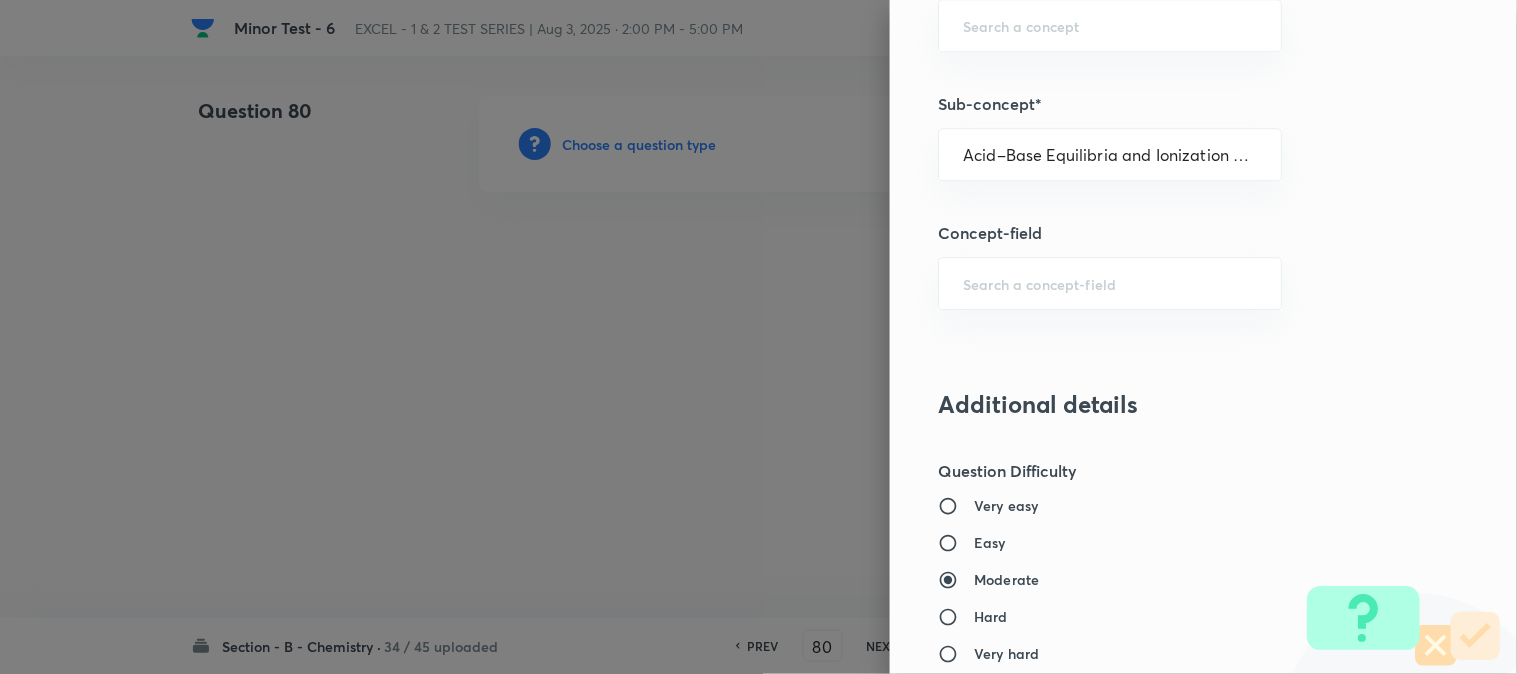 type on "Chemistry" 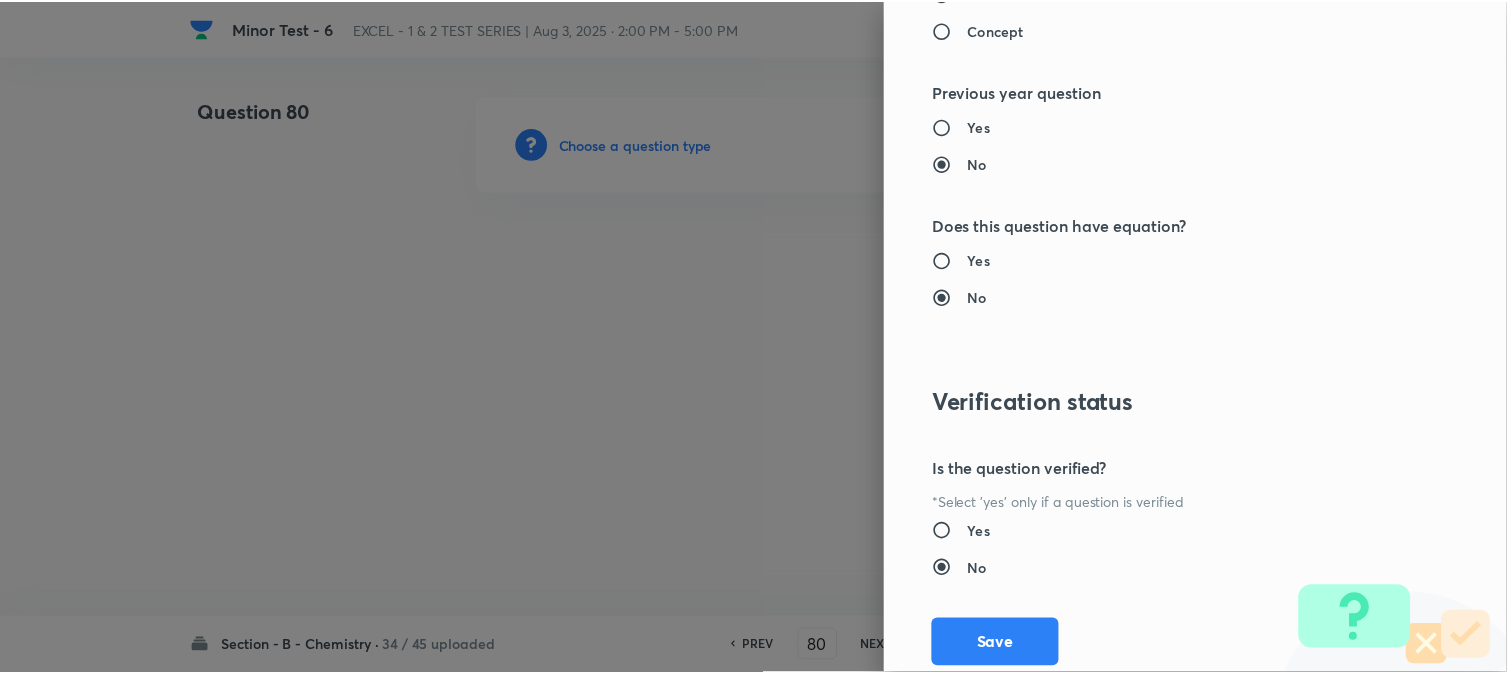 scroll, scrollTop: 2186, scrollLeft: 0, axis: vertical 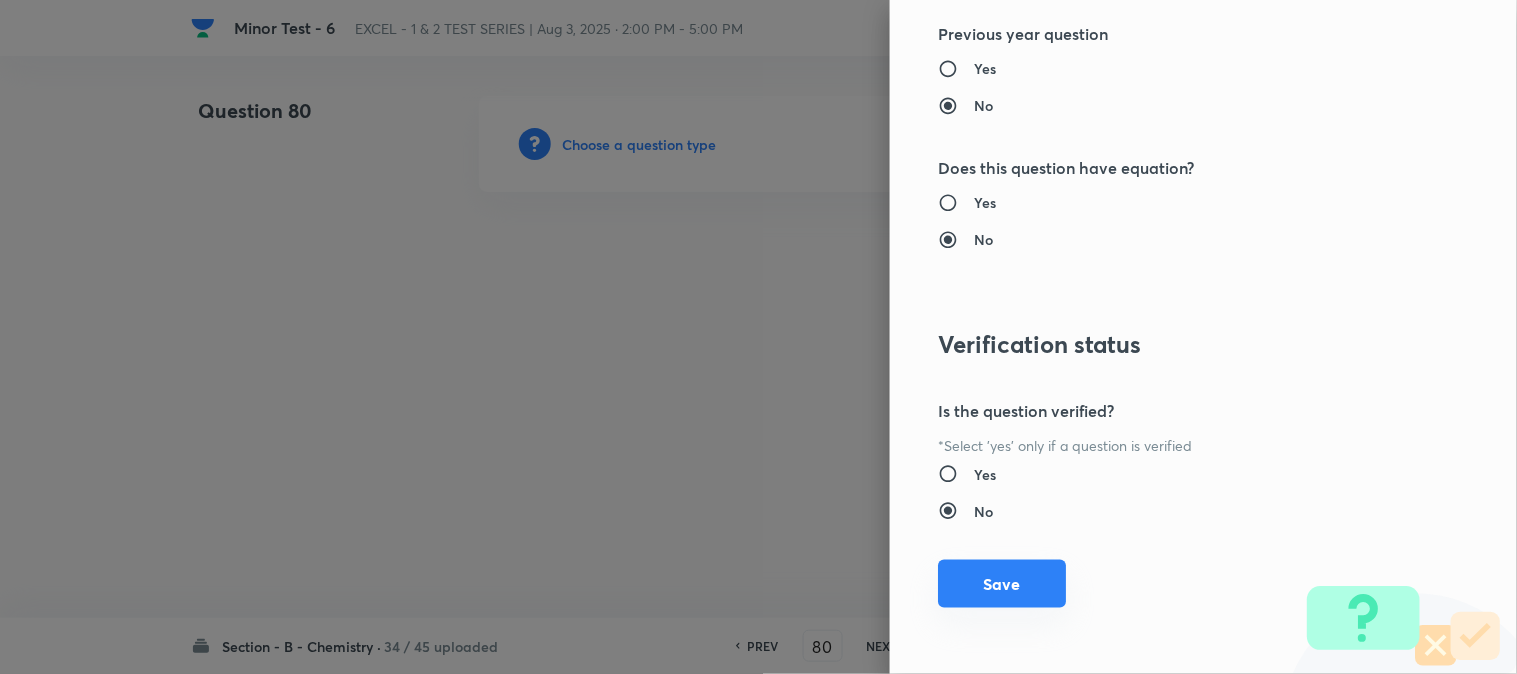 click on "Save" at bounding box center (1002, 584) 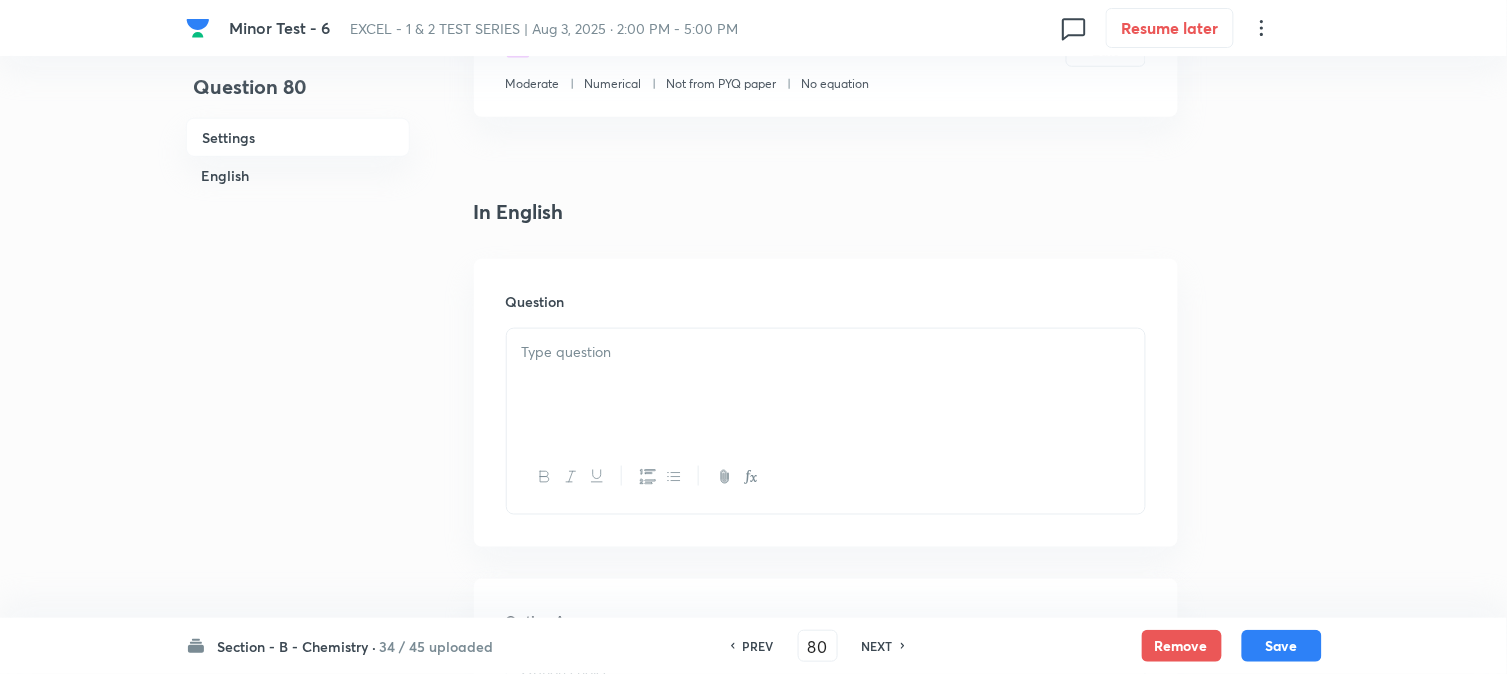scroll, scrollTop: 444, scrollLeft: 0, axis: vertical 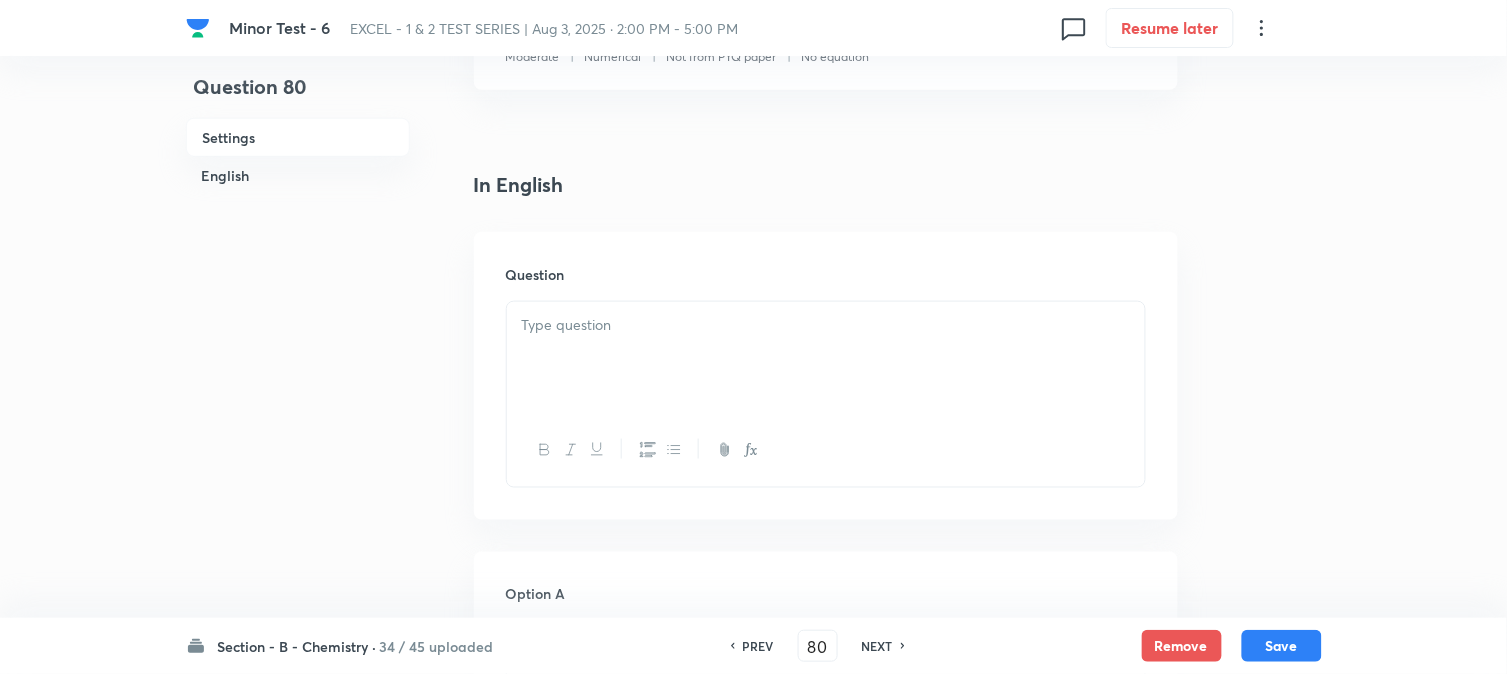 click at bounding box center (826, 325) 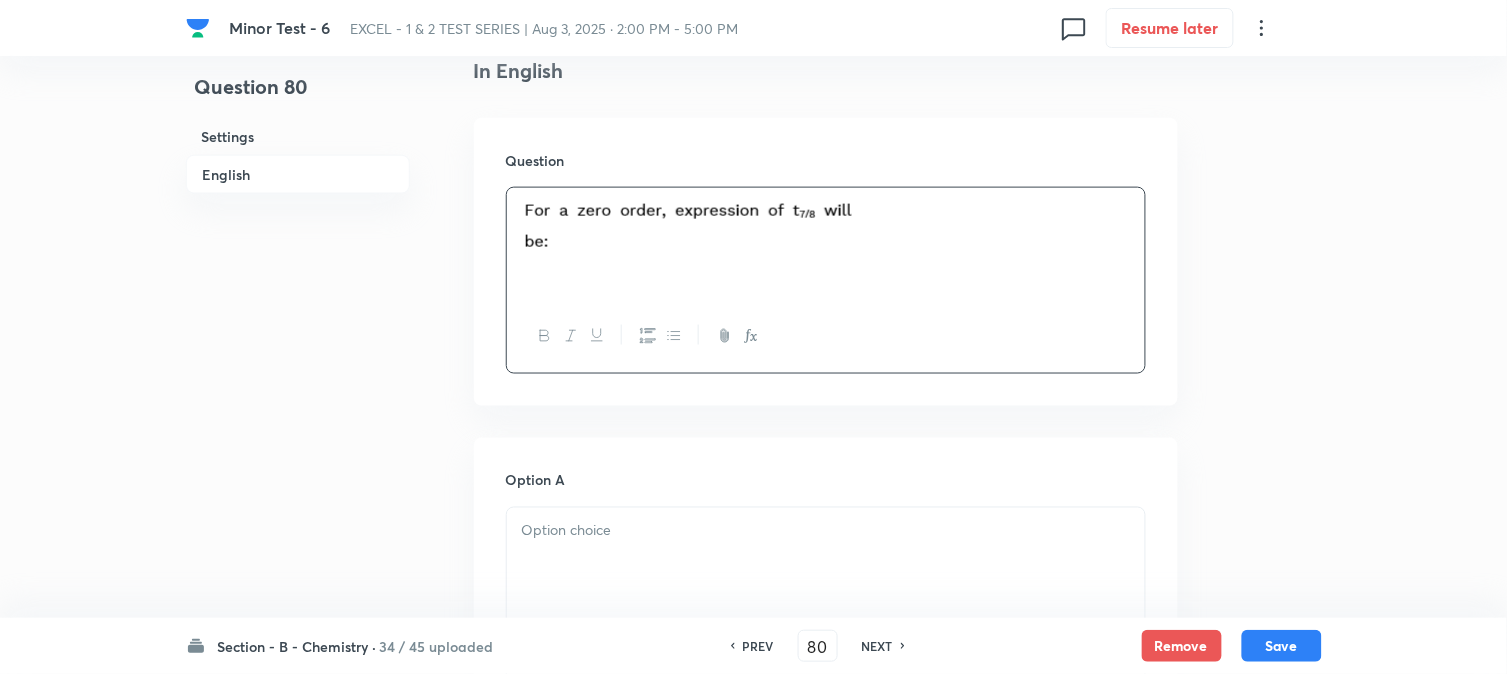 scroll, scrollTop: 666, scrollLeft: 0, axis: vertical 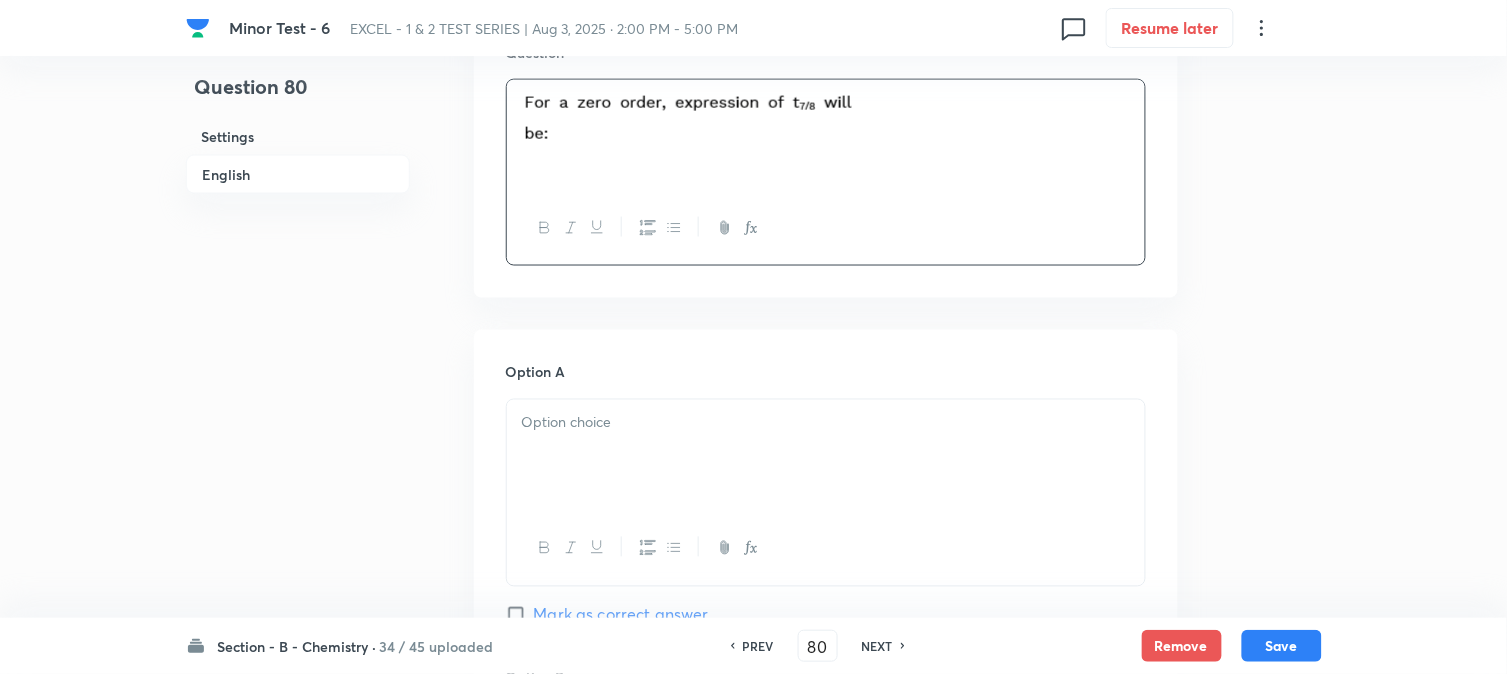 click at bounding box center (826, 423) 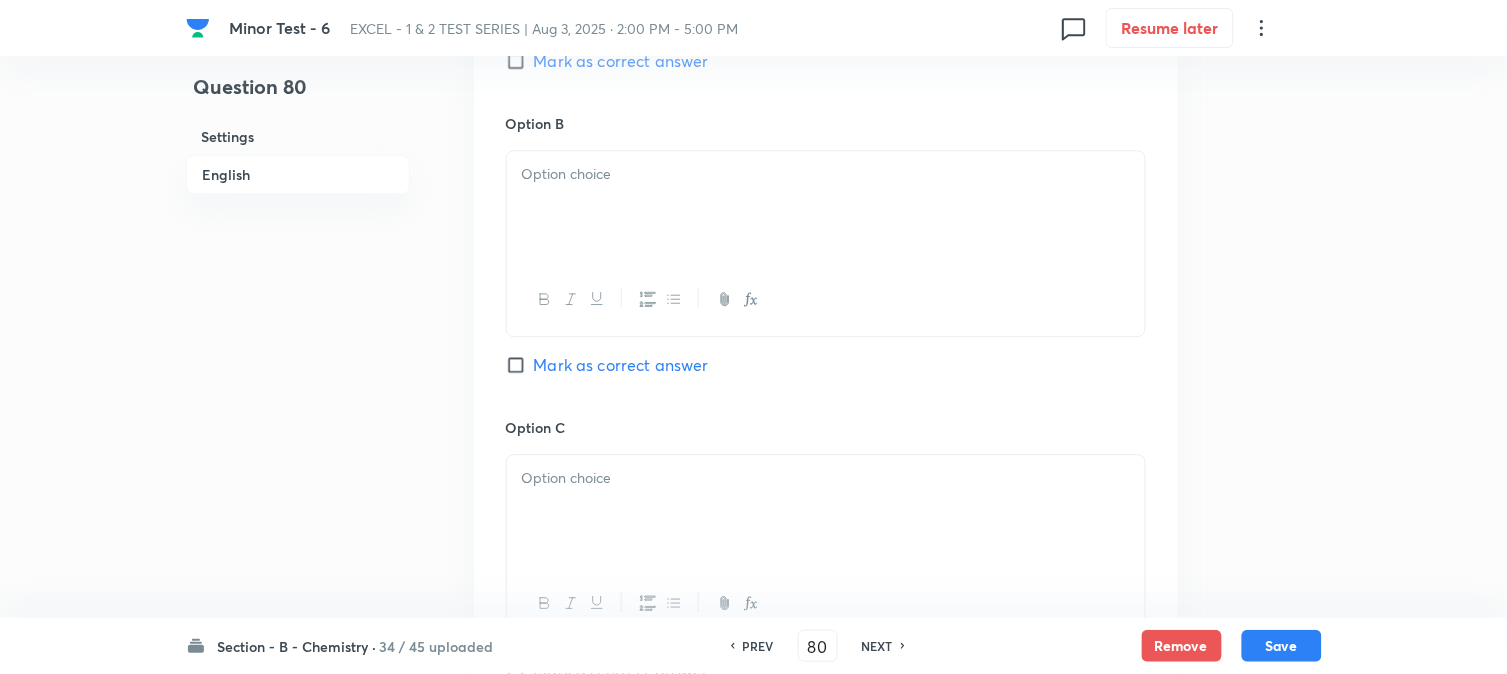 scroll, scrollTop: 1222, scrollLeft: 0, axis: vertical 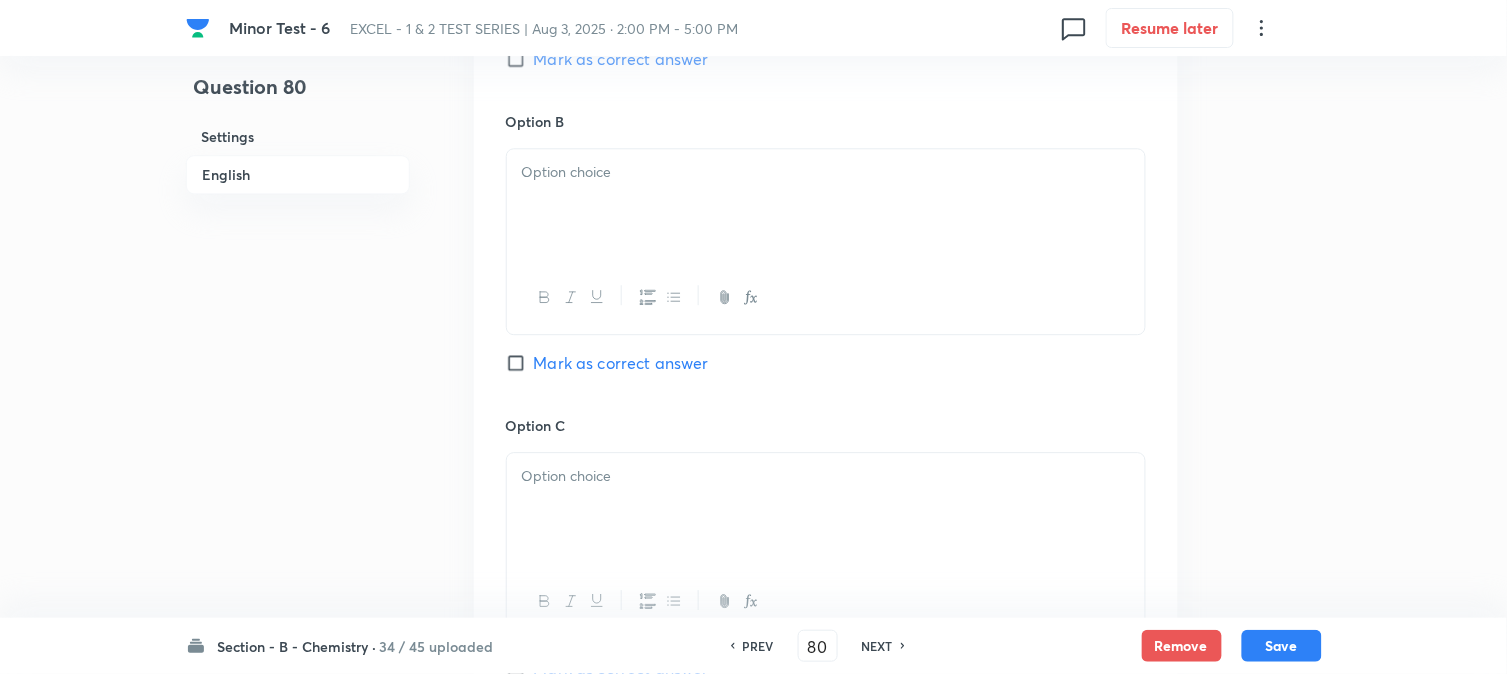 click at bounding box center (826, 205) 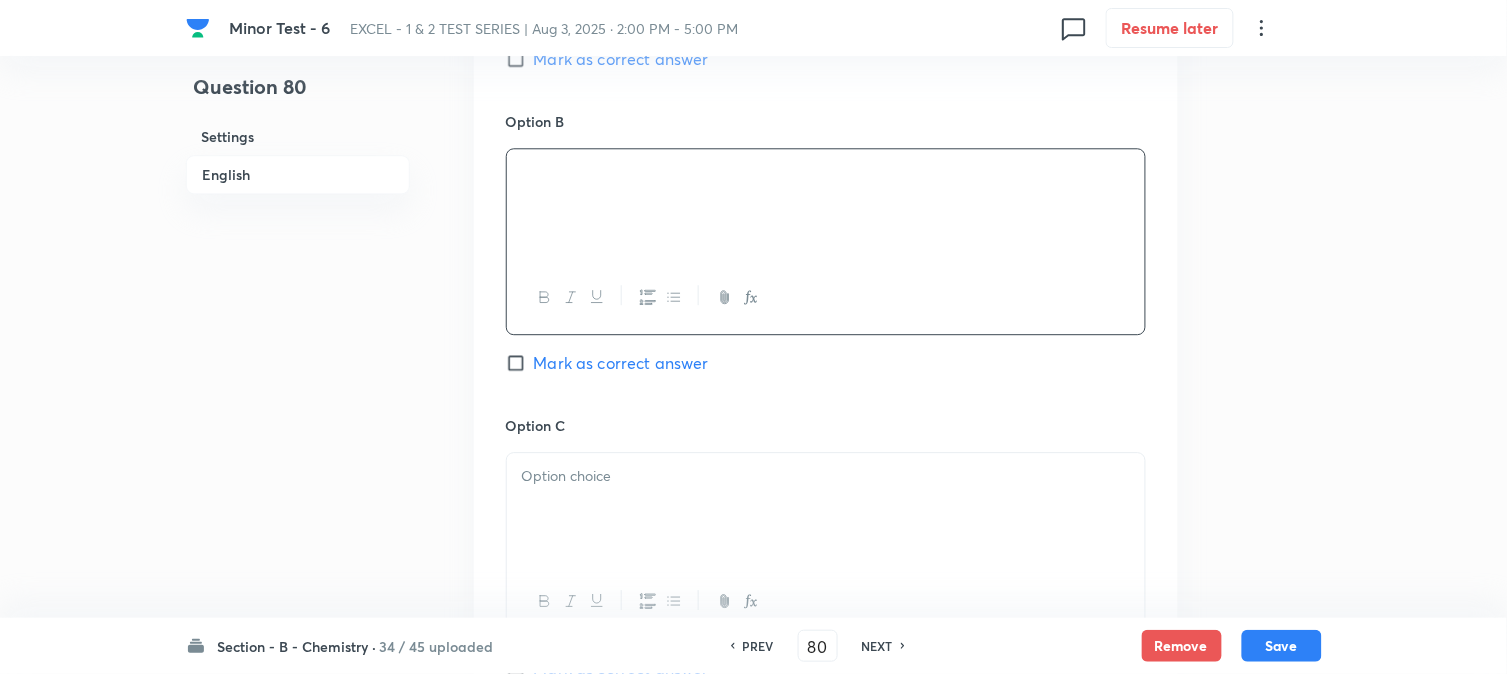 click at bounding box center (826, 509) 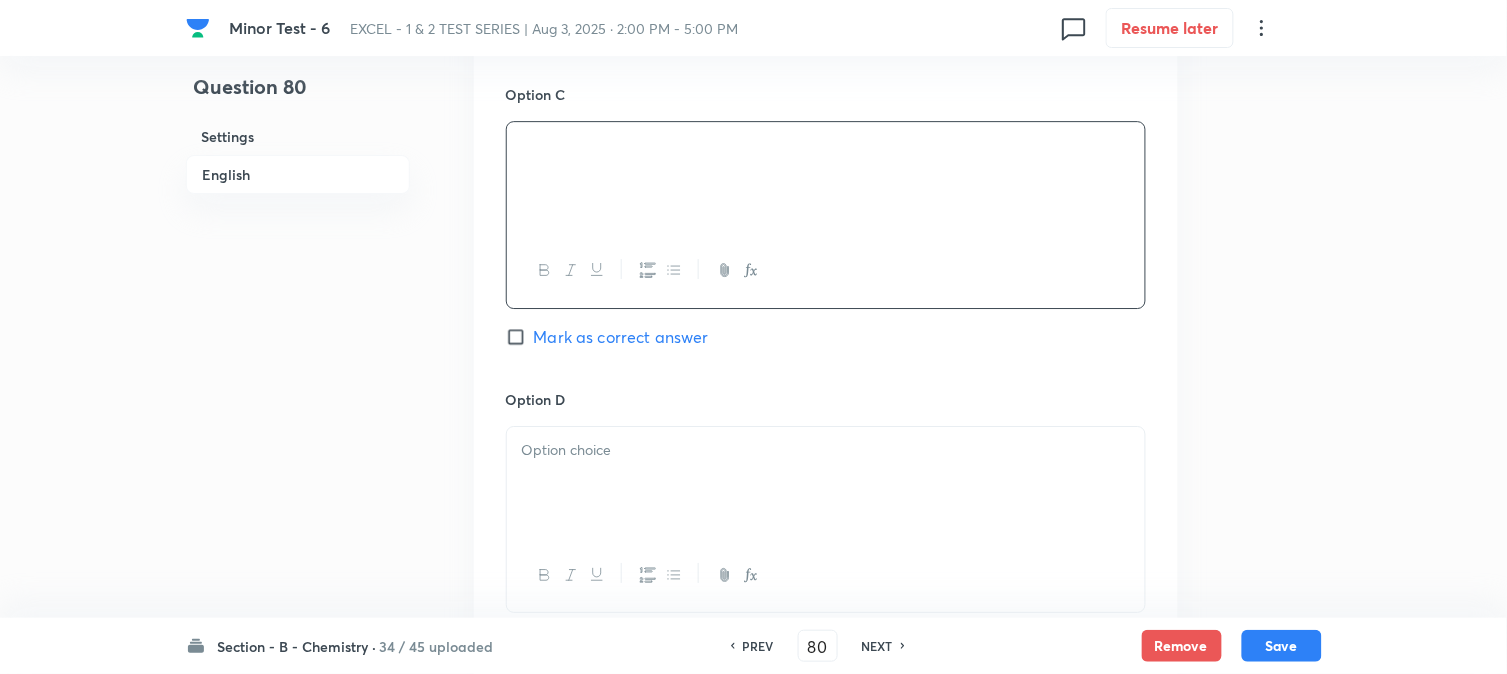 scroll, scrollTop: 1555, scrollLeft: 0, axis: vertical 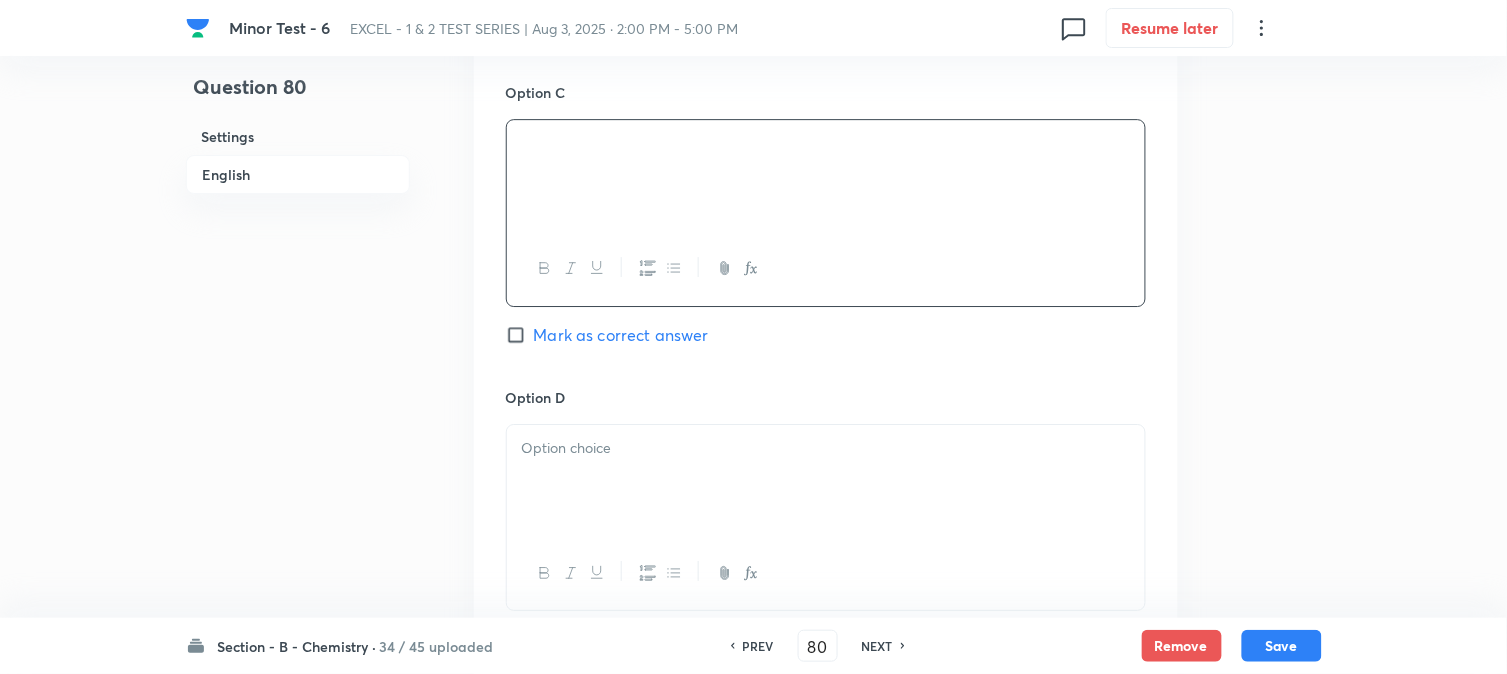 click on "Option D Mark as correct answer" at bounding box center [826, 519] 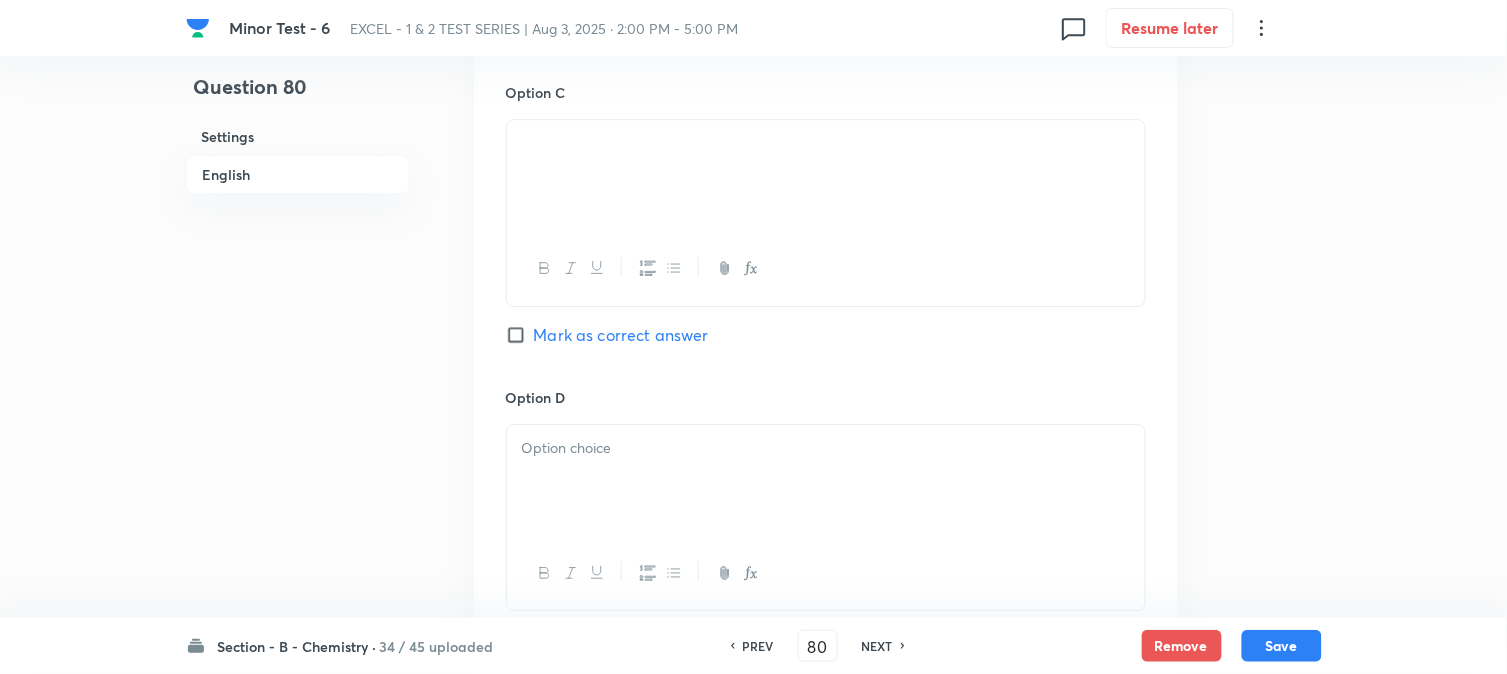 click at bounding box center (826, 448) 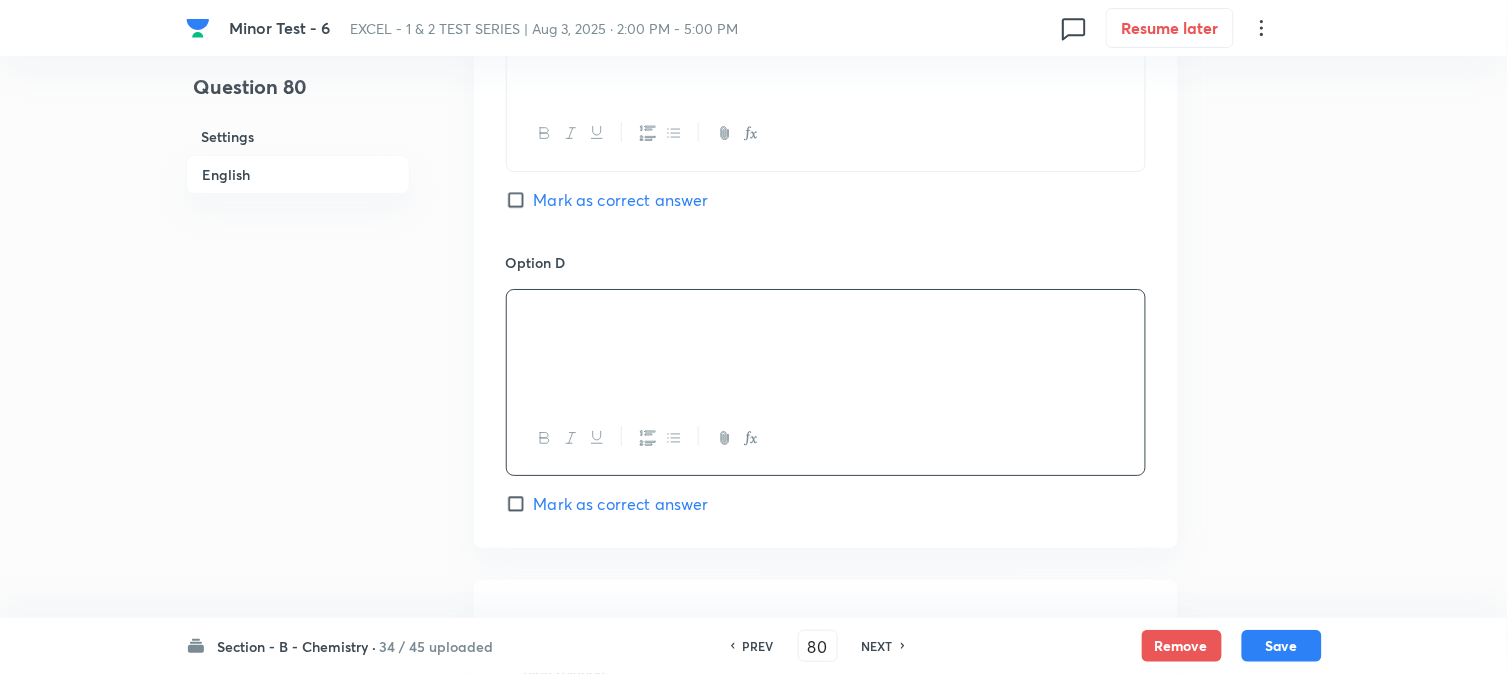 scroll, scrollTop: 1777, scrollLeft: 0, axis: vertical 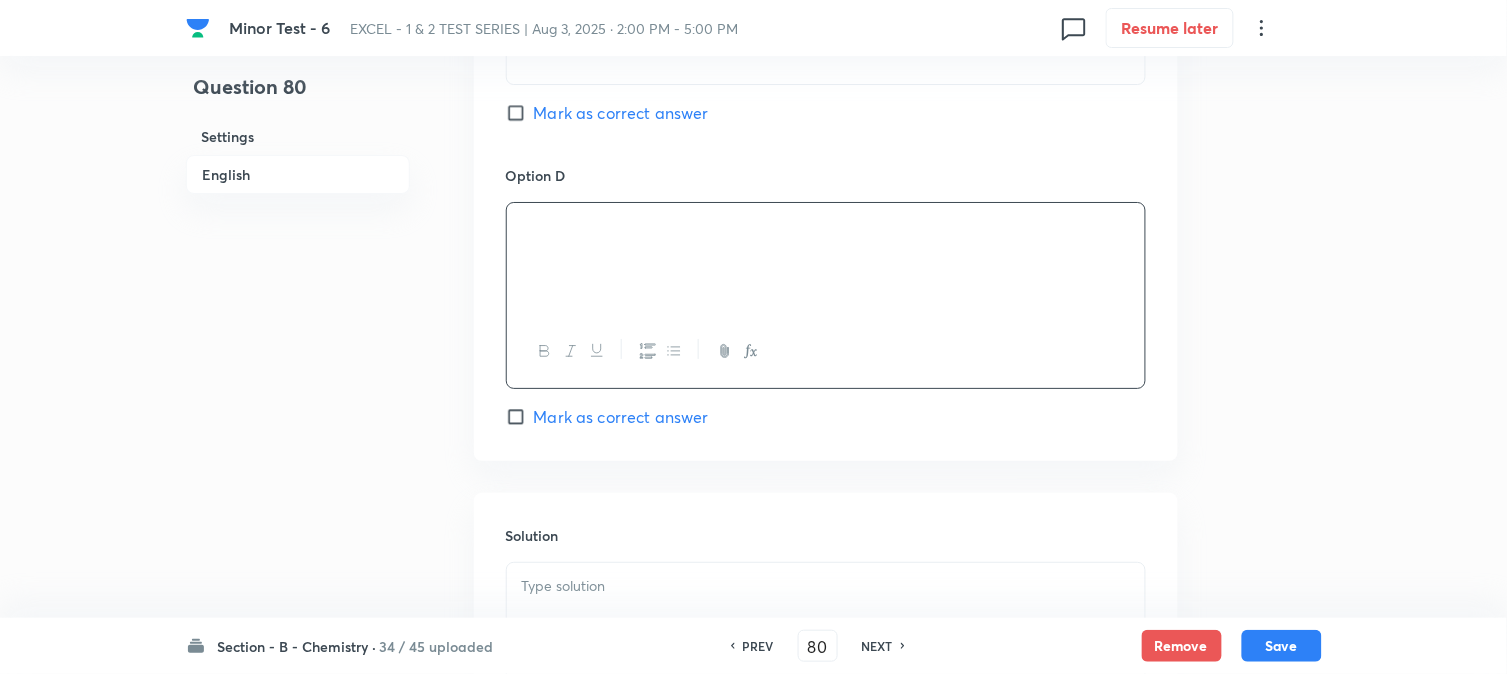 click on "Mark as correct answer" at bounding box center [520, 417] 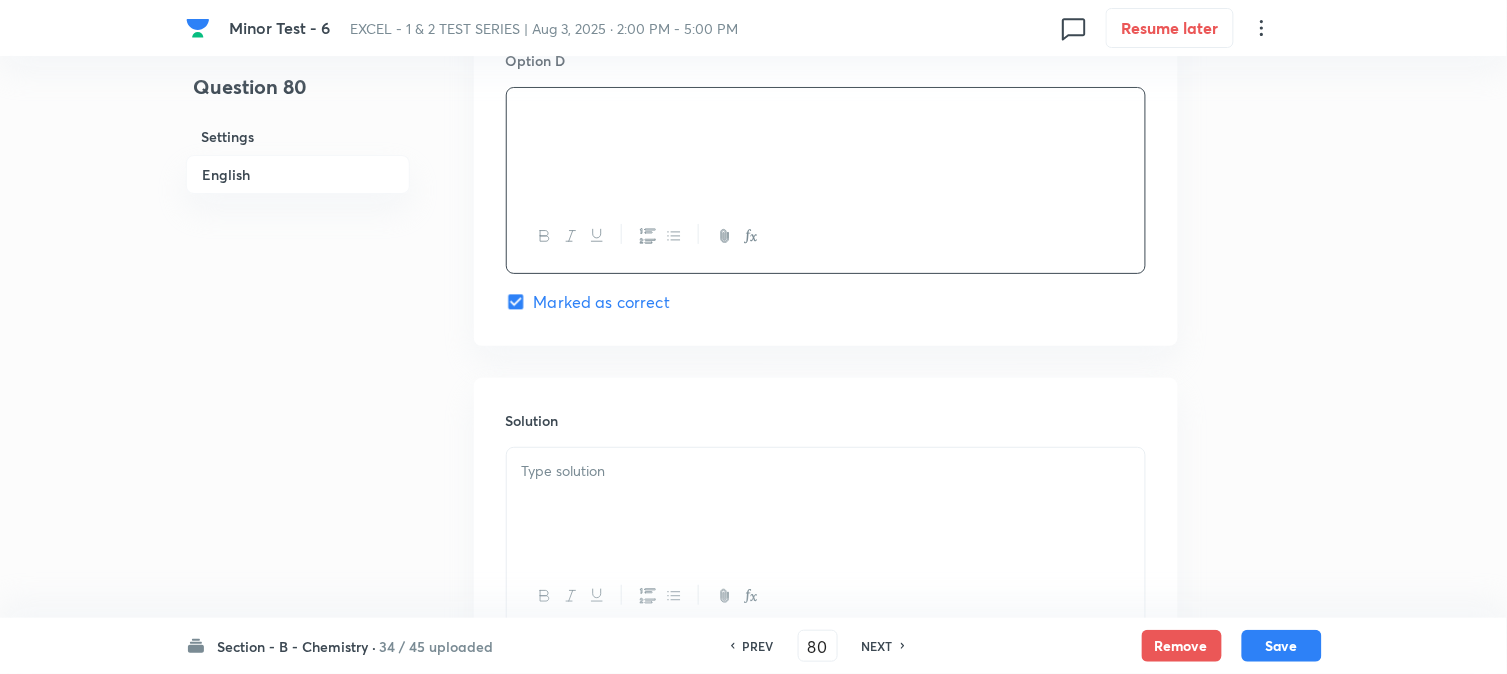 scroll, scrollTop: 2000, scrollLeft: 0, axis: vertical 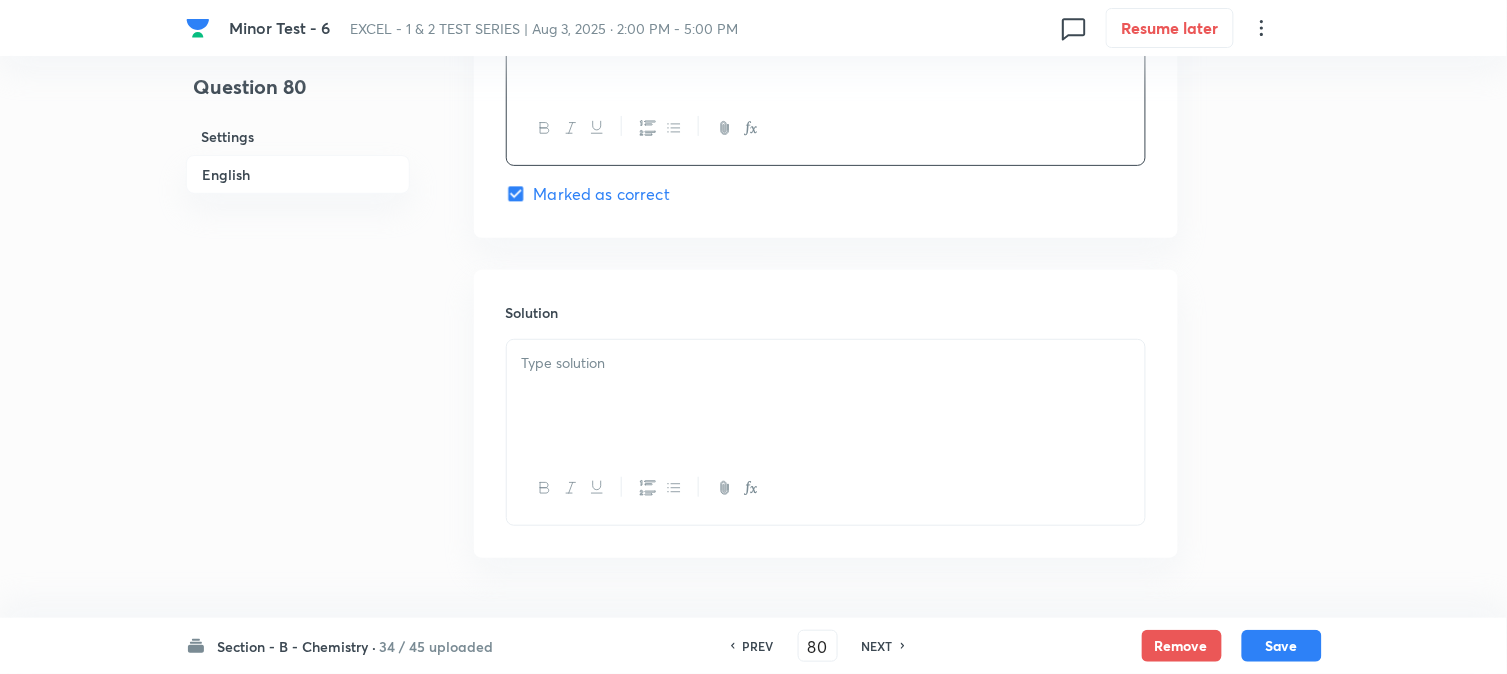 click at bounding box center (826, 488) 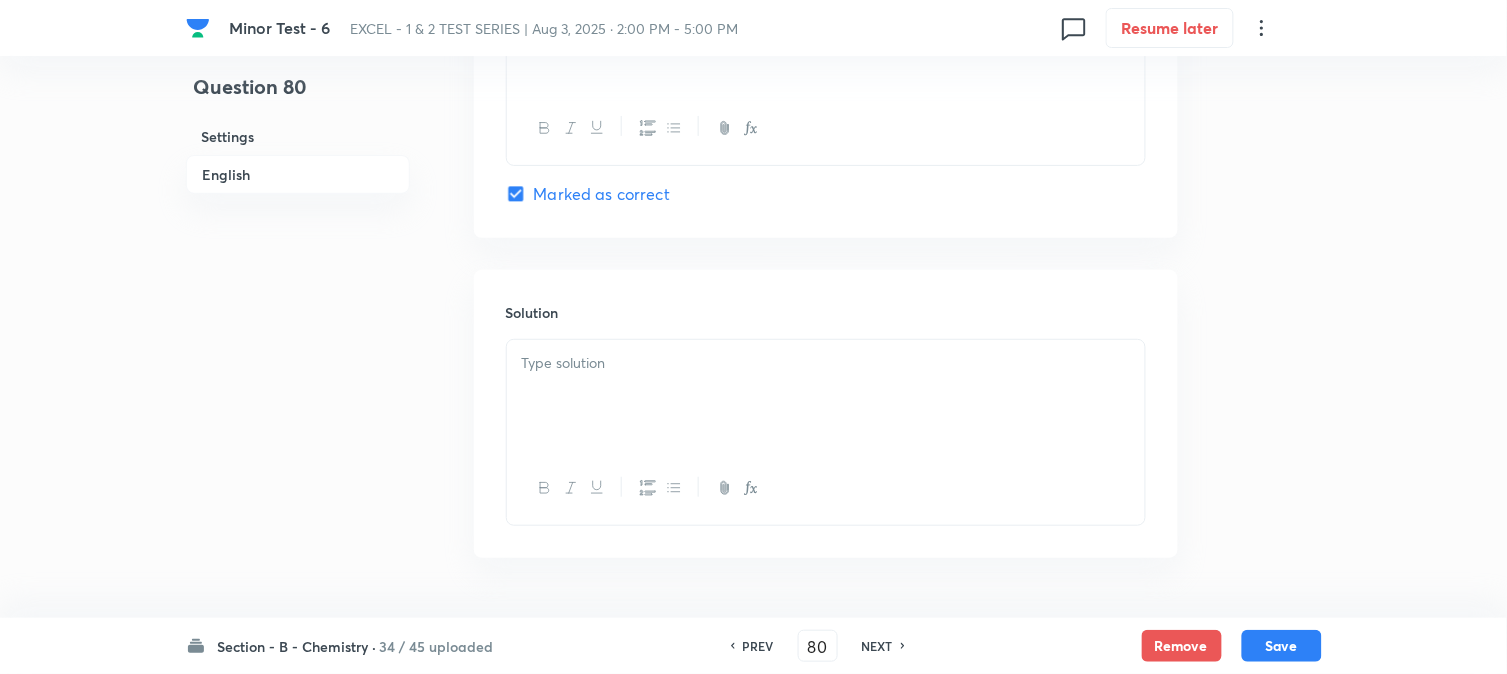 click at bounding box center [826, 396] 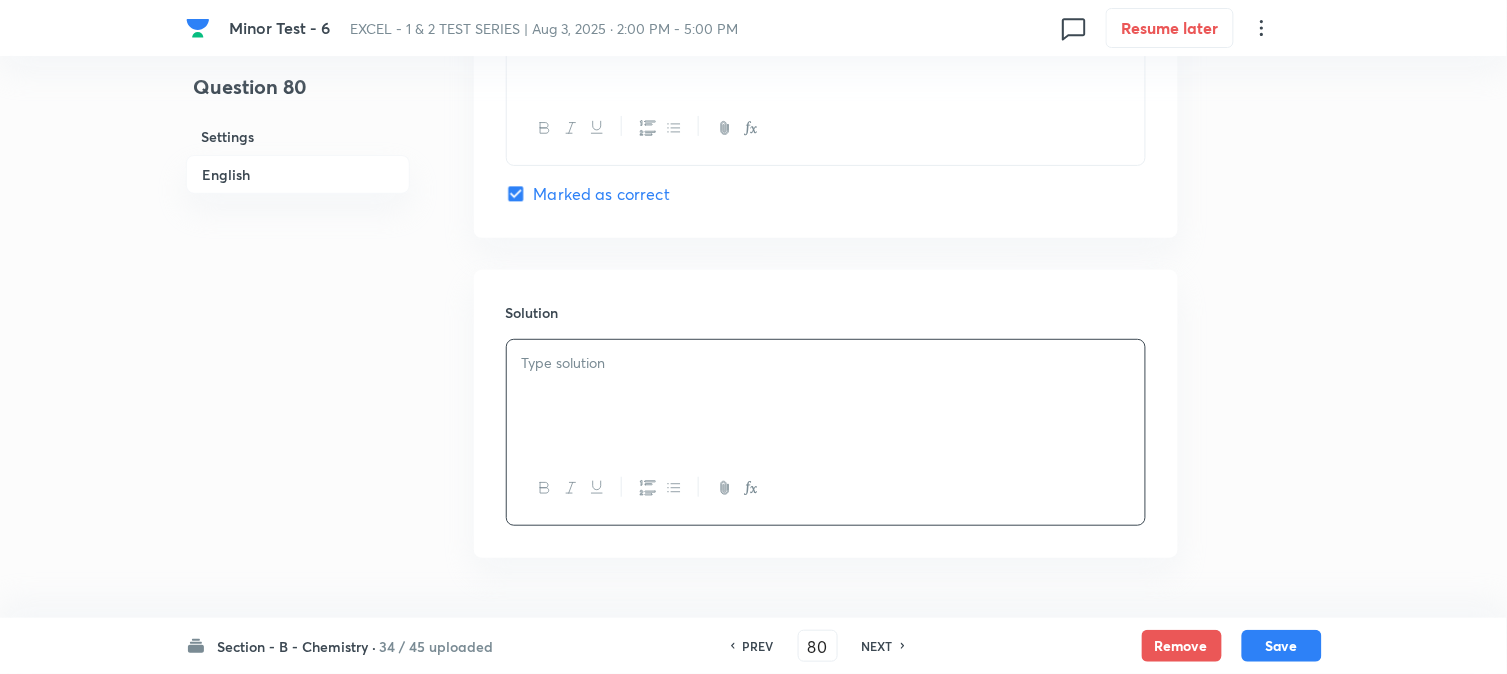 type 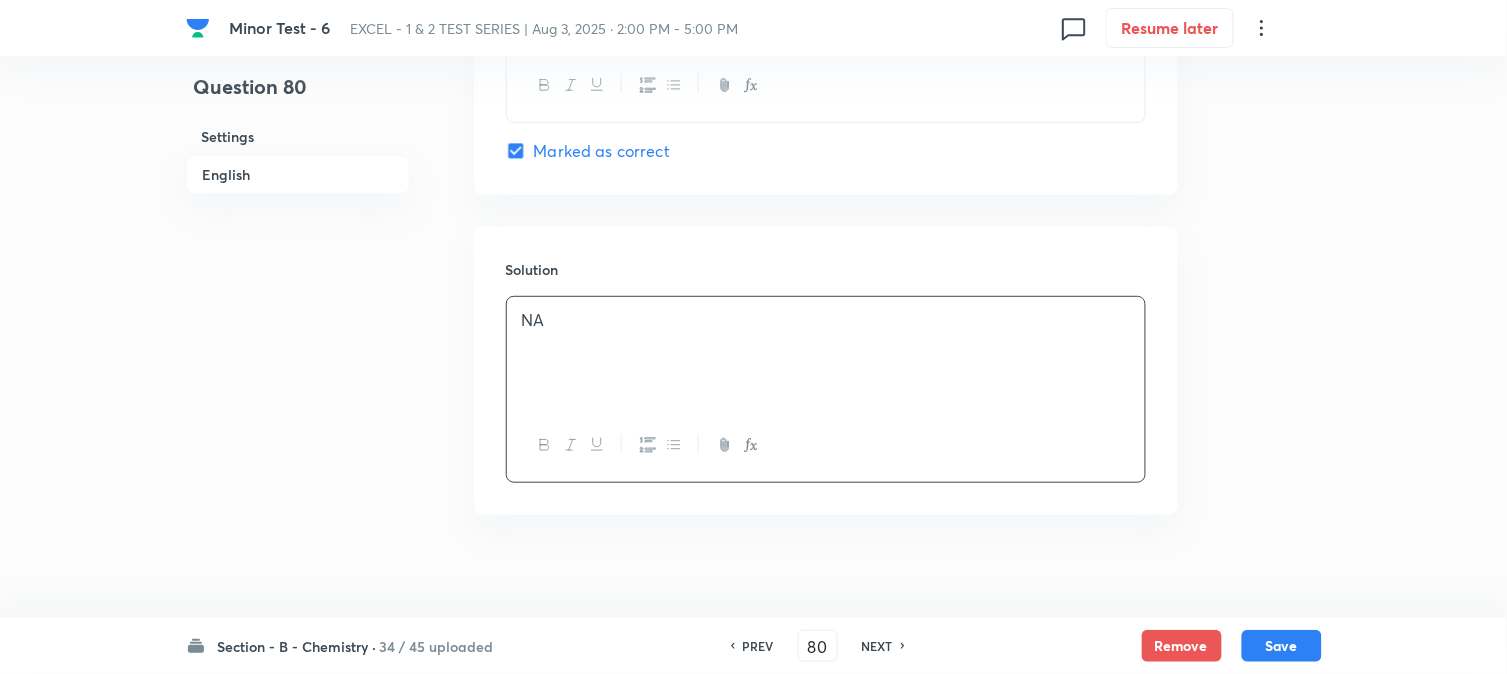 scroll, scrollTop: 2064, scrollLeft: 0, axis: vertical 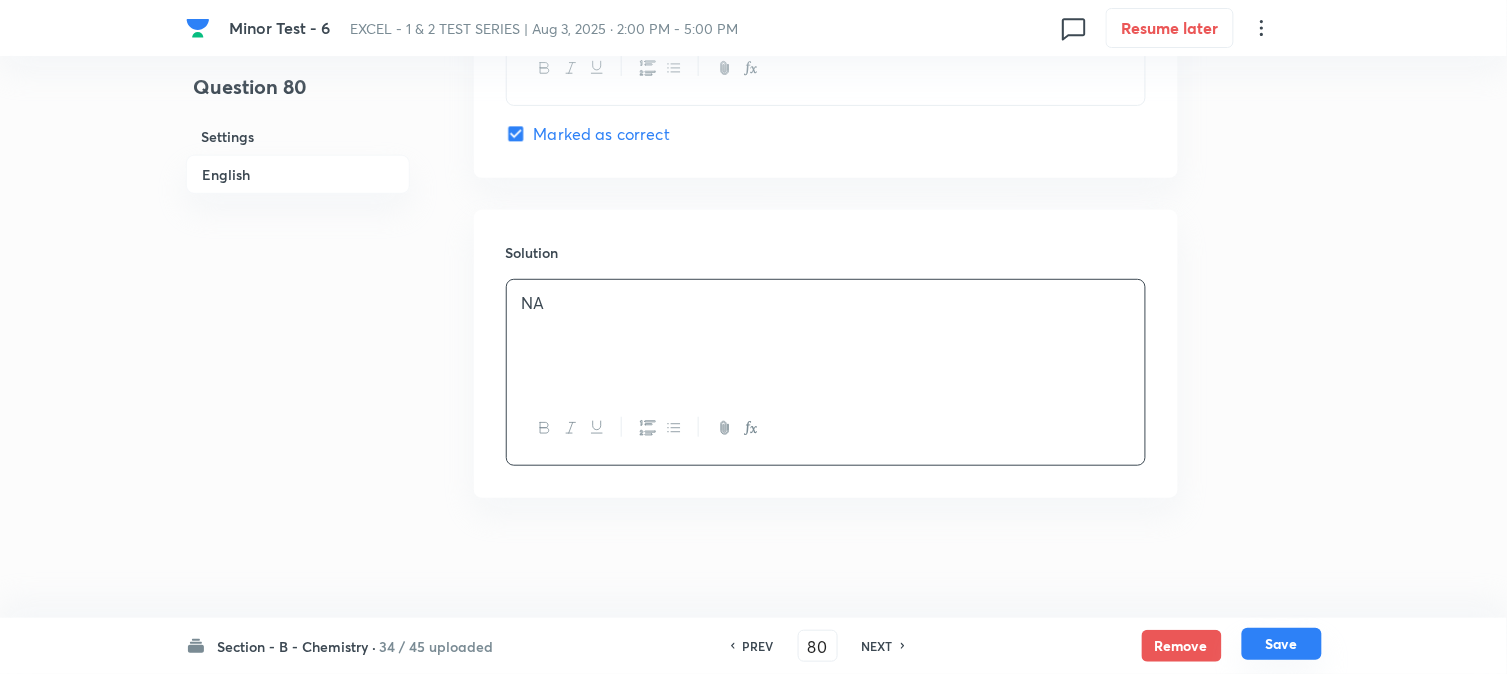 click on "Save" at bounding box center [1282, 644] 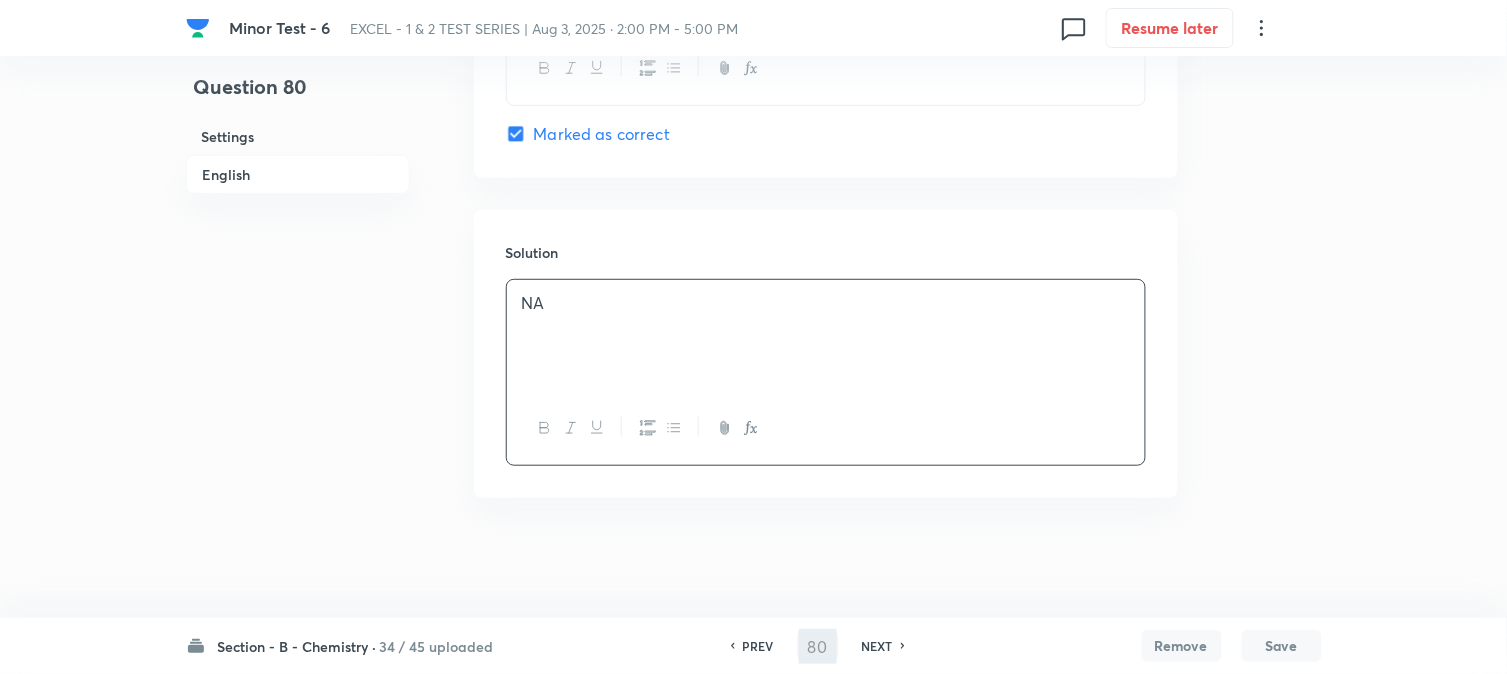 type on "81" 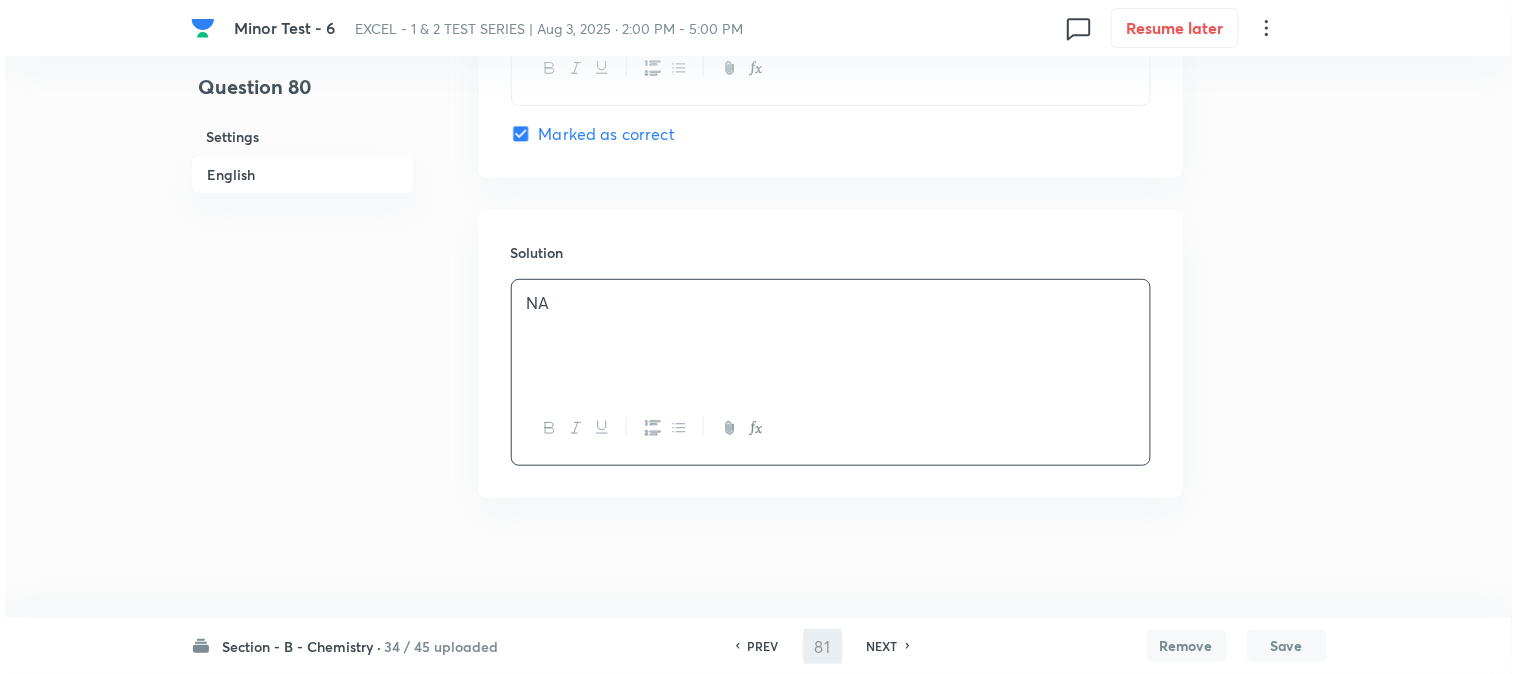 scroll, scrollTop: 0, scrollLeft: 0, axis: both 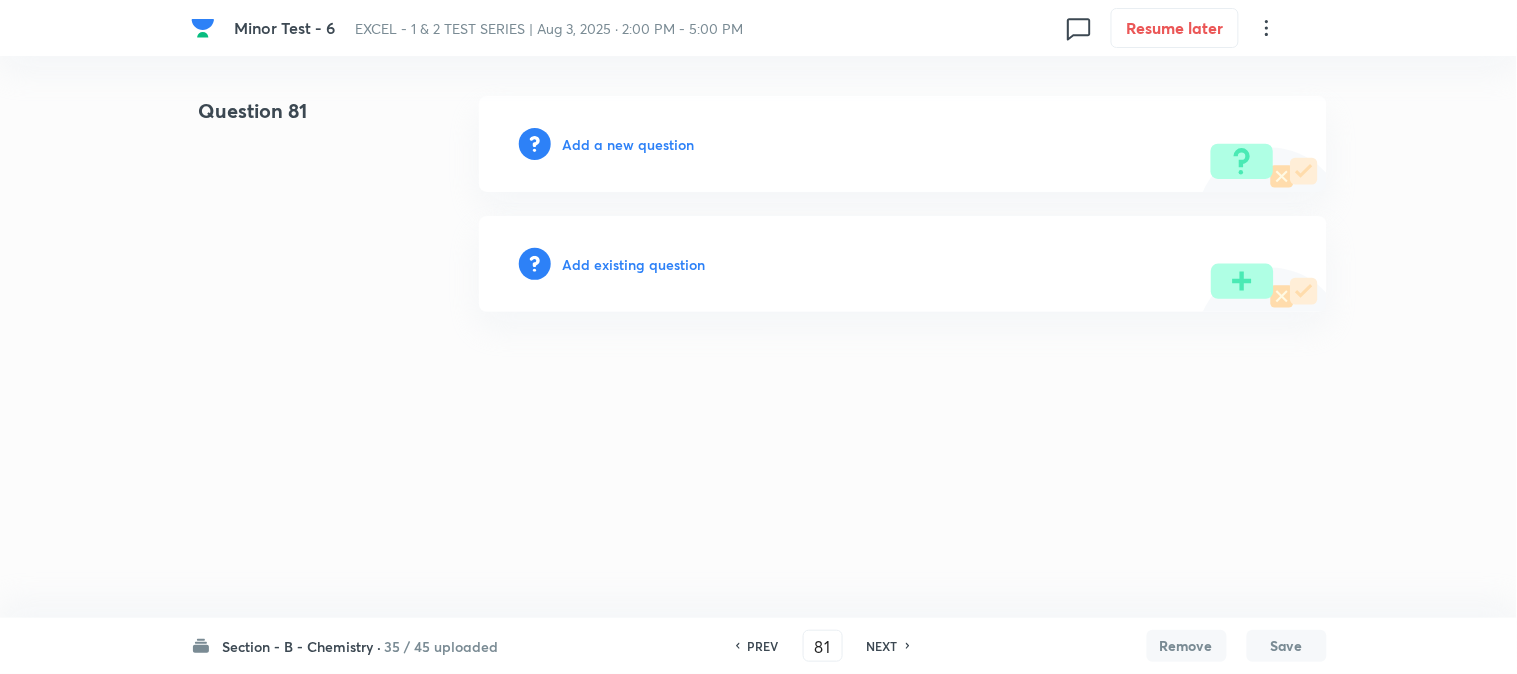 click on "Add a new question" at bounding box center (629, 144) 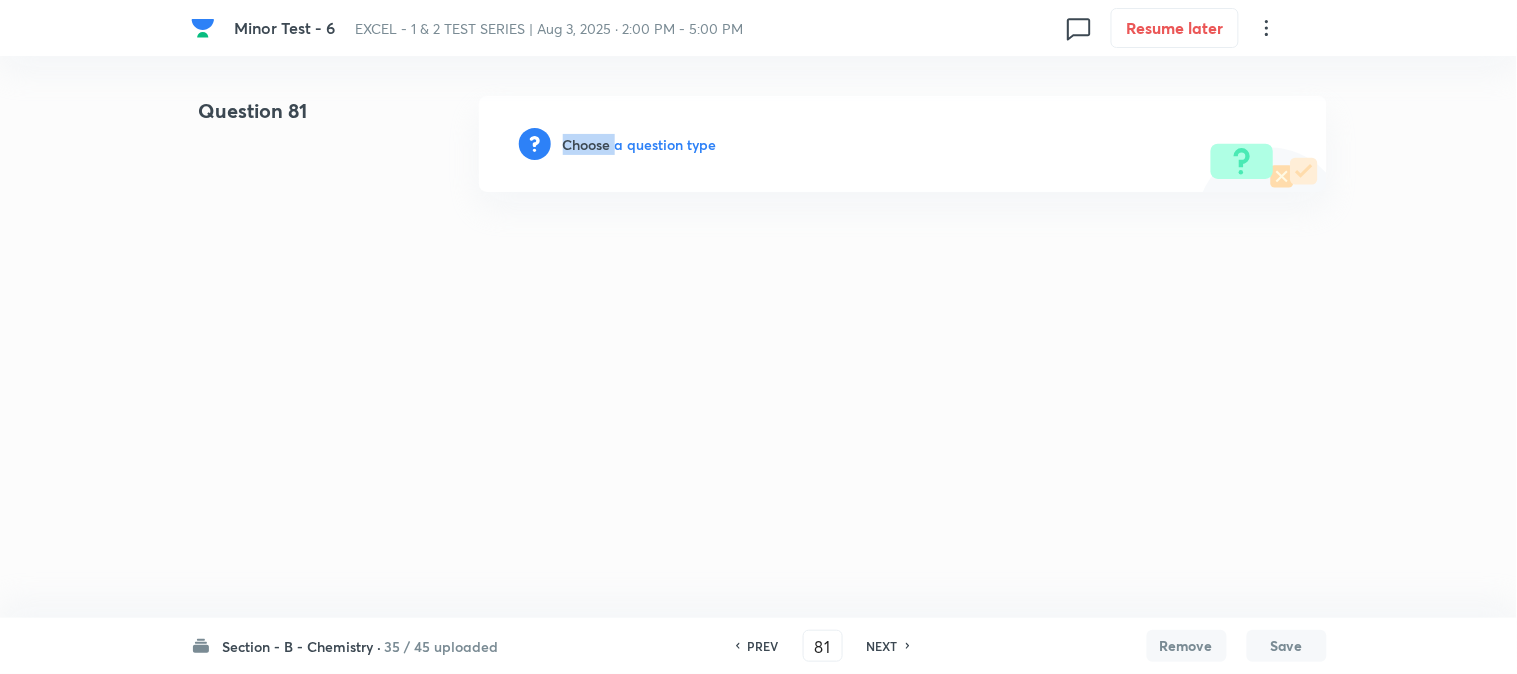 click on "Choose a question type" at bounding box center (640, 144) 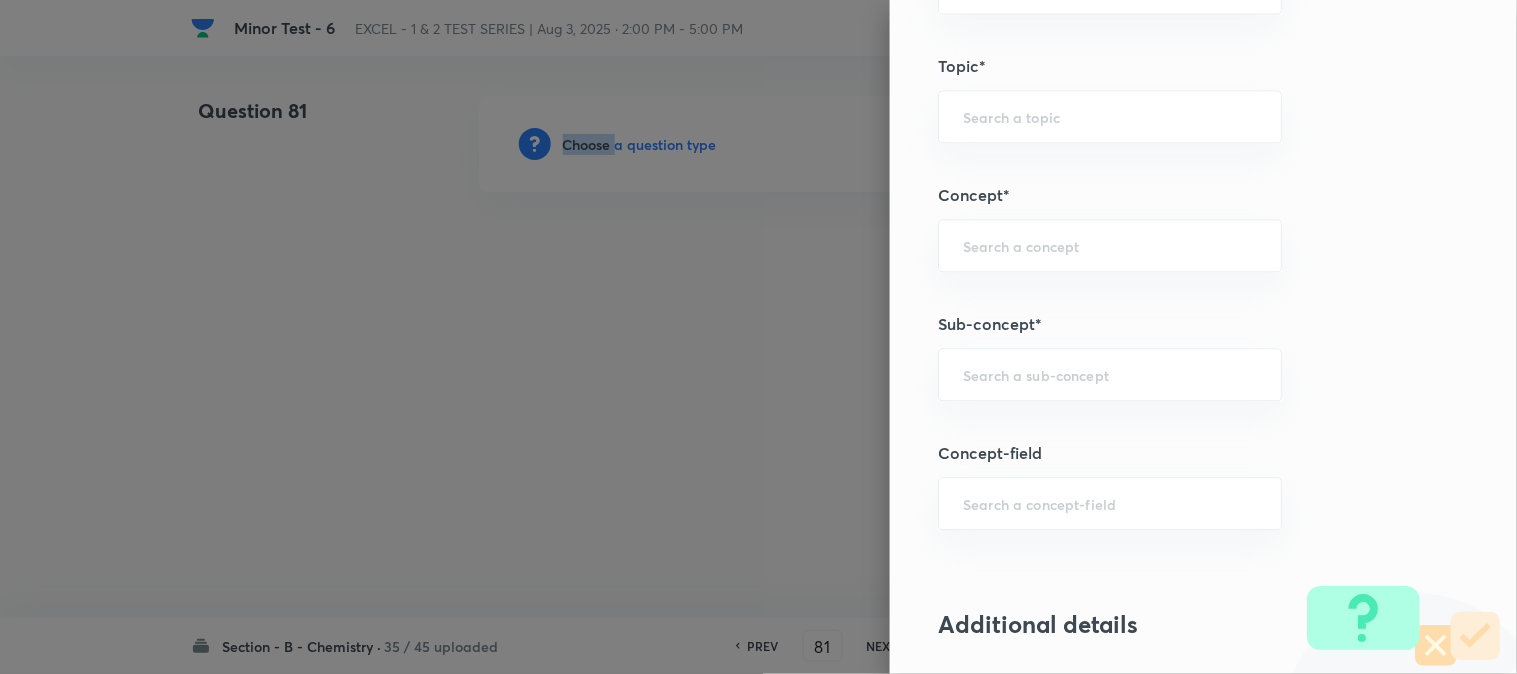 scroll, scrollTop: 1222, scrollLeft: 0, axis: vertical 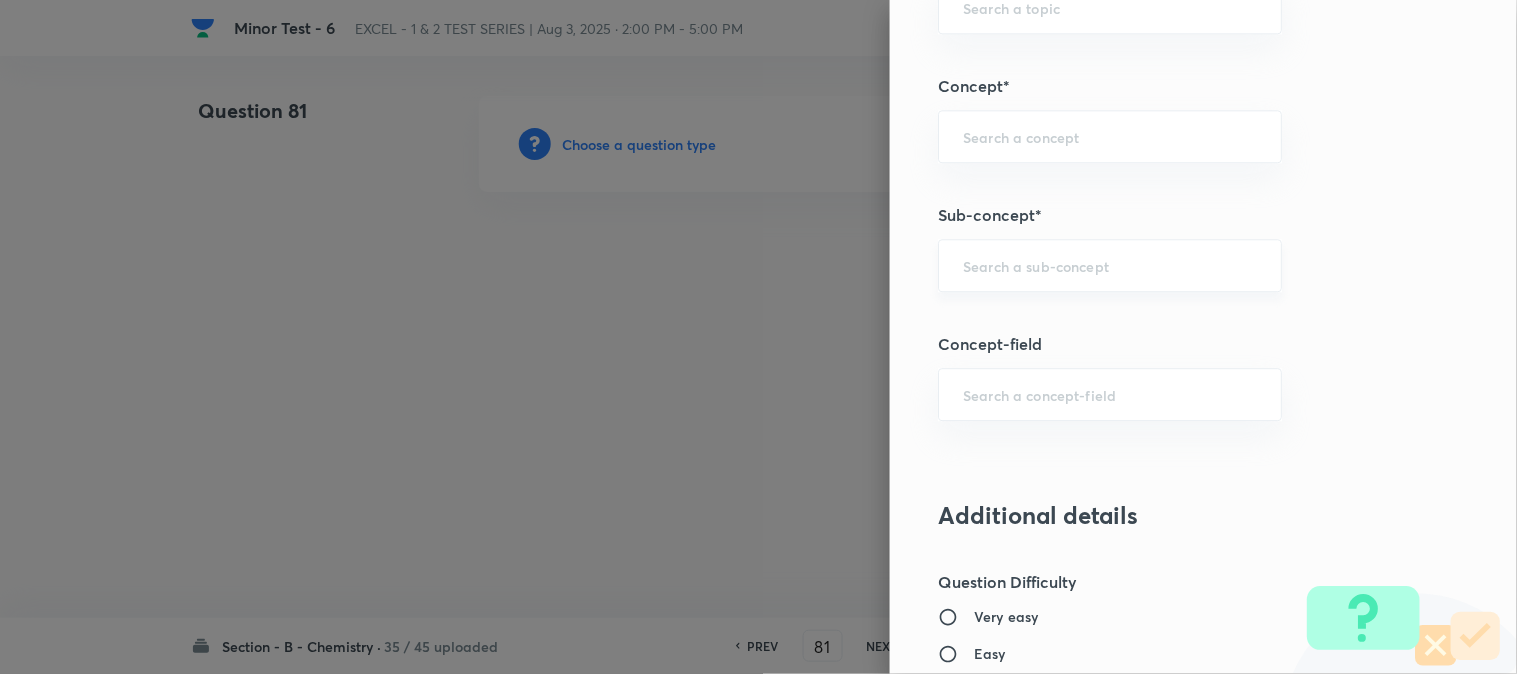 click at bounding box center (1110, 265) 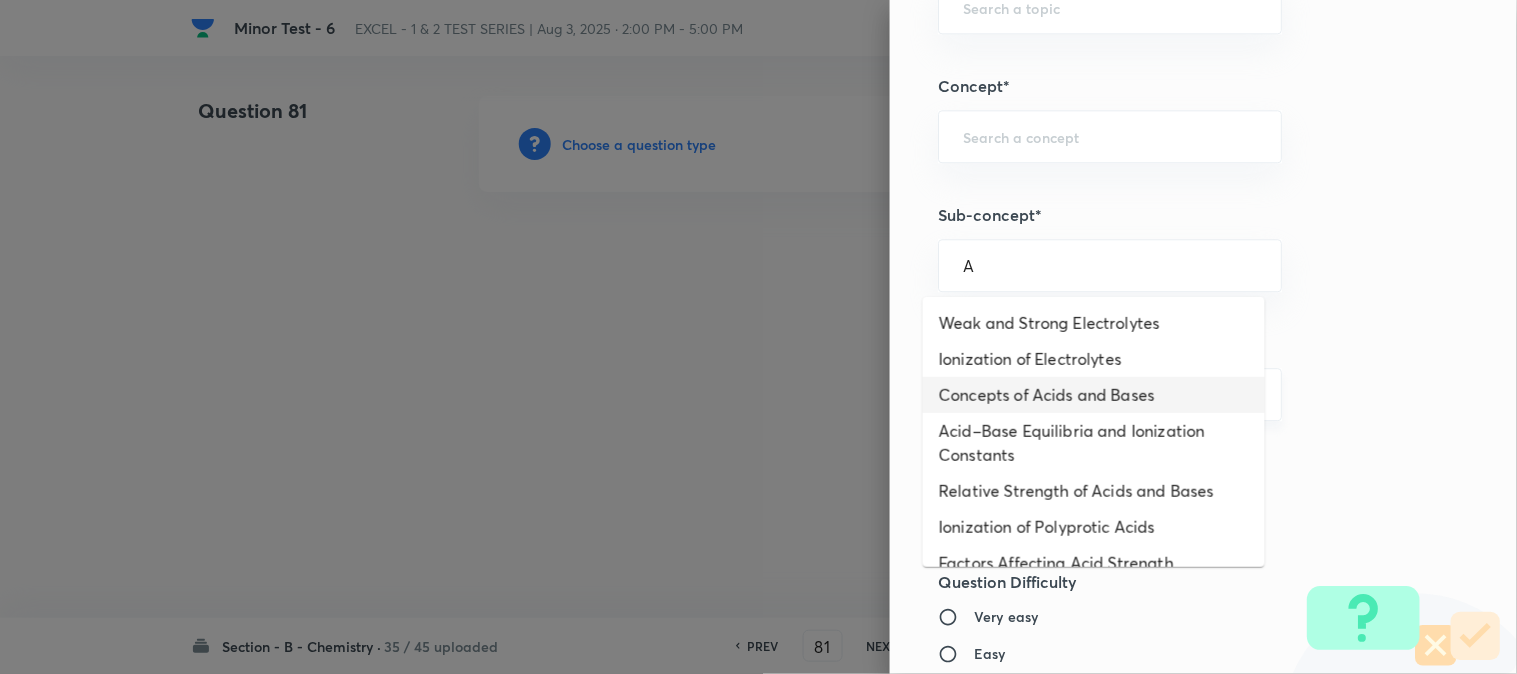 click on "Concepts of Acids and Bases" at bounding box center [1094, 395] 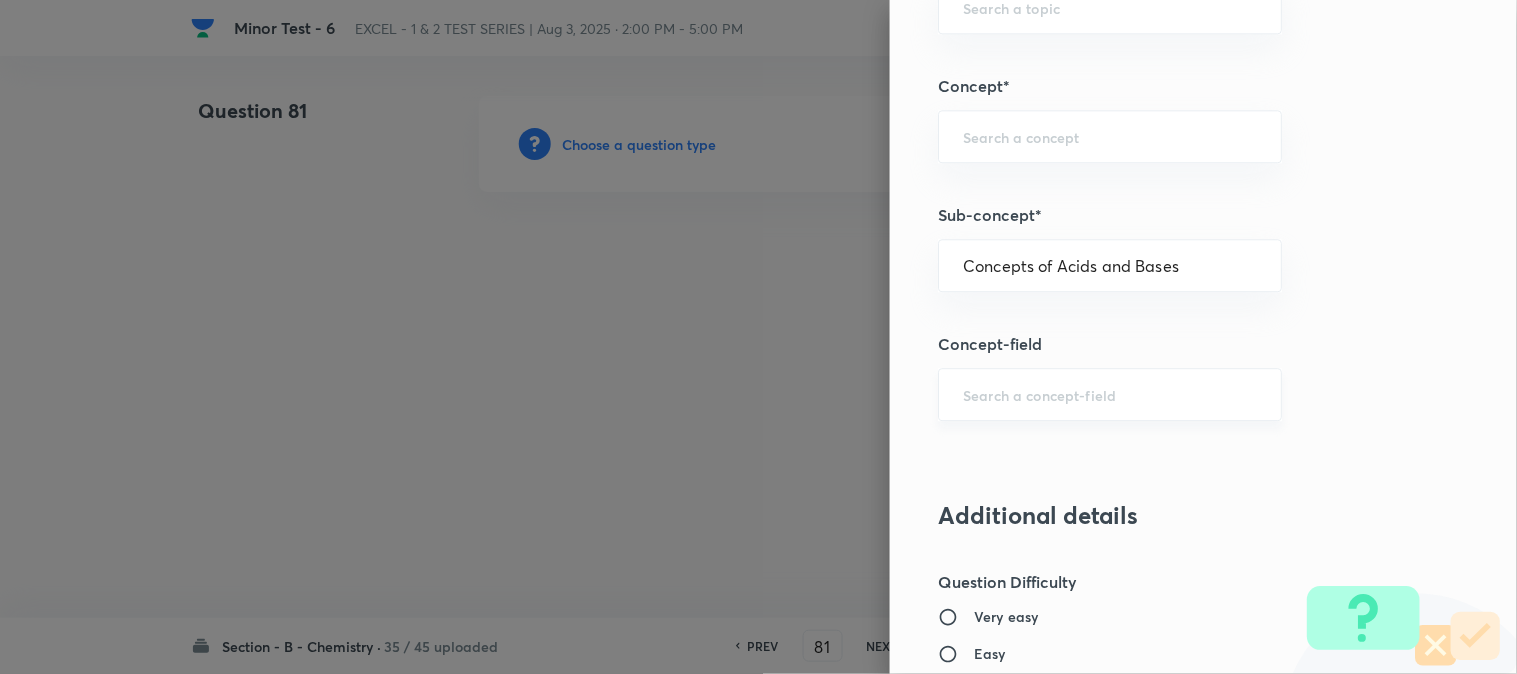 type on "Chemistry" 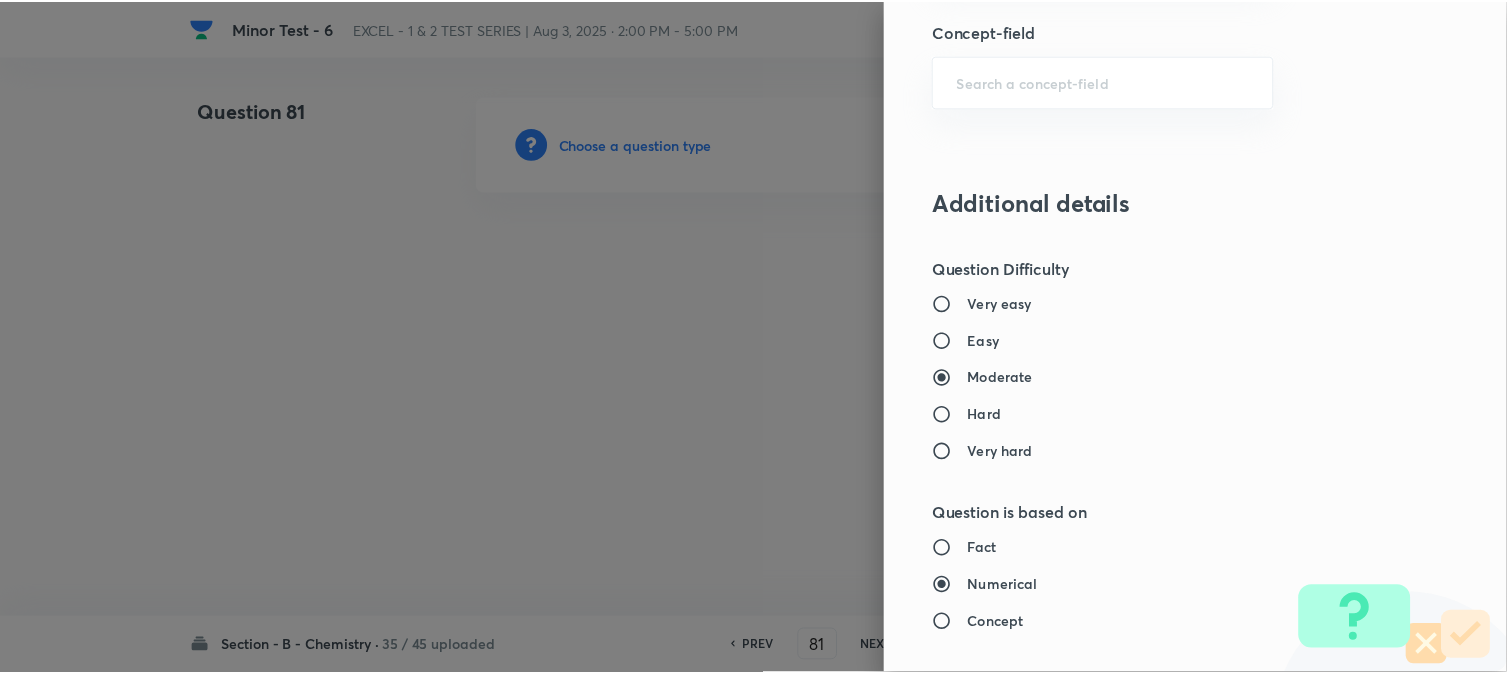 scroll, scrollTop: 2111, scrollLeft: 0, axis: vertical 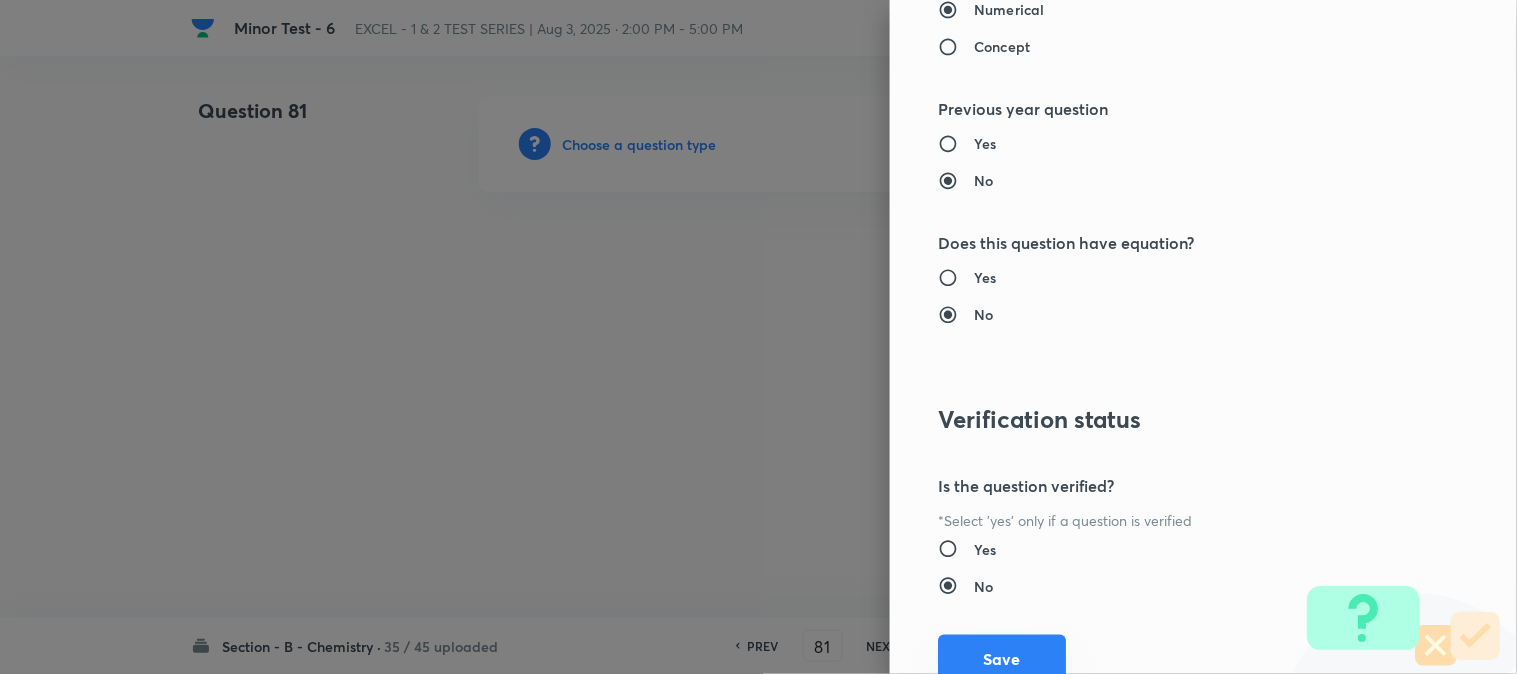 click on "Save" at bounding box center [1002, 659] 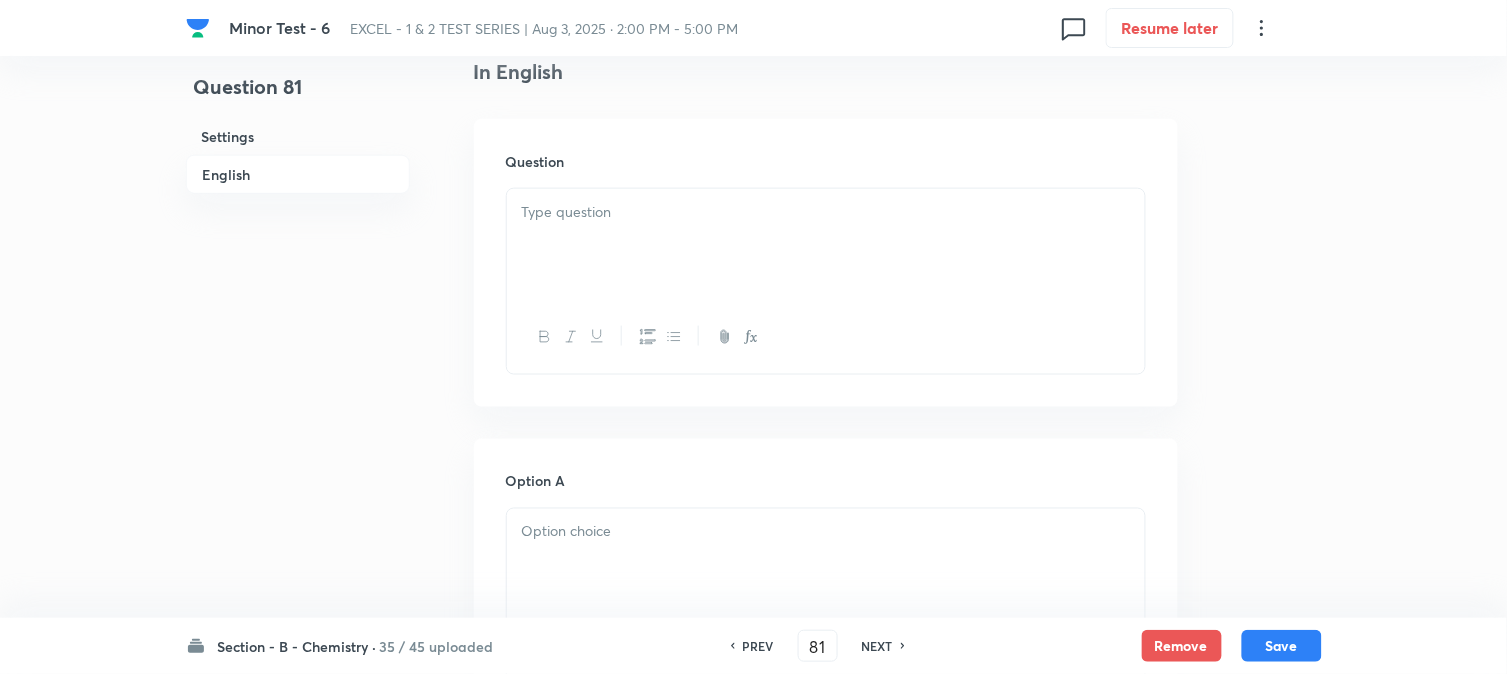 scroll, scrollTop: 555, scrollLeft: 0, axis: vertical 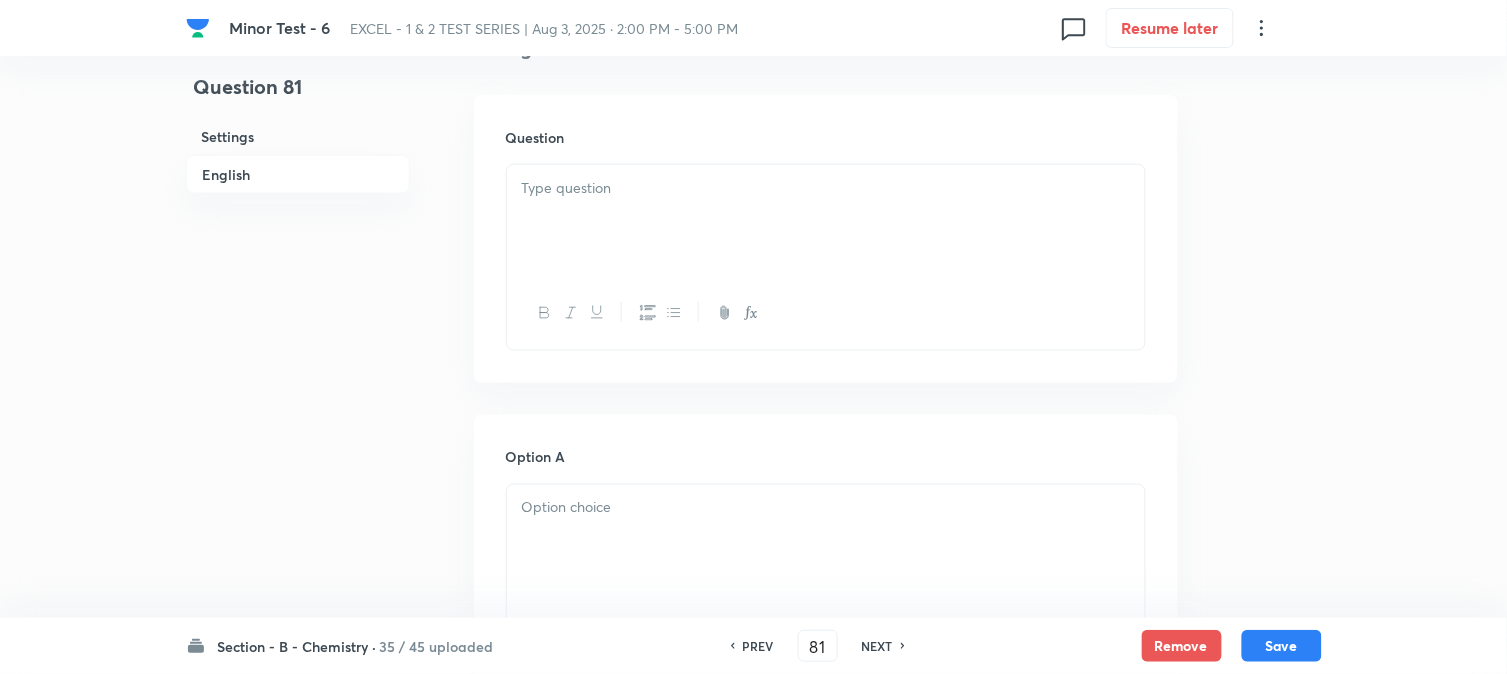 click at bounding box center (826, 221) 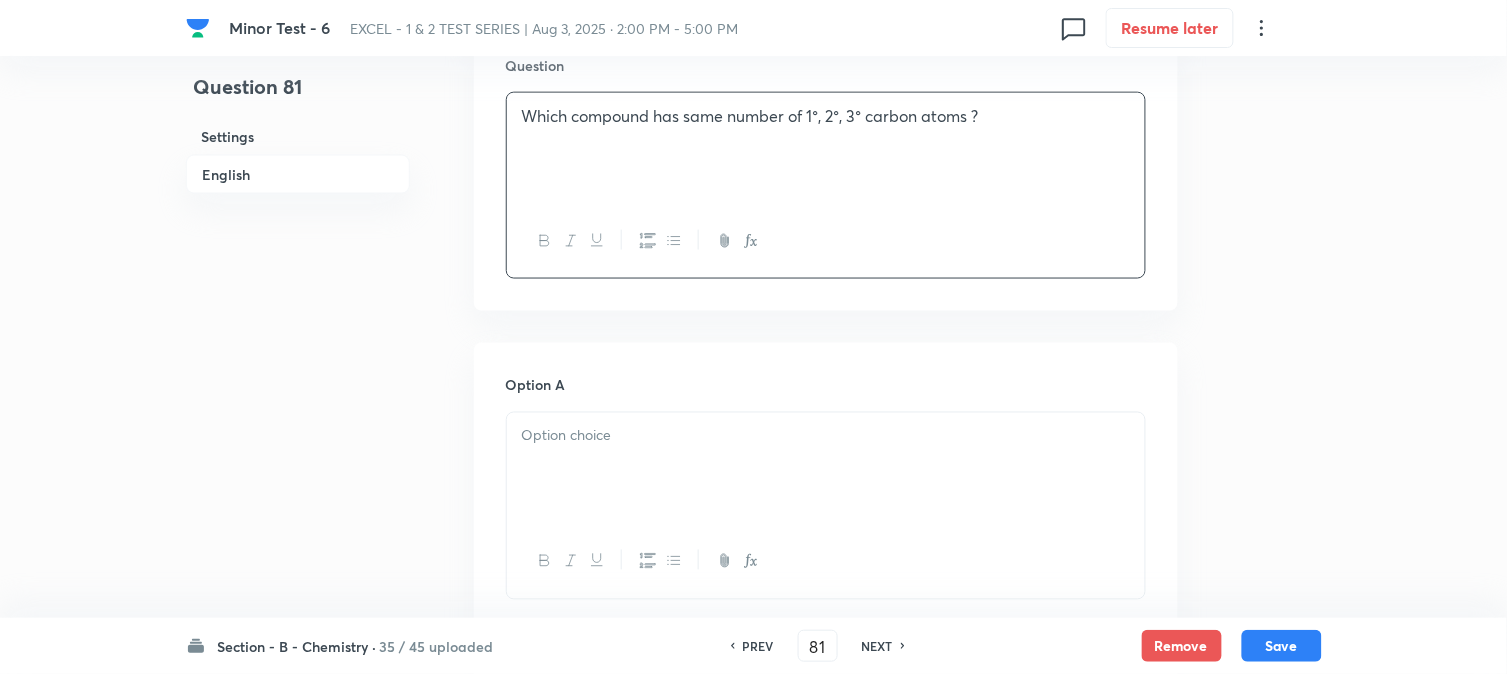scroll, scrollTop: 666, scrollLeft: 0, axis: vertical 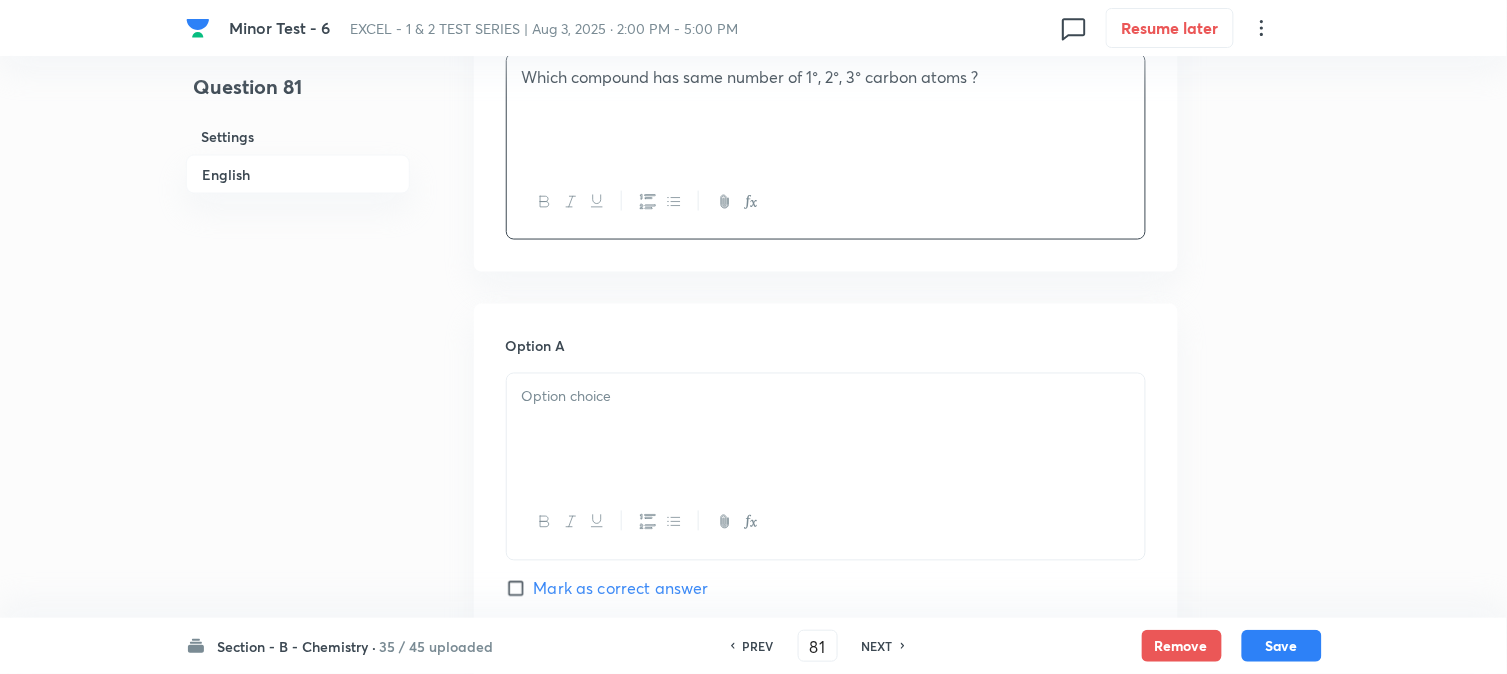 click at bounding box center (826, 430) 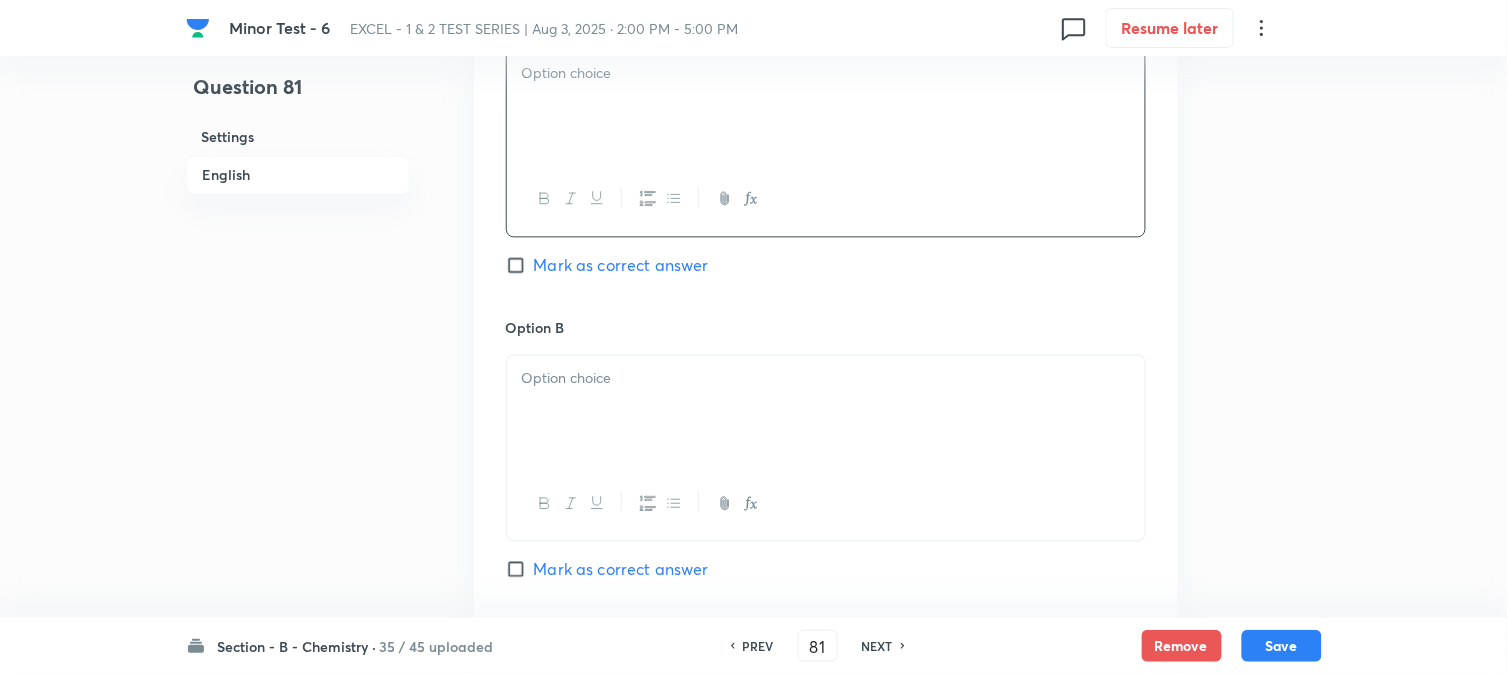scroll, scrollTop: 1000, scrollLeft: 0, axis: vertical 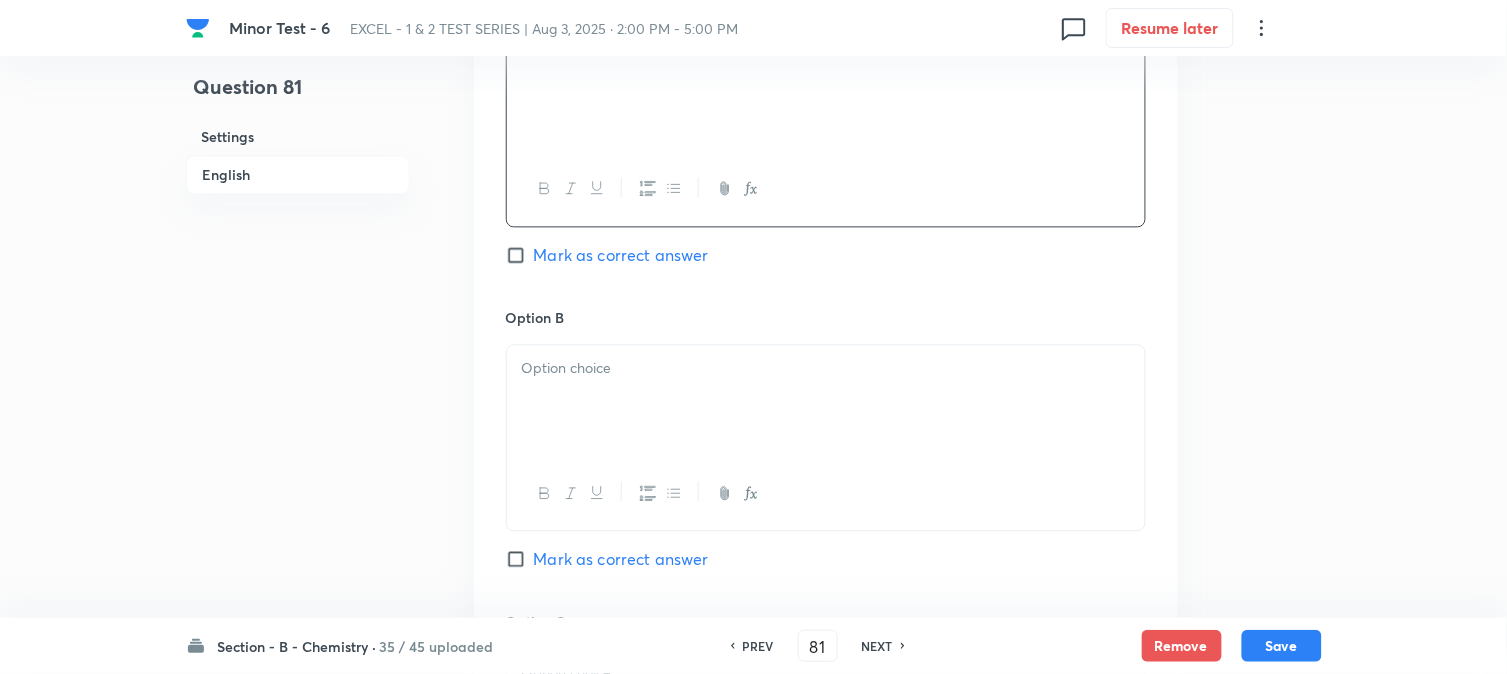 click at bounding box center [826, 401] 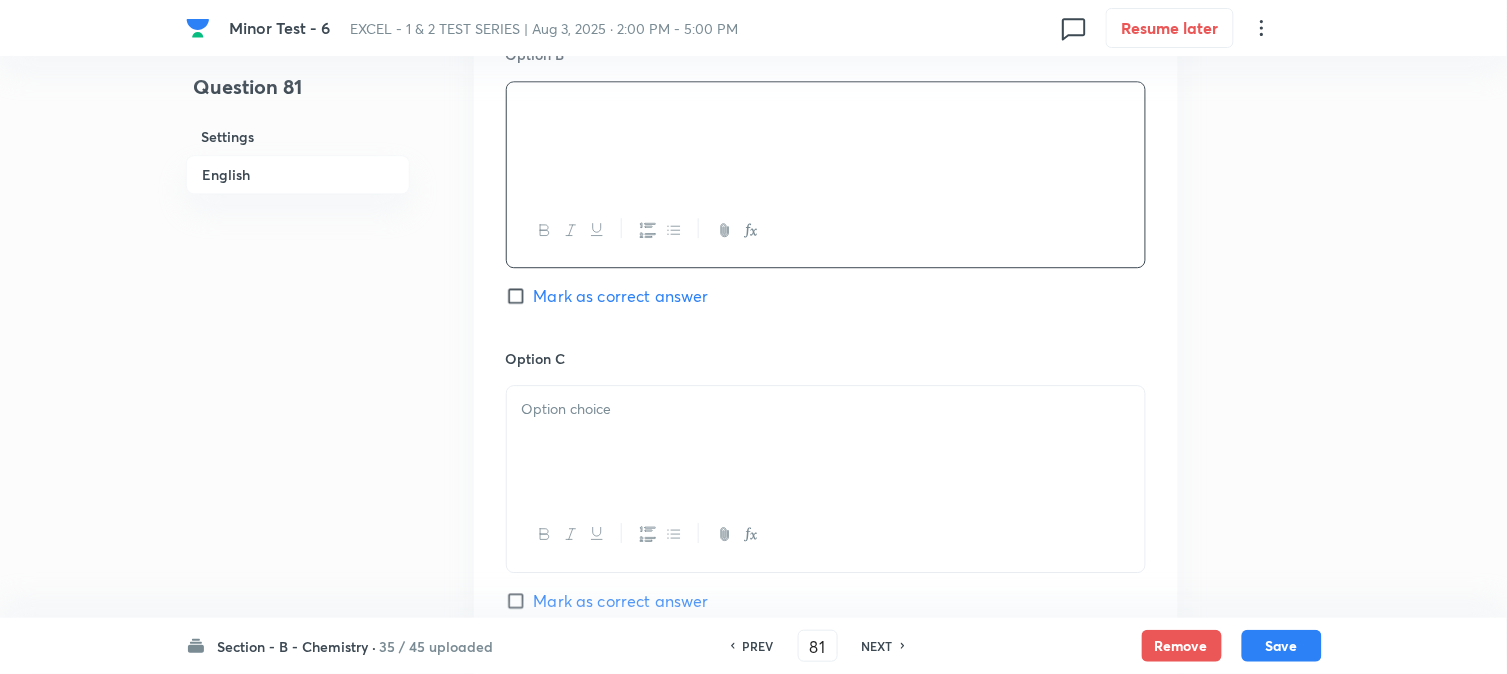 scroll, scrollTop: 1333, scrollLeft: 0, axis: vertical 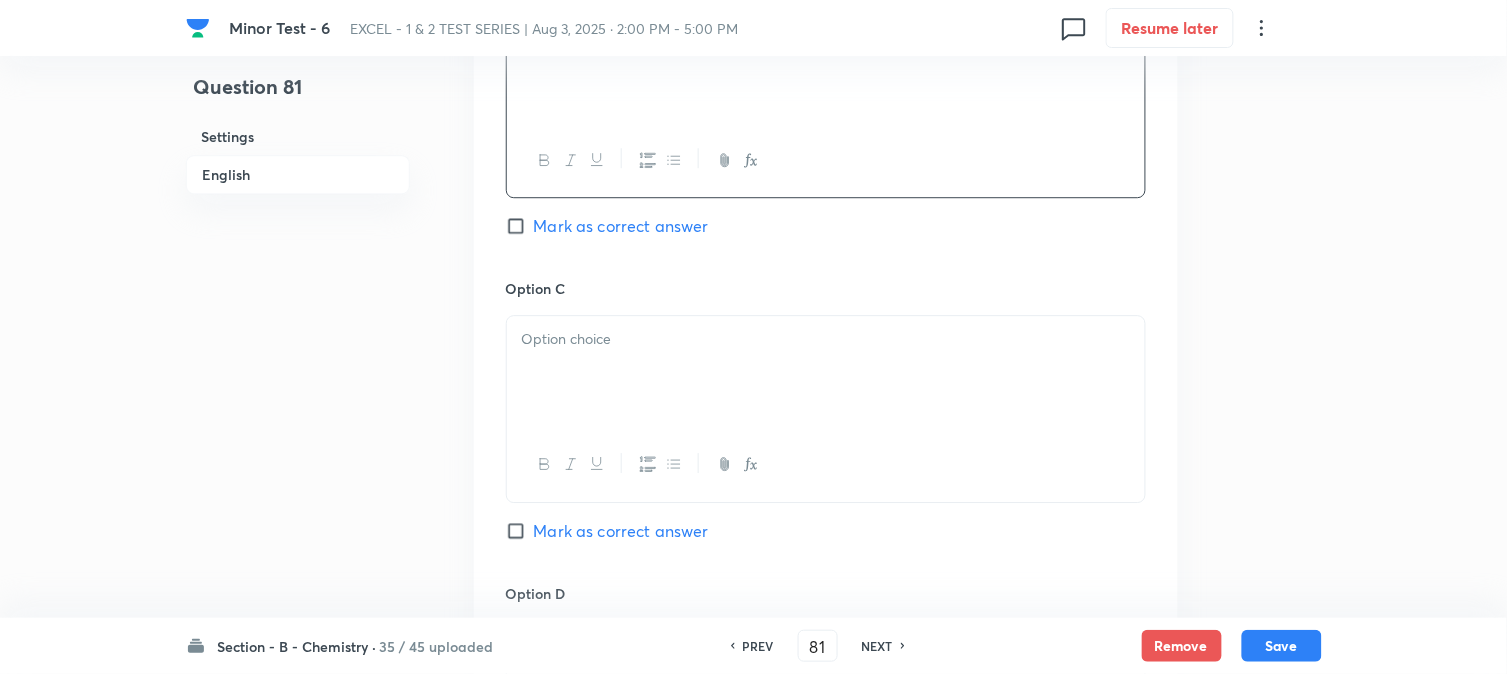 click at bounding box center (826, 339) 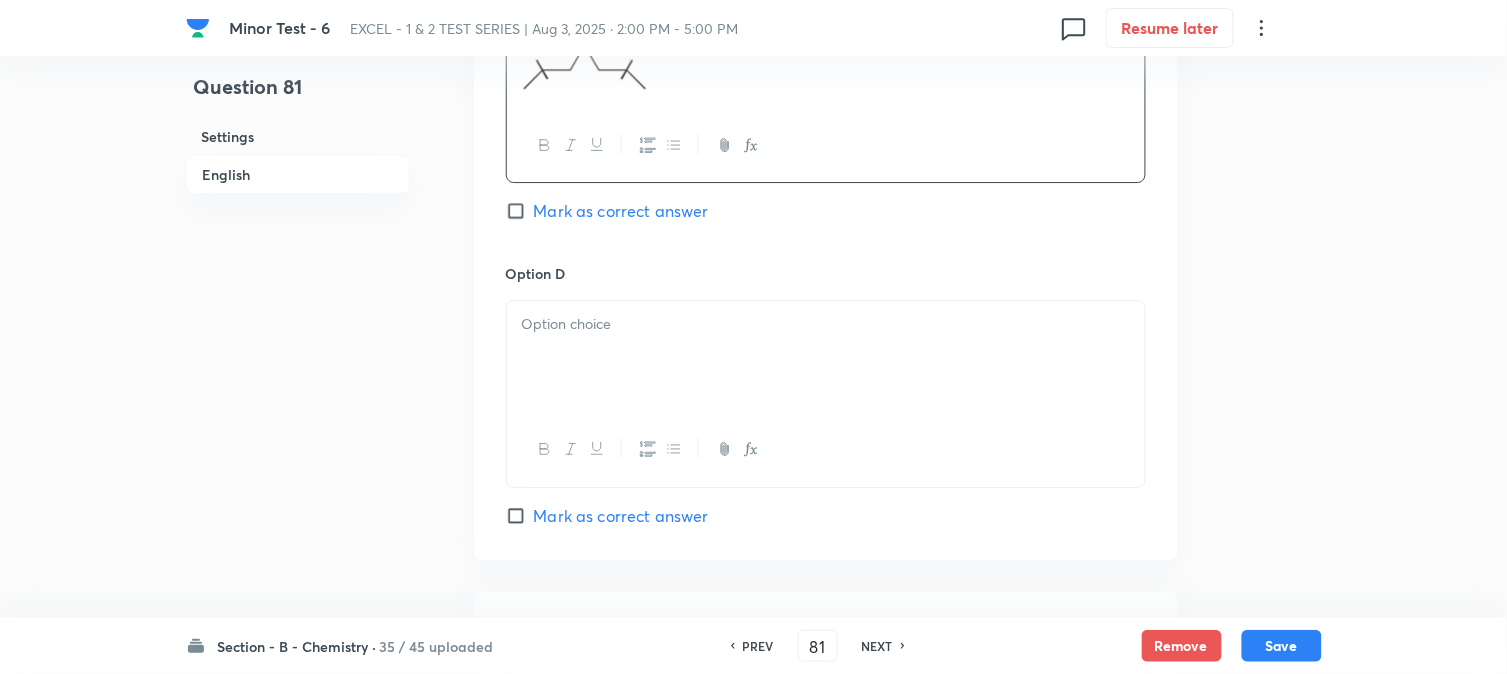 scroll, scrollTop: 1777, scrollLeft: 0, axis: vertical 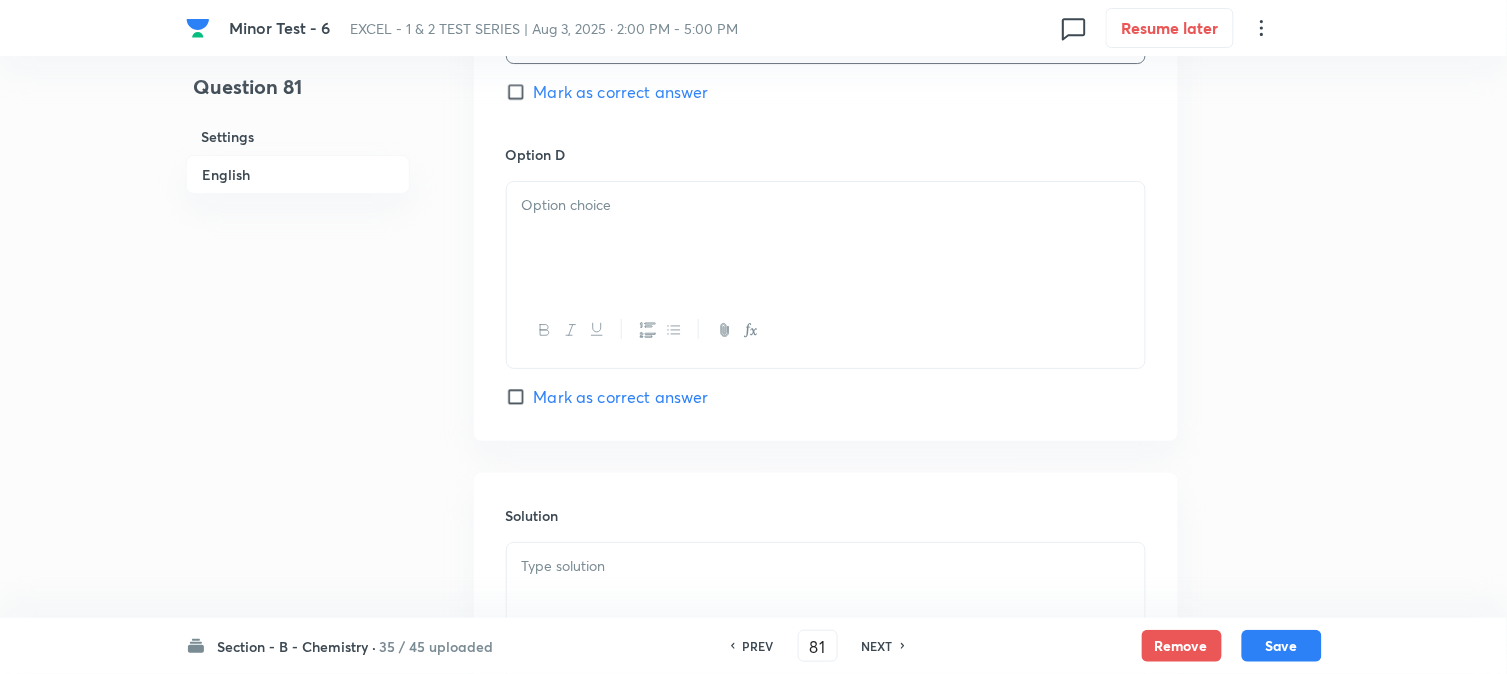 click at bounding box center (826, 238) 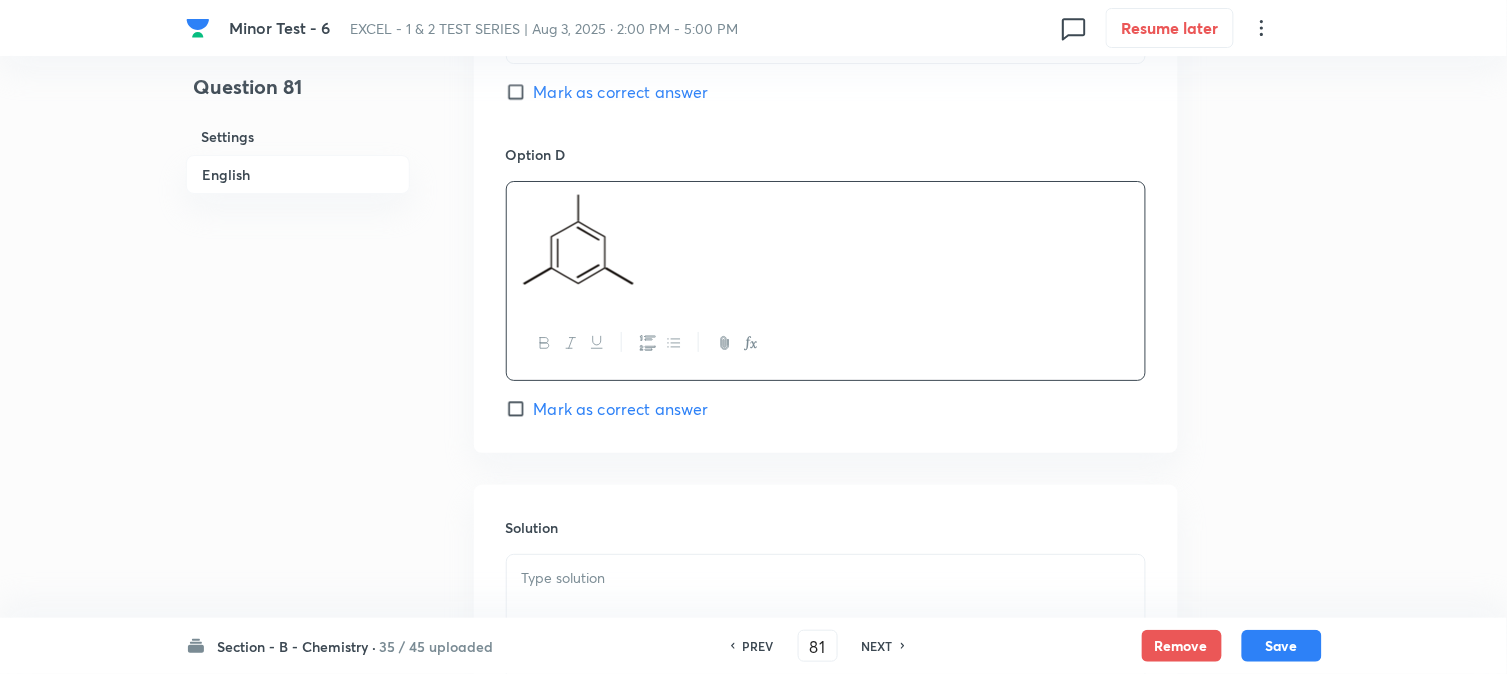 click on "Mark as correct answer" at bounding box center (621, 409) 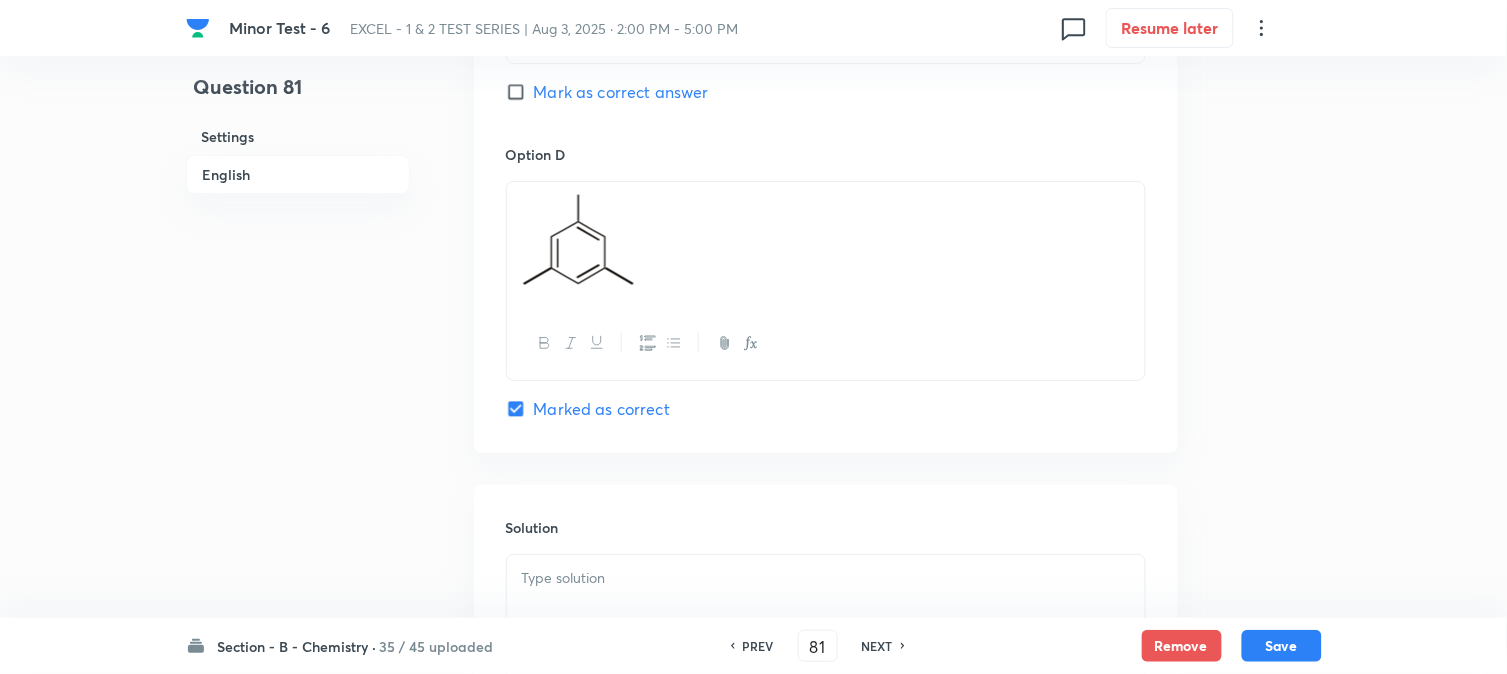 scroll, scrollTop: 2087, scrollLeft: 0, axis: vertical 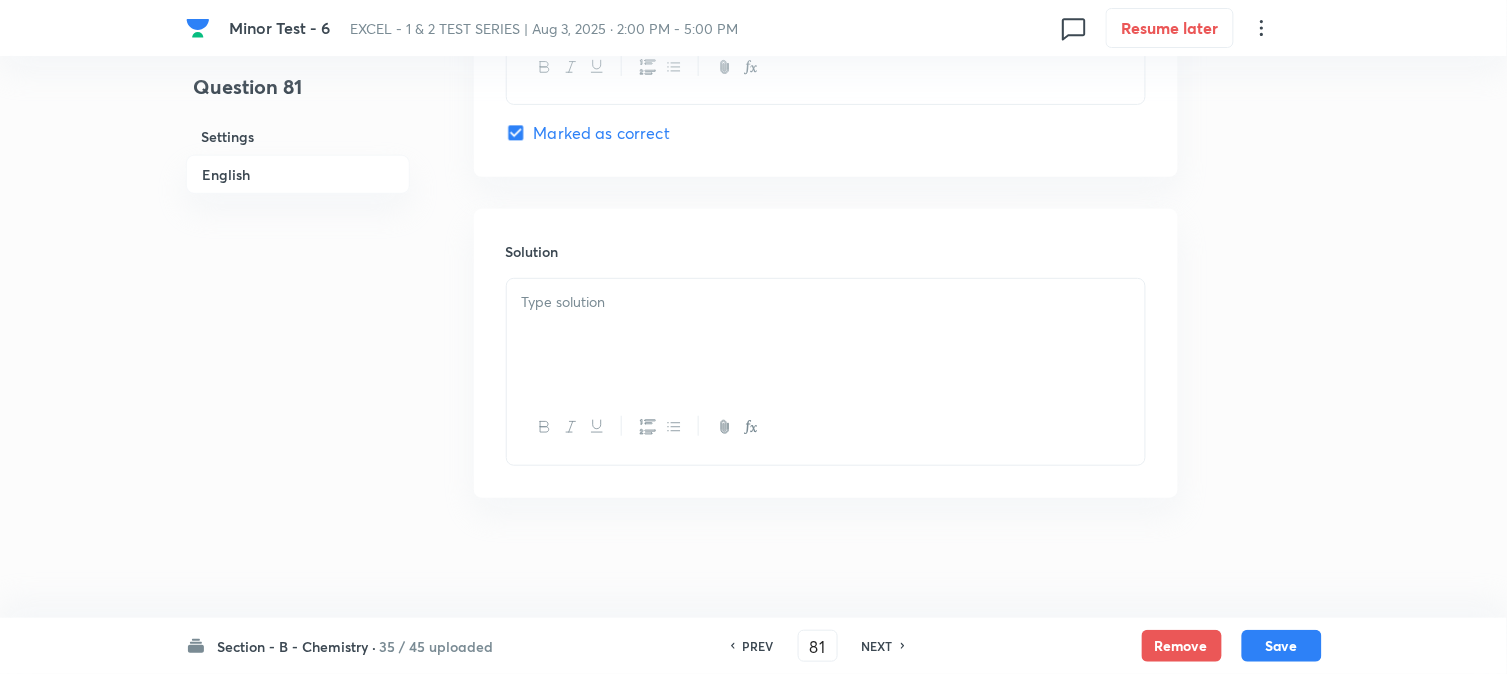 click at bounding box center (826, 302) 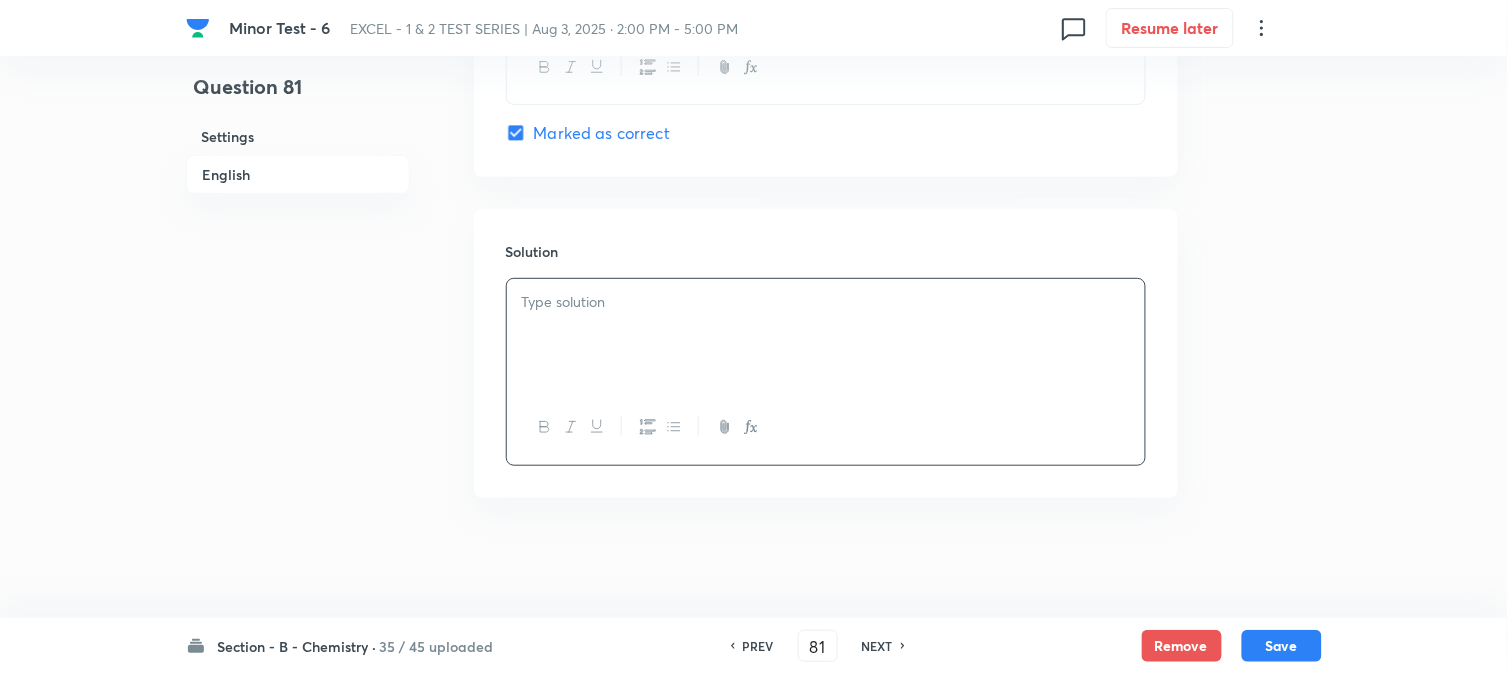type 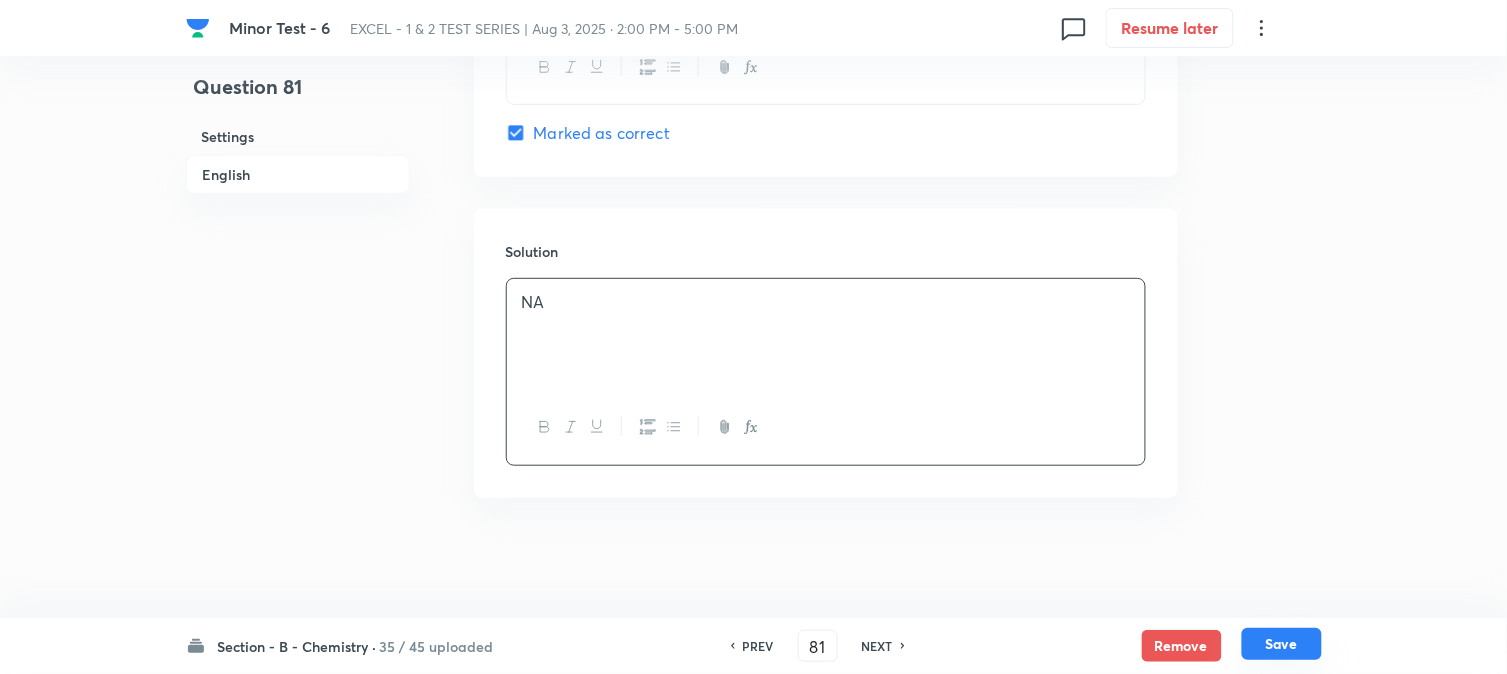 click on "Save" at bounding box center (1282, 644) 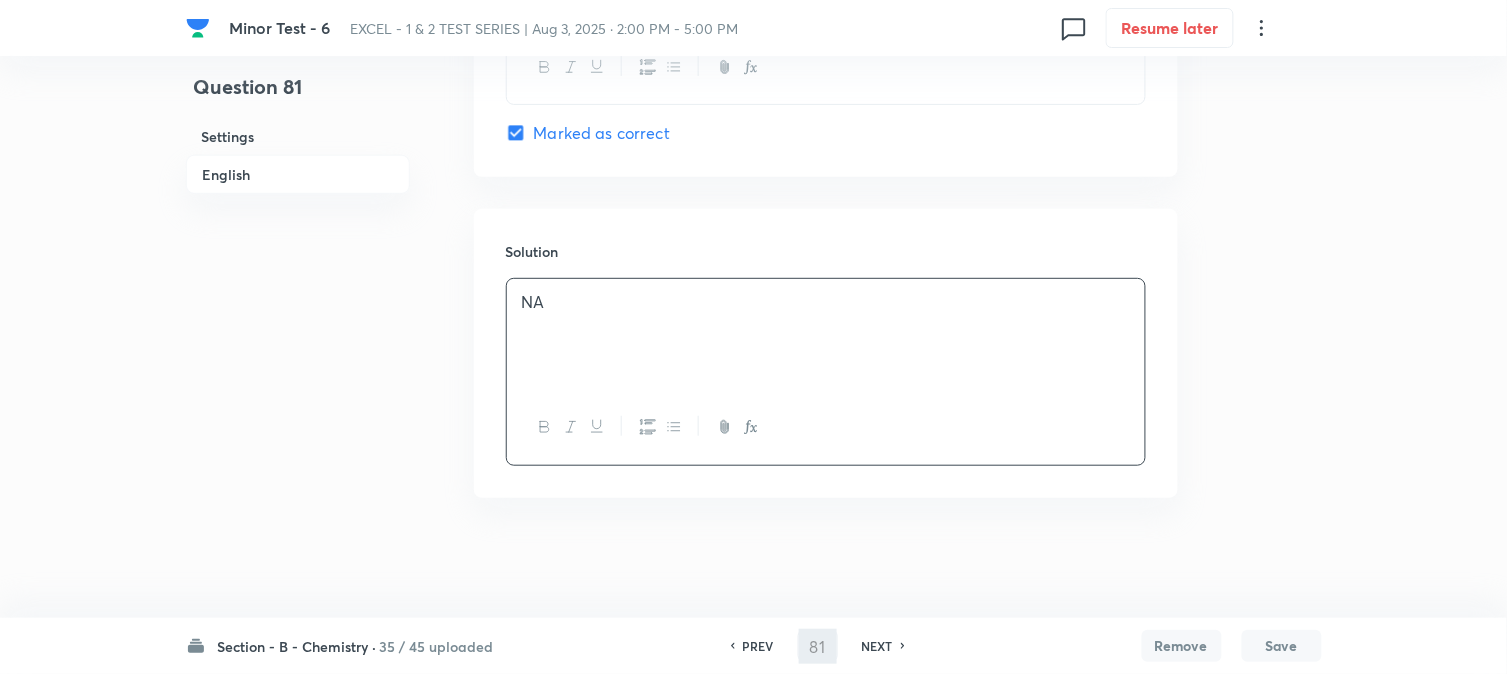 type on "82" 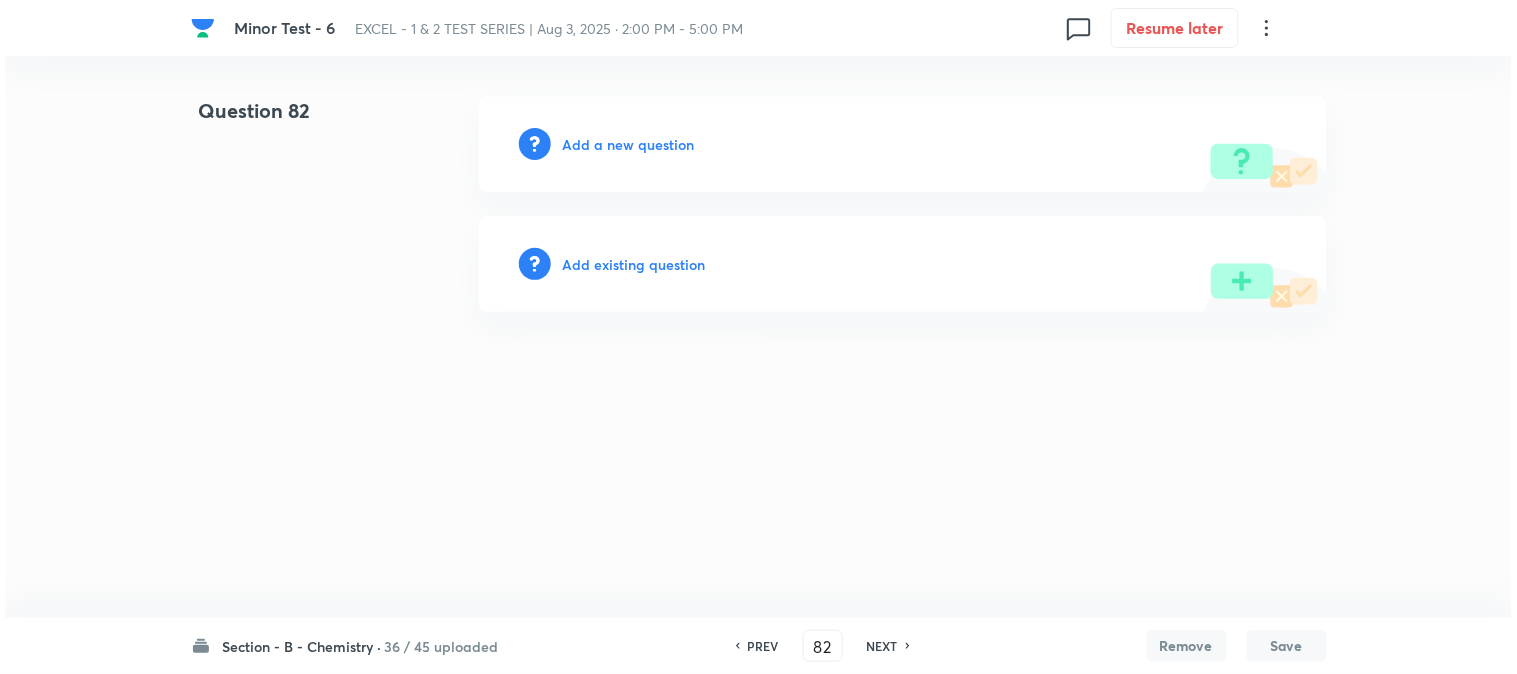 scroll, scrollTop: 0, scrollLeft: 0, axis: both 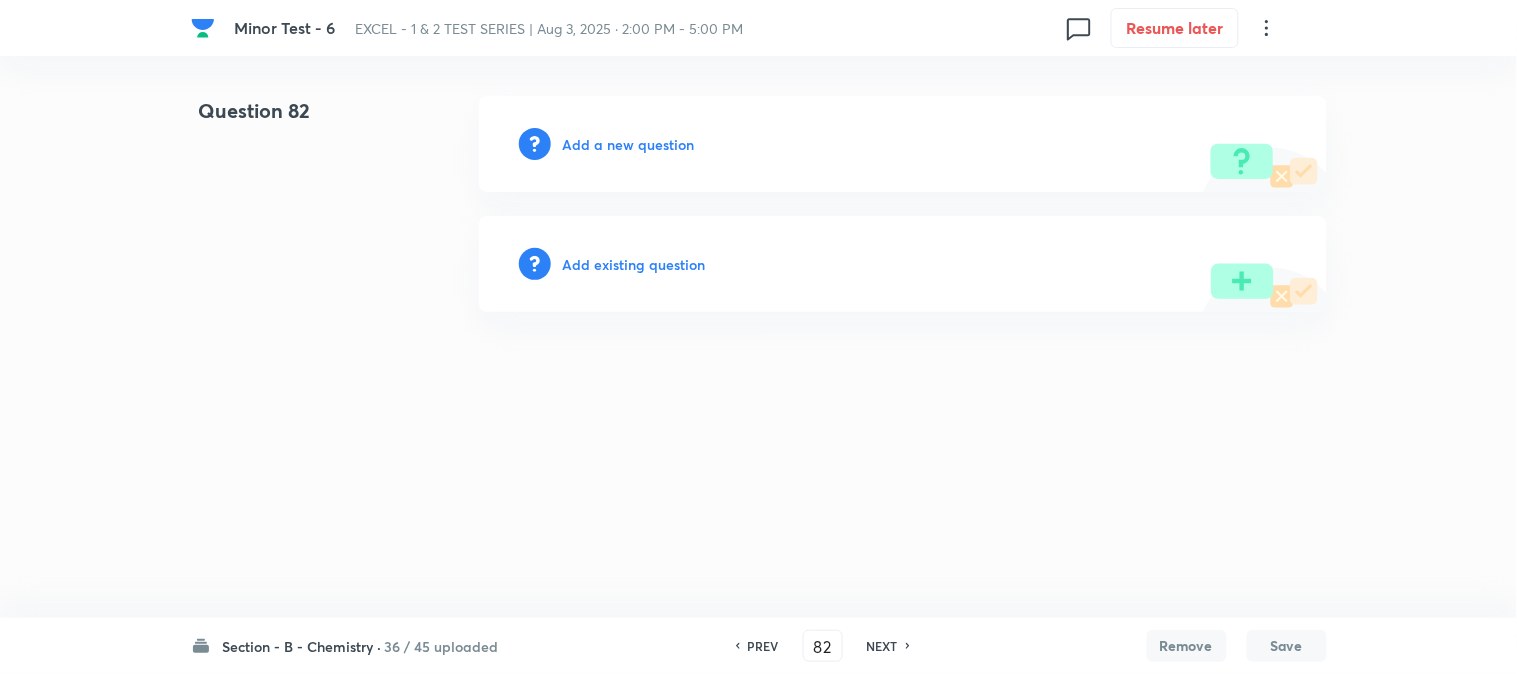 click on "Add a new question" at bounding box center (629, 144) 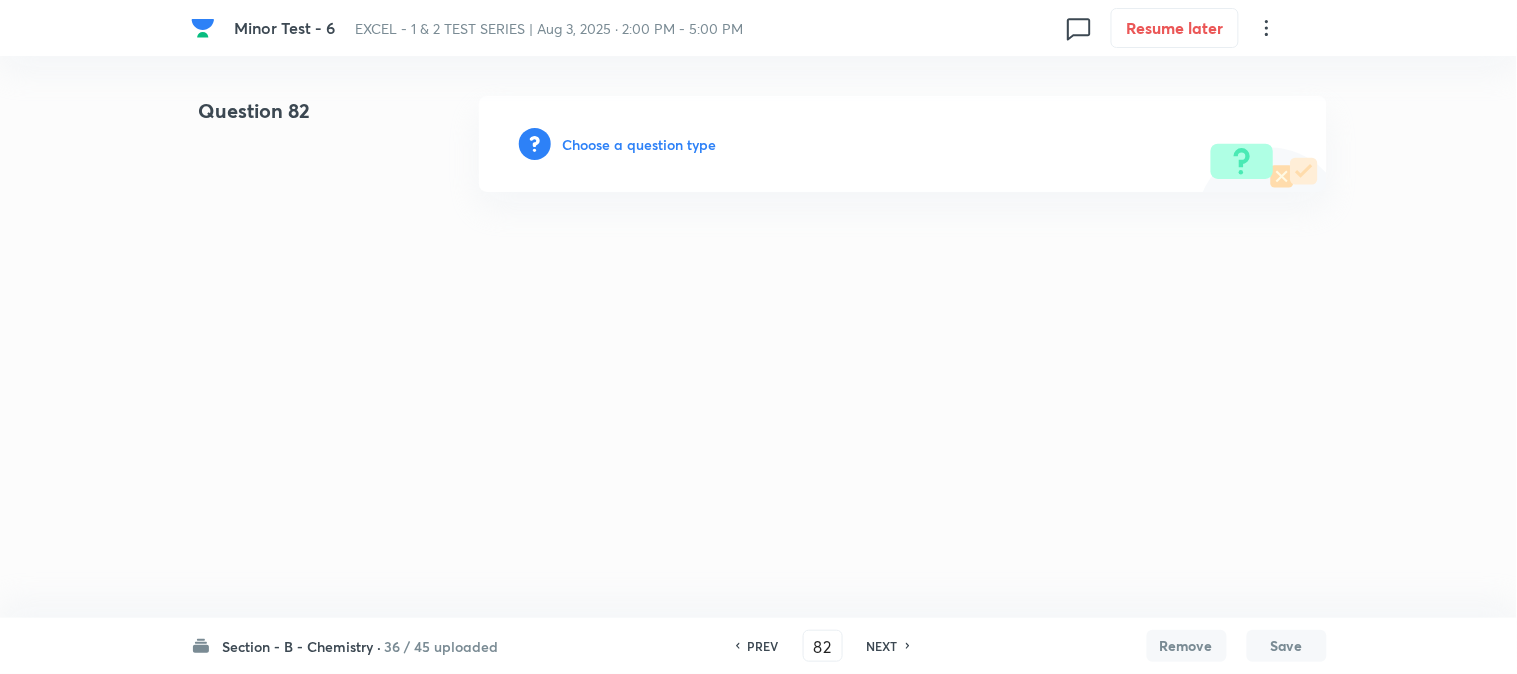 click on "Choose a question type" at bounding box center [640, 144] 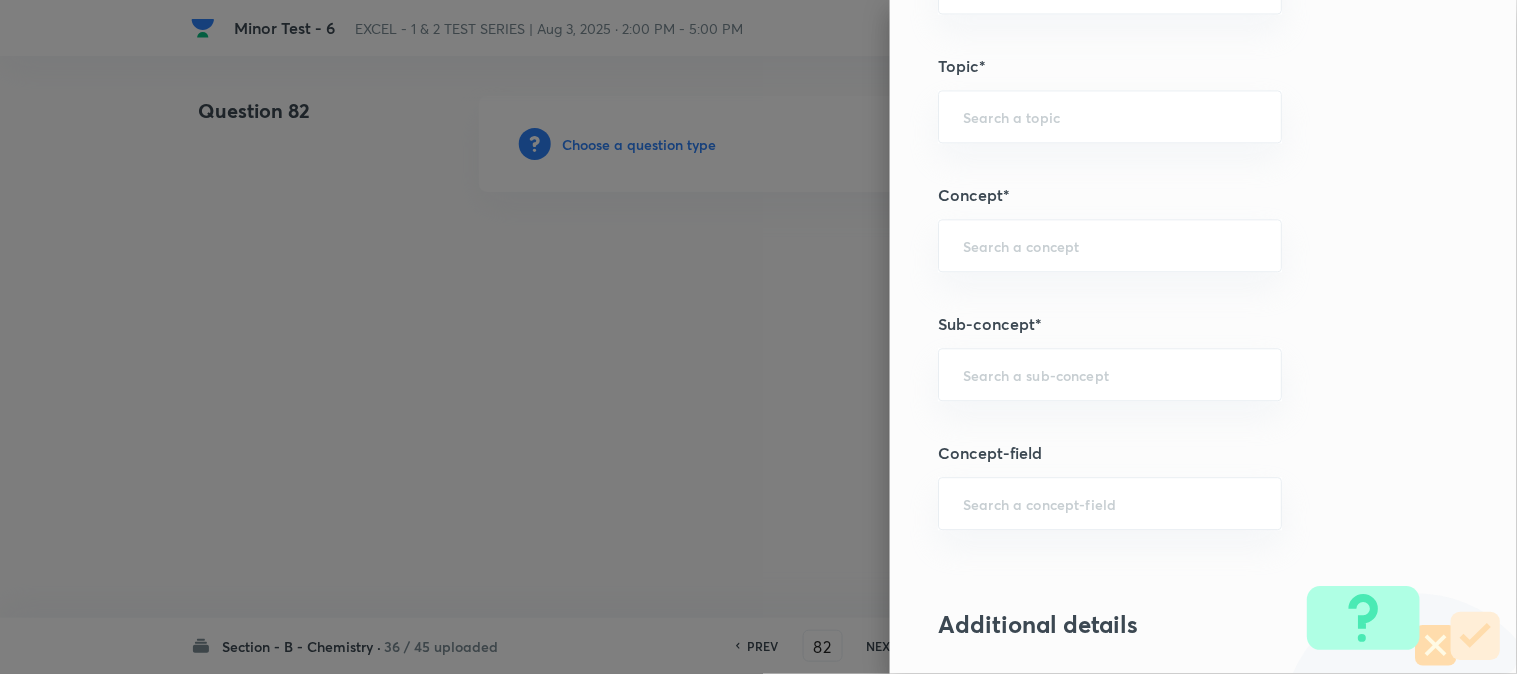 scroll, scrollTop: 1222, scrollLeft: 0, axis: vertical 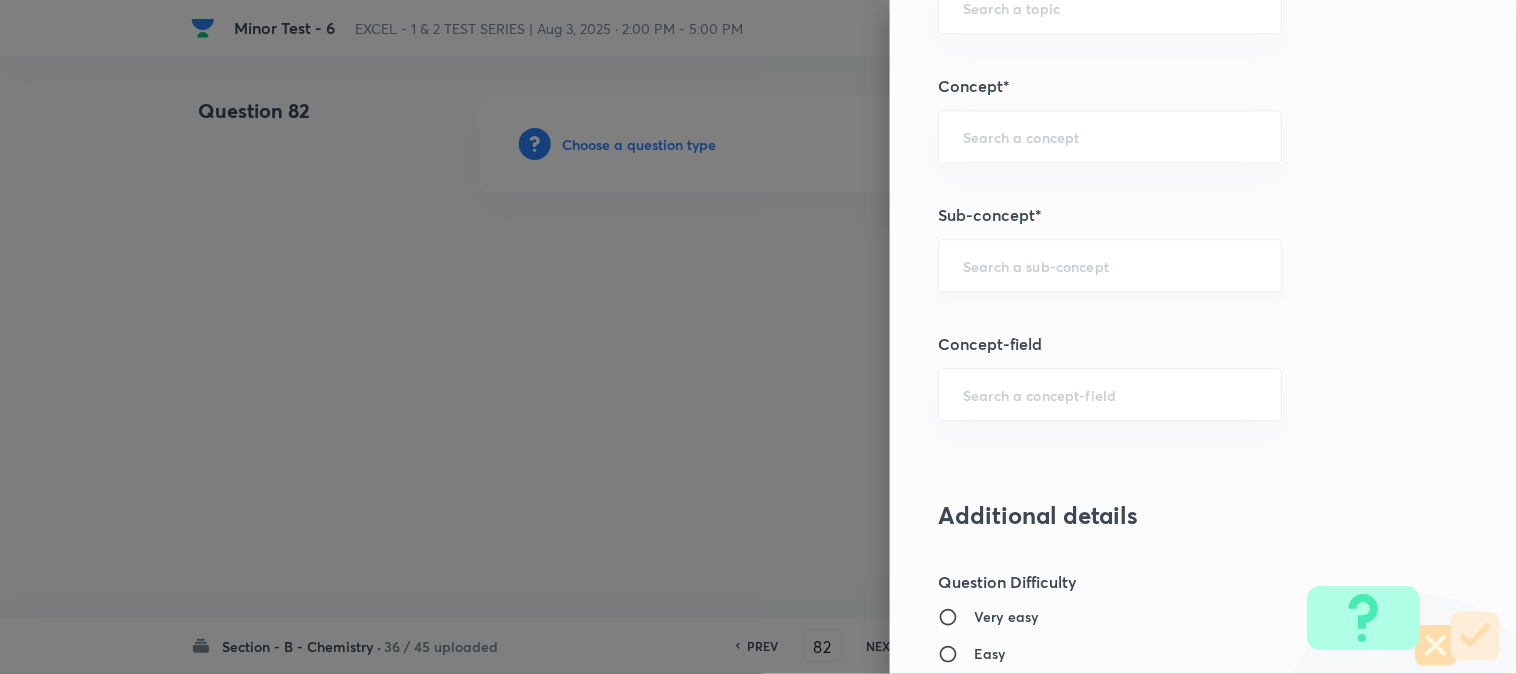click on "​" at bounding box center [1110, 265] 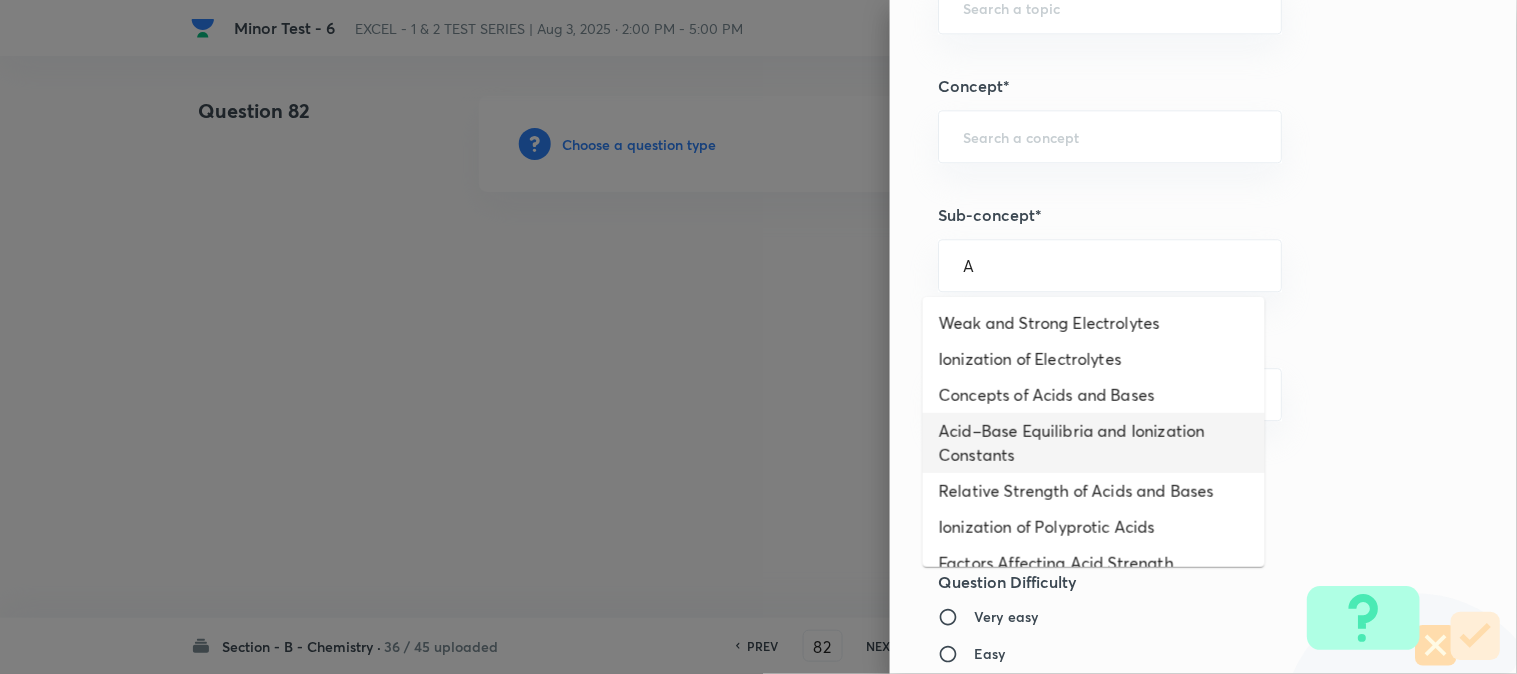 click on "Acid–Base Equilibria and Ionization Constants" at bounding box center (1094, 443) 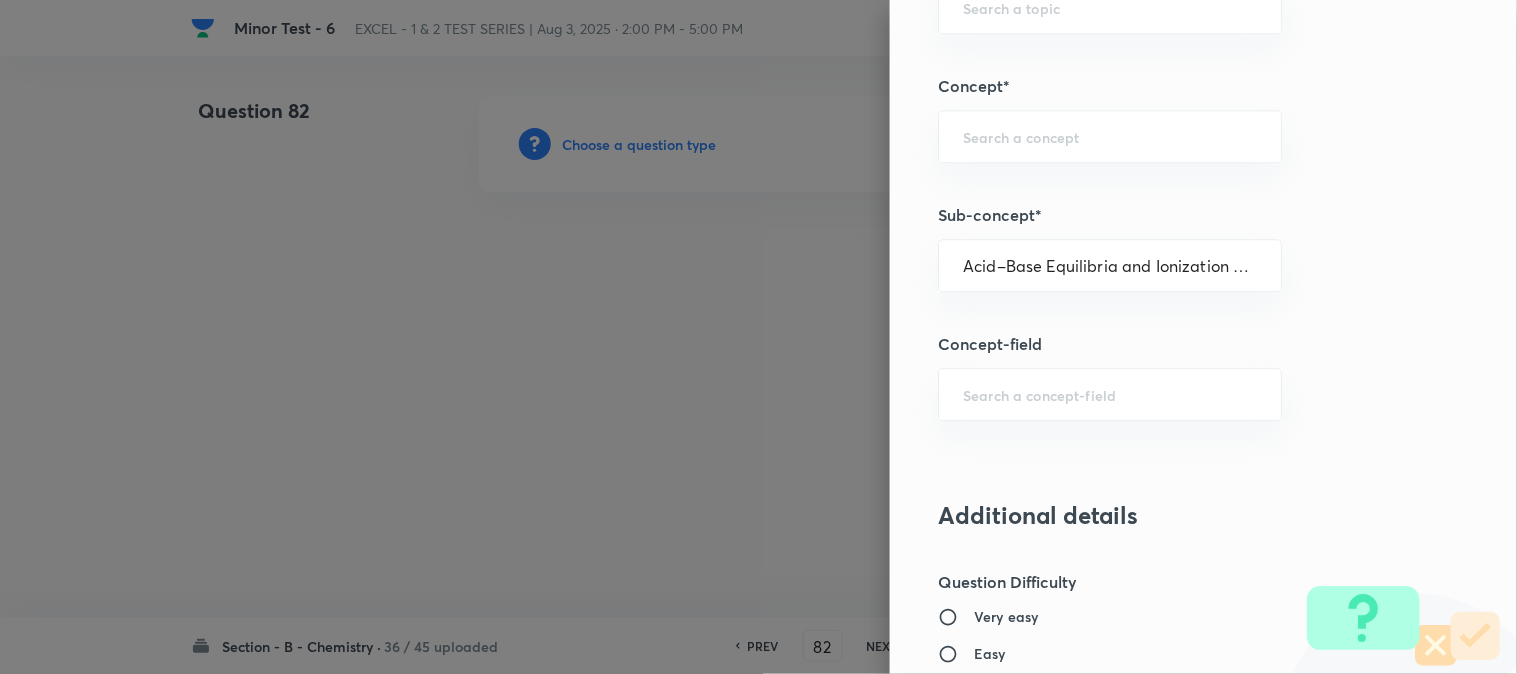 type on "Chemistry" 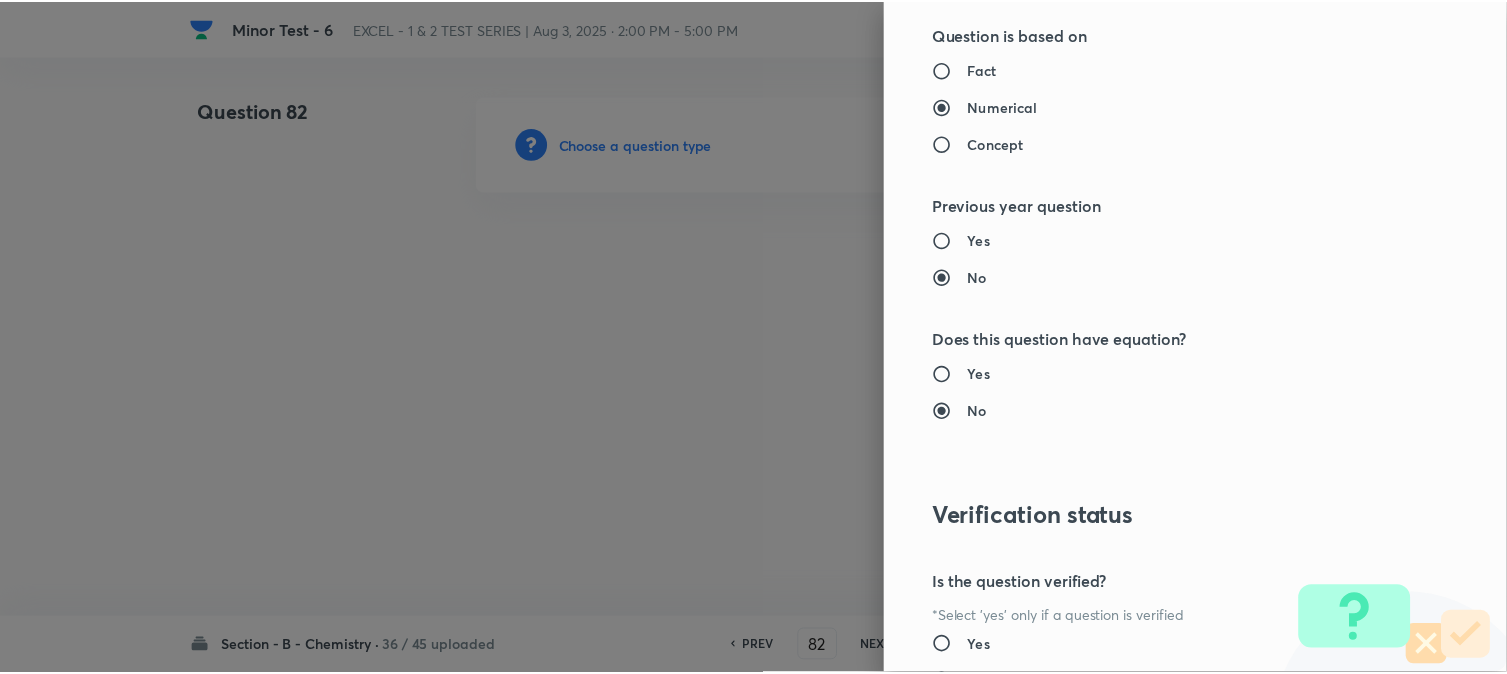 scroll, scrollTop: 2186, scrollLeft: 0, axis: vertical 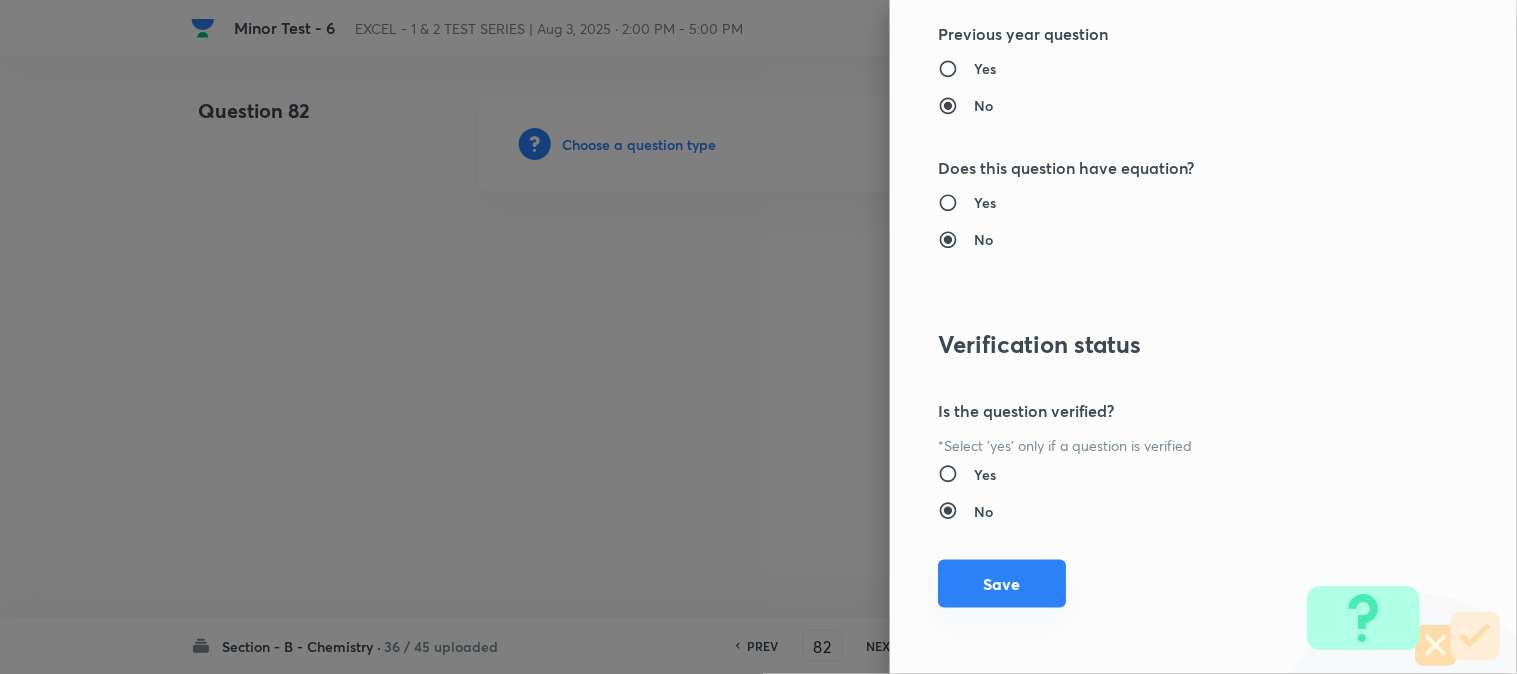 click on "Save" at bounding box center [1002, 584] 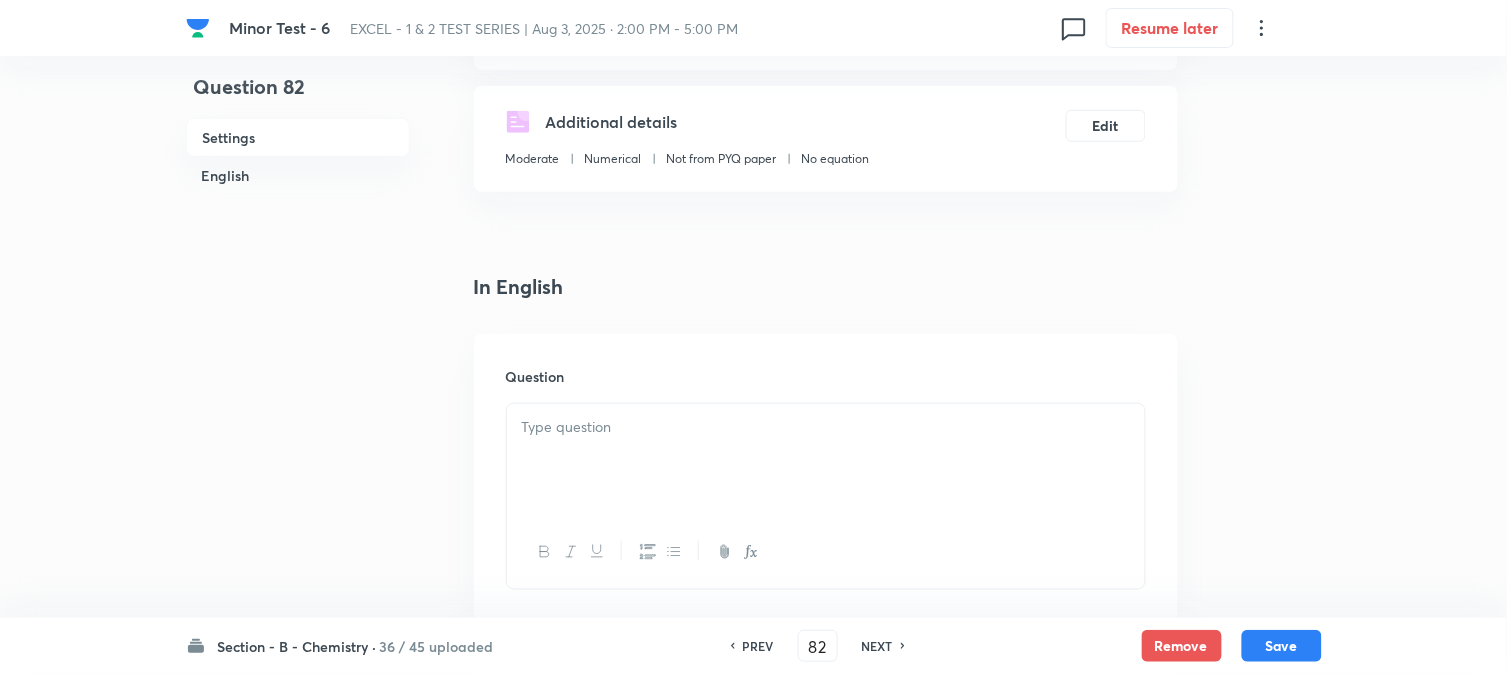 scroll, scrollTop: 444, scrollLeft: 0, axis: vertical 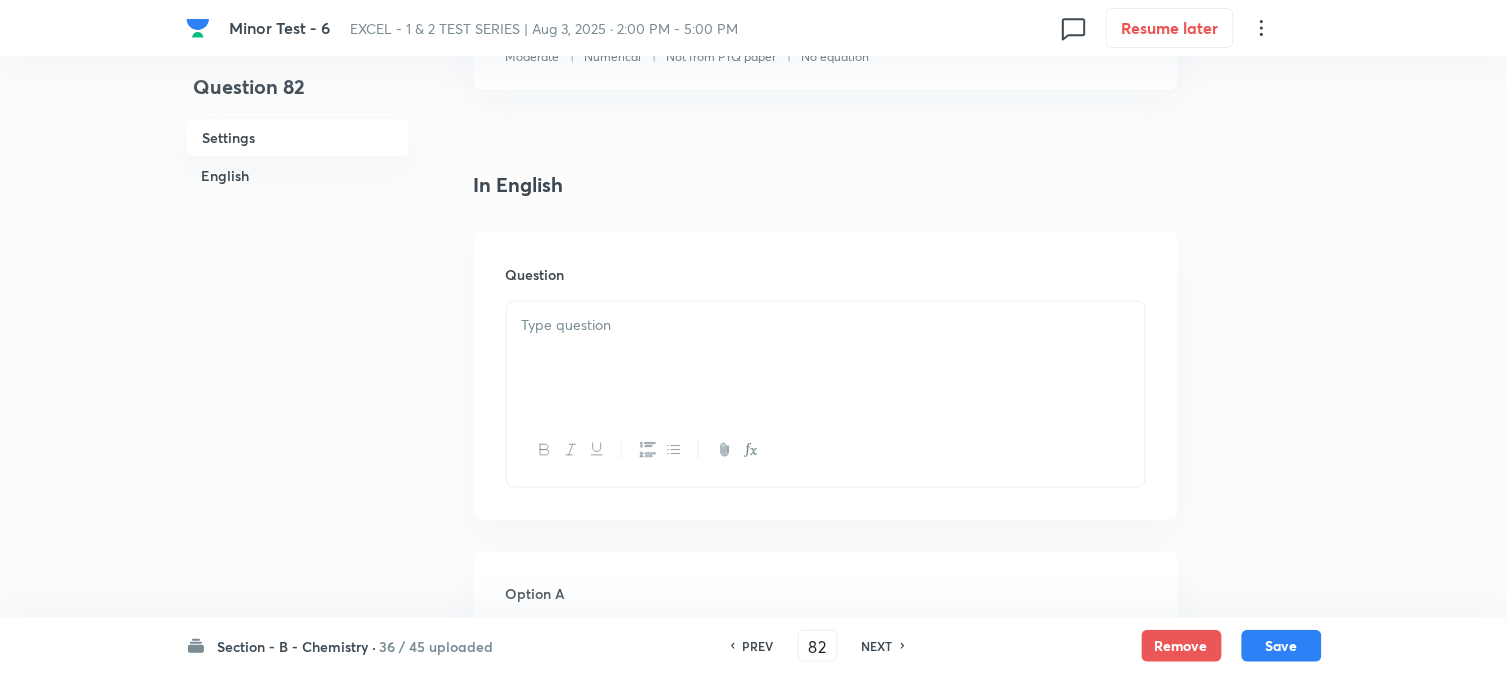 click at bounding box center (826, 358) 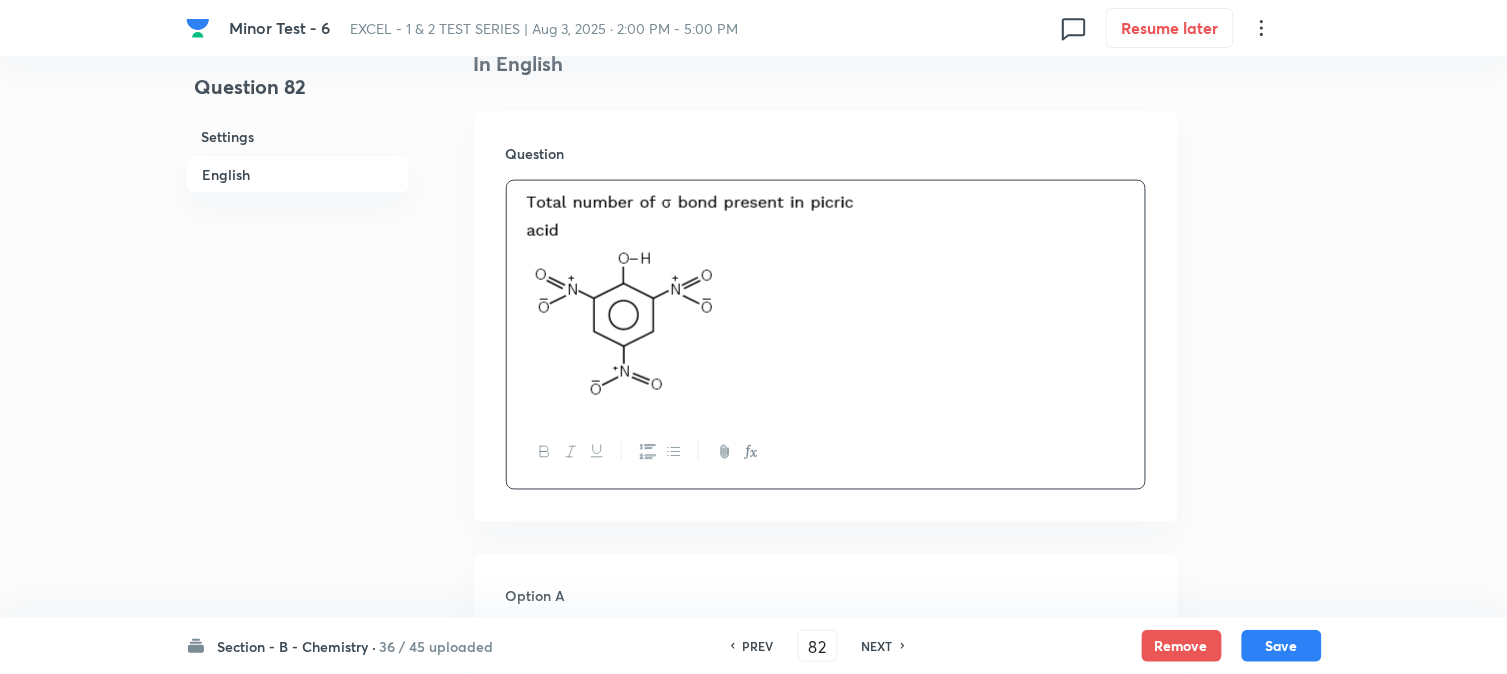scroll, scrollTop: 1000, scrollLeft: 0, axis: vertical 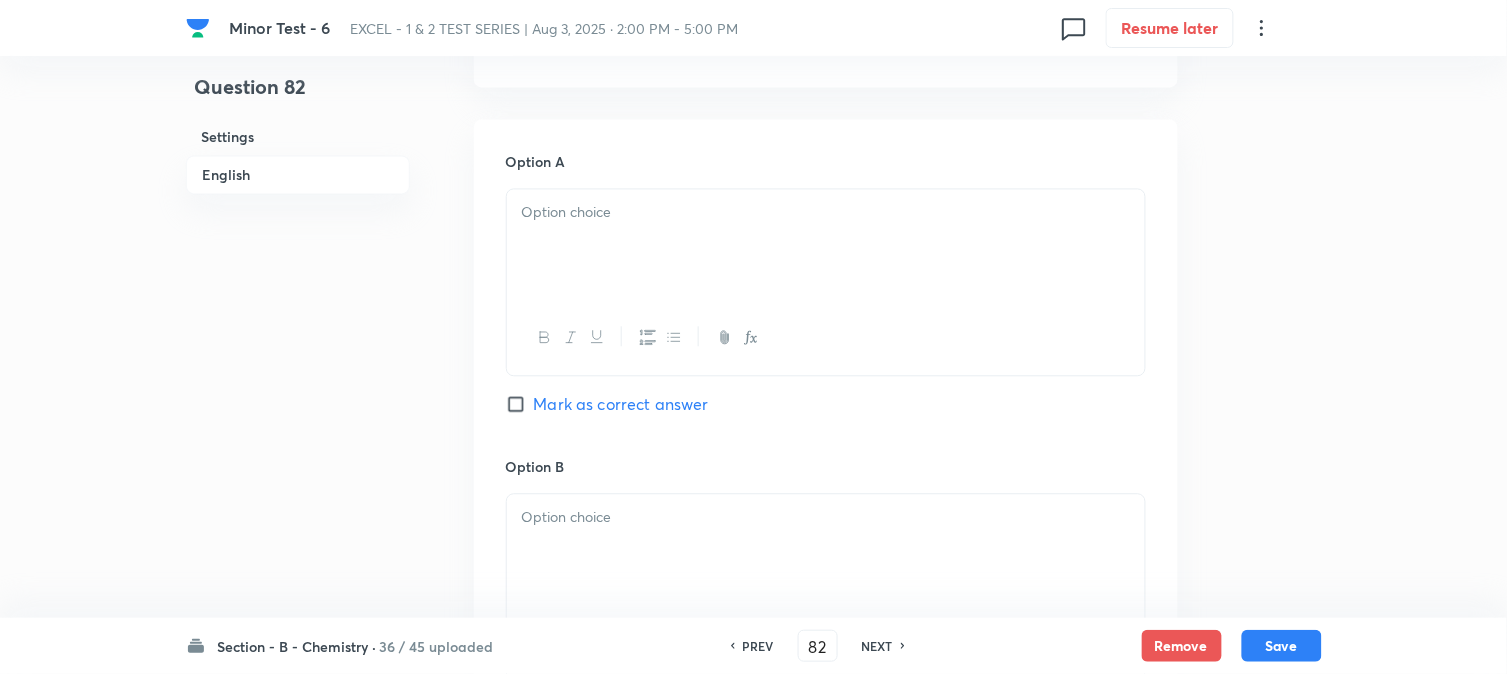 click at bounding box center [826, 245] 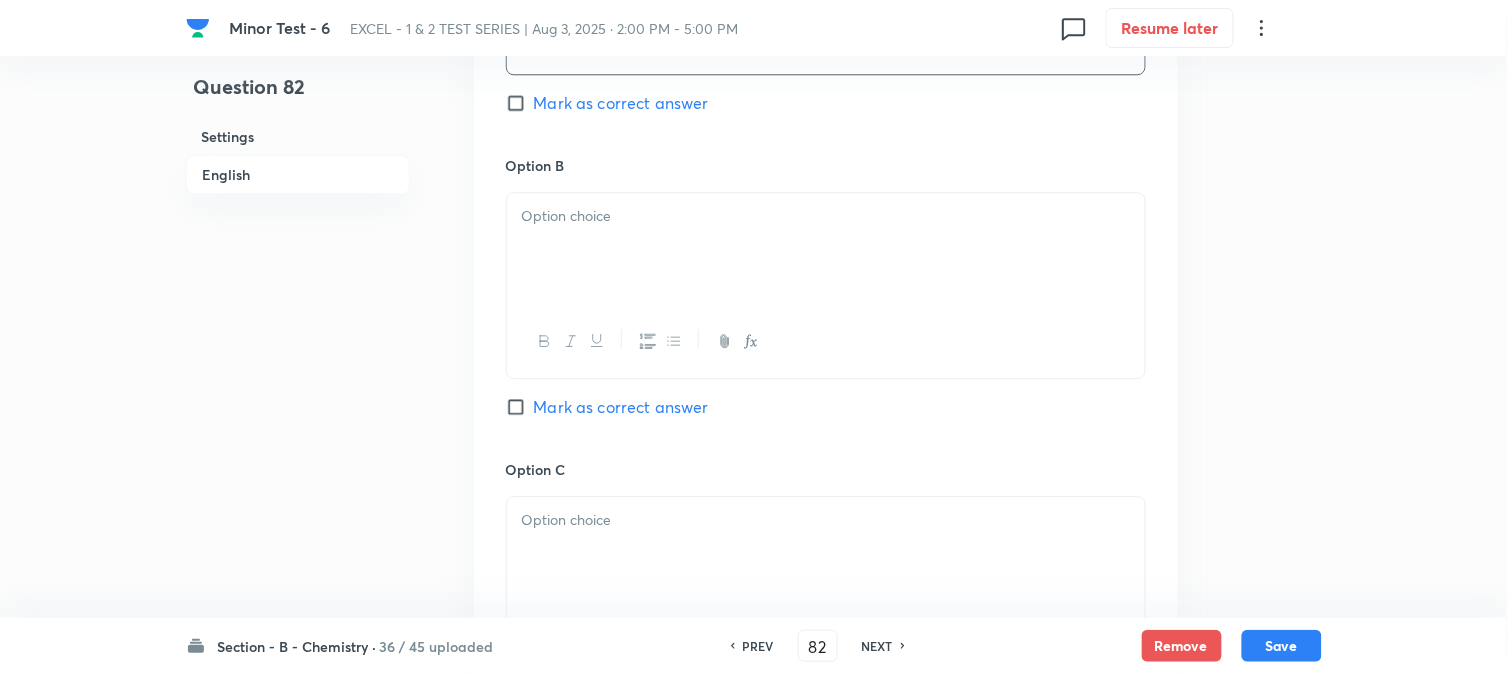 scroll, scrollTop: 1333, scrollLeft: 0, axis: vertical 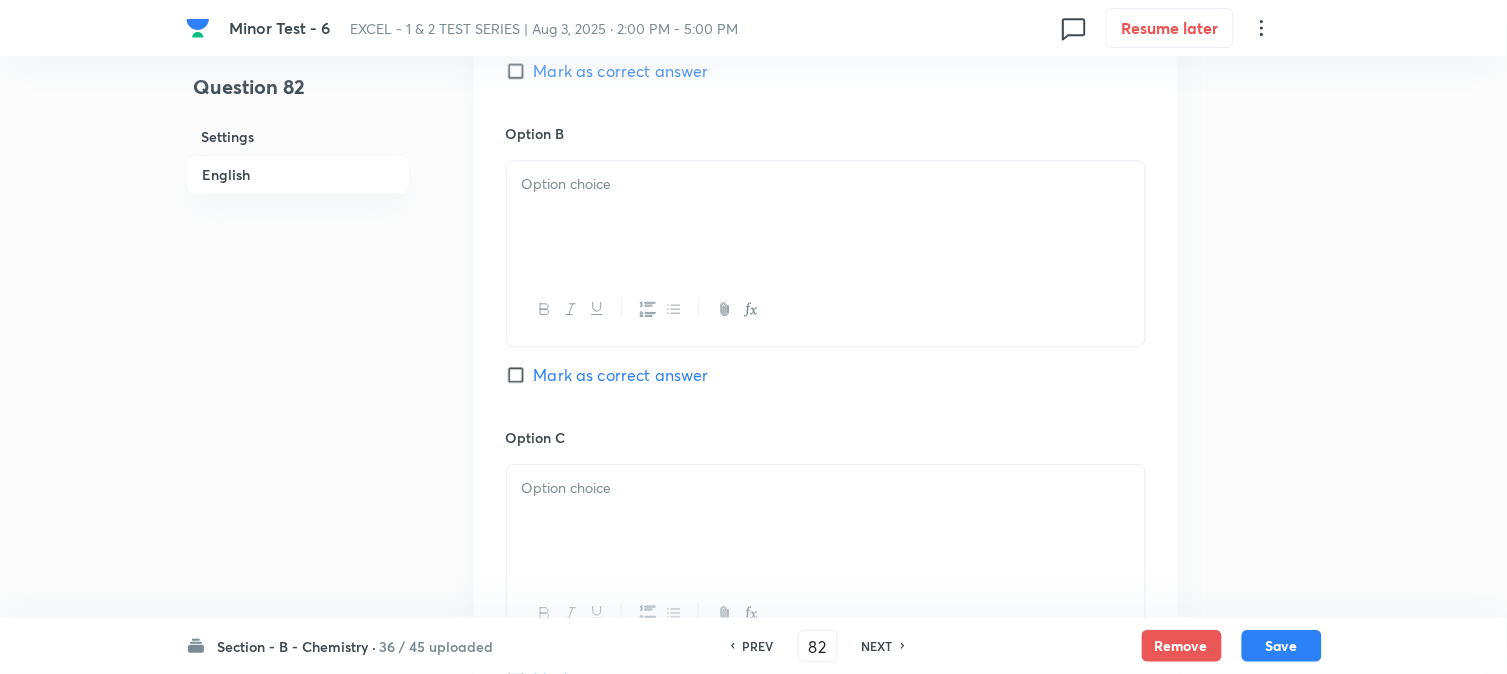 click at bounding box center (826, 217) 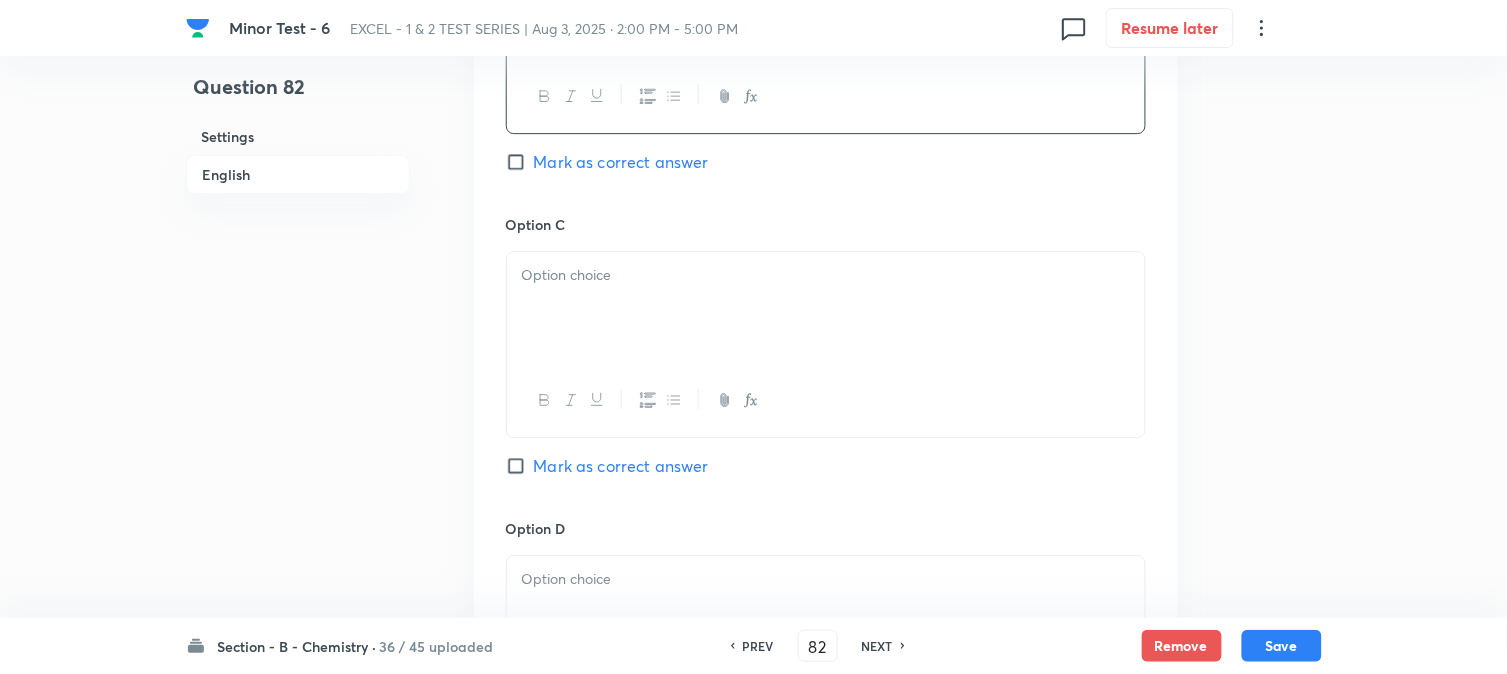 scroll, scrollTop: 1555, scrollLeft: 0, axis: vertical 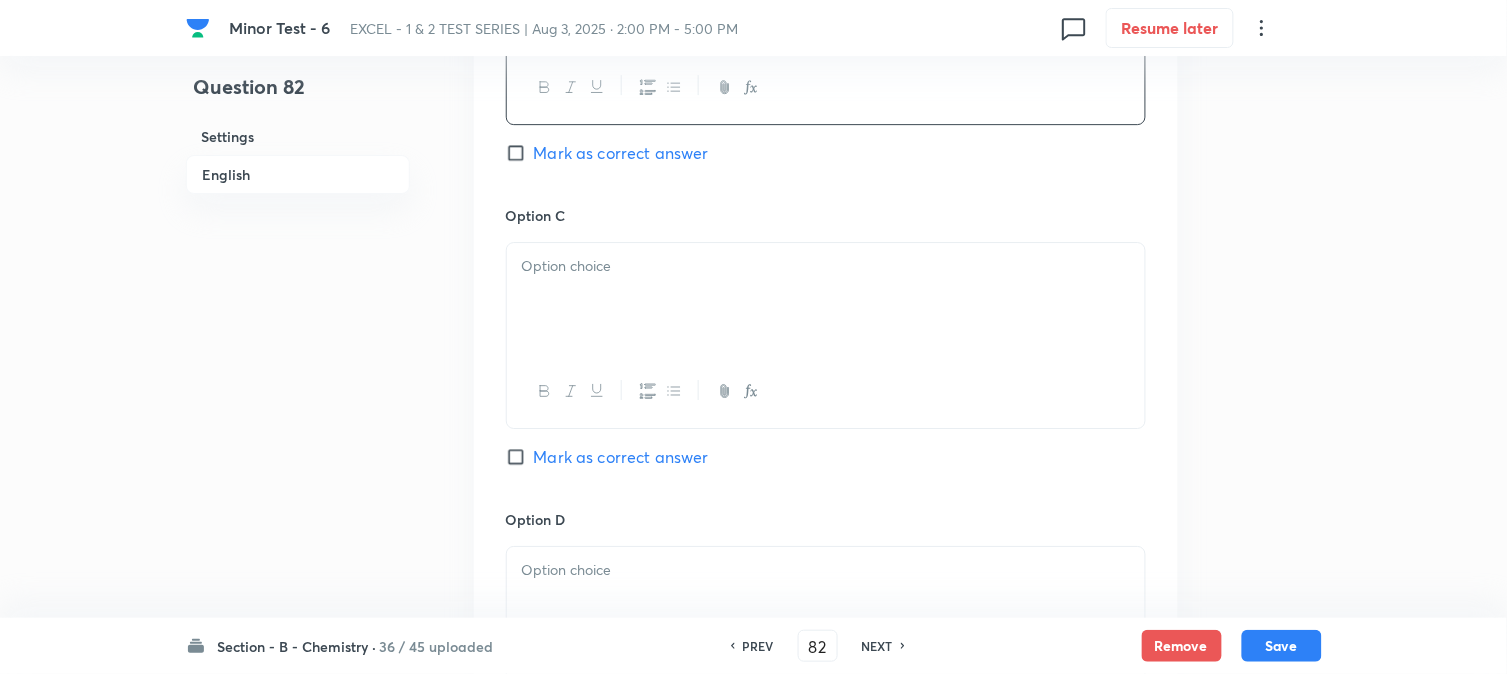drag, startPoint x: 632, startPoint y: 293, endPoint x: 620, endPoint y: 301, distance: 14.422205 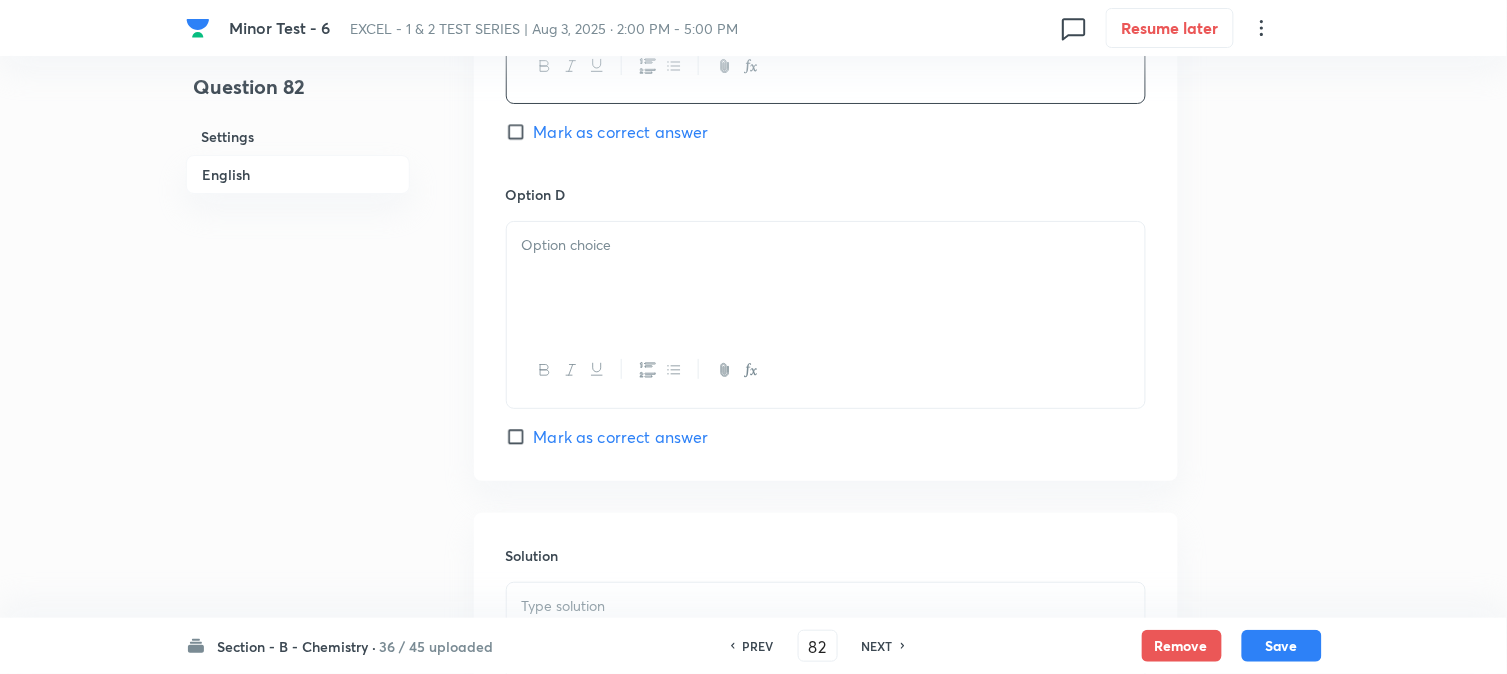 scroll, scrollTop: 1888, scrollLeft: 0, axis: vertical 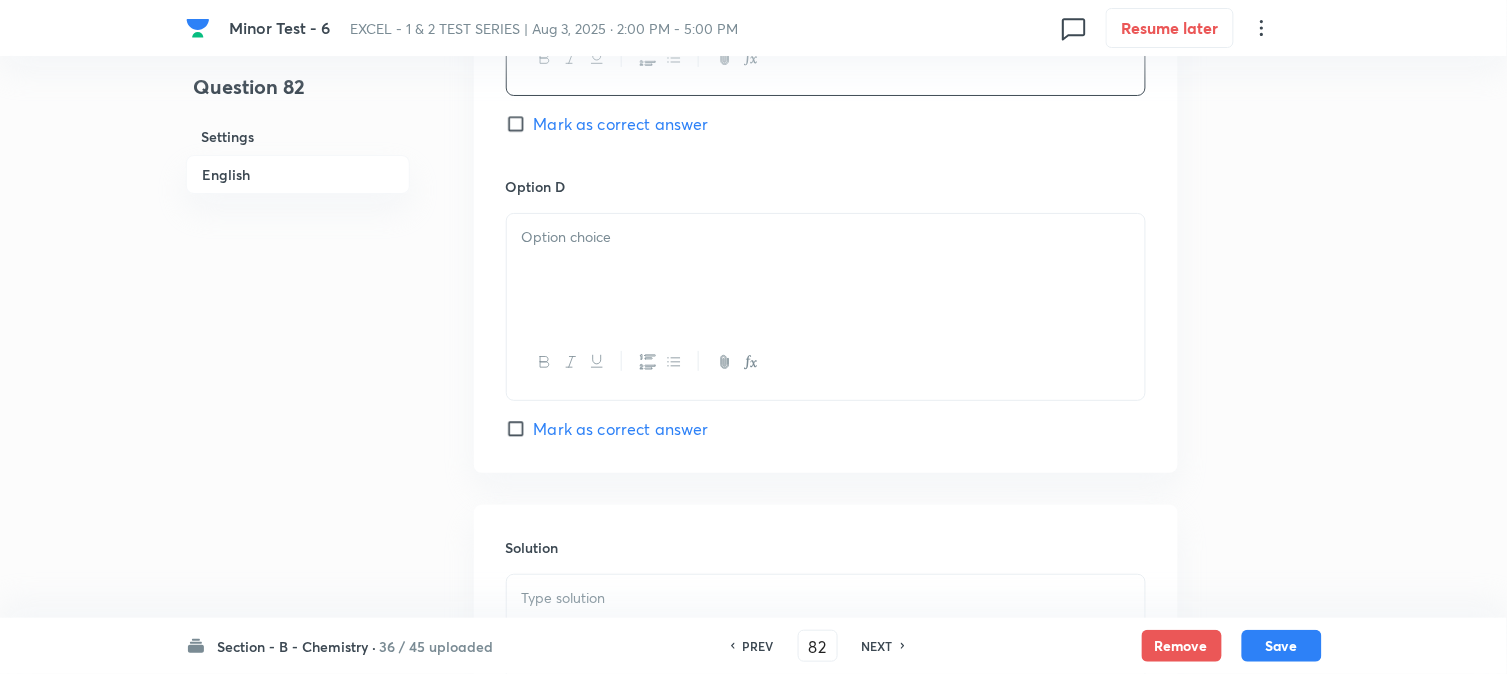 click at bounding box center [826, 270] 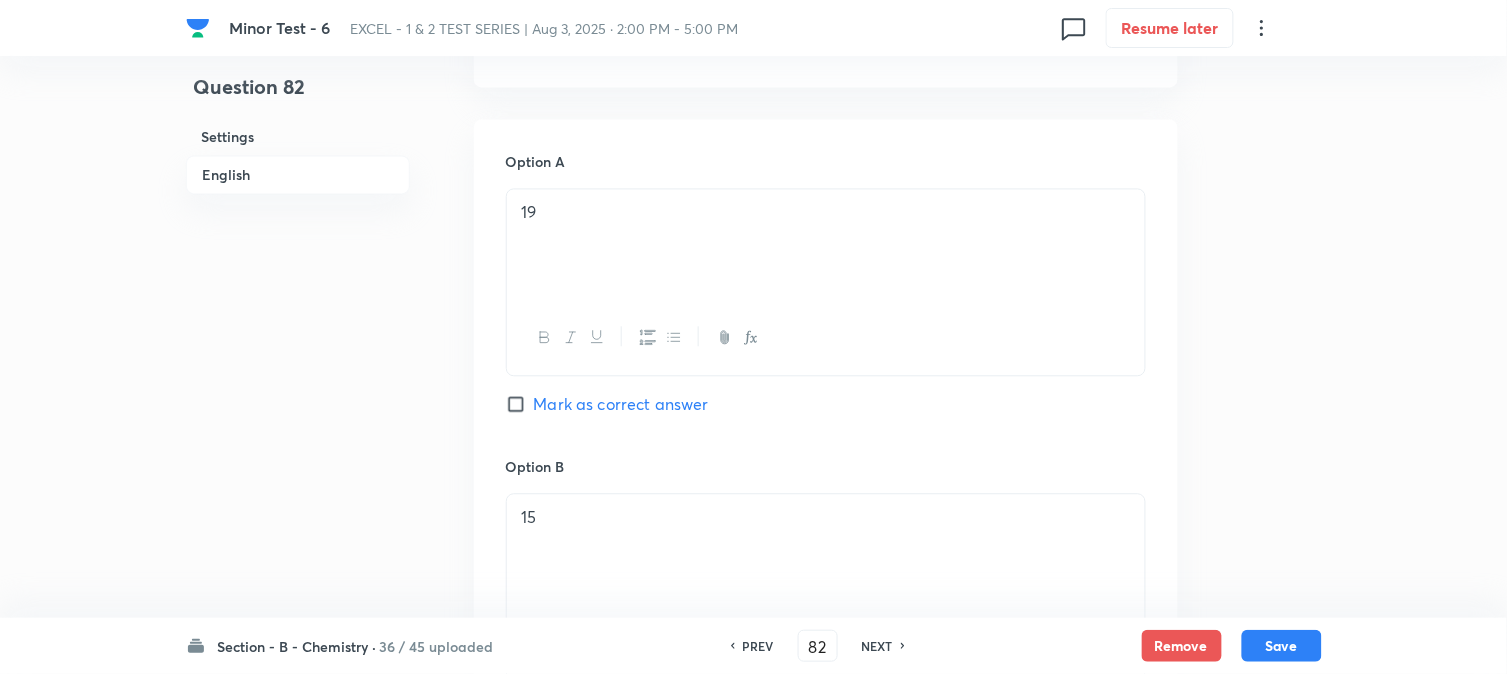 click on "Mark as correct answer" at bounding box center [520, 404] 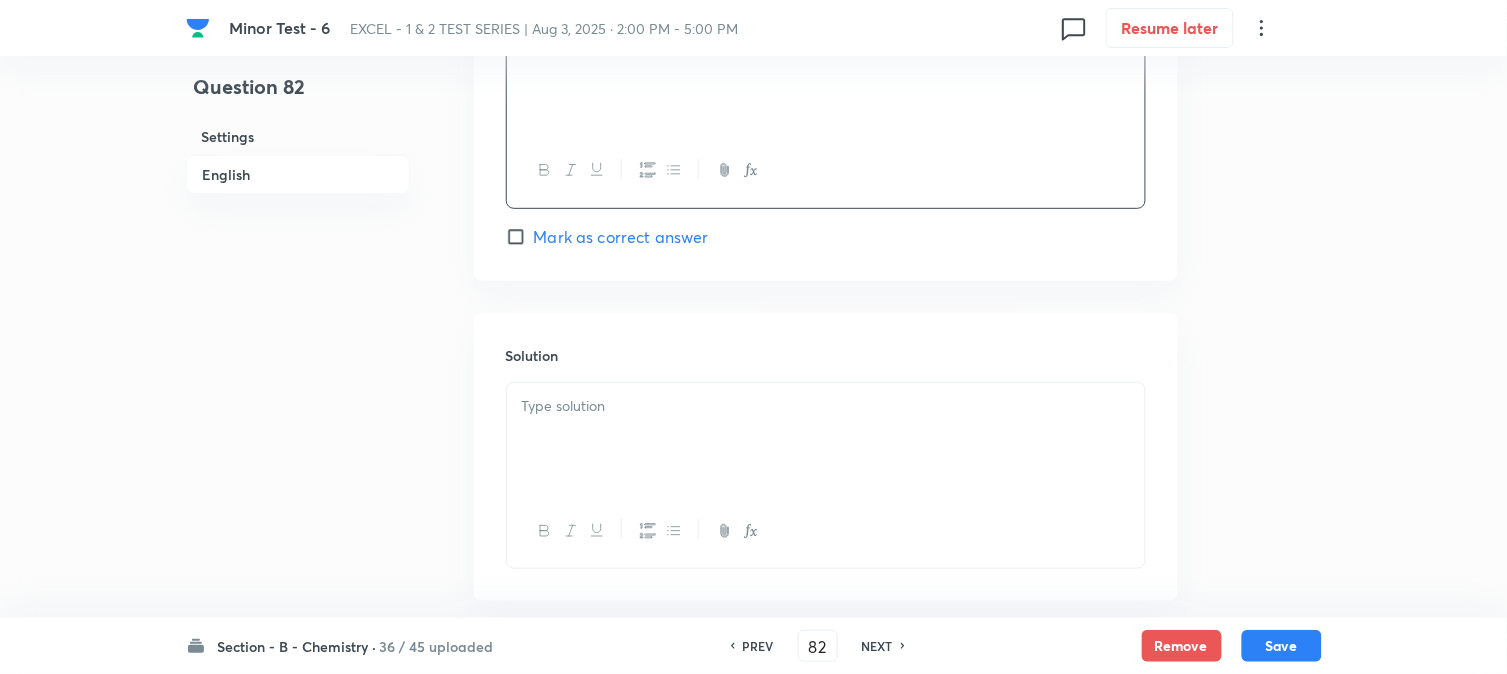 scroll, scrollTop: 2187, scrollLeft: 0, axis: vertical 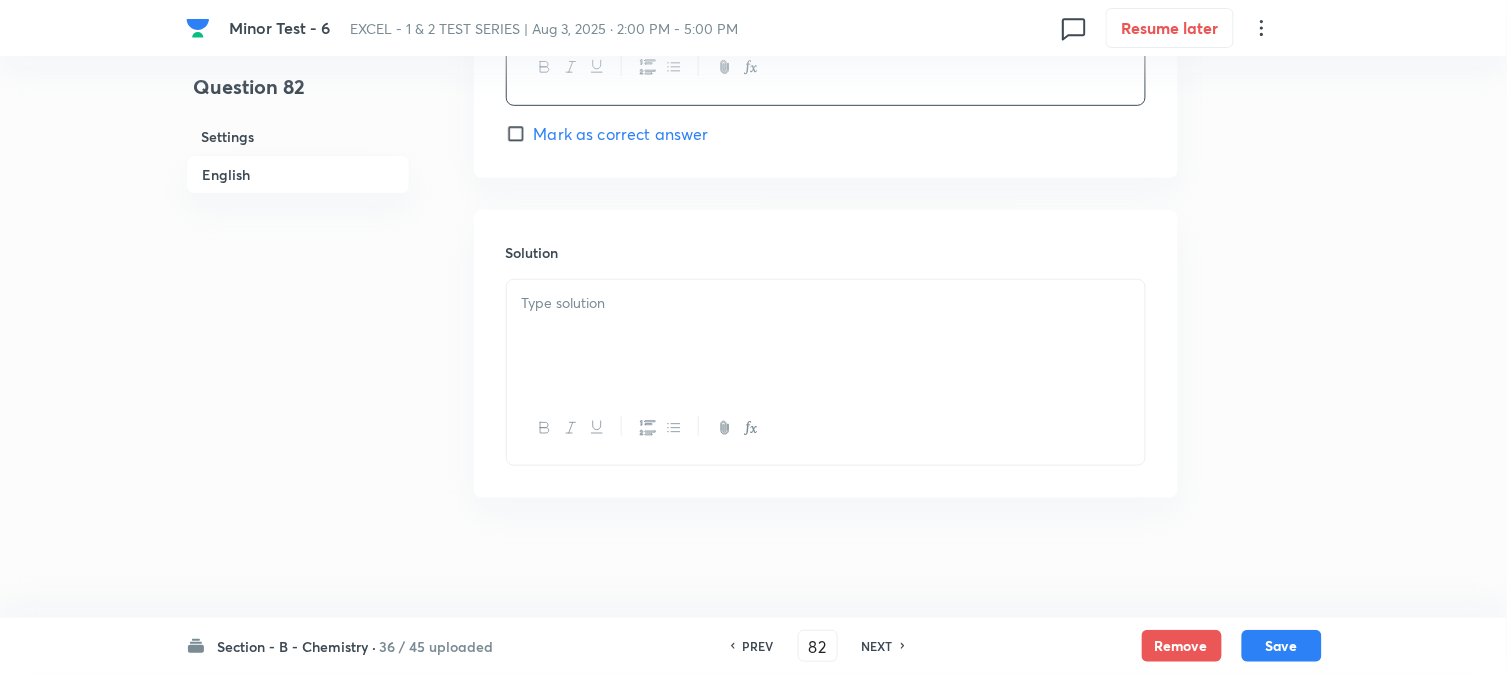 click at bounding box center (826, 336) 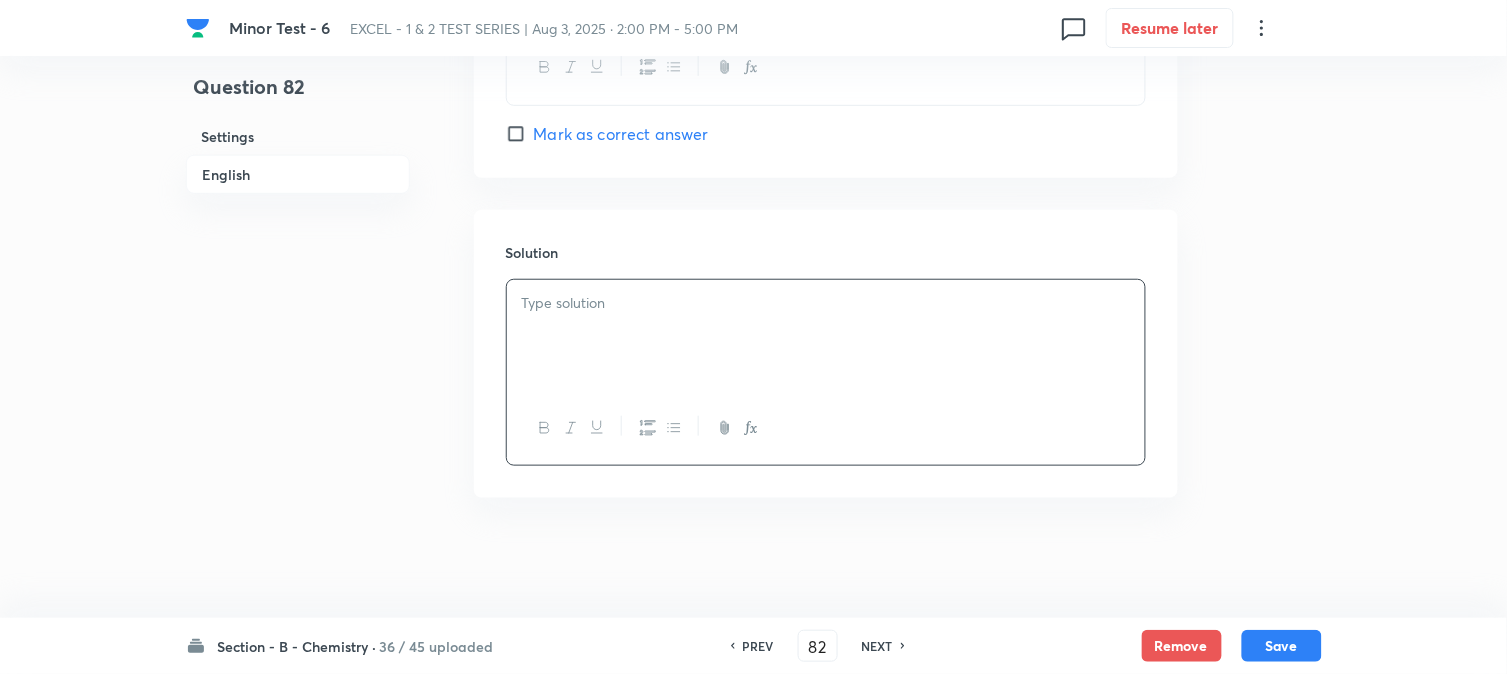 type 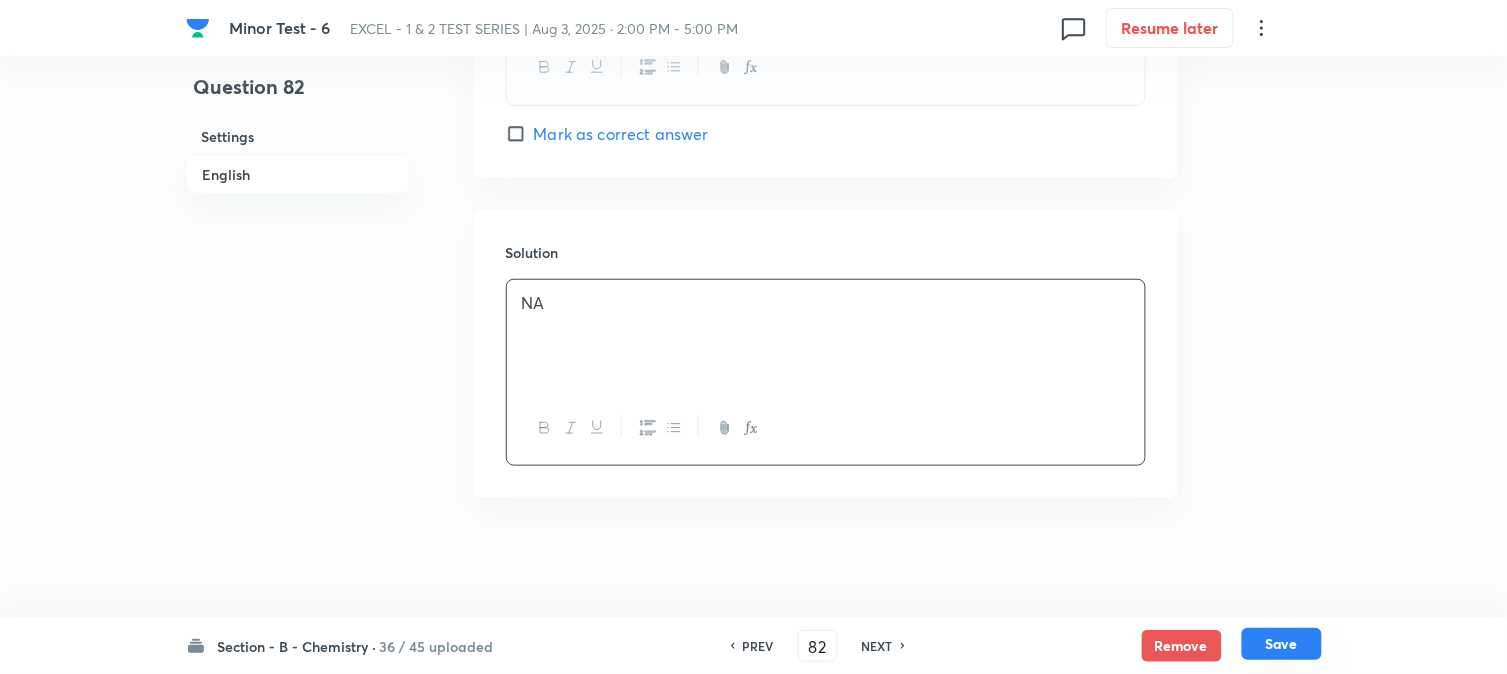 click on "Save" at bounding box center [1282, 644] 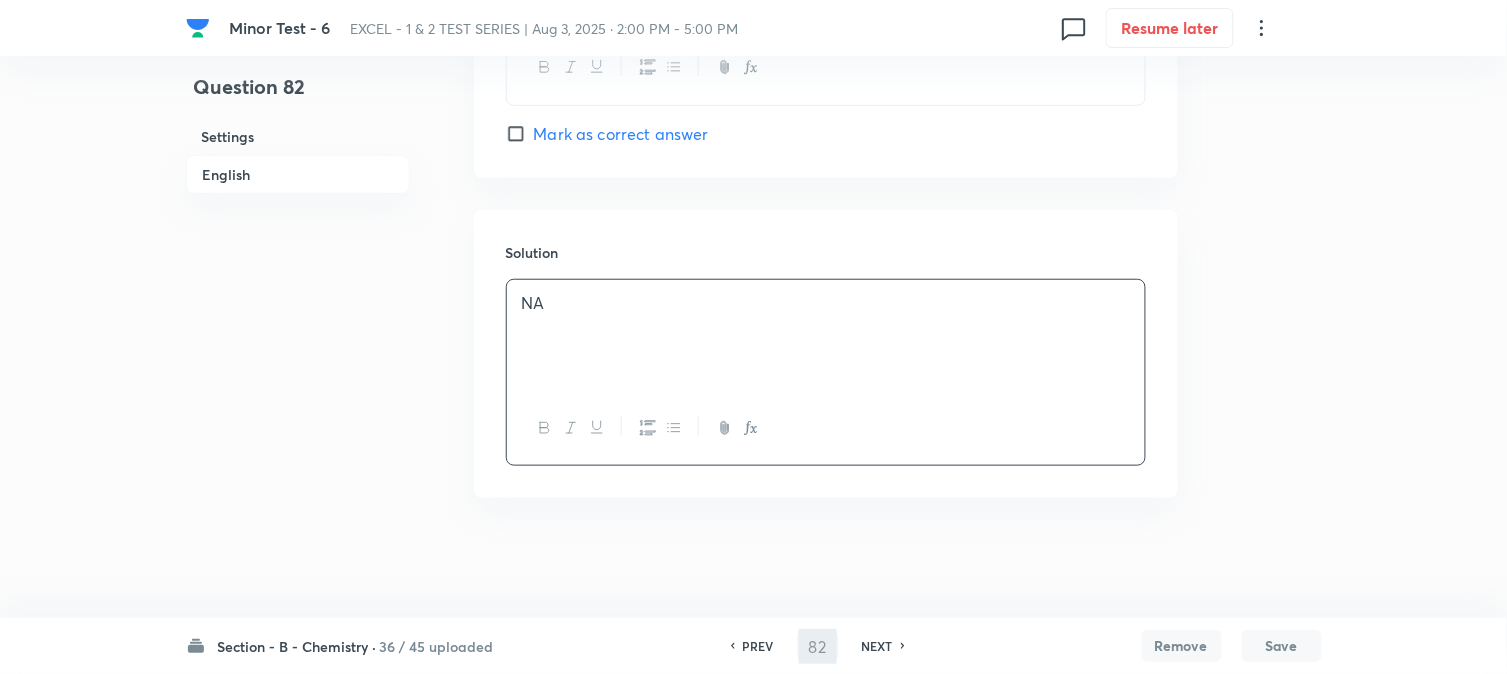 type on "83" 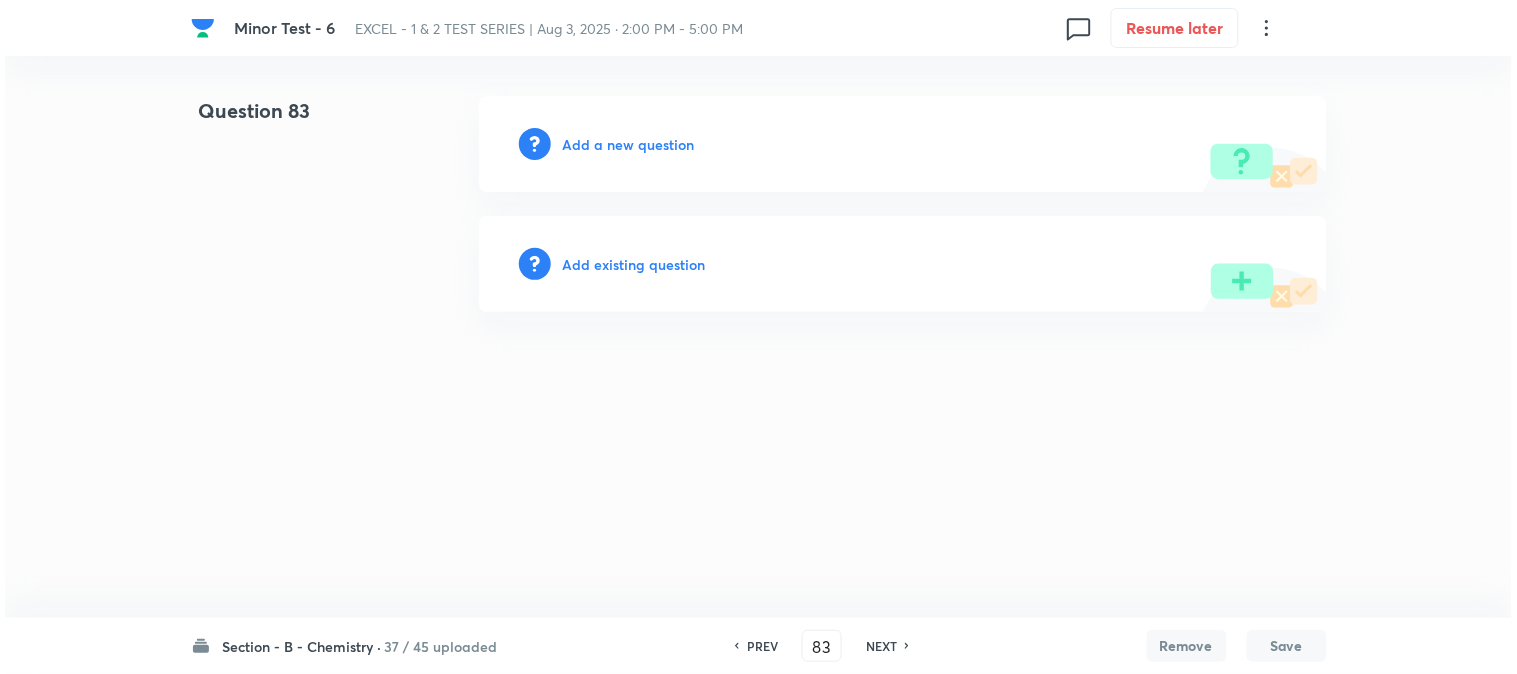 scroll, scrollTop: 0, scrollLeft: 0, axis: both 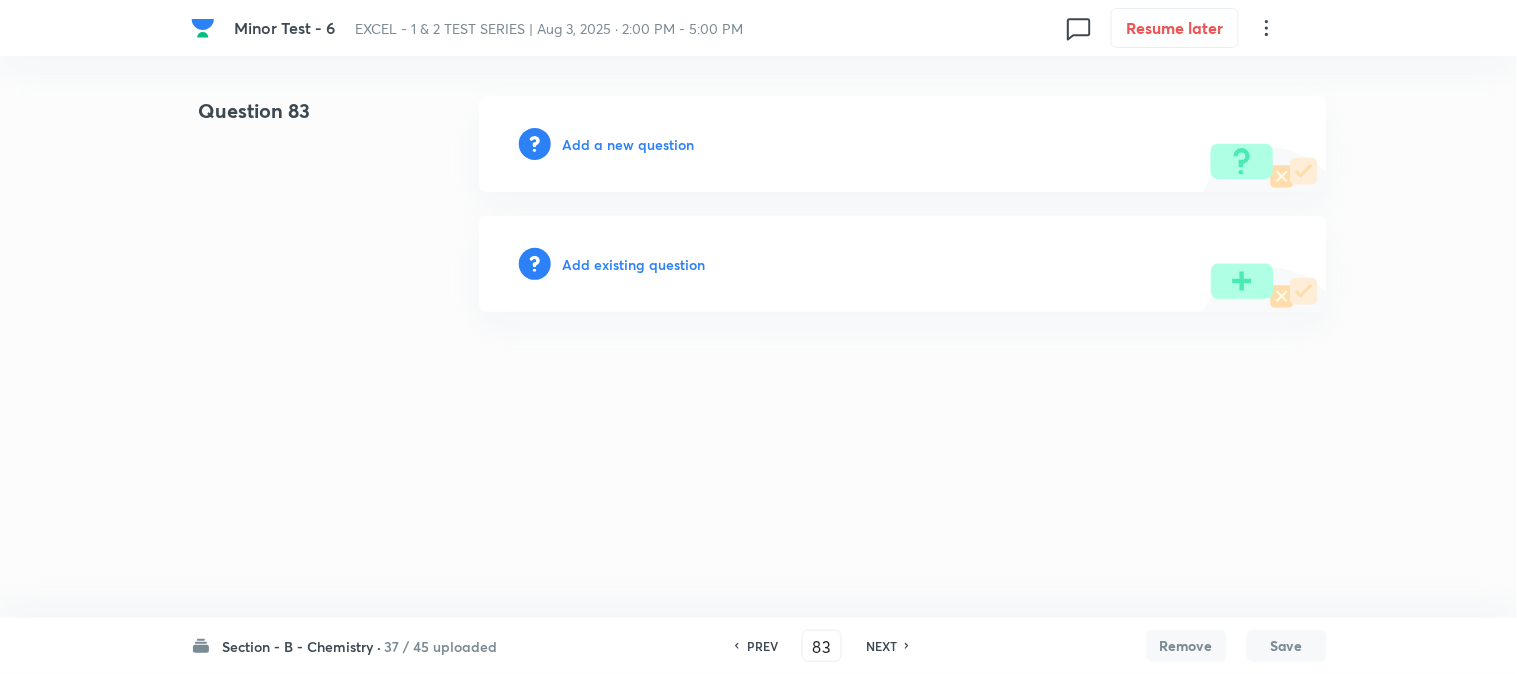 click on "Add a new question" at bounding box center (629, 144) 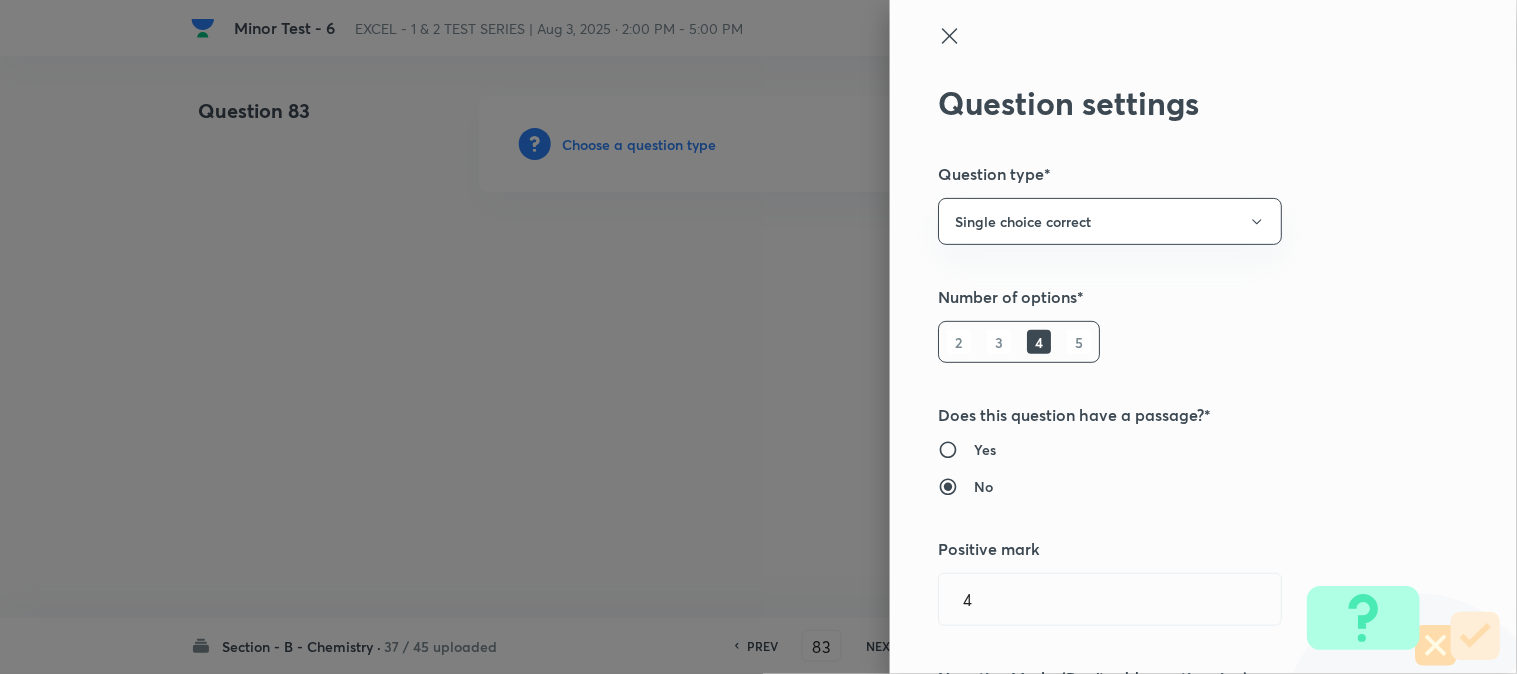 type 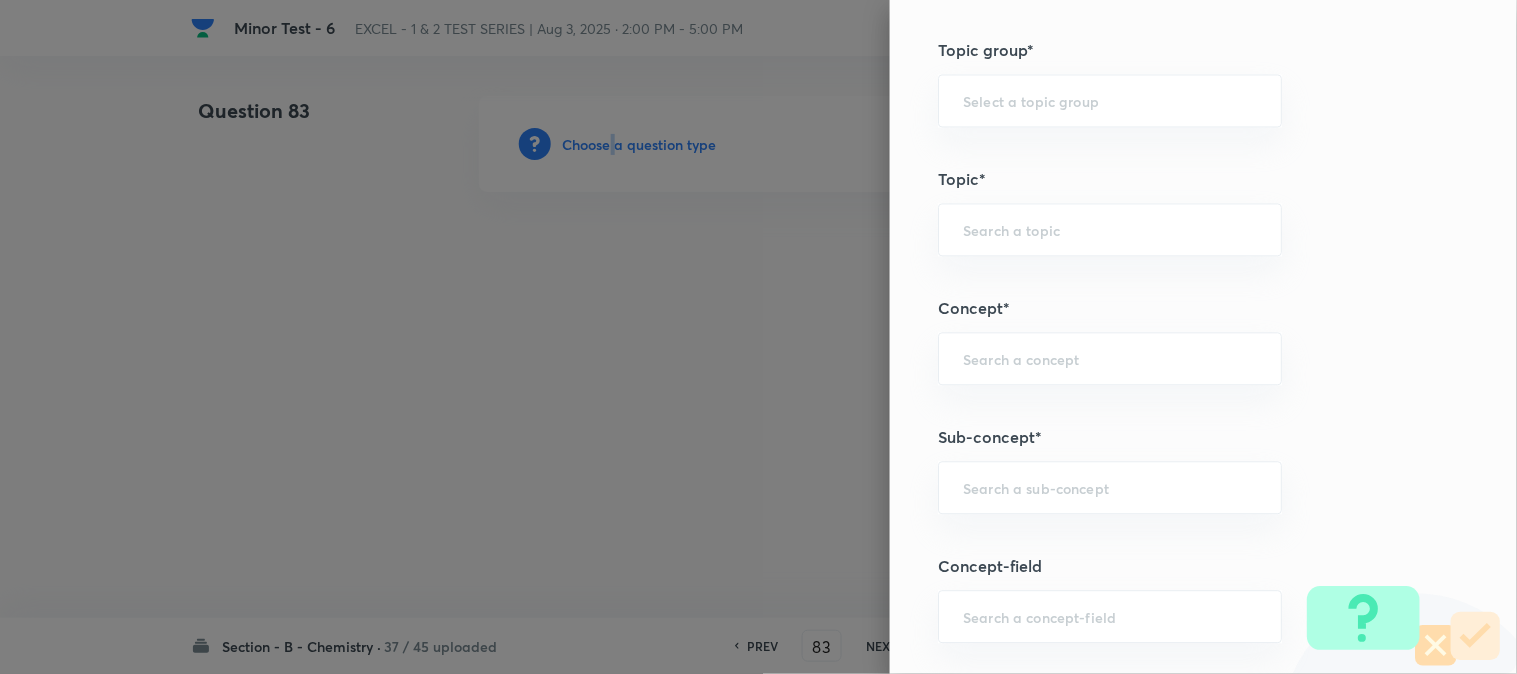 scroll, scrollTop: 1222, scrollLeft: 0, axis: vertical 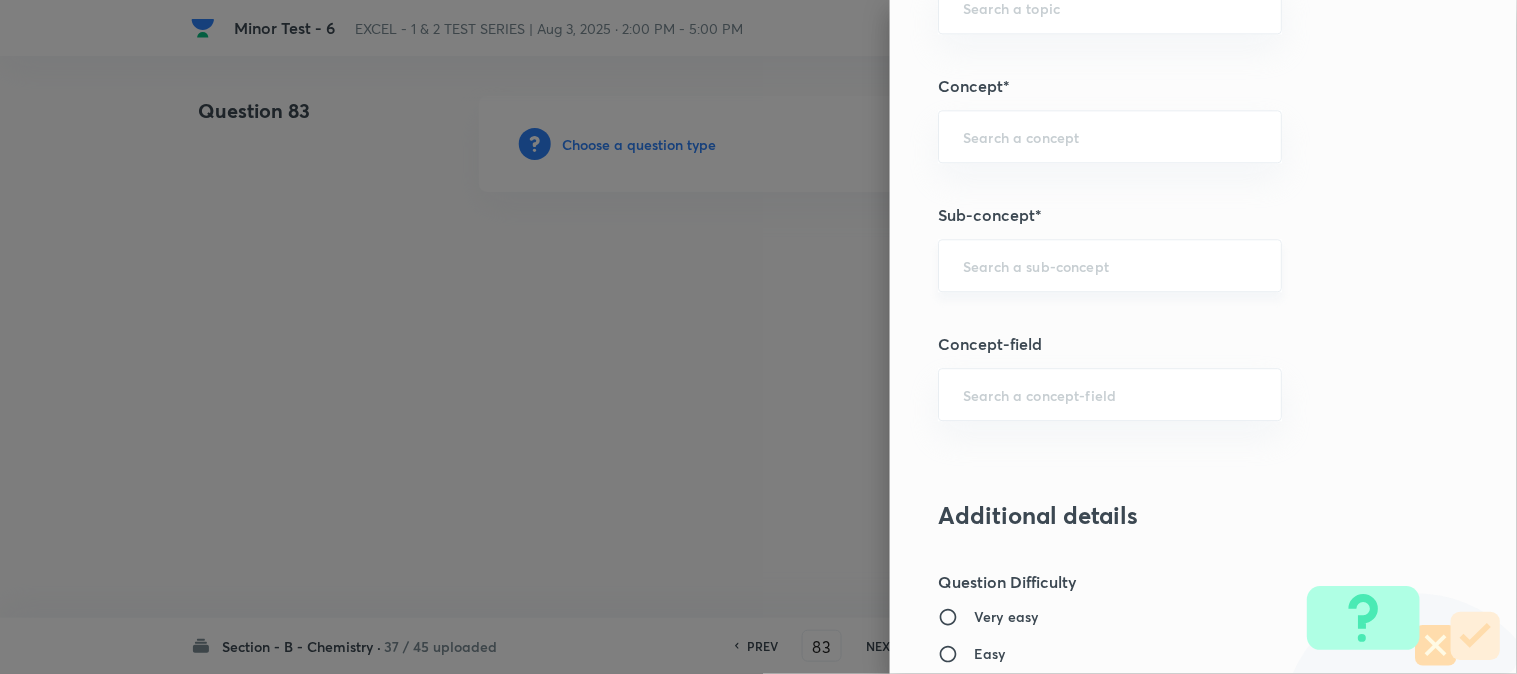 click at bounding box center [1110, 265] 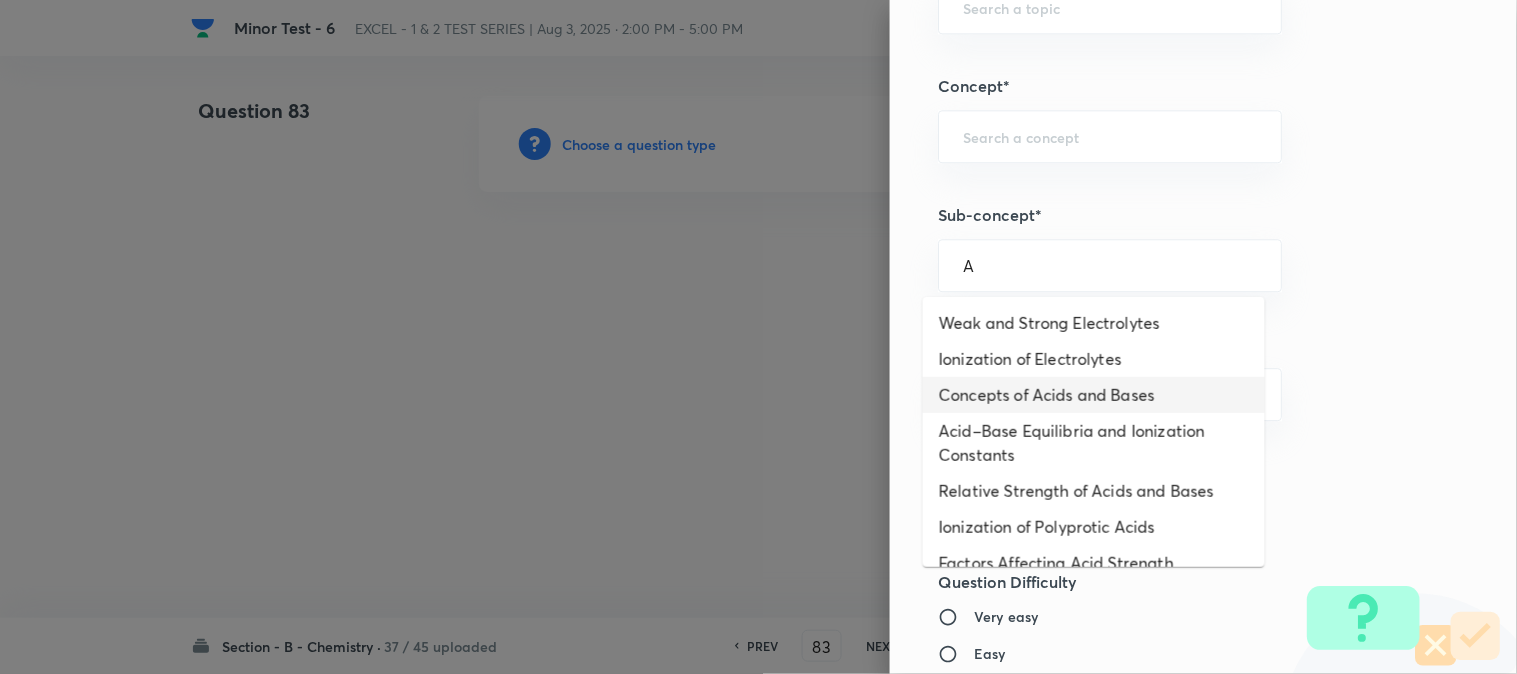 click on "Concepts of Acids and Bases" at bounding box center (1094, 395) 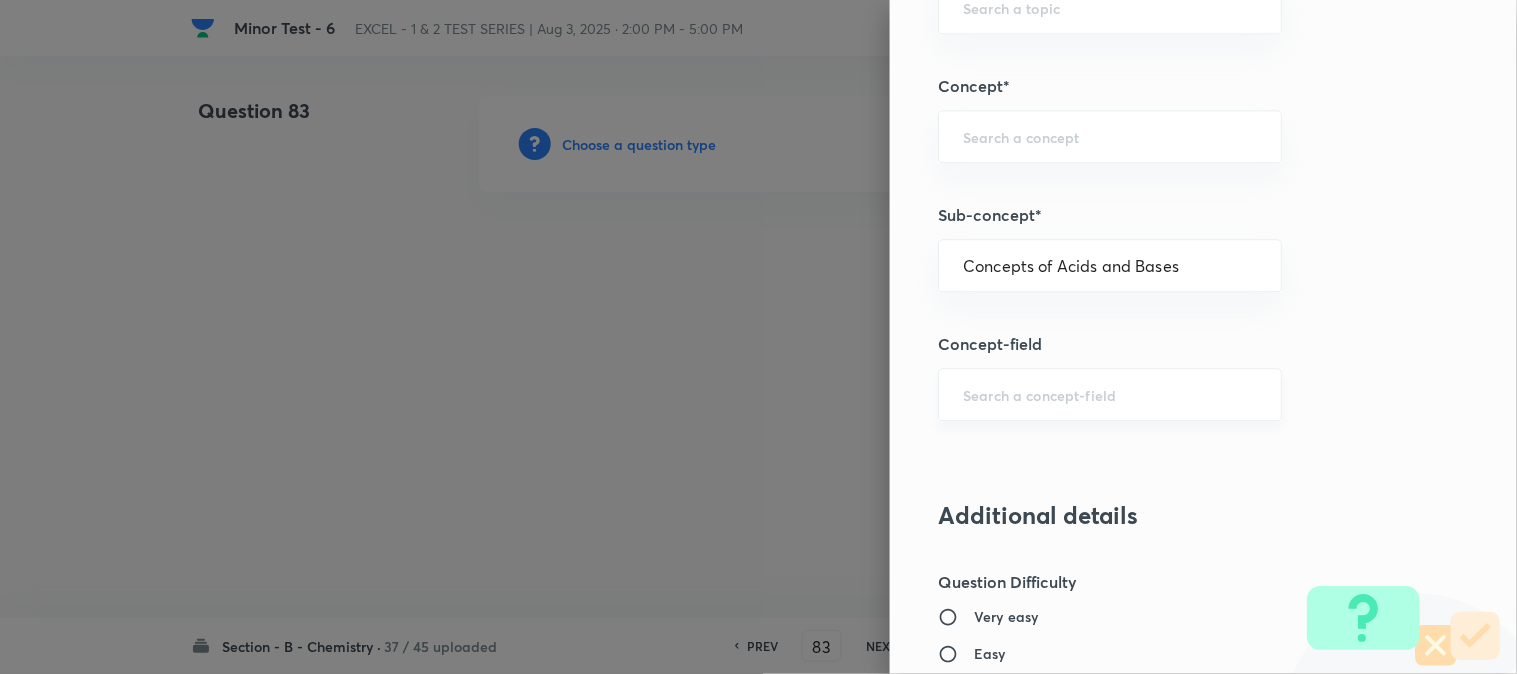 type on "Chemistry" 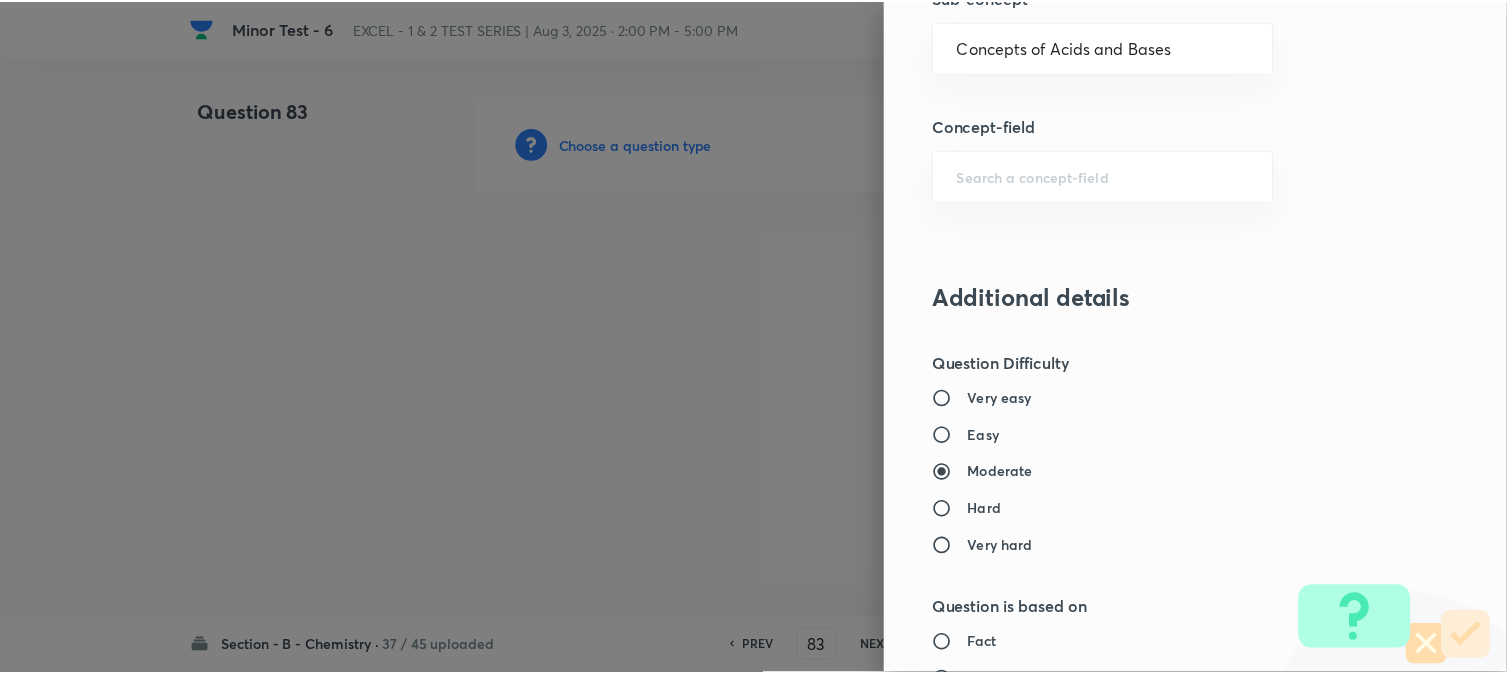 scroll, scrollTop: 2186, scrollLeft: 0, axis: vertical 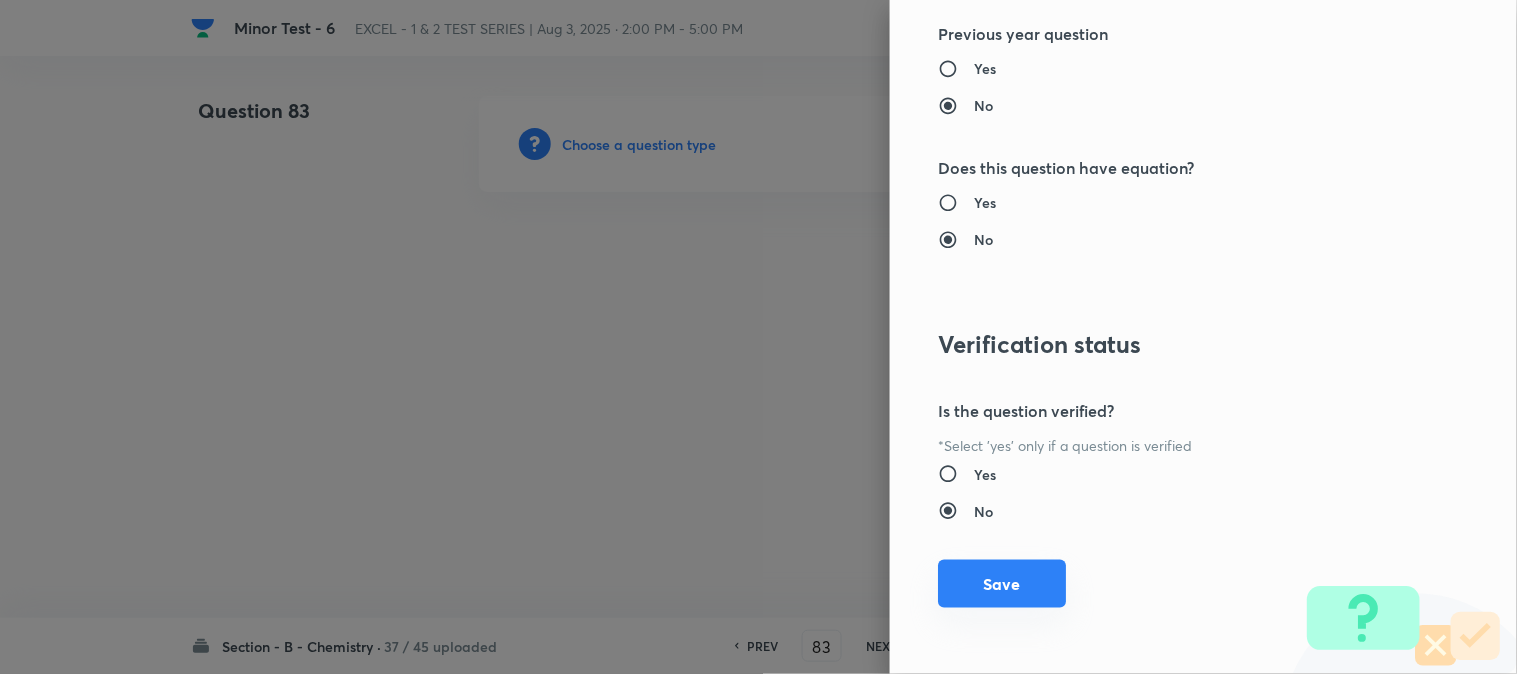 click on "Save" at bounding box center [1002, 584] 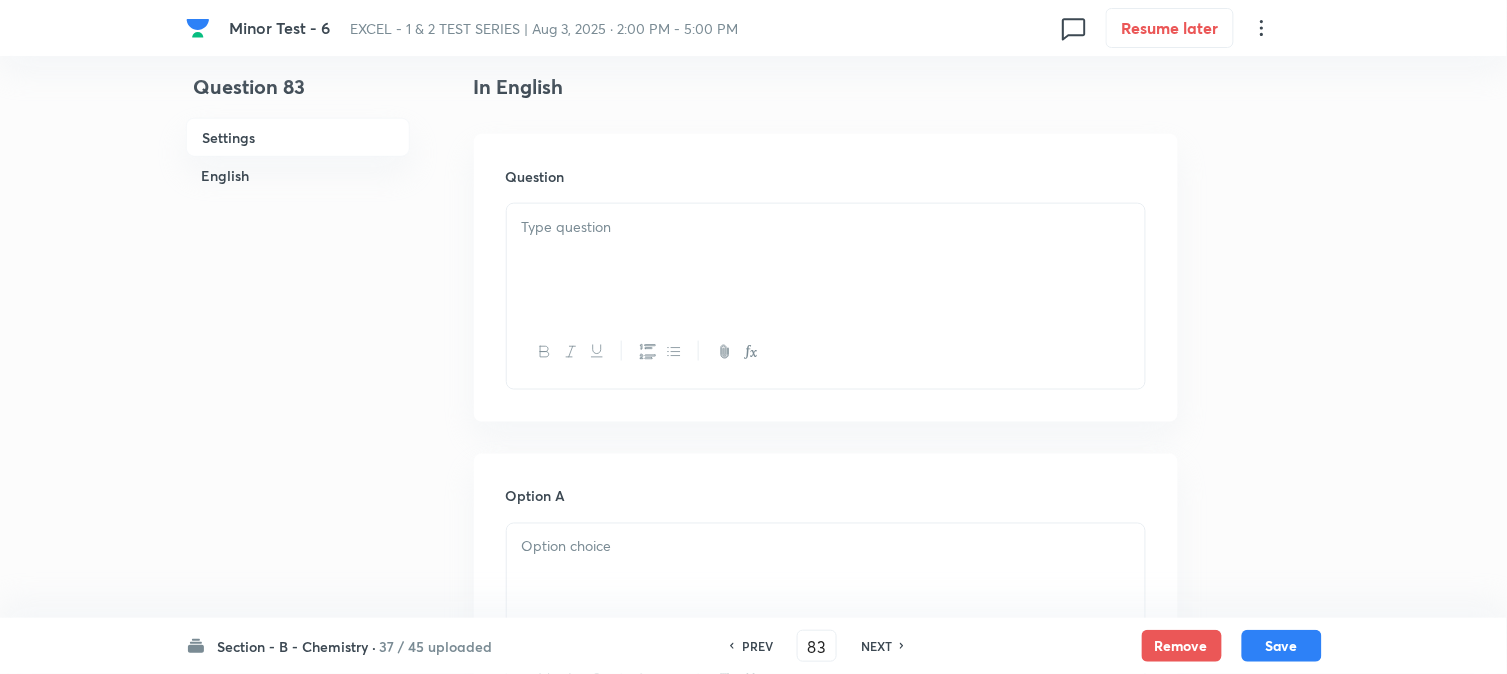 scroll, scrollTop: 555, scrollLeft: 0, axis: vertical 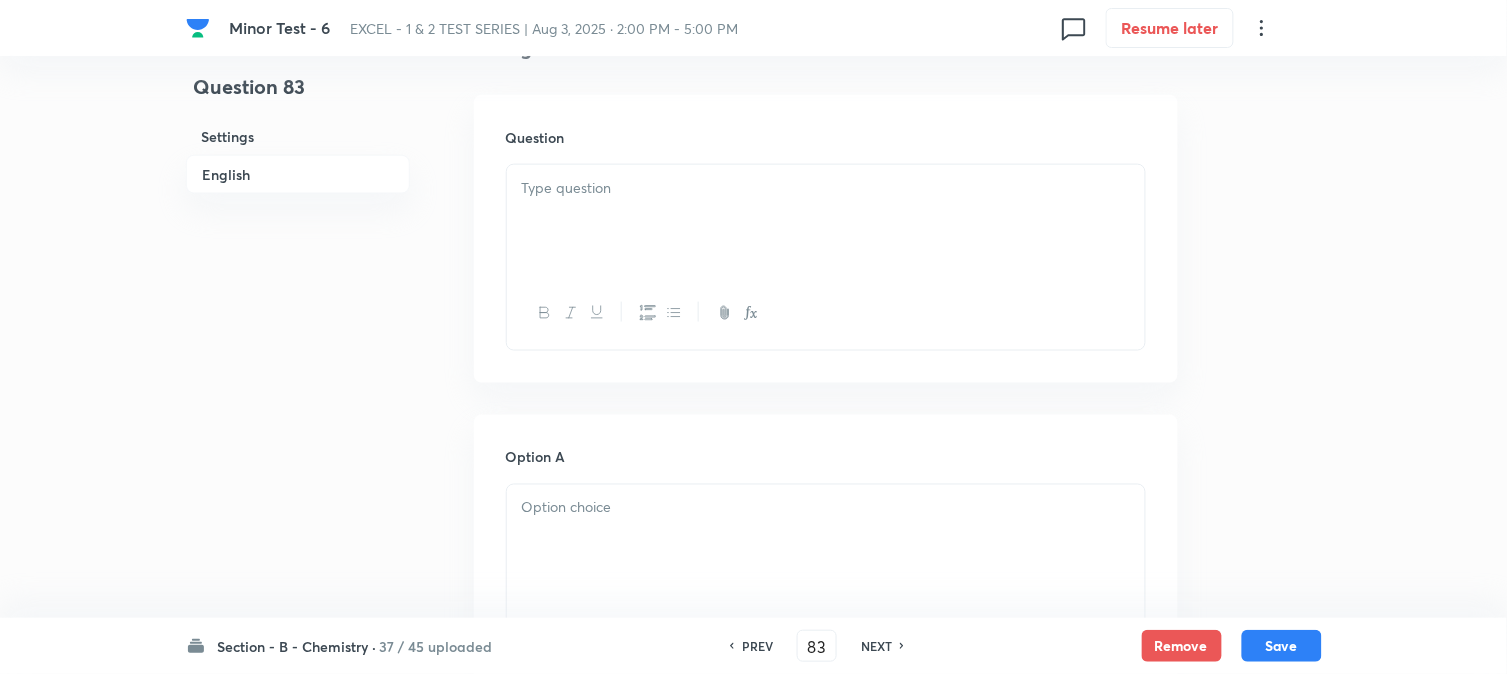 click at bounding box center (826, 221) 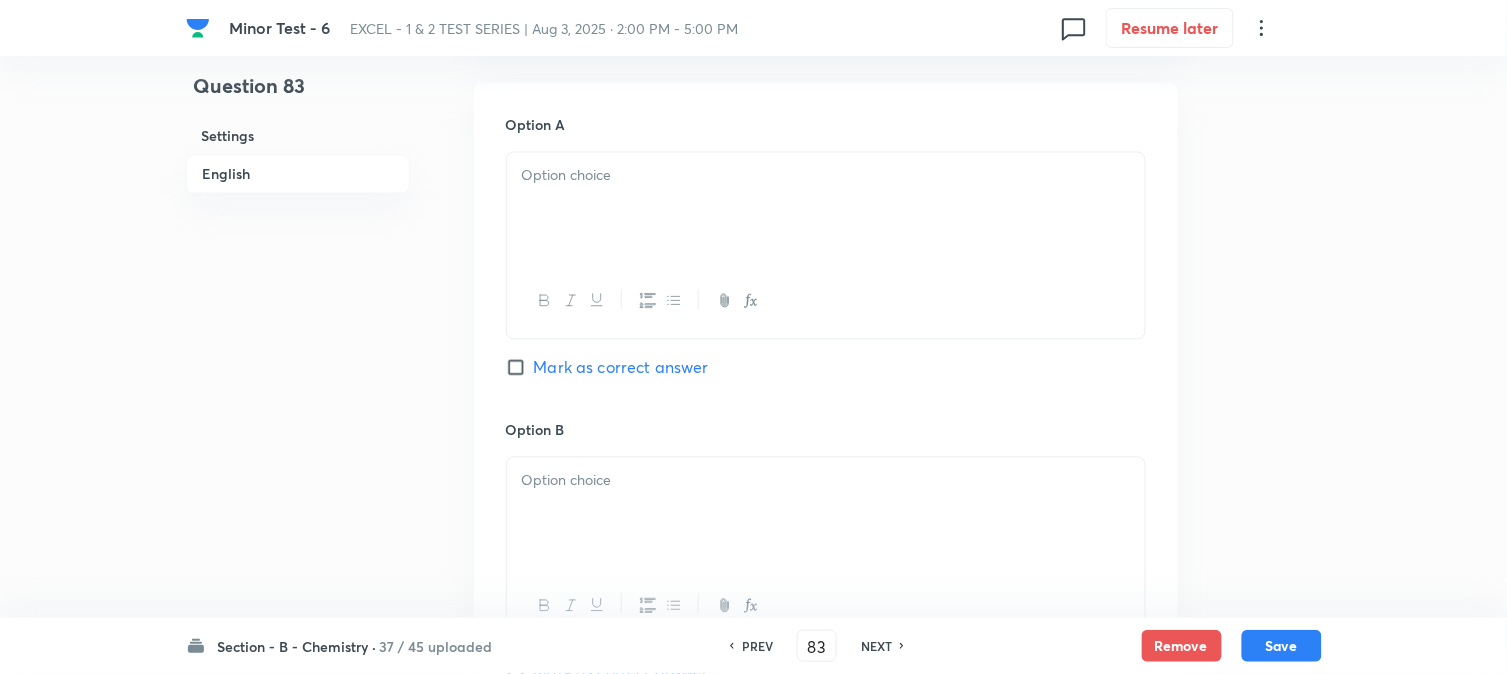 scroll, scrollTop: 888, scrollLeft: 0, axis: vertical 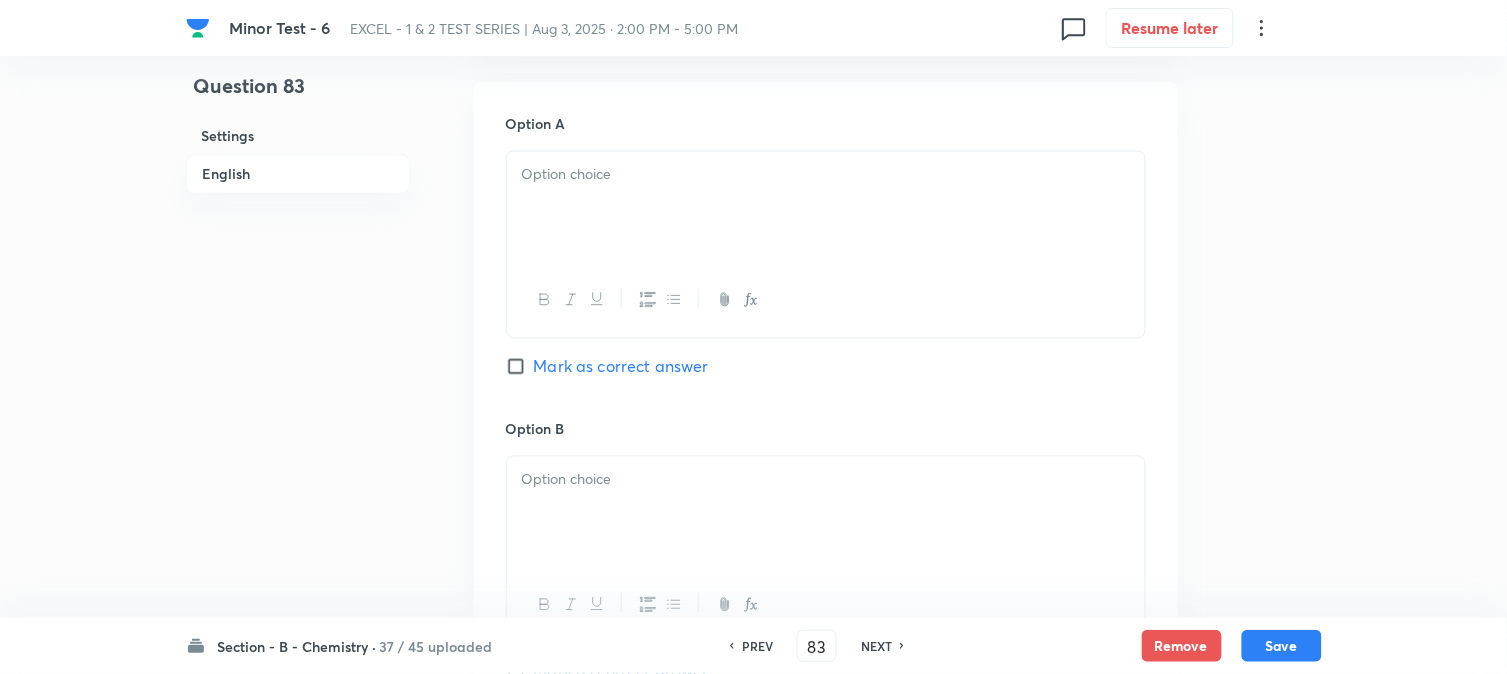 click at bounding box center (826, 208) 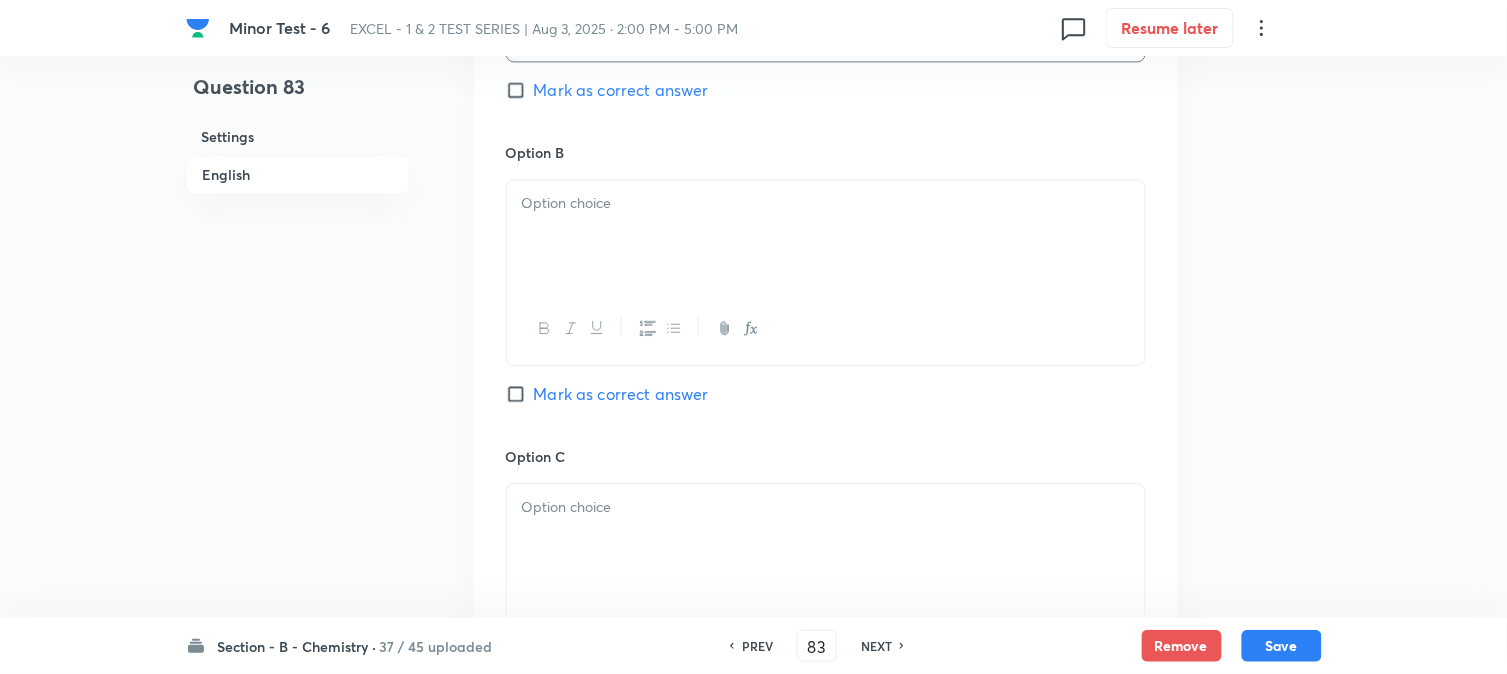 scroll, scrollTop: 1222, scrollLeft: 0, axis: vertical 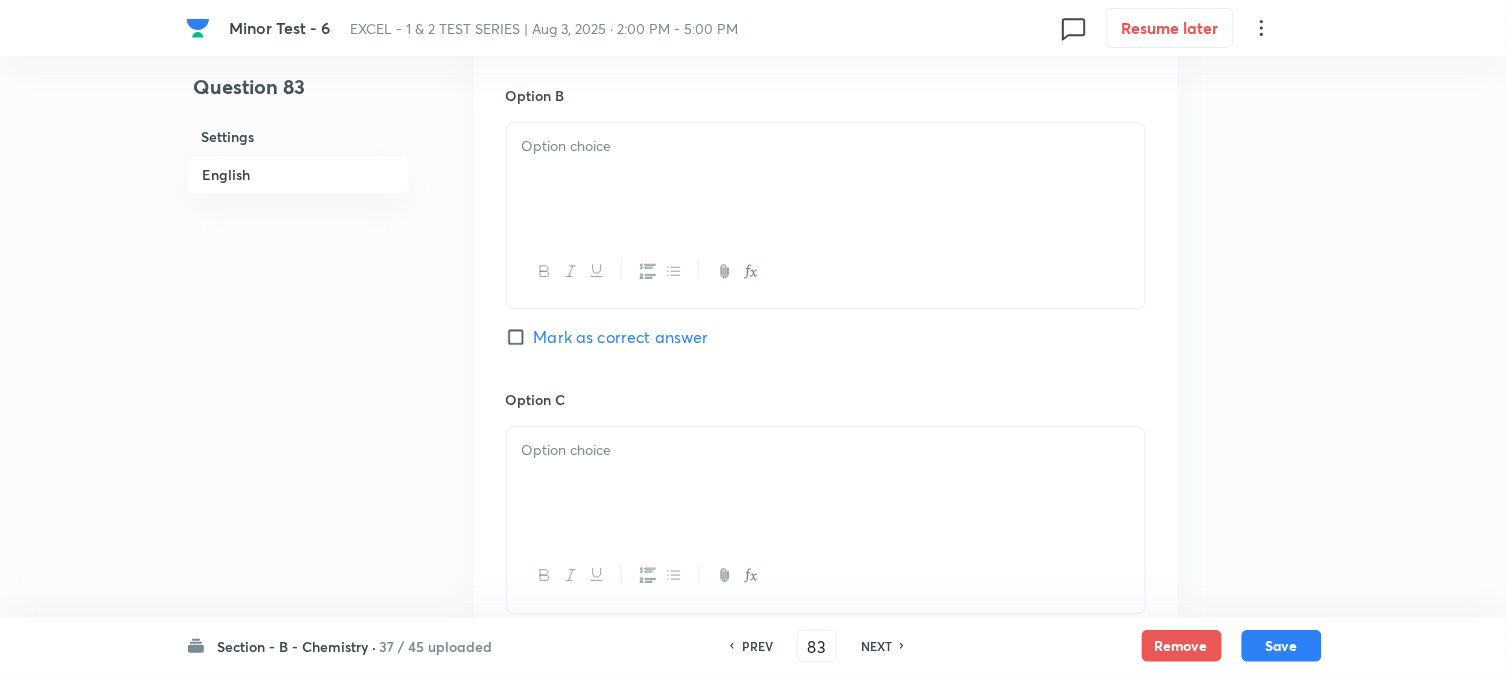 click at bounding box center (826, 179) 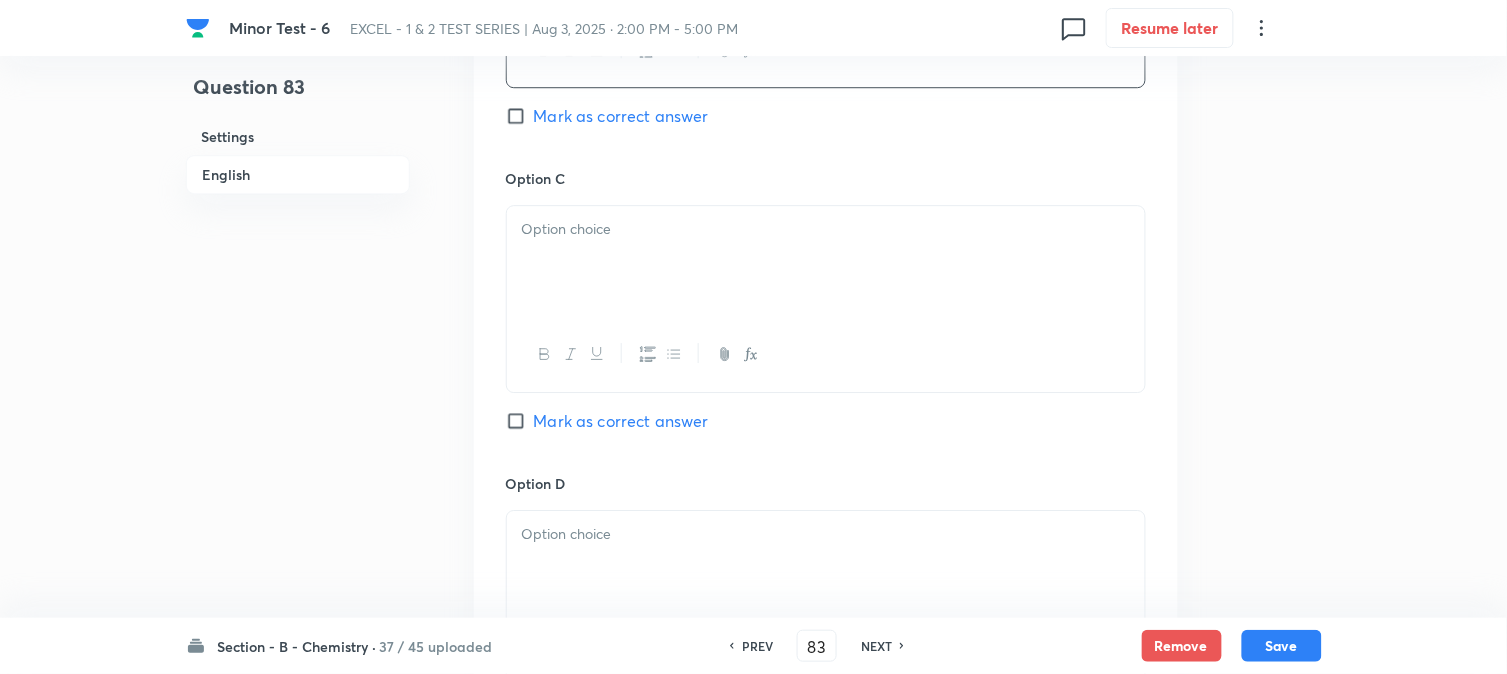 scroll, scrollTop: 1444, scrollLeft: 0, axis: vertical 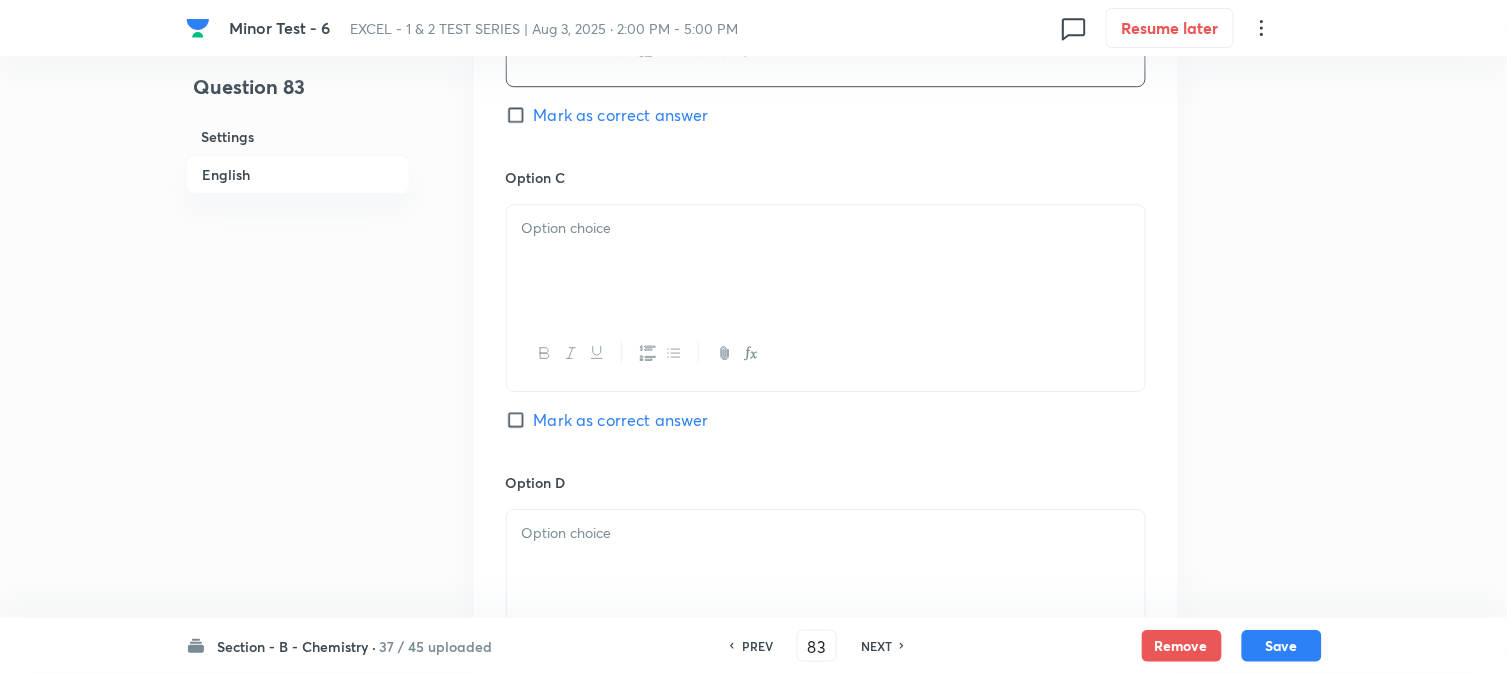 click at bounding box center (826, 261) 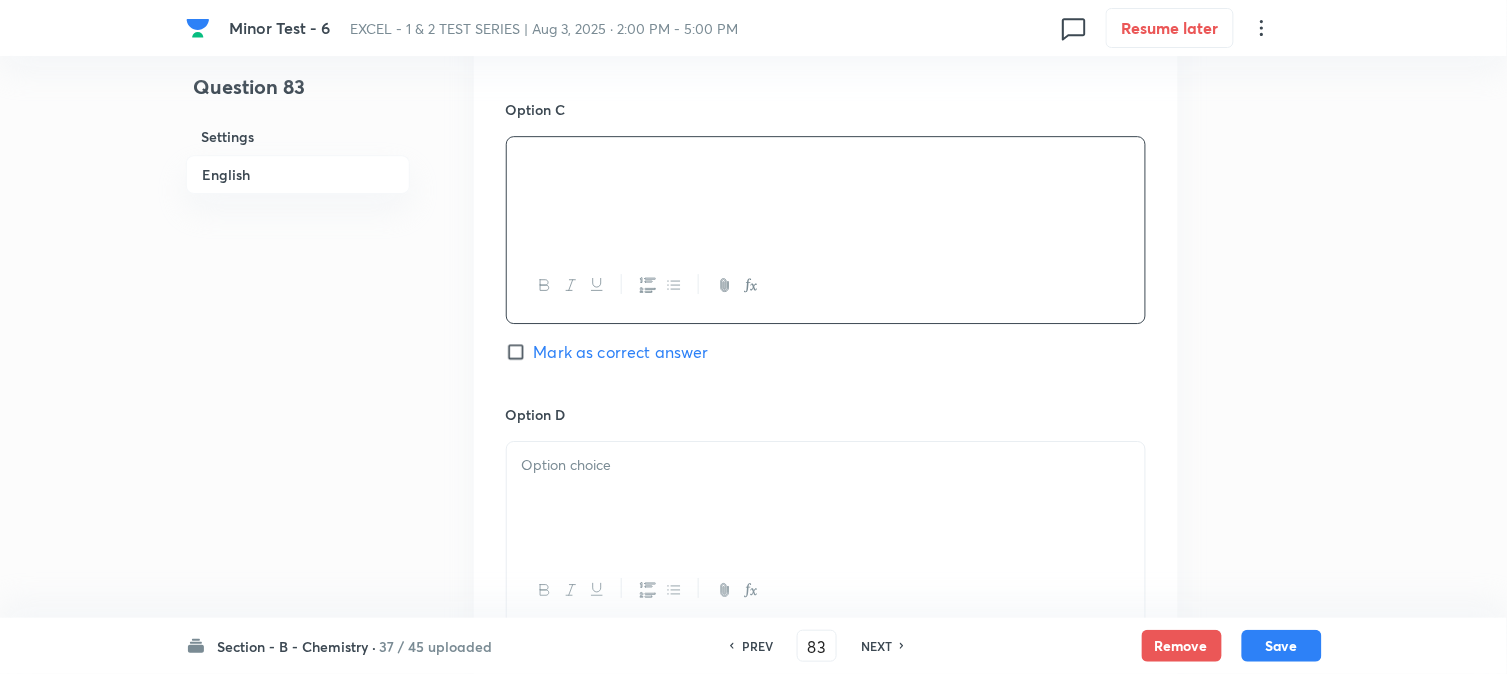 scroll, scrollTop: 1777, scrollLeft: 0, axis: vertical 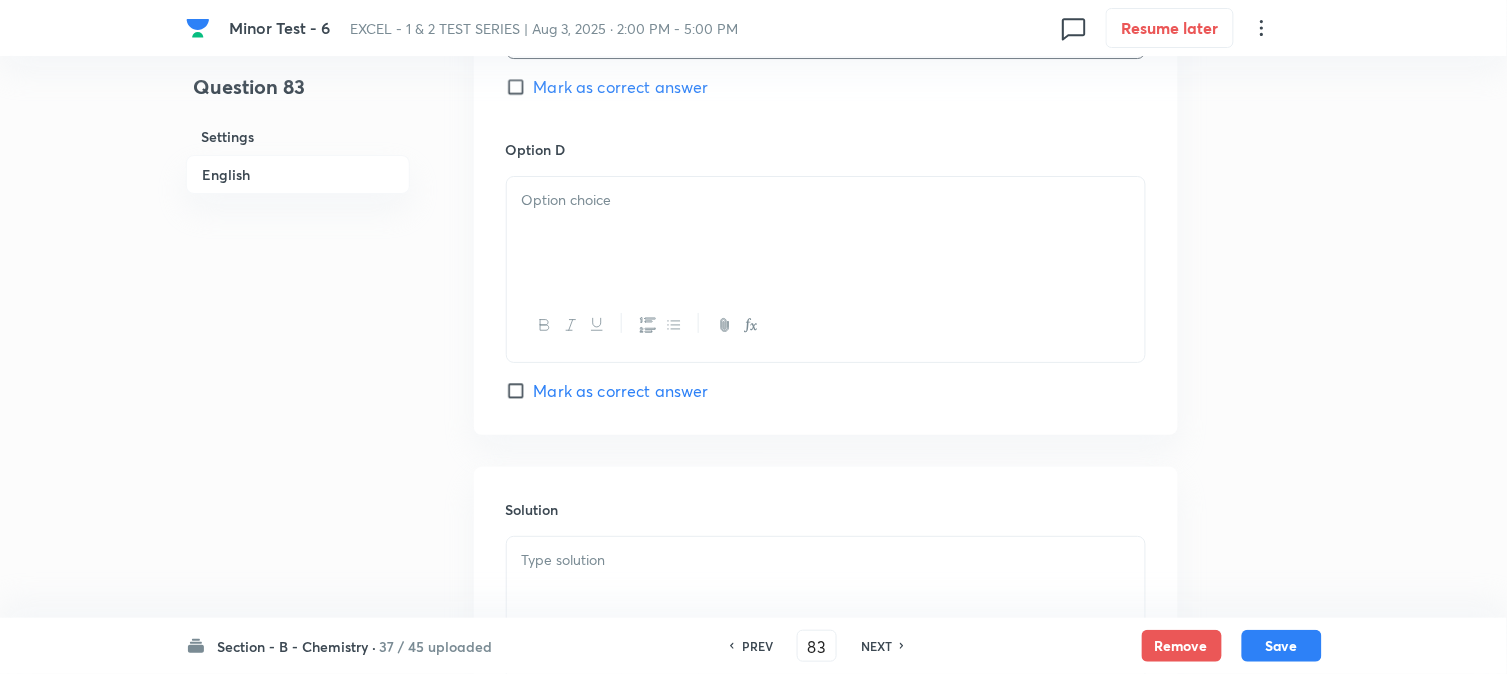 click at bounding box center [826, 233] 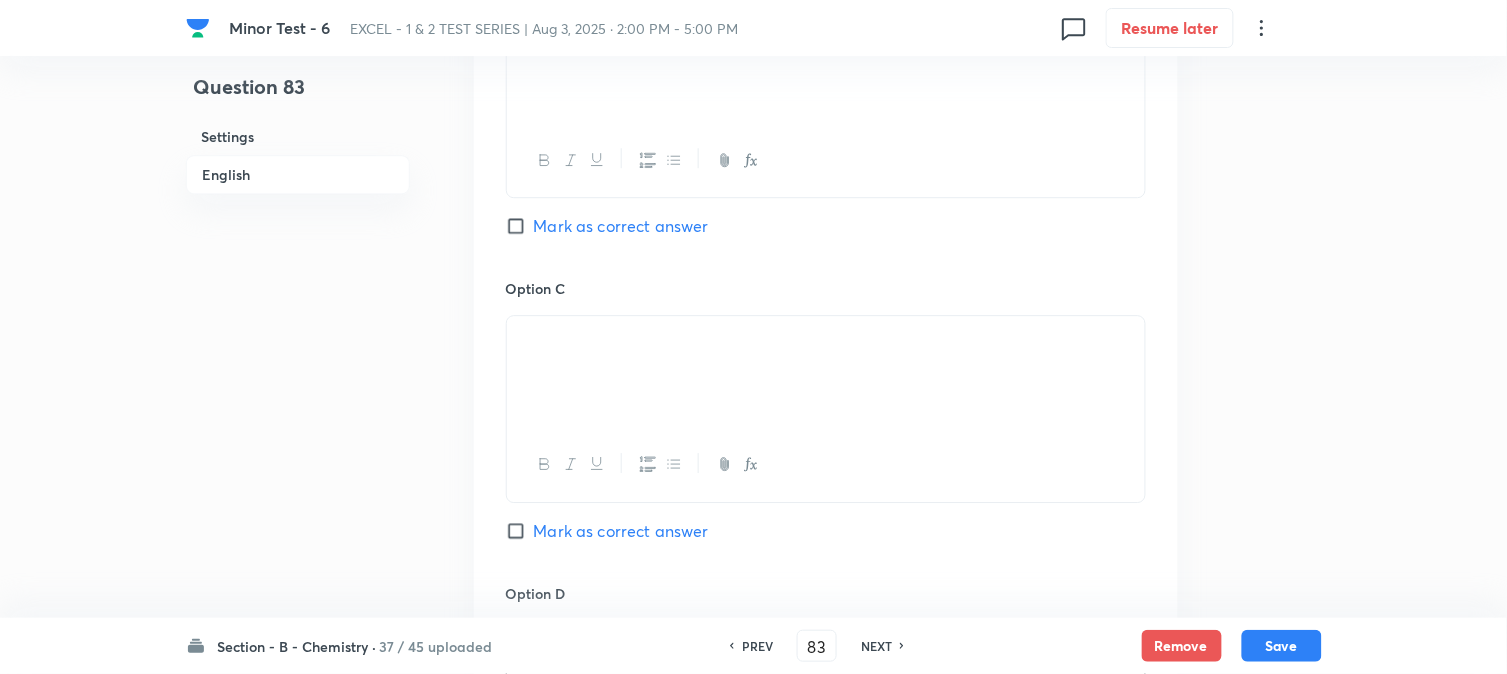 click on "Mark as correct answer" at bounding box center (520, 226) 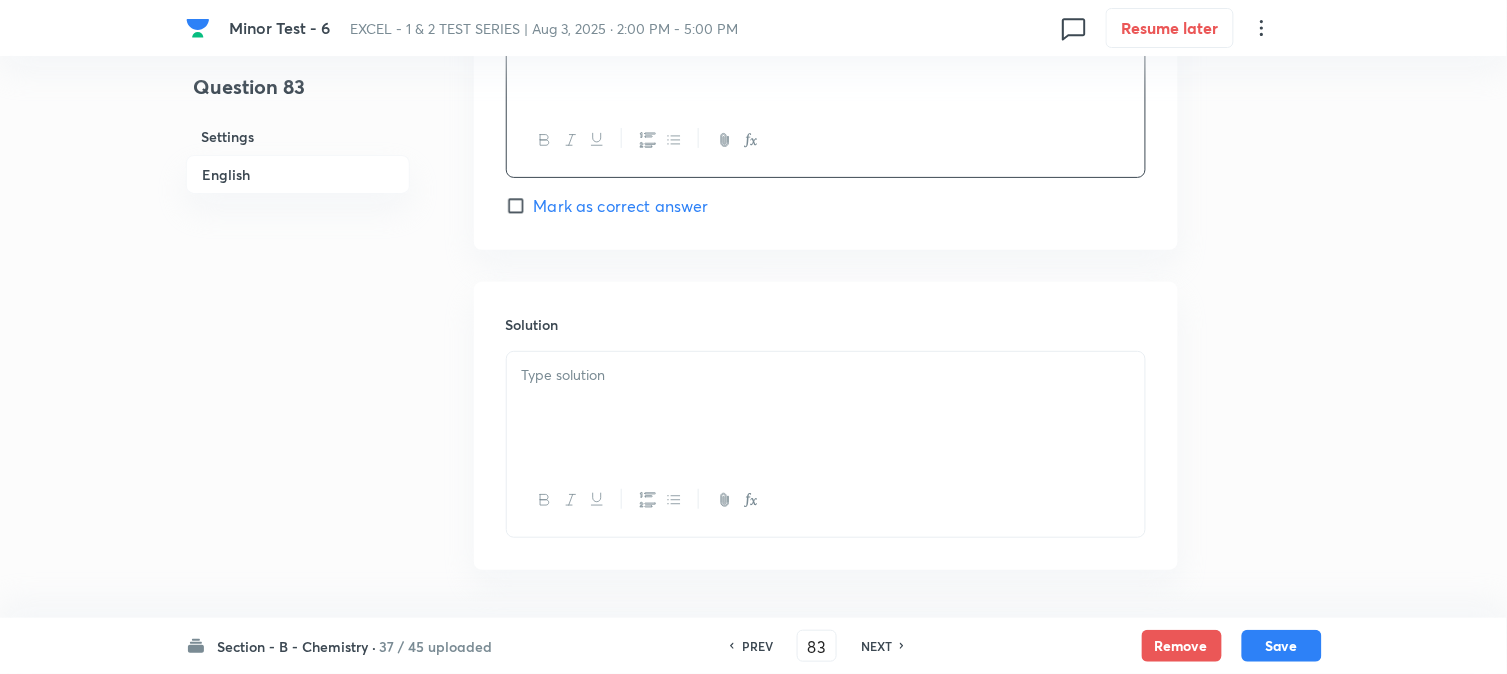 scroll, scrollTop: 2037, scrollLeft: 0, axis: vertical 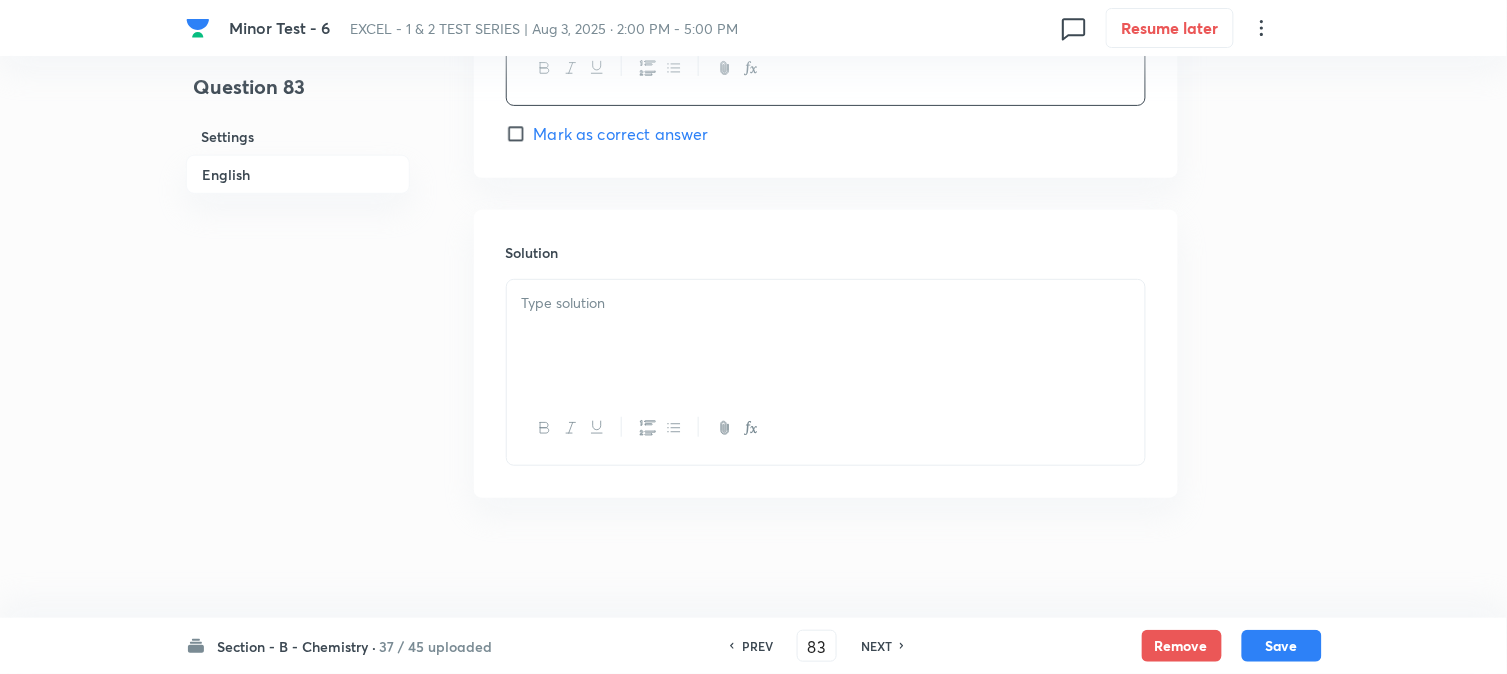 click at bounding box center [826, 303] 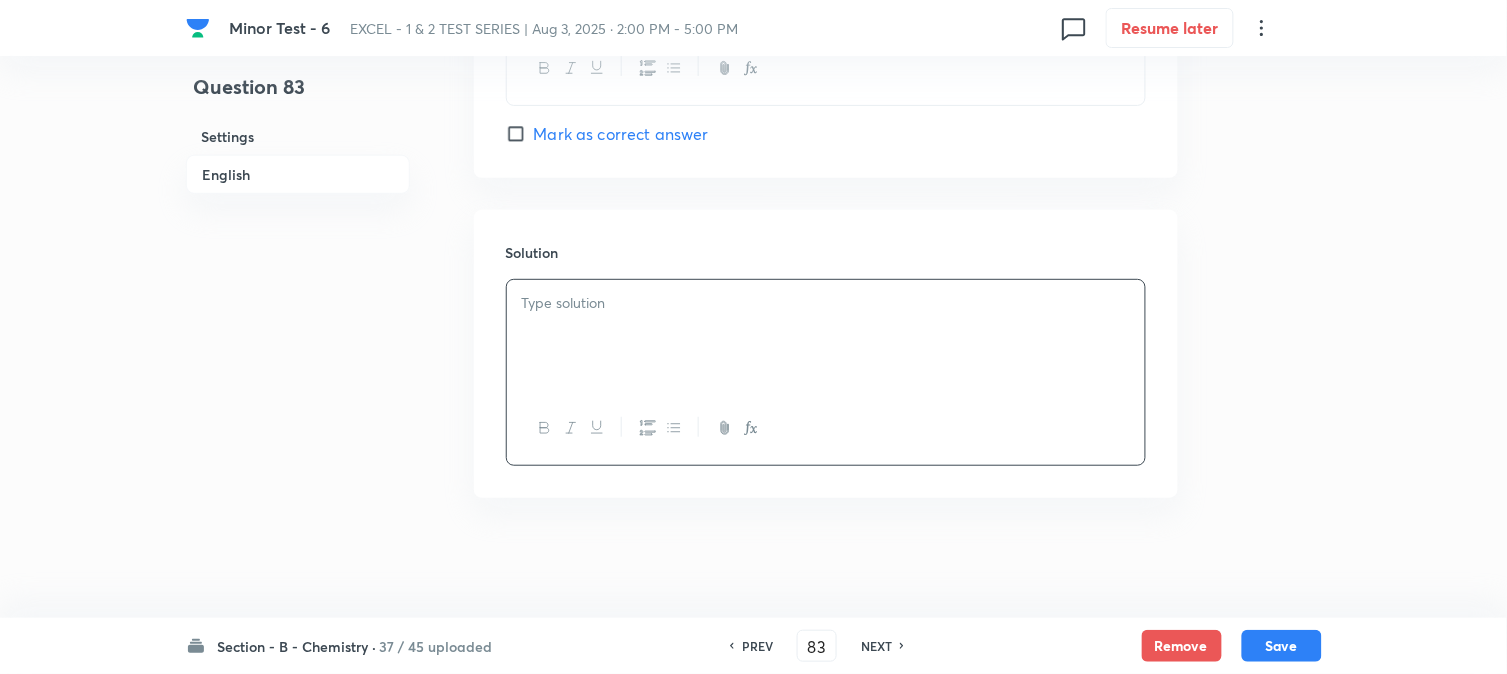 type 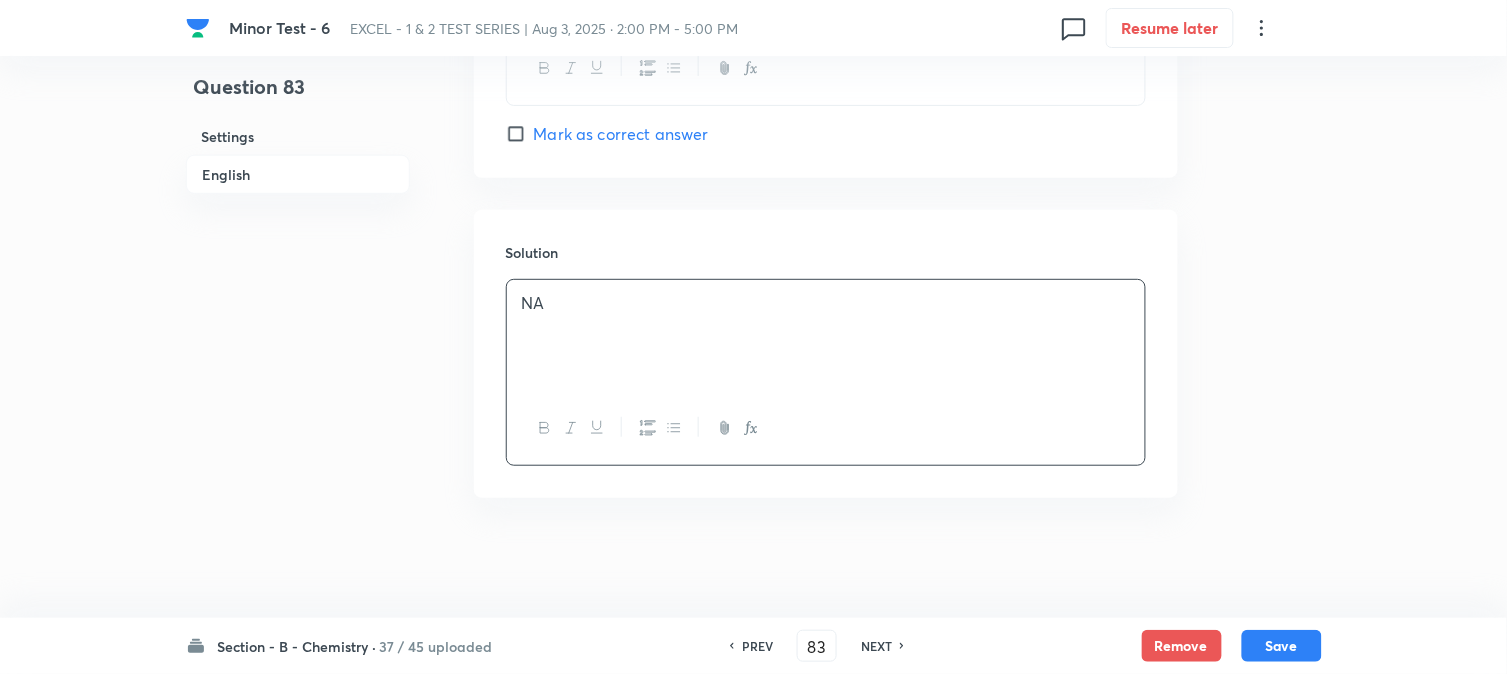 click on "Section - B - Chemistry ·
37 / 45 uploaded
PREV 83 ​ NEXT Remove Save" at bounding box center [754, 646] 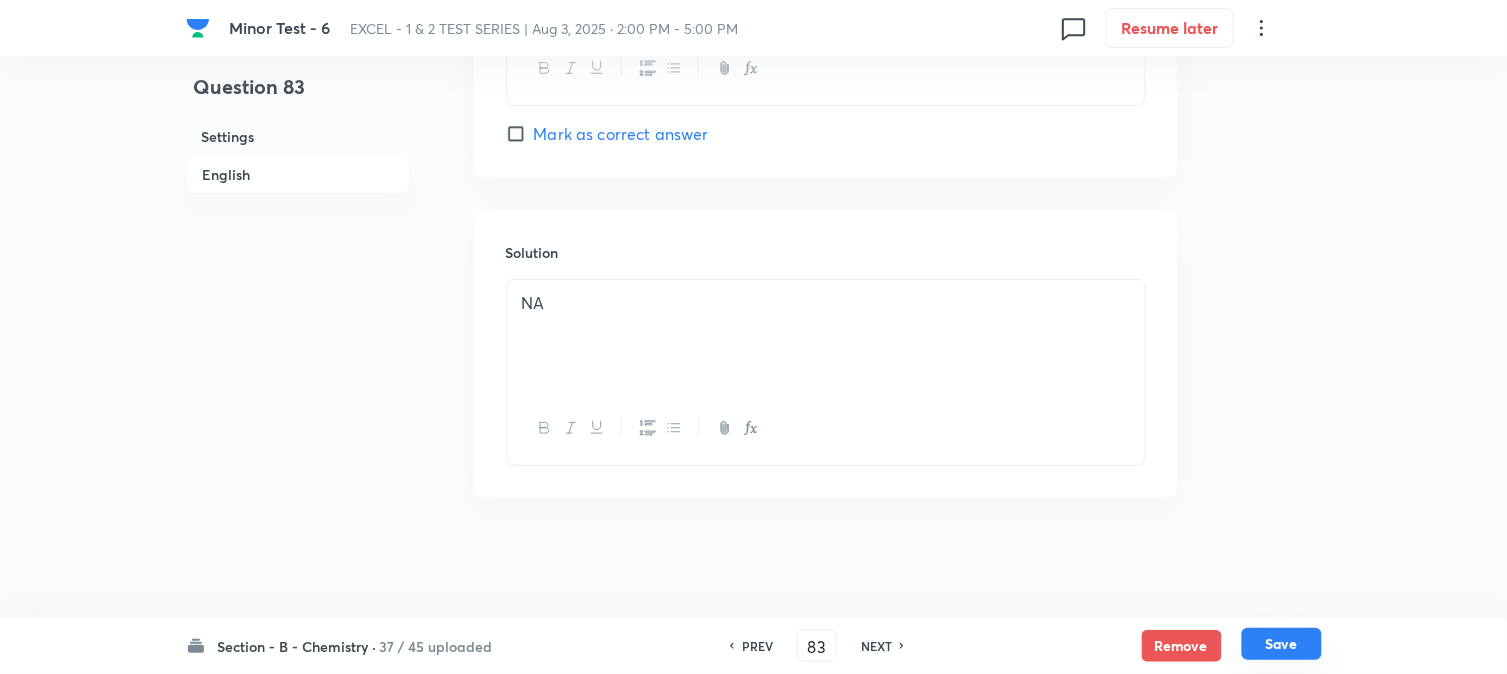 click on "Save" at bounding box center (1282, 644) 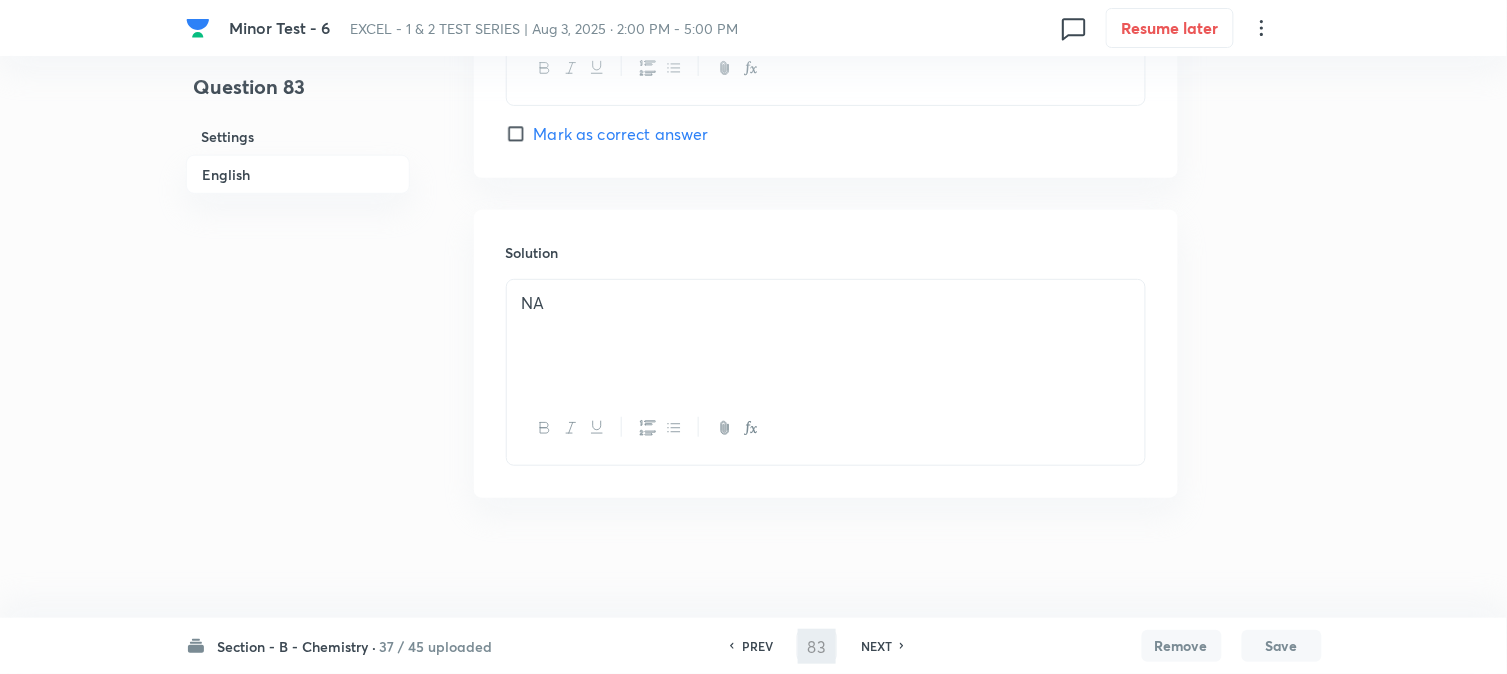 type on "84" 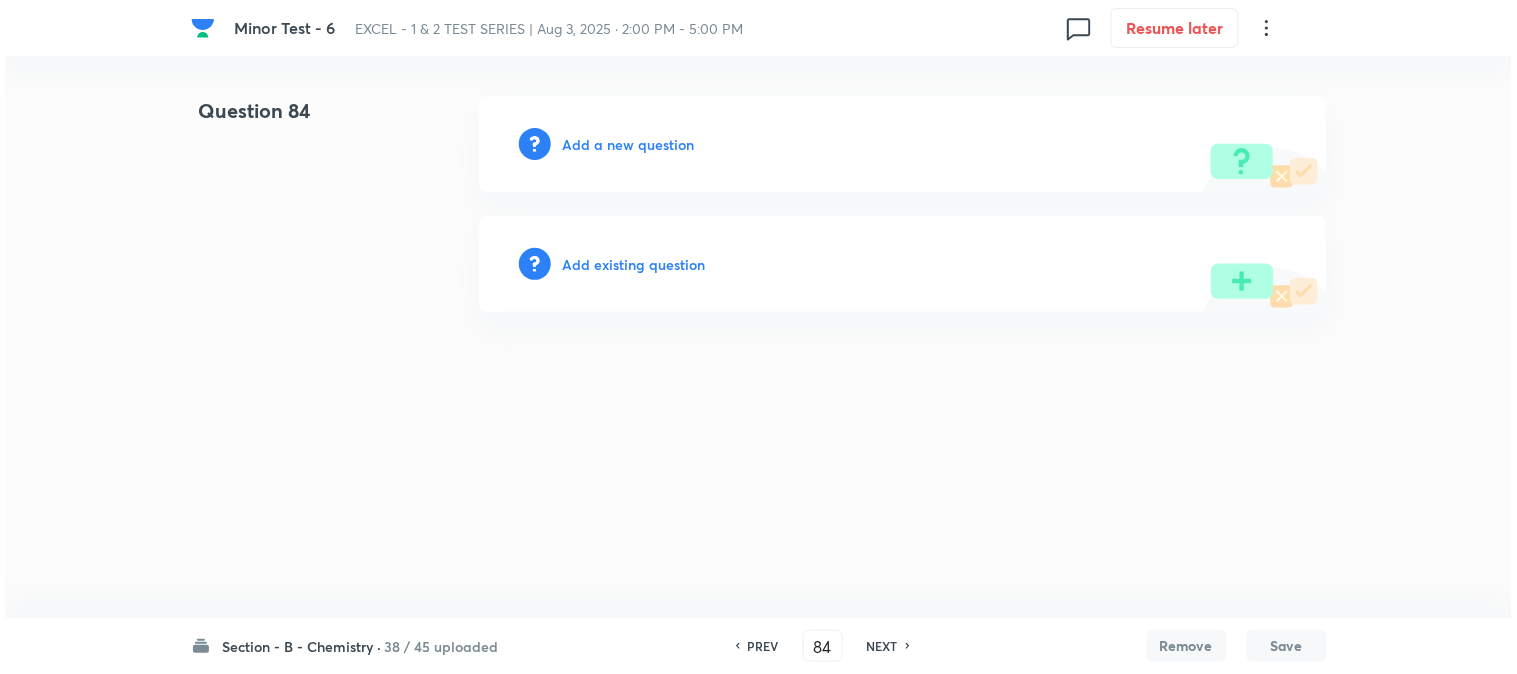 scroll, scrollTop: 0, scrollLeft: 0, axis: both 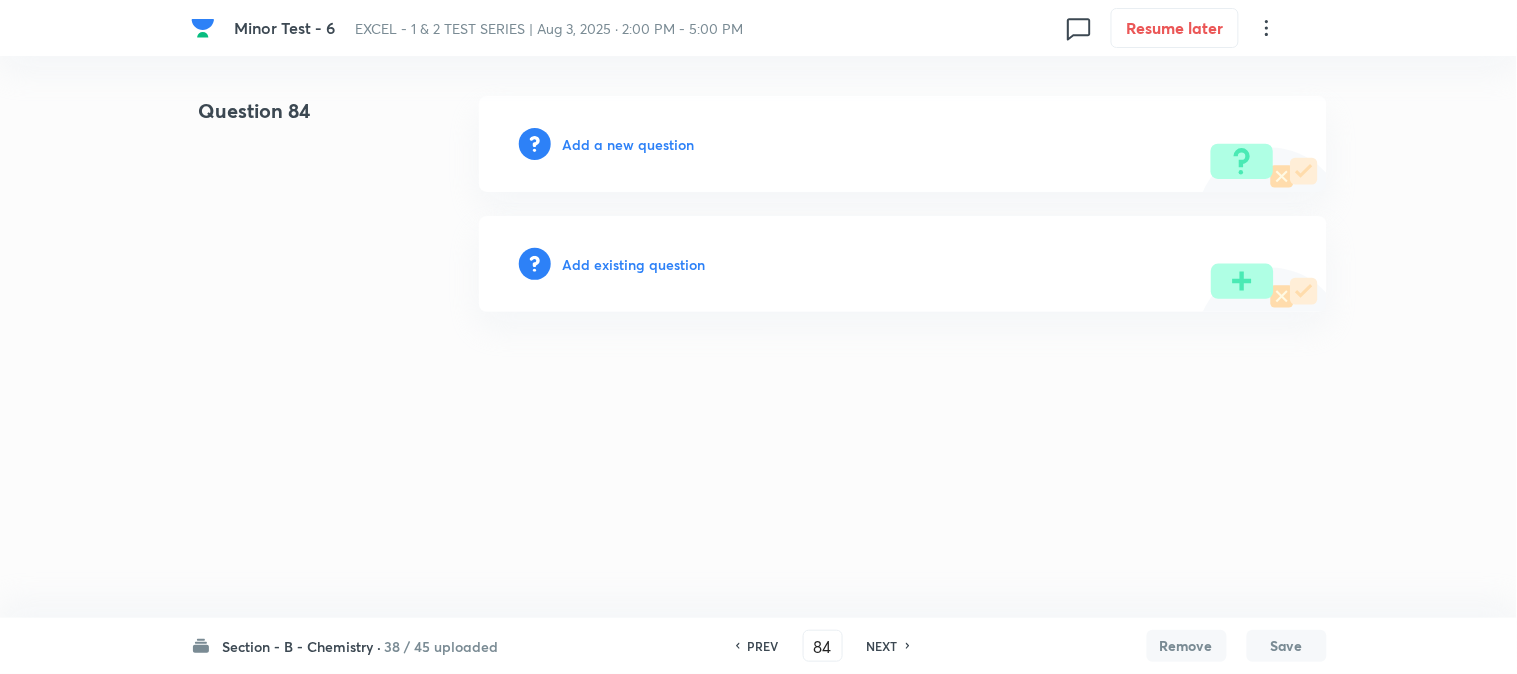 click on "Add a new question" at bounding box center (629, 144) 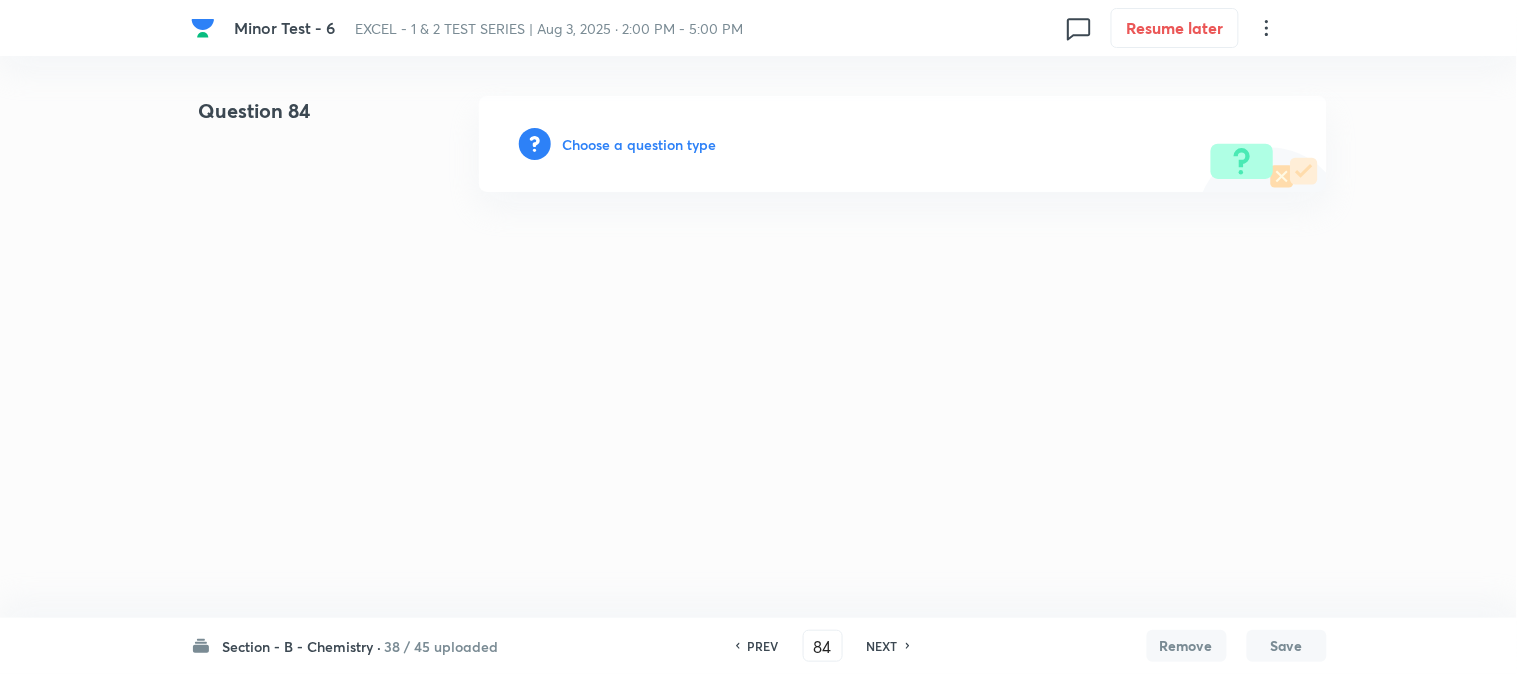 click on "Choose a question type" at bounding box center (640, 144) 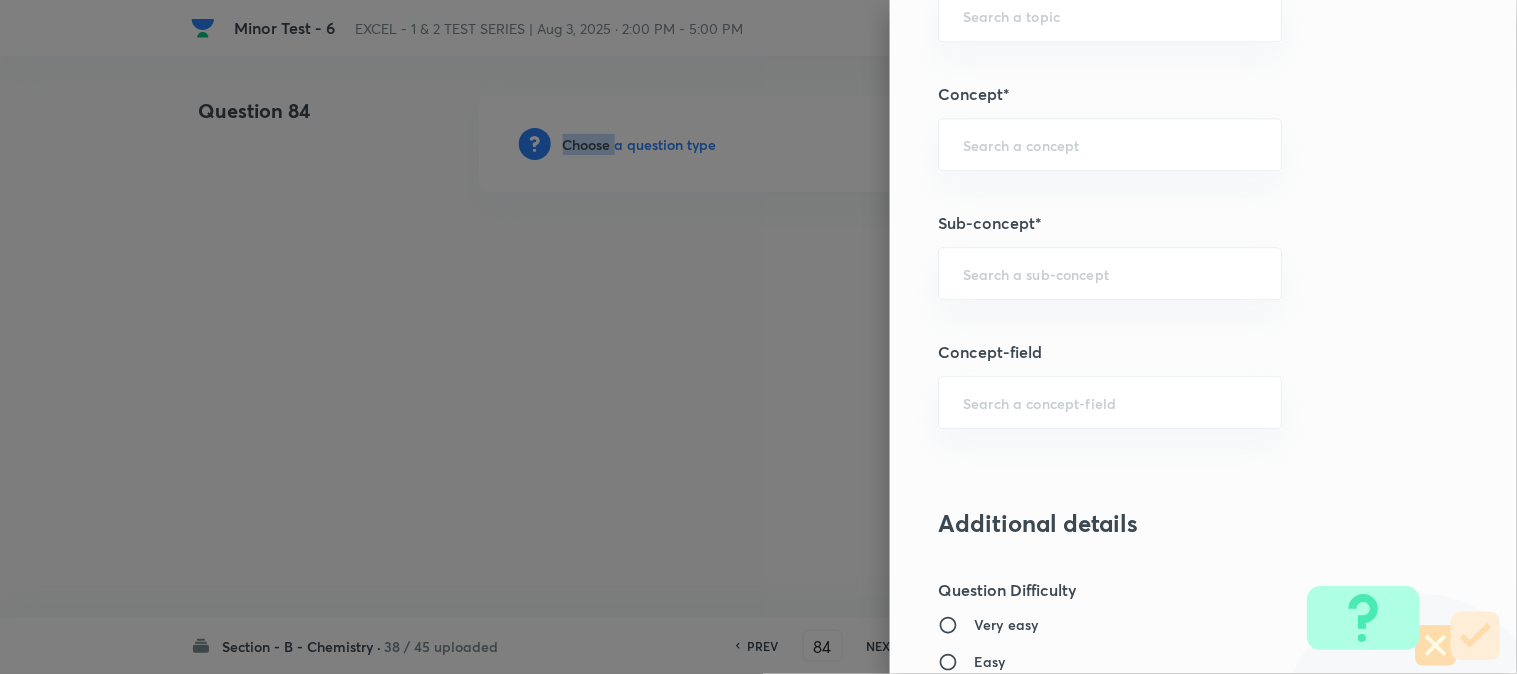 scroll, scrollTop: 1222, scrollLeft: 0, axis: vertical 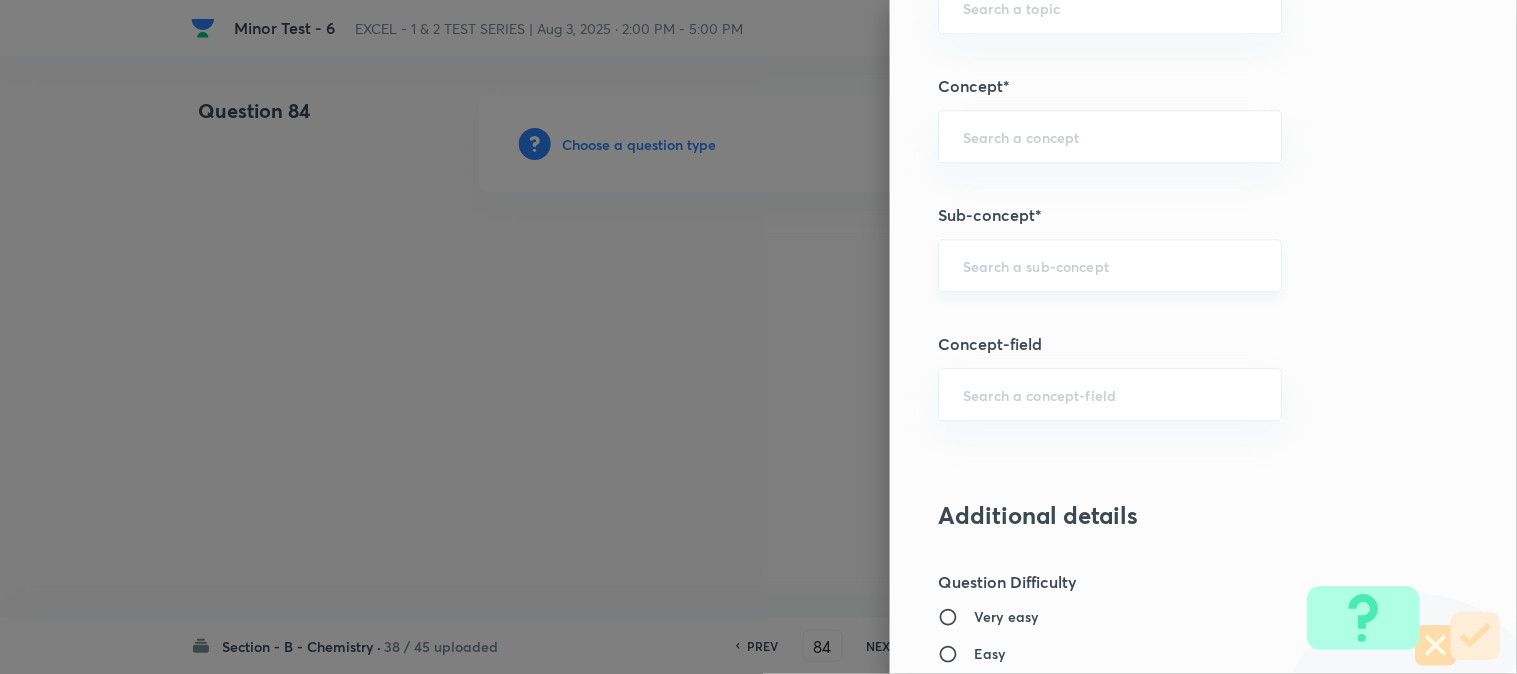 click at bounding box center [1110, 265] 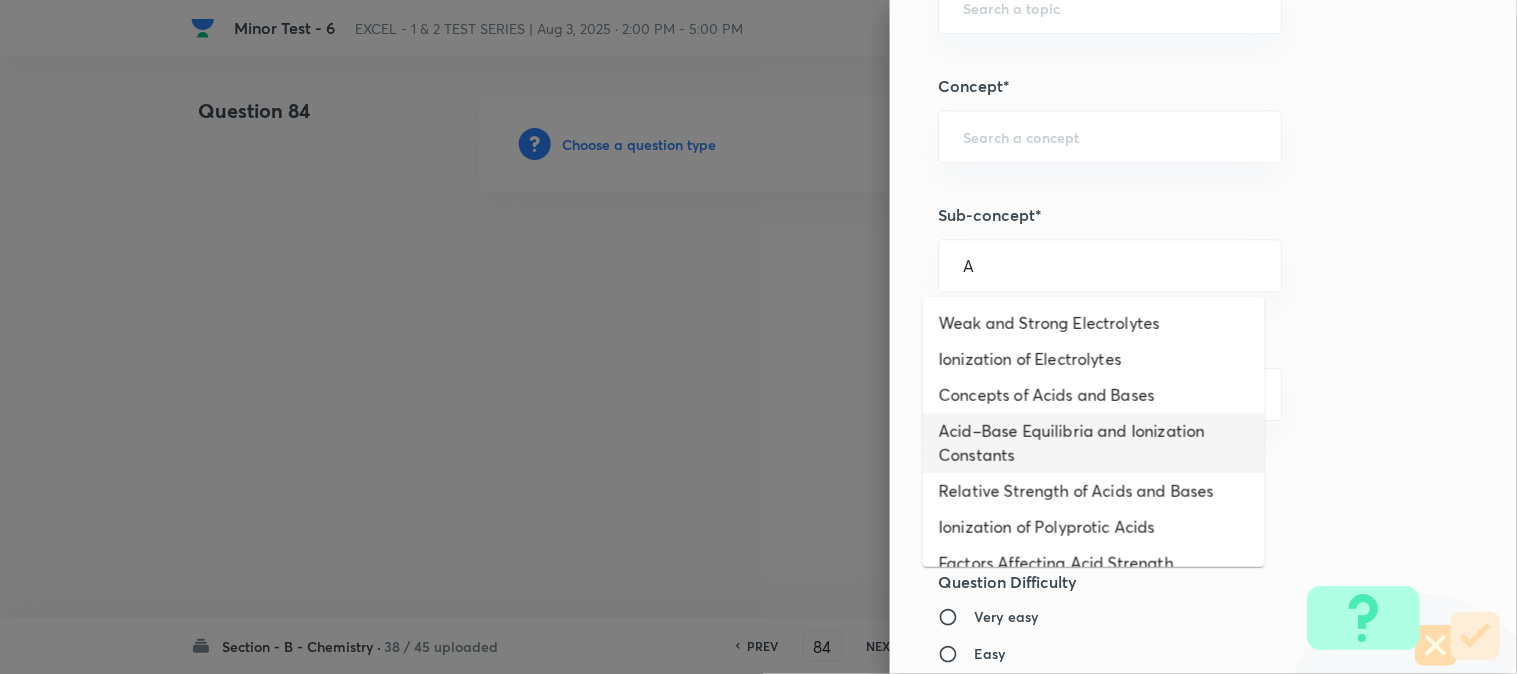 click on "Acid–Base Equilibria and Ionization Constants" at bounding box center [1094, 443] 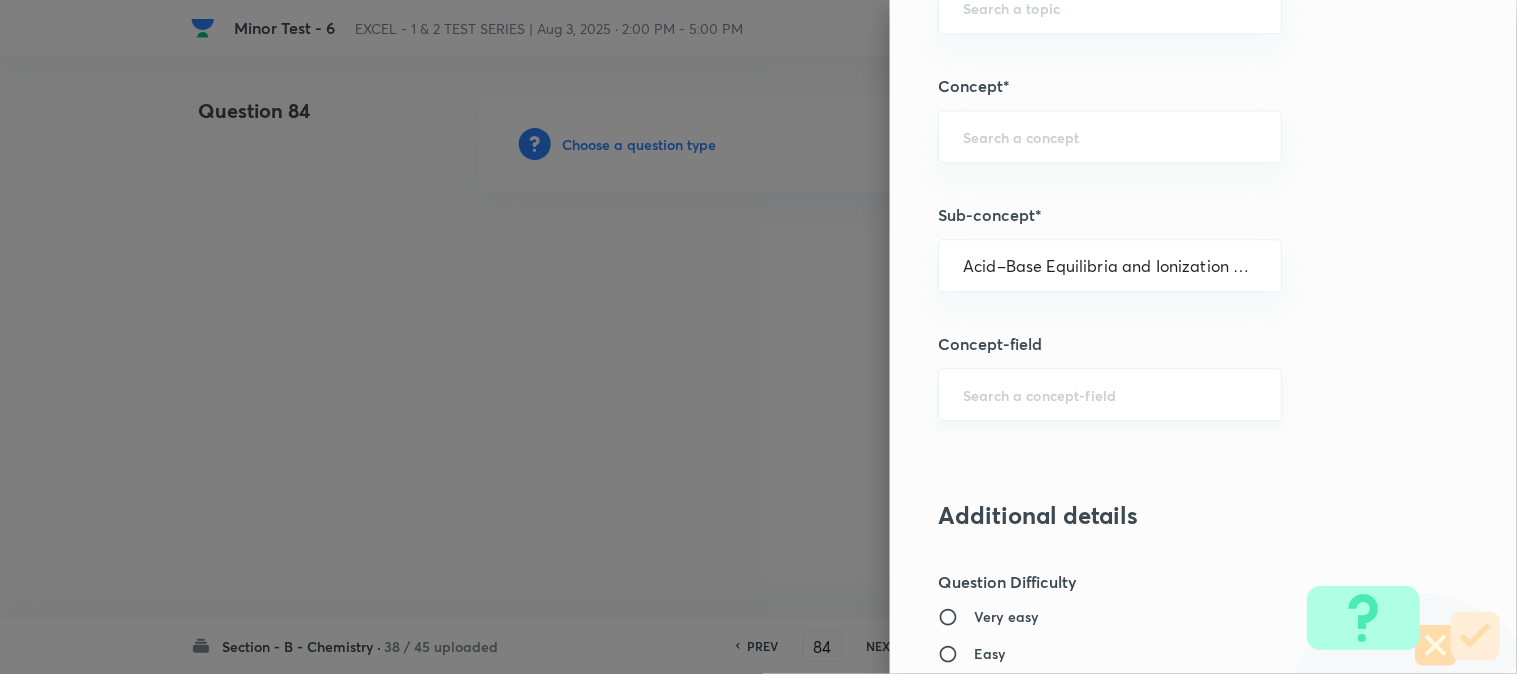 type on "Chemistry" 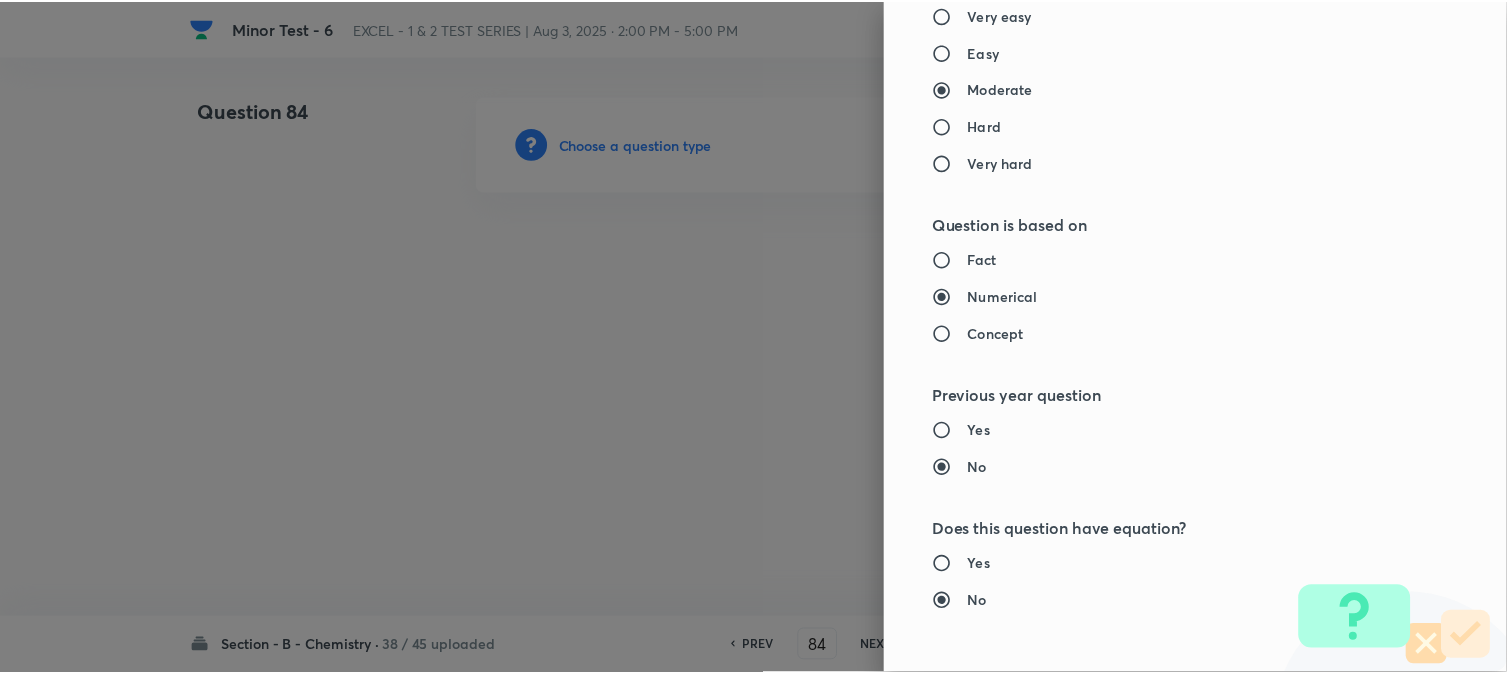 scroll, scrollTop: 2111, scrollLeft: 0, axis: vertical 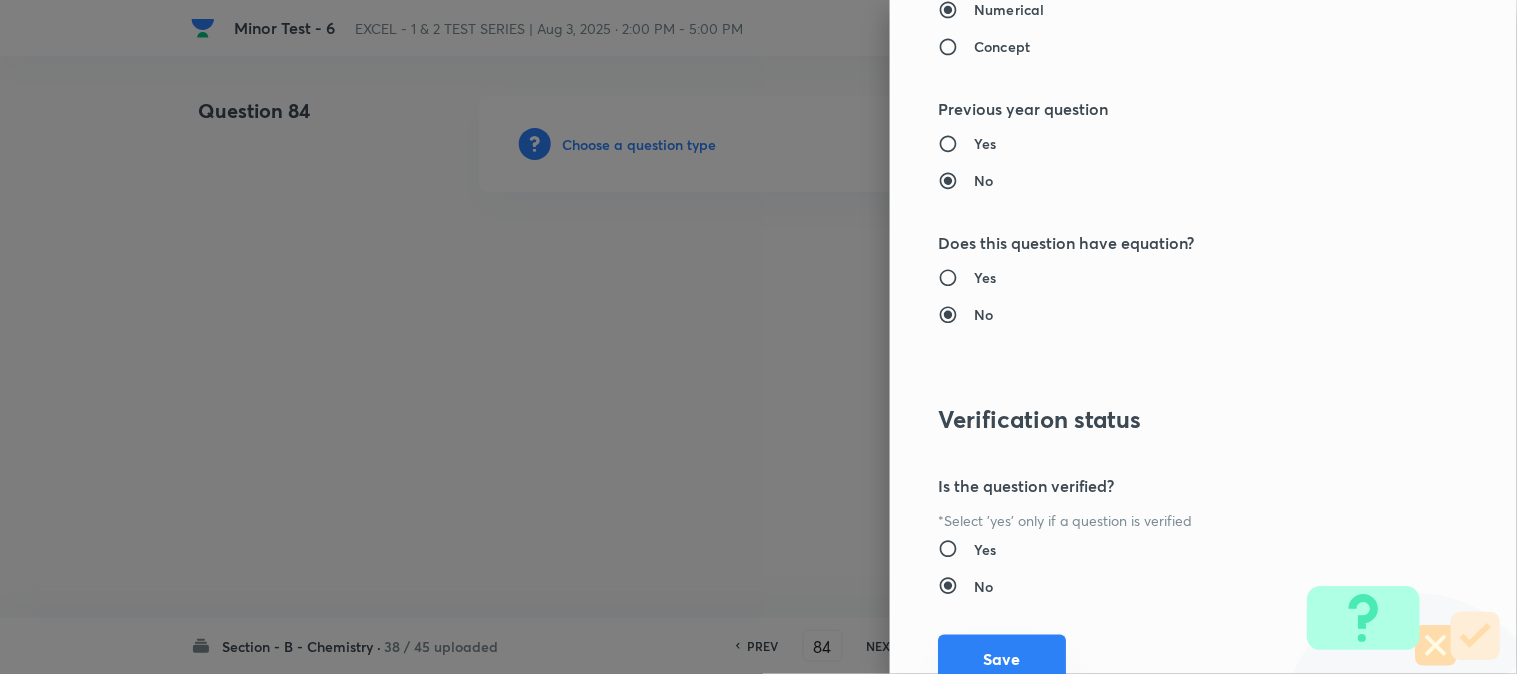 click on "Save" at bounding box center (1002, 659) 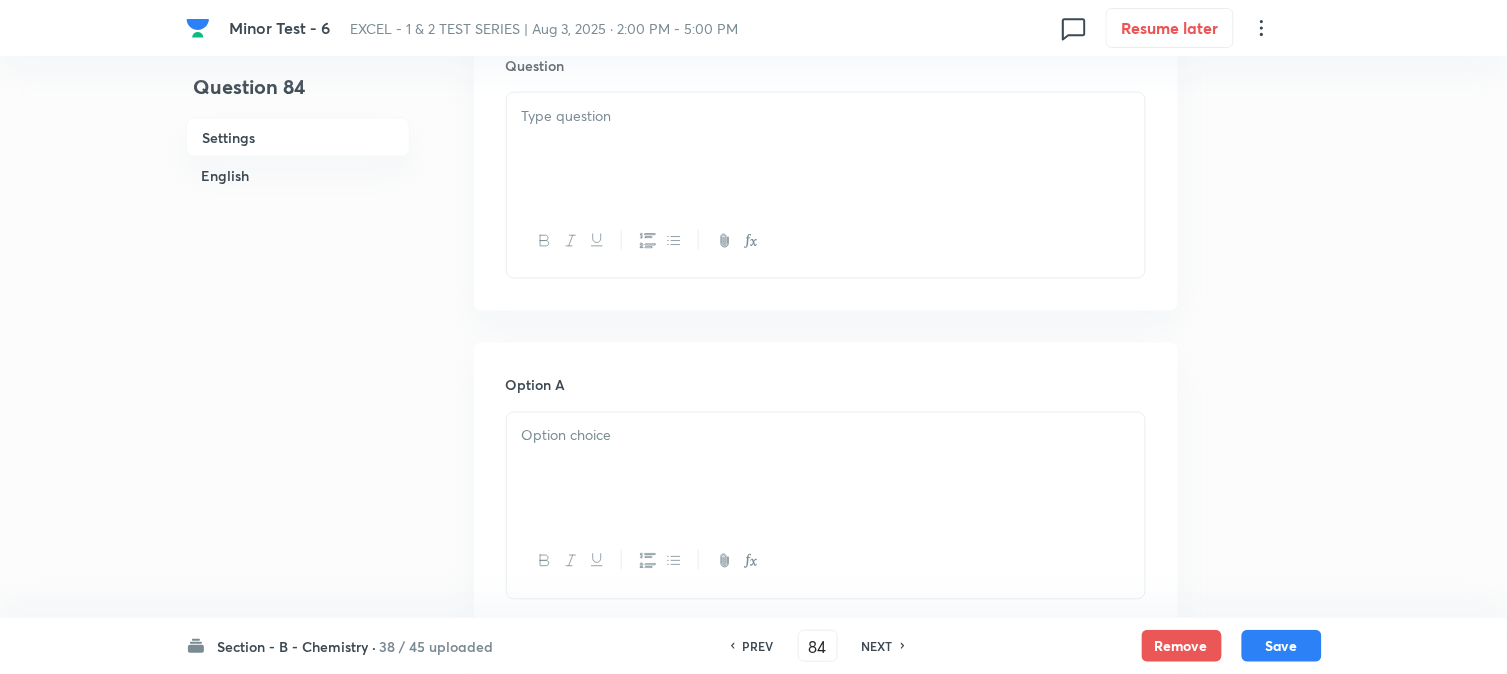 scroll, scrollTop: 666, scrollLeft: 0, axis: vertical 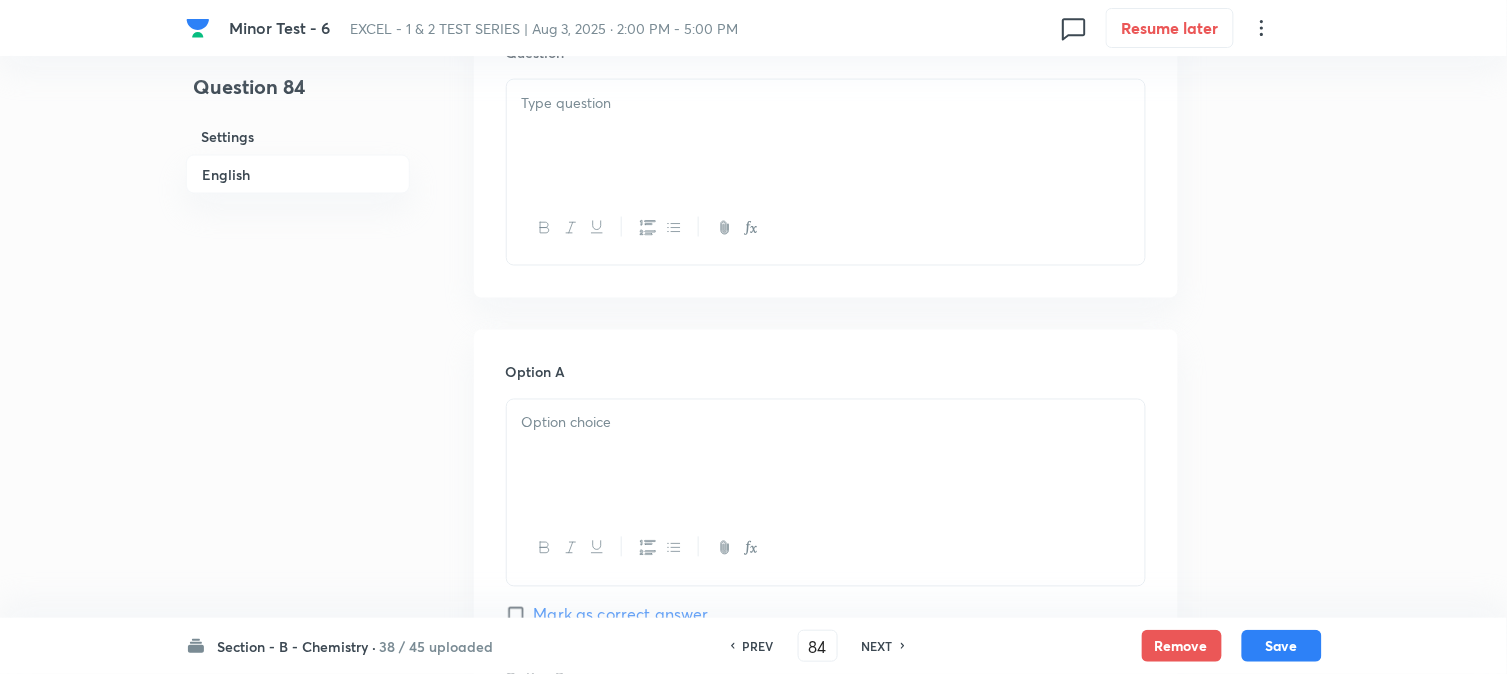 click at bounding box center [826, 136] 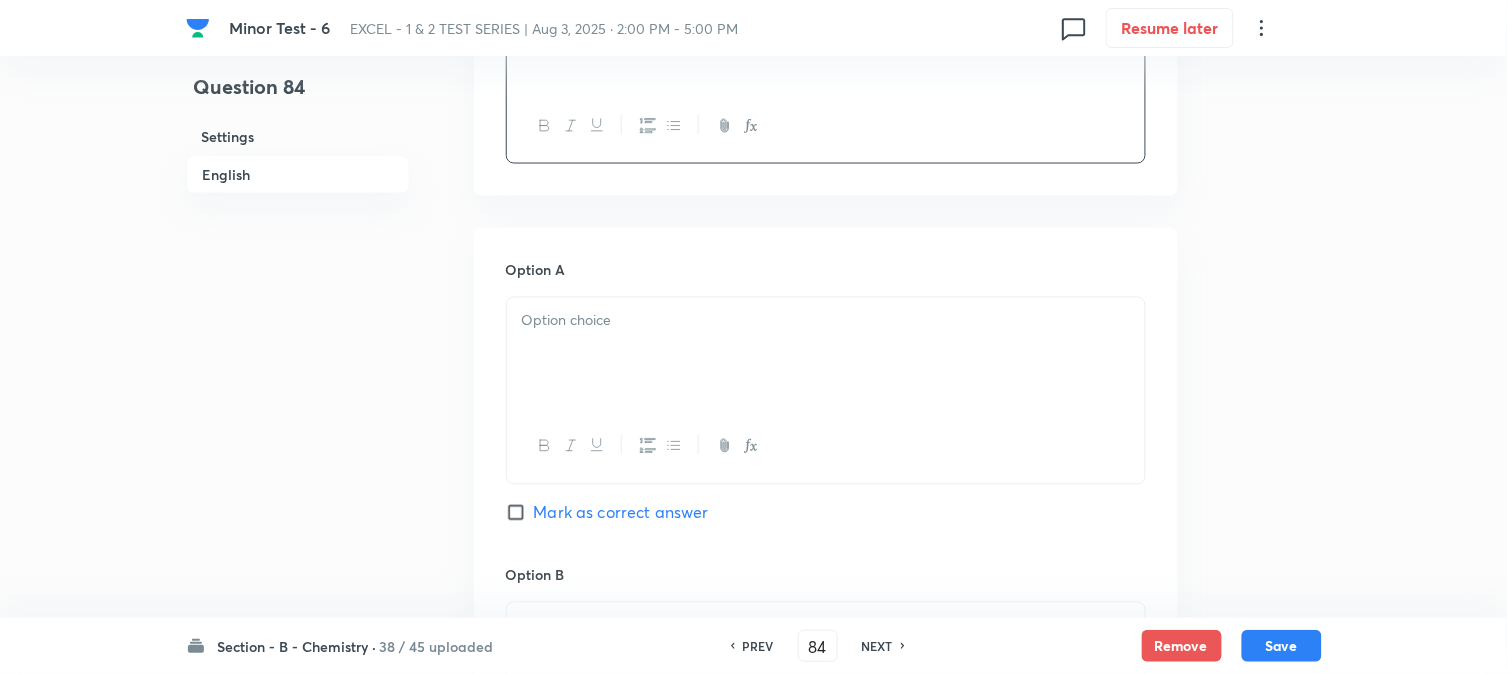 scroll, scrollTop: 888, scrollLeft: 0, axis: vertical 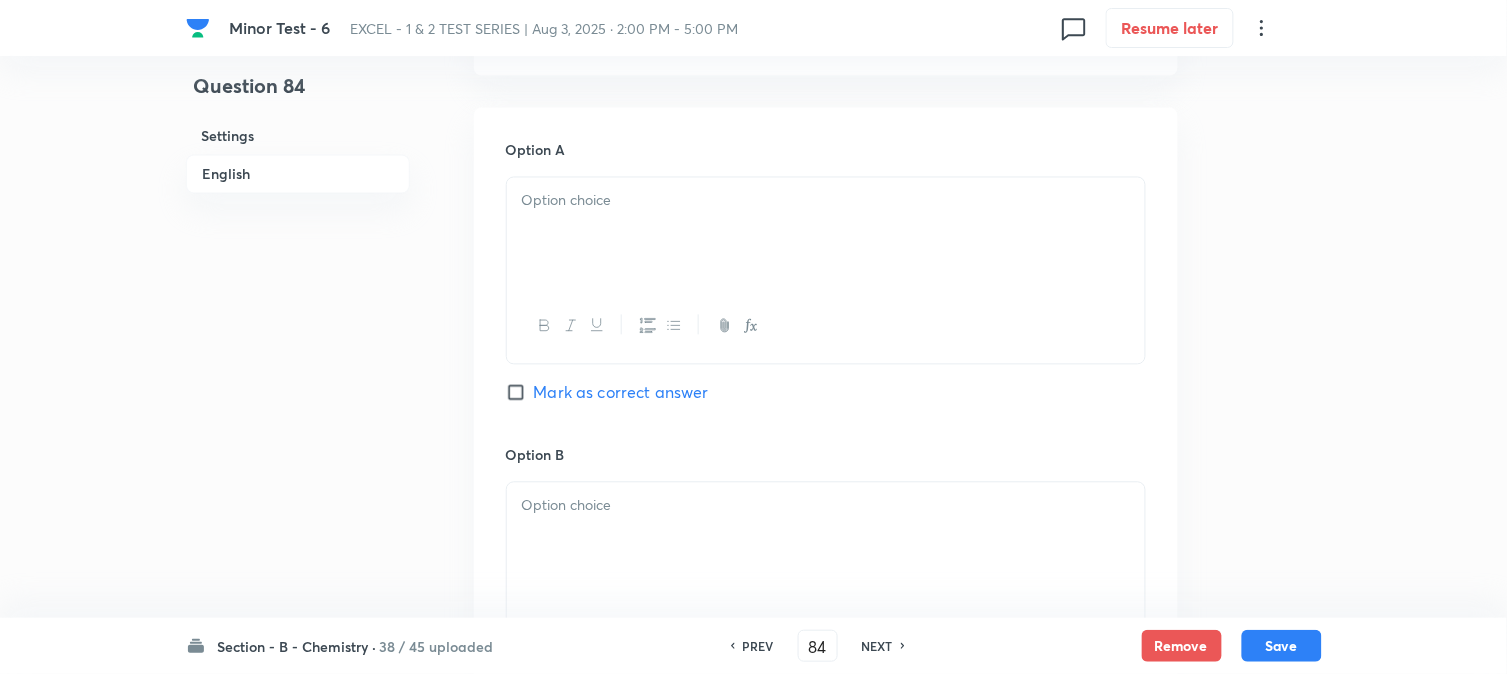 drag, startPoint x: 601, startPoint y: 197, endPoint x: 637, endPoint y: 284, distance: 94.15413 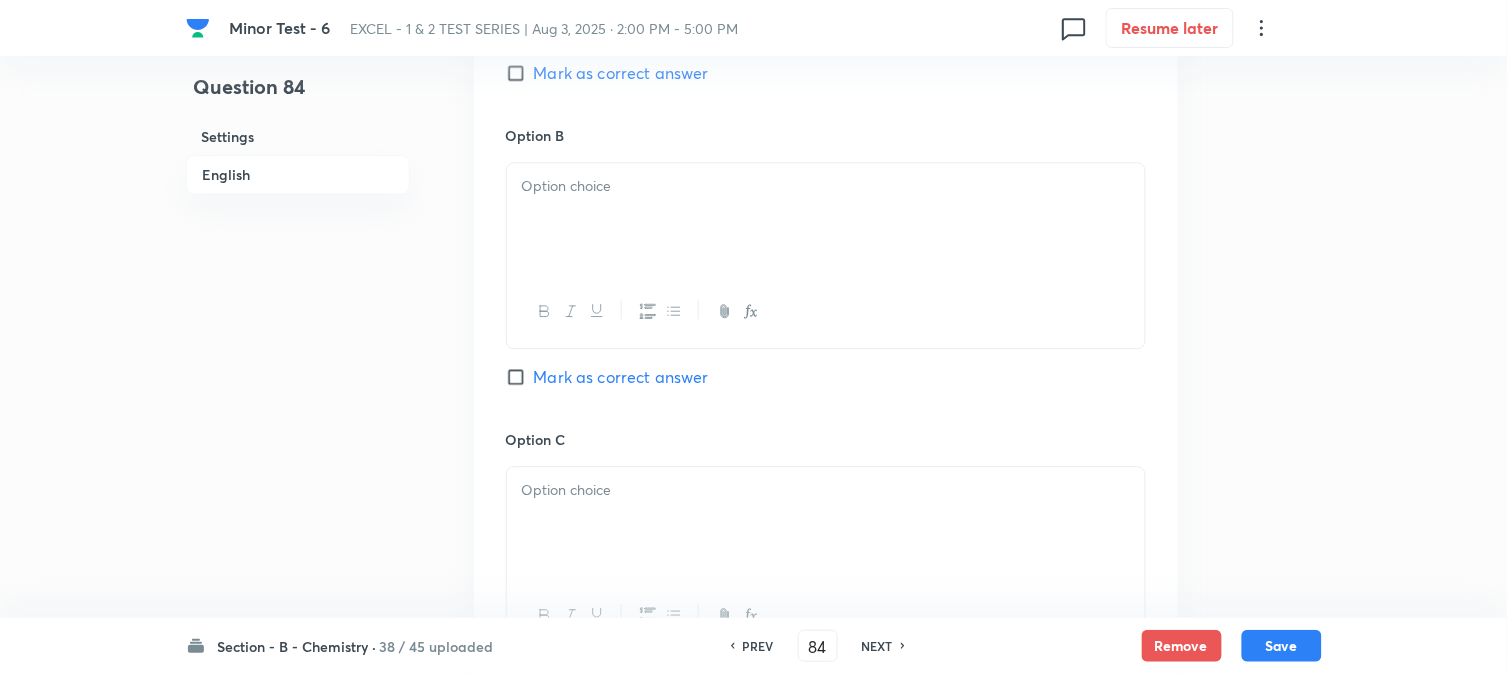scroll, scrollTop: 1222, scrollLeft: 0, axis: vertical 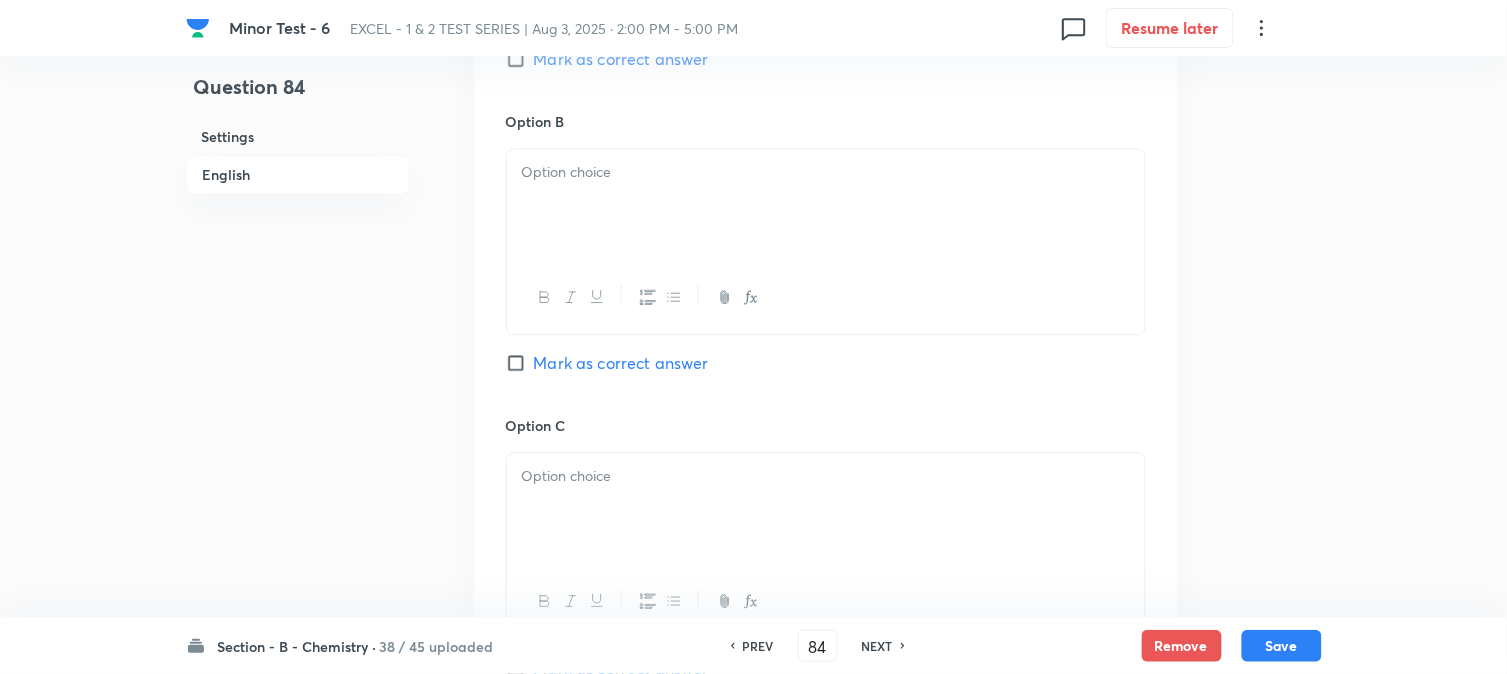 click at bounding box center [826, 205] 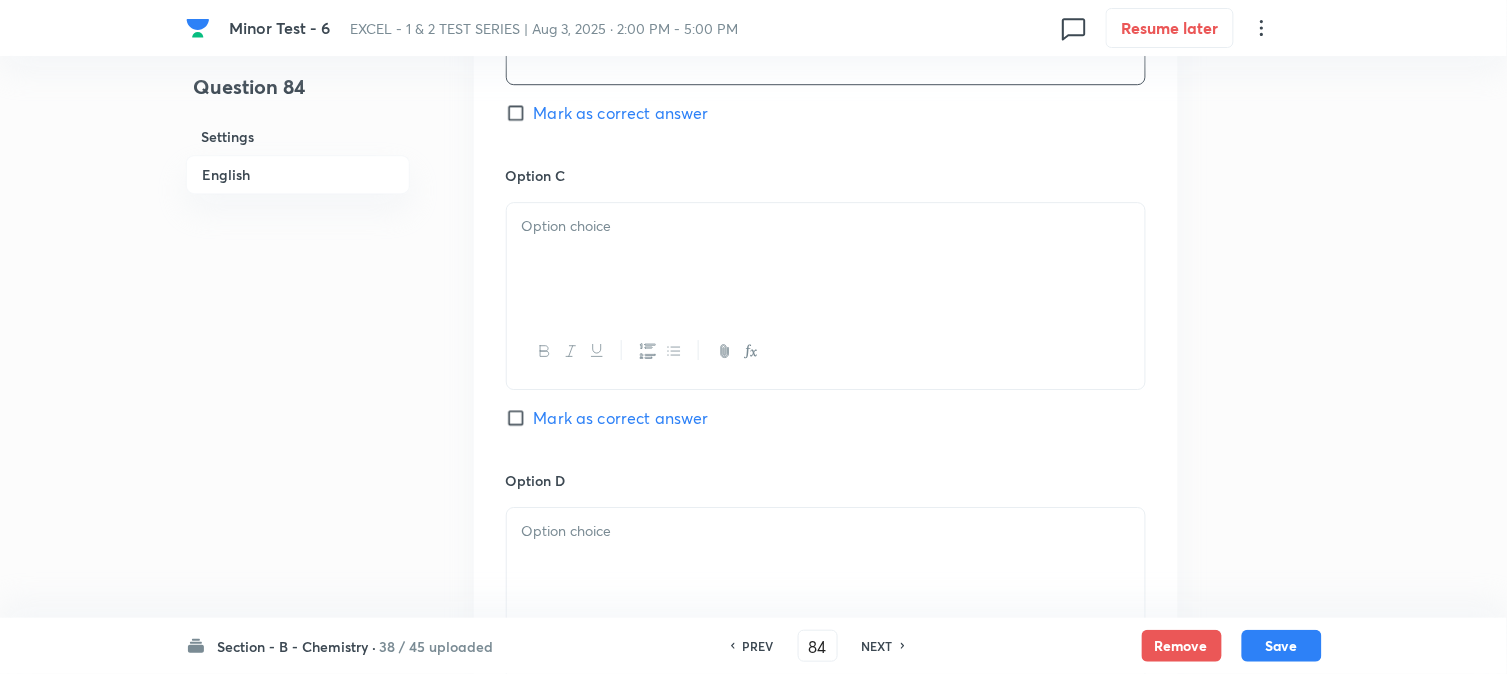 scroll, scrollTop: 1555, scrollLeft: 0, axis: vertical 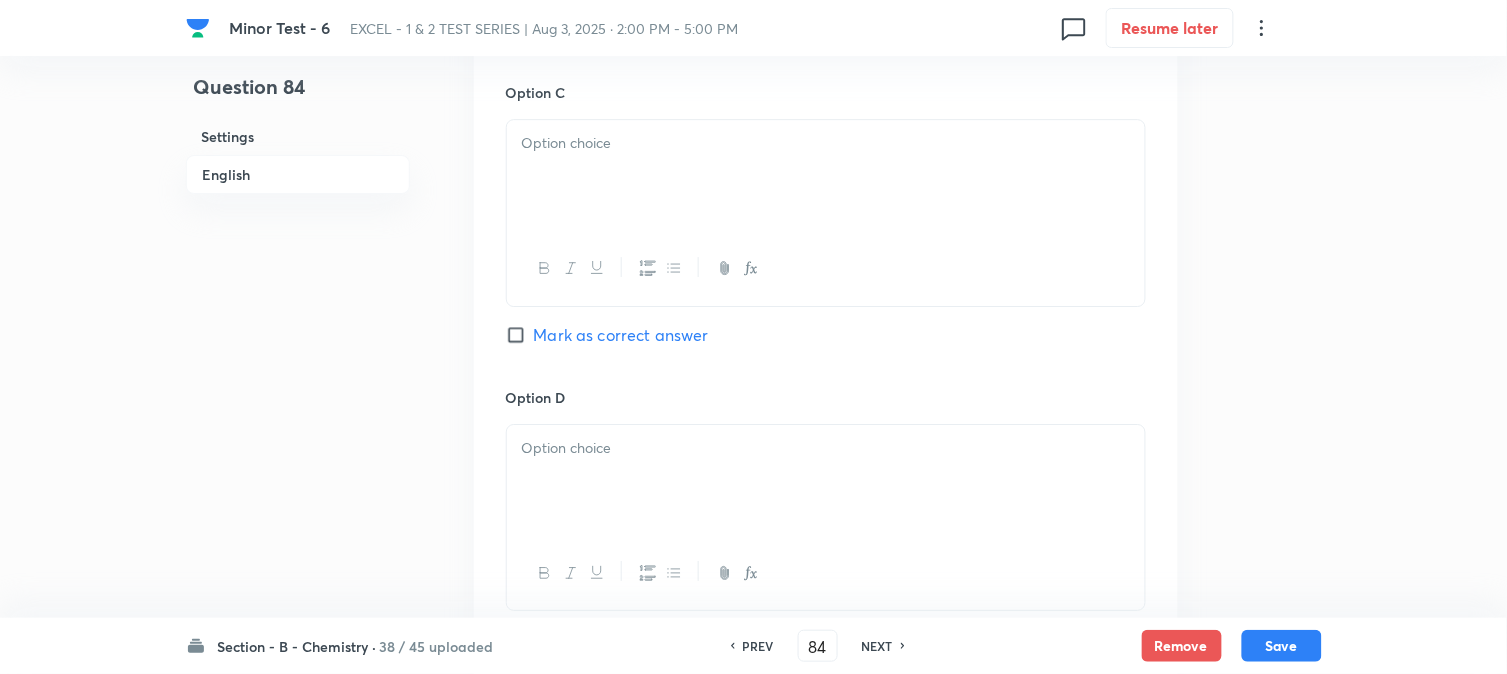 click at bounding box center (826, 176) 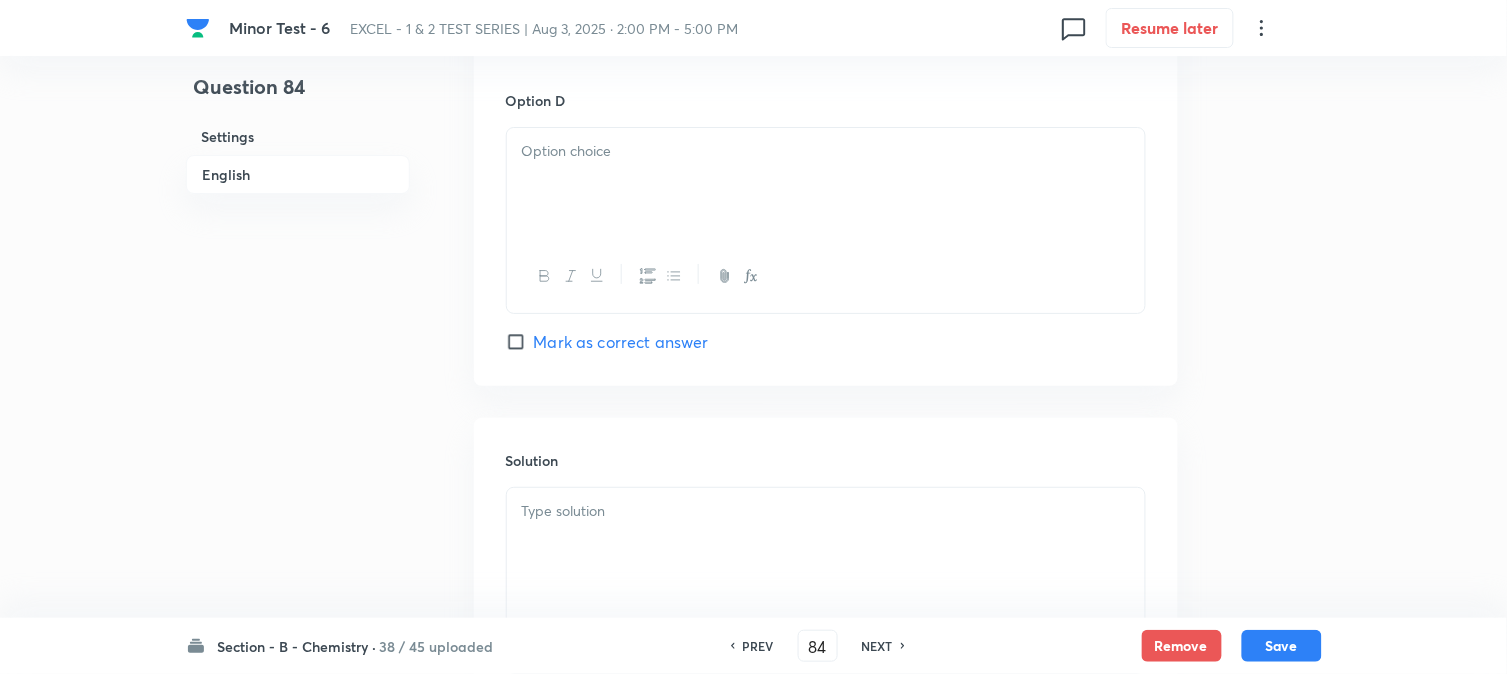scroll, scrollTop: 1888, scrollLeft: 0, axis: vertical 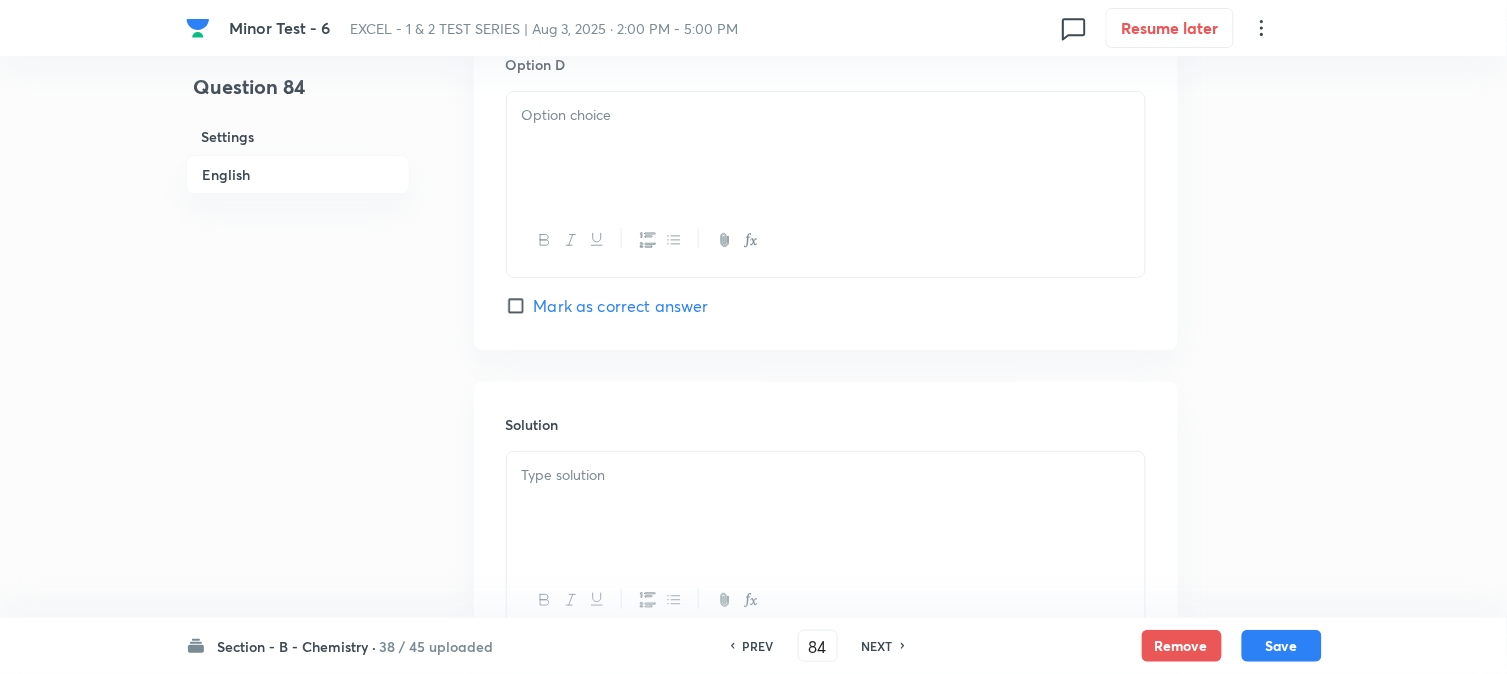 click at bounding box center [826, 148] 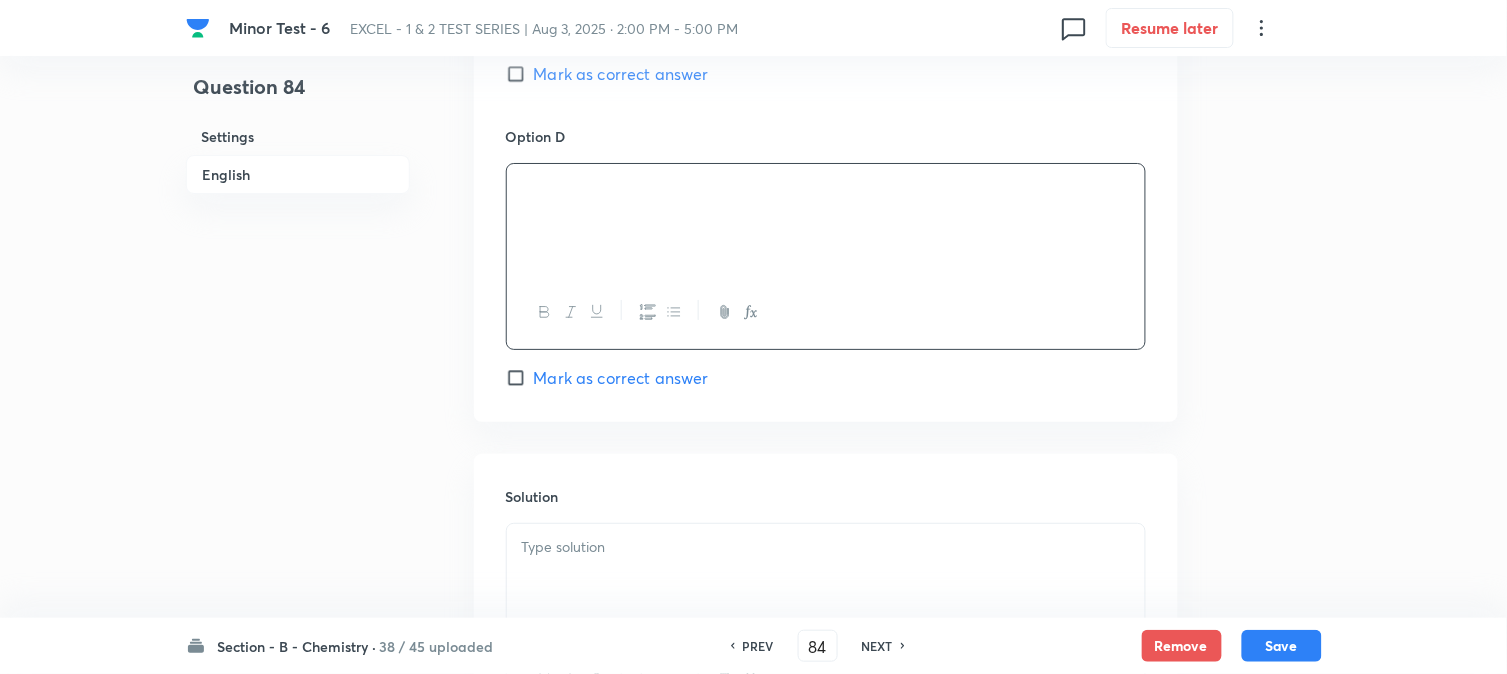 scroll, scrollTop: 1777, scrollLeft: 0, axis: vertical 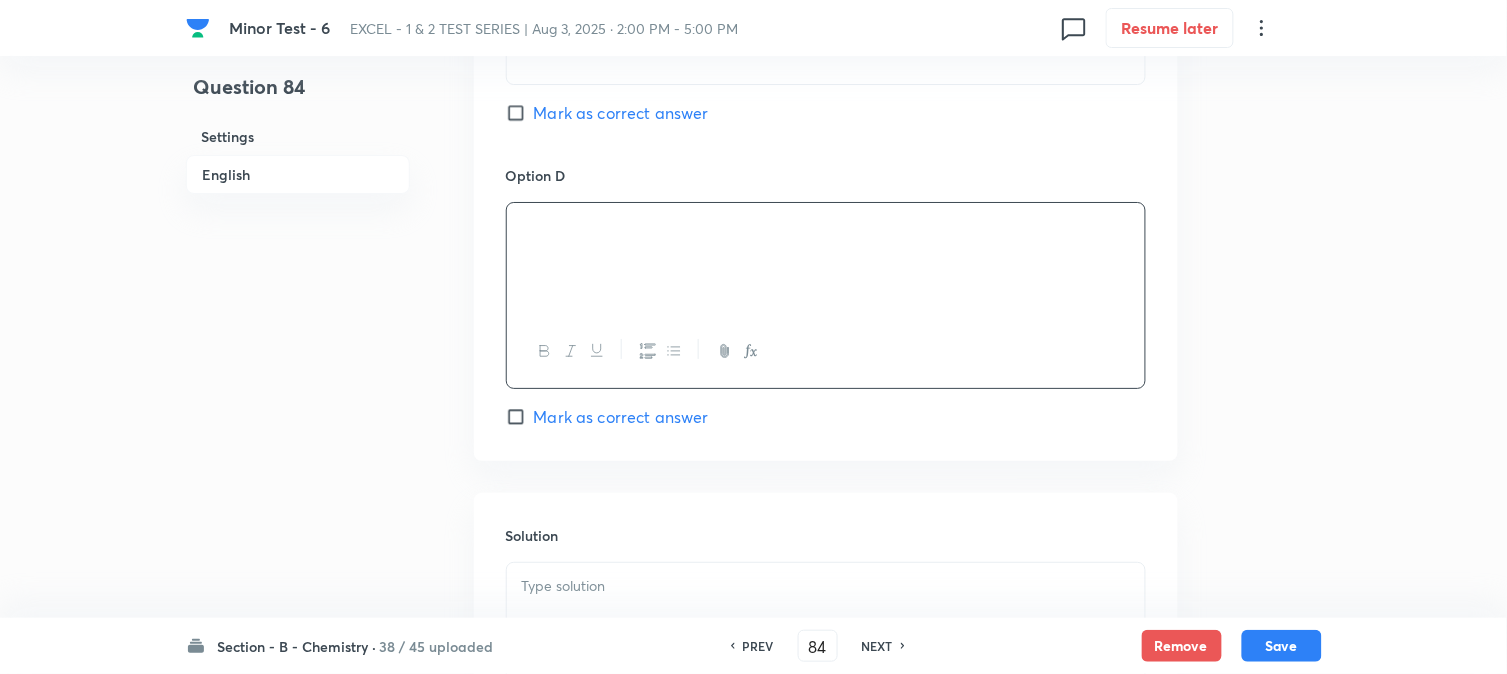 click on "Mark as correct answer" at bounding box center [520, 113] 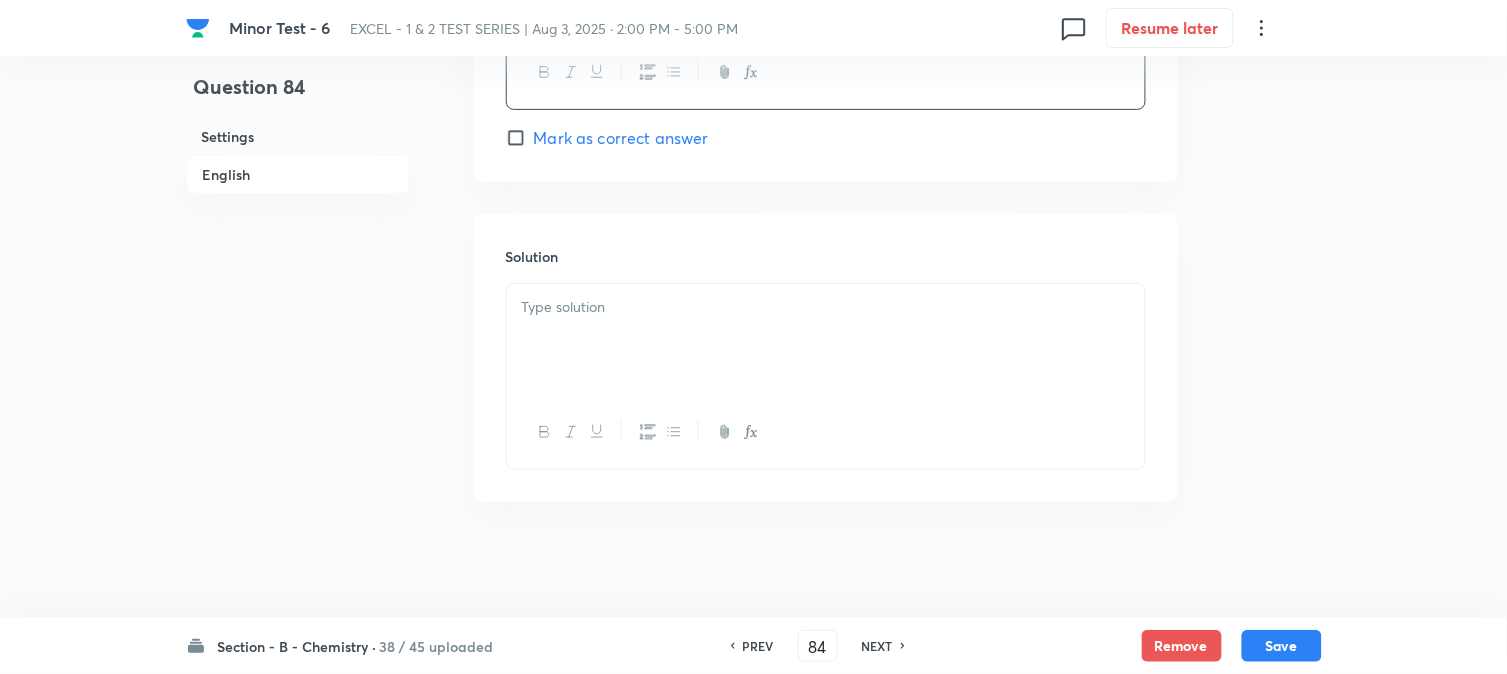 scroll, scrollTop: 2064, scrollLeft: 0, axis: vertical 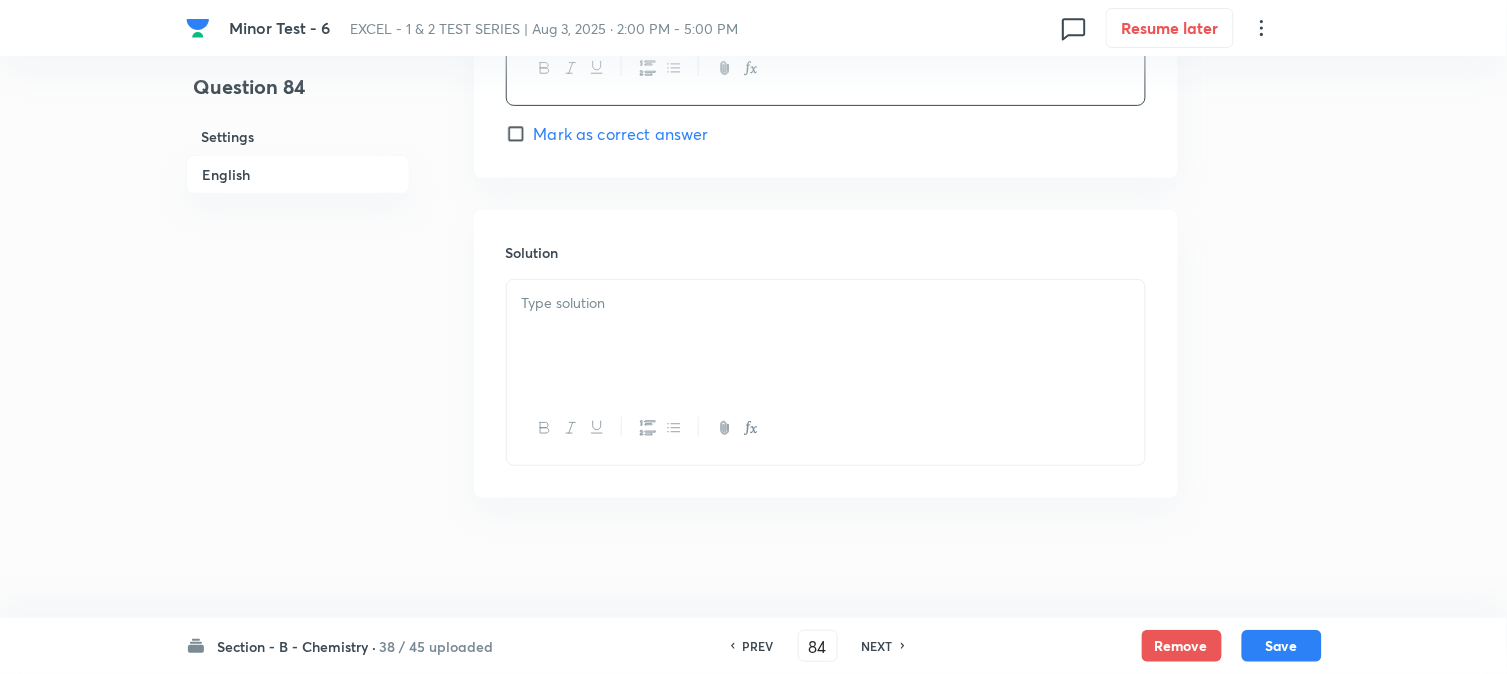 click at bounding box center [826, 336] 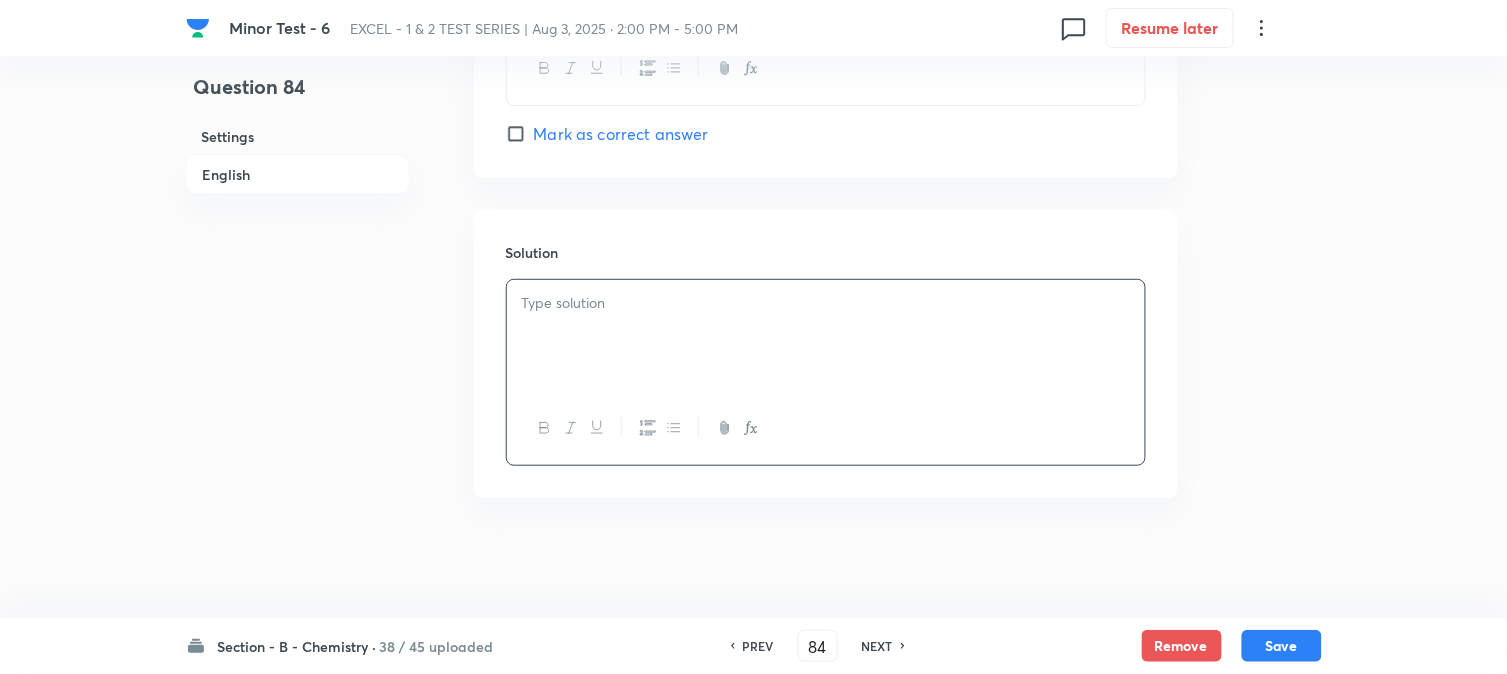 type 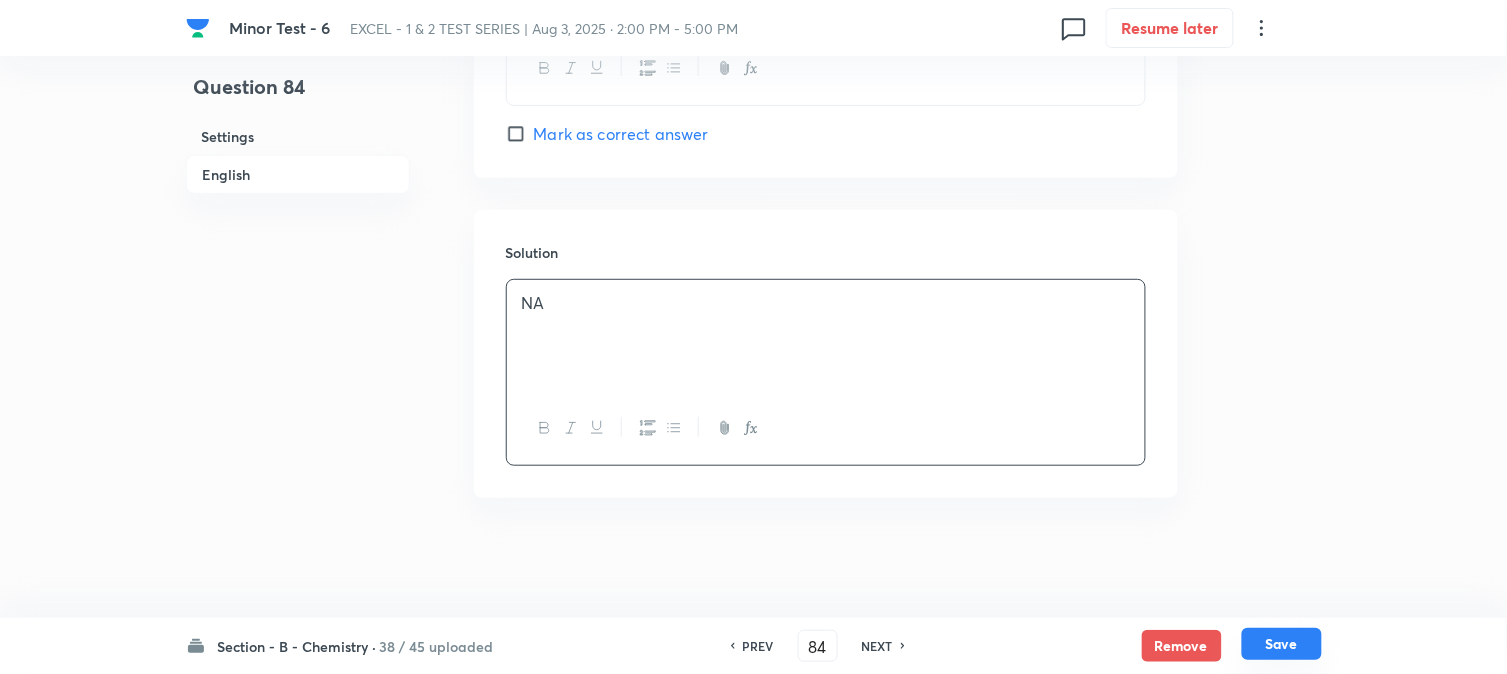 click on "Save" at bounding box center (1282, 644) 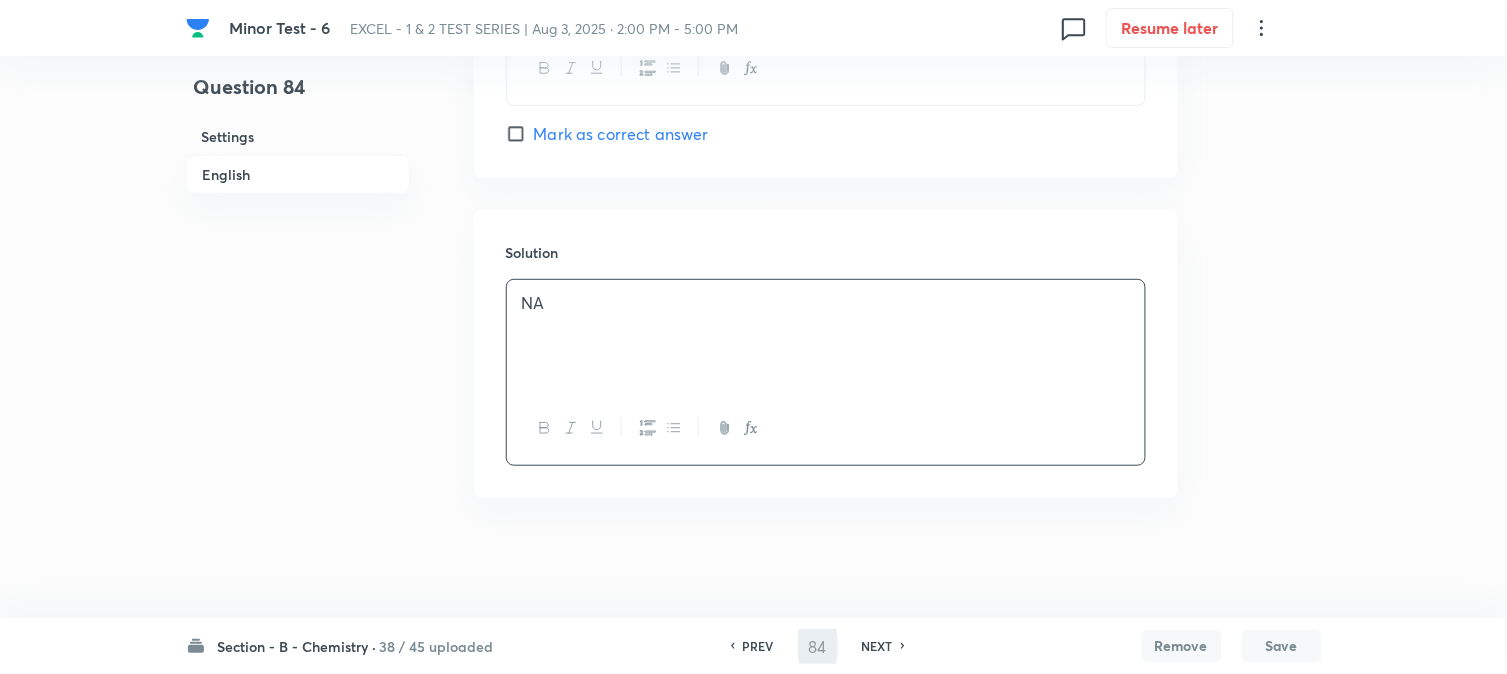 type on "85" 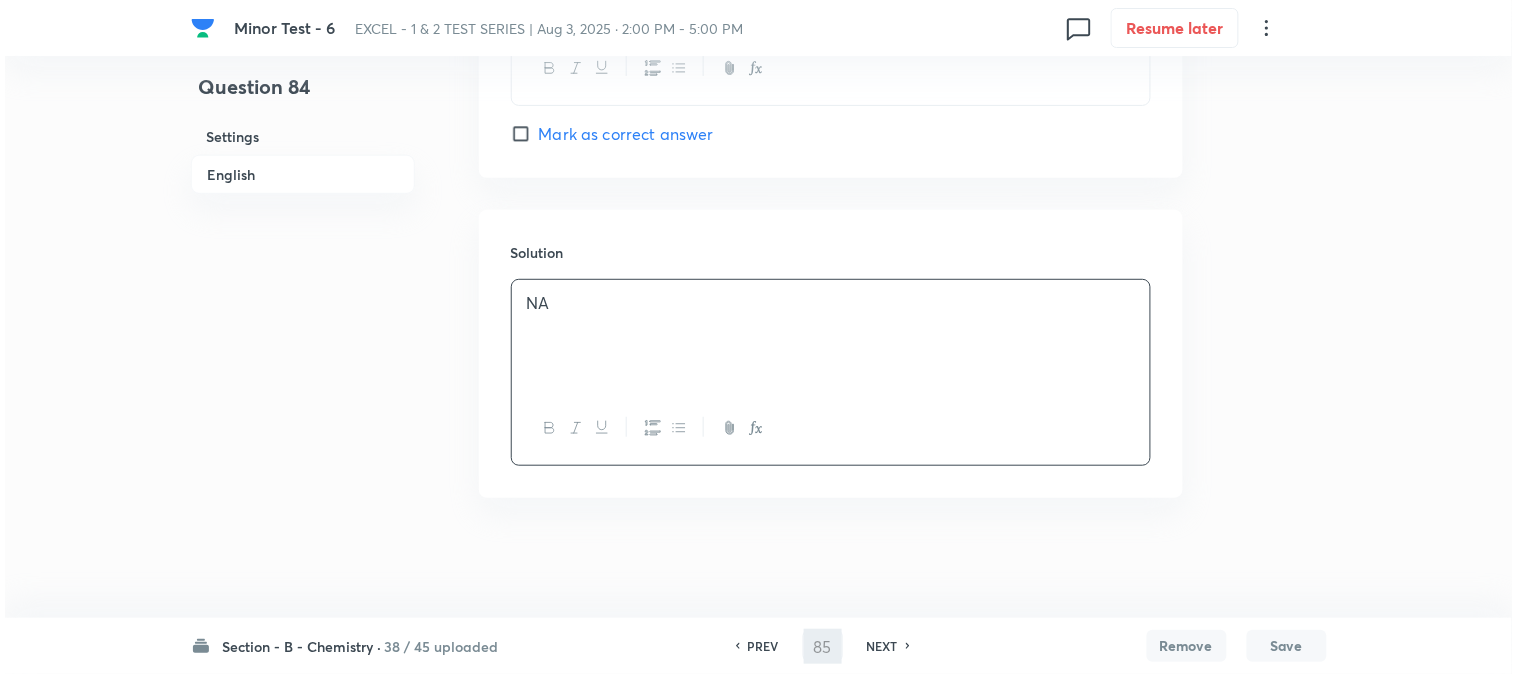 scroll, scrollTop: 0, scrollLeft: 0, axis: both 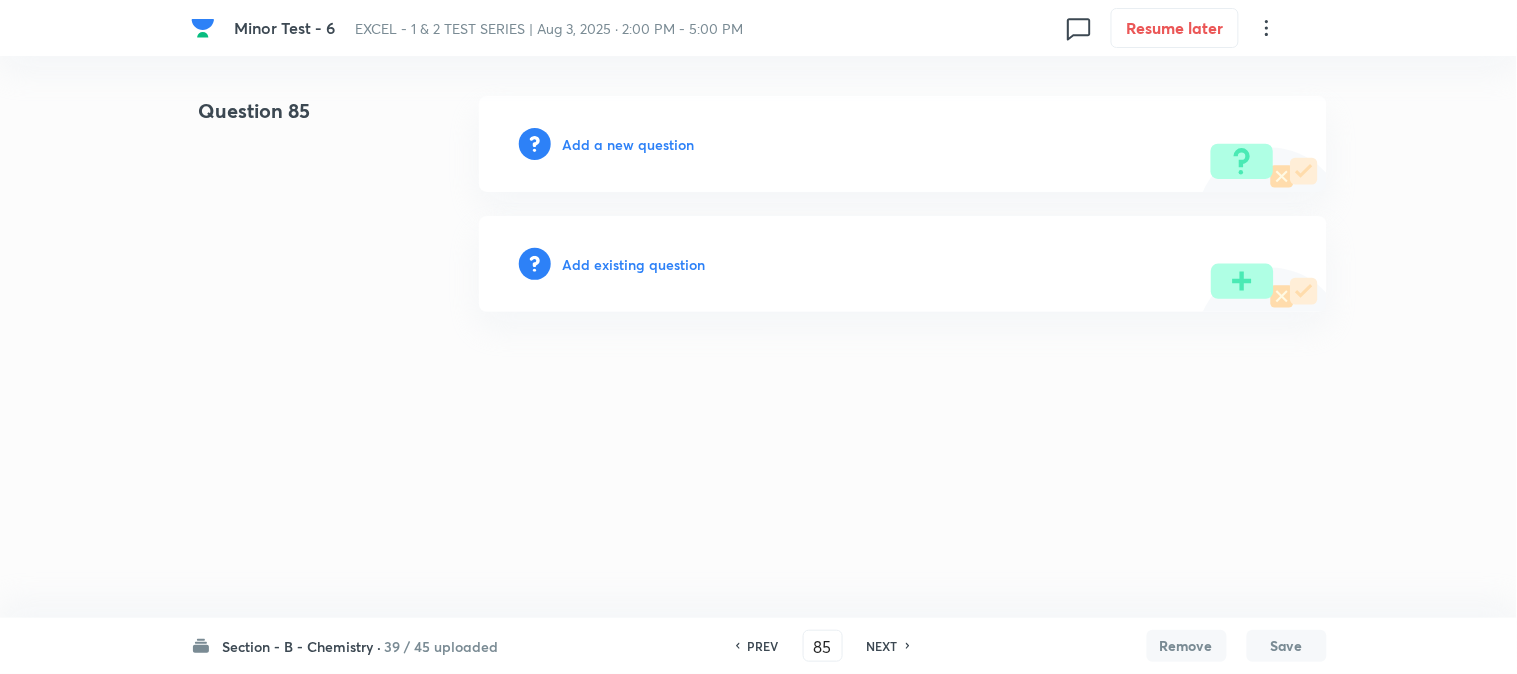 click on "Add a new question" at bounding box center [629, 144] 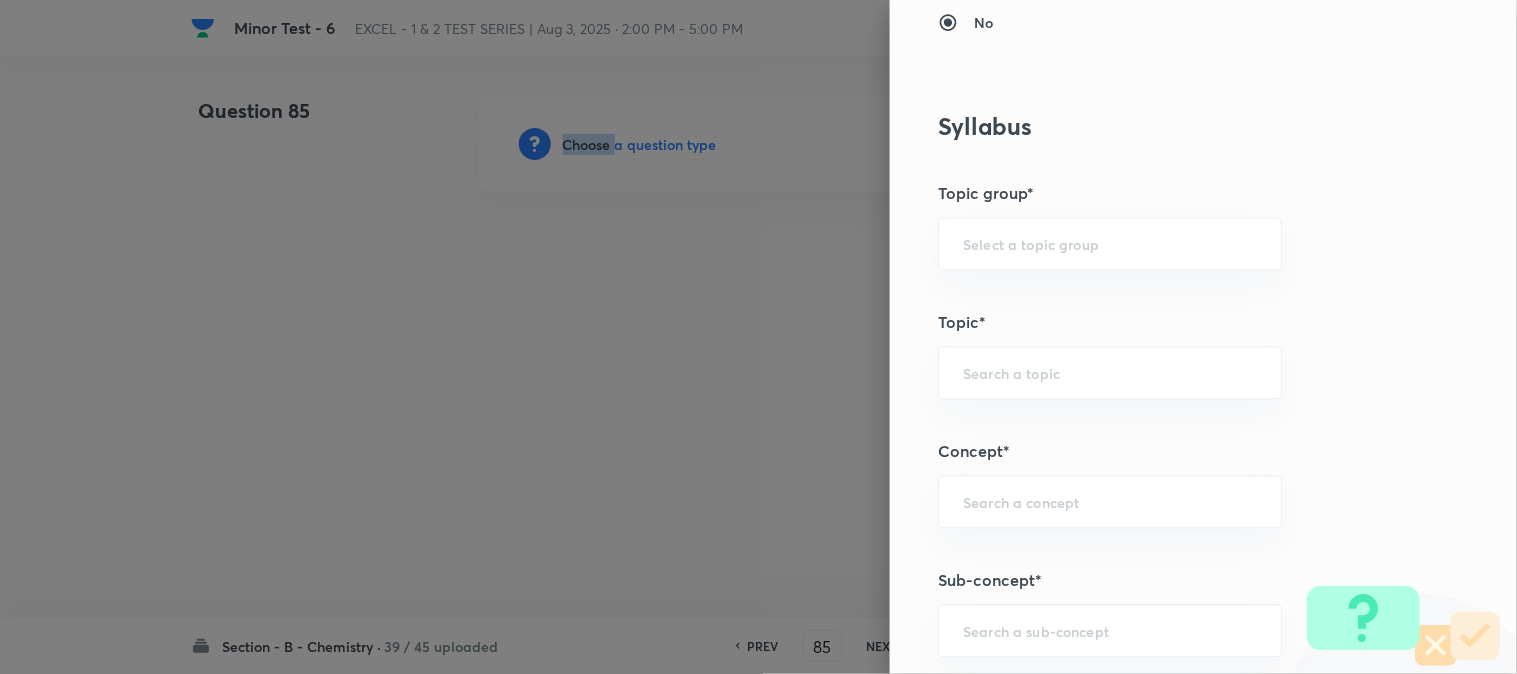 scroll, scrollTop: 1111, scrollLeft: 0, axis: vertical 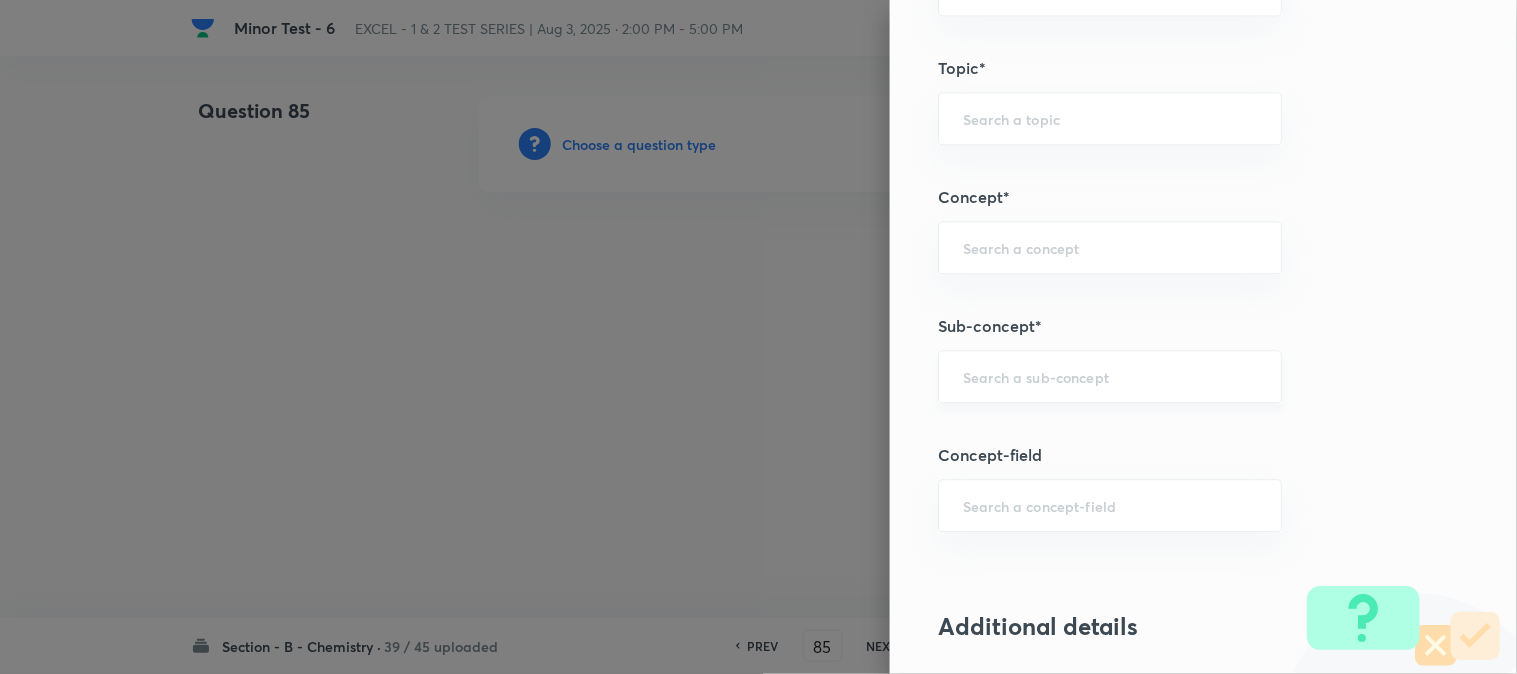 click at bounding box center (1110, 376) 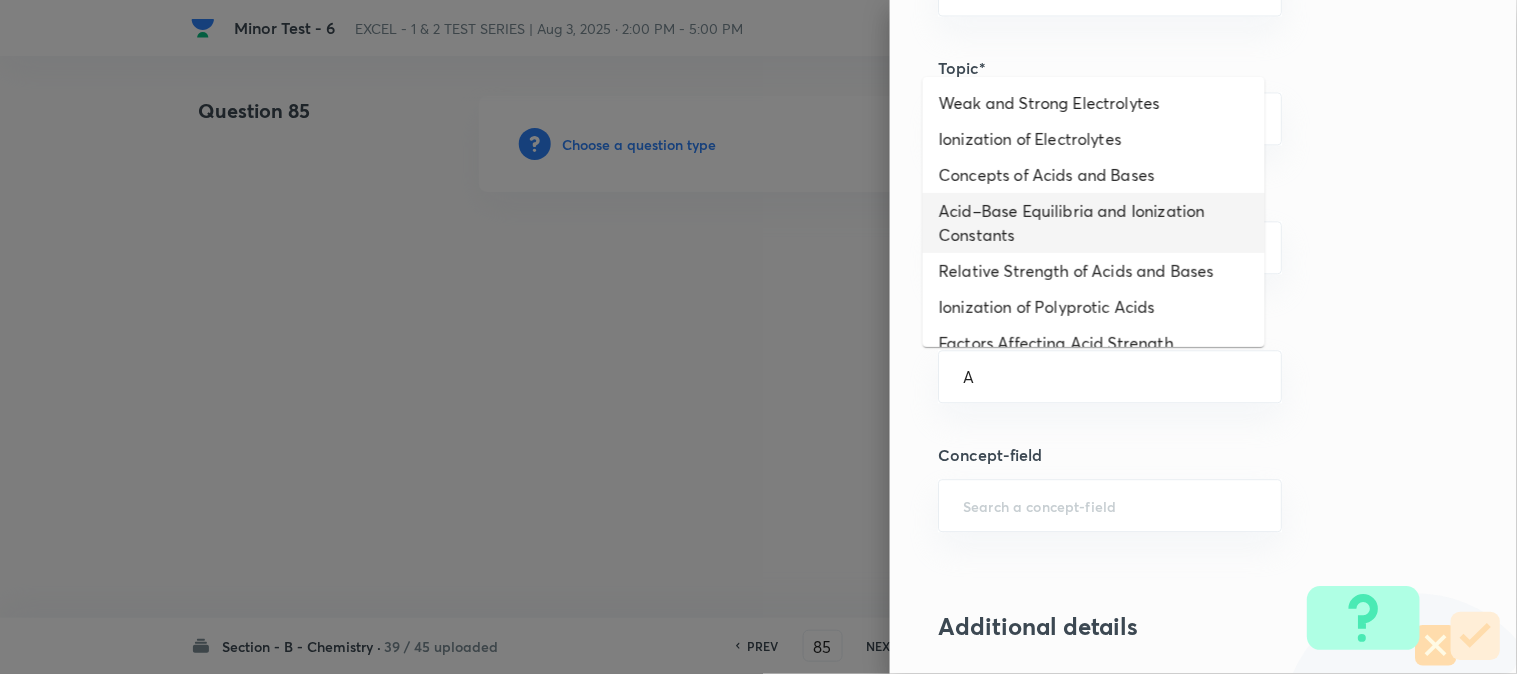 click on "Acid–Base Equilibria and Ionization Constants" at bounding box center [1094, 223] 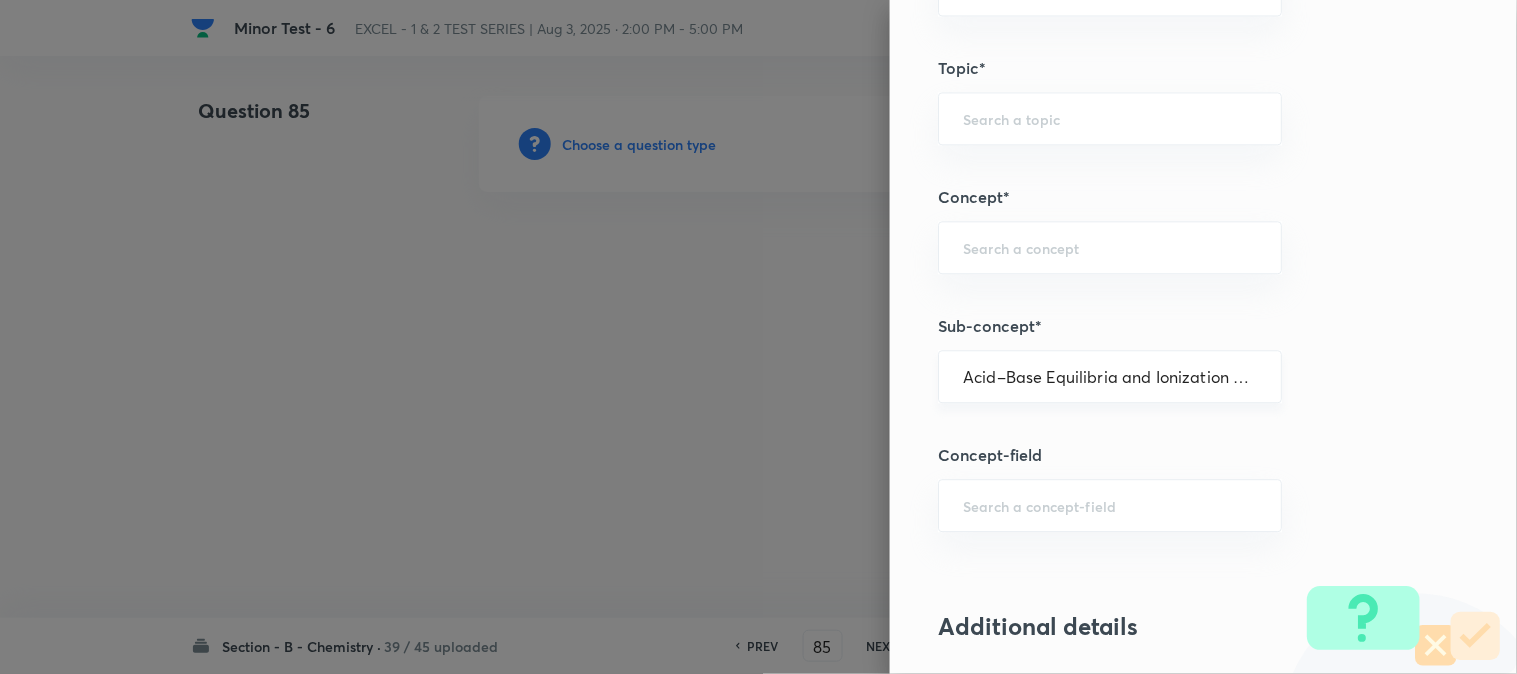 type on "Chemistry" 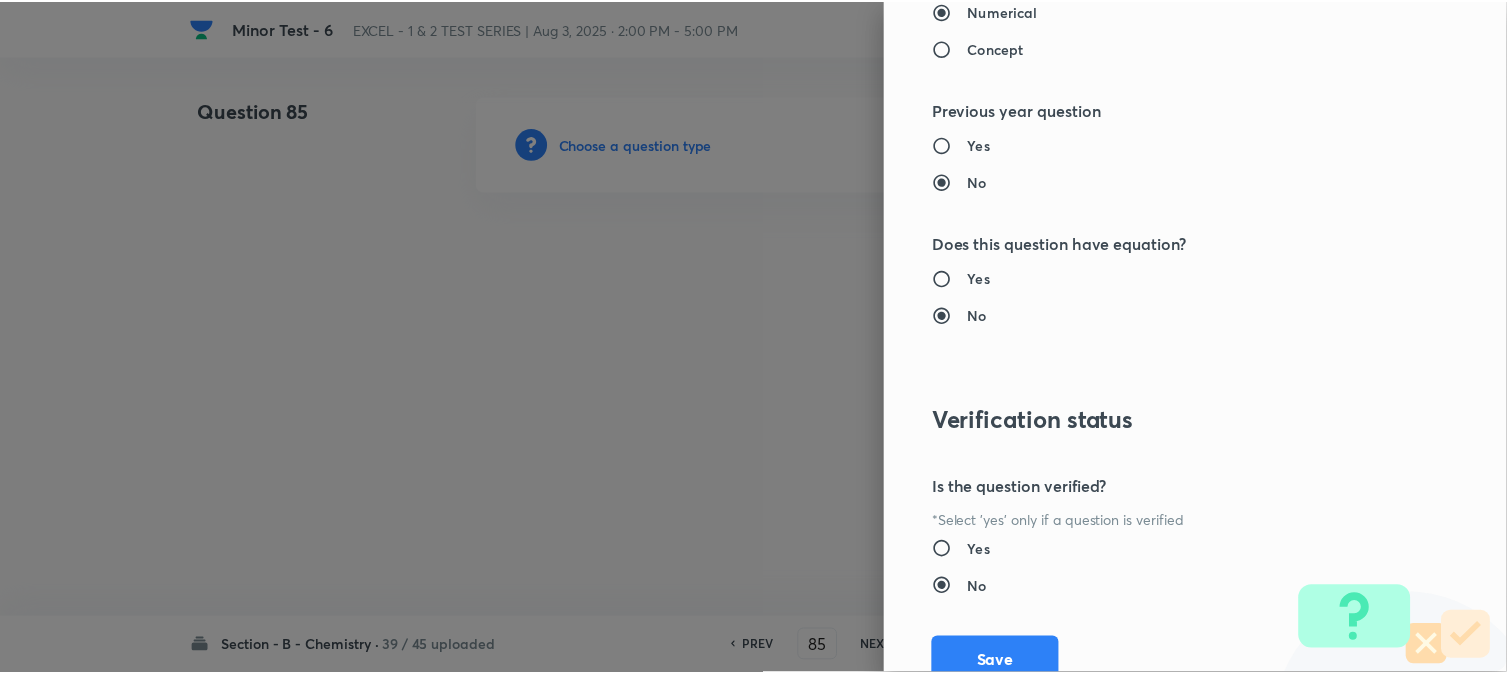 scroll, scrollTop: 2111, scrollLeft: 0, axis: vertical 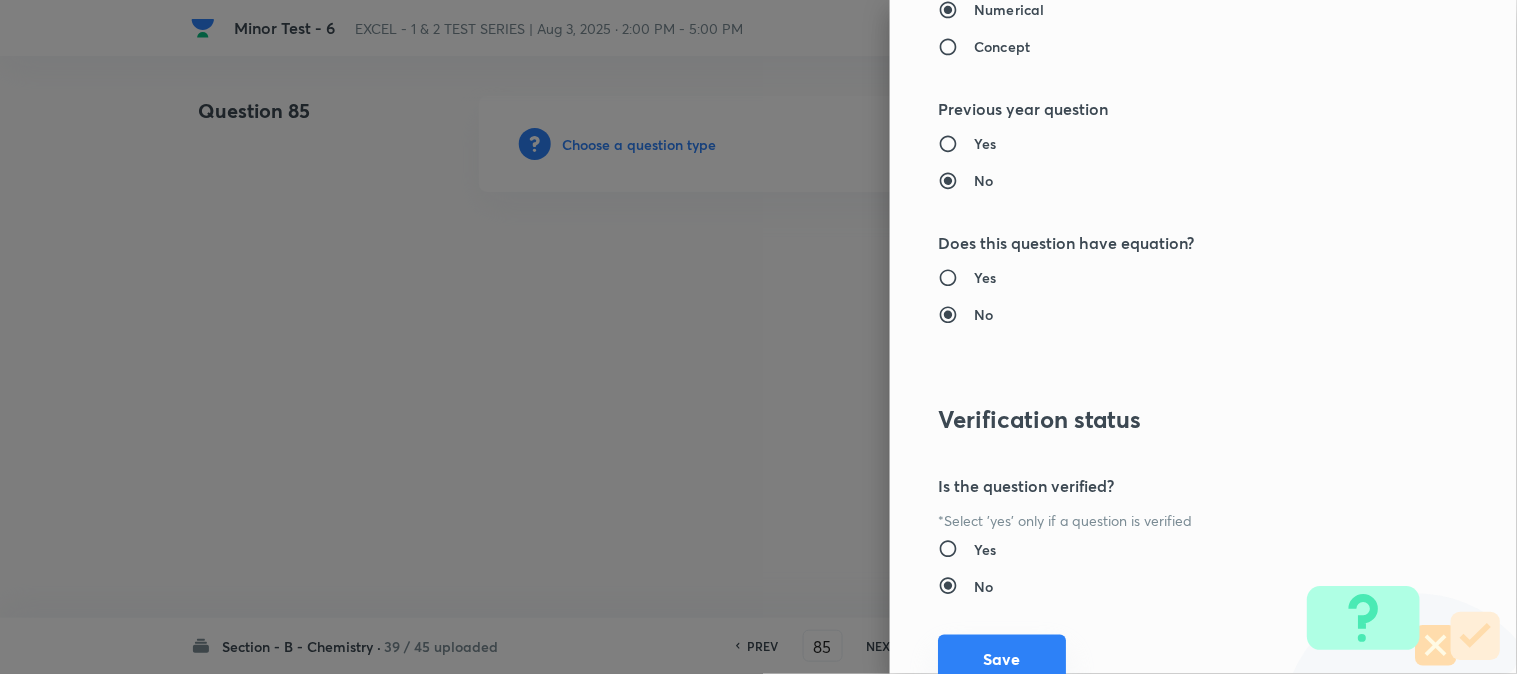 click on "Save" at bounding box center (1002, 659) 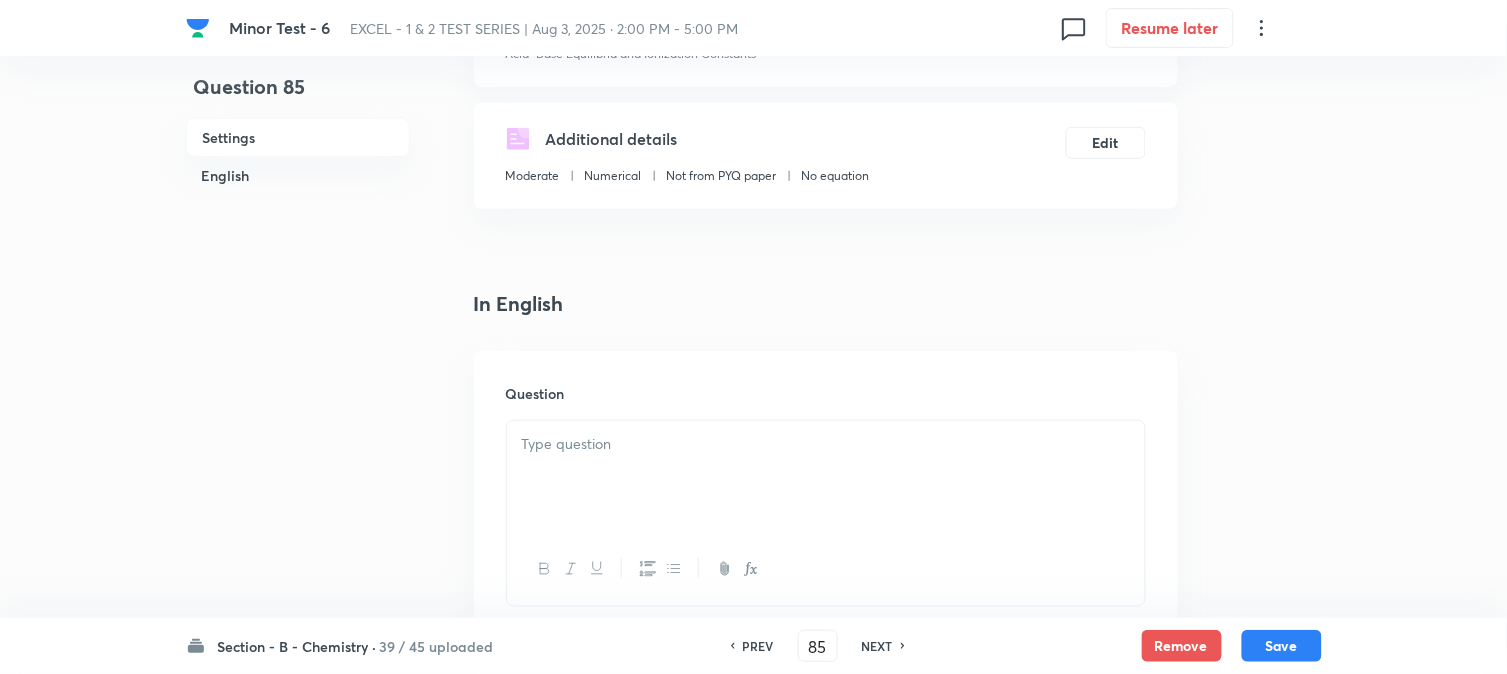 scroll, scrollTop: 444, scrollLeft: 0, axis: vertical 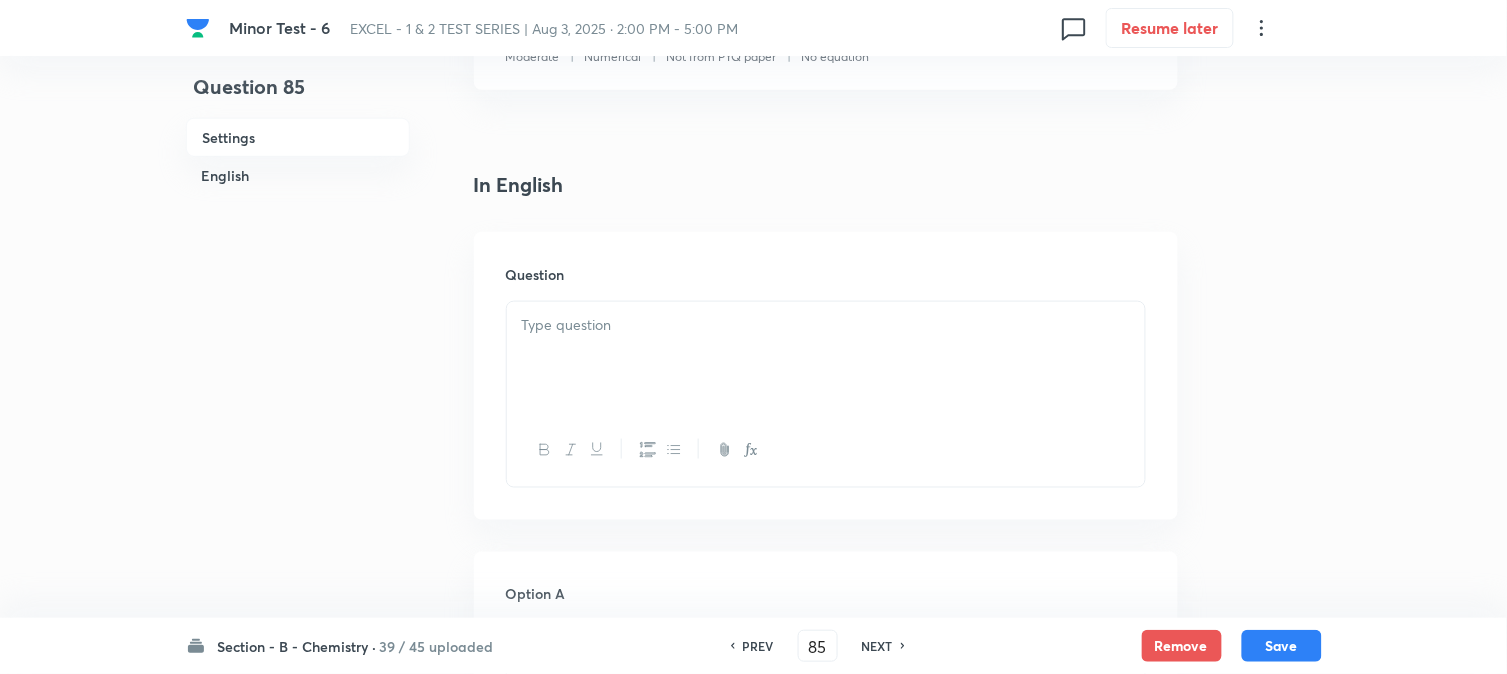 click at bounding box center (826, 358) 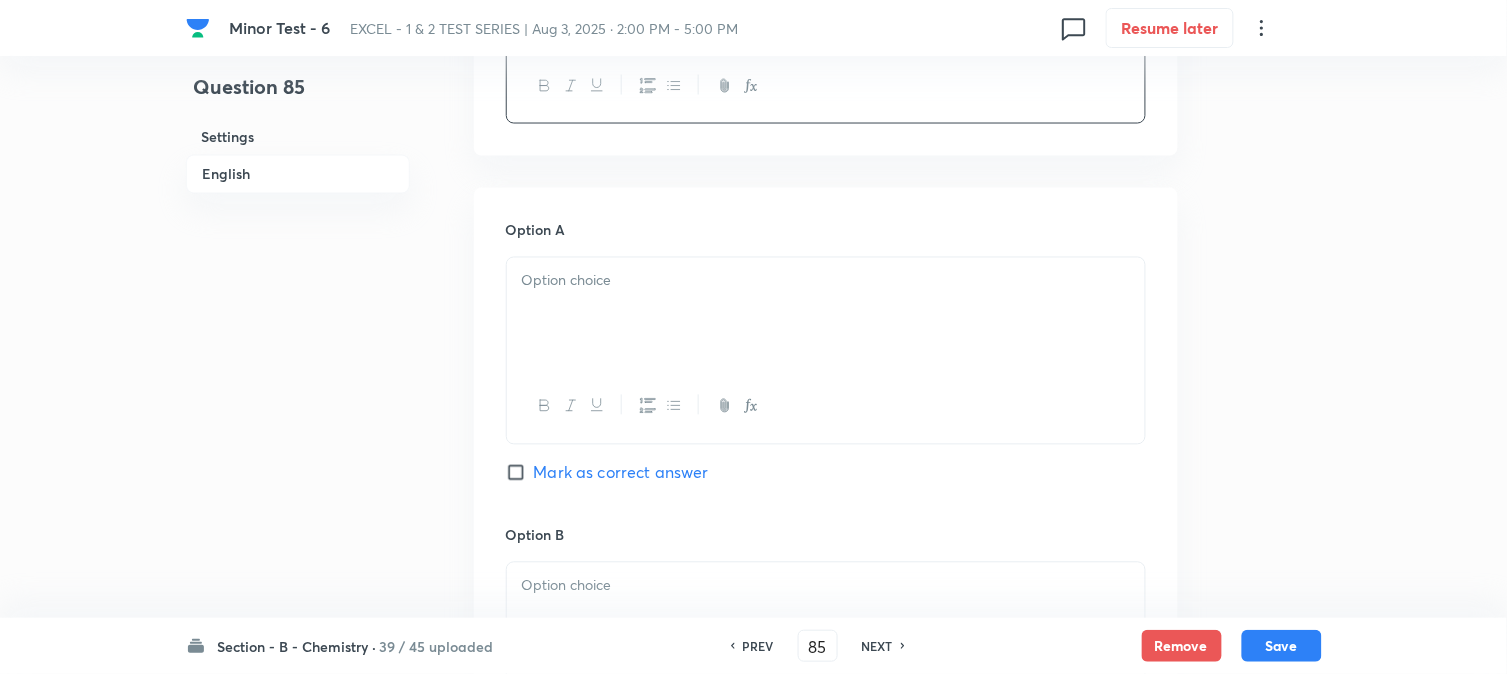 scroll, scrollTop: 888, scrollLeft: 0, axis: vertical 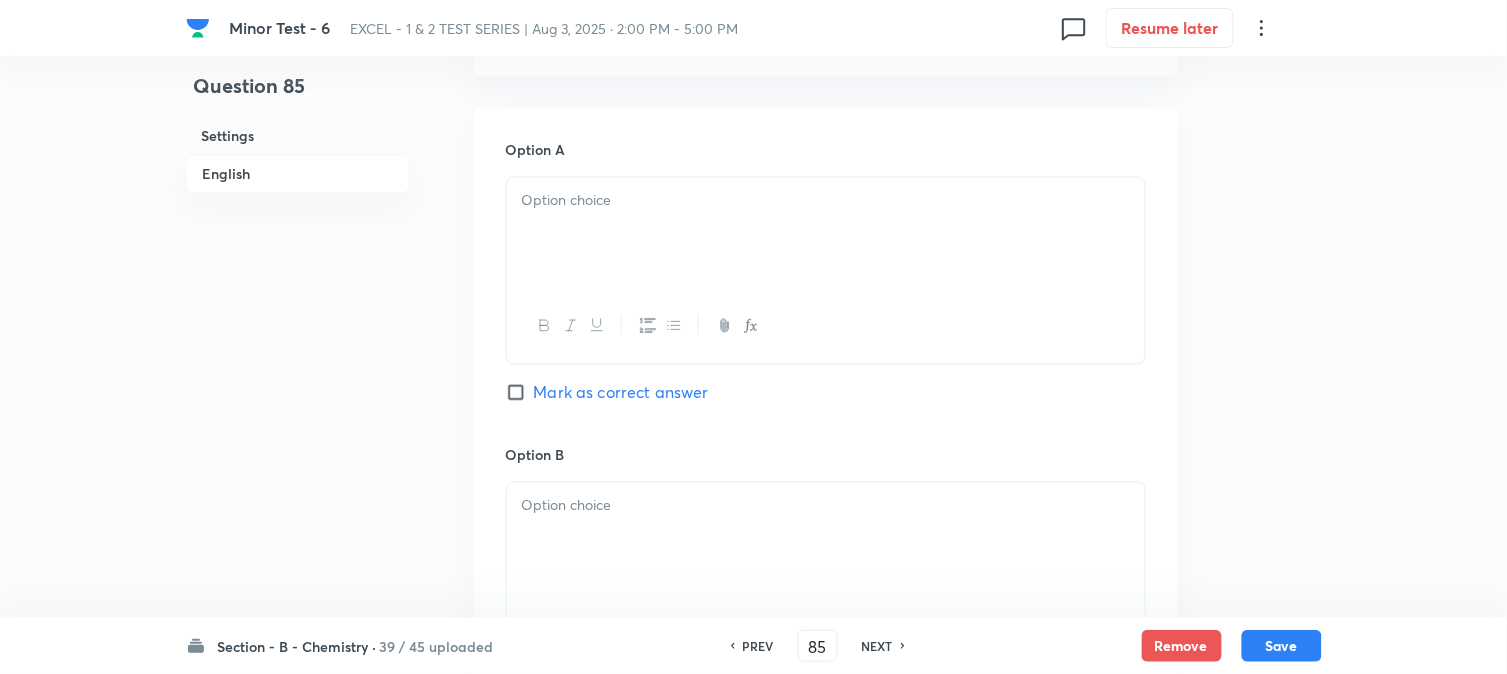 click at bounding box center (826, 201) 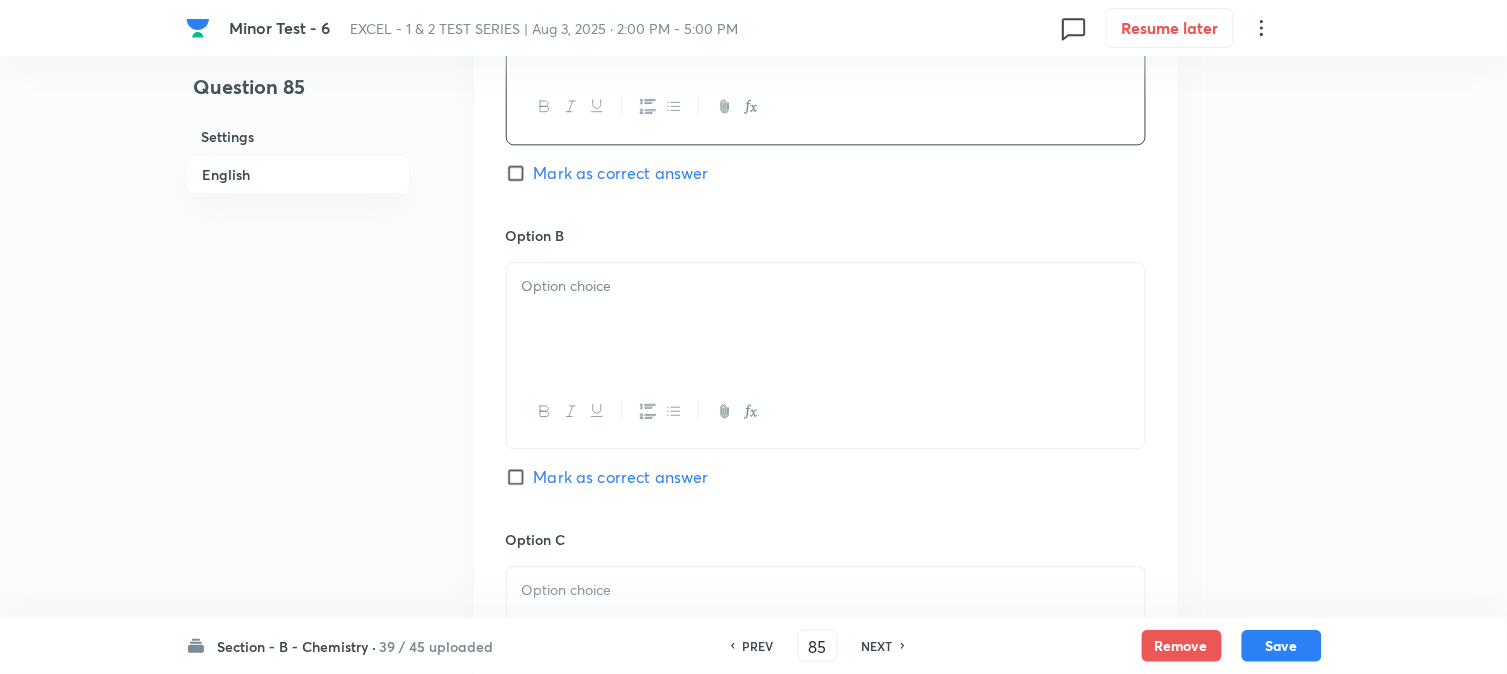 scroll, scrollTop: 1111, scrollLeft: 0, axis: vertical 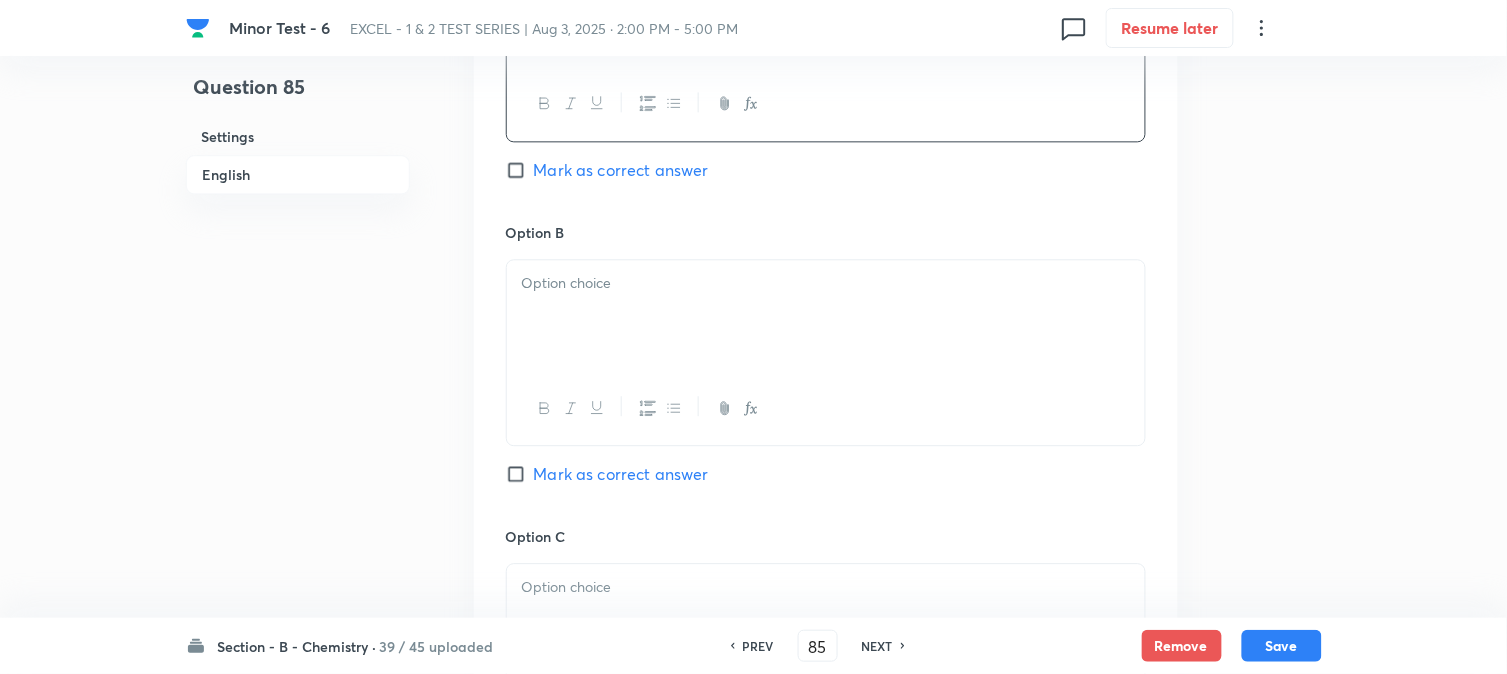 click at bounding box center (826, 283) 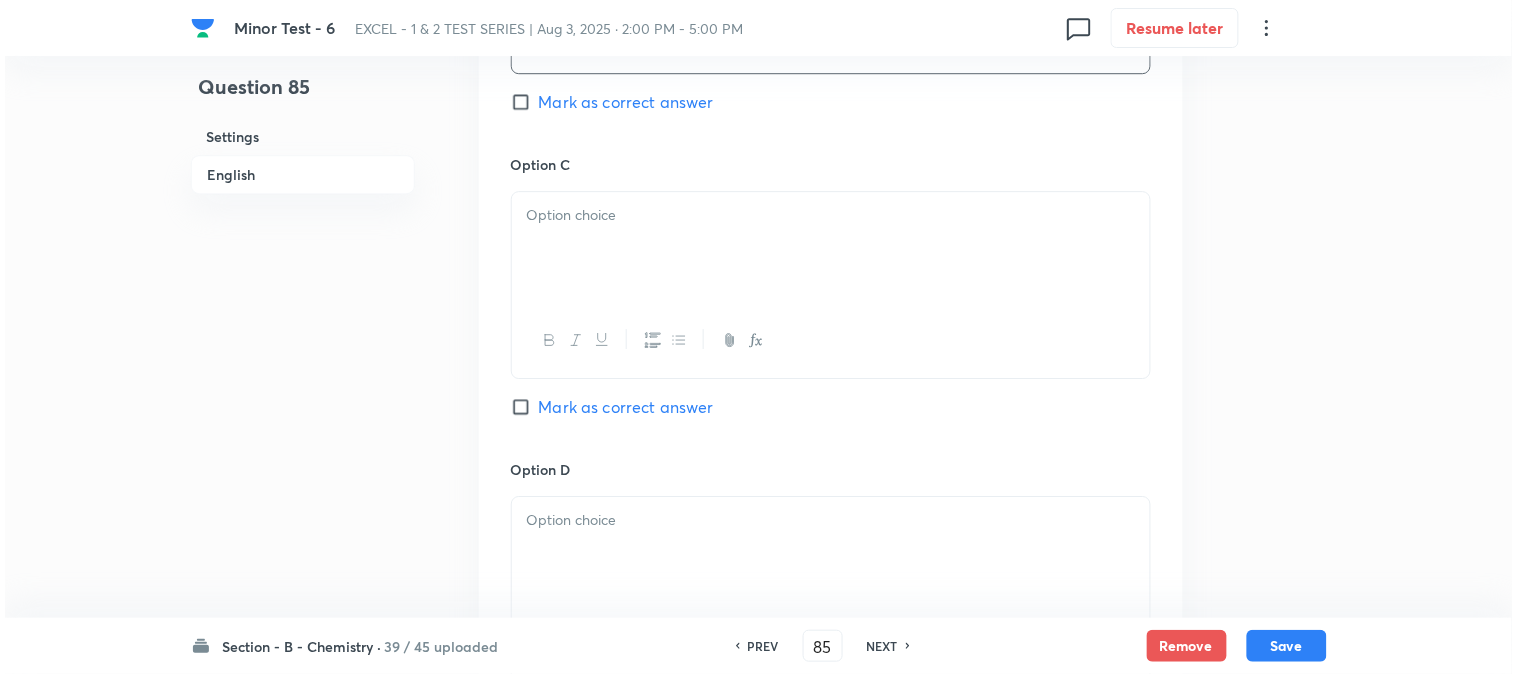 scroll, scrollTop: 1555, scrollLeft: 0, axis: vertical 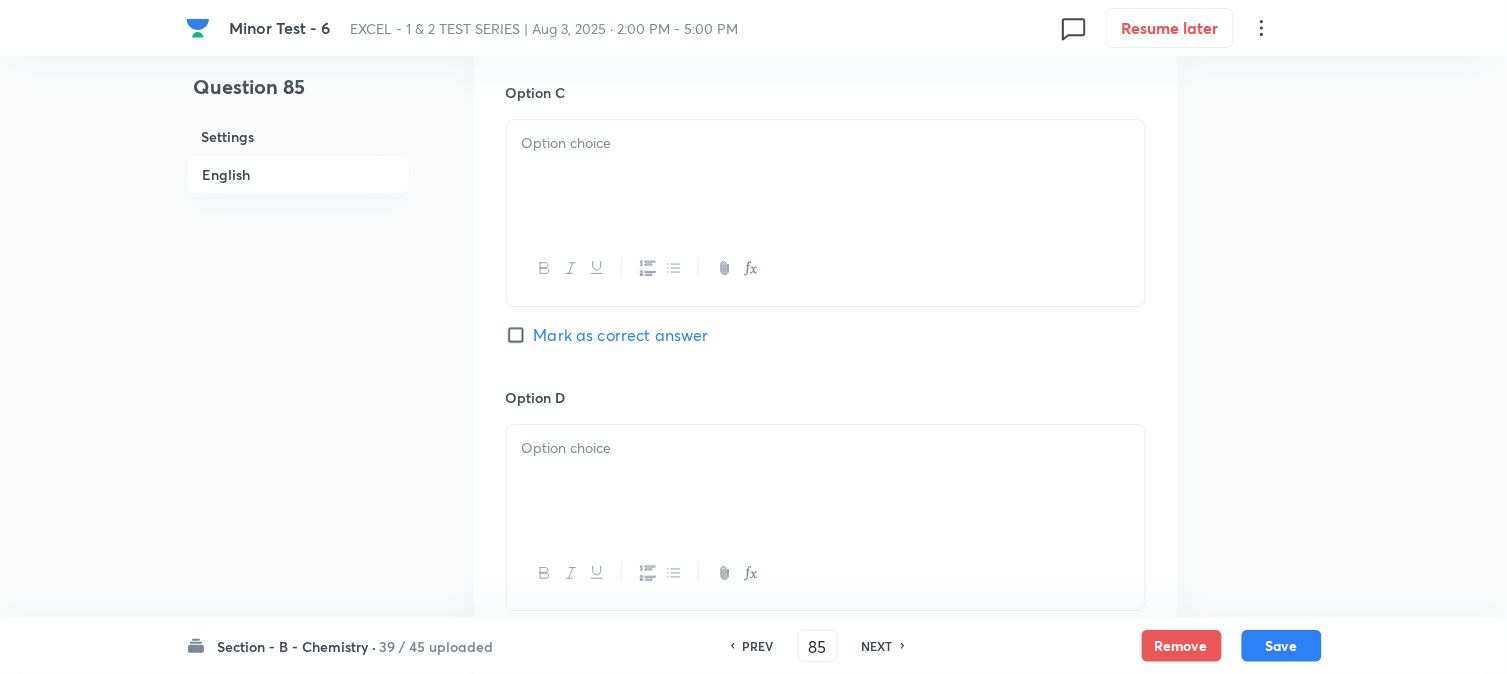click at bounding box center (826, 176) 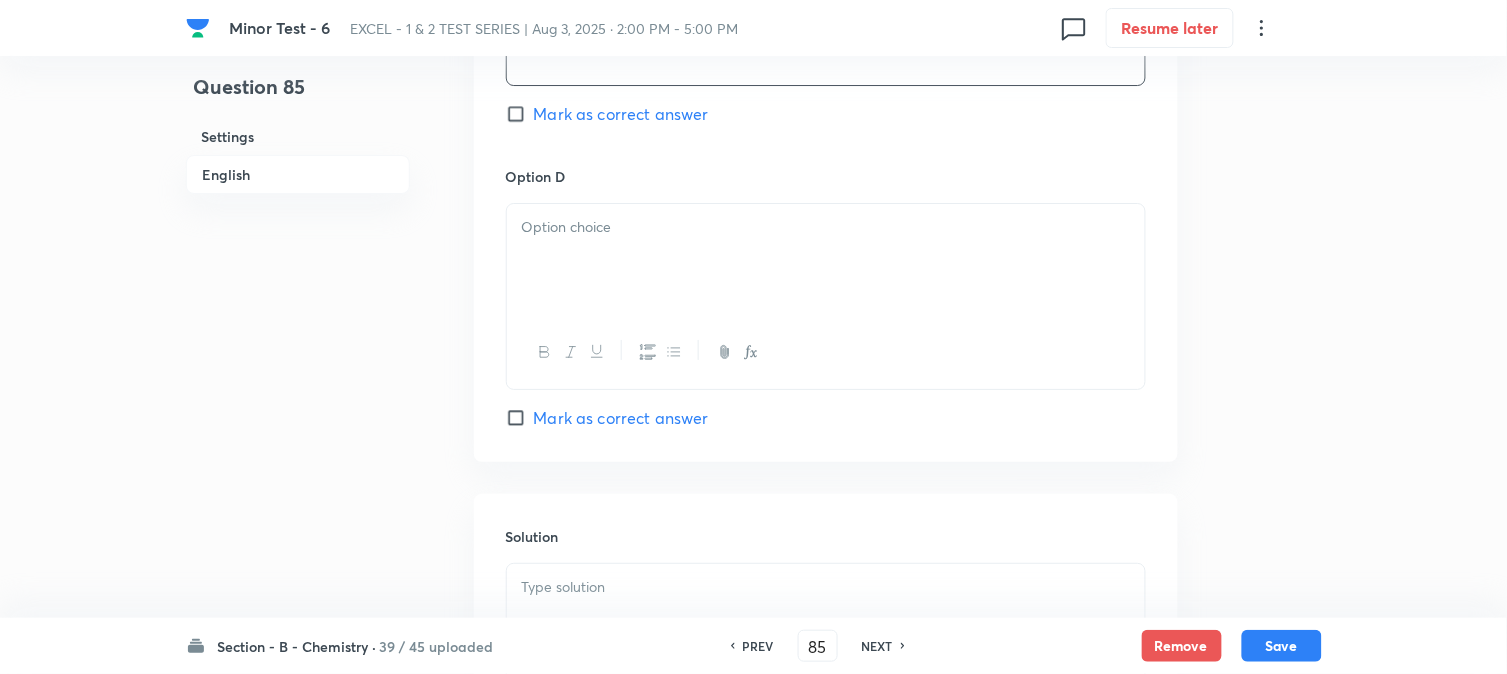 scroll, scrollTop: 1777, scrollLeft: 0, axis: vertical 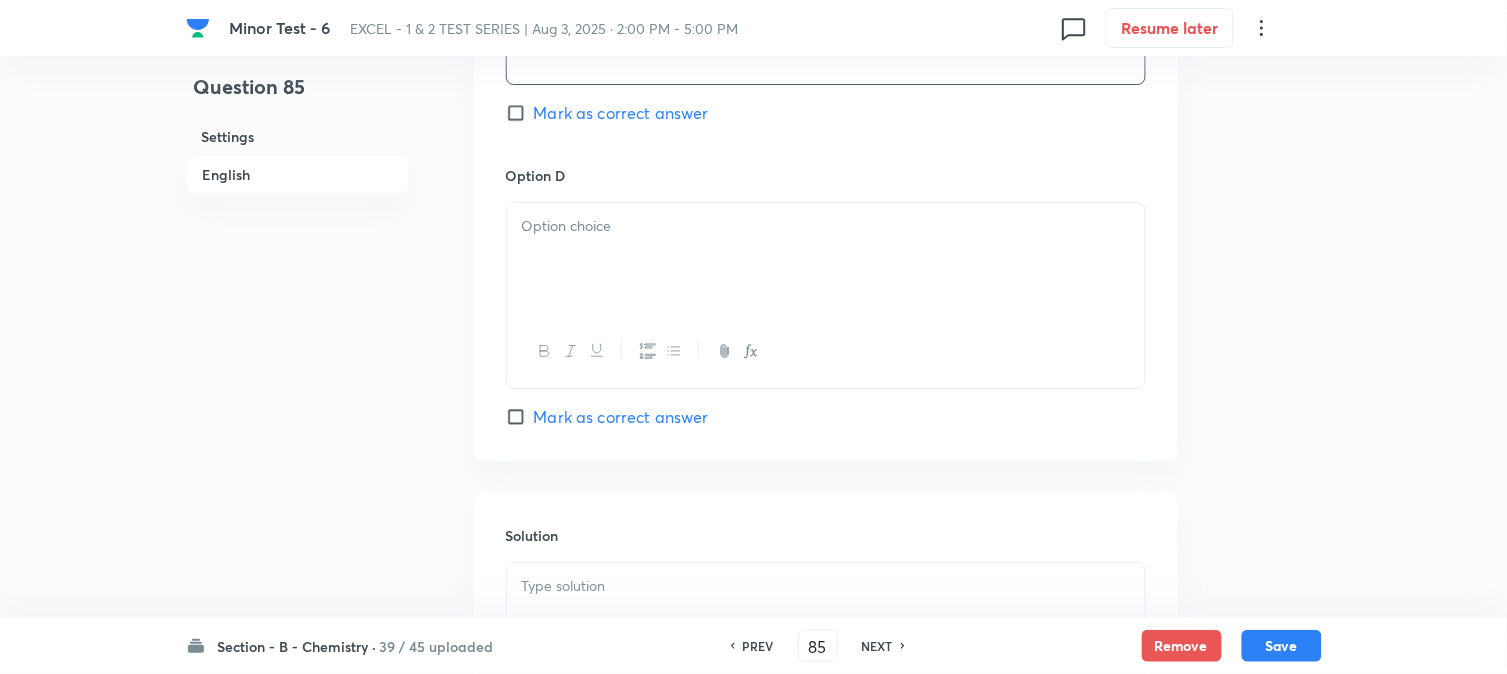 click at bounding box center [826, 226] 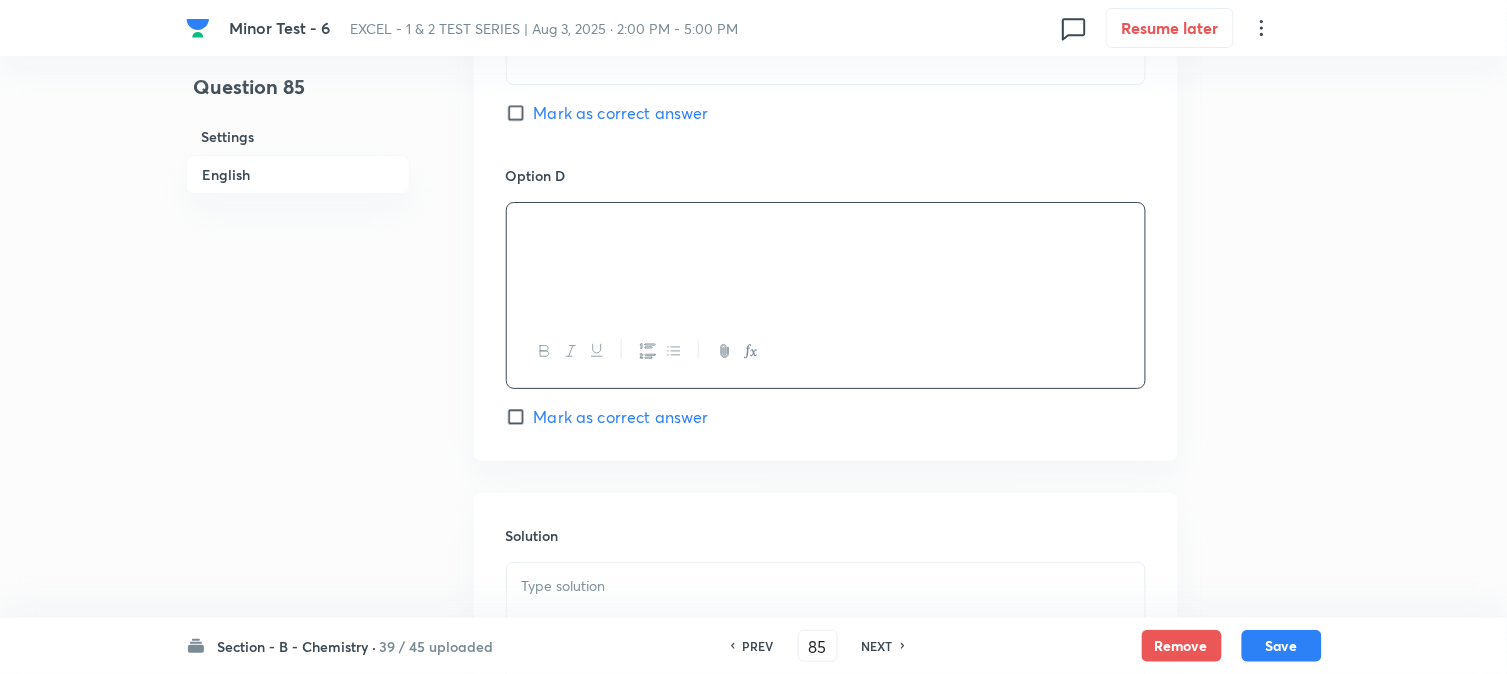 click on "Mark as correct answer" at bounding box center [520, 417] 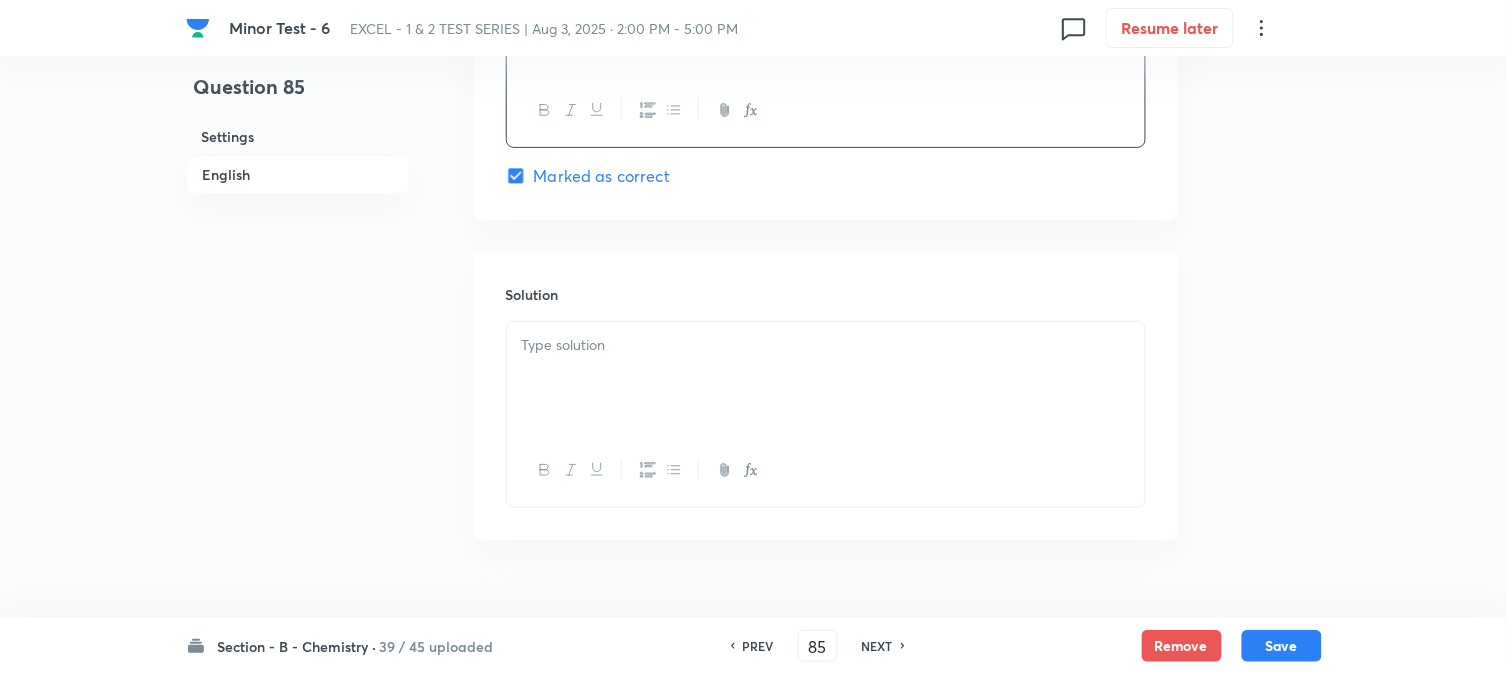 scroll, scrollTop: 2064, scrollLeft: 0, axis: vertical 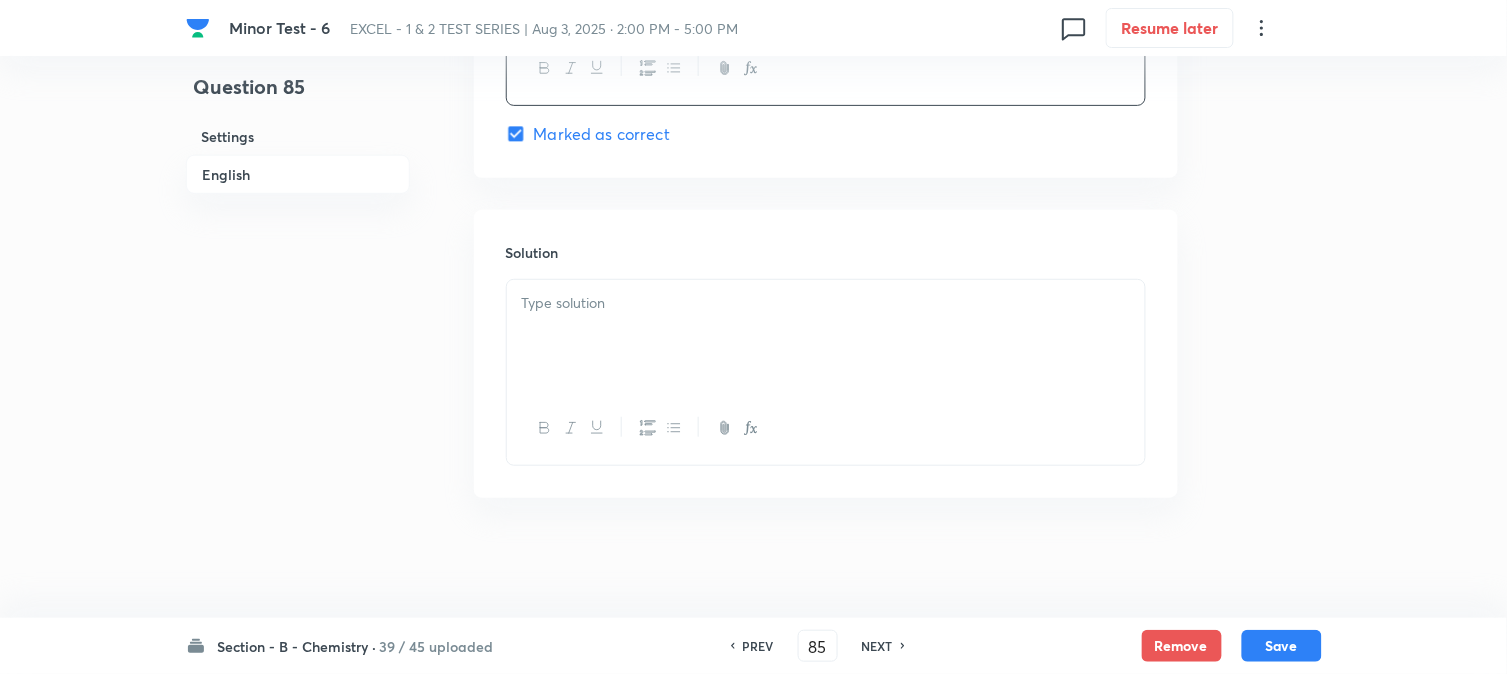 click at bounding box center (826, 336) 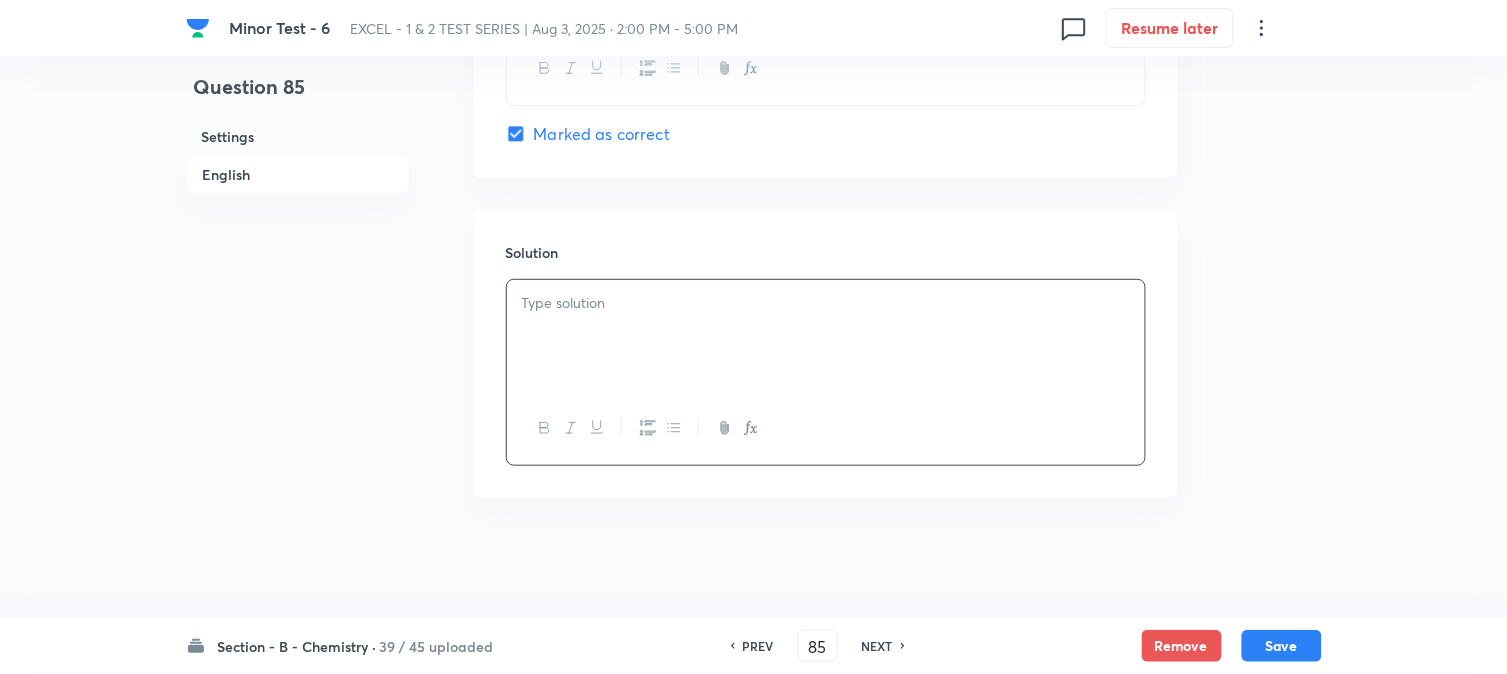 type 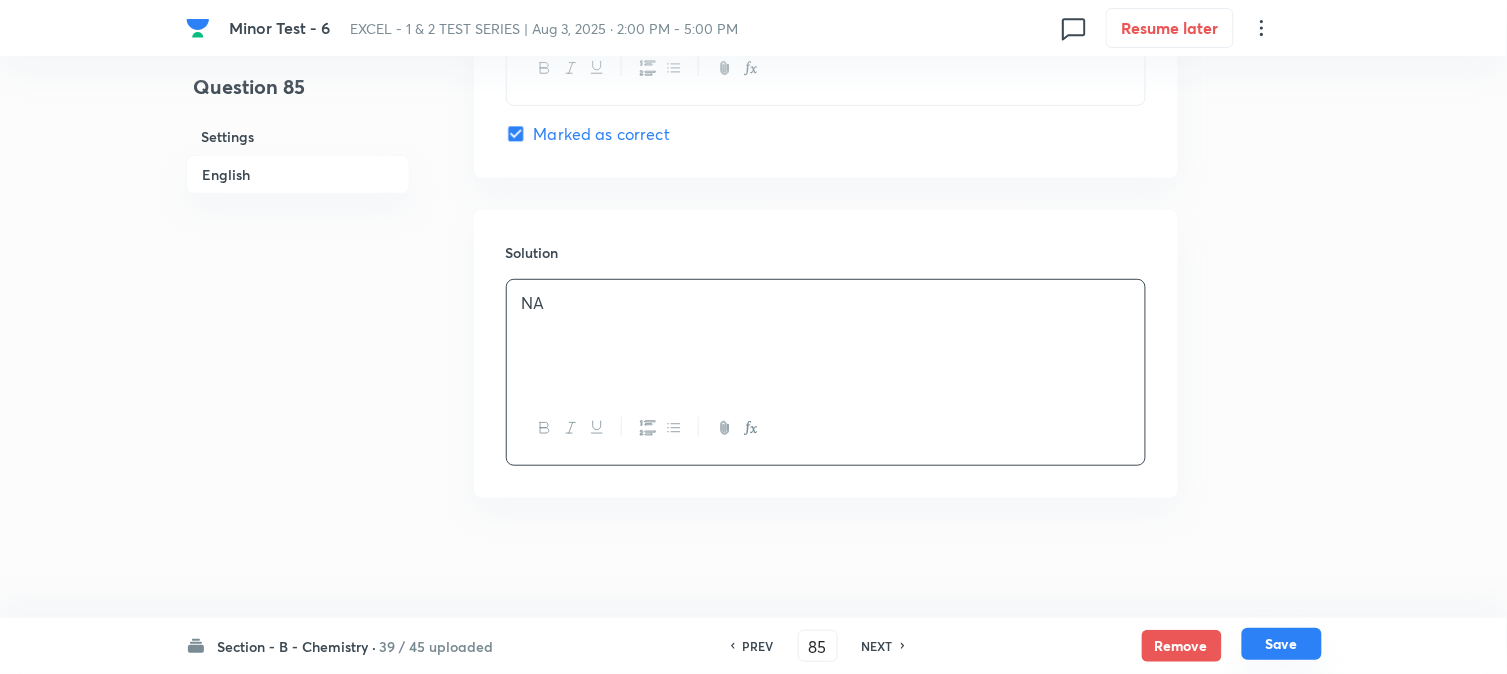 click on "Save" at bounding box center (1282, 644) 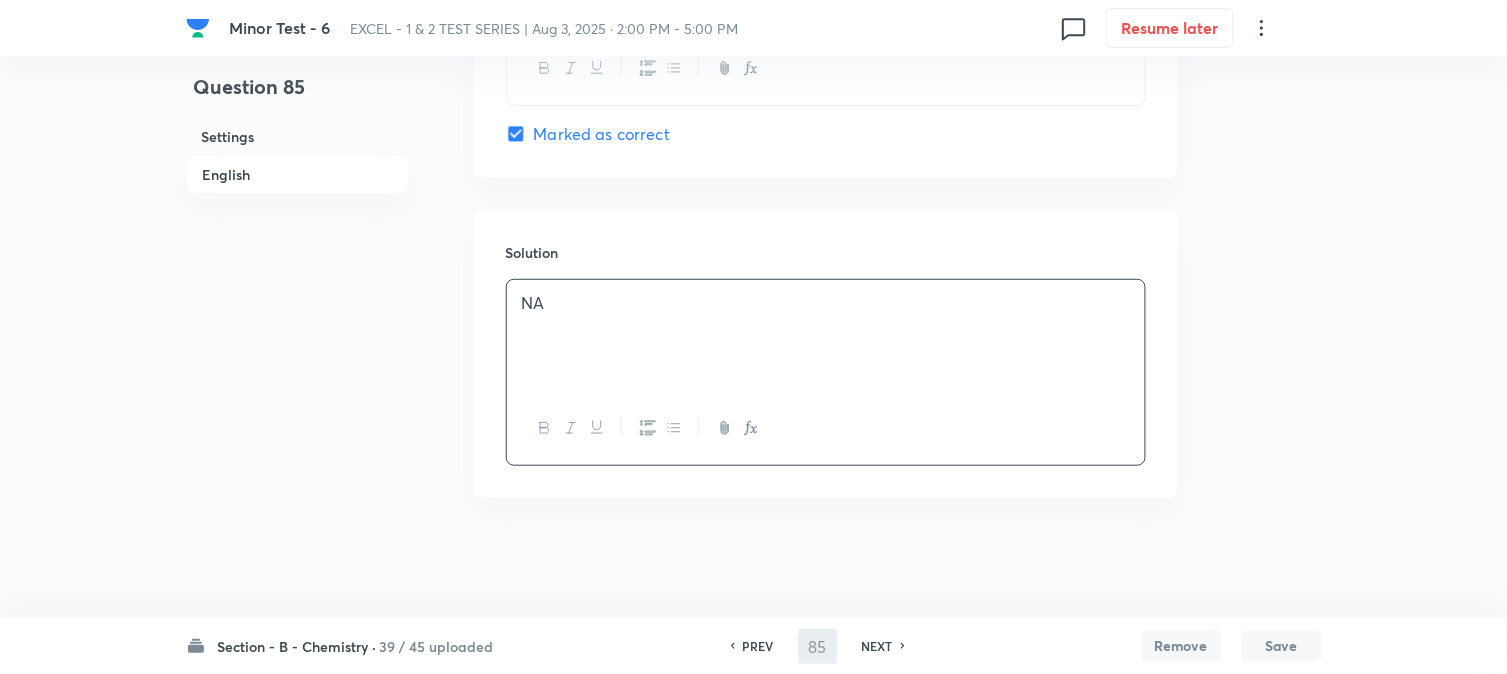 type on "86" 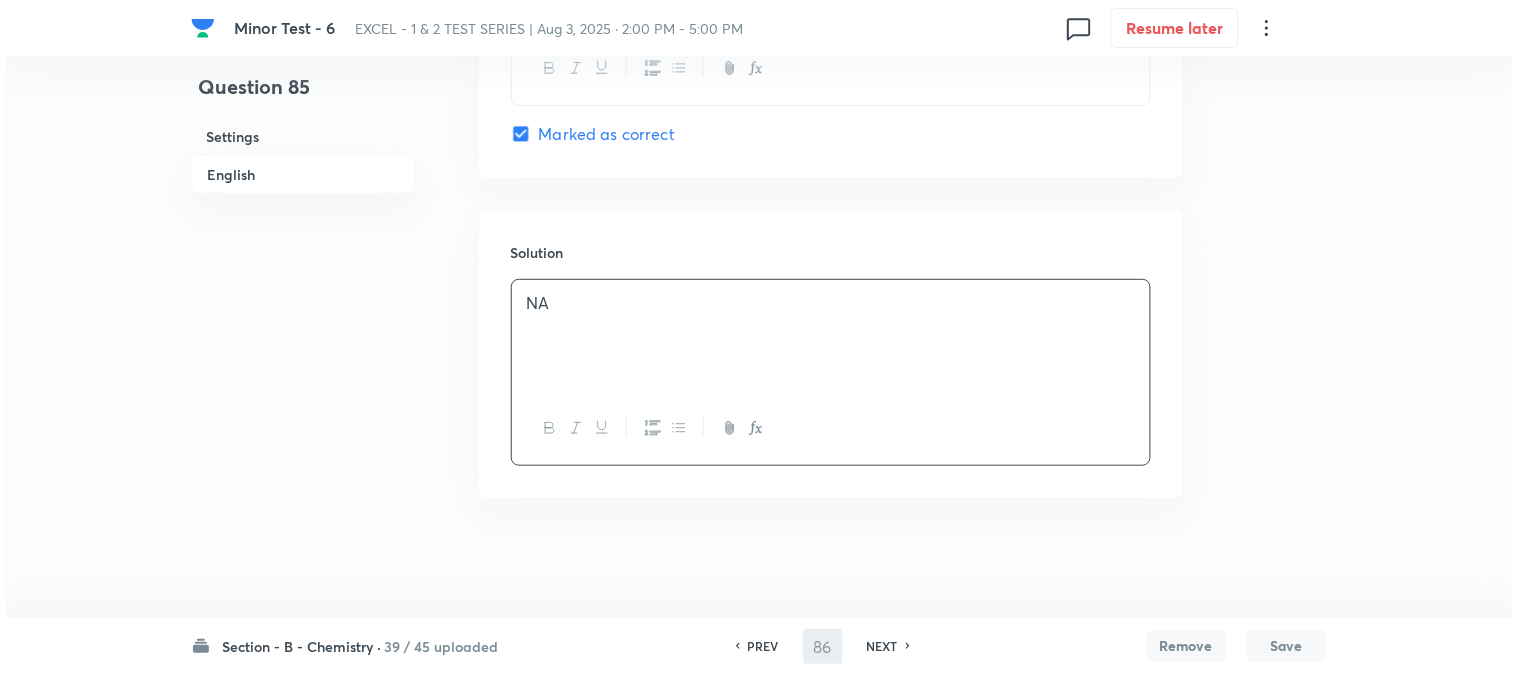 scroll, scrollTop: 0, scrollLeft: 0, axis: both 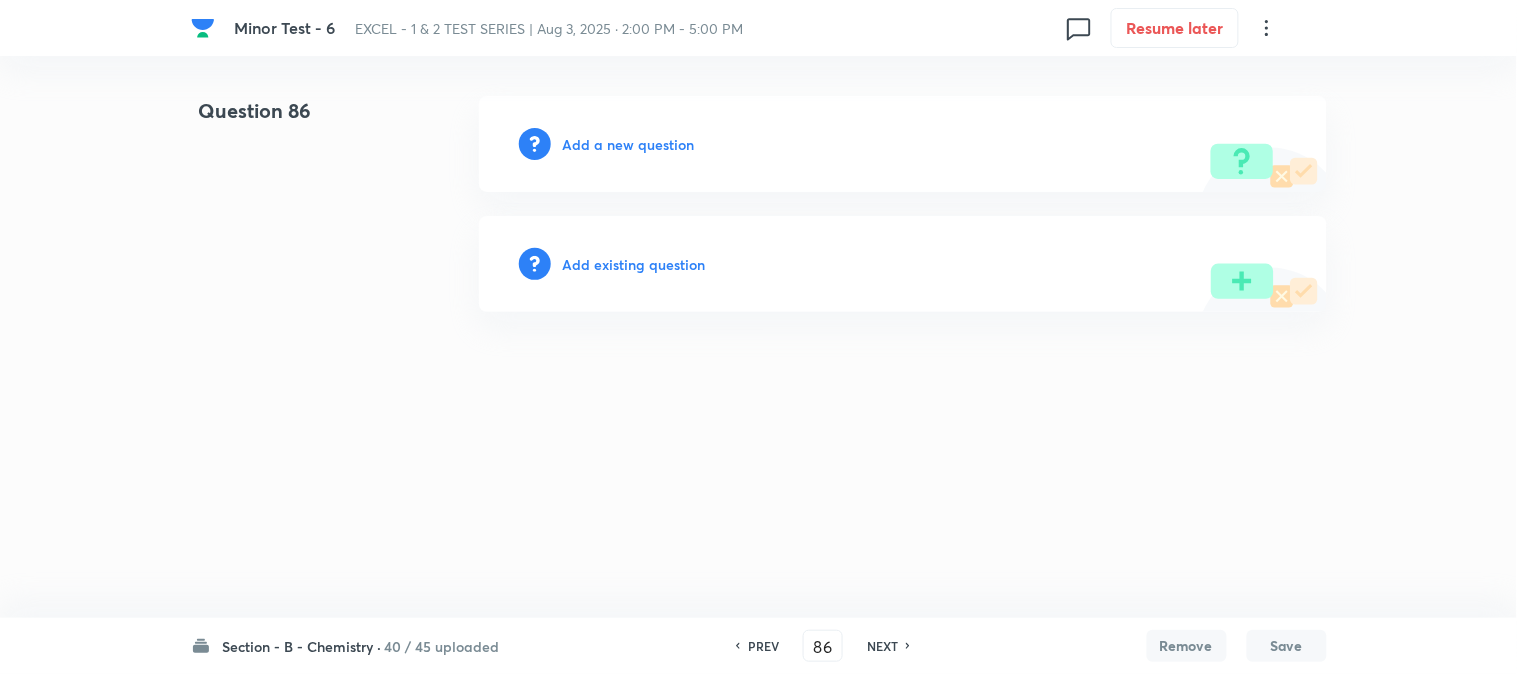 click on "Add a new question" at bounding box center (629, 144) 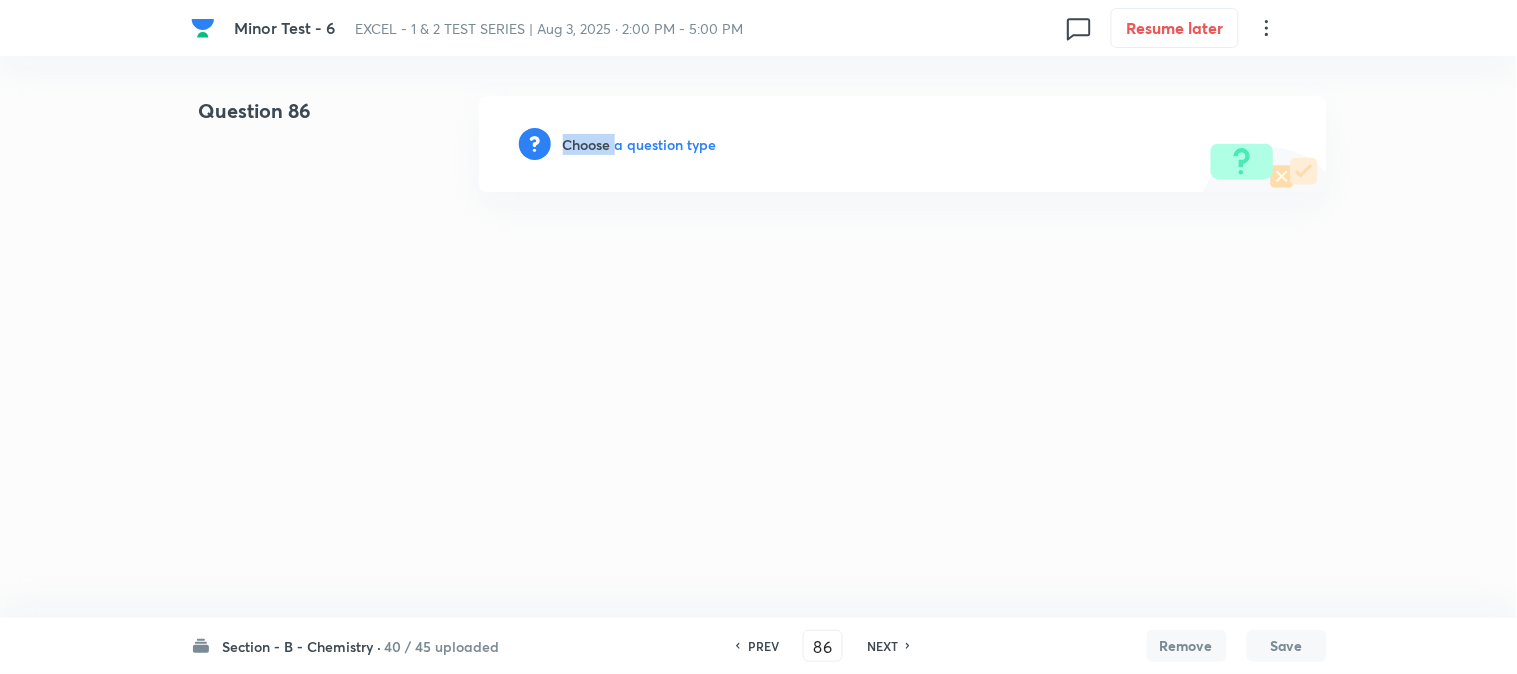 click on "Choose a question type" at bounding box center (640, 144) 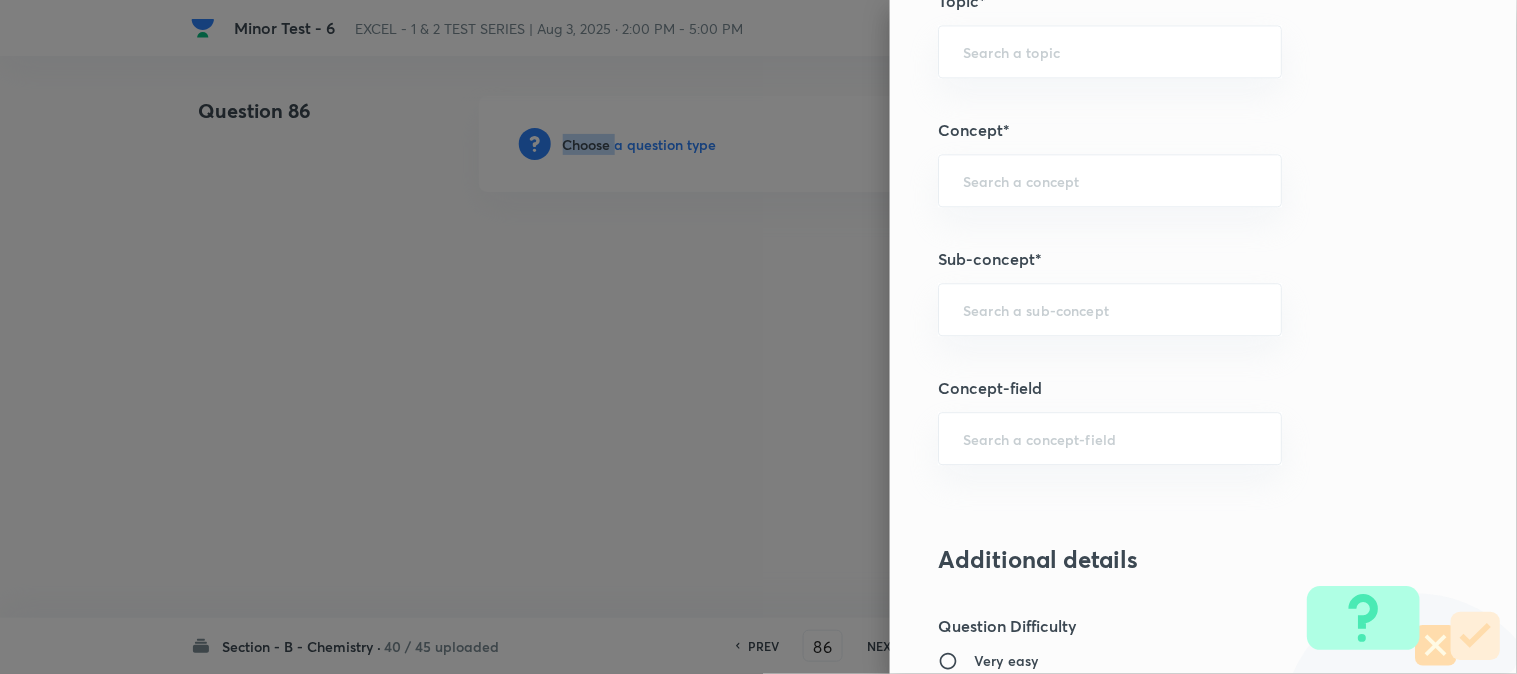 scroll, scrollTop: 1222, scrollLeft: 0, axis: vertical 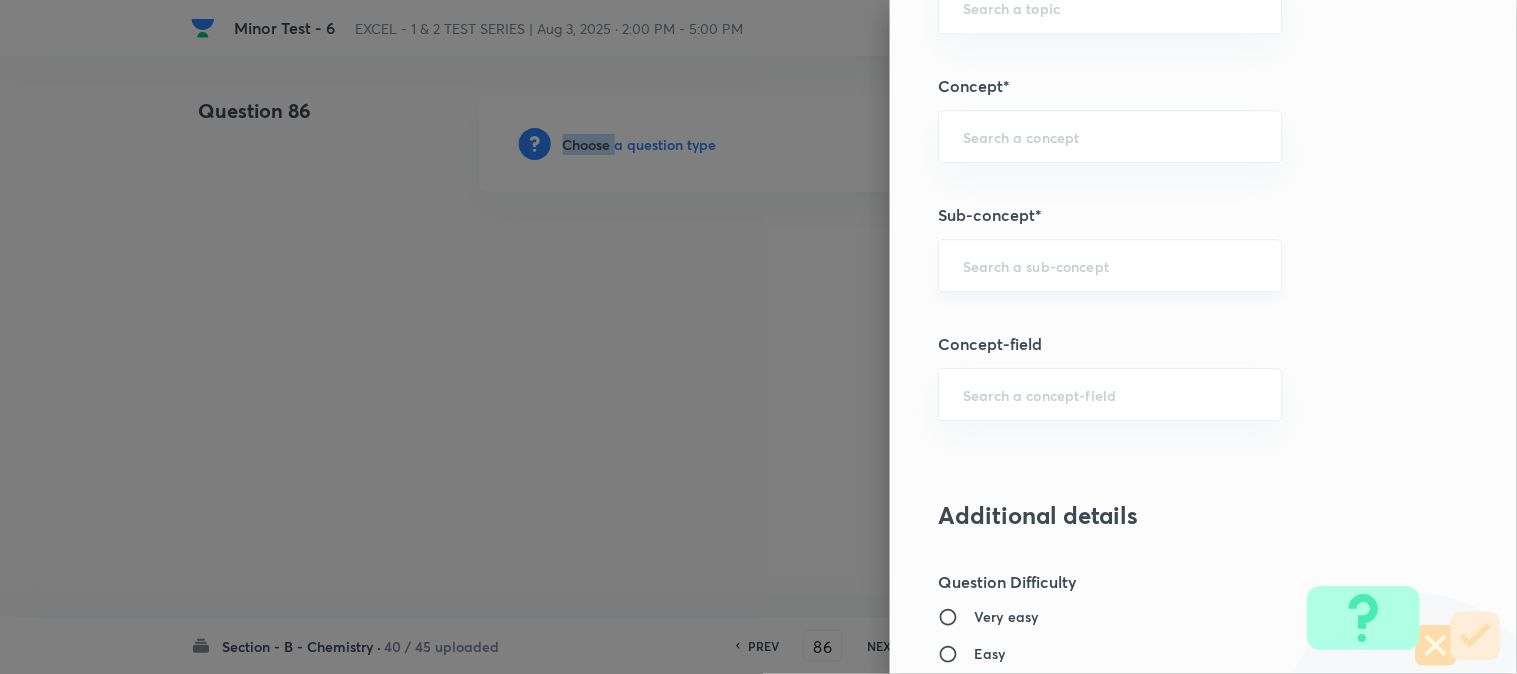 drag, startPoint x: 1007, startPoint y: 246, endPoint x: 1007, endPoint y: 260, distance: 14 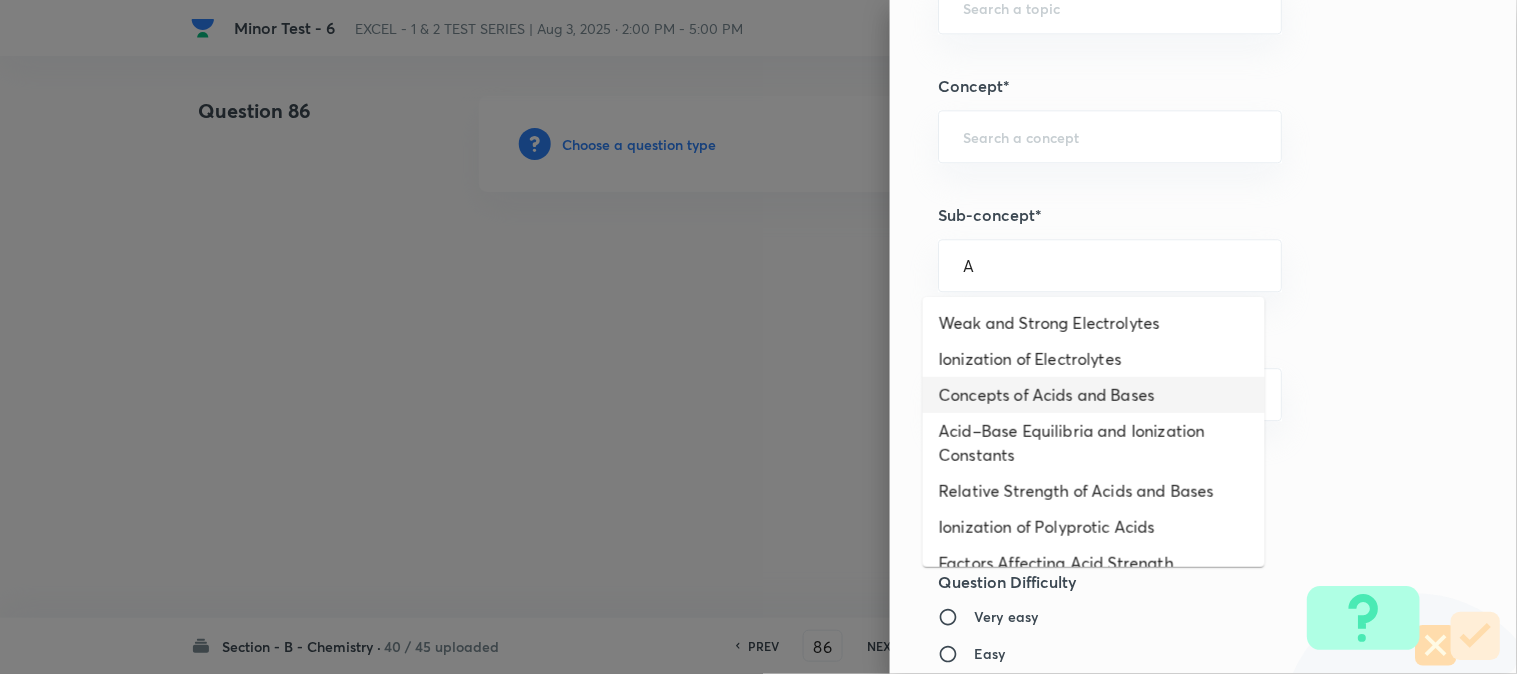 click on "Concepts of Acids and Bases" at bounding box center [1094, 395] 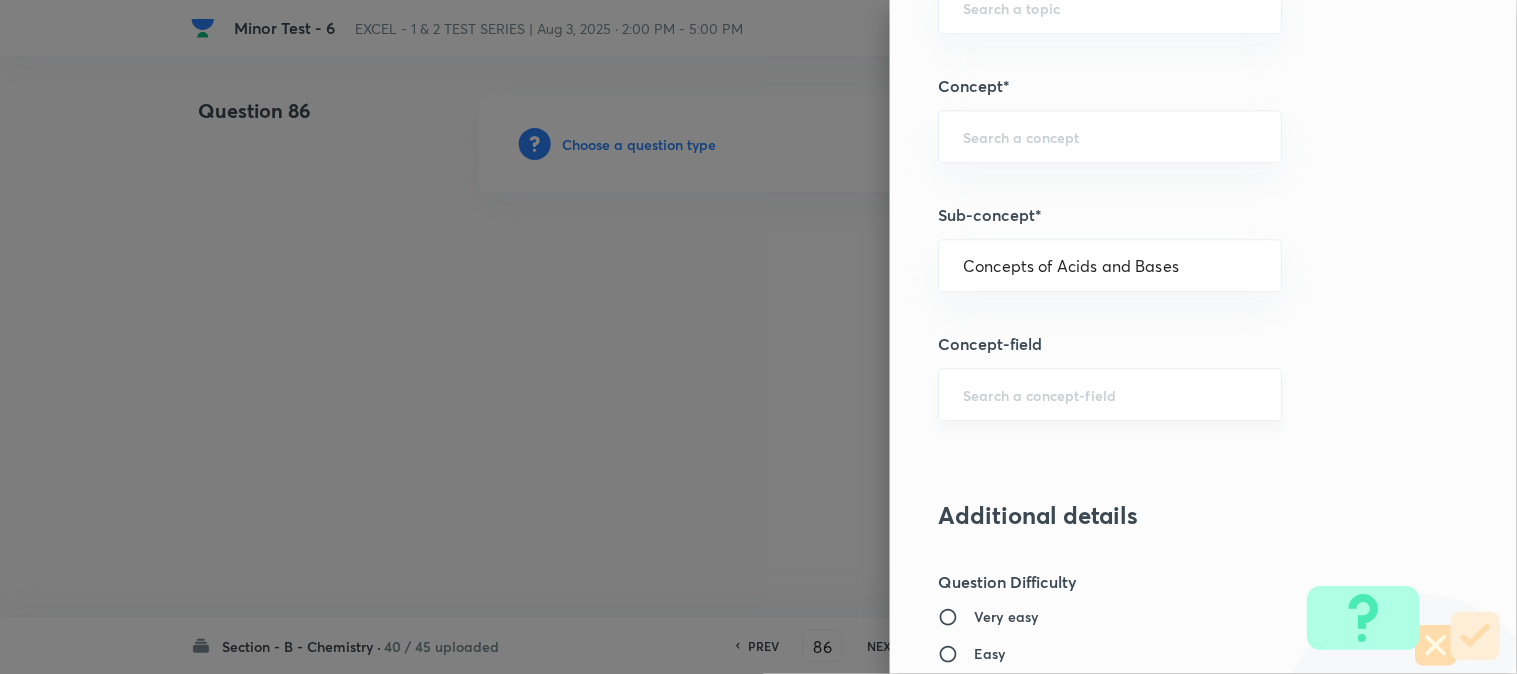 type on "Chemistry" 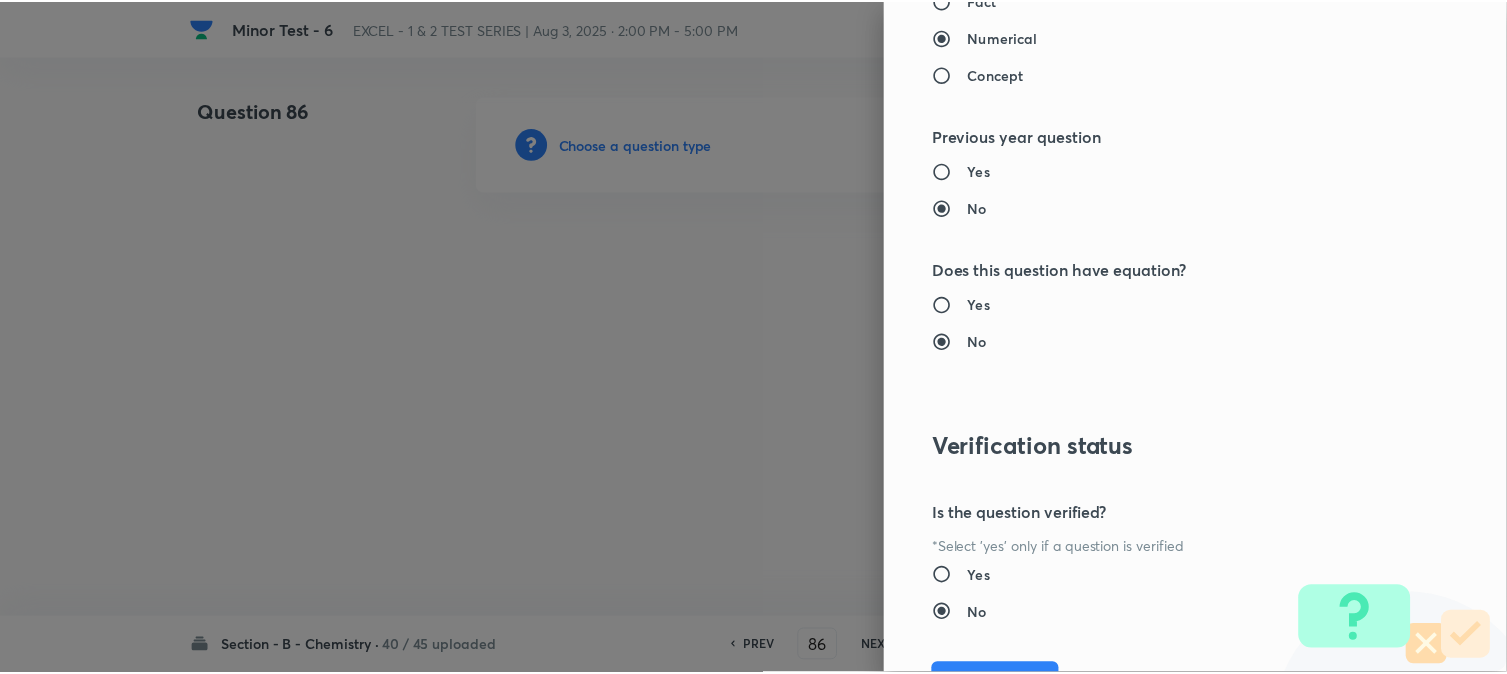scroll, scrollTop: 2111, scrollLeft: 0, axis: vertical 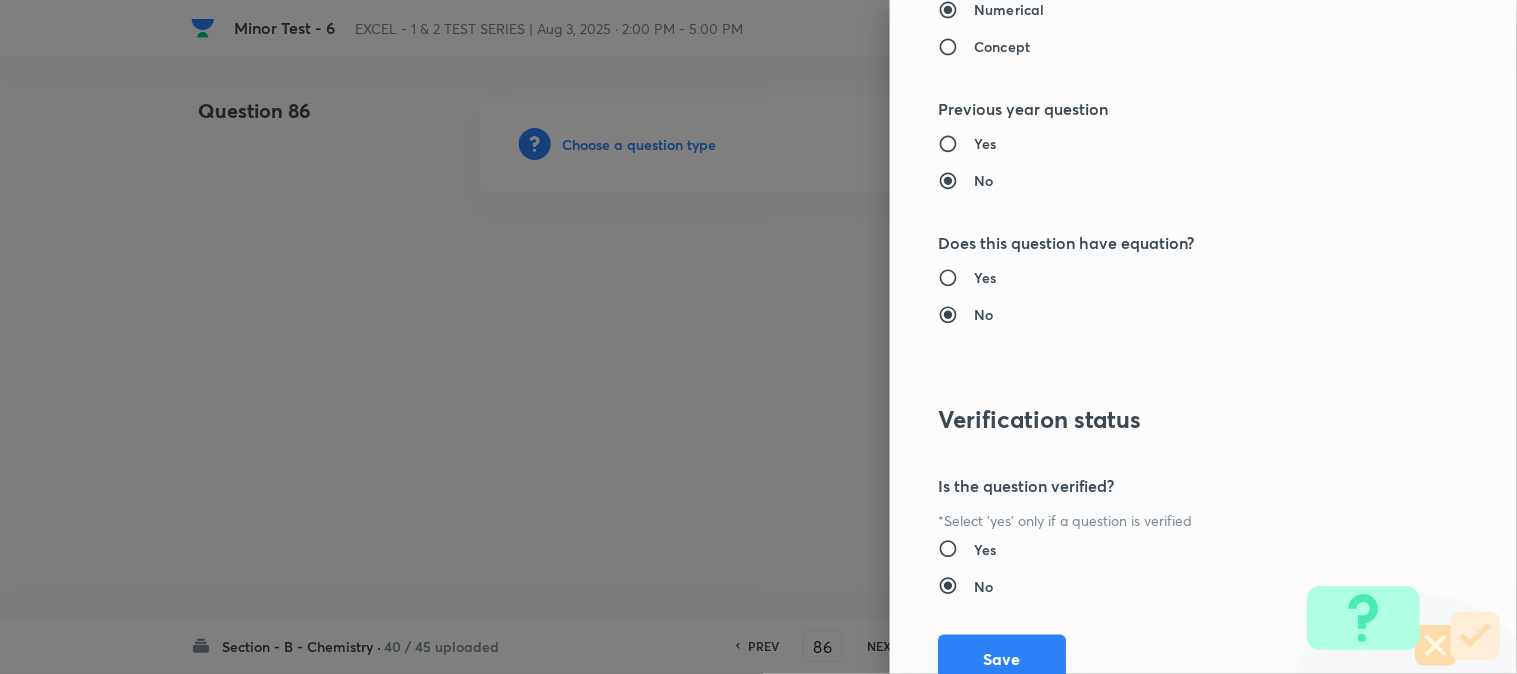 click on "Save" at bounding box center [1002, 659] 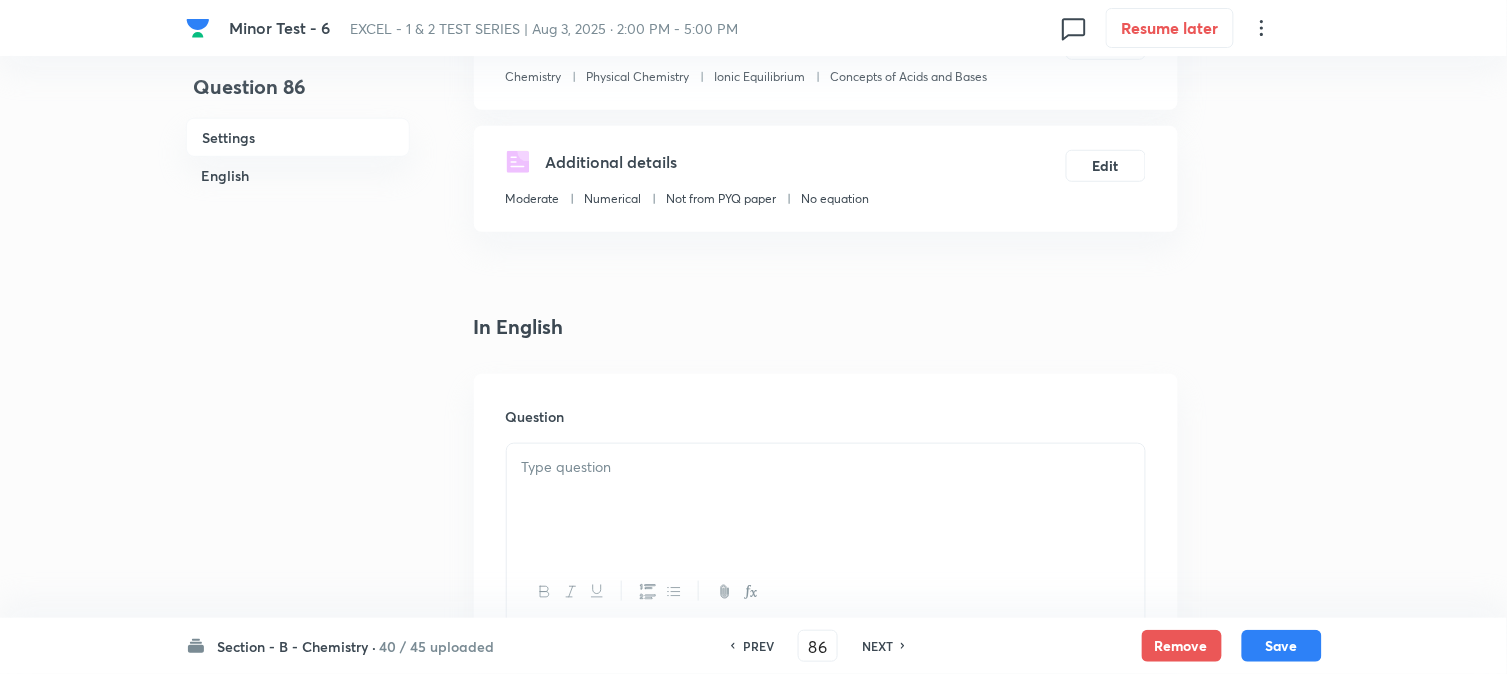 scroll, scrollTop: 444, scrollLeft: 0, axis: vertical 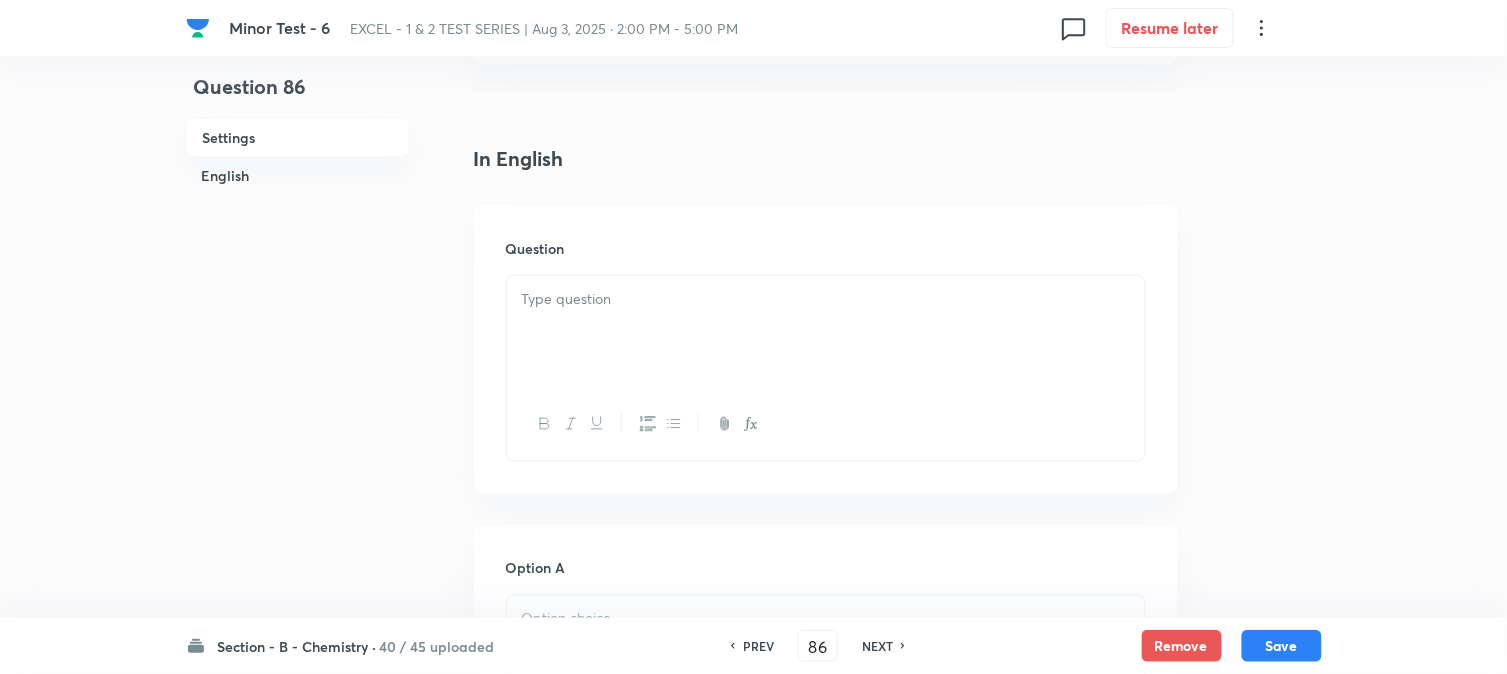 click at bounding box center (826, 332) 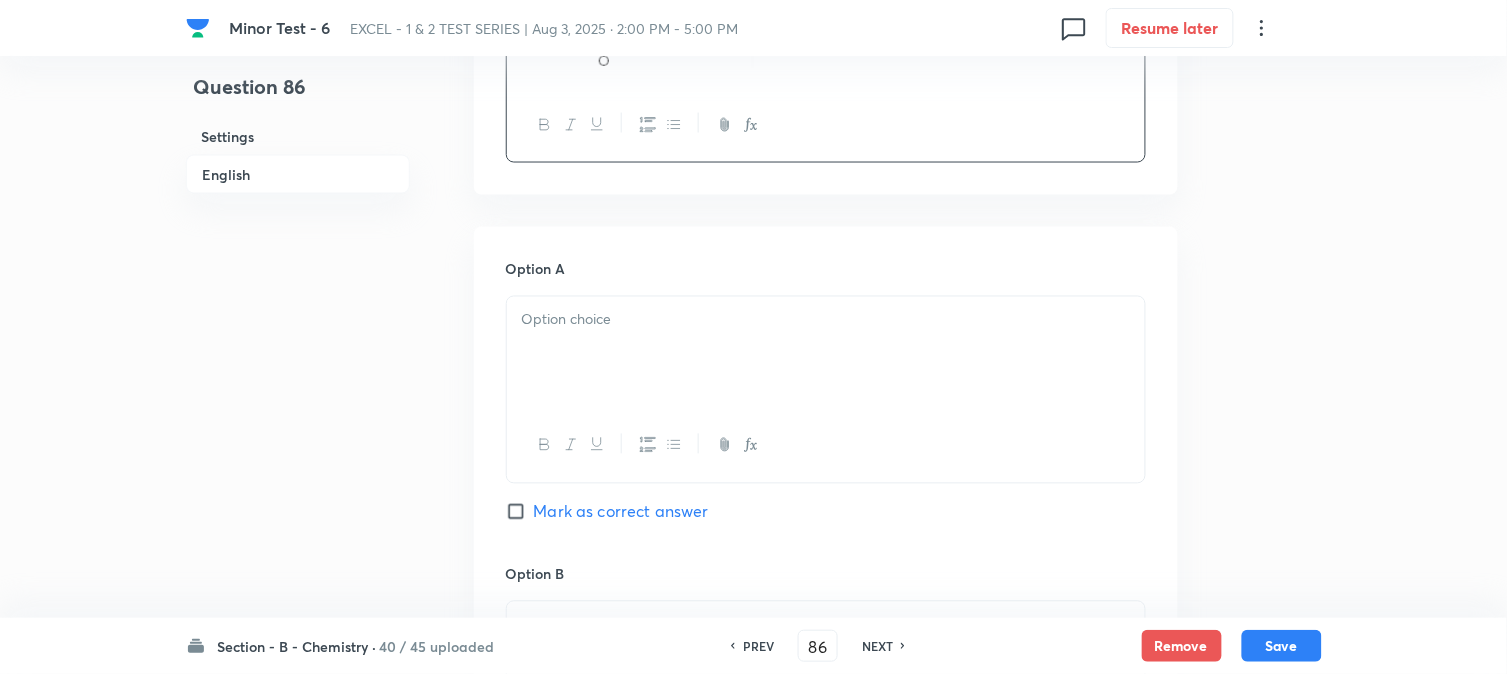 scroll, scrollTop: 777, scrollLeft: 0, axis: vertical 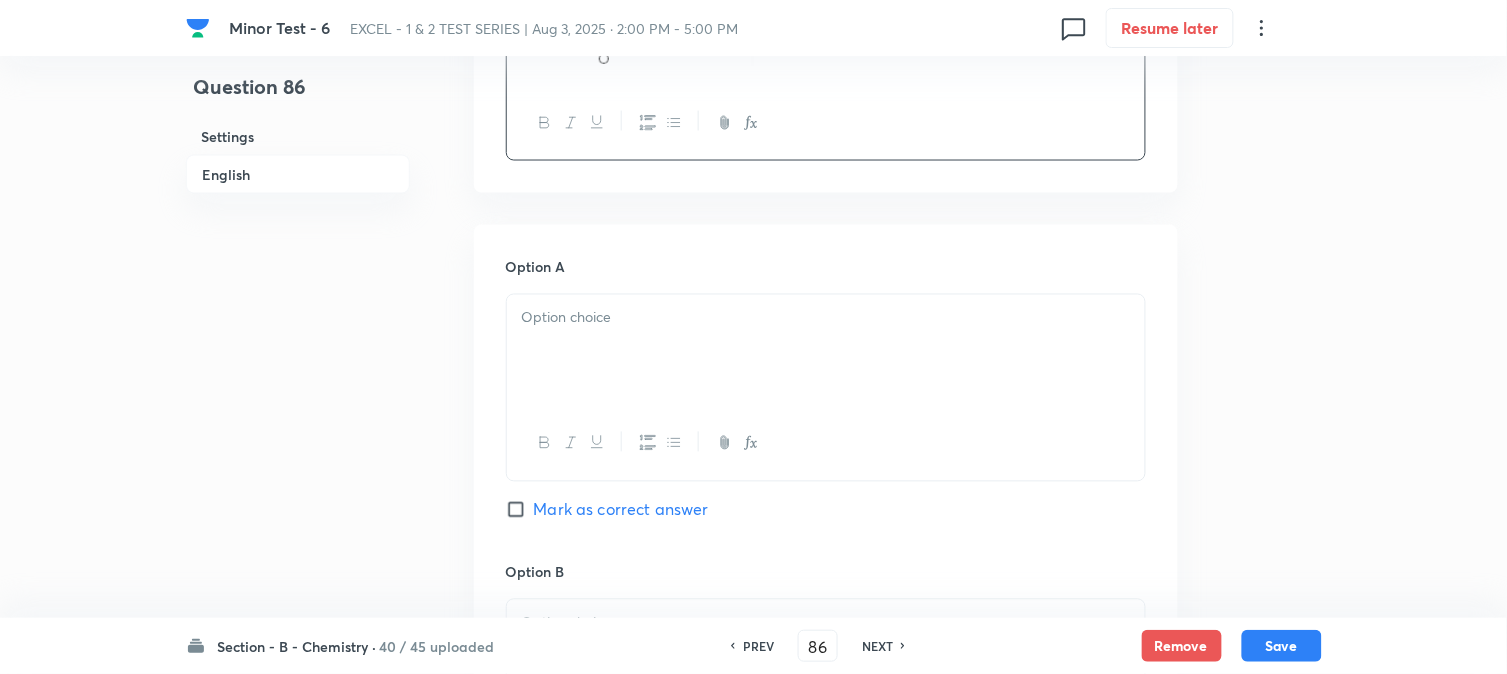 click at bounding box center (826, 318) 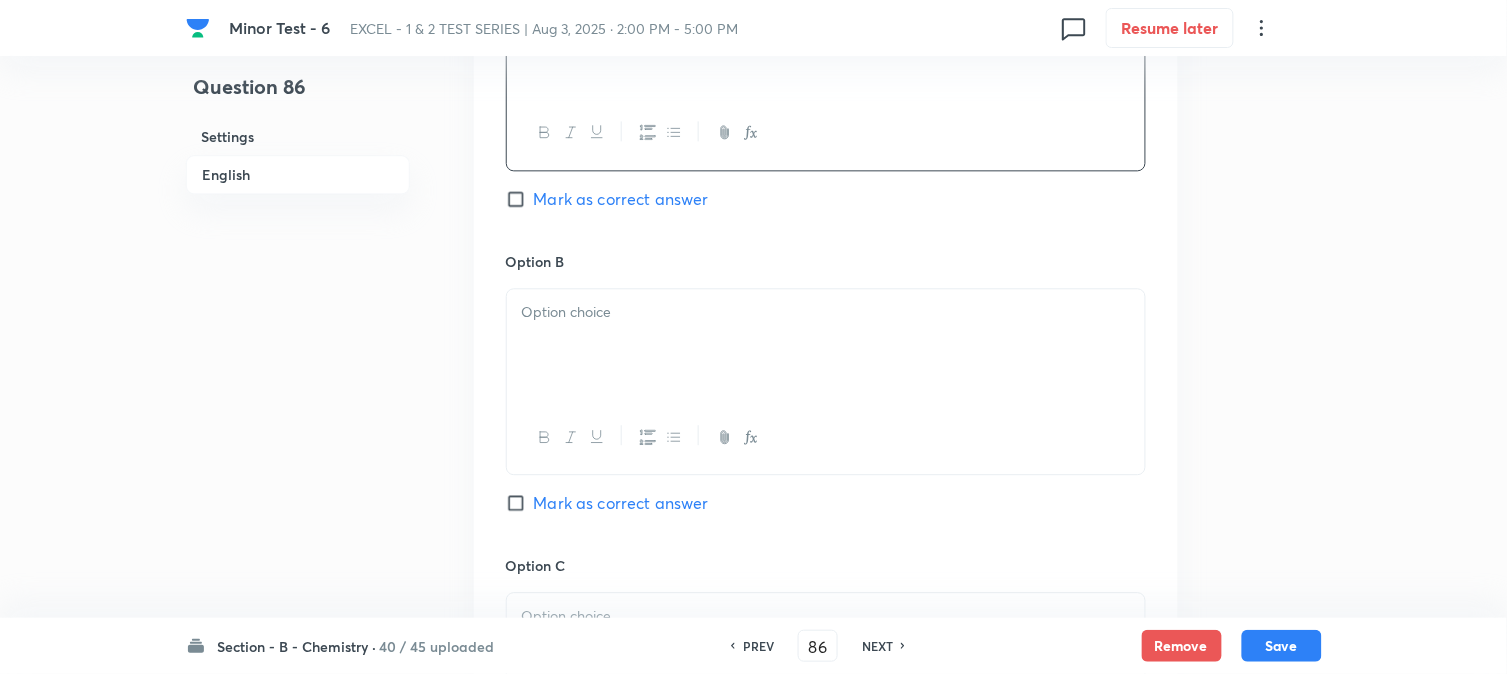 scroll, scrollTop: 1111, scrollLeft: 0, axis: vertical 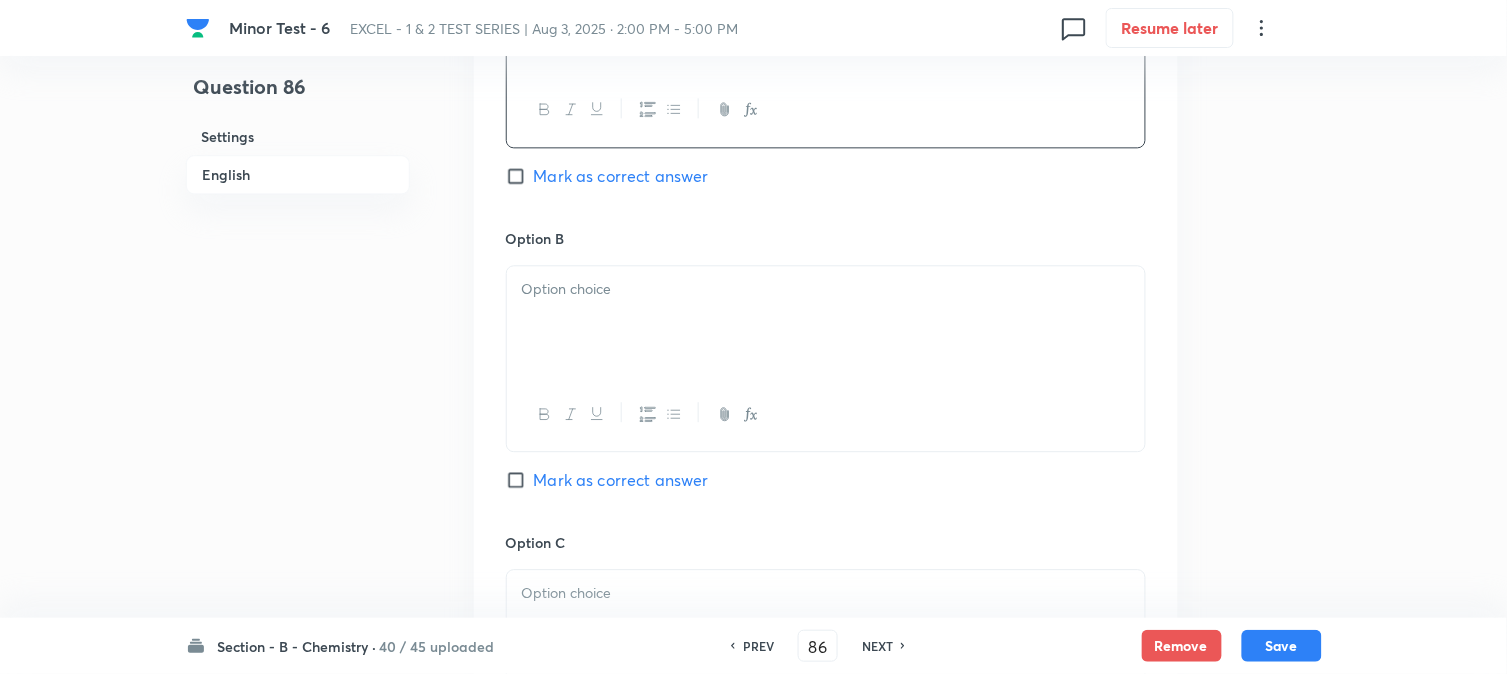 click at bounding box center [826, 322] 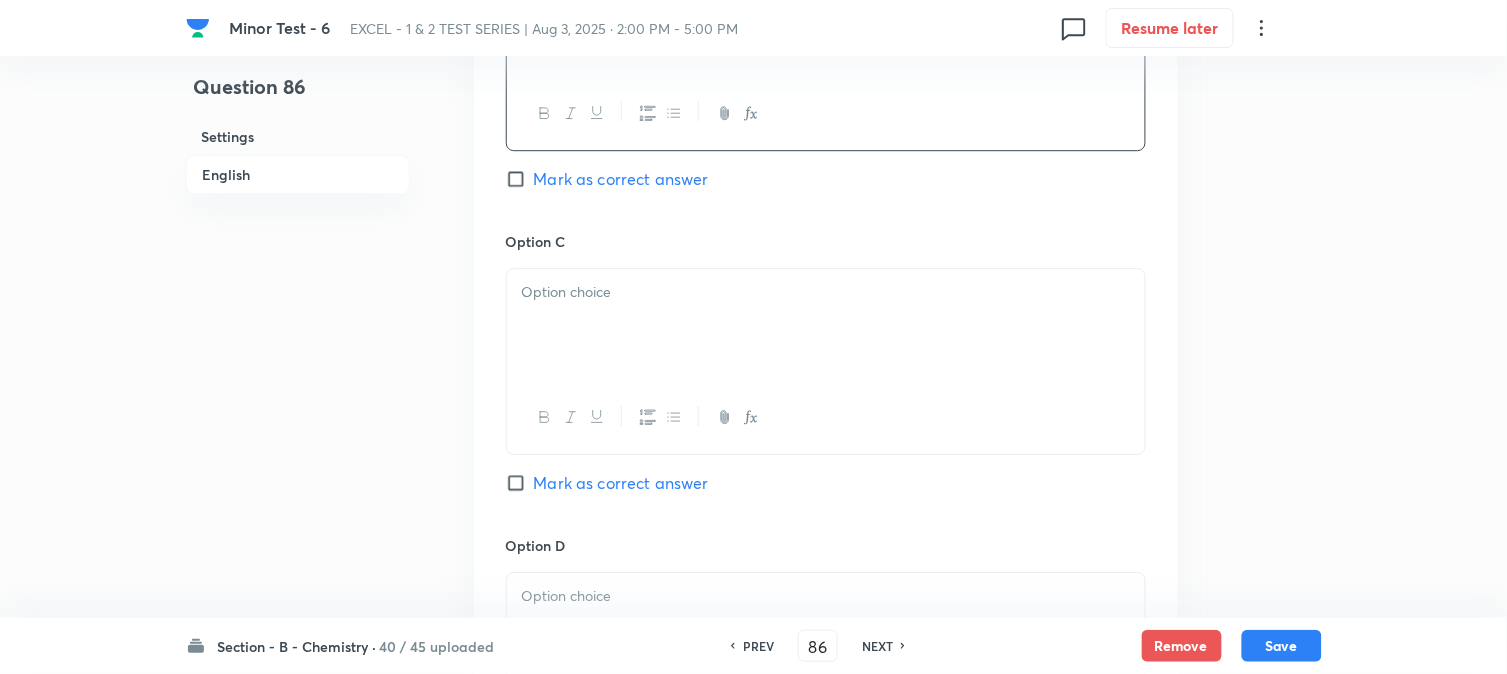 scroll, scrollTop: 1444, scrollLeft: 0, axis: vertical 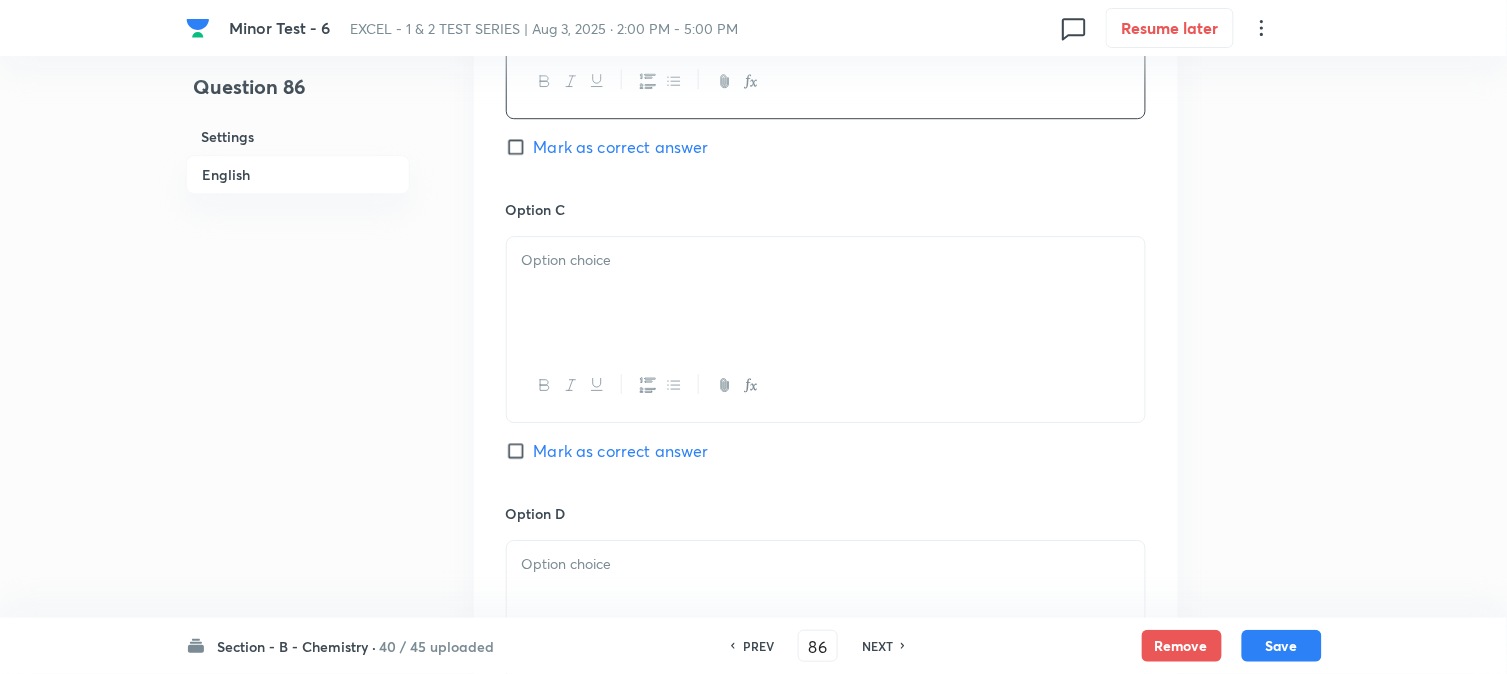 click at bounding box center (826, 293) 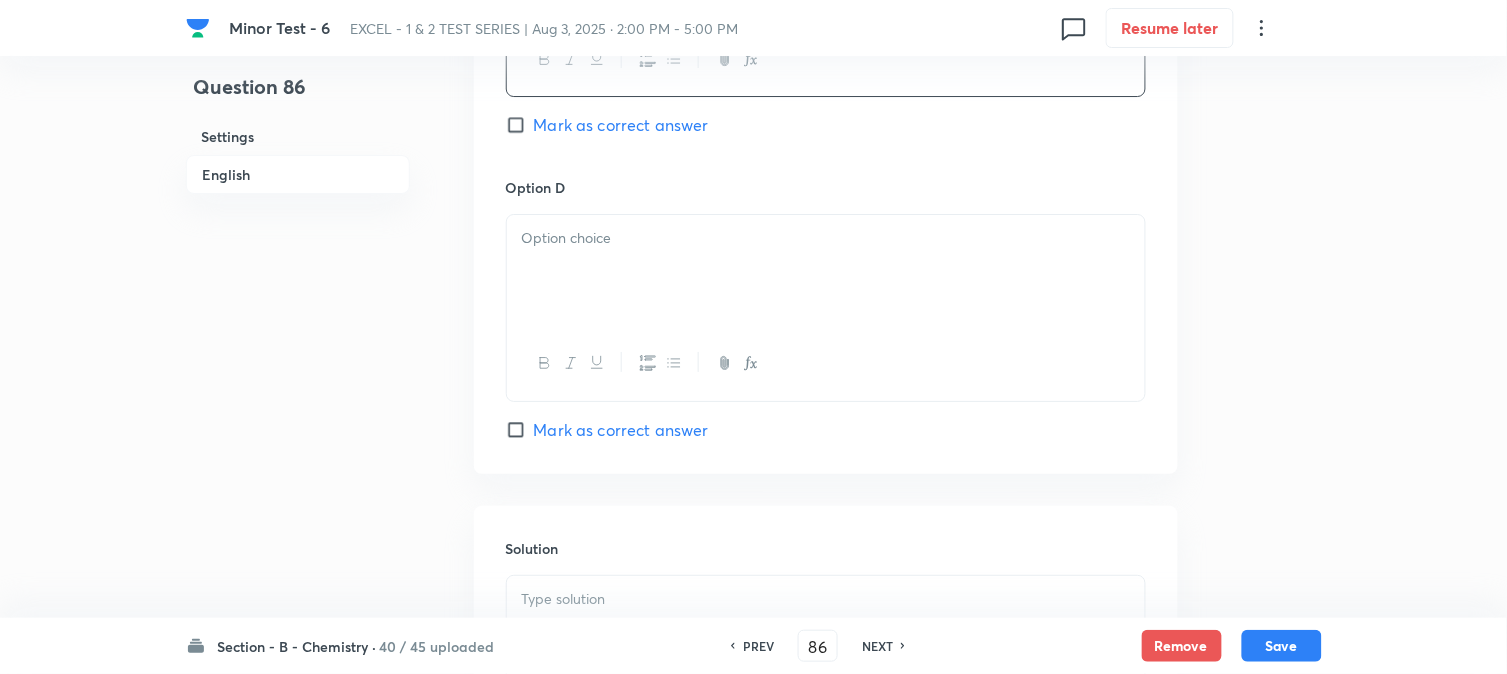 scroll, scrollTop: 1777, scrollLeft: 0, axis: vertical 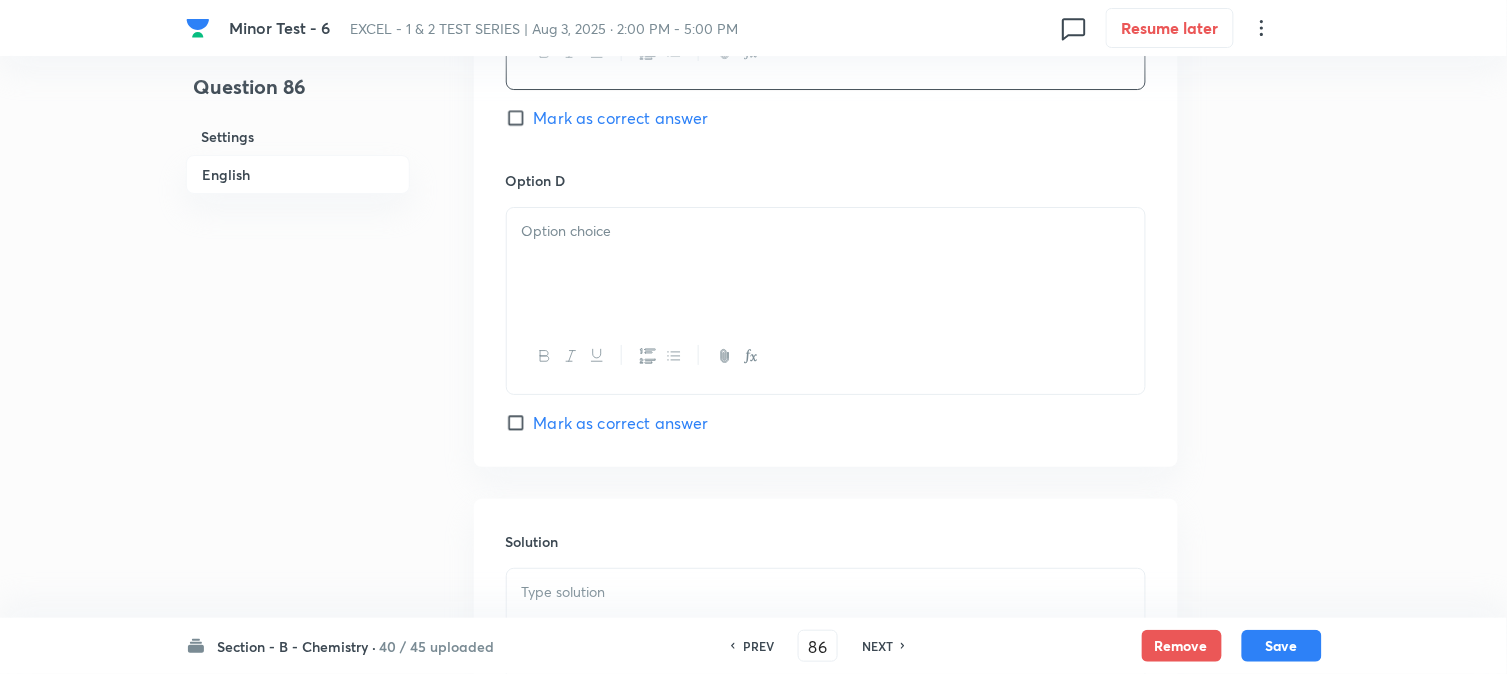 click at bounding box center [826, 264] 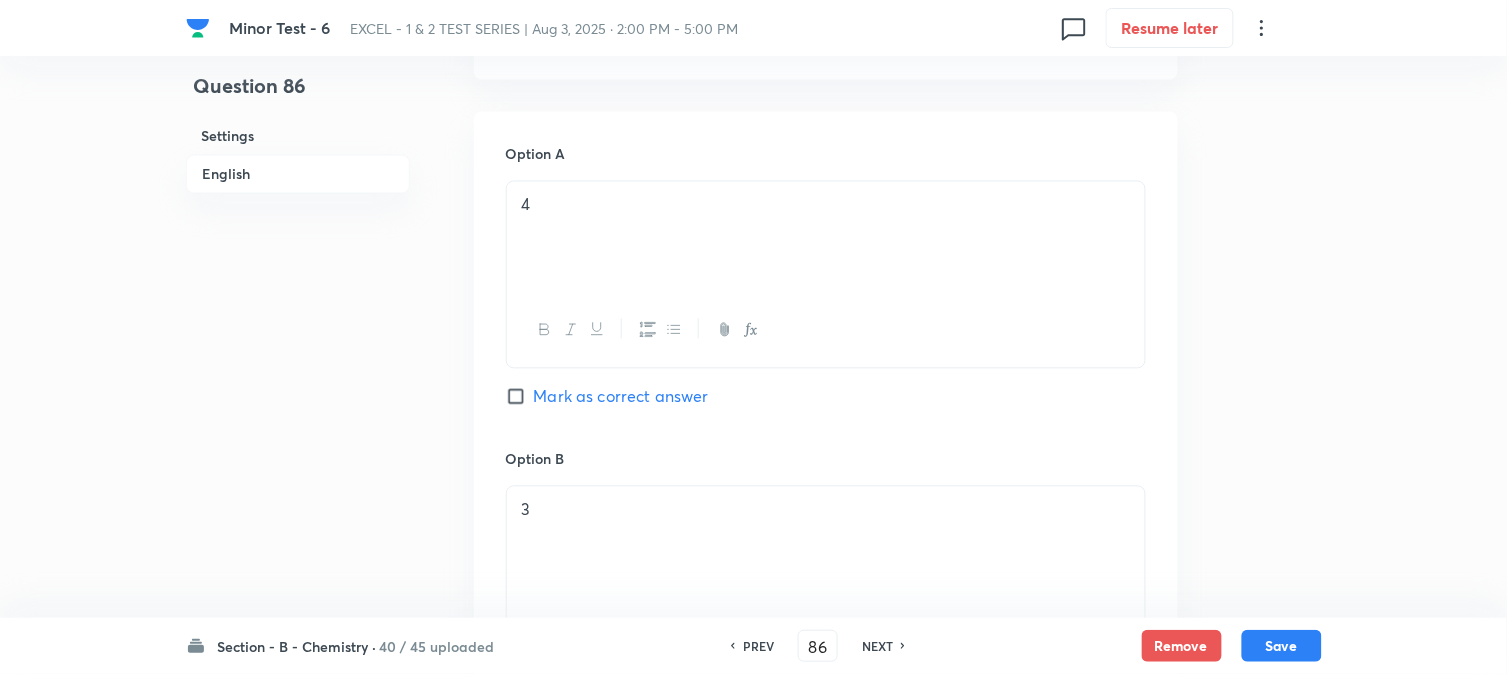 scroll, scrollTop: 888, scrollLeft: 0, axis: vertical 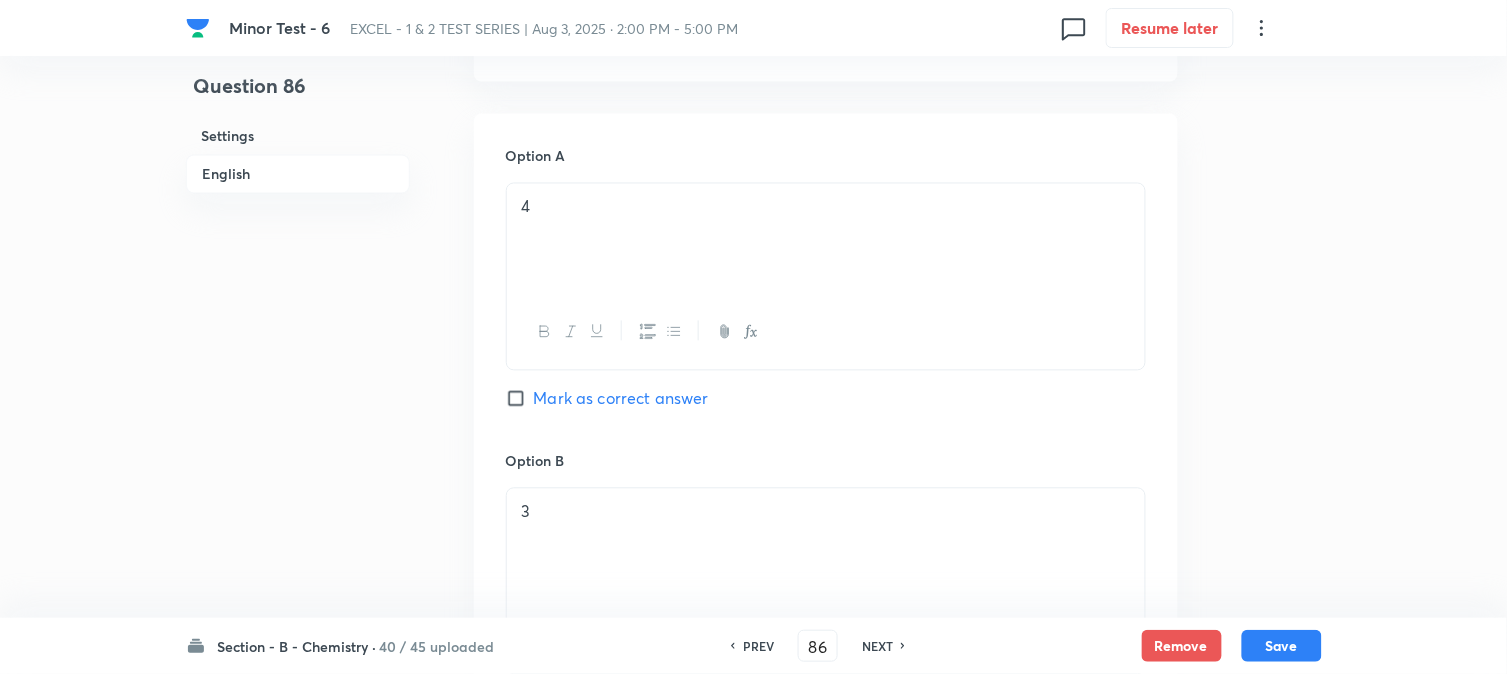 click on "Mark as correct answer" at bounding box center [520, 399] 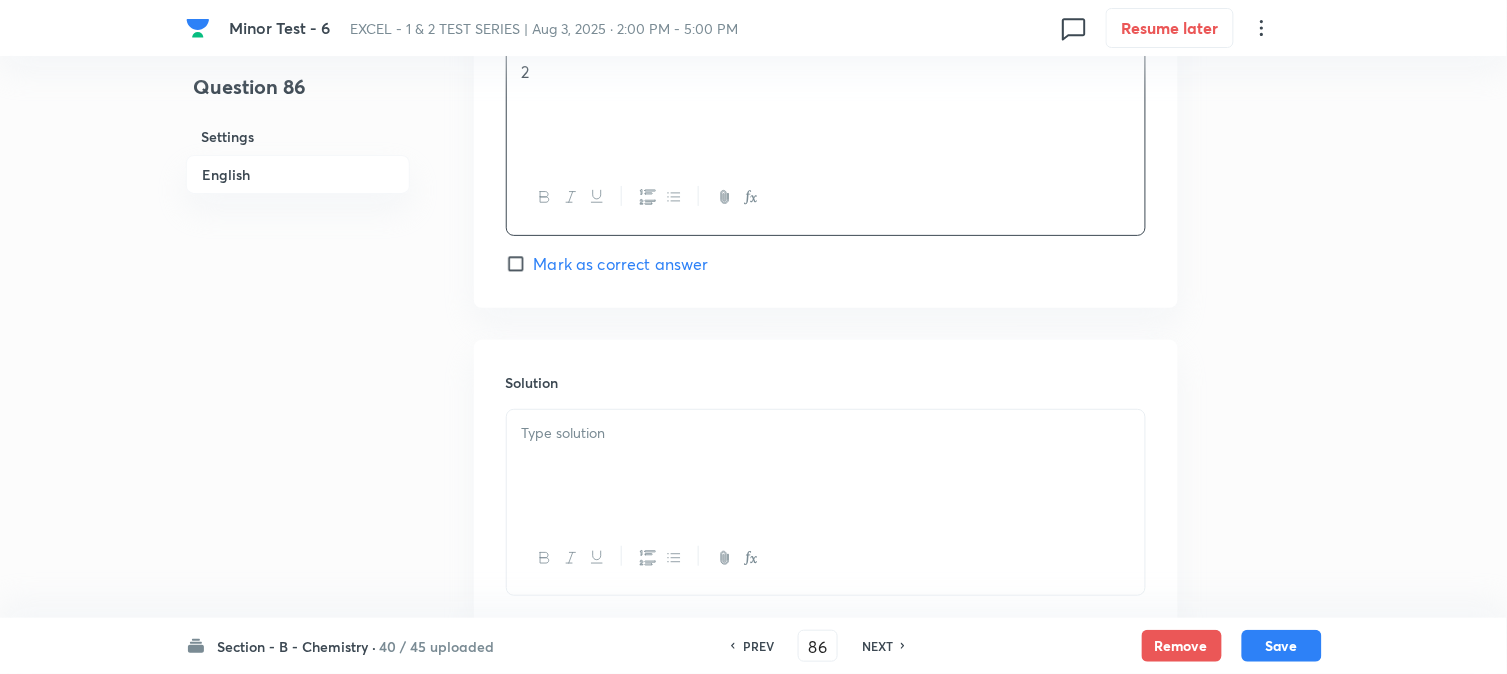 scroll, scrollTop: 2070, scrollLeft: 0, axis: vertical 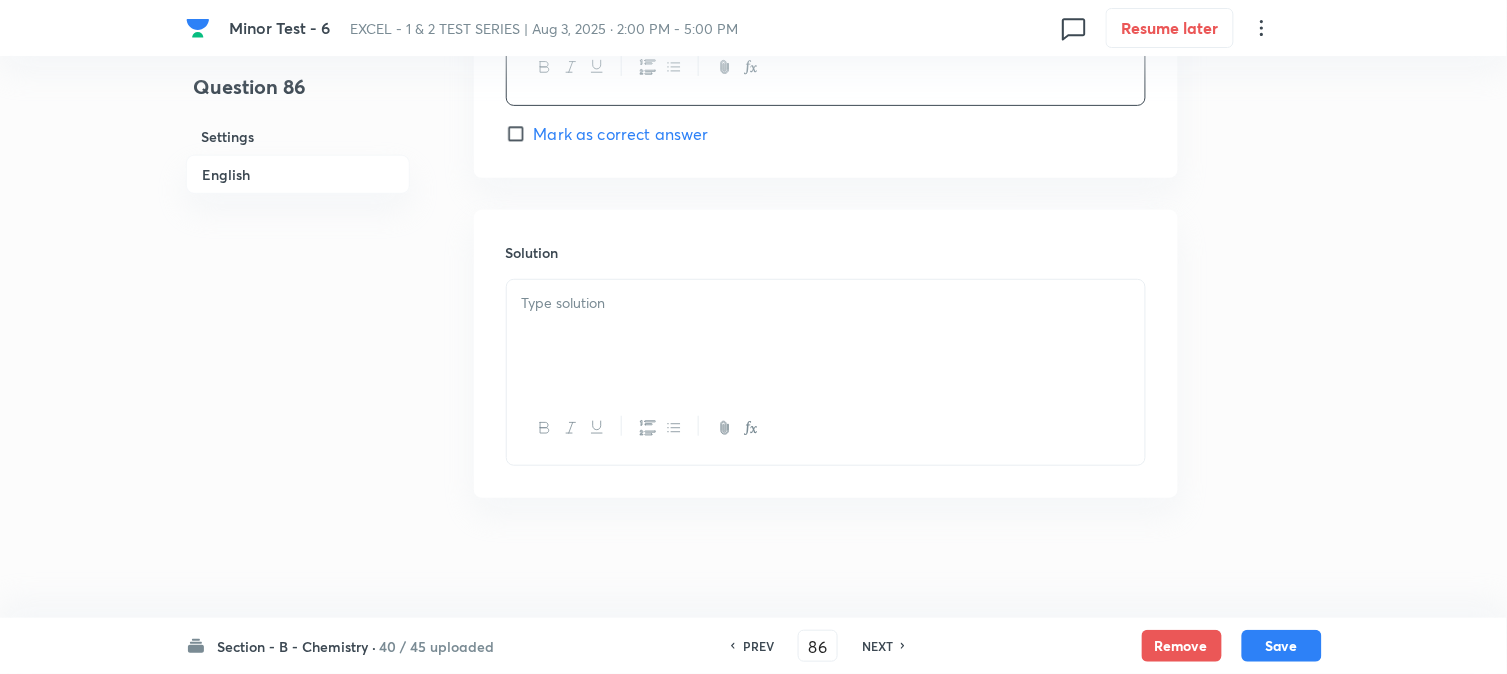click at bounding box center [826, 336] 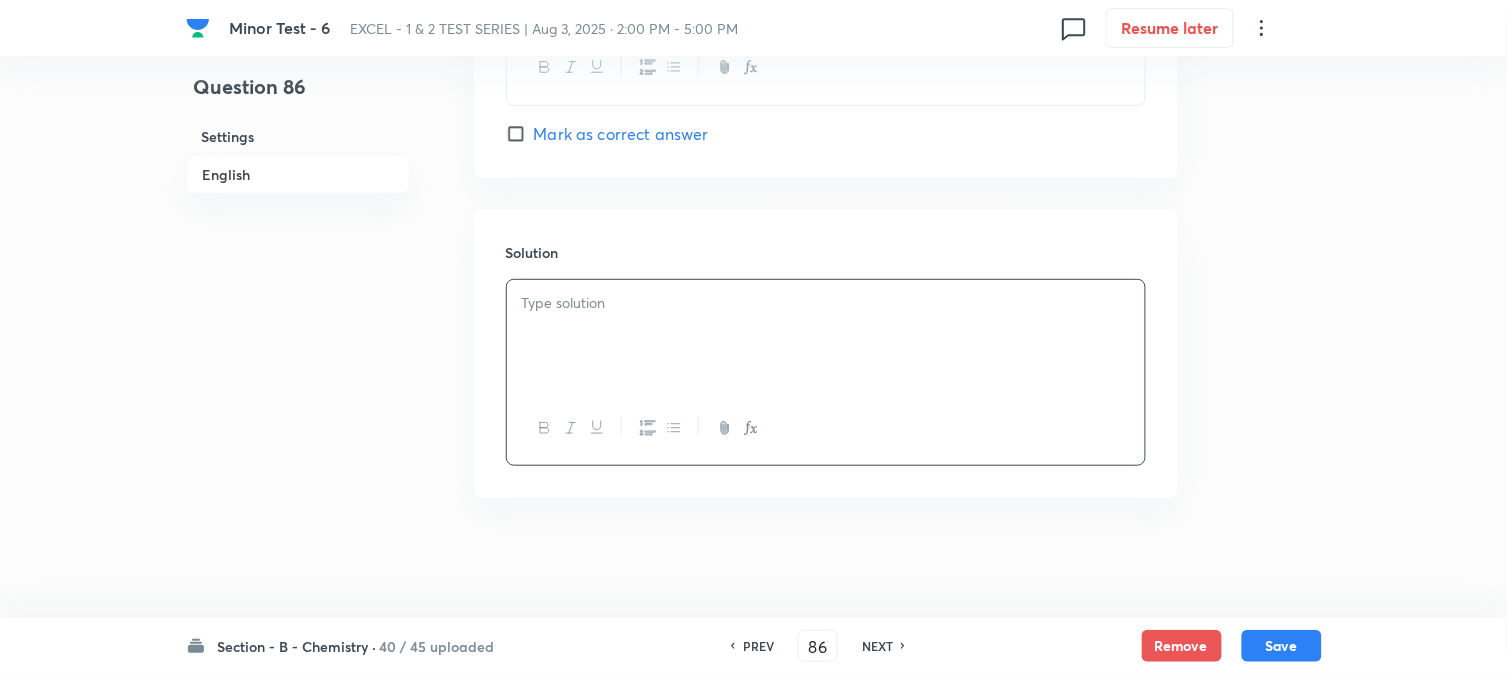 type 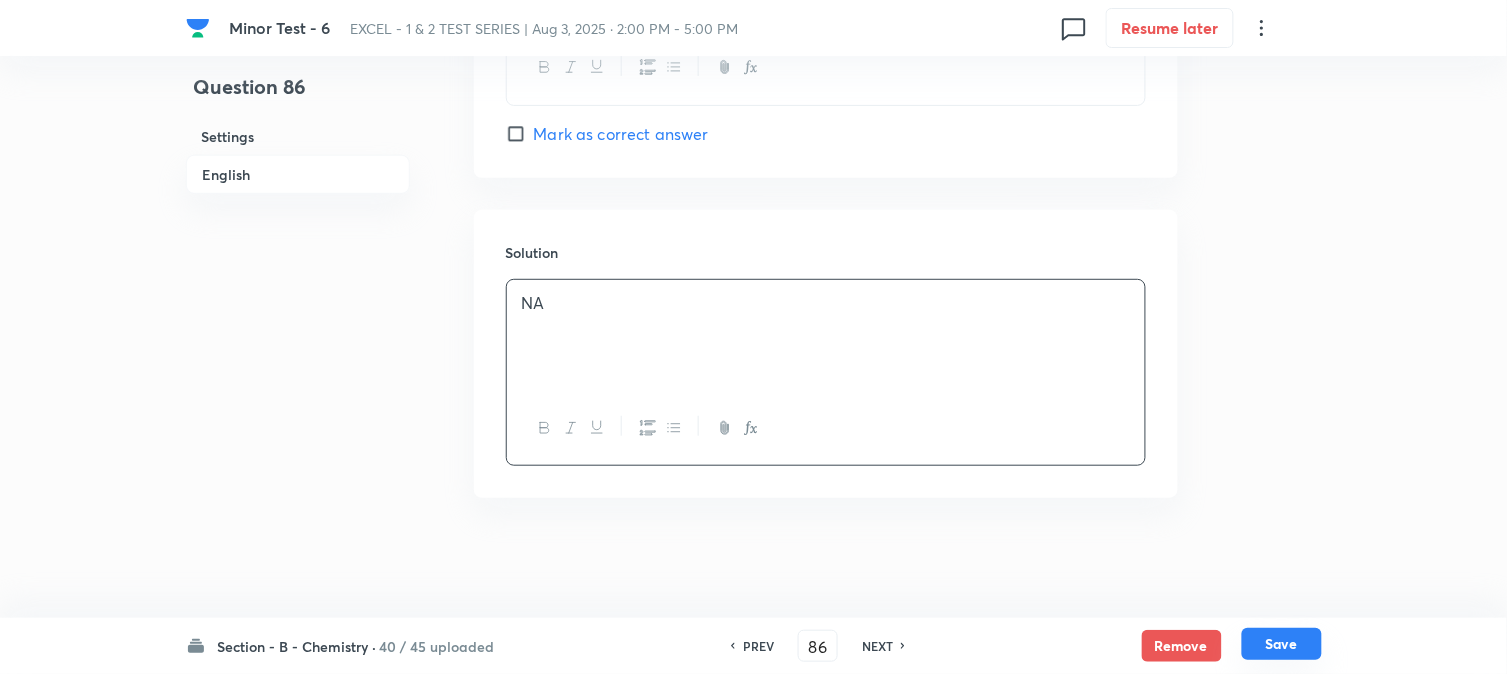 click on "Save" at bounding box center (1282, 644) 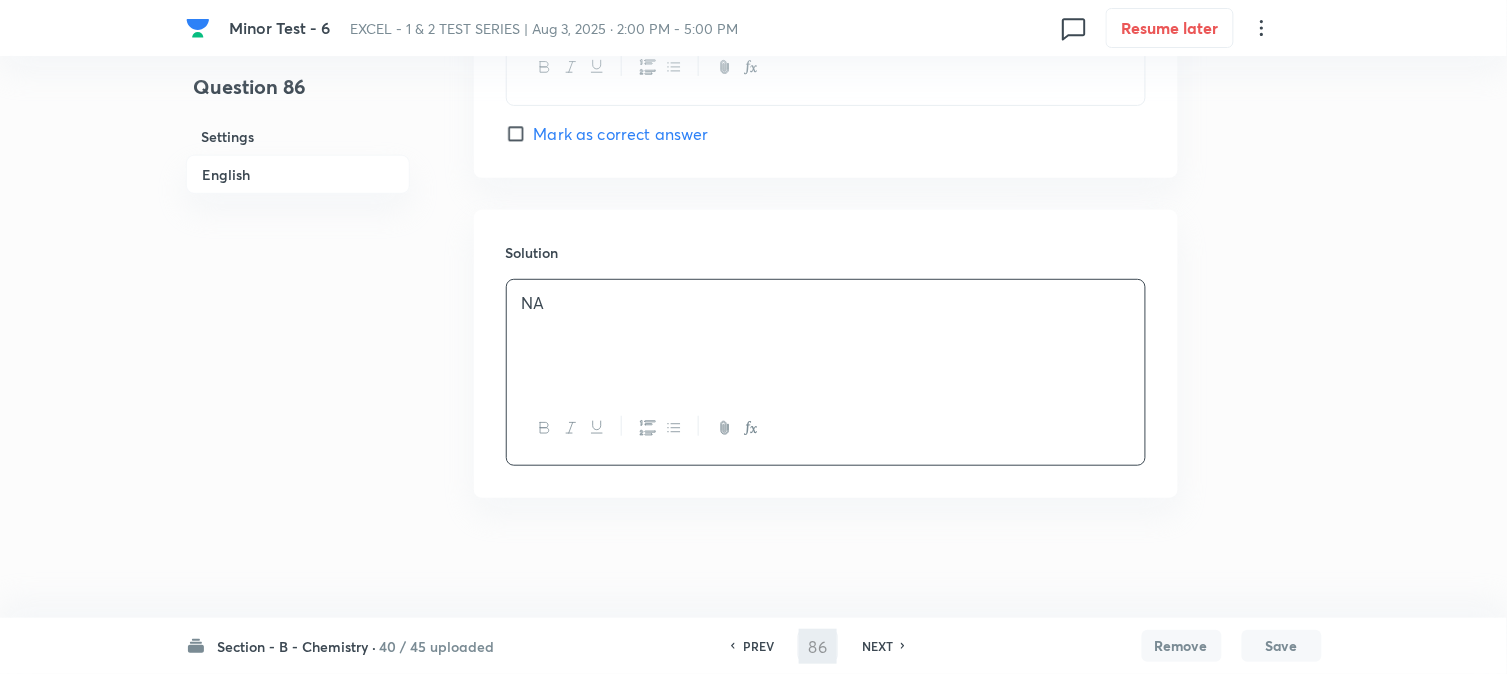 type on "87" 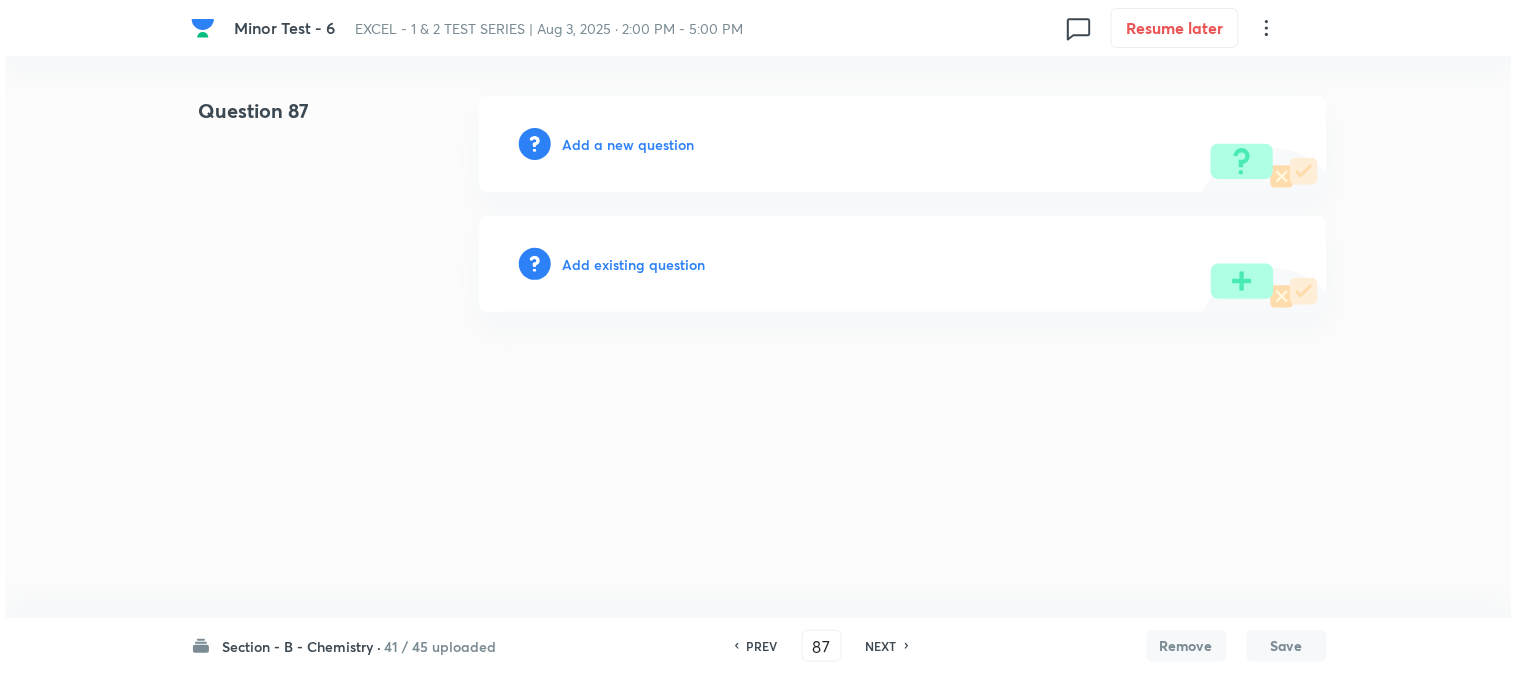 scroll, scrollTop: 0, scrollLeft: 0, axis: both 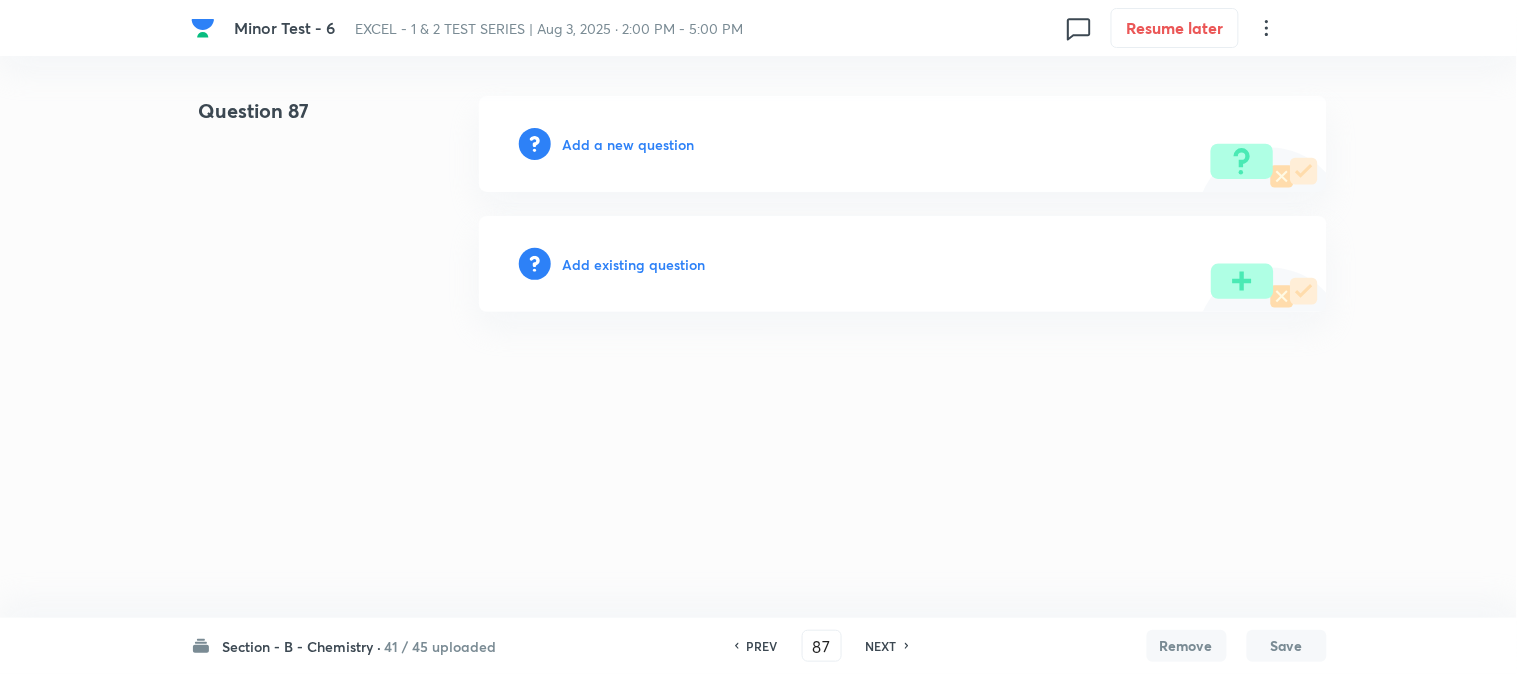 click on "Add a new question" at bounding box center (629, 144) 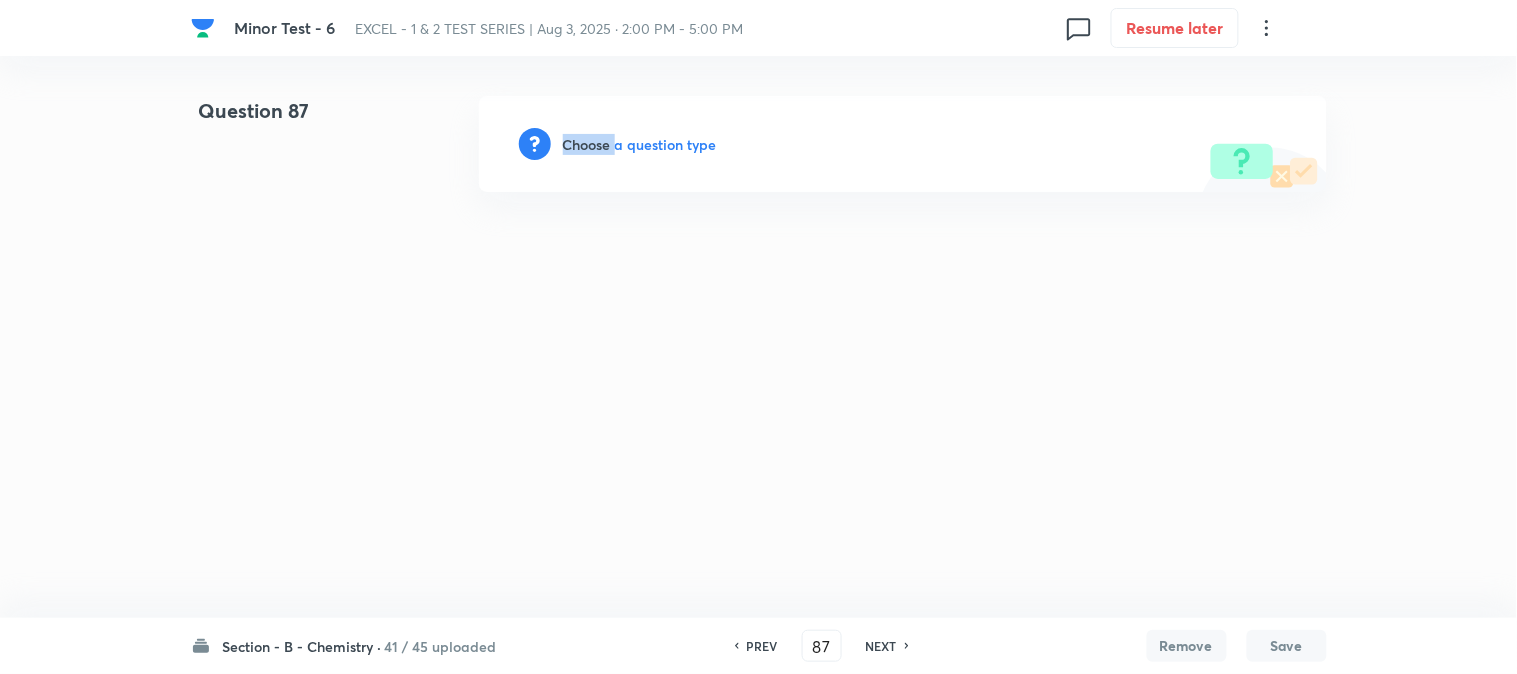 click on "Choose a question type" at bounding box center [640, 144] 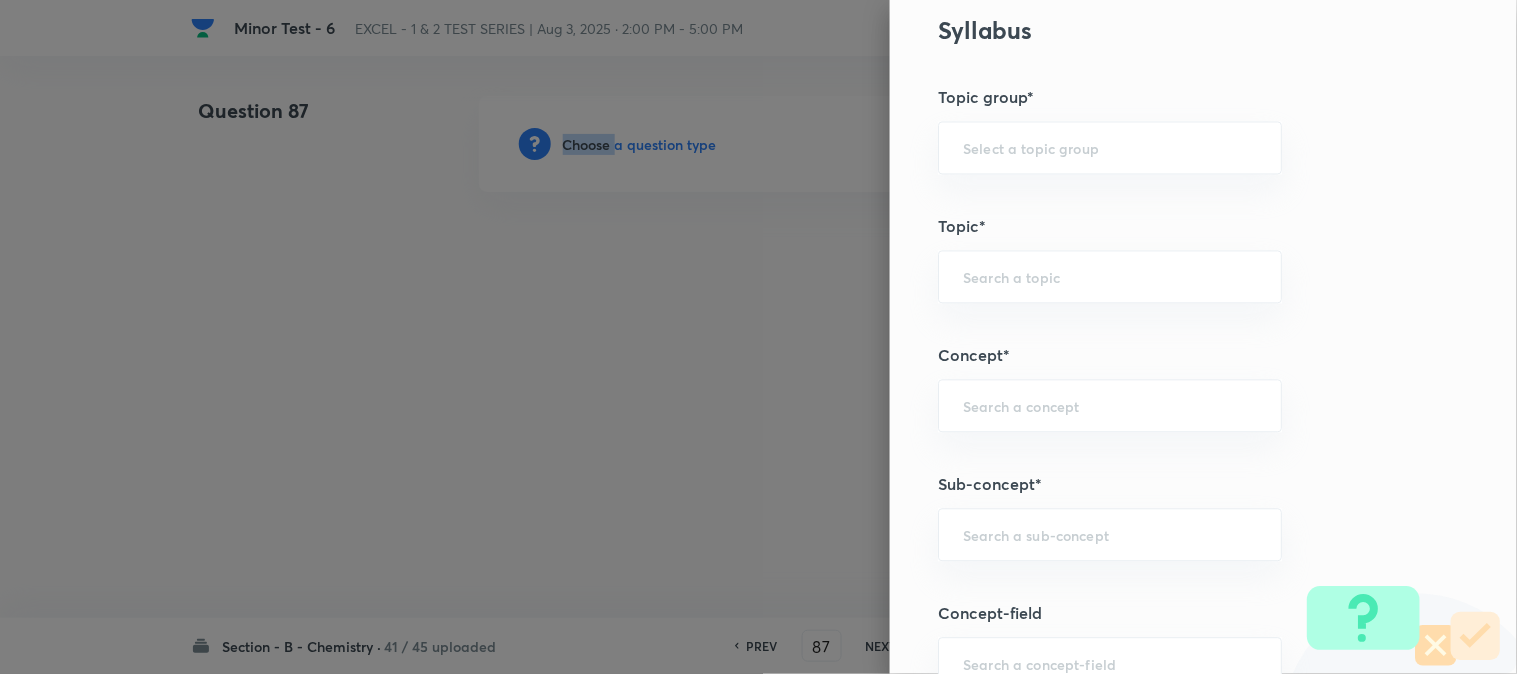 scroll, scrollTop: 1222, scrollLeft: 0, axis: vertical 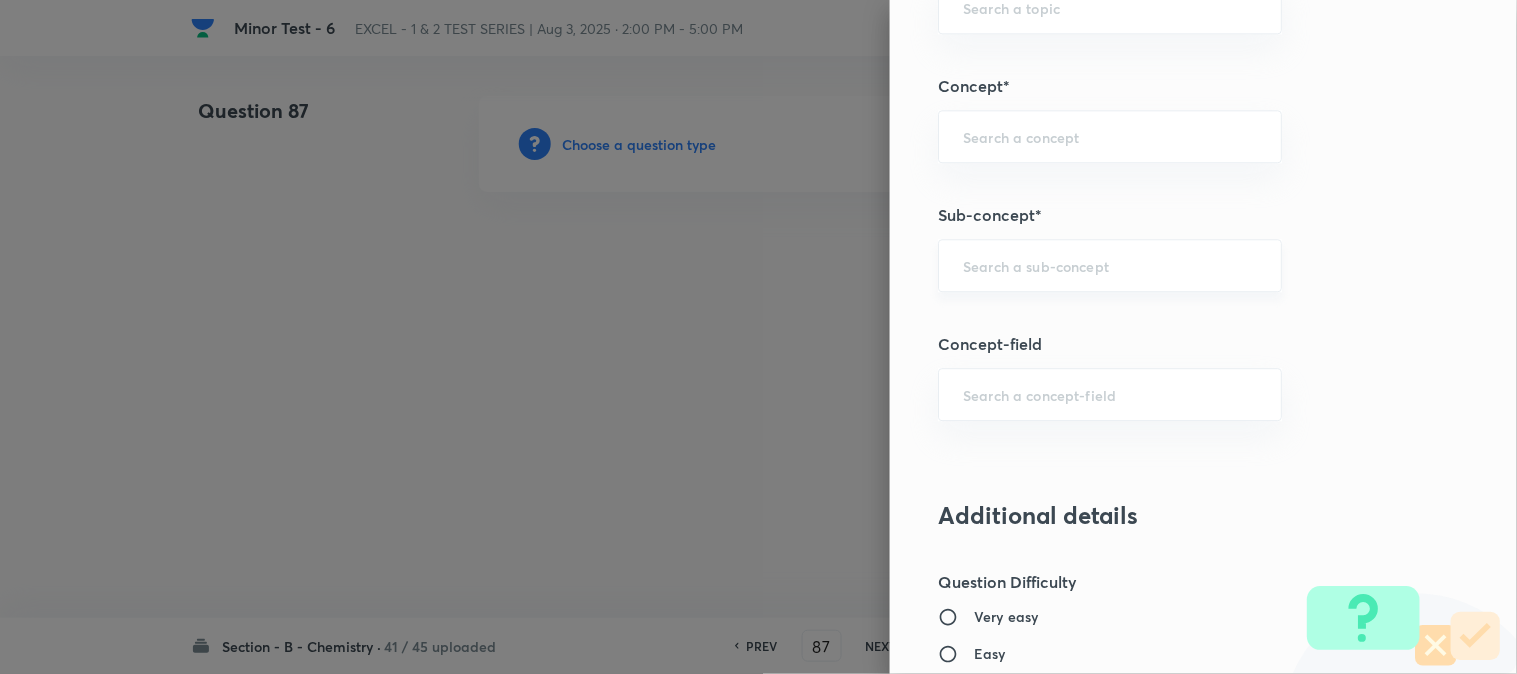 click at bounding box center [1110, 265] 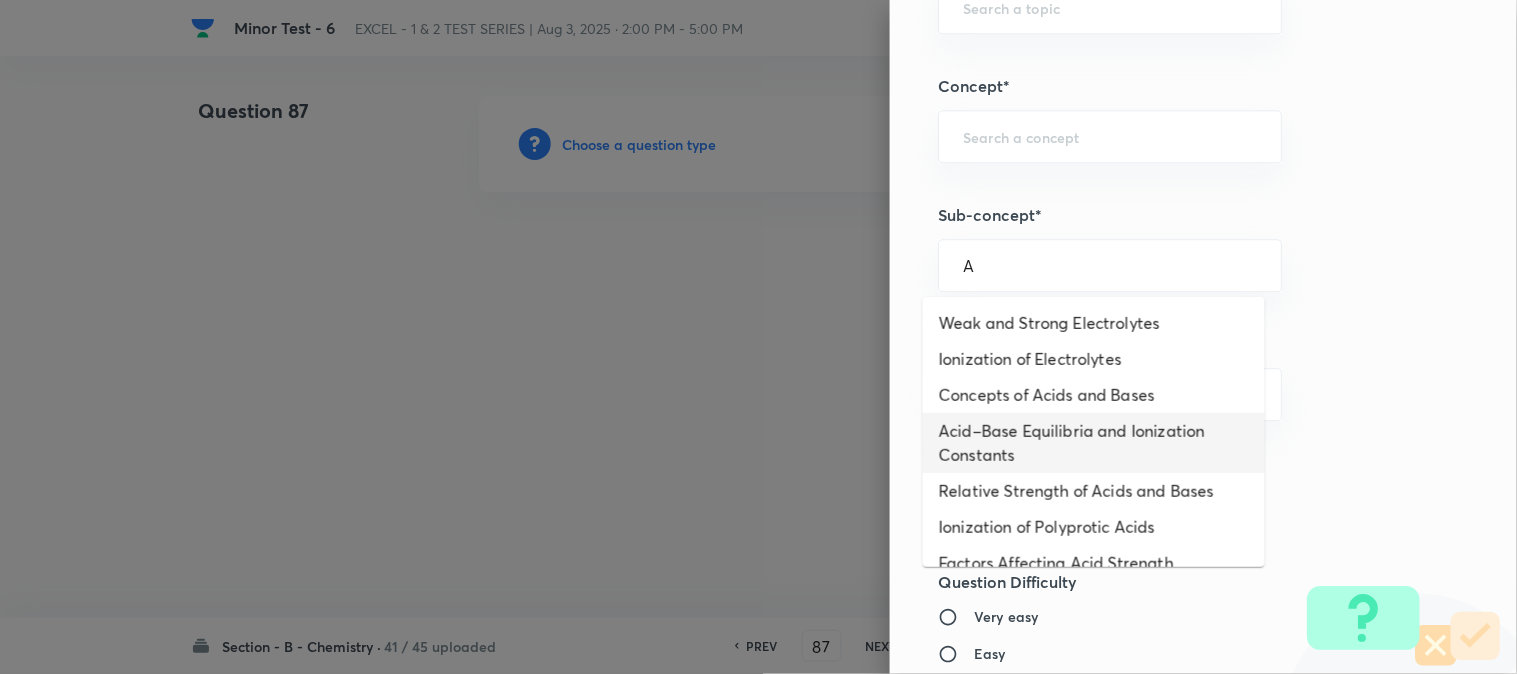 click on "Acid–Base Equilibria and Ionization Constants" at bounding box center (1094, 443) 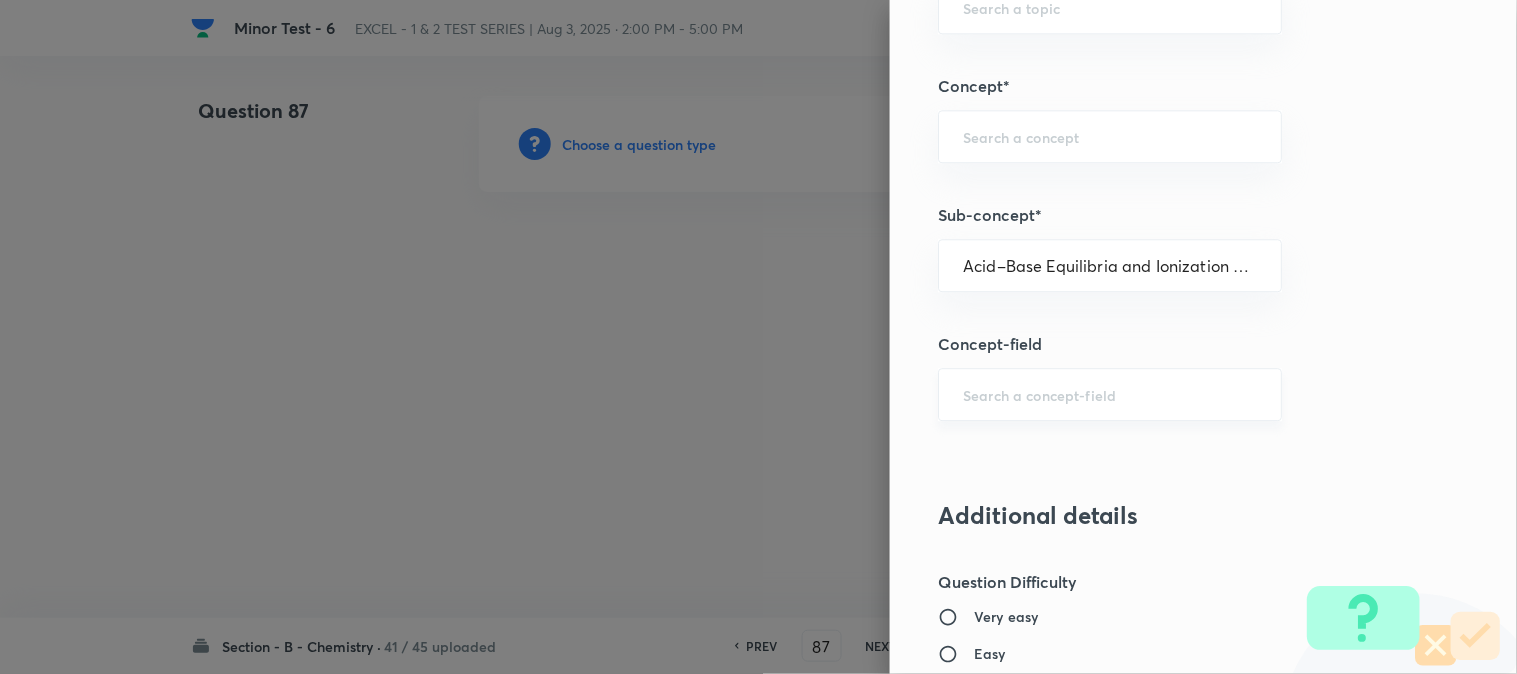 type on "Chemistry" 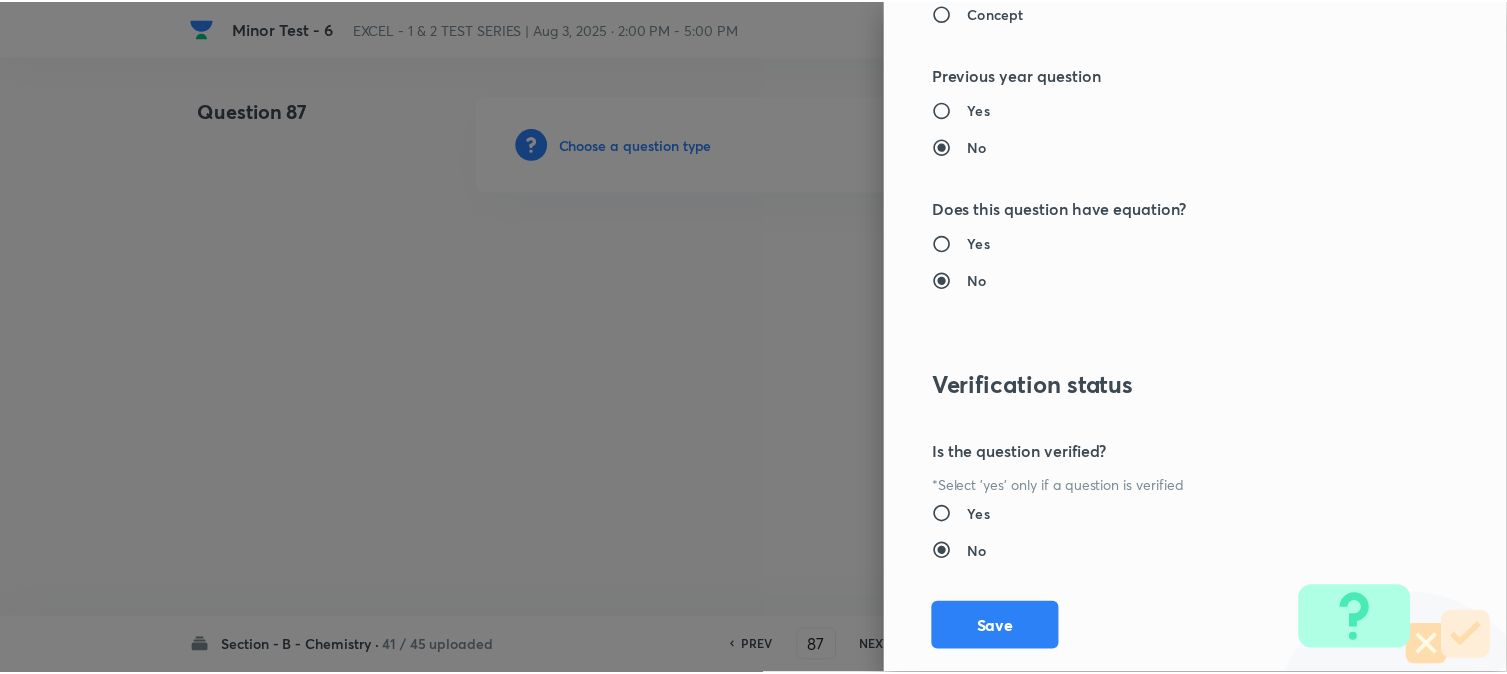 scroll, scrollTop: 2186, scrollLeft: 0, axis: vertical 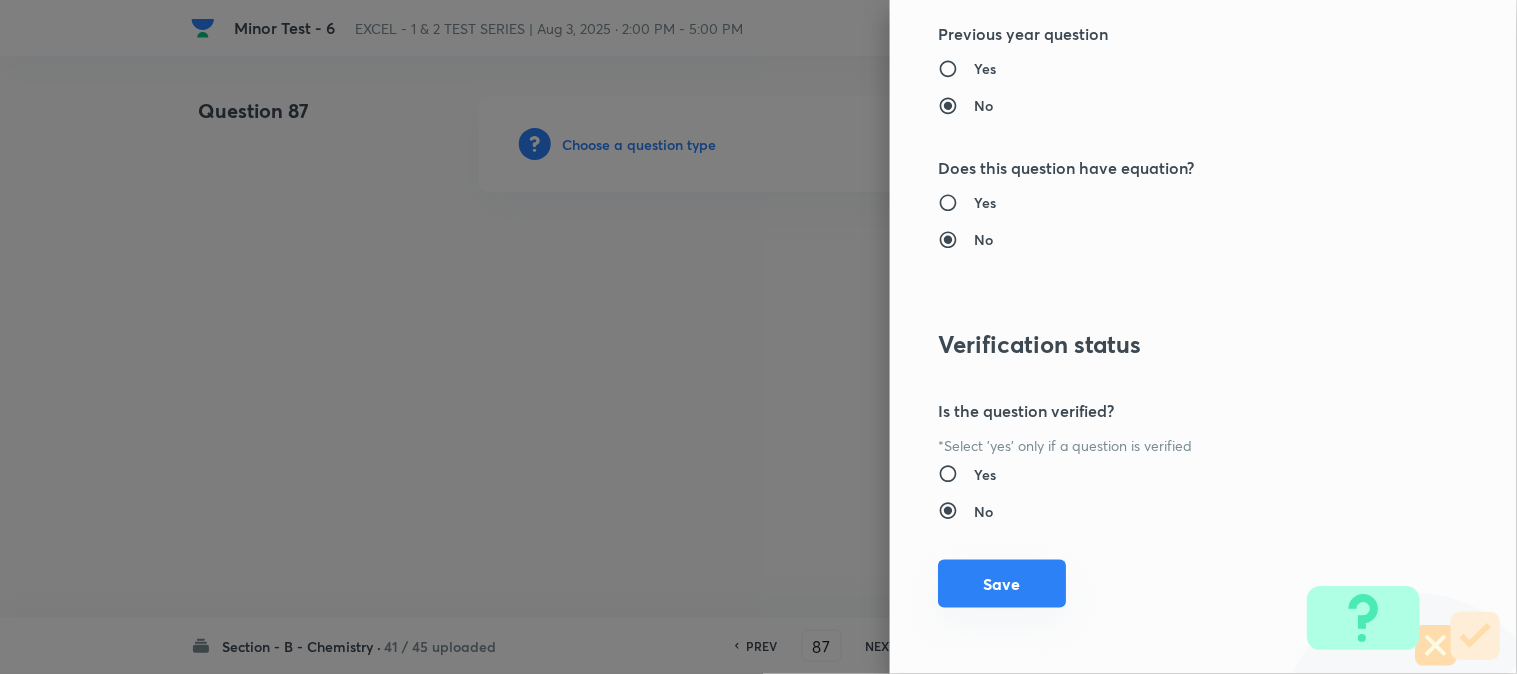 click on "Save" at bounding box center [1002, 584] 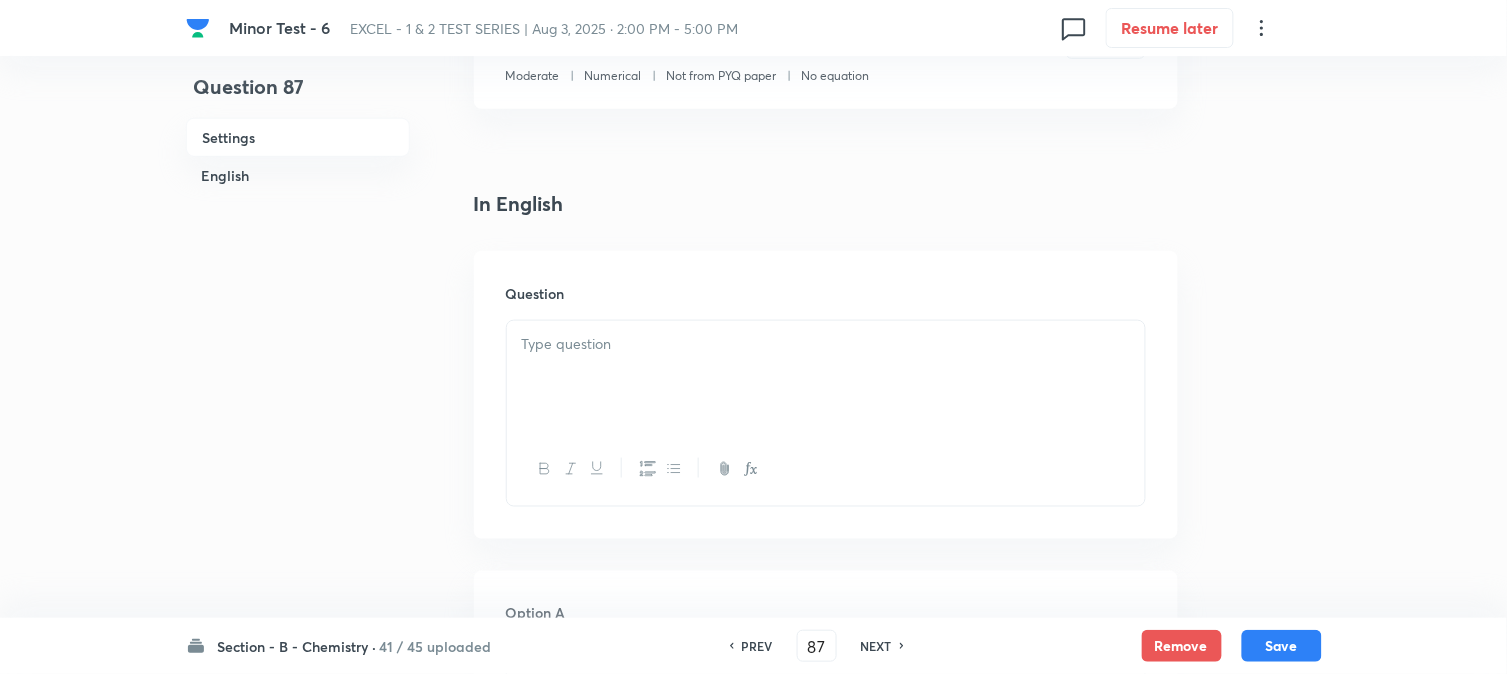 scroll, scrollTop: 444, scrollLeft: 0, axis: vertical 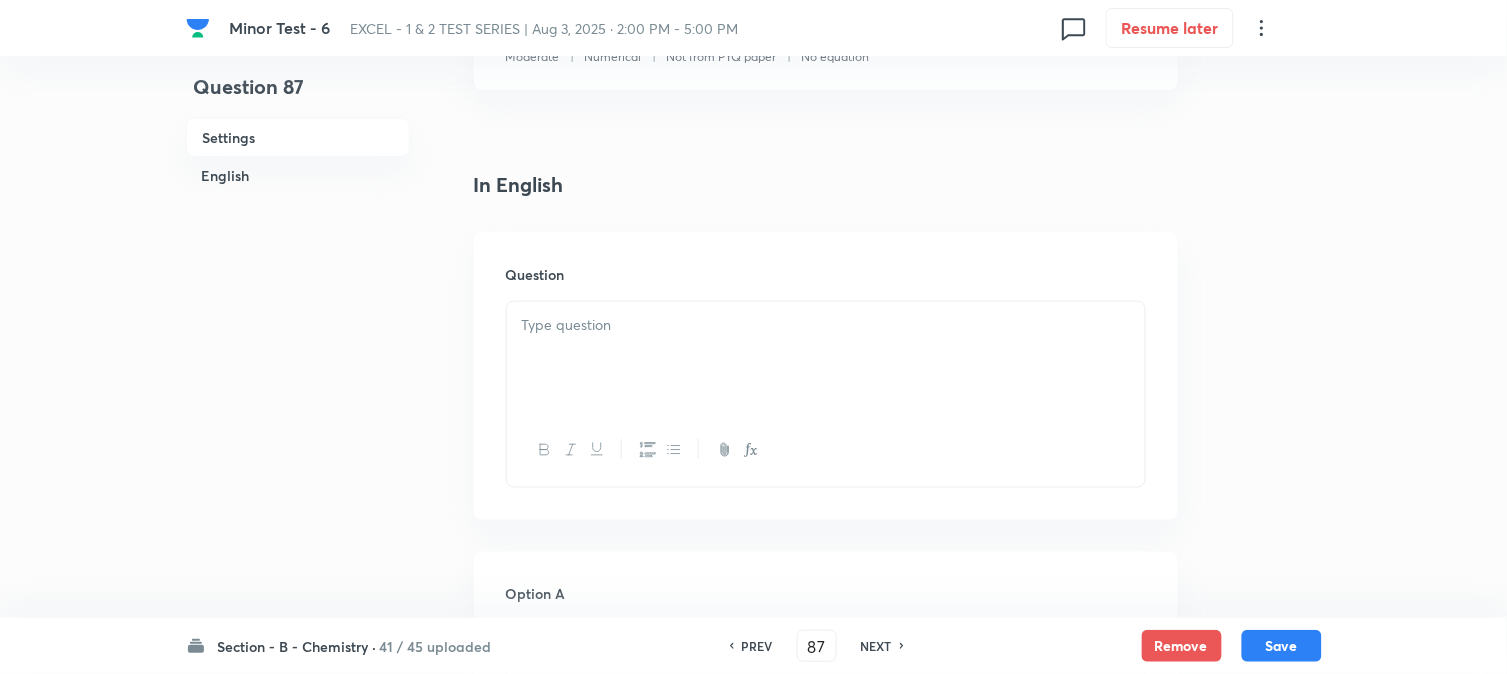 click at bounding box center (826, 358) 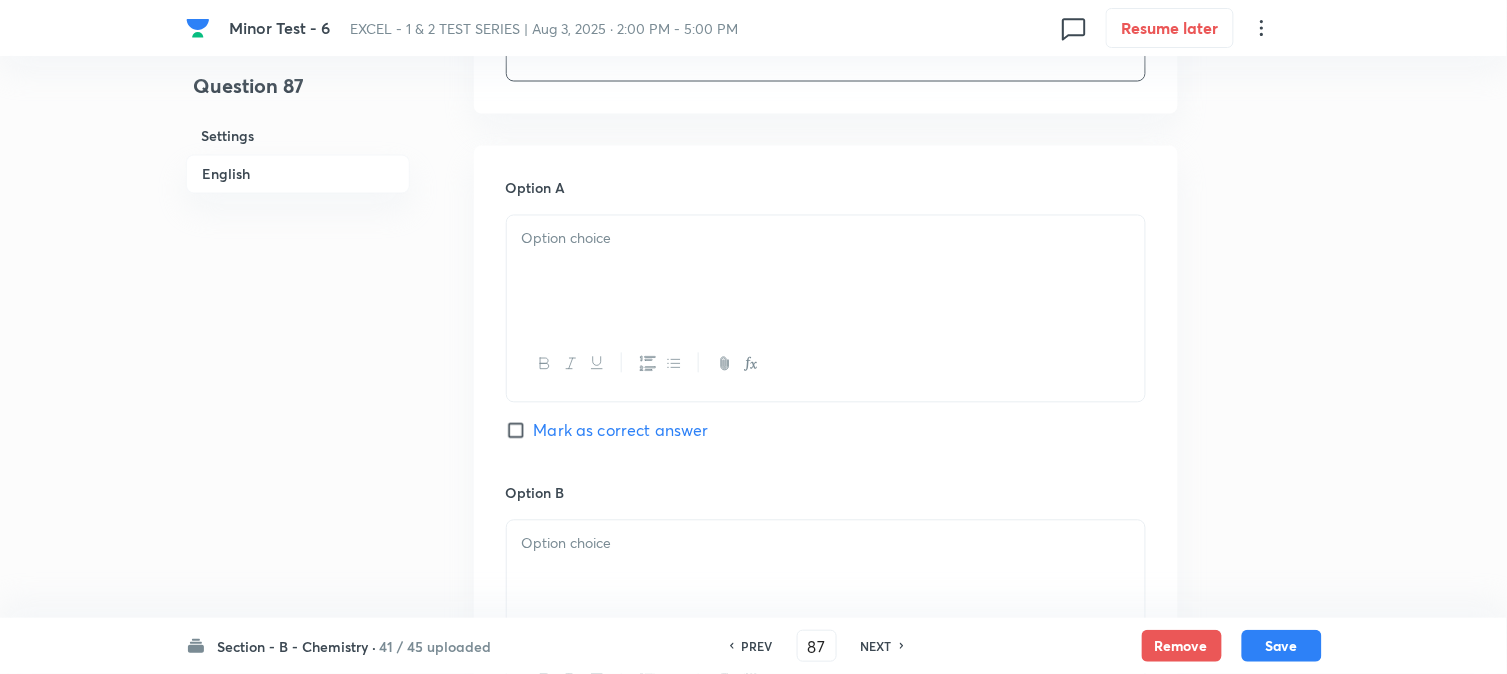 scroll, scrollTop: 888, scrollLeft: 0, axis: vertical 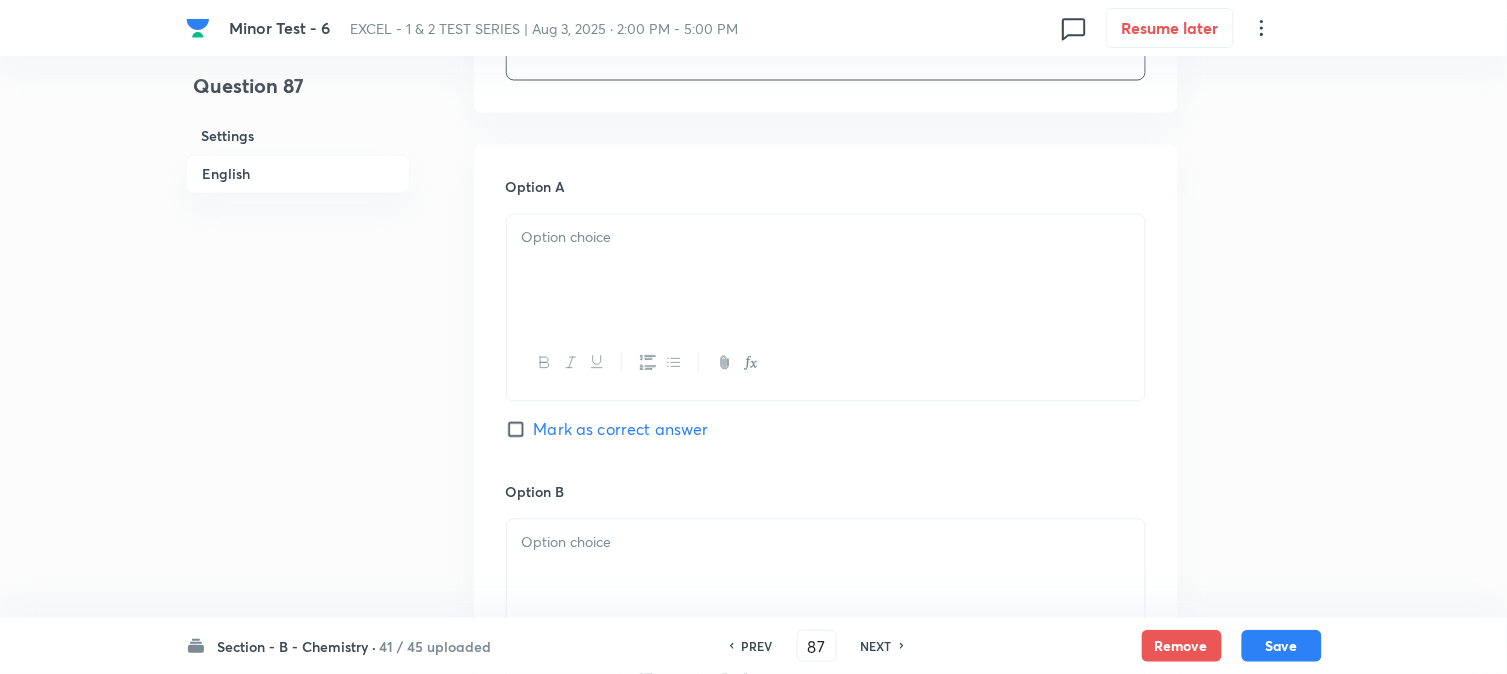 click at bounding box center (826, 271) 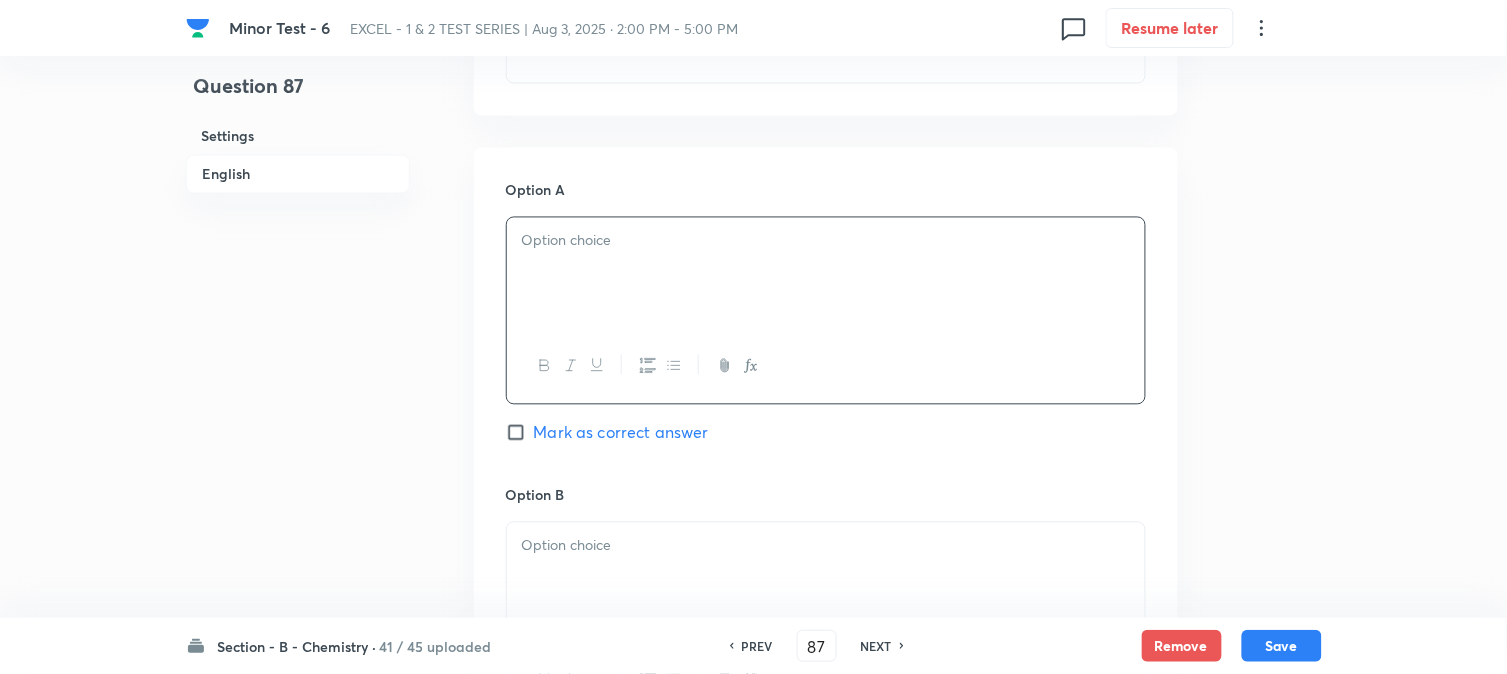 scroll, scrollTop: 888, scrollLeft: 0, axis: vertical 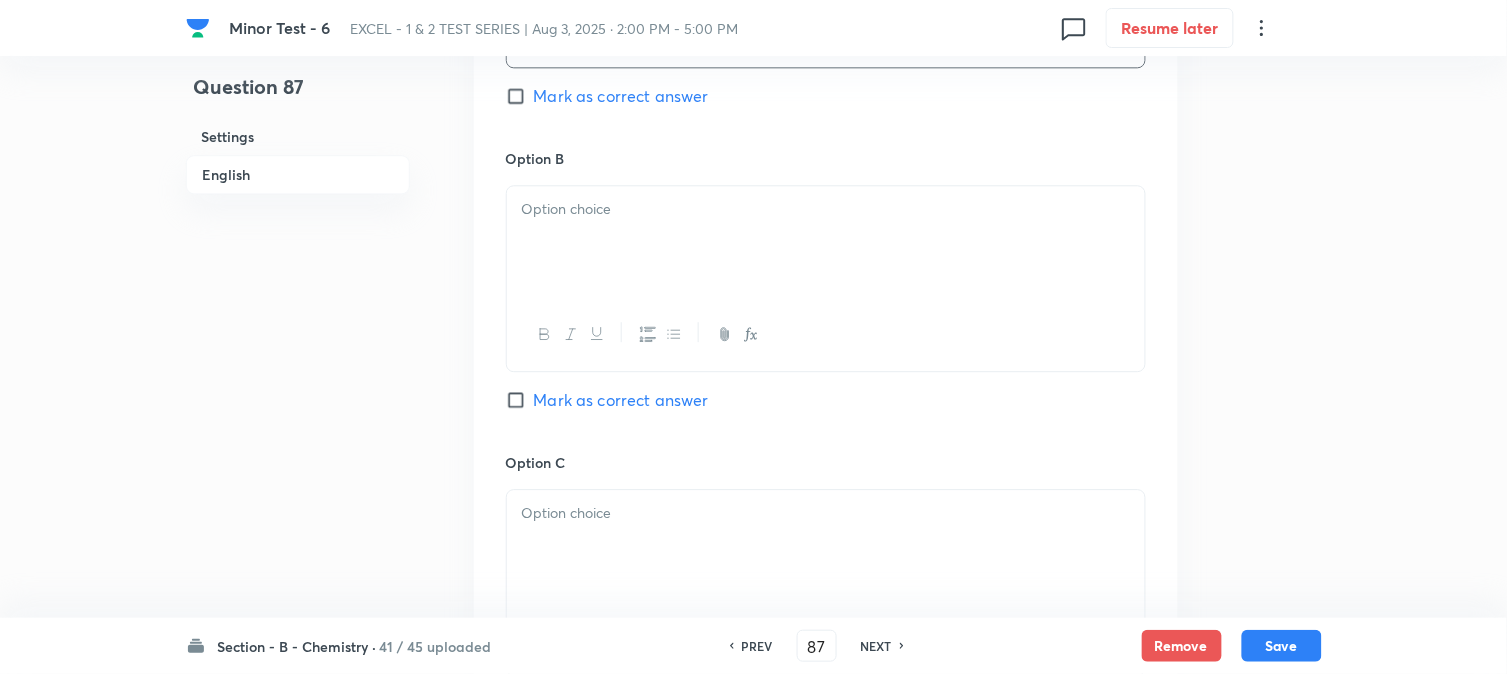 click at bounding box center (826, 242) 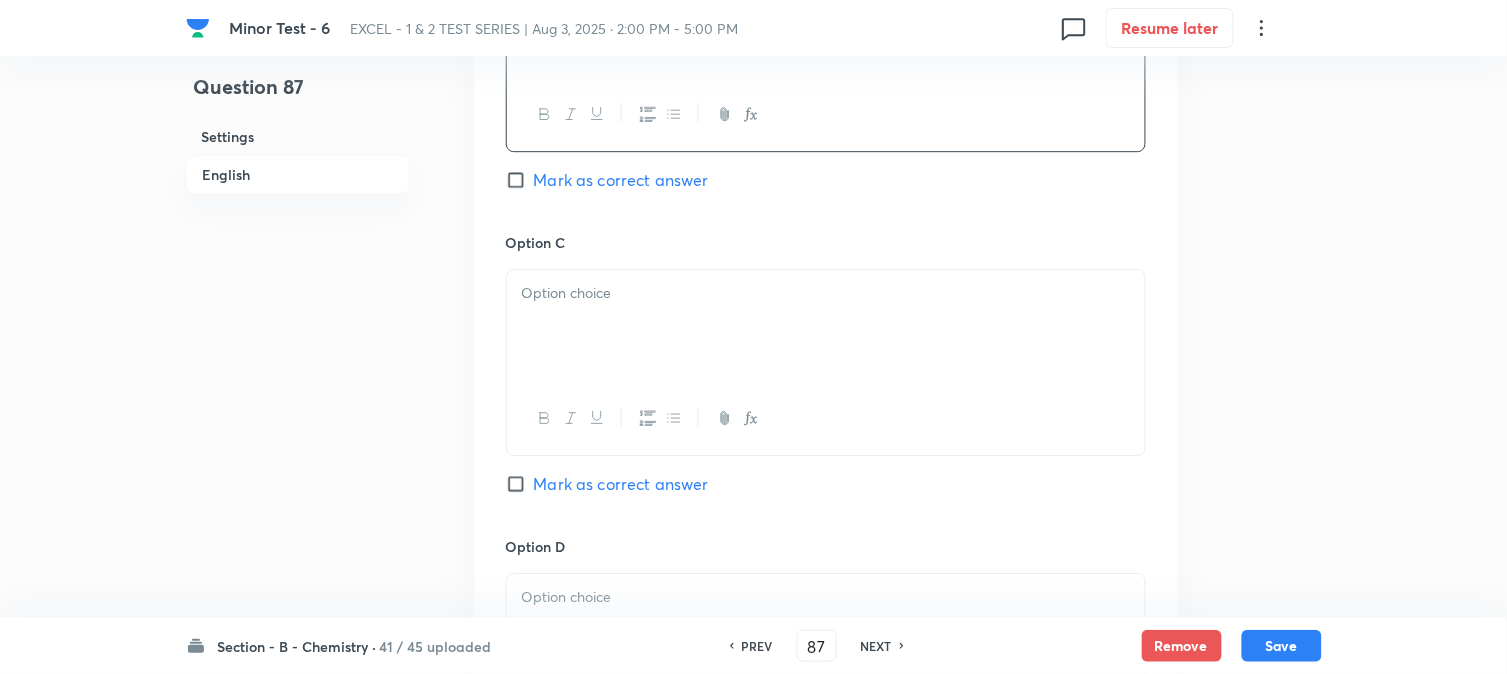 scroll, scrollTop: 1444, scrollLeft: 0, axis: vertical 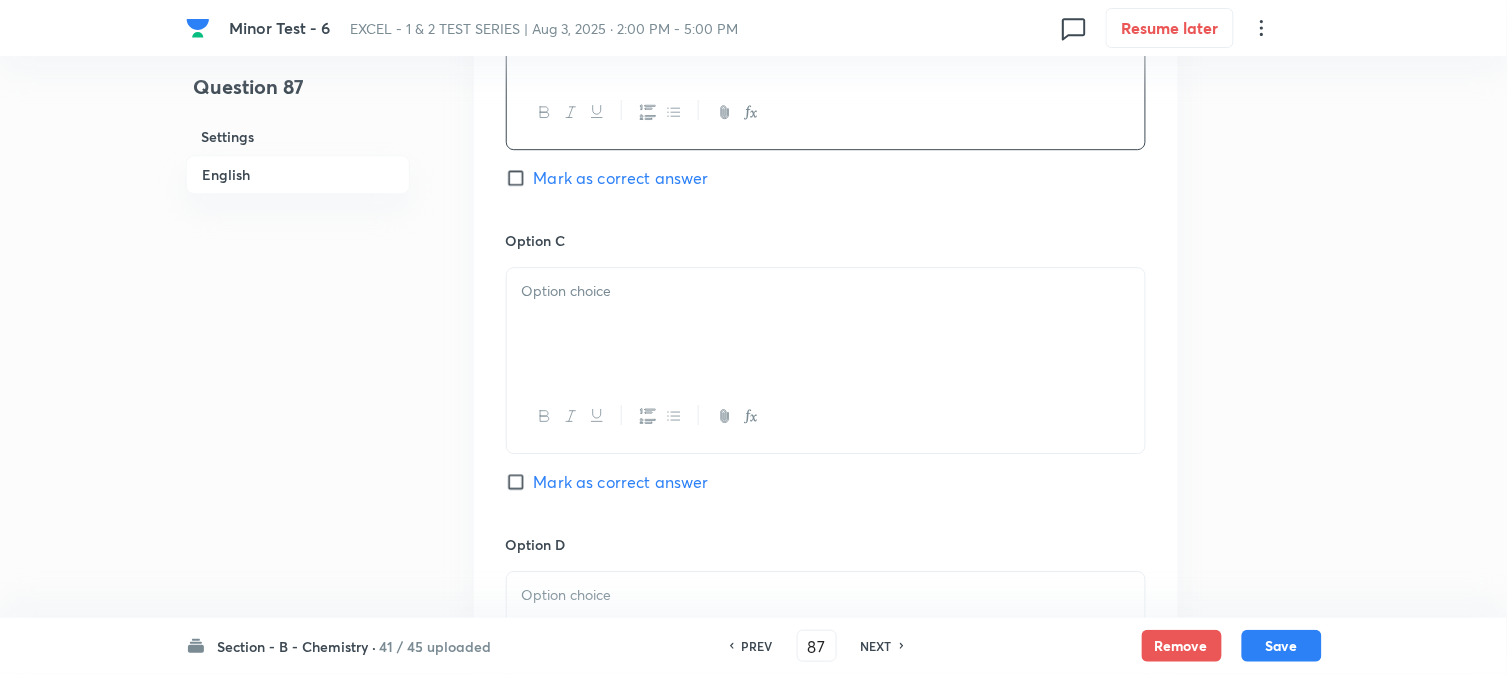 click at bounding box center [826, 324] 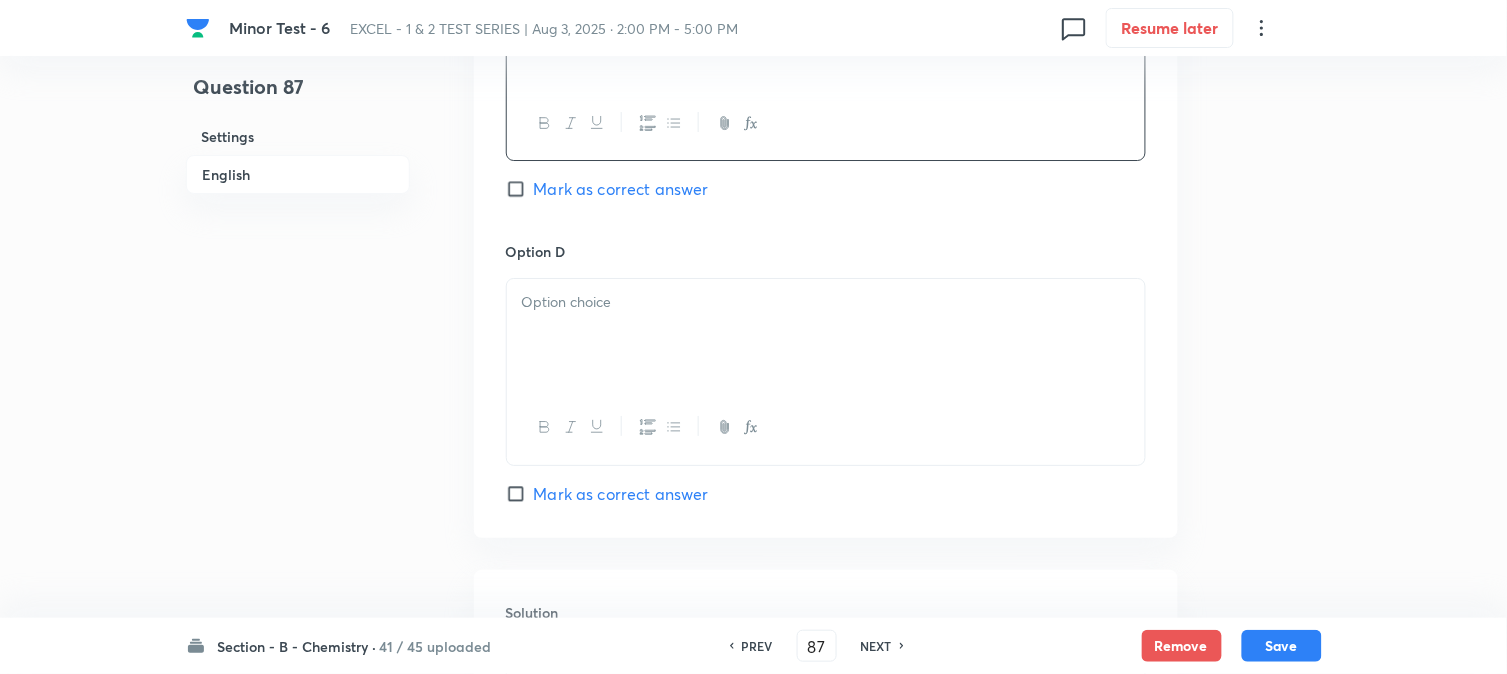 scroll, scrollTop: 1777, scrollLeft: 0, axis: vertical 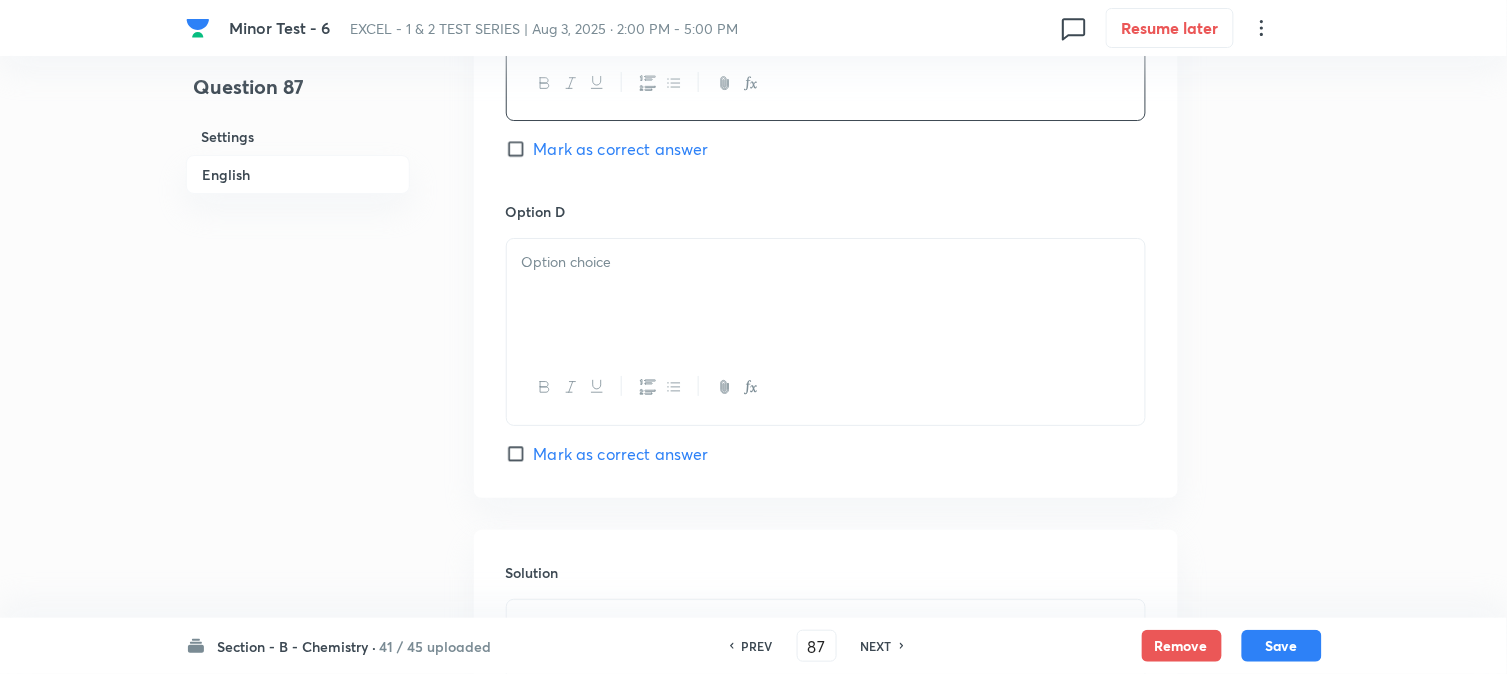 drag, startPoint x: 615, startPoint y: 313, endPoint x: 556, endPoint y: 362, distance: 76.6942 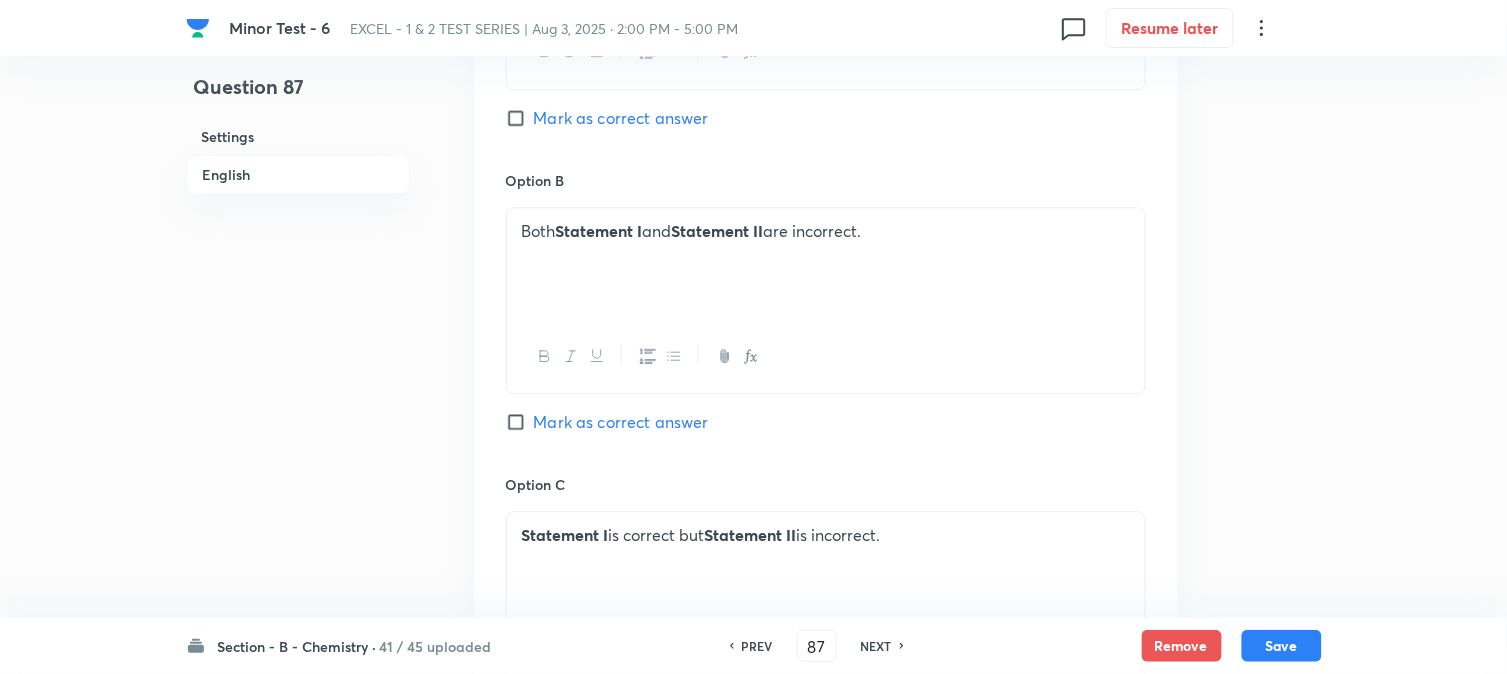 scroll, scrollTop: 888, scrollLeft: 0, axis: vertical 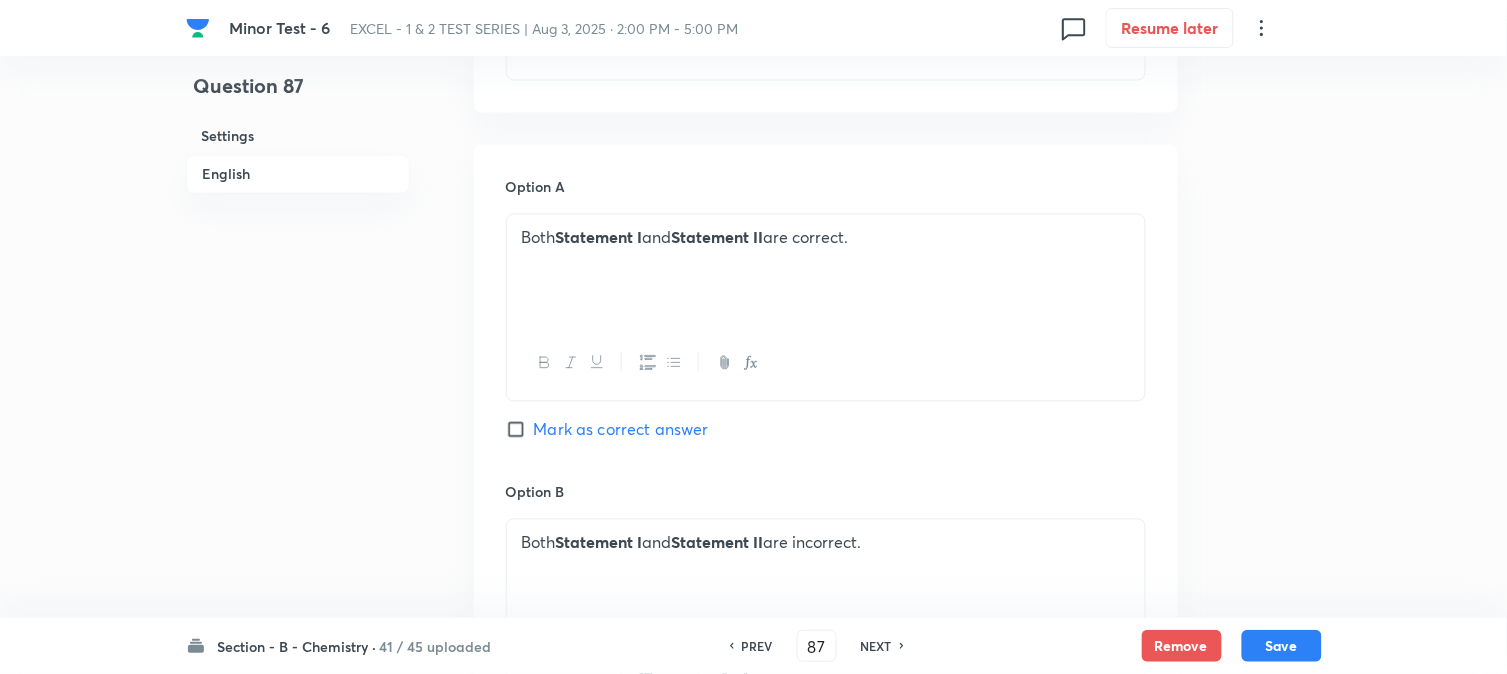 click on "Mark as correct answer" at bounding box center (520, 430) 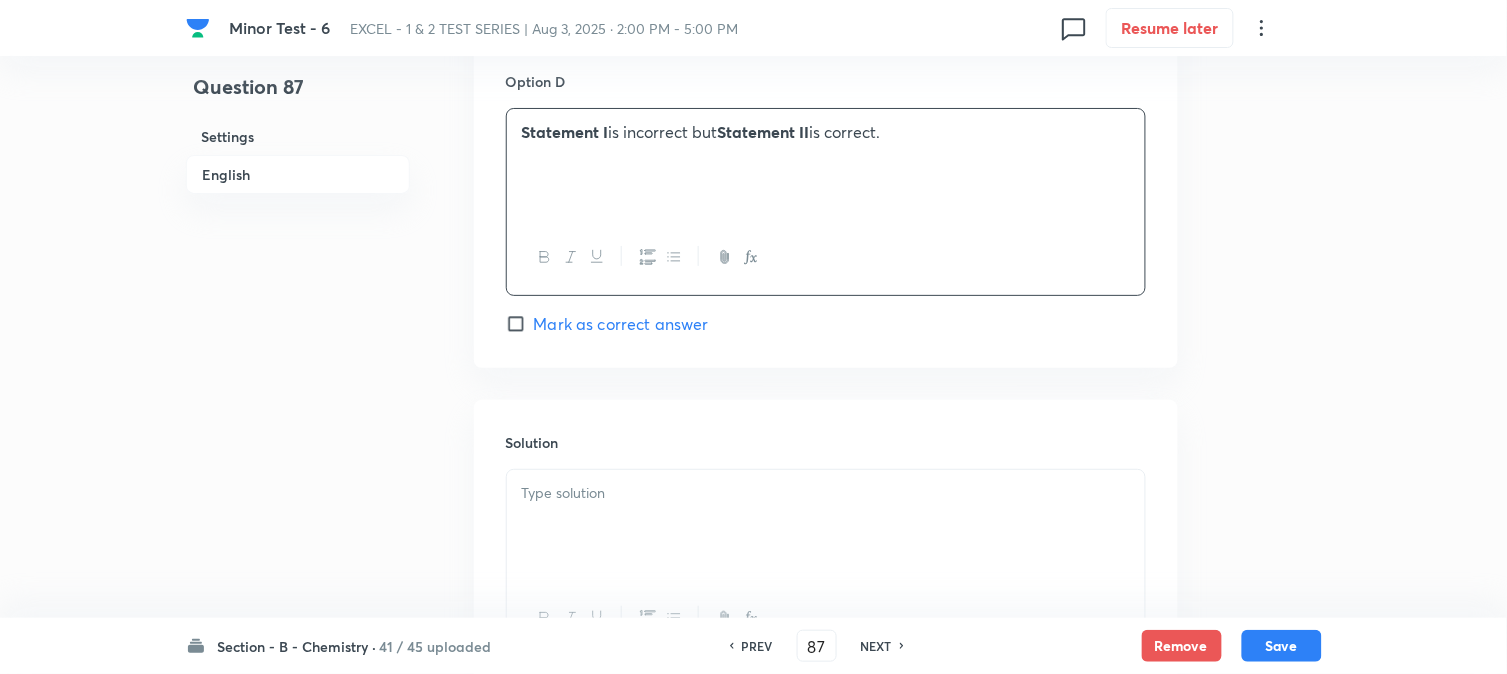 scroll, scrollTop: 2101, scrollLeft: 0, axis: vertical 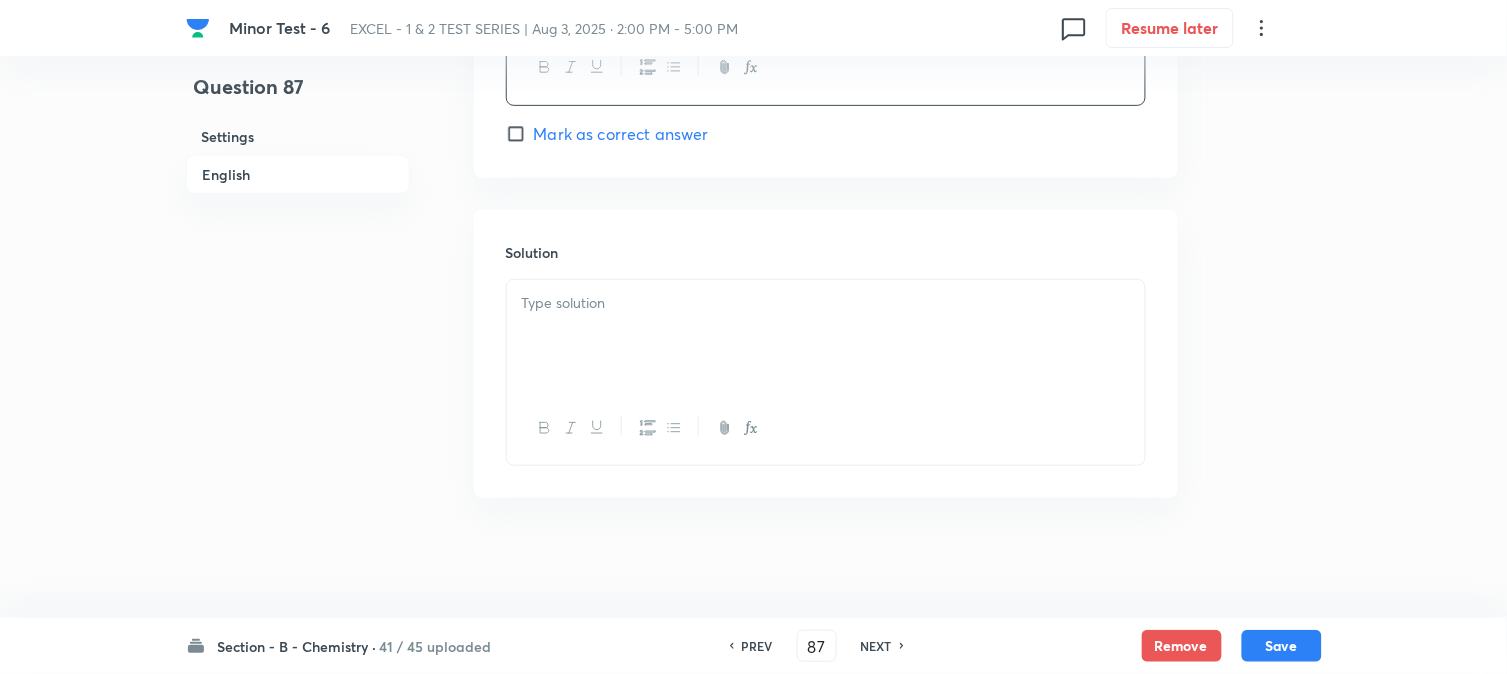 click at bounding box center [826, 336] 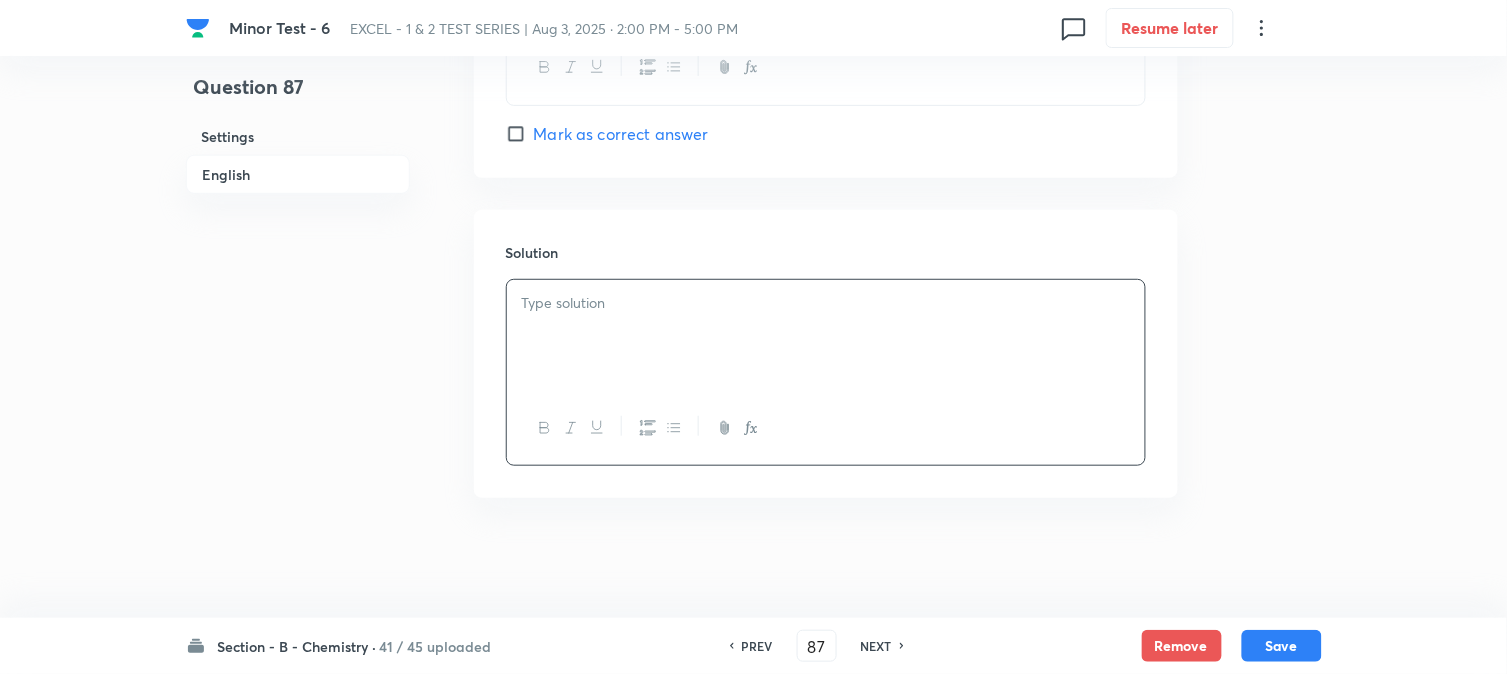 type 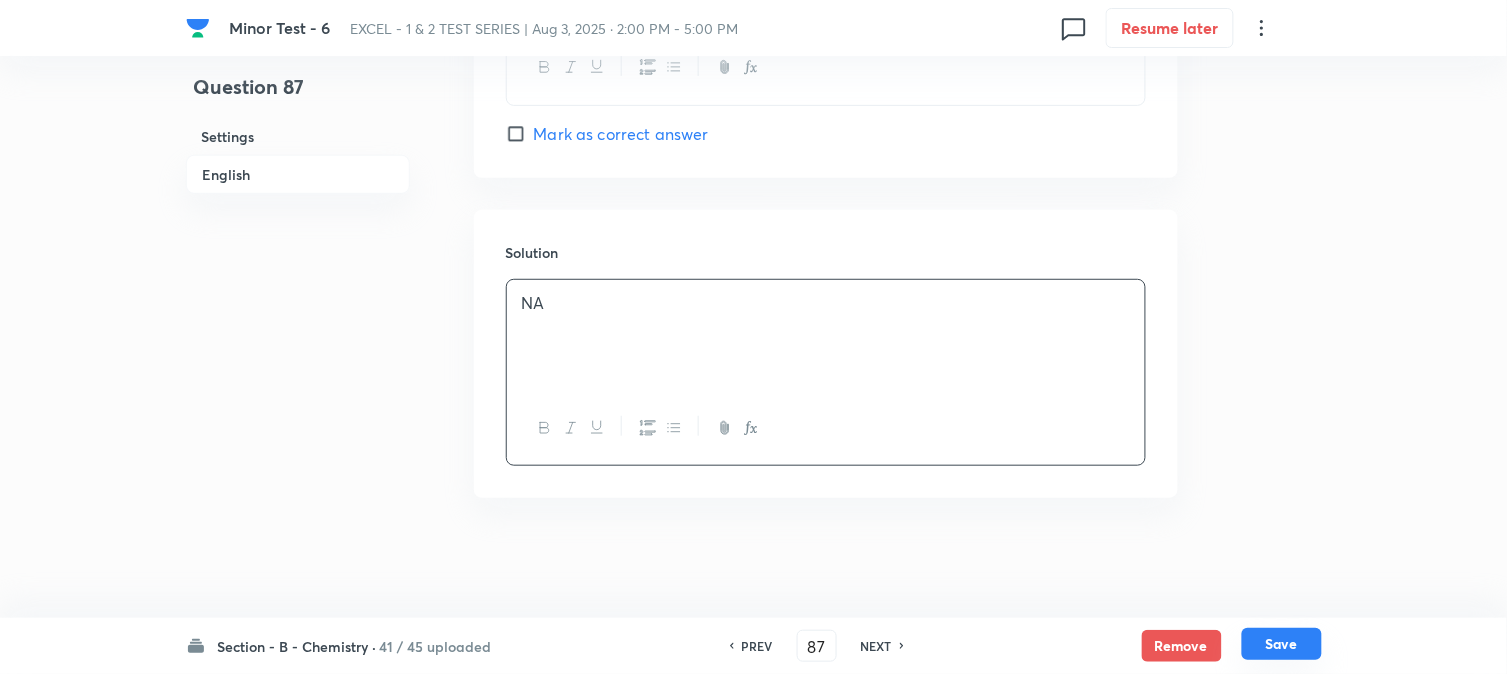 click on "Save" at bounding box center (1282, 644) 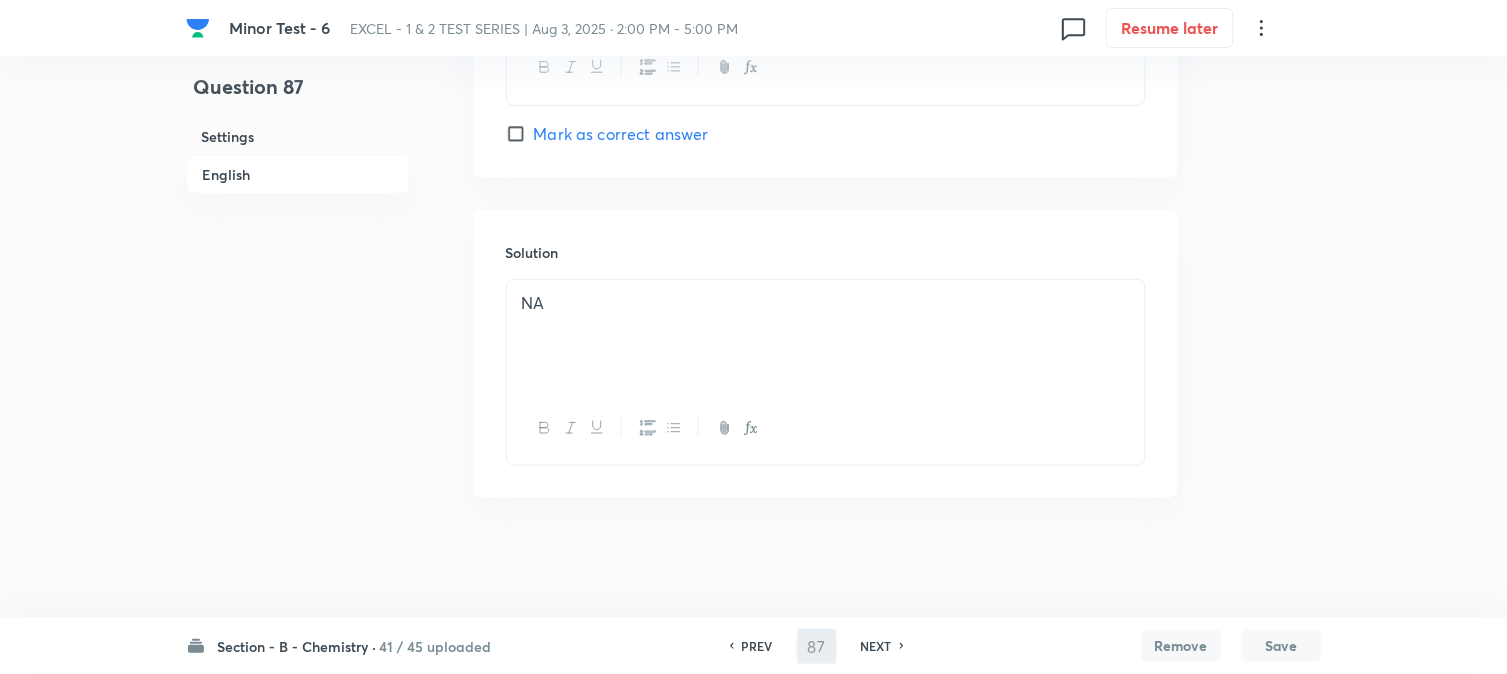 type on "88" 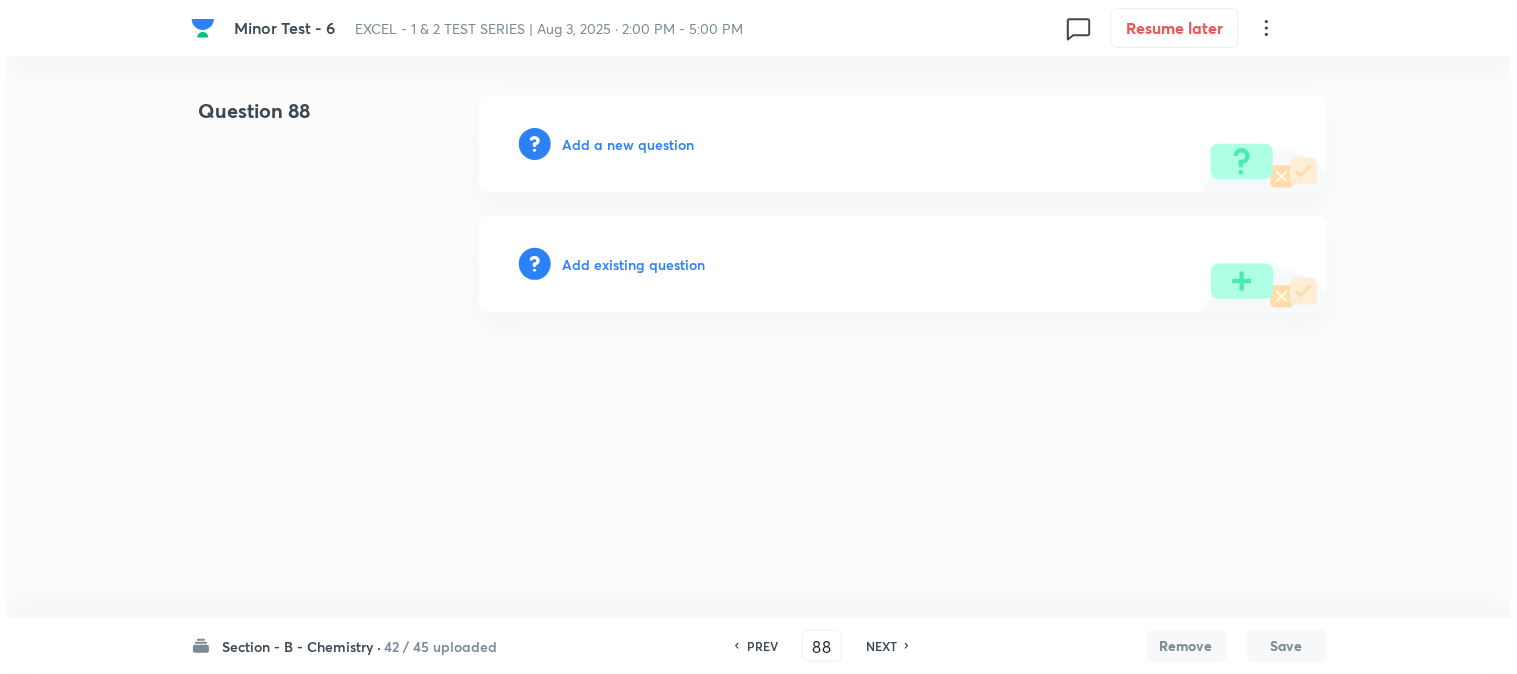 scroll, scrollTop: 0, scrollLeft: 0, axis: both 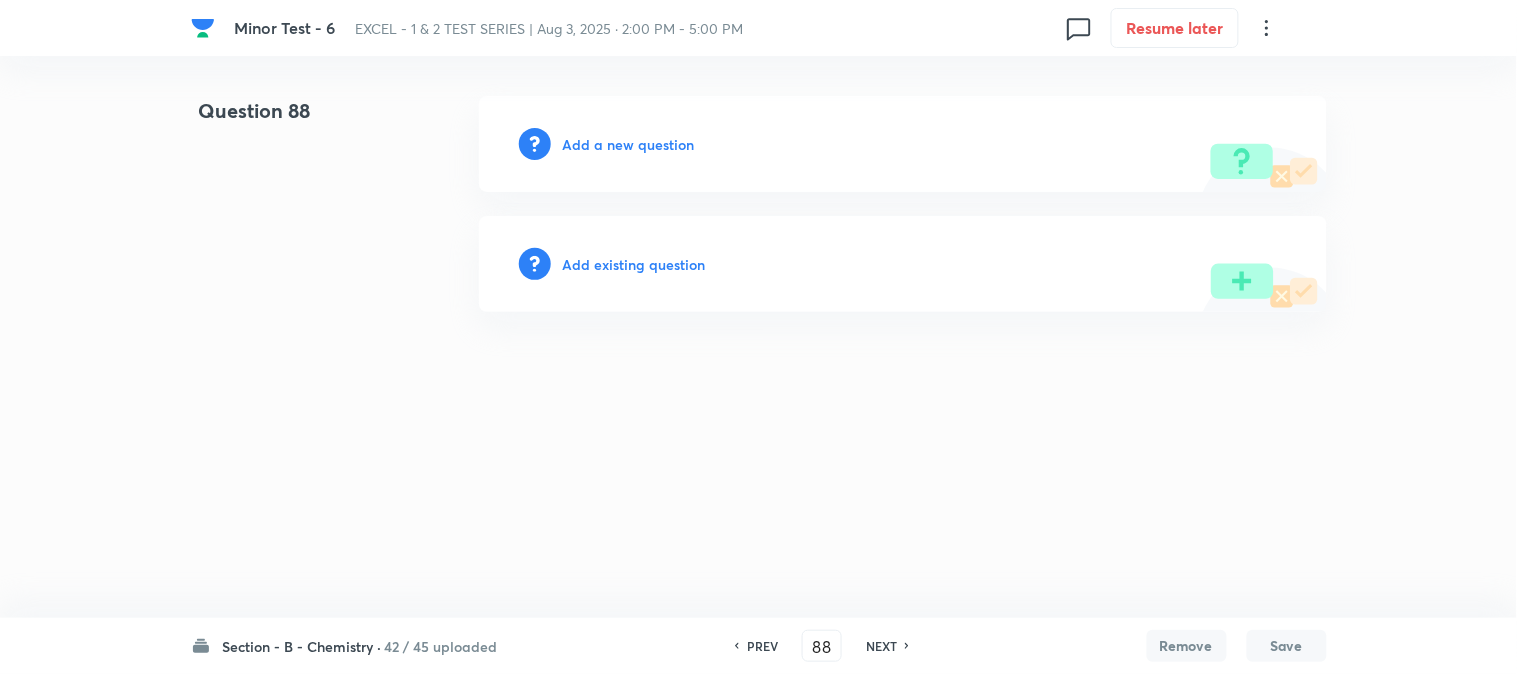 click on "Add a new question" at bounding box center [629, 144] 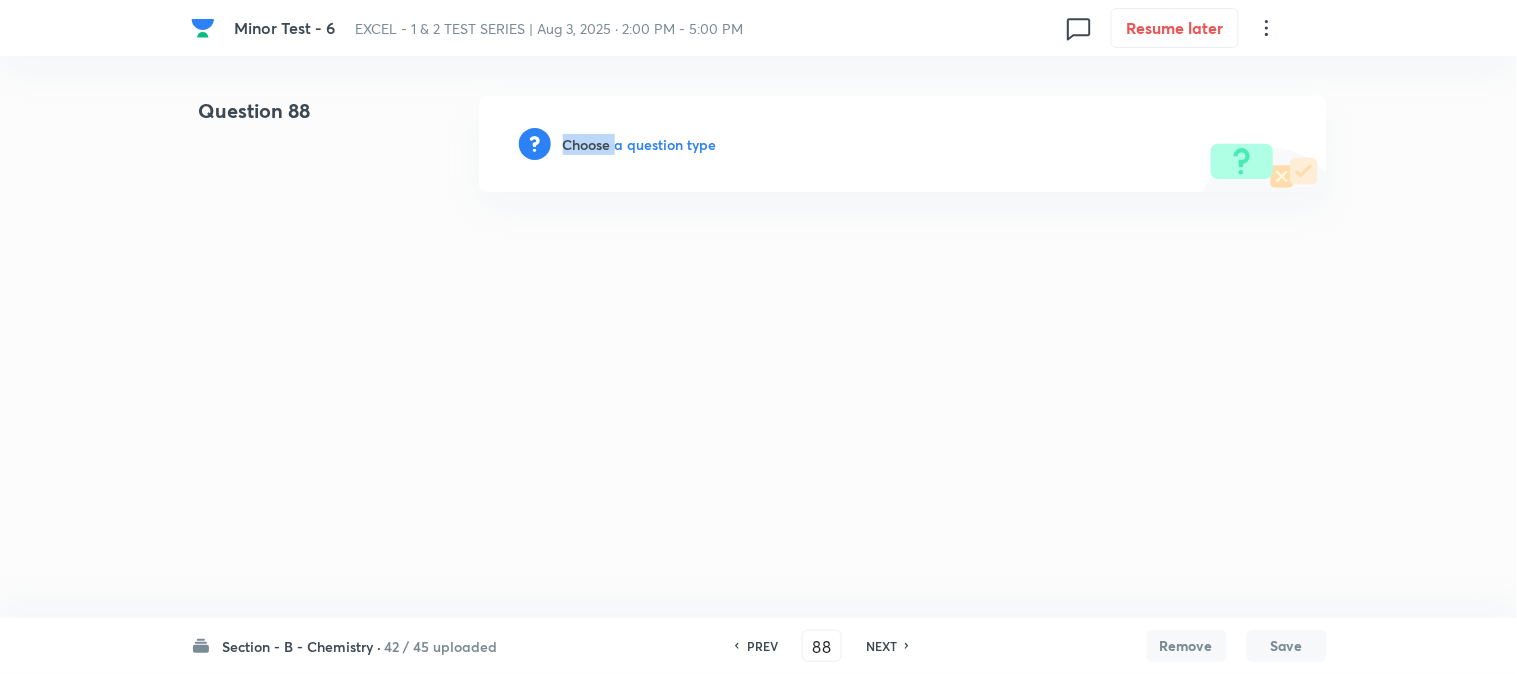 click on "Choose a question type" at bounding box center (640, 144) 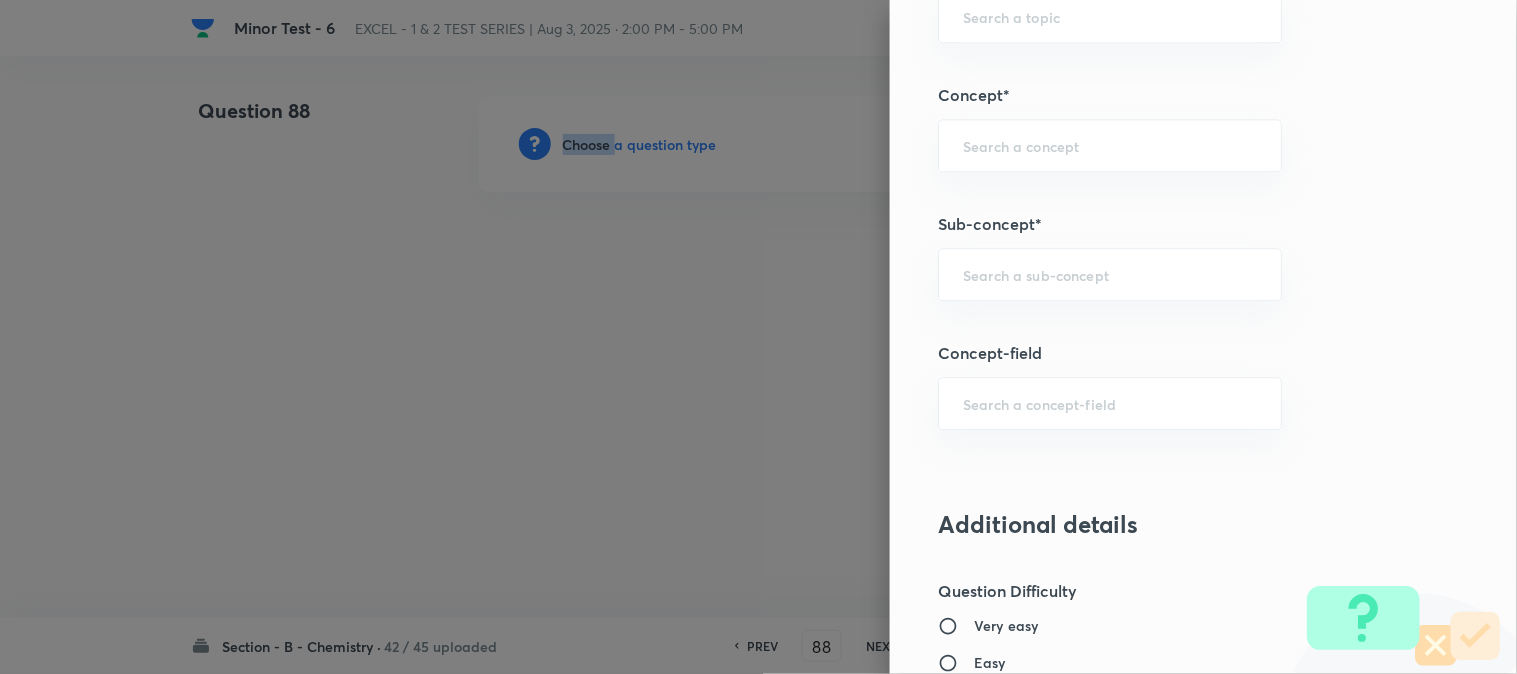 scroll, scrollTop: 1333, scrollLeft: 0, axis: vertical 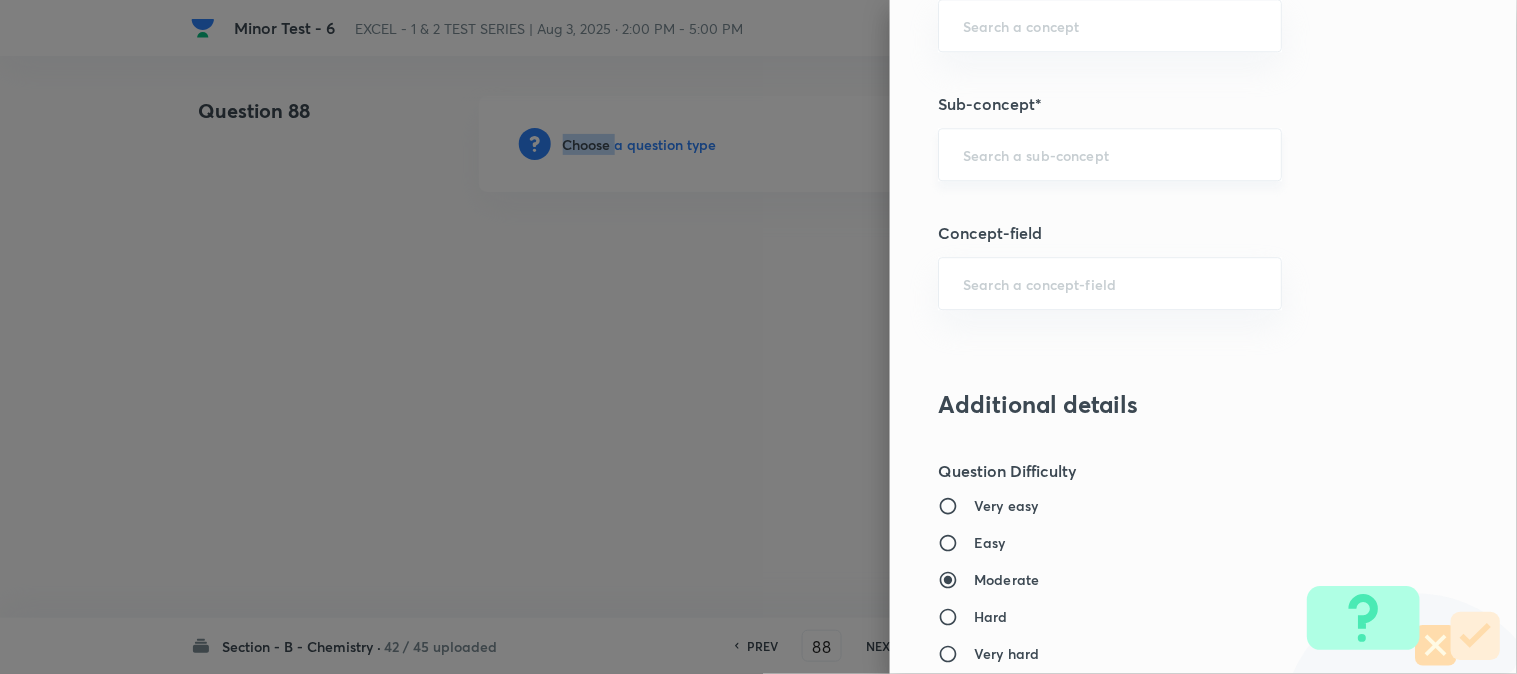 click on "​" at bounding box center [1110, 154] 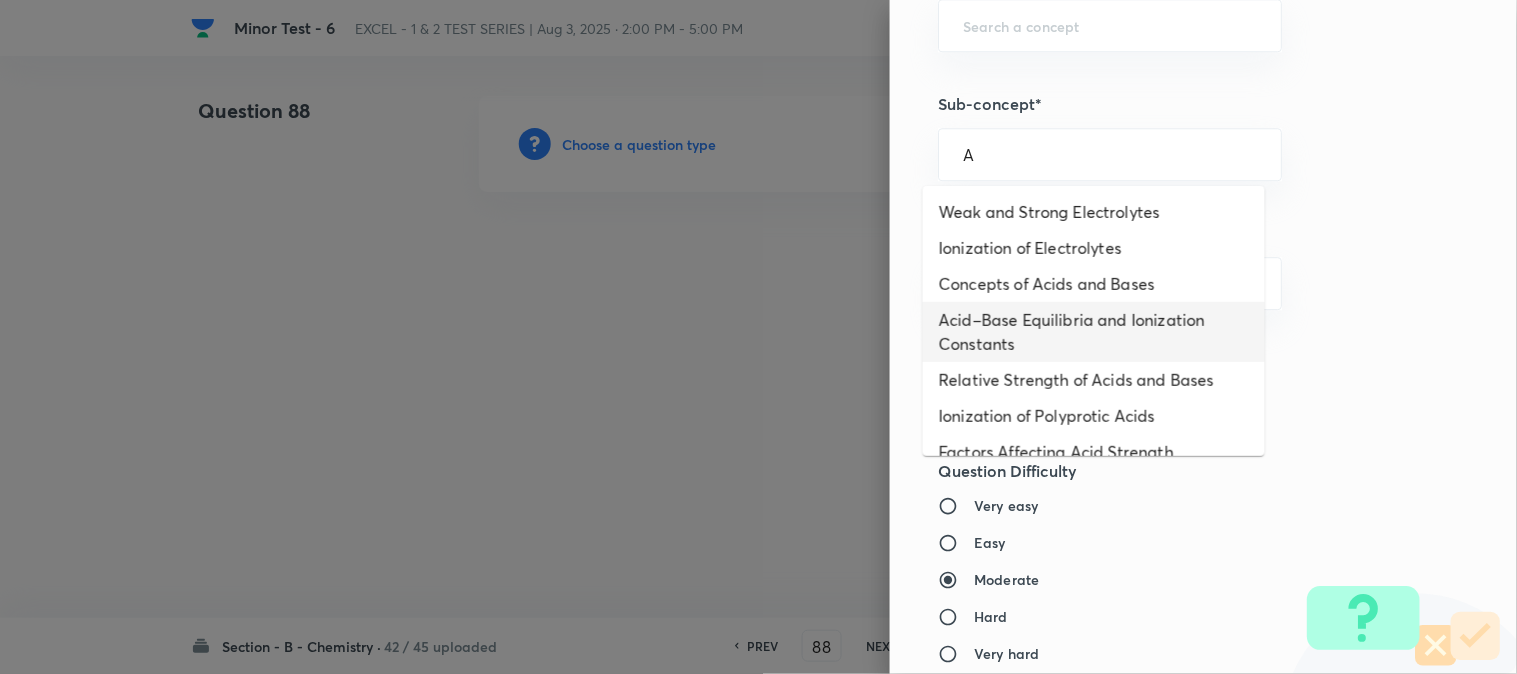 click on "Acid–Base Equilibria and Ionization Constants" at bounding box center (1094, 332) 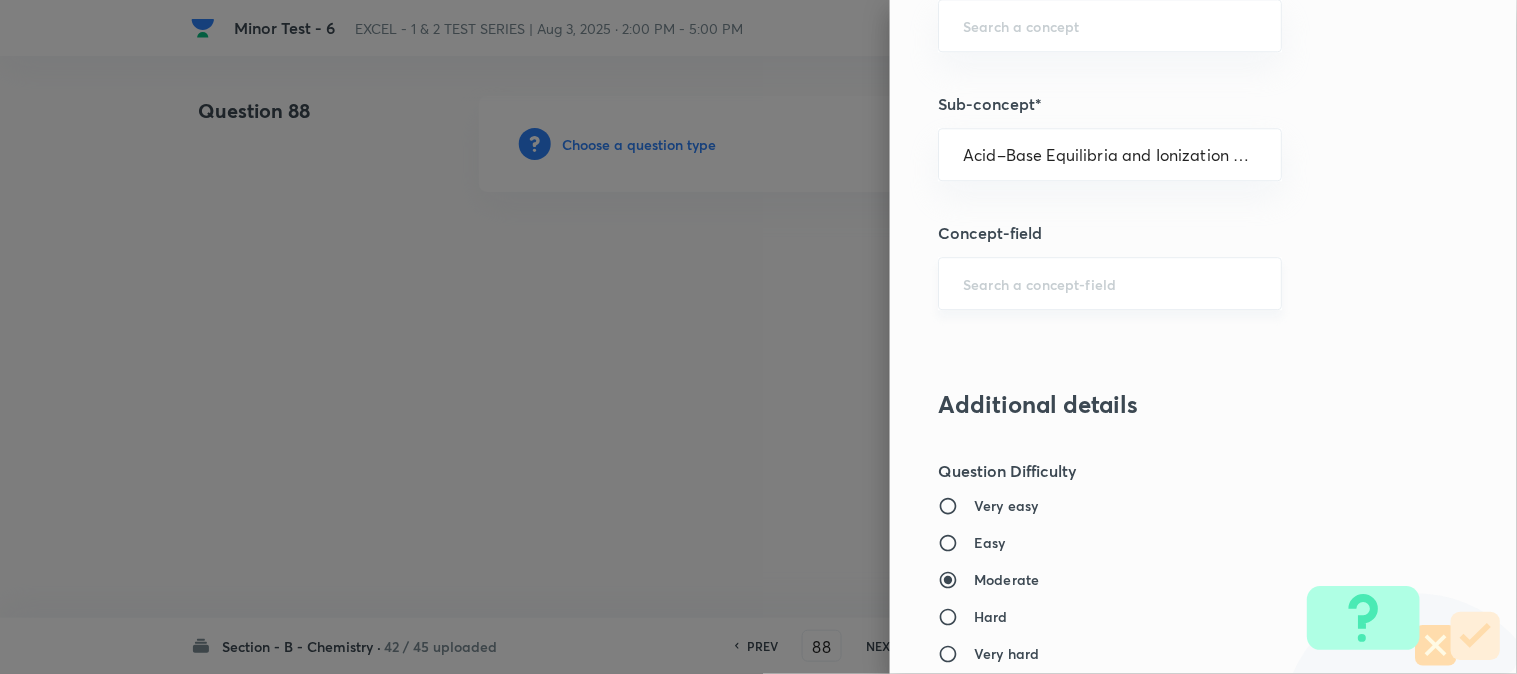 type on "Chemistry" 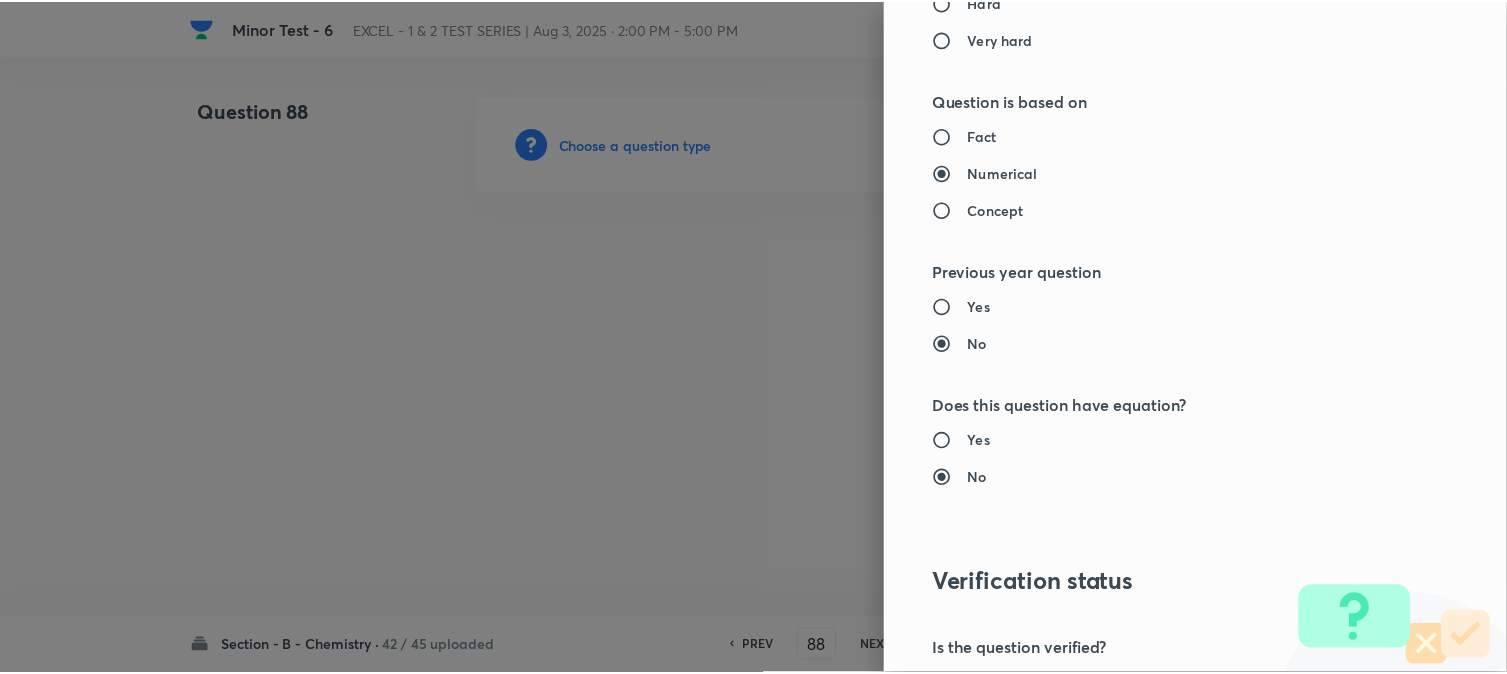 scroll, scrollTop: 2186, scrollLeft: 0, axis: vertical 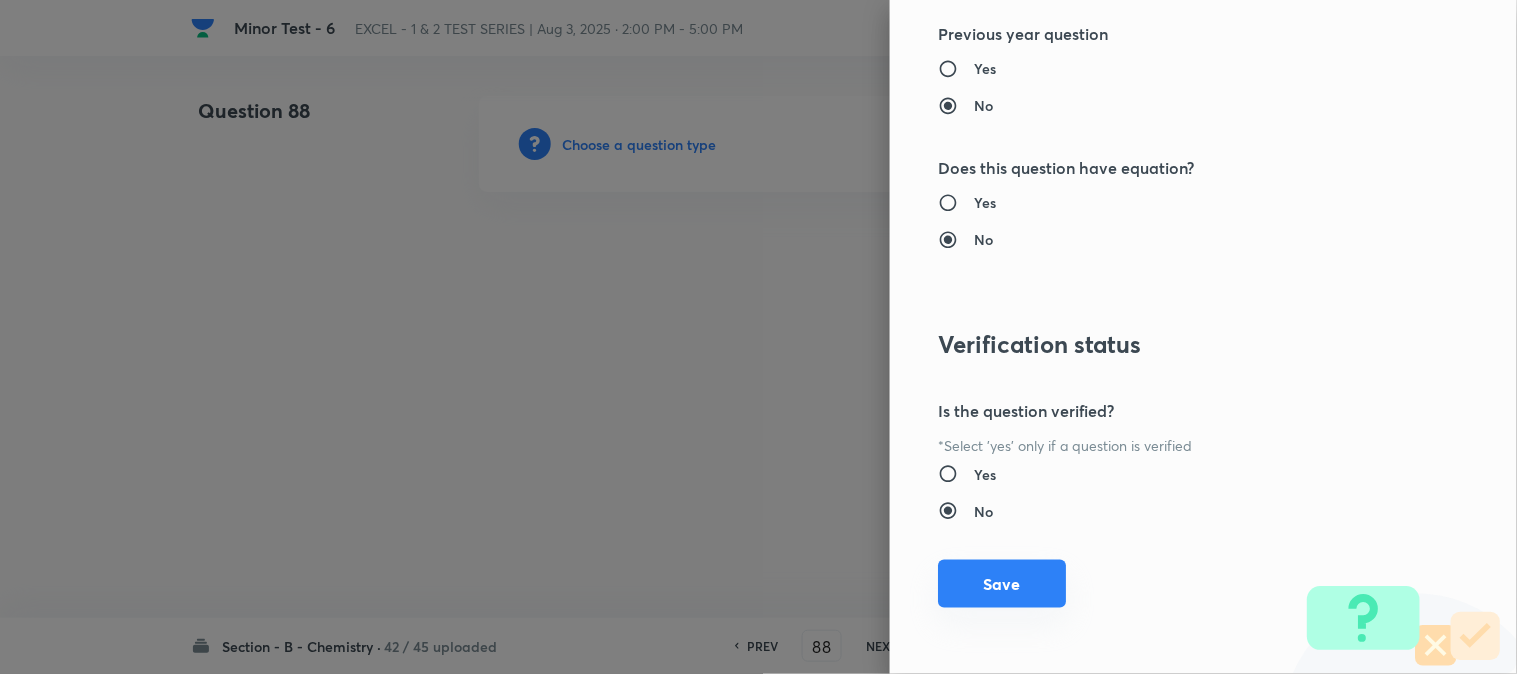 click on "Save" at bounding box center [1002, 584] 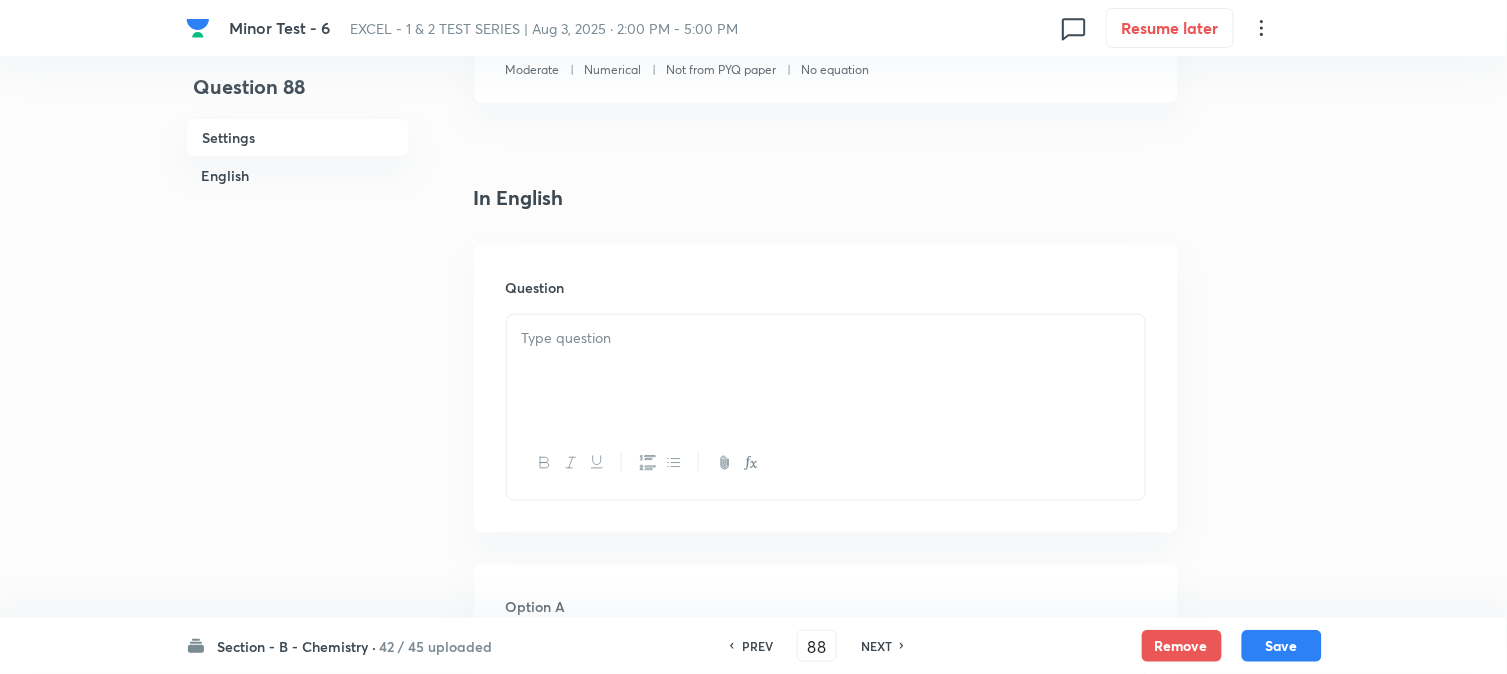 scroll, scrollTop: 555, scrollLeft: 0, axis: vertical 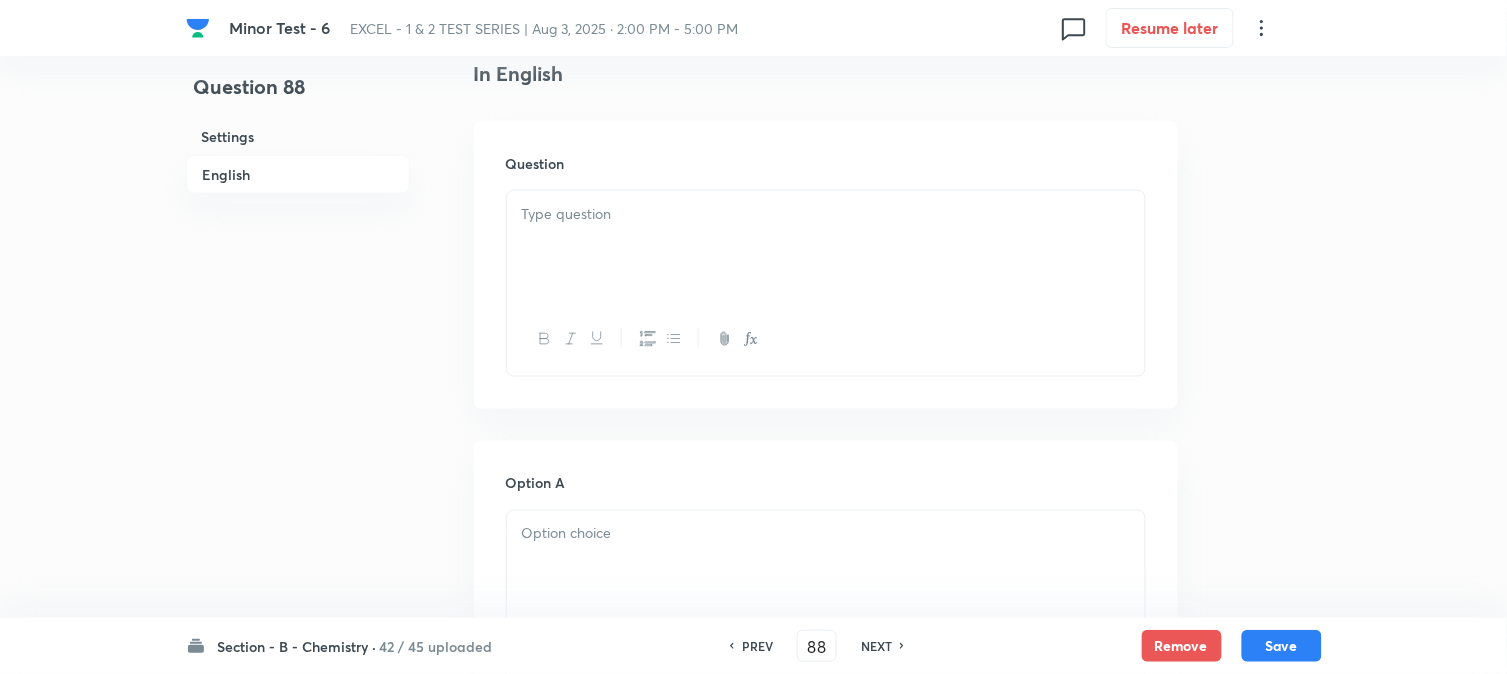 click at bounding box center (826, 247) 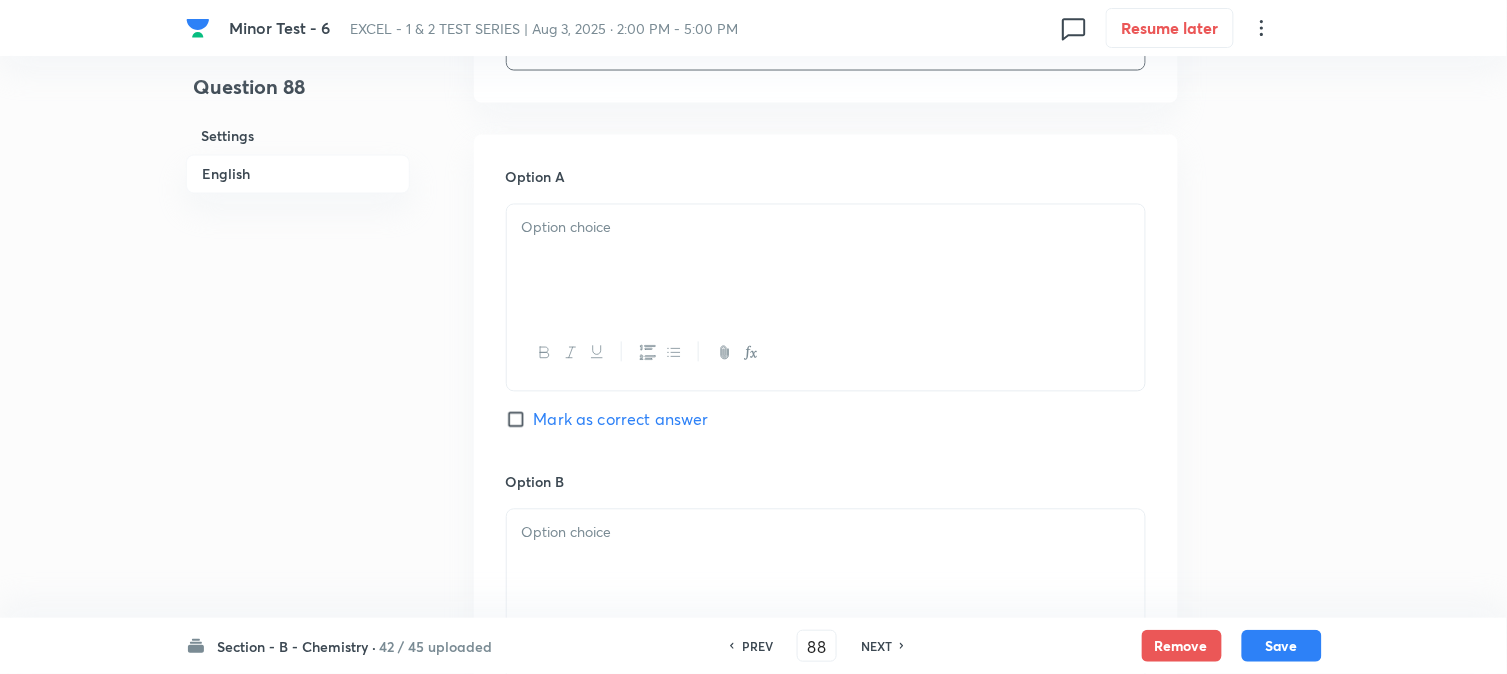 scroll, scrollTop: 888, scrollLeft: 0, axis: vertical 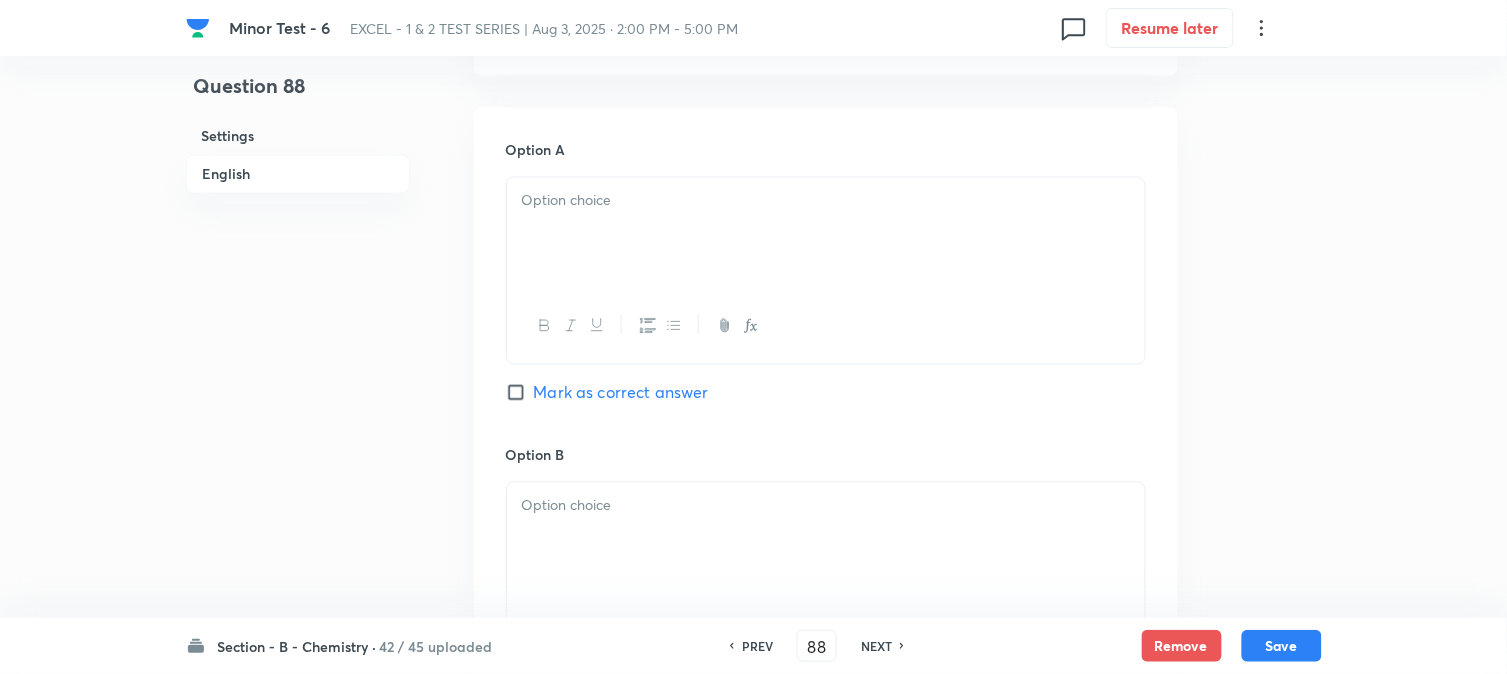 click at bounding box center [826, 234] 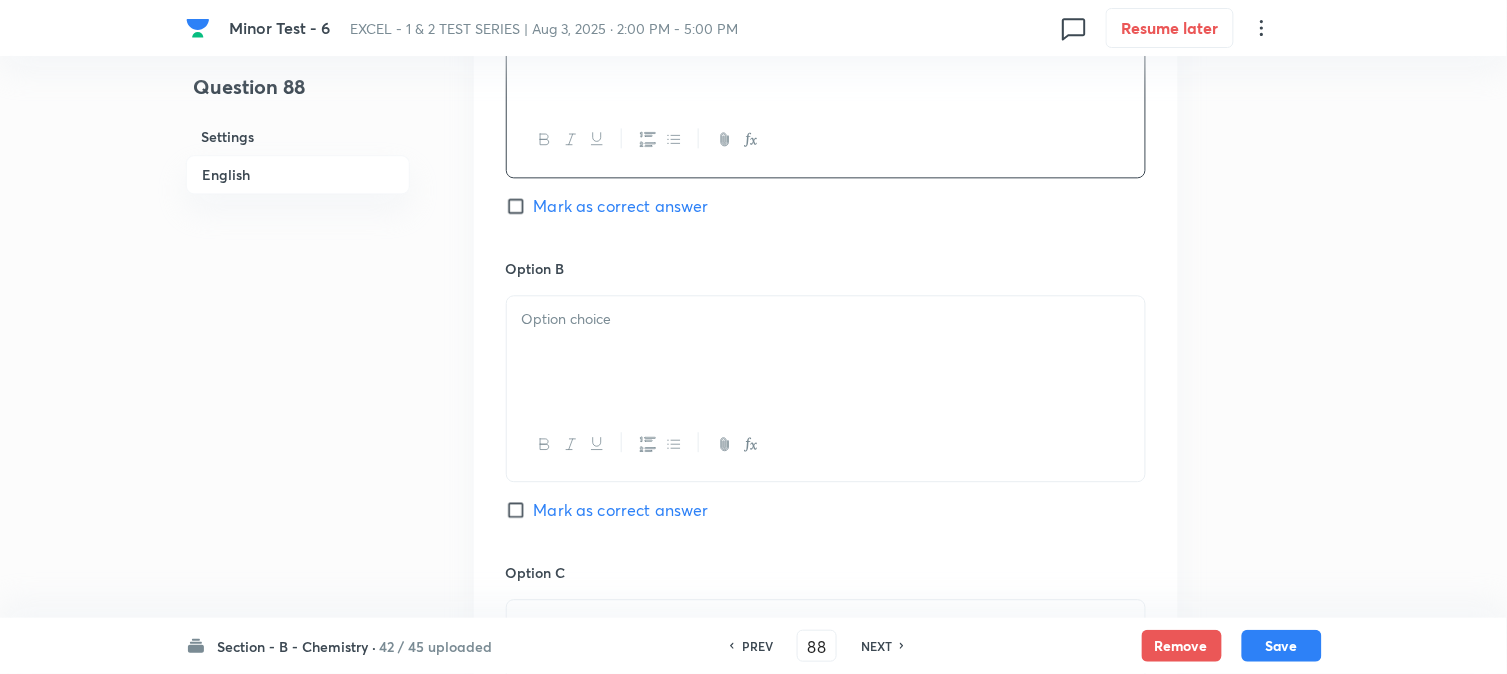 scroll, scrollTop: 1111, scrollLeft: 0, axis: vertical 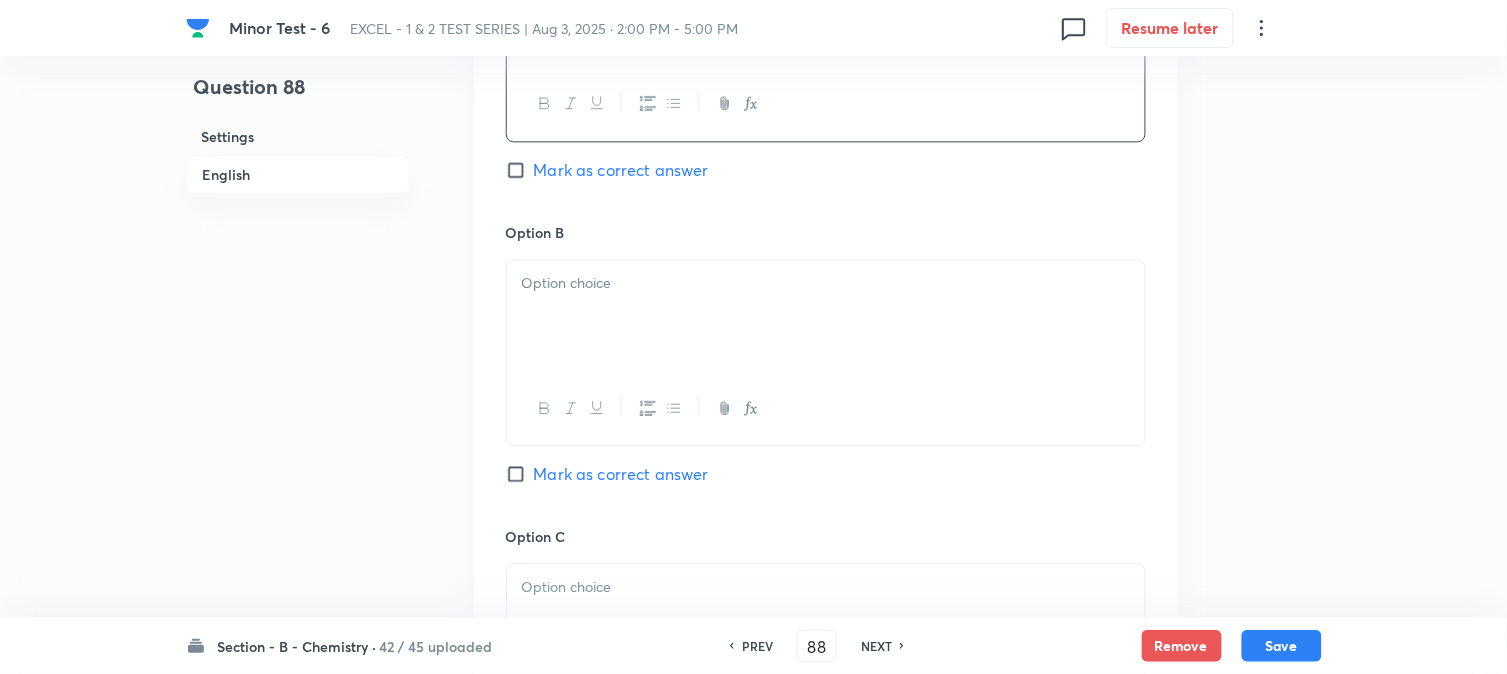 click at bounding box center [826, 316] 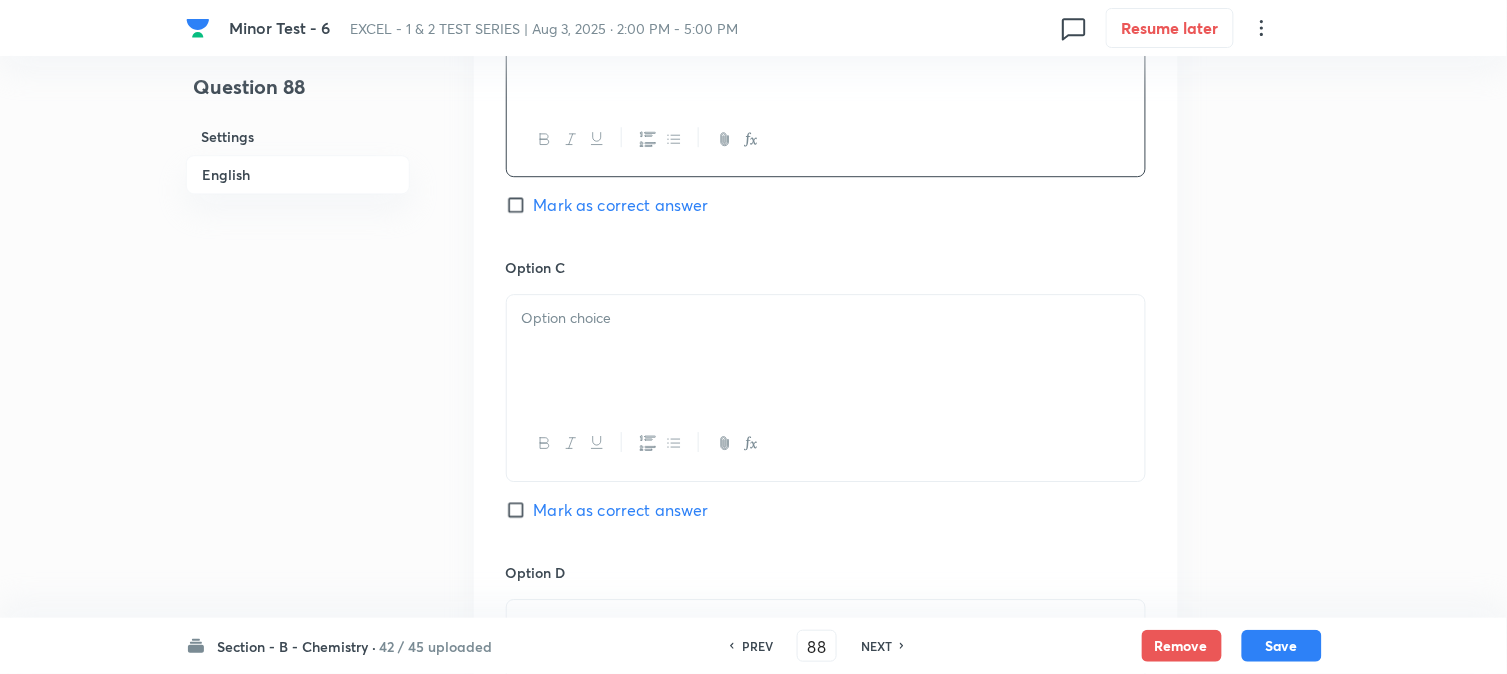 scroll, scrollTop: 1444, scrollLeft: 0, axis: vertical 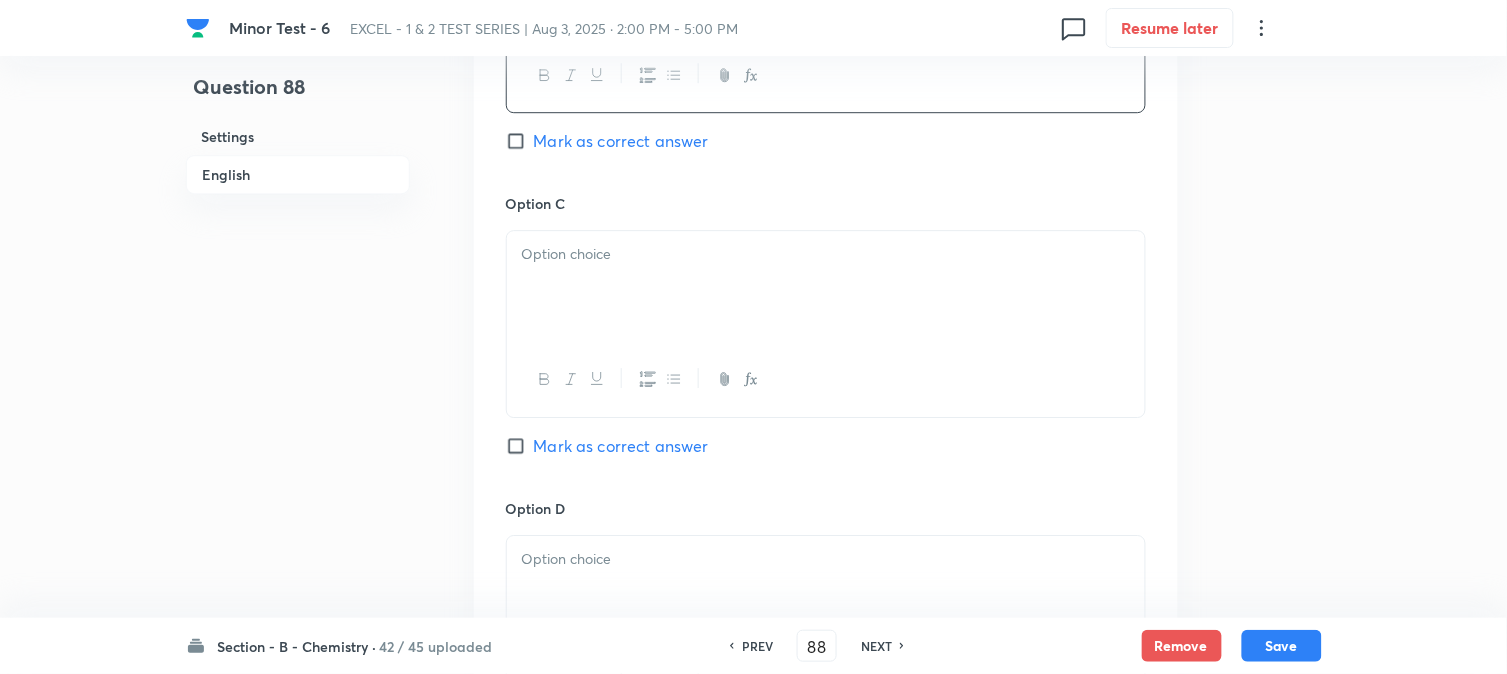 click at bounding box center [826, 379] 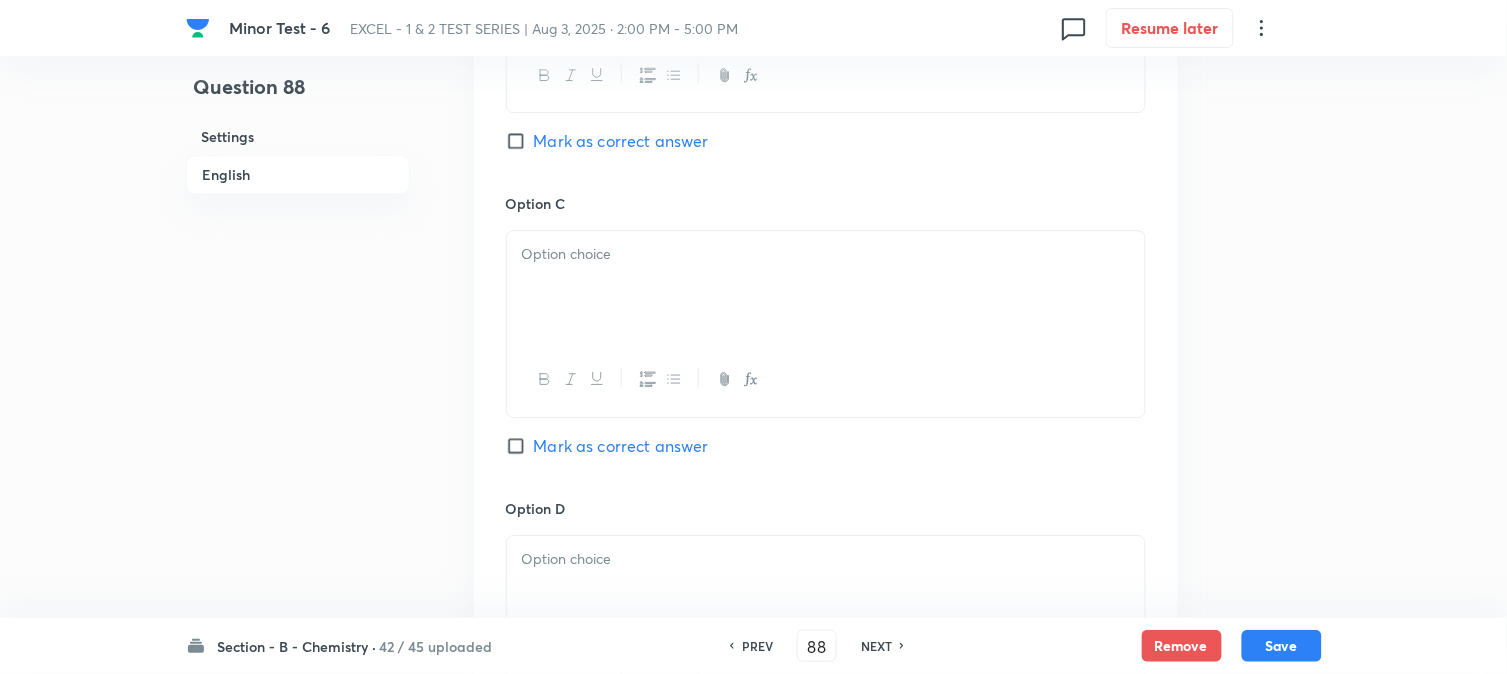click at bounding box center (826, 287) 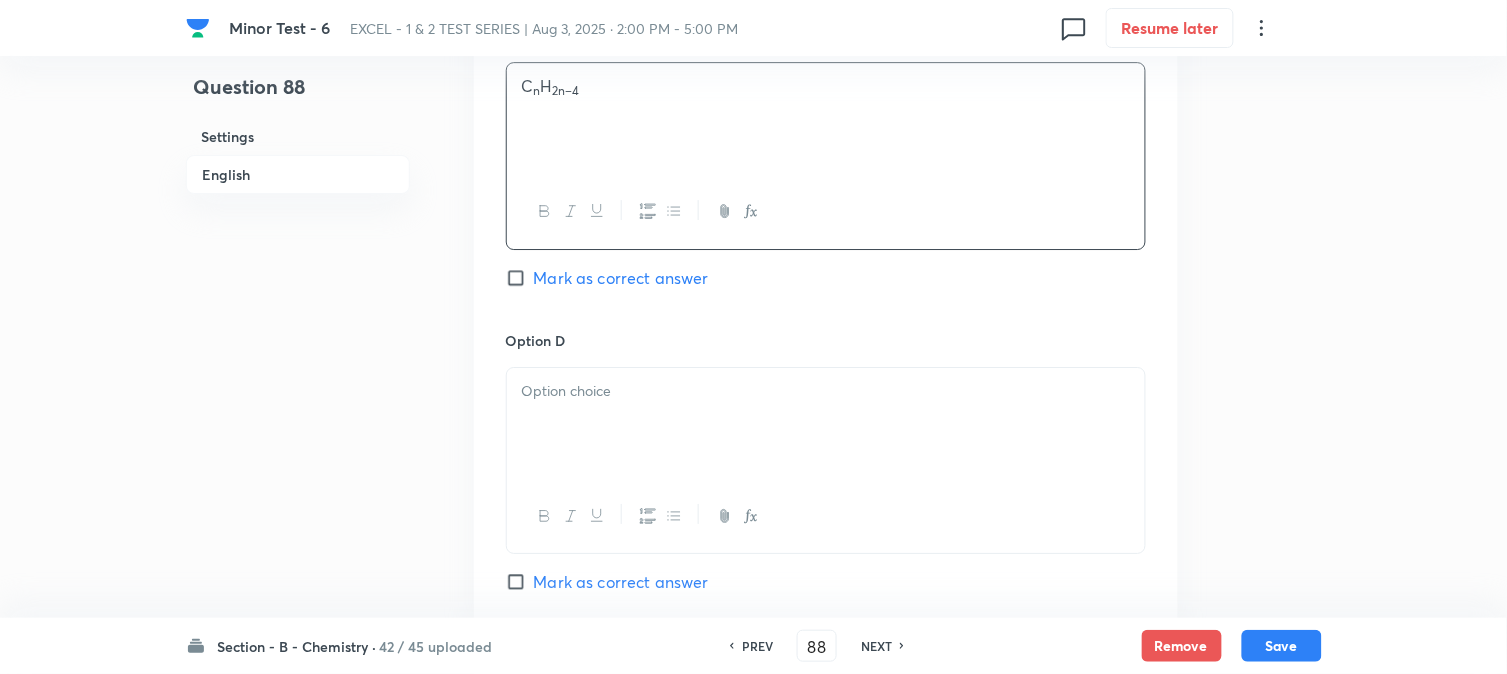 scroll, scrollTop: 1666, scrollLeft: 0, axis: vertical 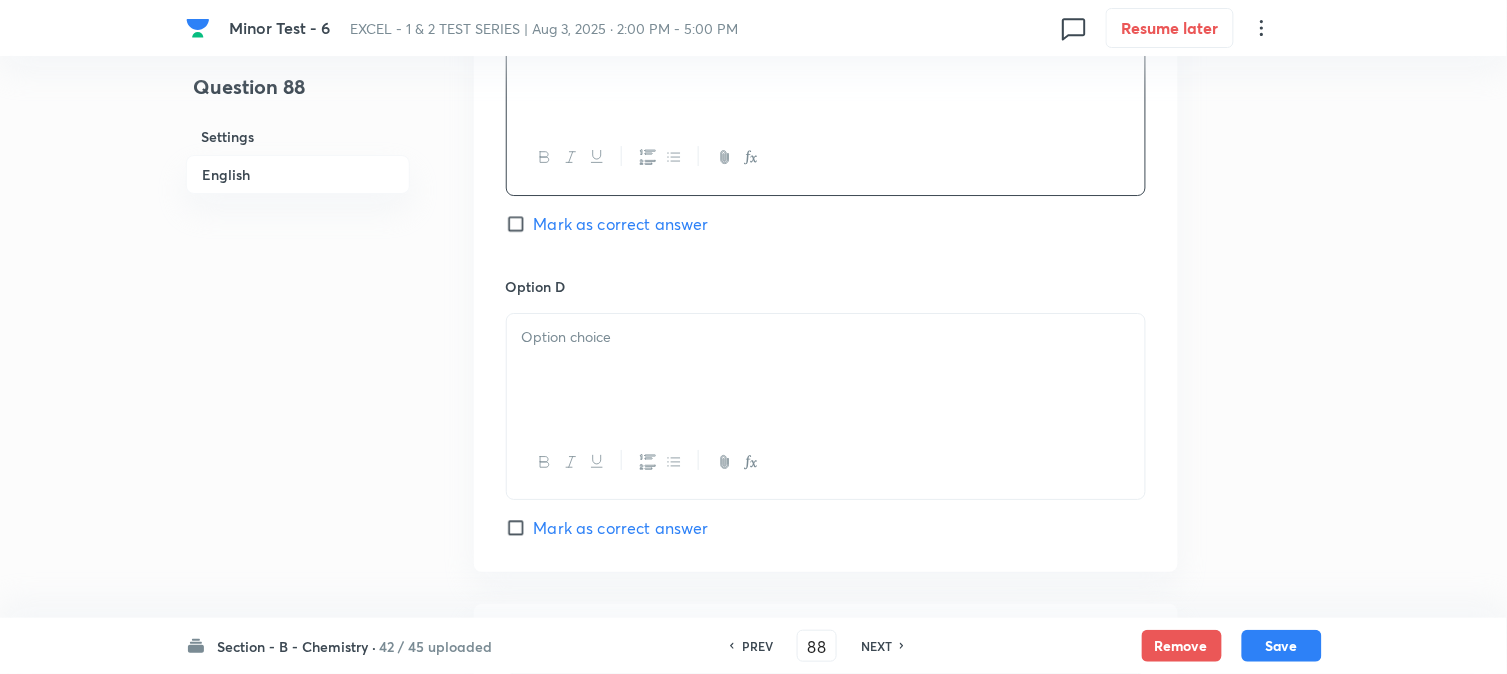 click at bounding box center [826, 370] 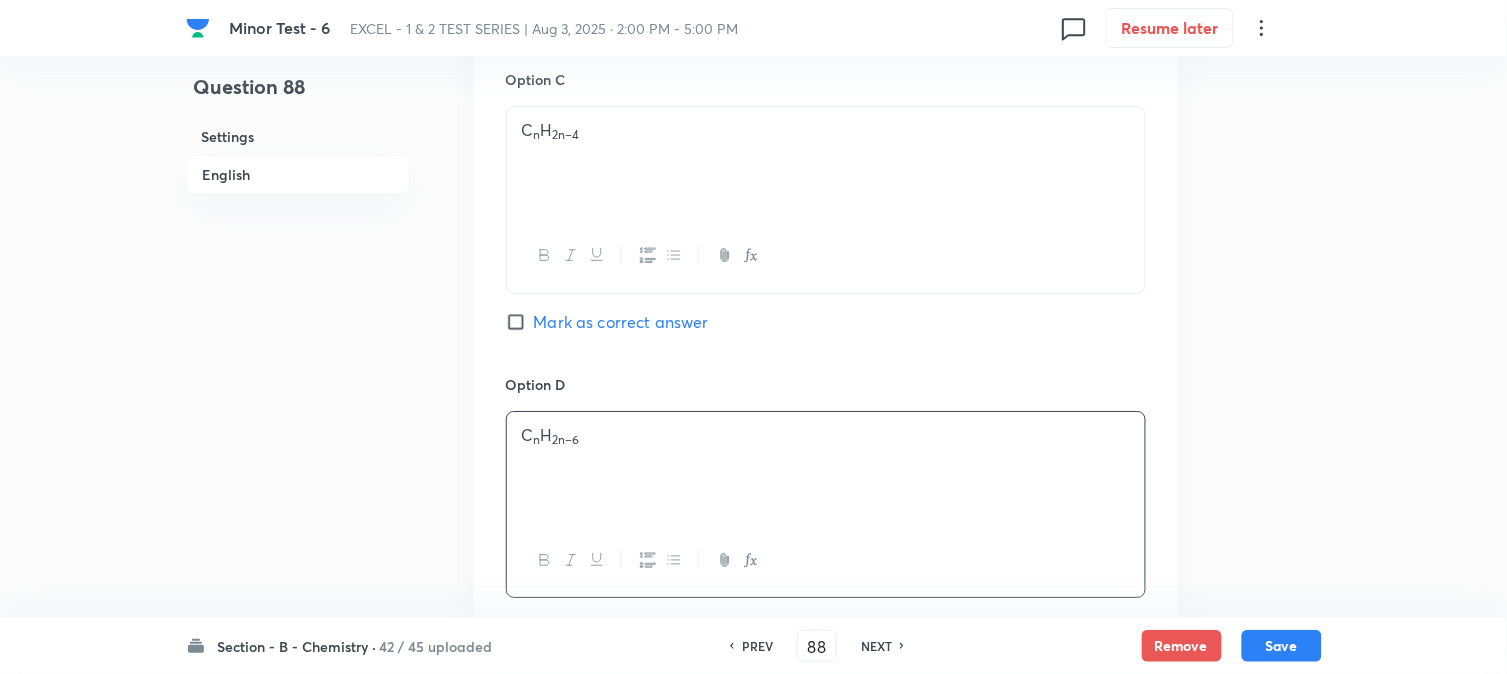 scroll, scrollTop: 1444, scrollLeft: 0, axis: vertical 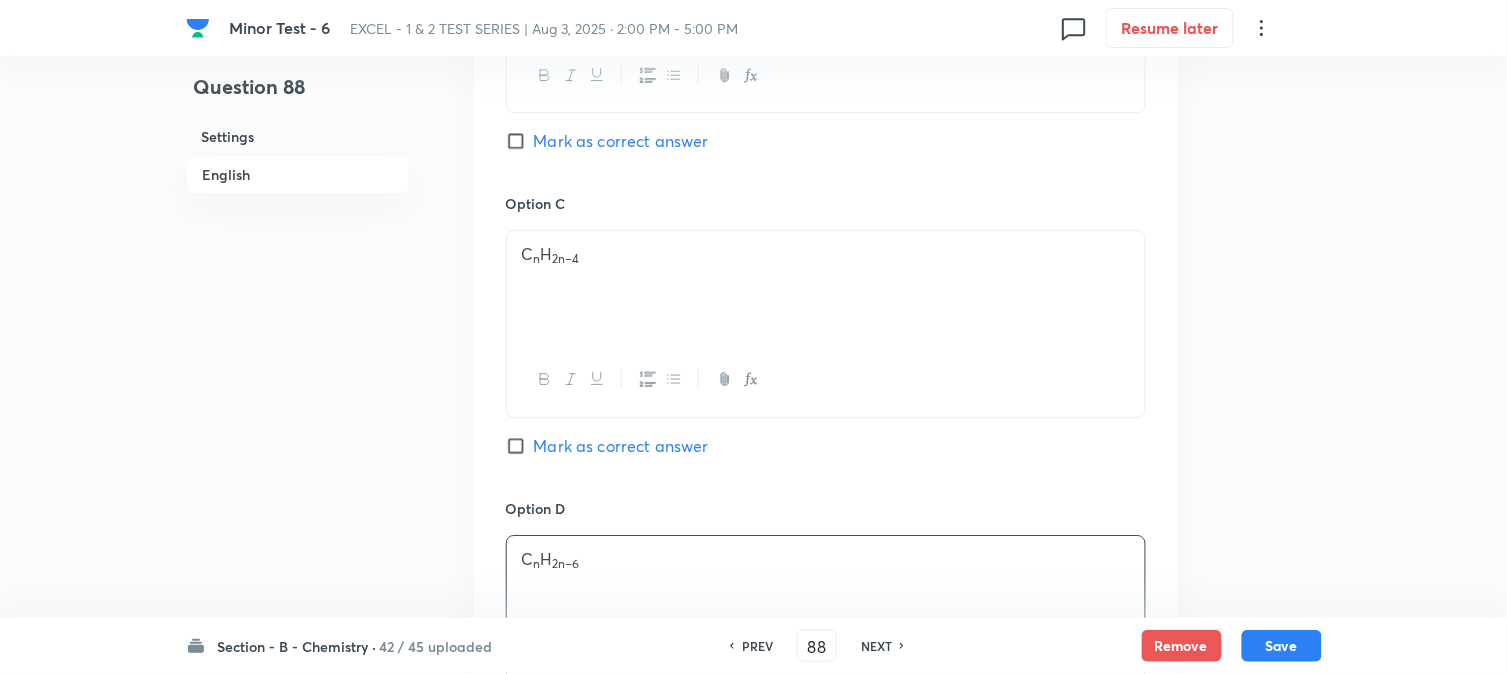 click on "Mark as correct answer" at bounding box center (520, 446) 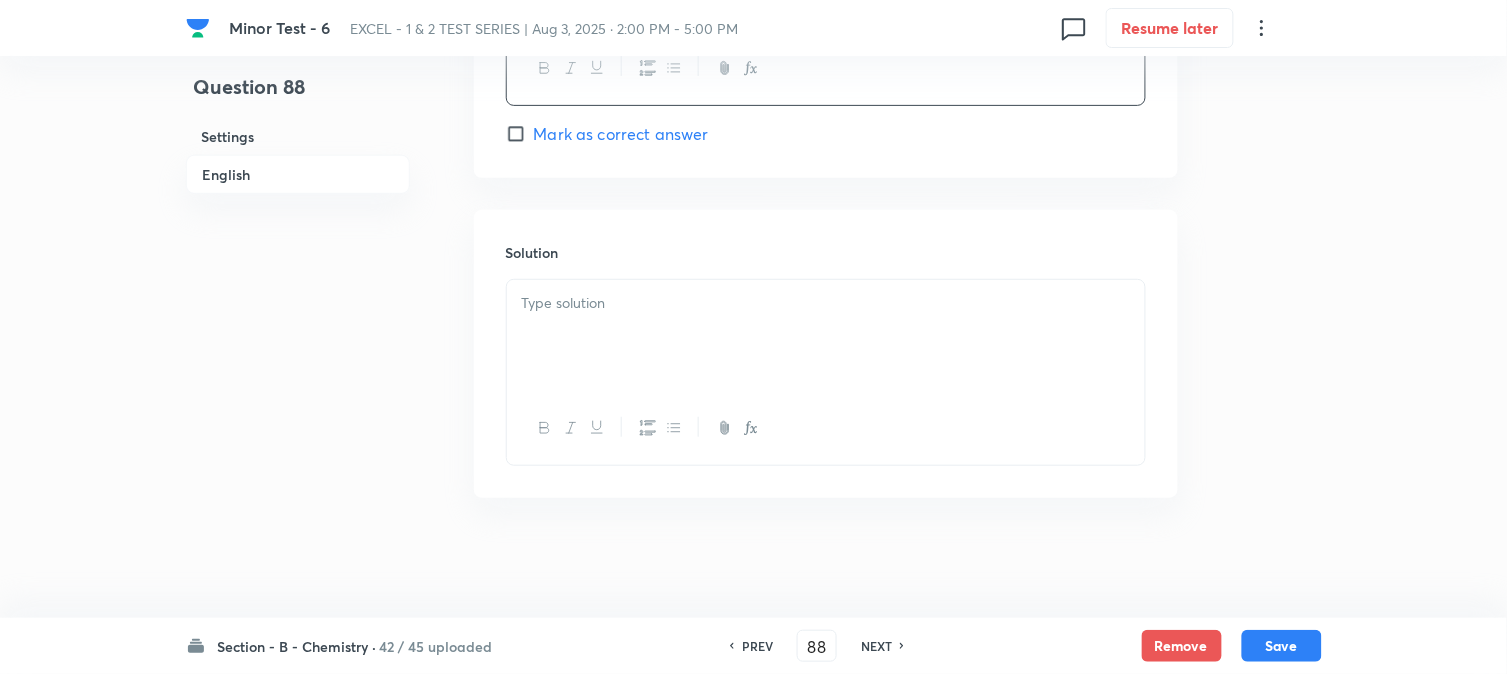 scroll, scrollTop: 2064, scrollLeft: 0, axis: vertical 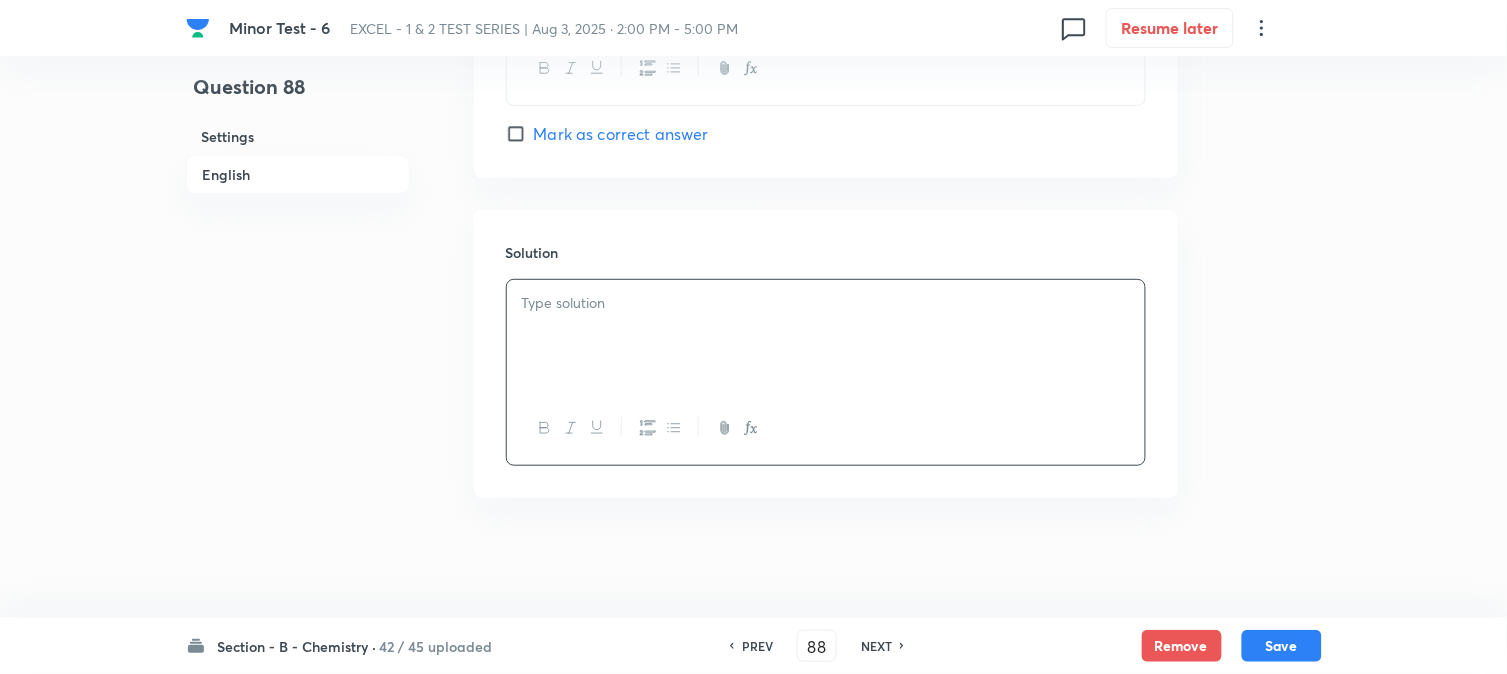 type 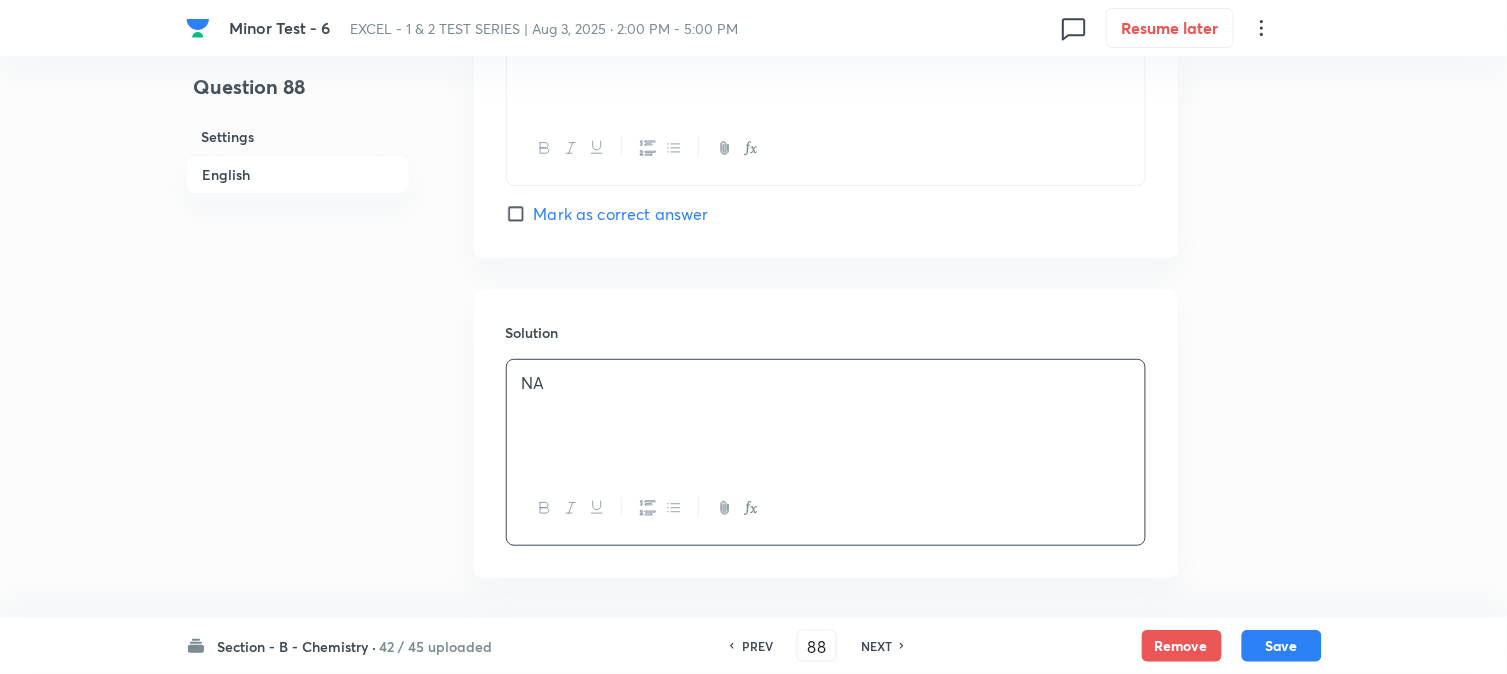scroll, scrollTop: 2064, scrollLeft: 0, axis: vertical 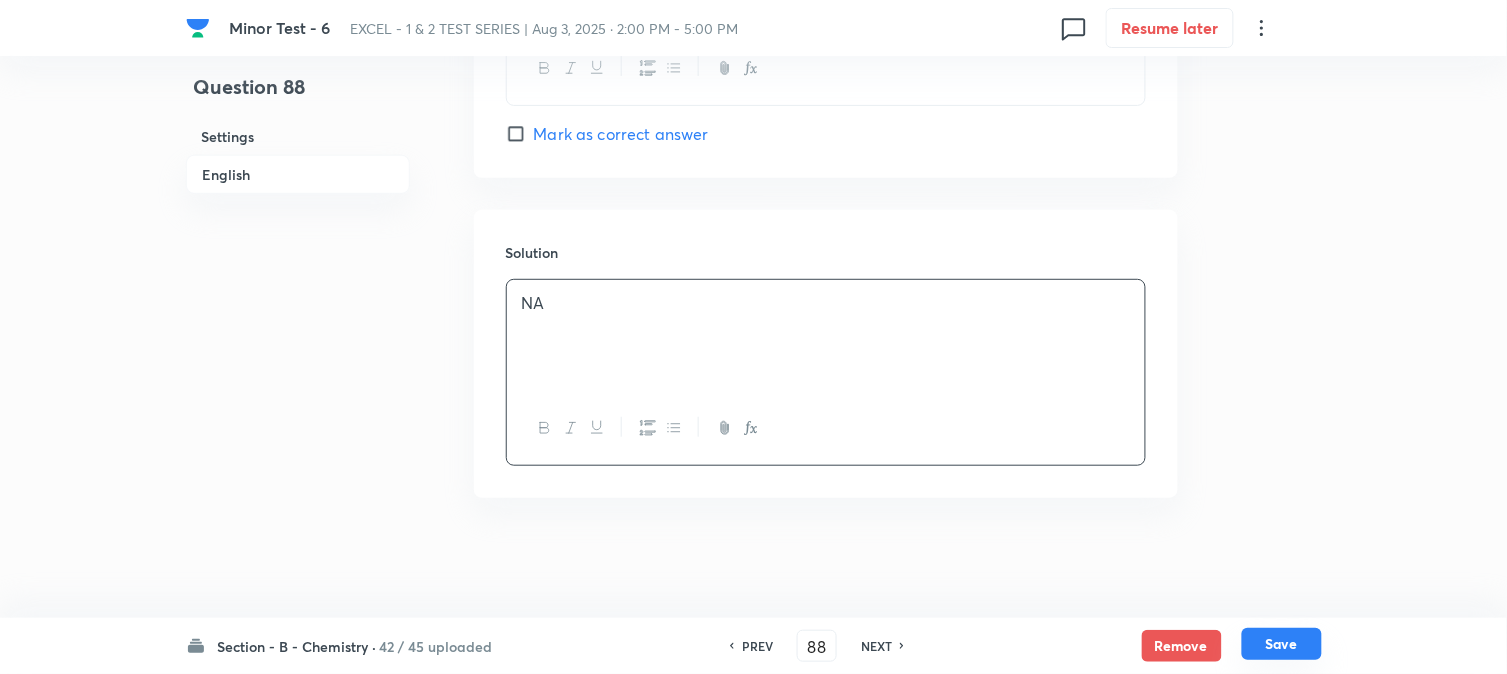 click on "Save" at bounding box center (1282, 644) 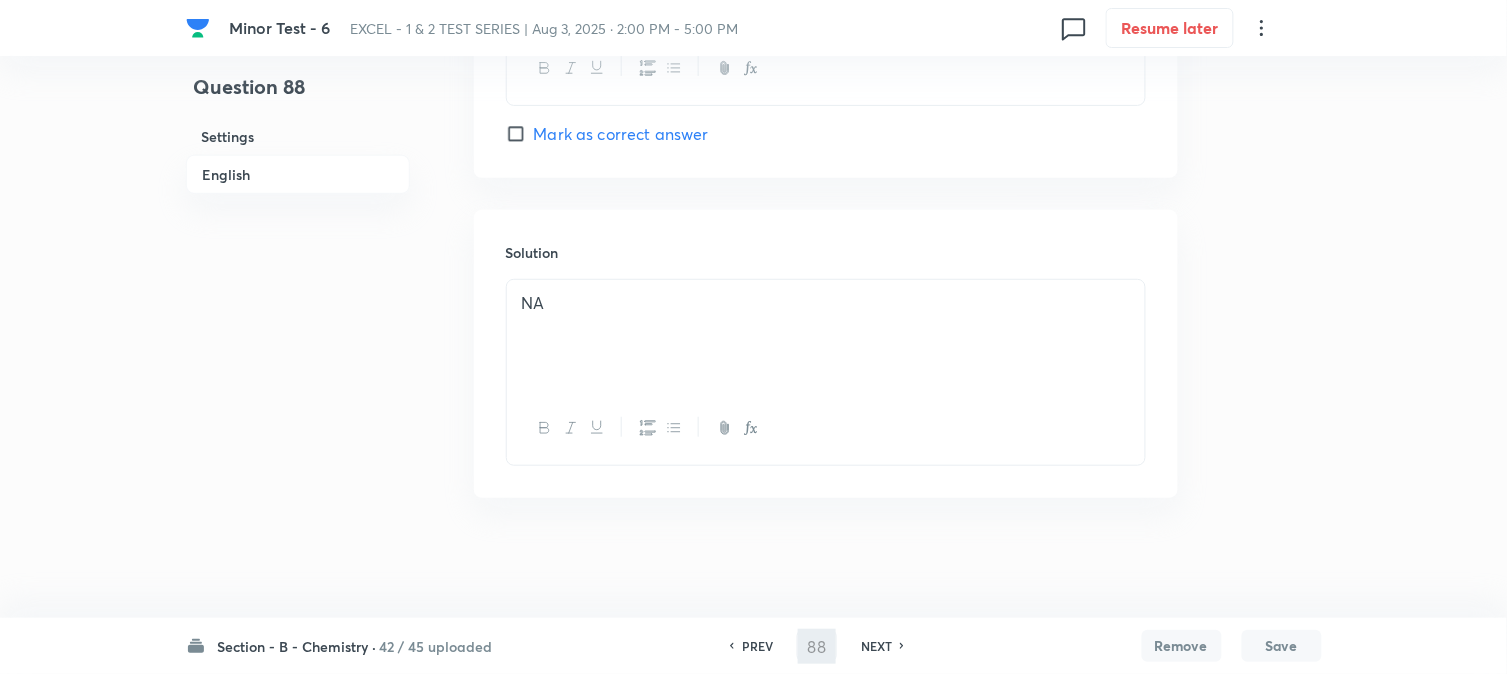 type on "89" 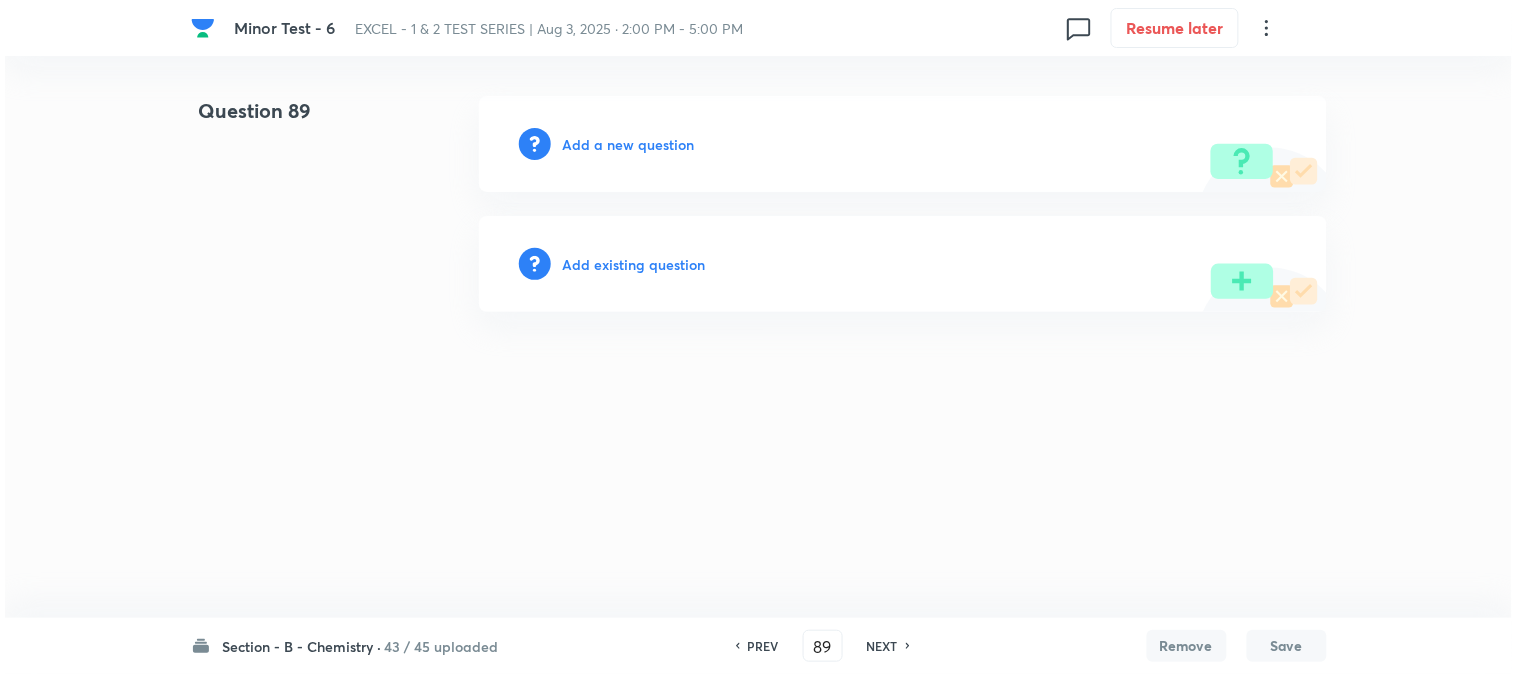 scroll, scrollTop: 0, scrollLeft: 0, axis: both 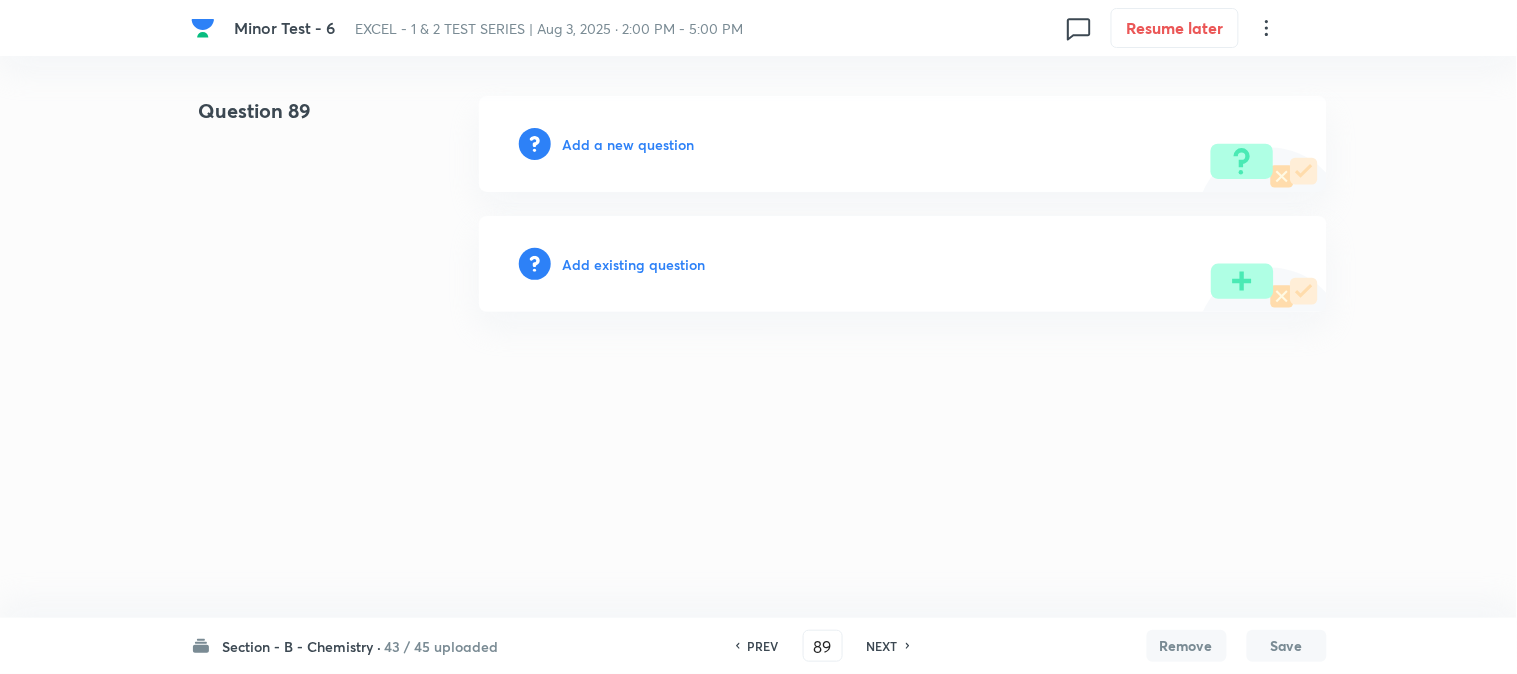 click on "Add a new question" at bounding box center (629, 144) 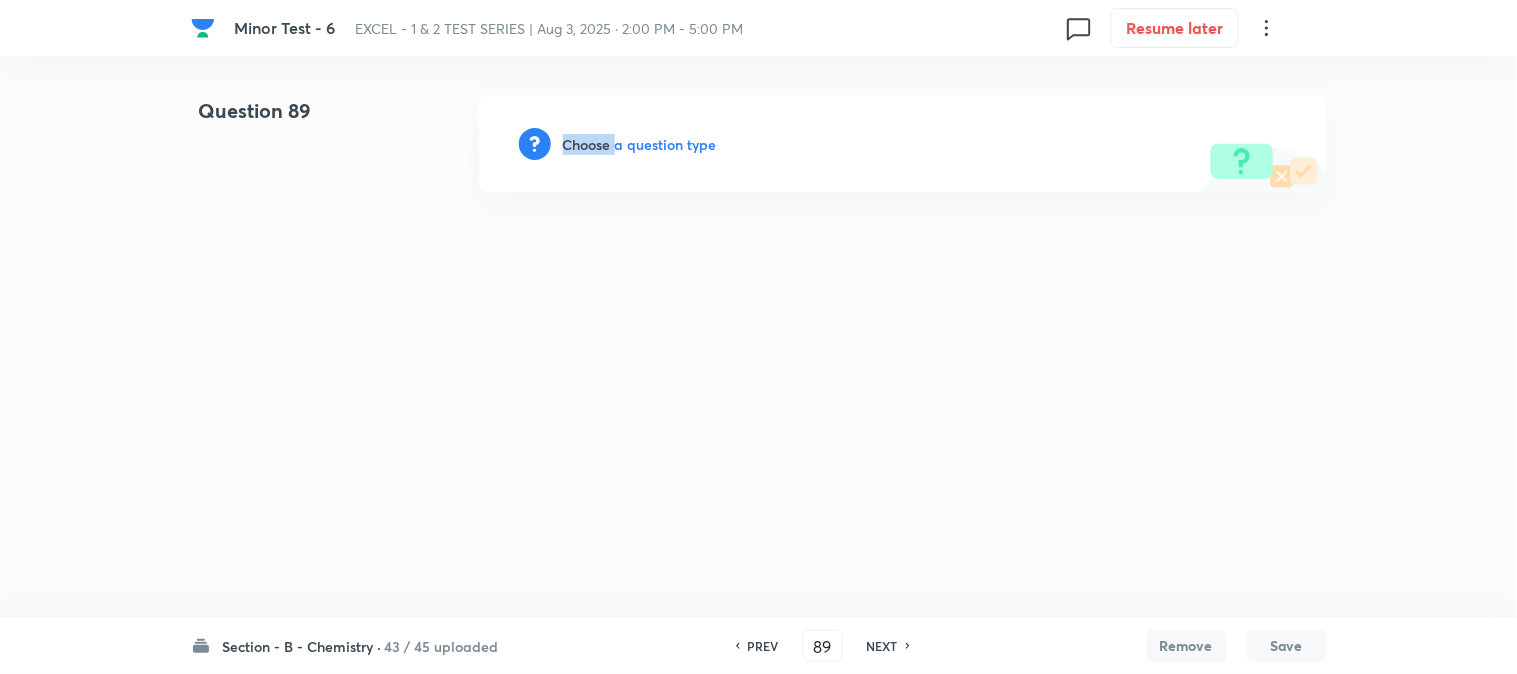 click on "Choose a question type" at bounding box center [640, 144] 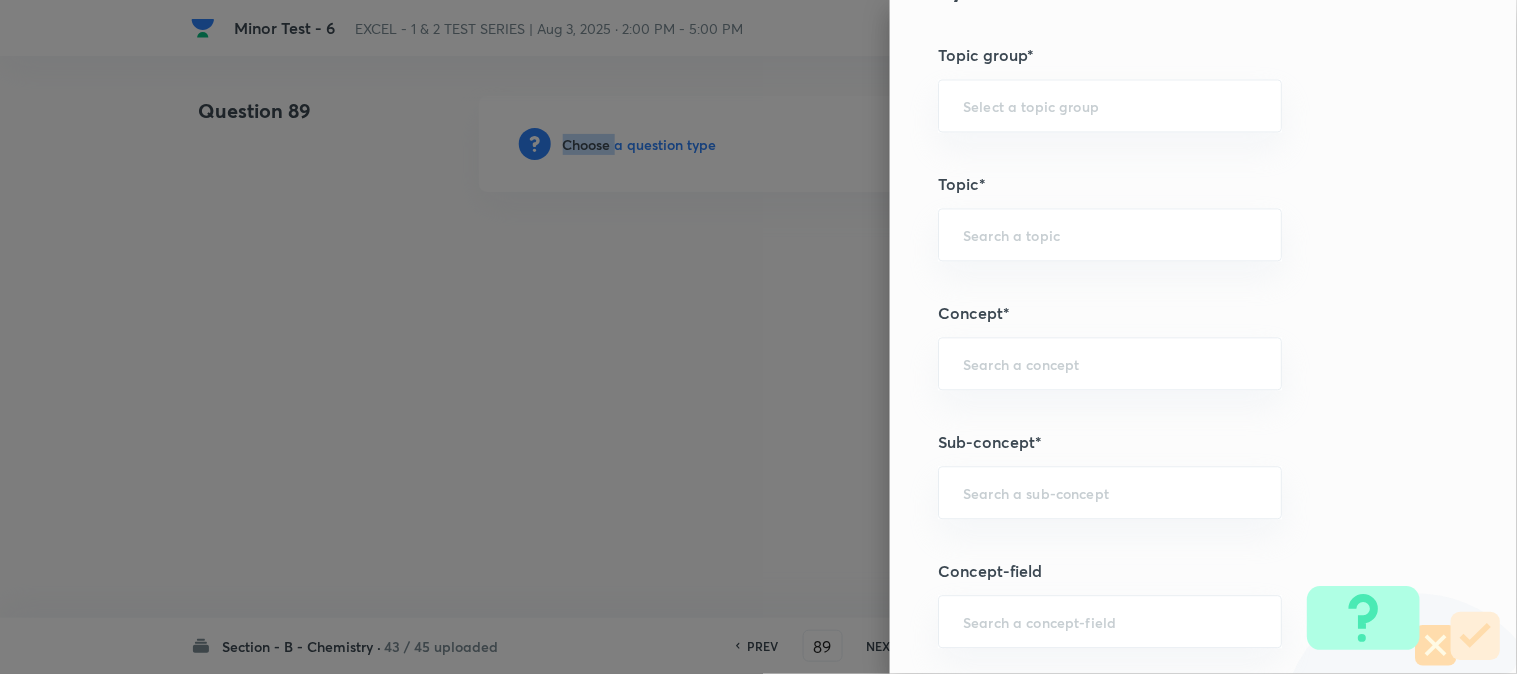 scroll, scrollTop: 1111, scrollLeft: 0, axis: vertical 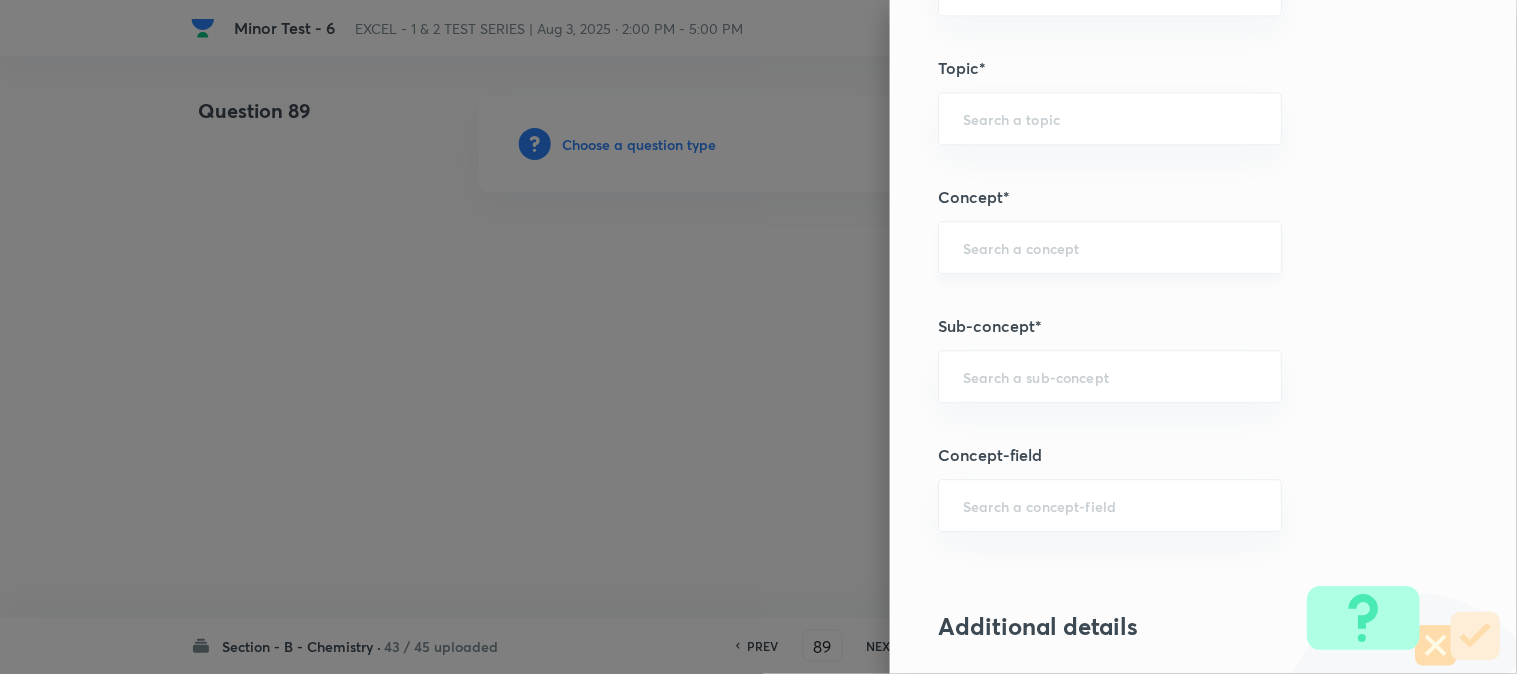 click at bounding box center (1110, 247) 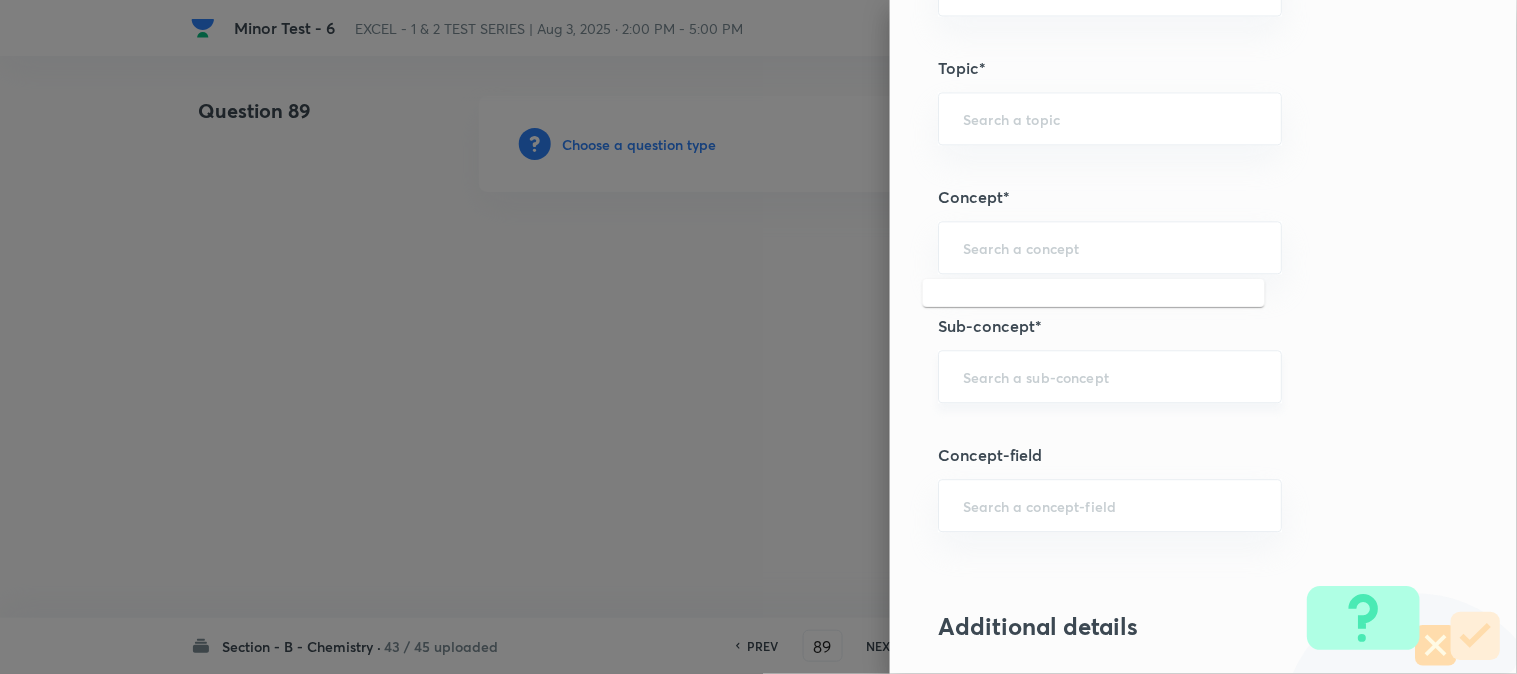 click on "​" at bounding box center (1110, 376) 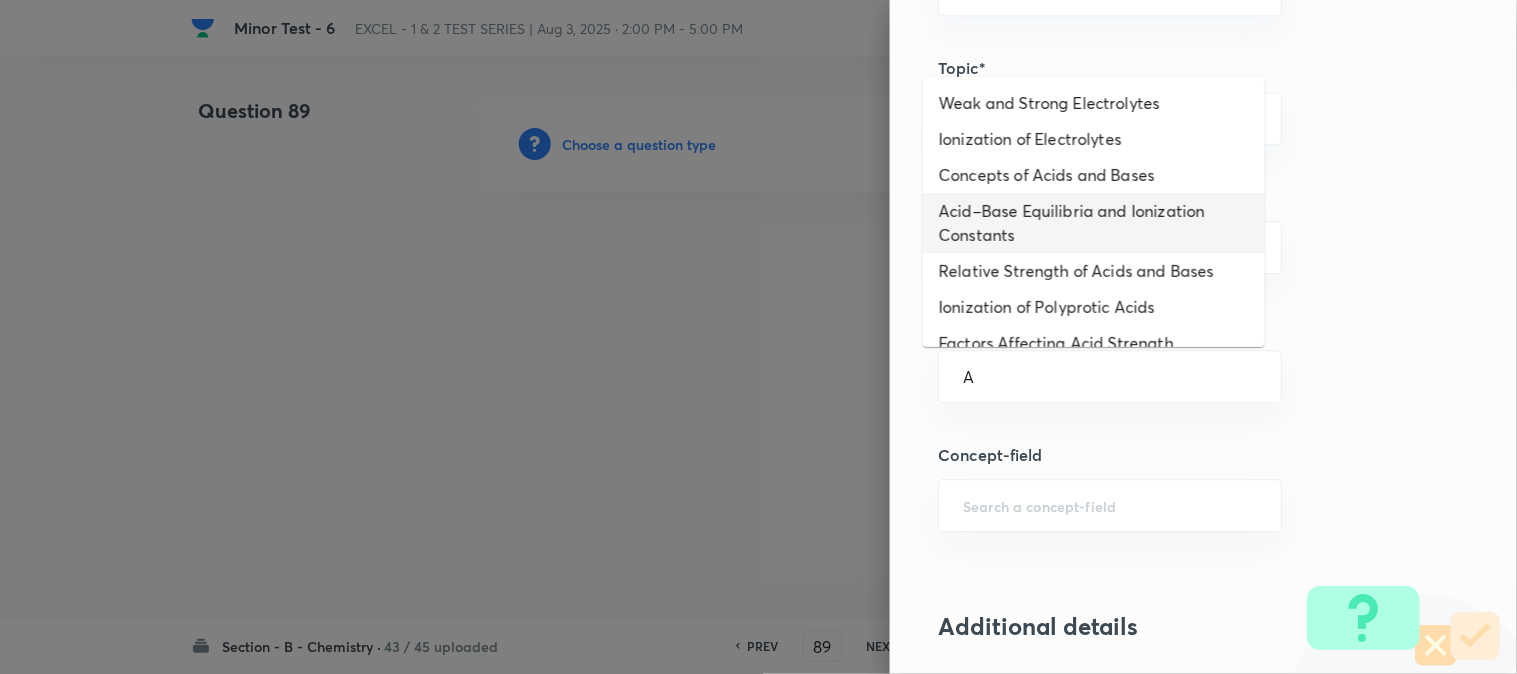 click on "Acid–Base Equilibria and Ionization Constants" at bounding box center [1094, 223] 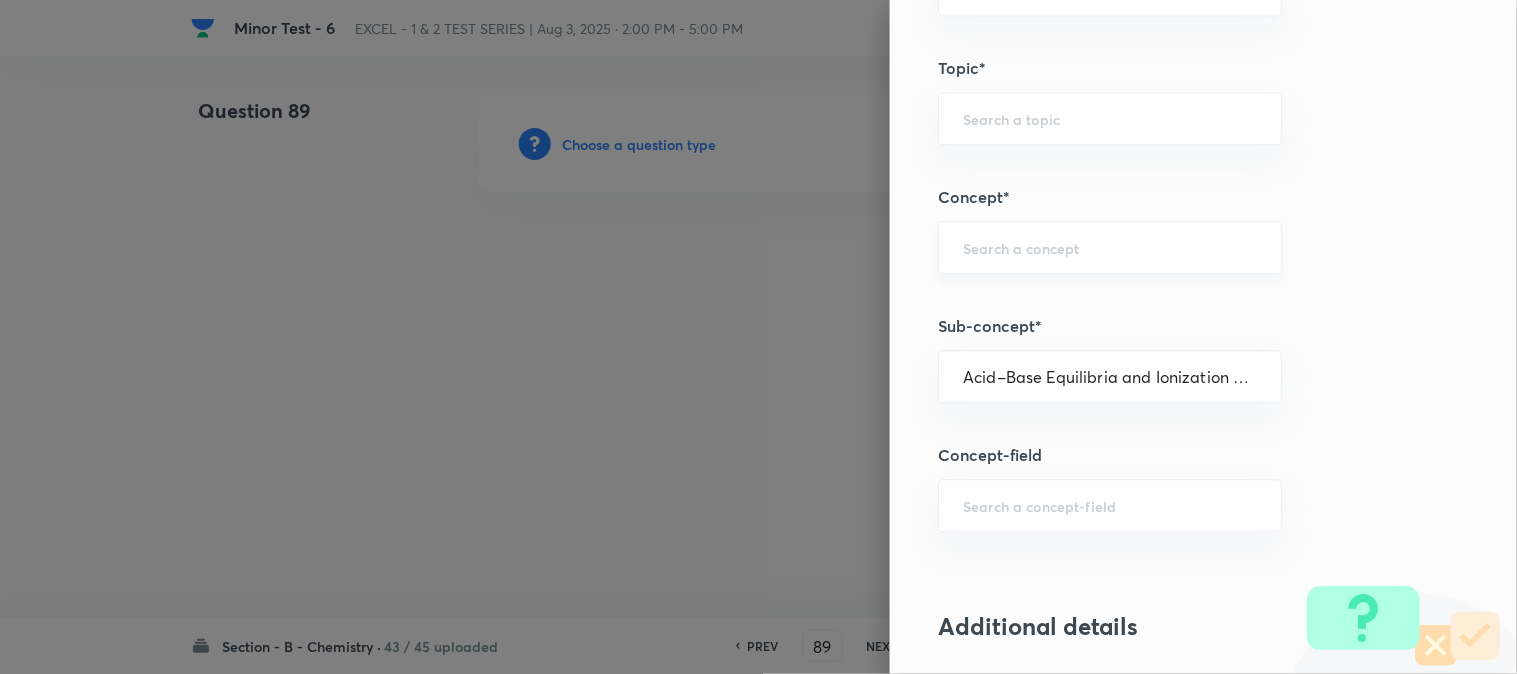 type on "Chemistry" 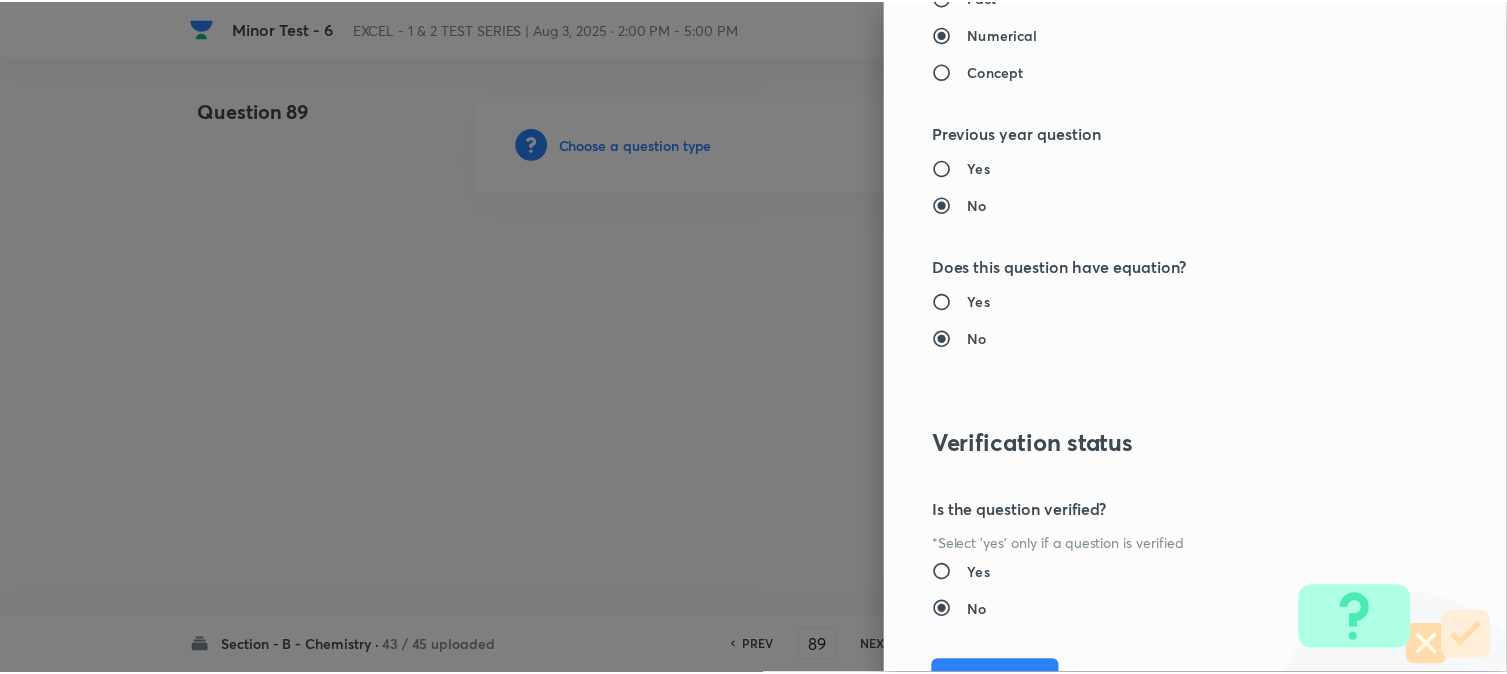 scroll, scrollTop: 2186, scrollLeft: 0, axis: vertical 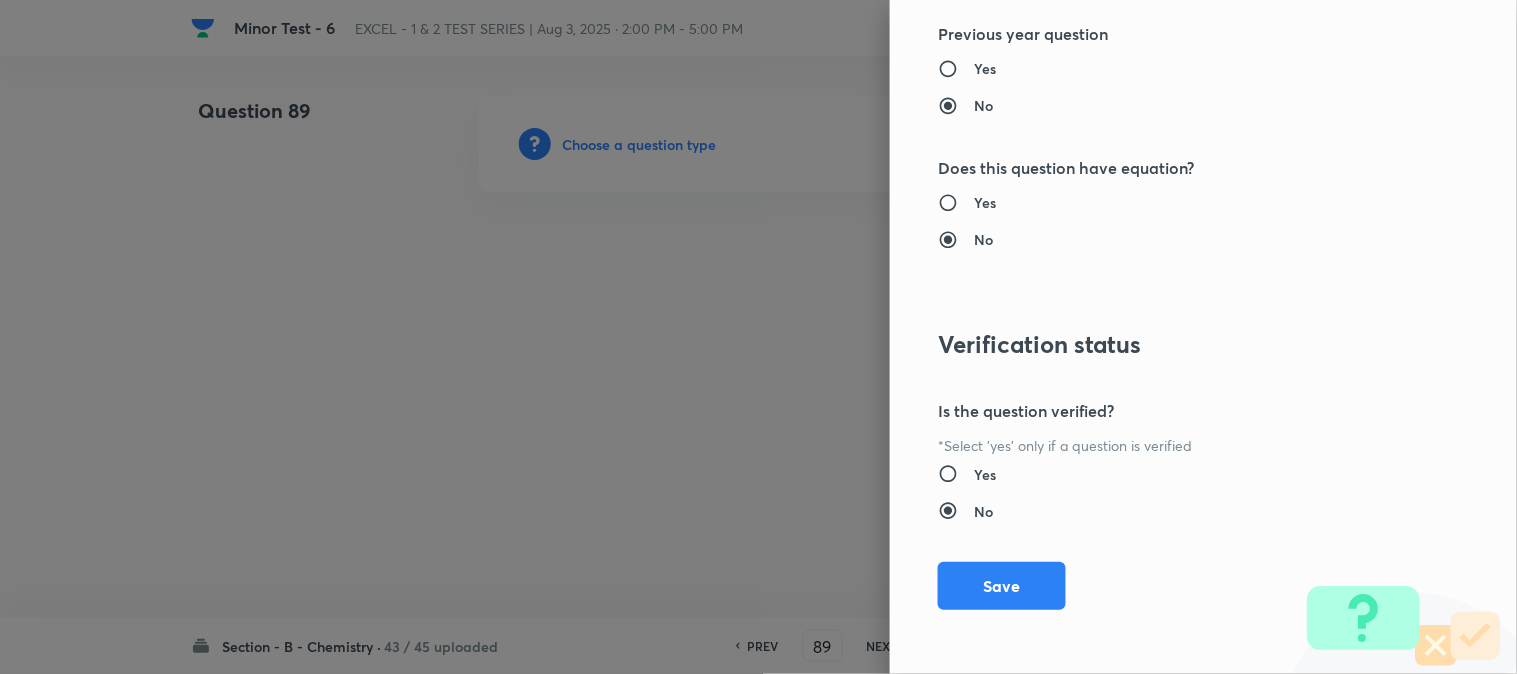 drag, startPoint x: 991, startPoint y: 583, endPoint x: 958, endPoint y: 554, distance: 43.931767 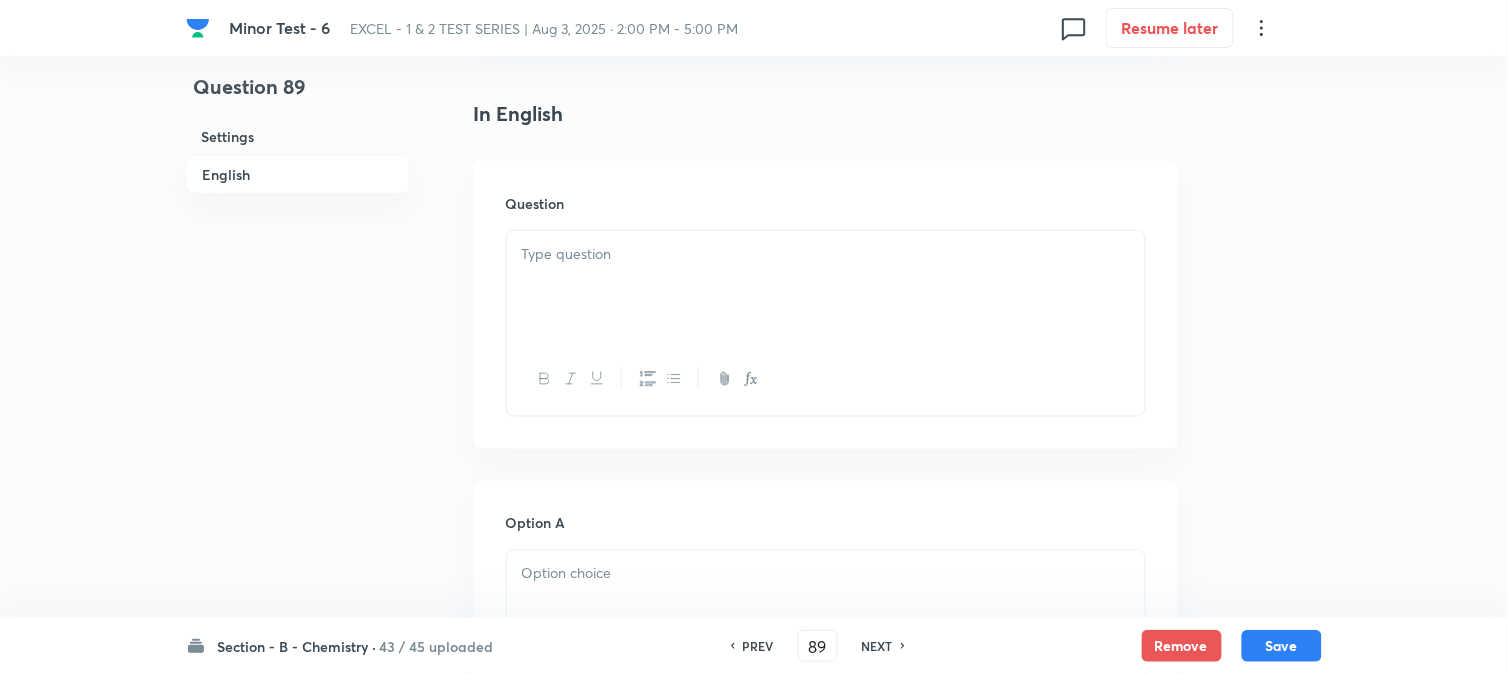 scroll, scrollTop: 555, scrollLeft: 0, axis: vertical 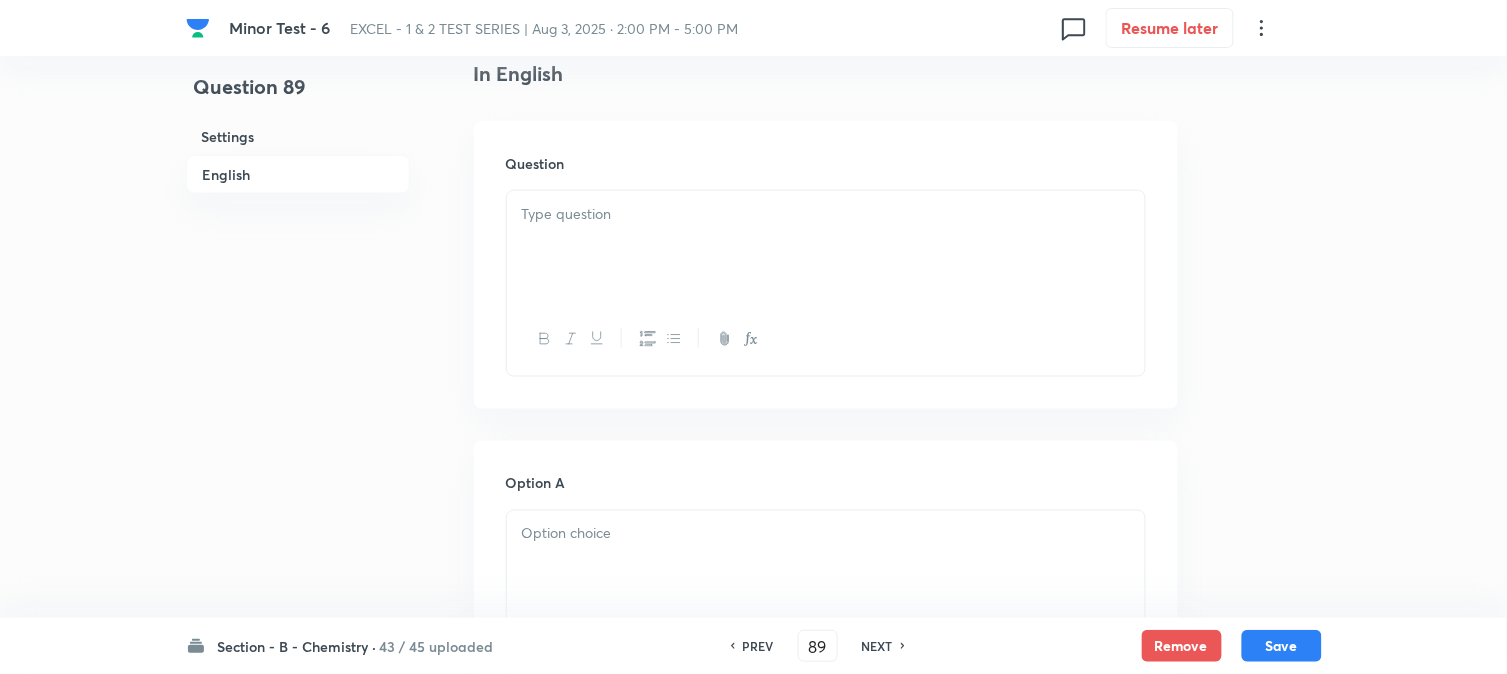 click at bounding box center (826, 247) 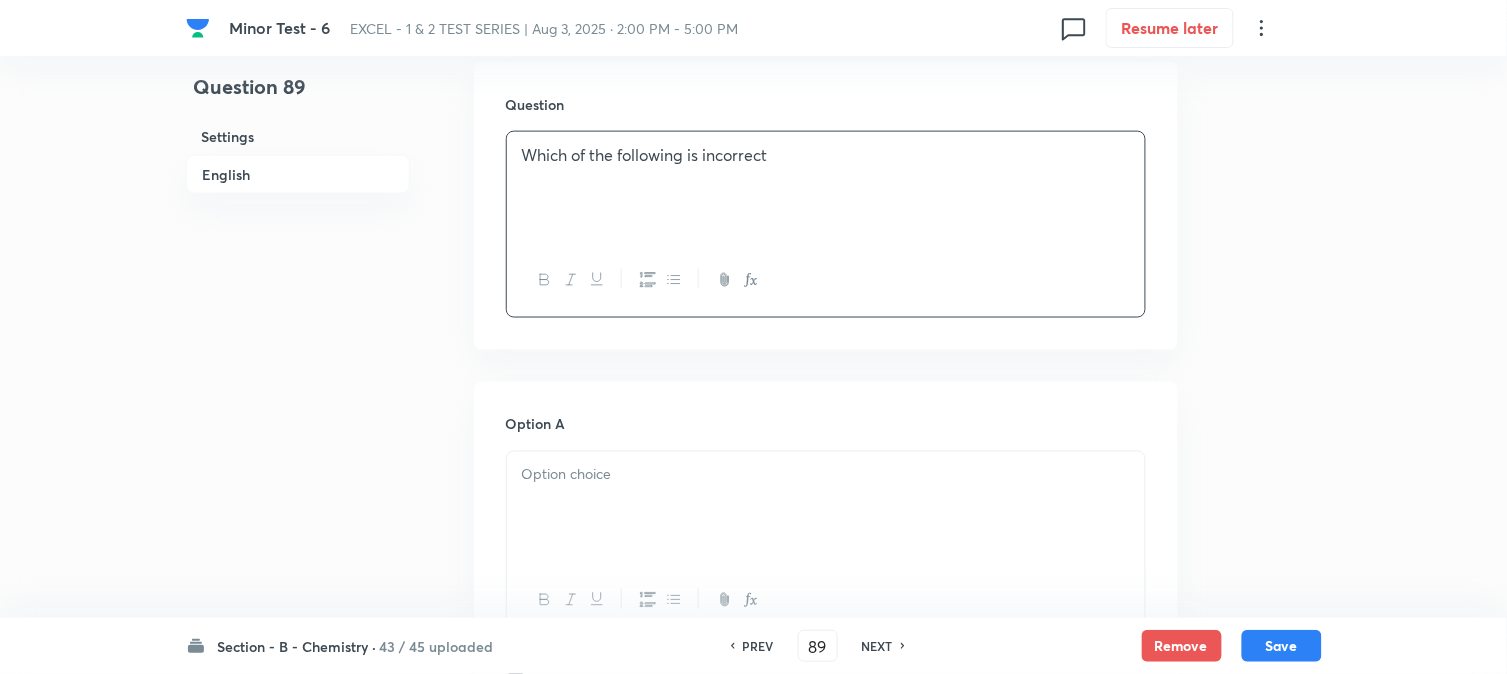scroll, scrollTop: 777, scrollLeft: 0, axis: vertical 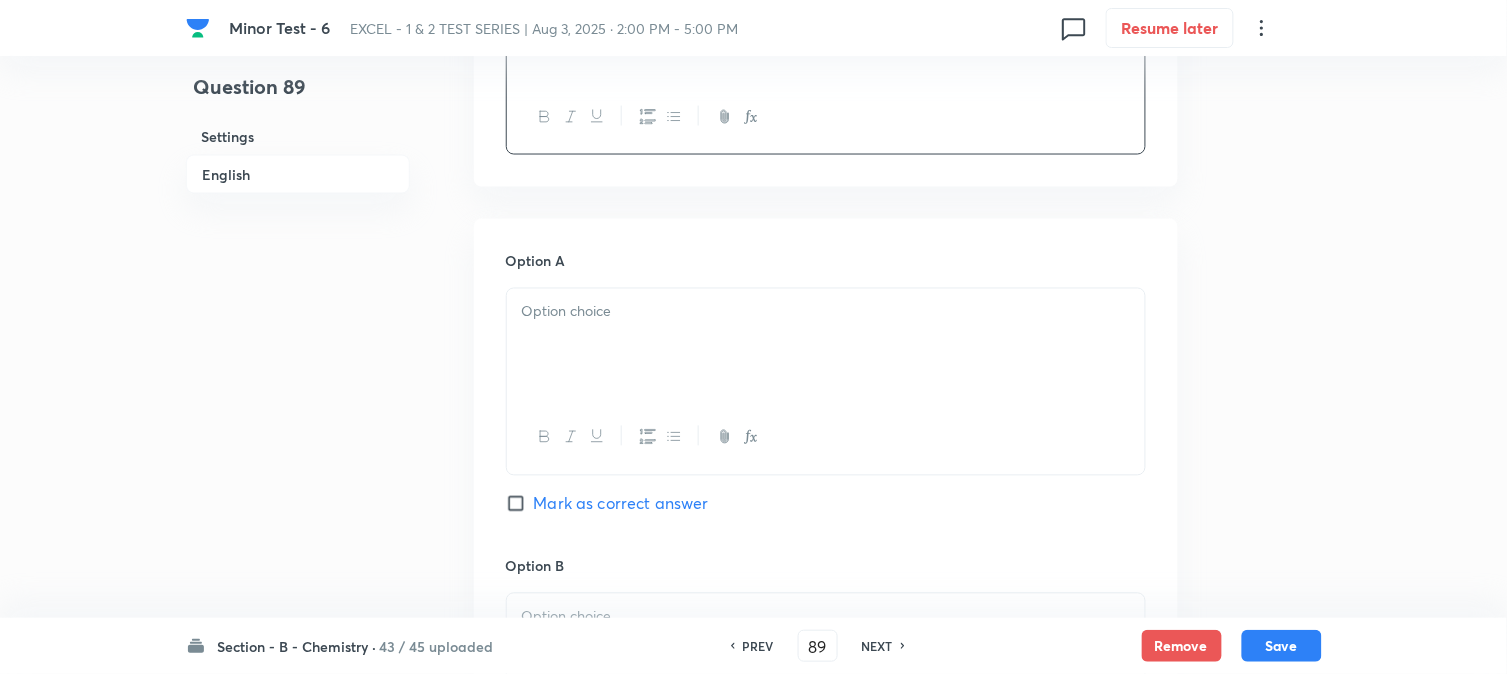 click at bounding box center (826, 345) 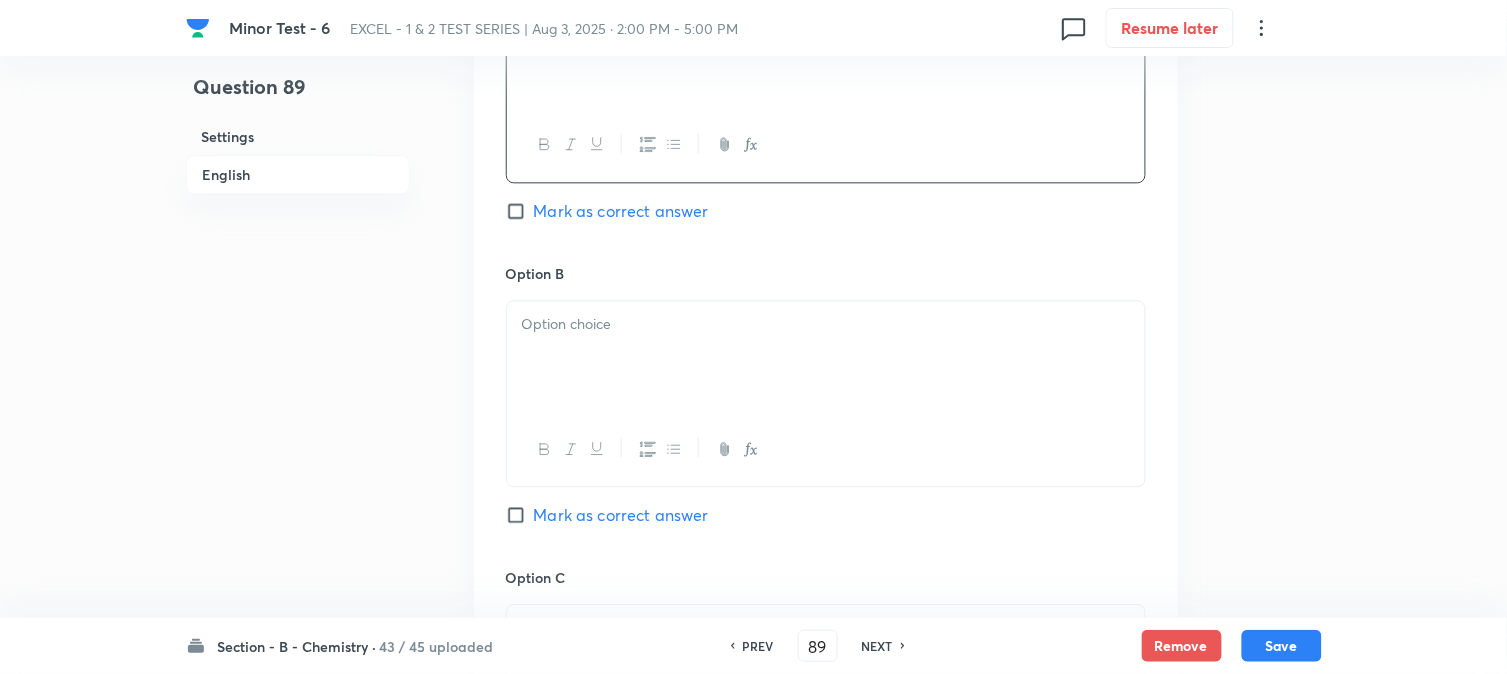 scroll, scrollTop: 1111, scrollLeft: 0, axis: vertical 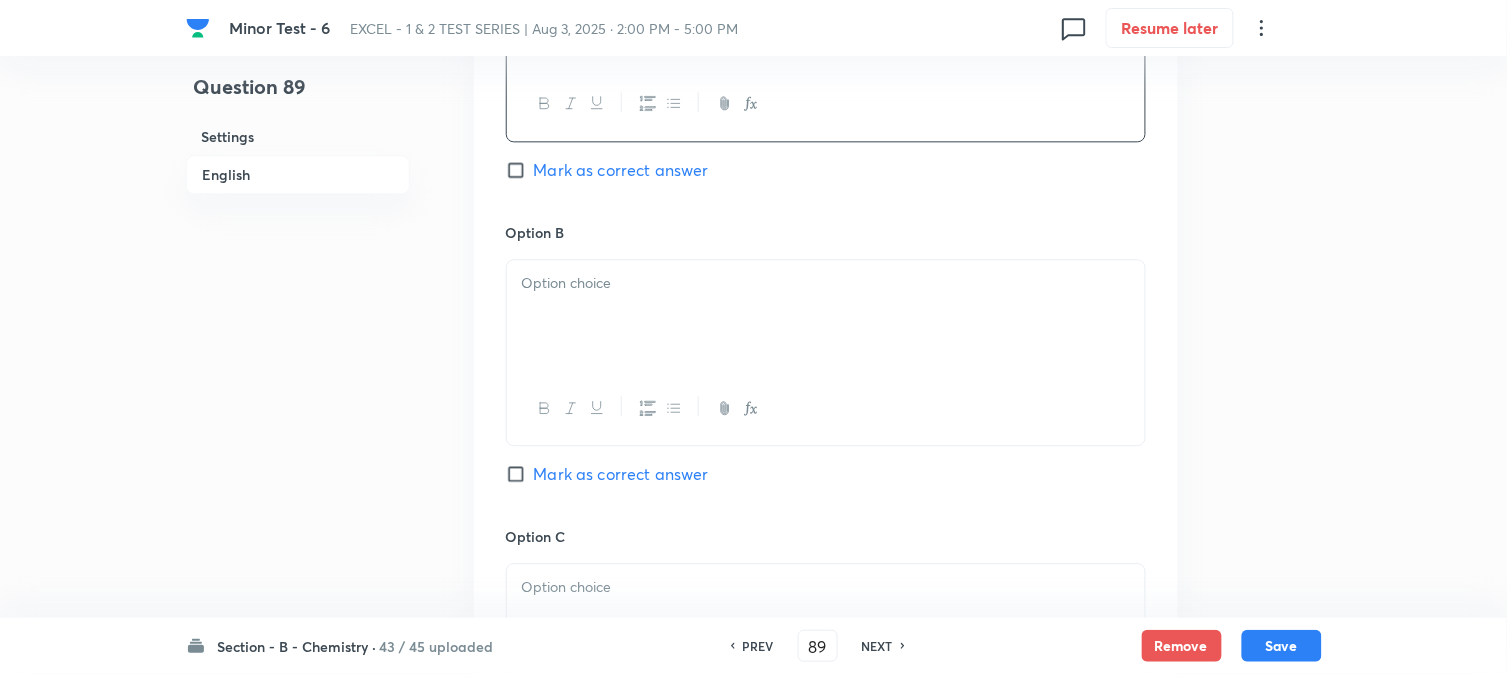 click at bounding box center [826, 316] 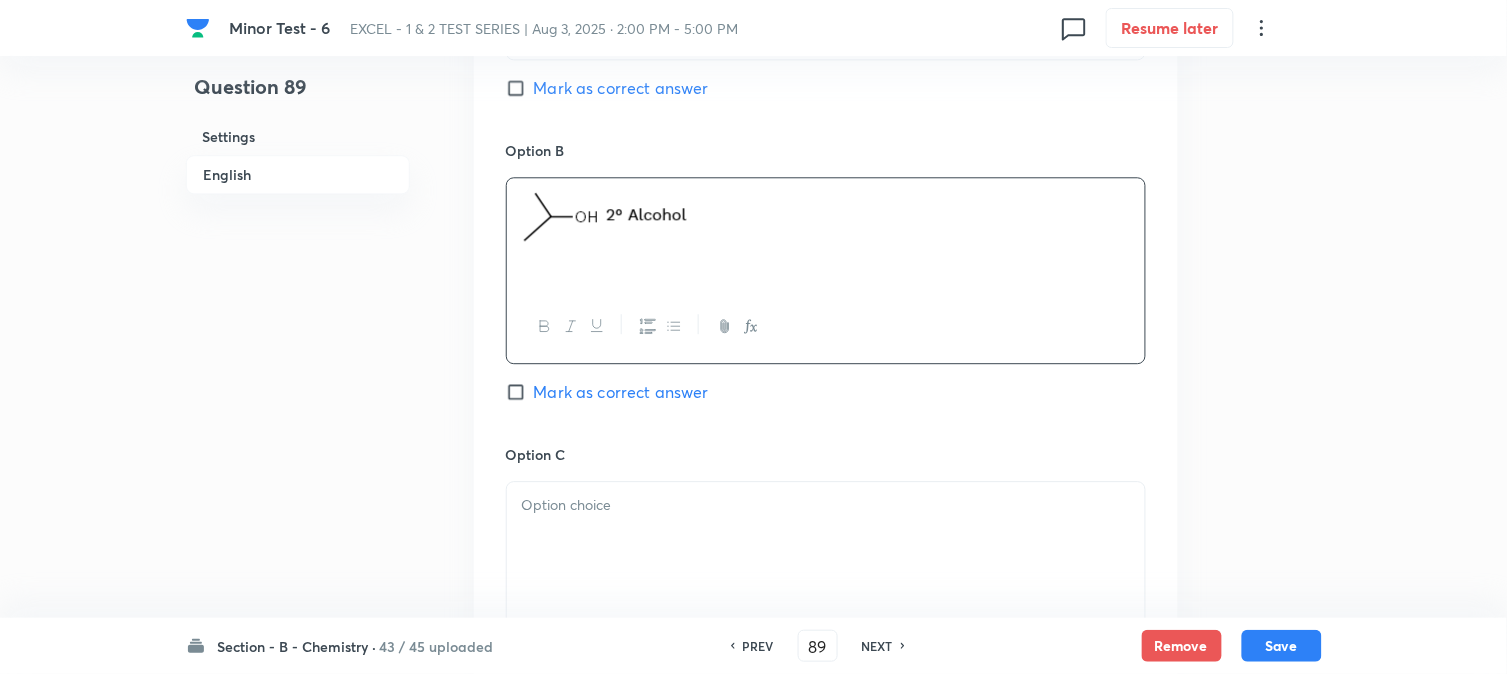 scroll, scrollTop: 1444, scrollLeft: 0, axis: vertical 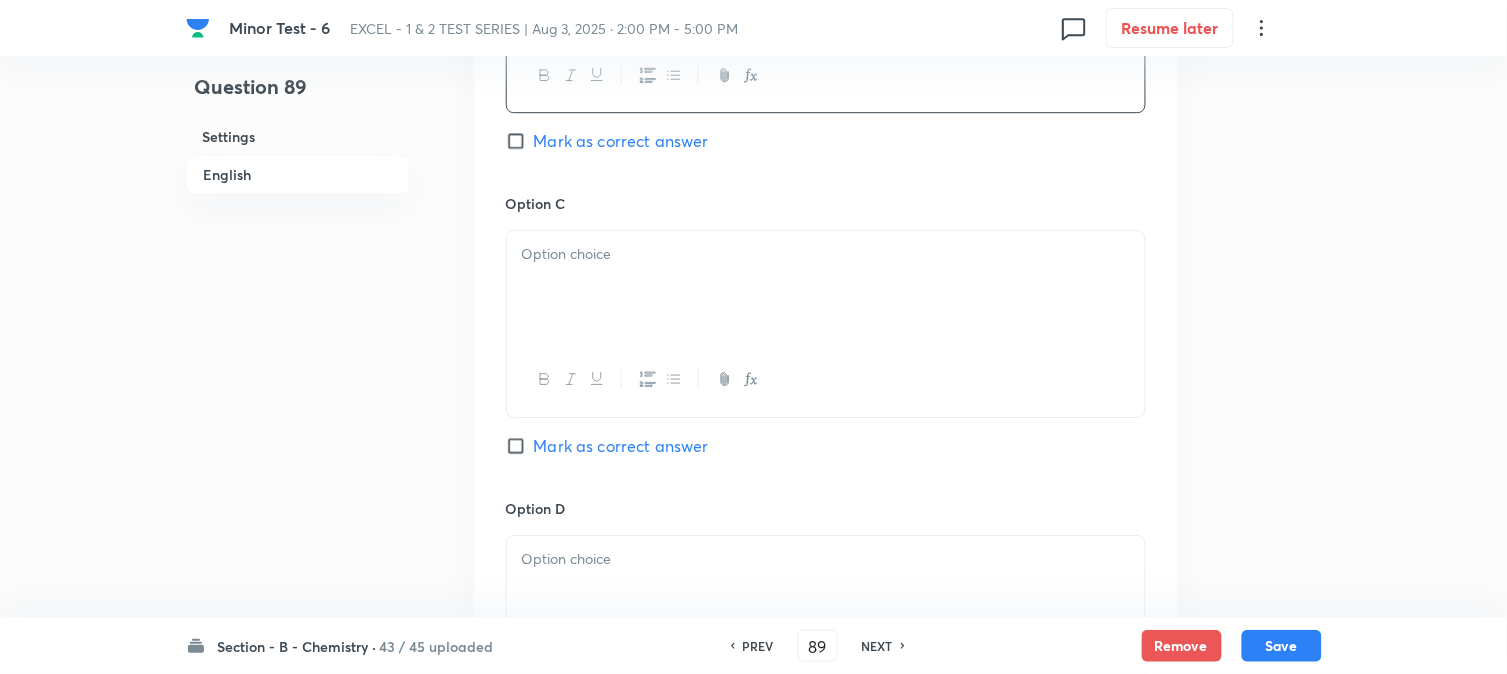 click at bounding box center [826, 287] 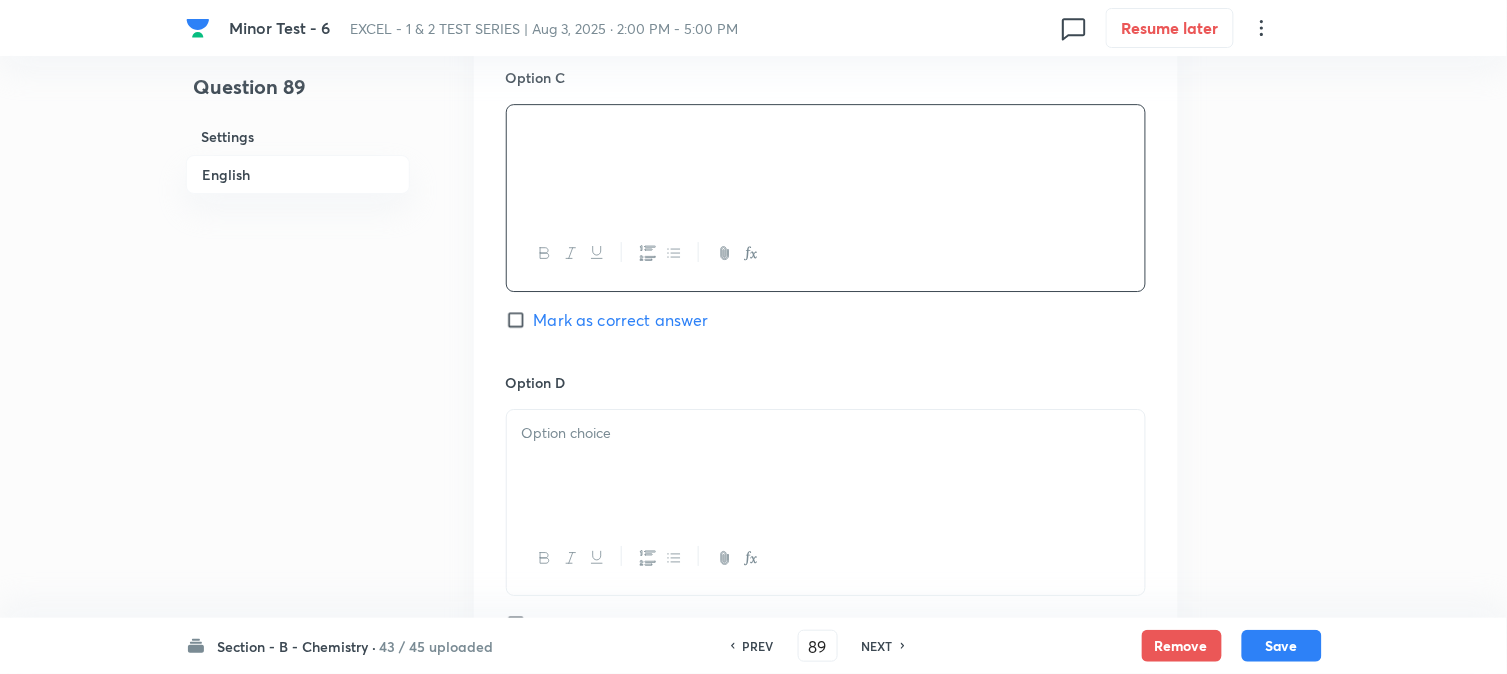 scroll, scrollTop: 1666, scrollLeft: 0, axis: vertical 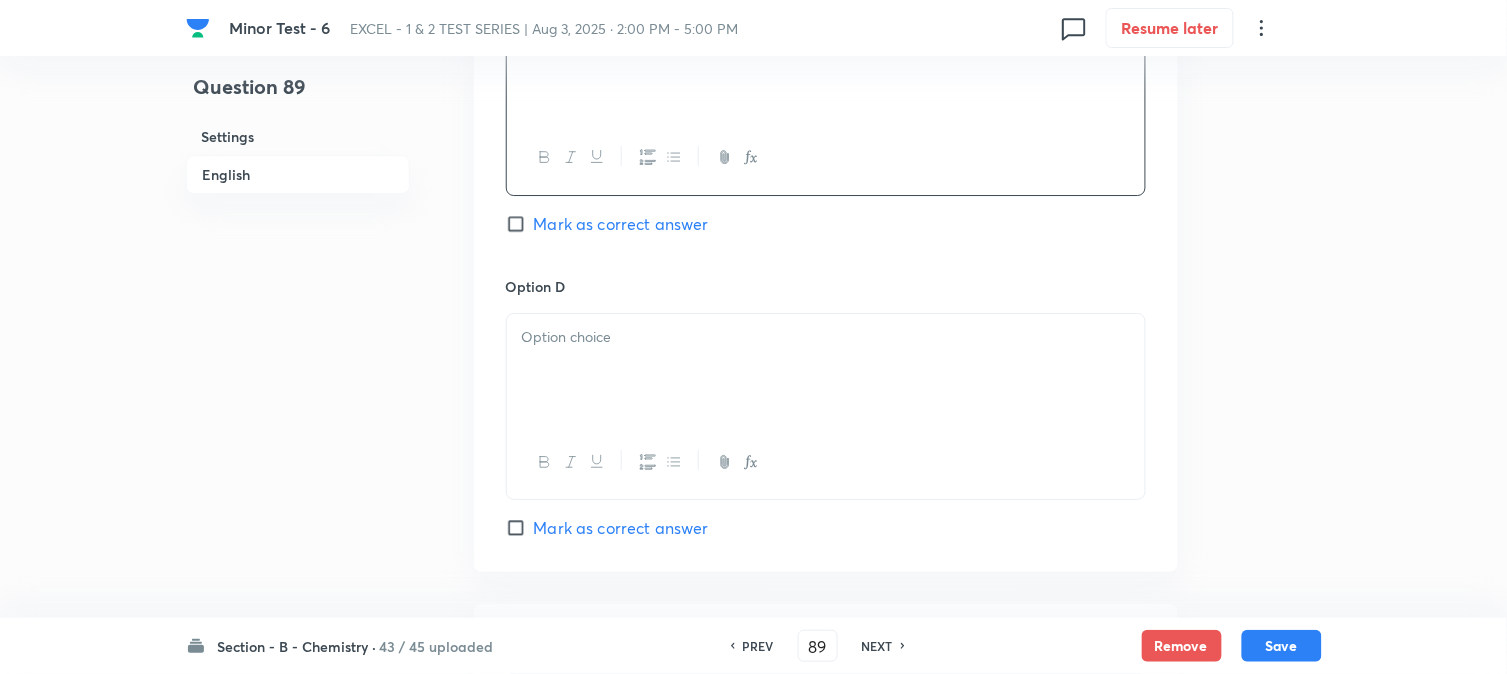 click at bounding box center [826, 370] 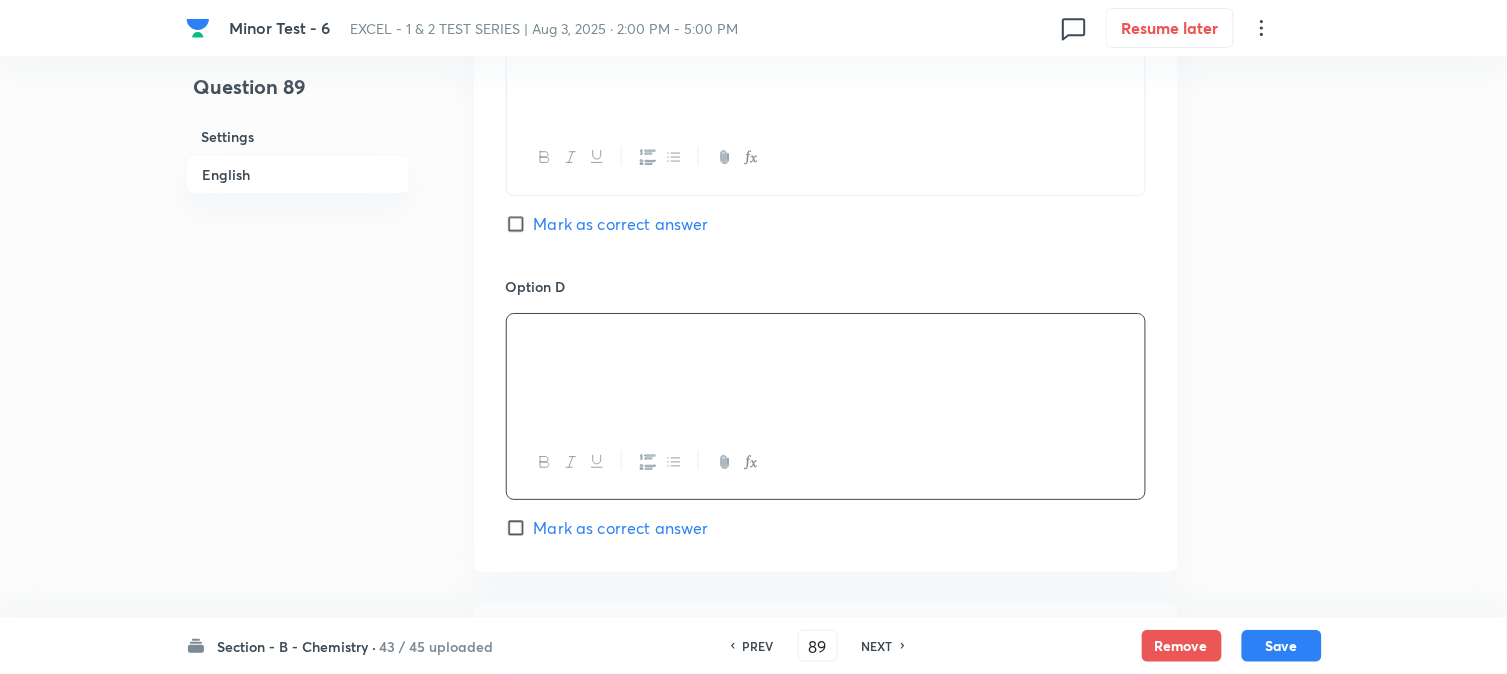 click on "Mark as correct answer" at bounding box center [520, 528] 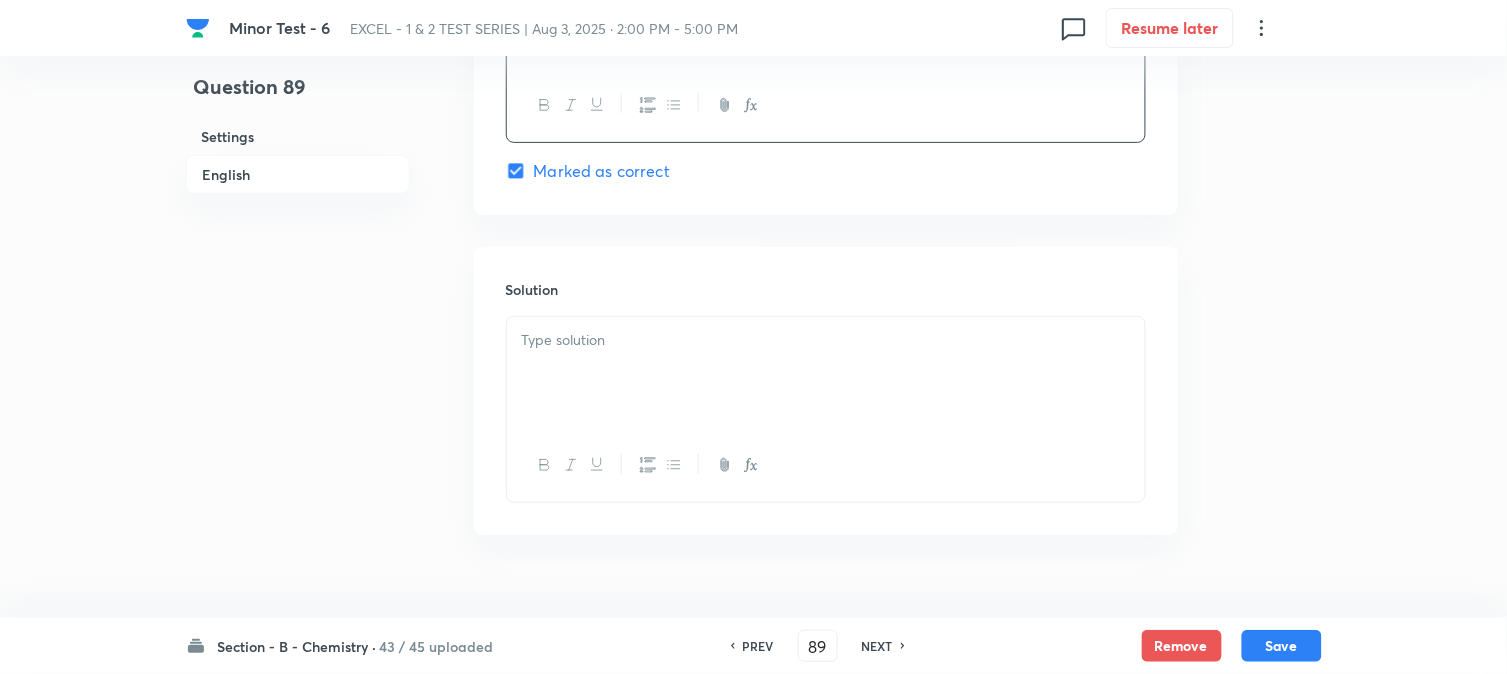 scroll, scrollTop: 2064, scrollLeft: 0, axis: vertical 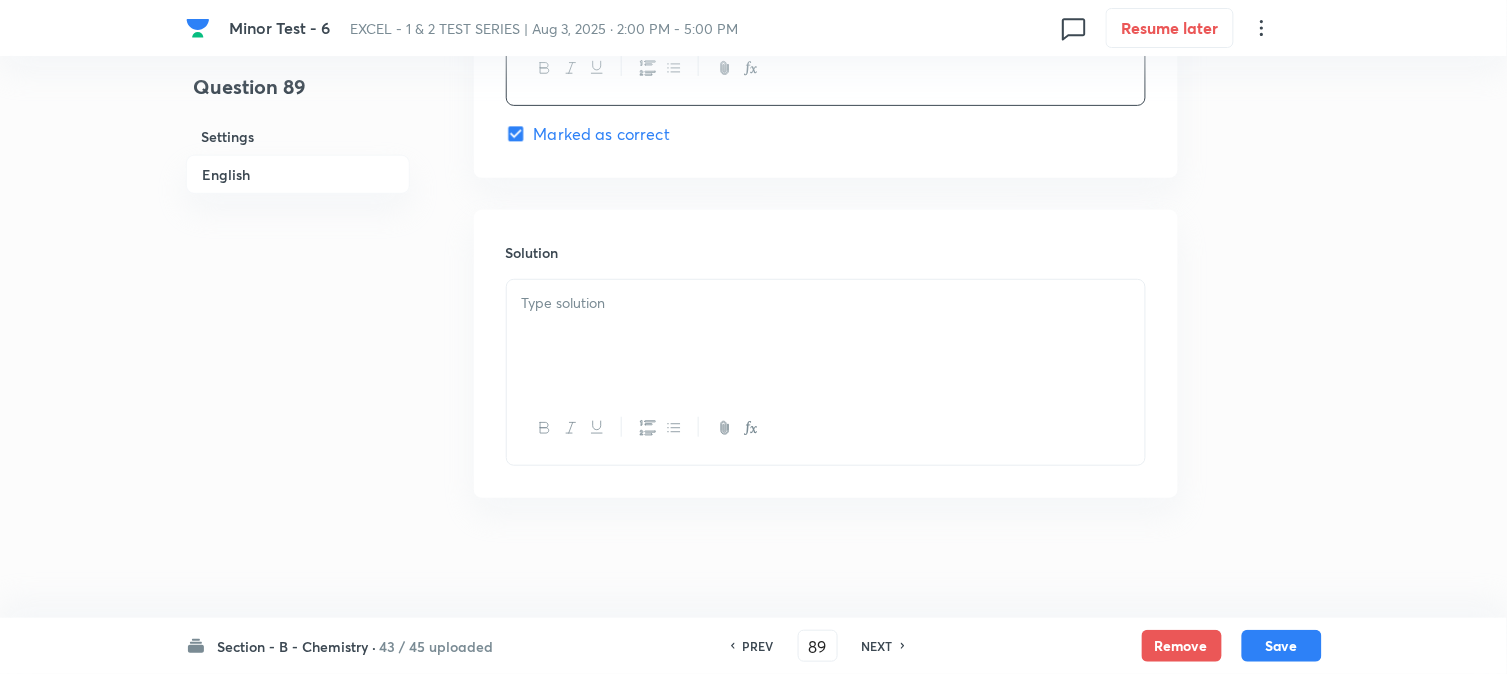click at bounding box center (826, 336) 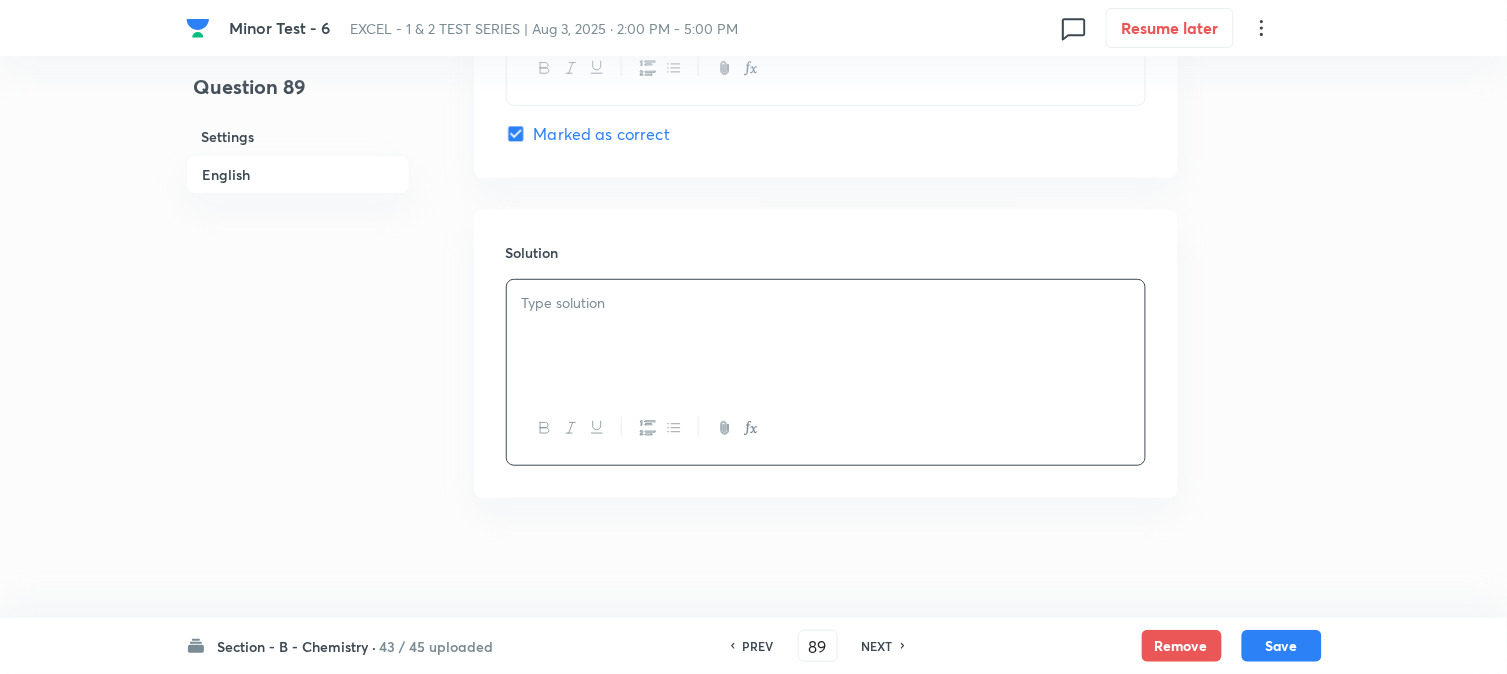 type 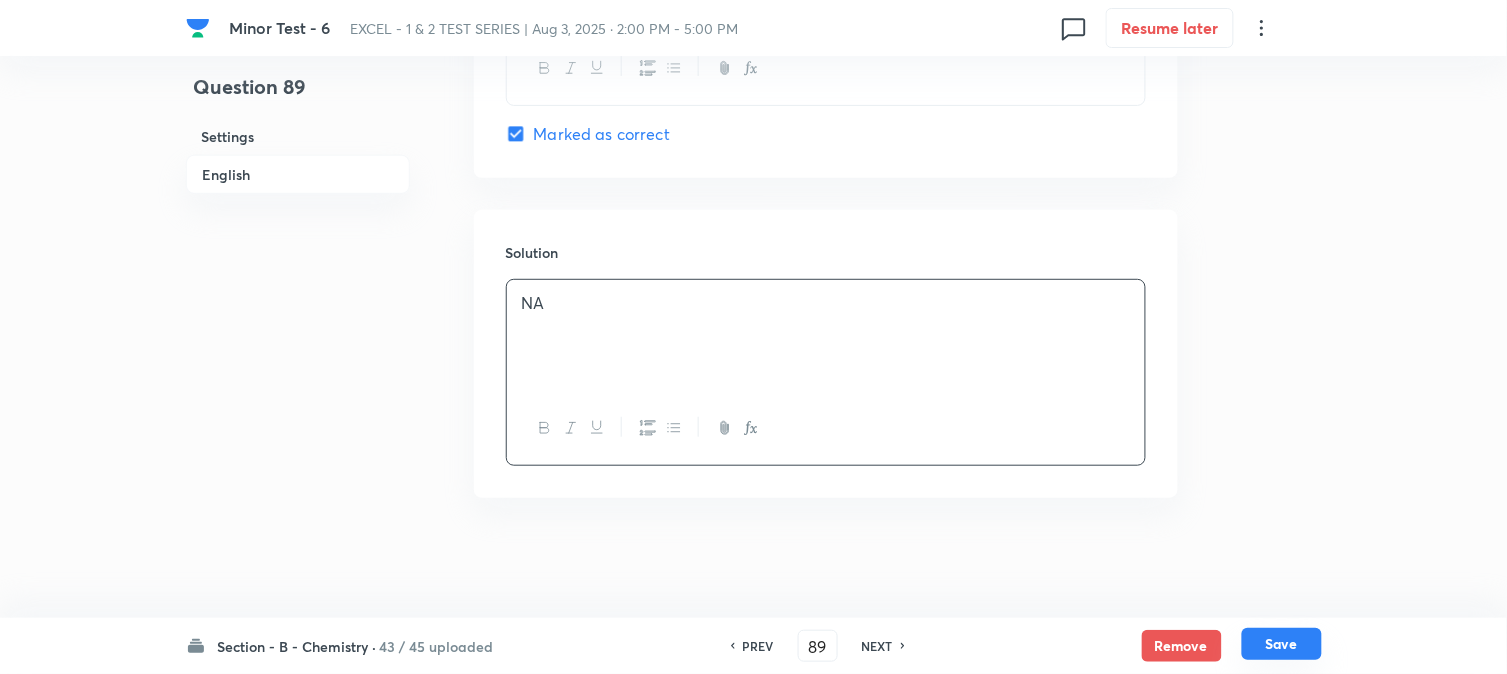 click on "Save" at bounding box center [1282, 644] 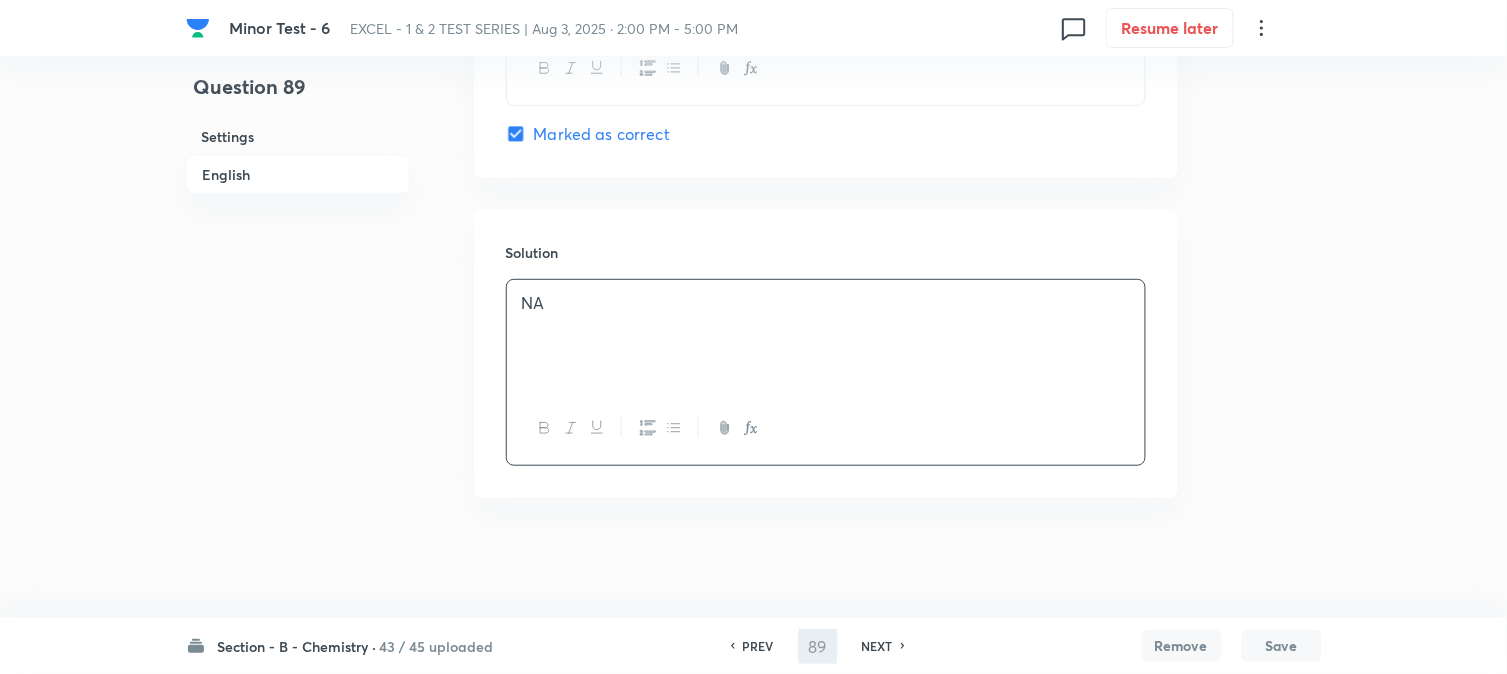 type on "90" 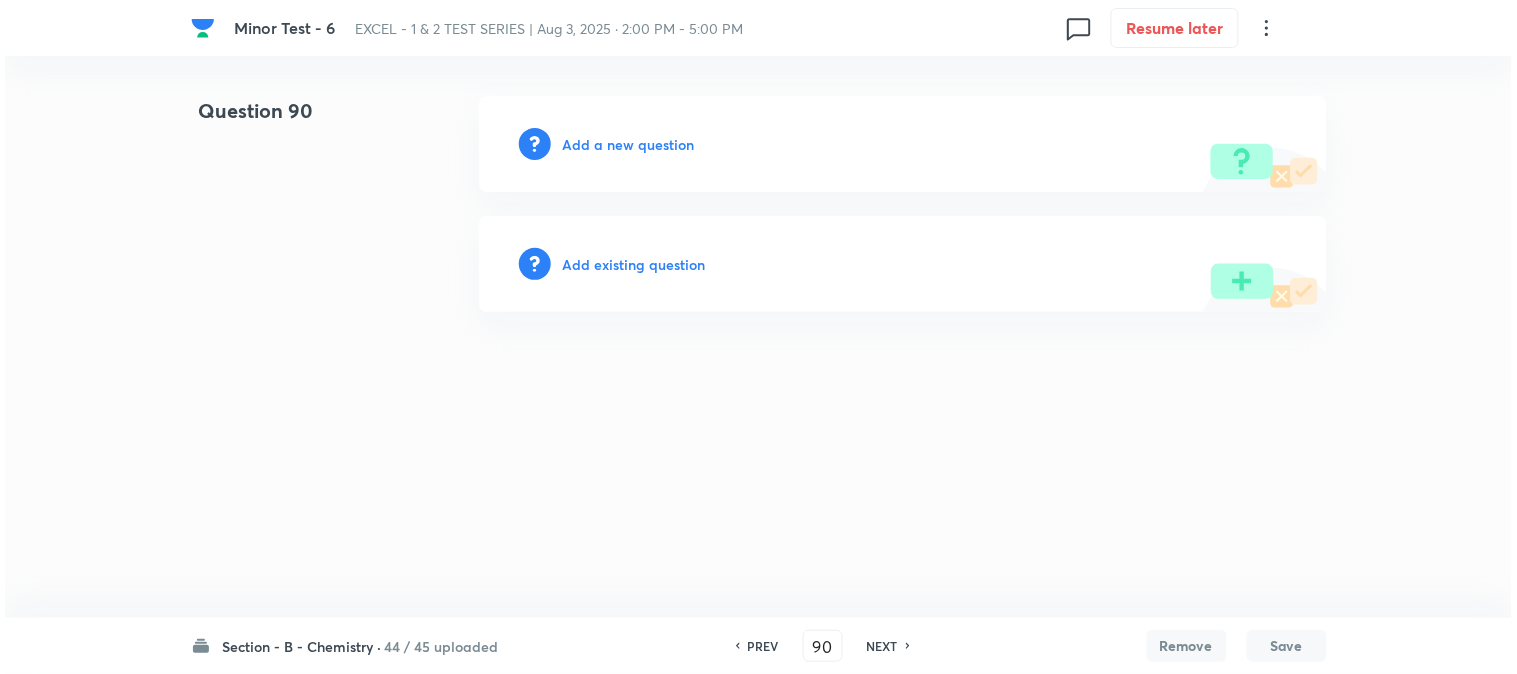 scroll, scrollTop: 0, scrollLeft: 0, axis: both 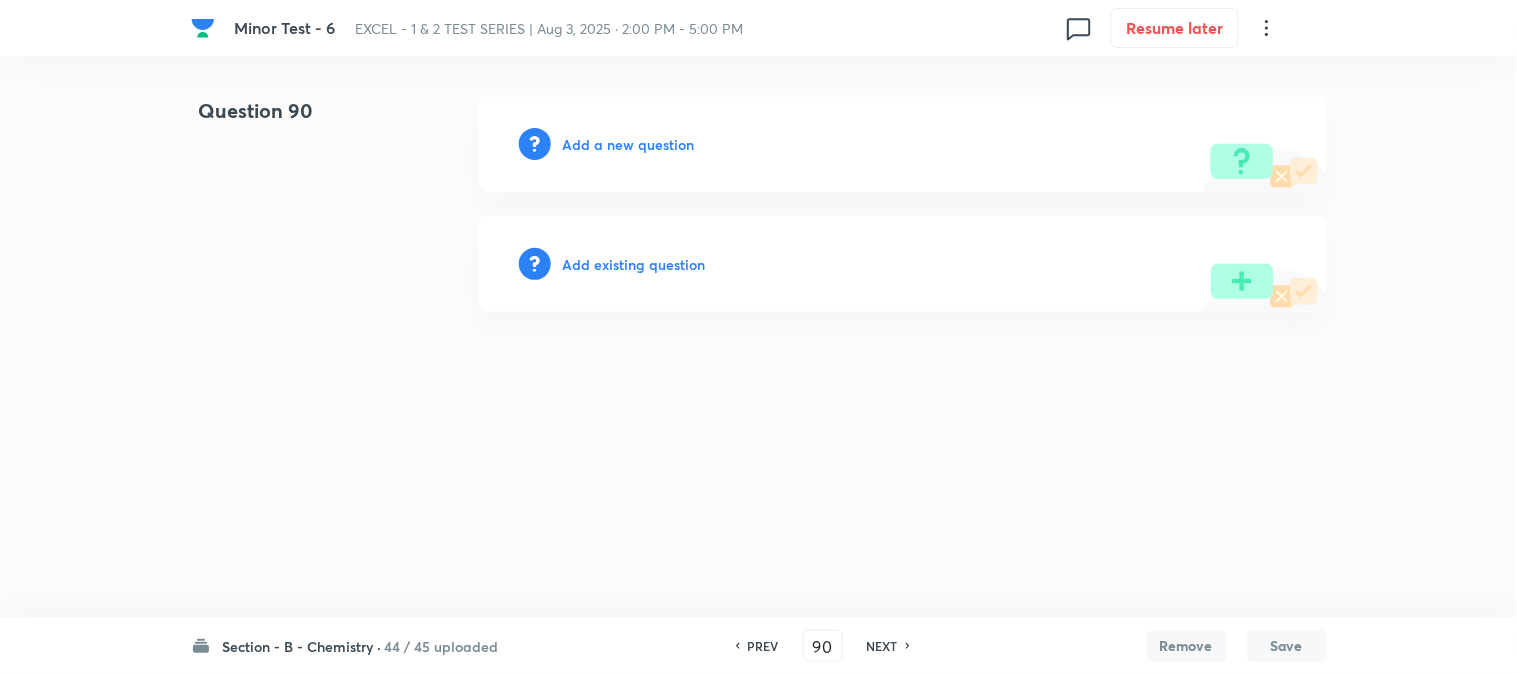 click on "Add a new question" at bounding box center (629, 144) 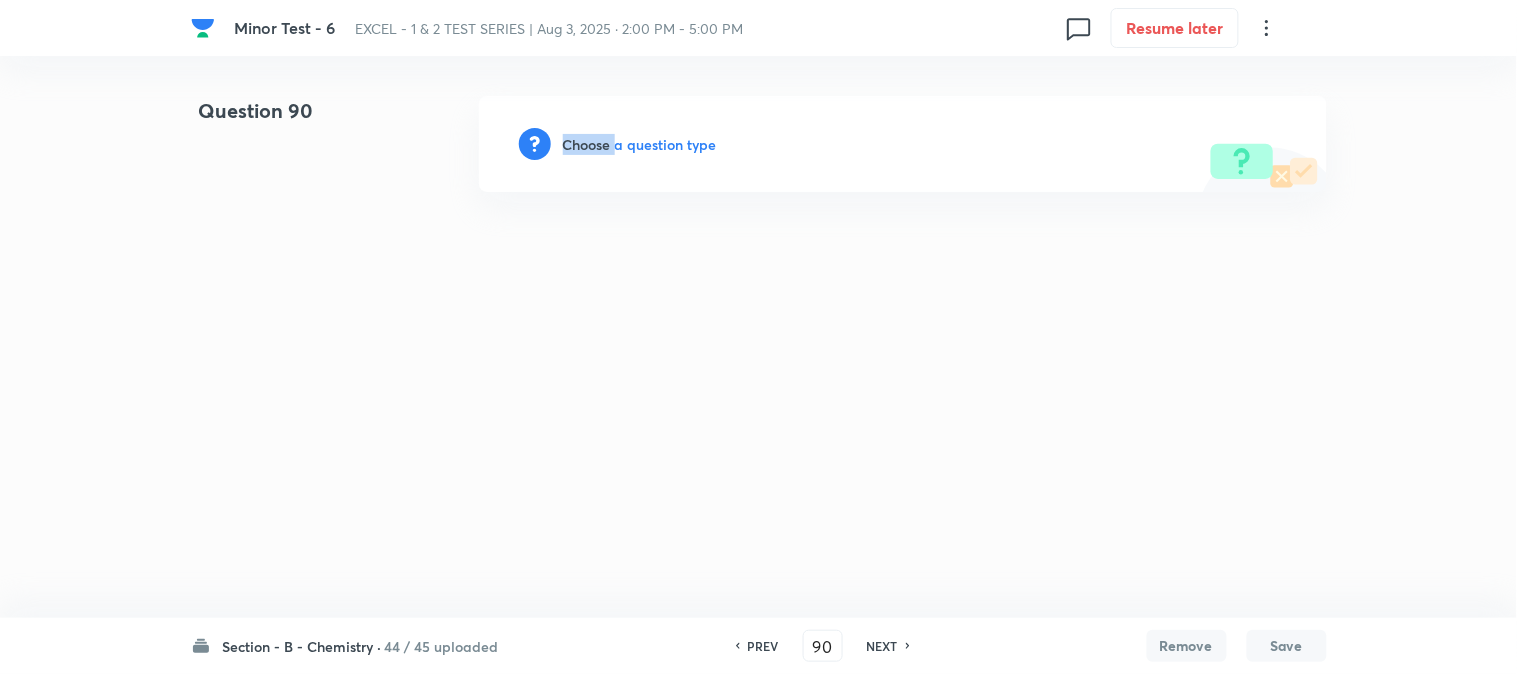 click on "Choose a question type" at bounding box center (640, 144) 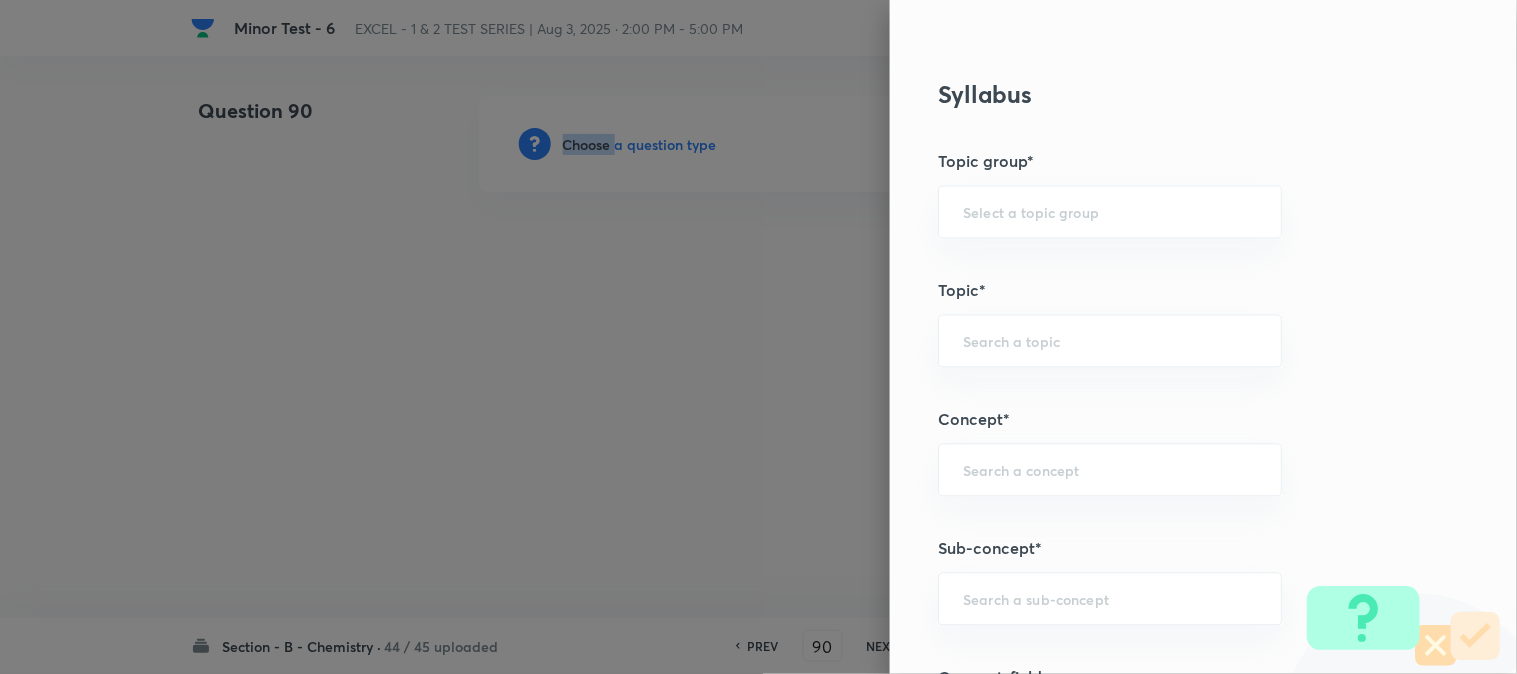 scroll, scrollTop: 1000, scrollLeft: 0, axis: vertical 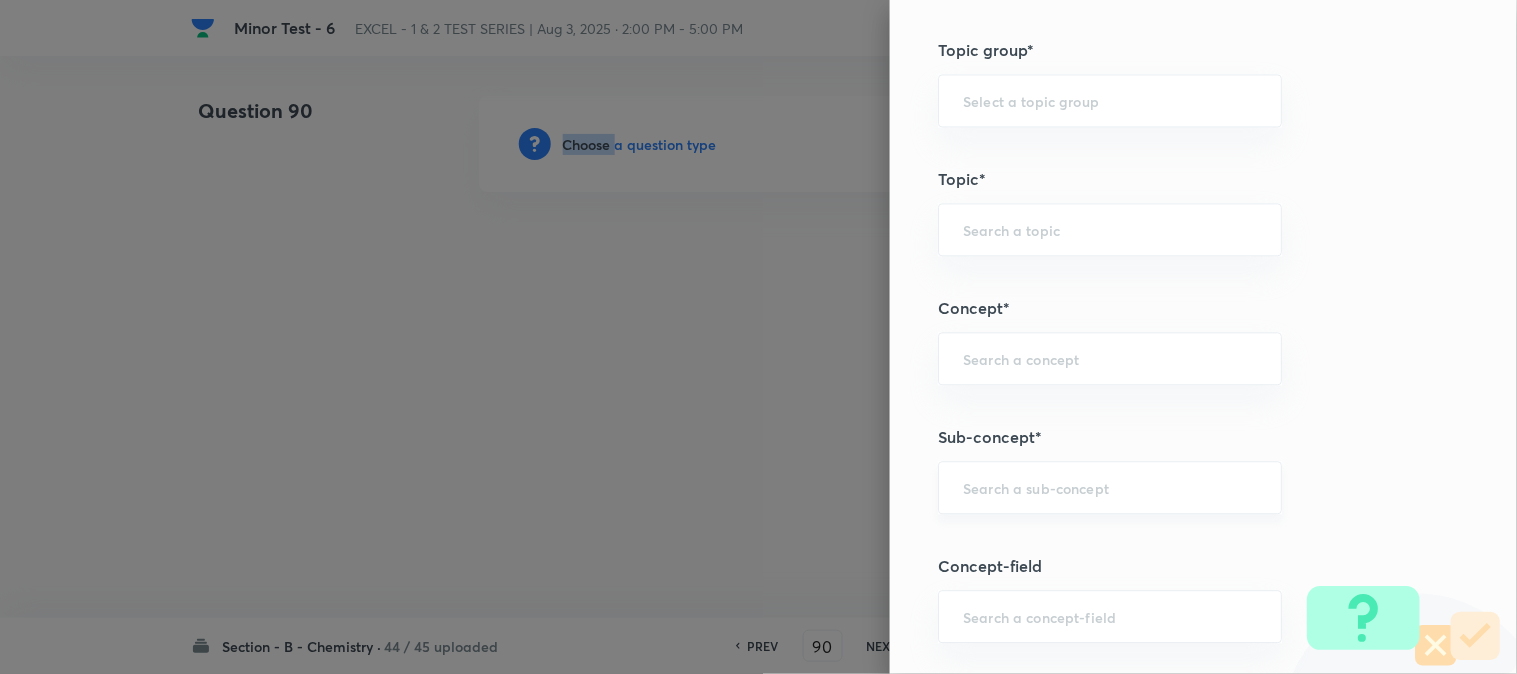 click on "​" at bounding box center (1110, 487) 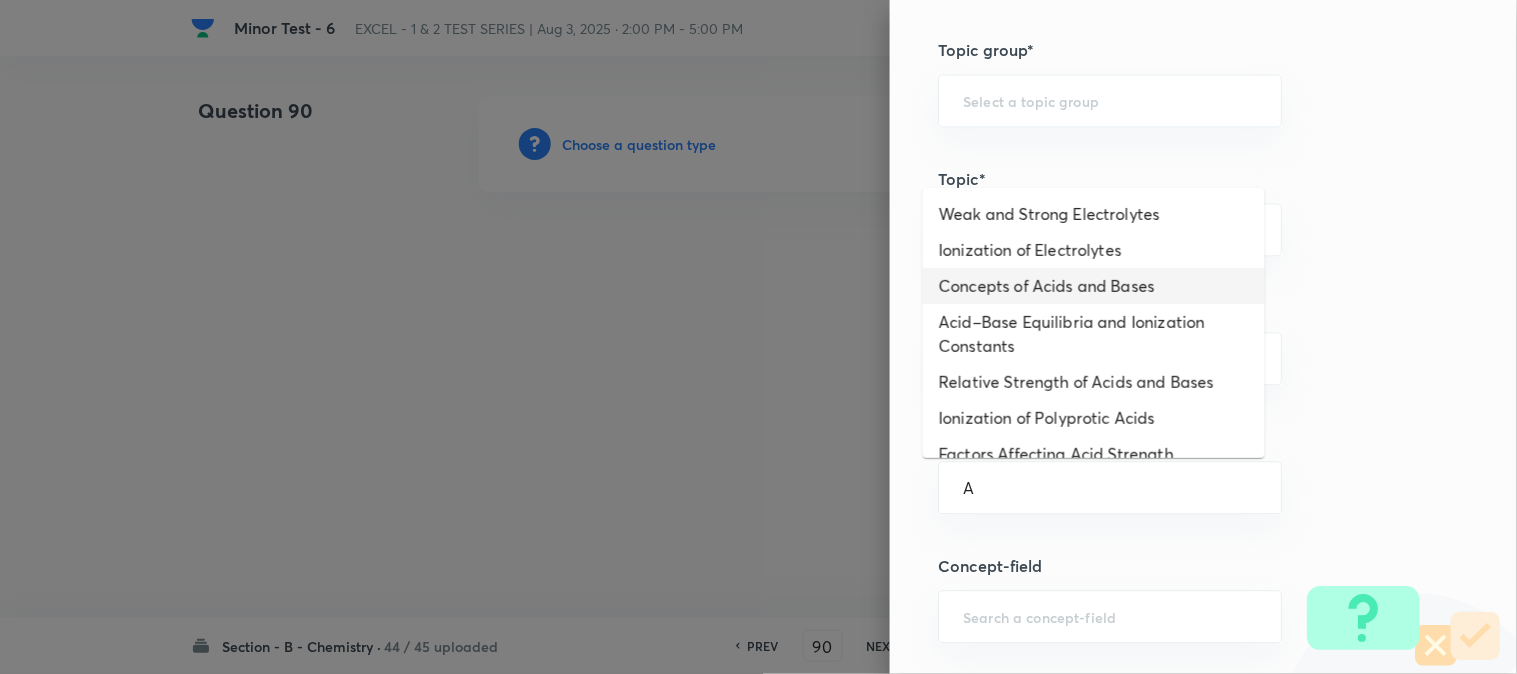 click on "Concepts of Acids and Bases" at bounding box center (1094, 286) 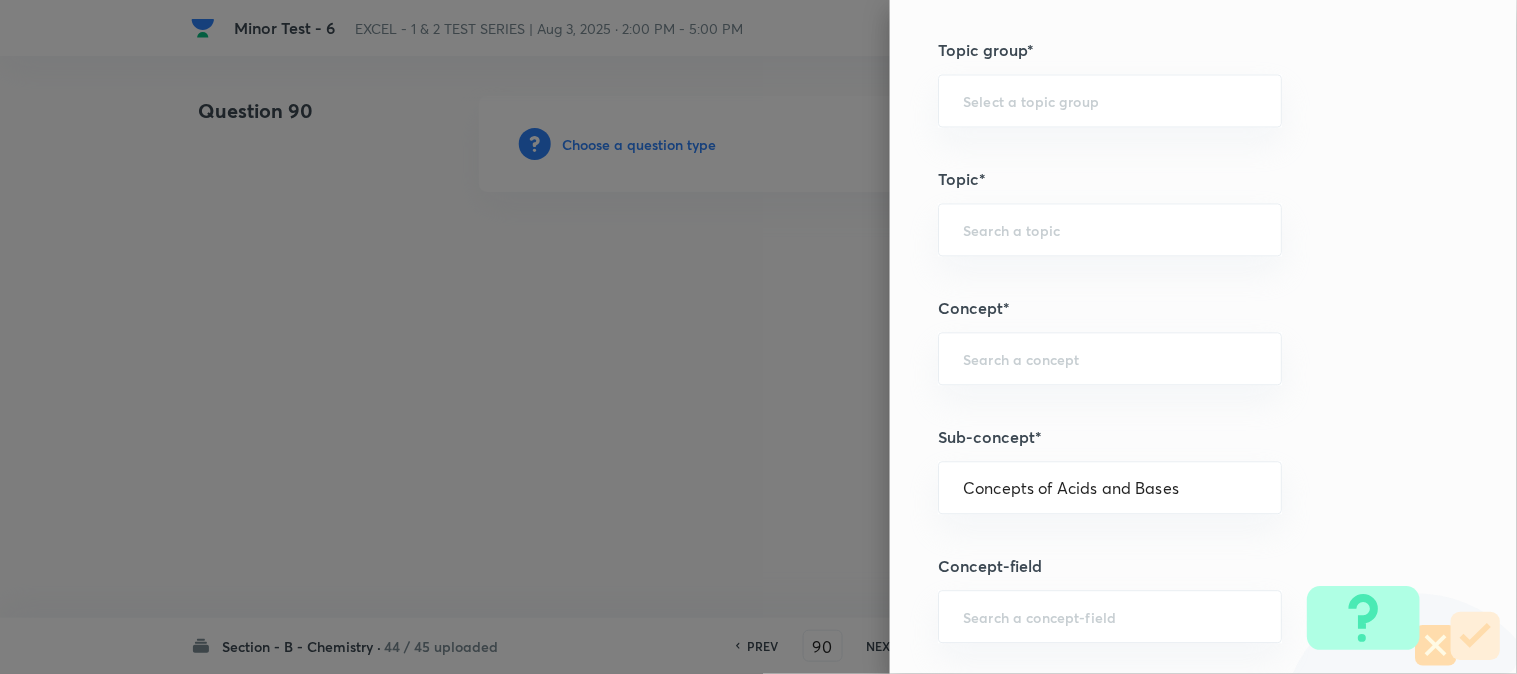 type on "Chemistry" 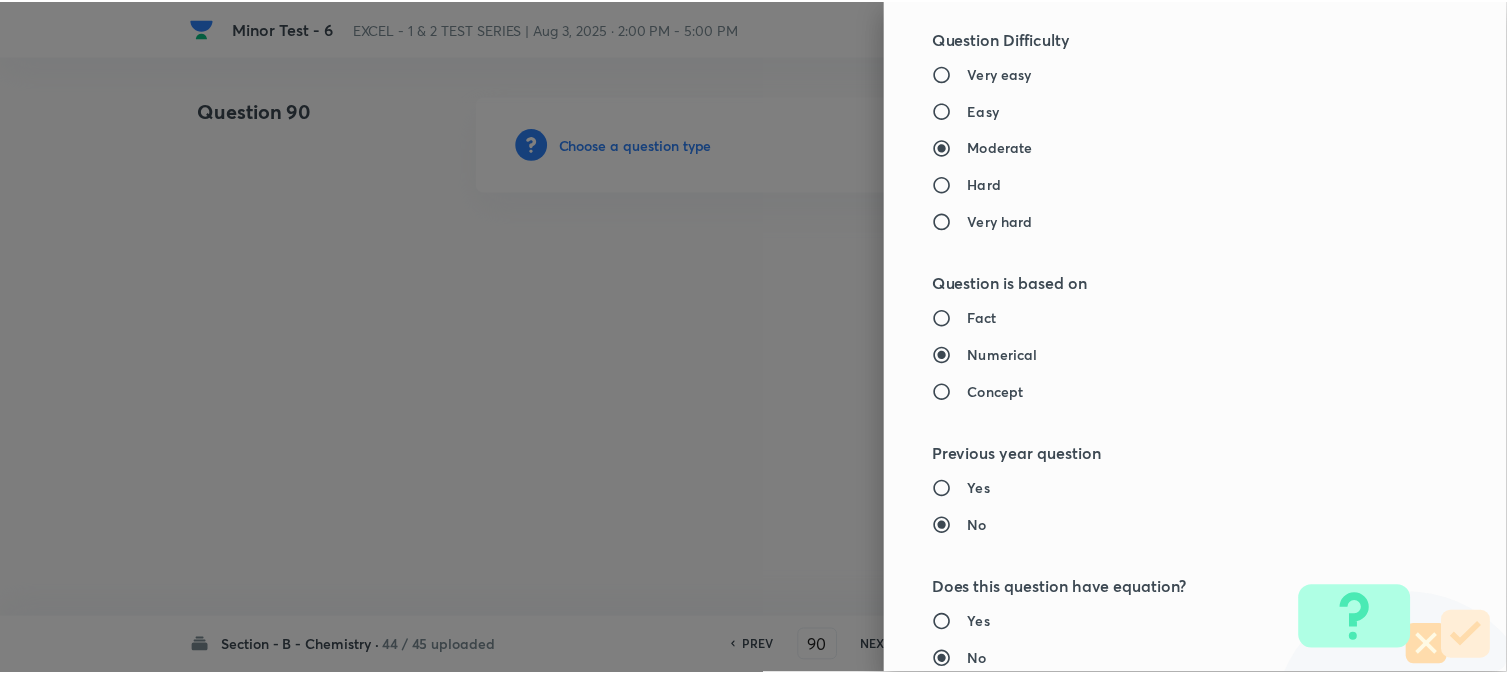 scroll, scrollTop: 2111, scrollLeft: 0, axis: vertical 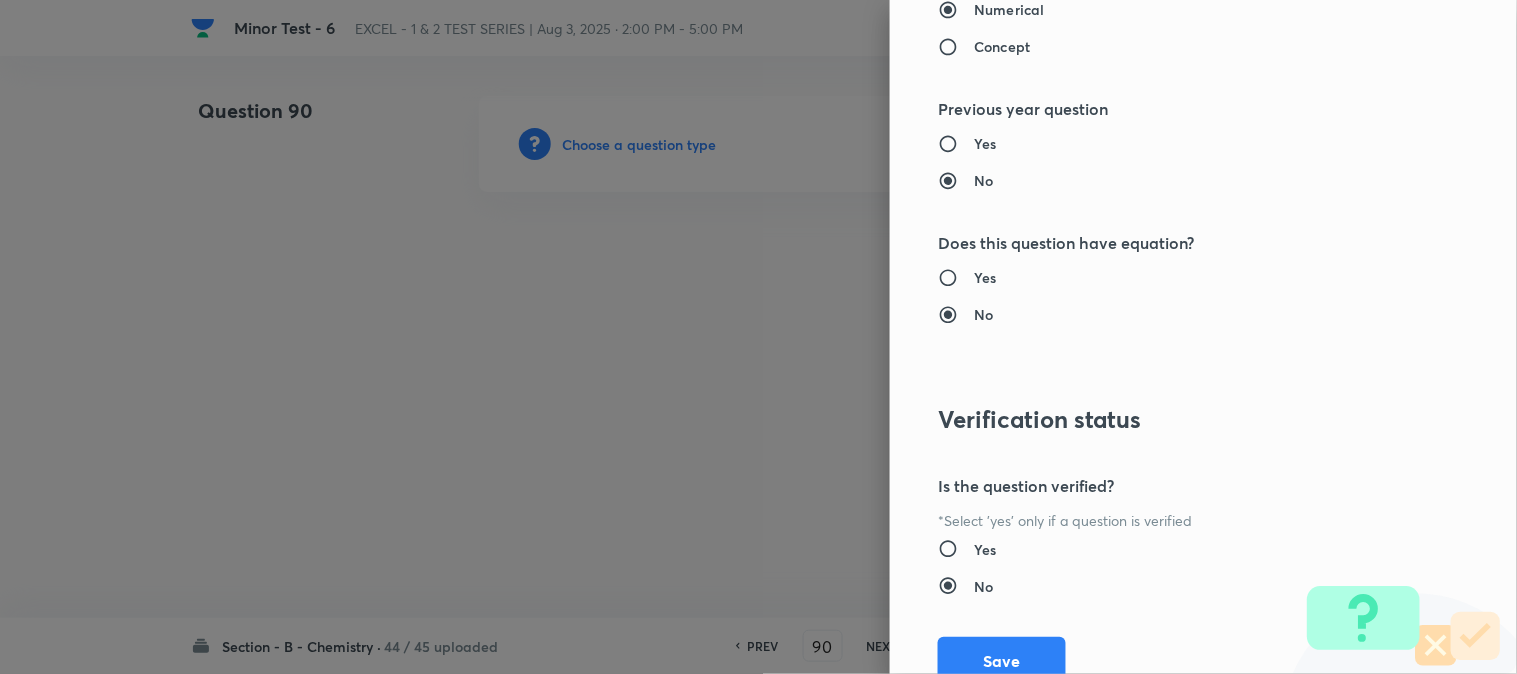 drag, startPoint x: 968, startPoint y: 648, endPoint x: 923, endPoint y: 597, distance: 68.0147 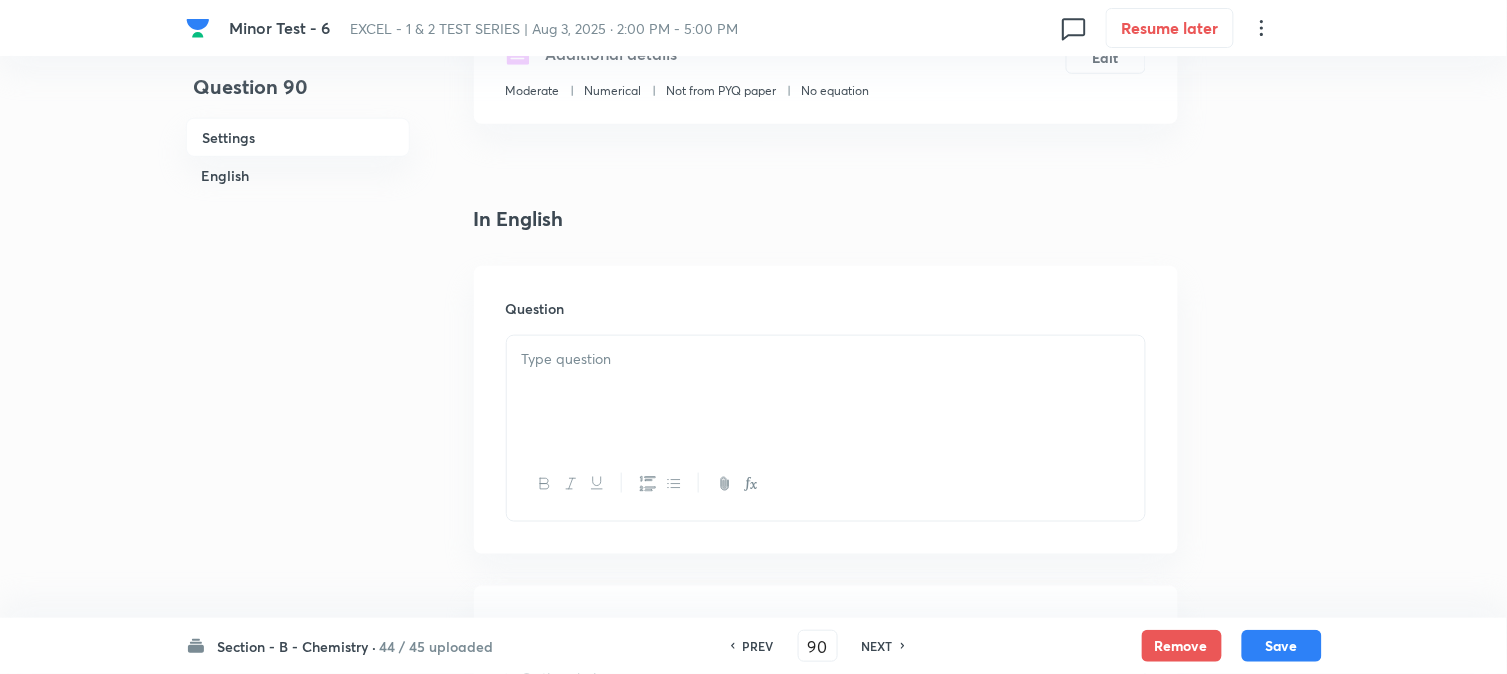 scroll, scrollTop: 444, scrollLeft: 0, axis: vertical 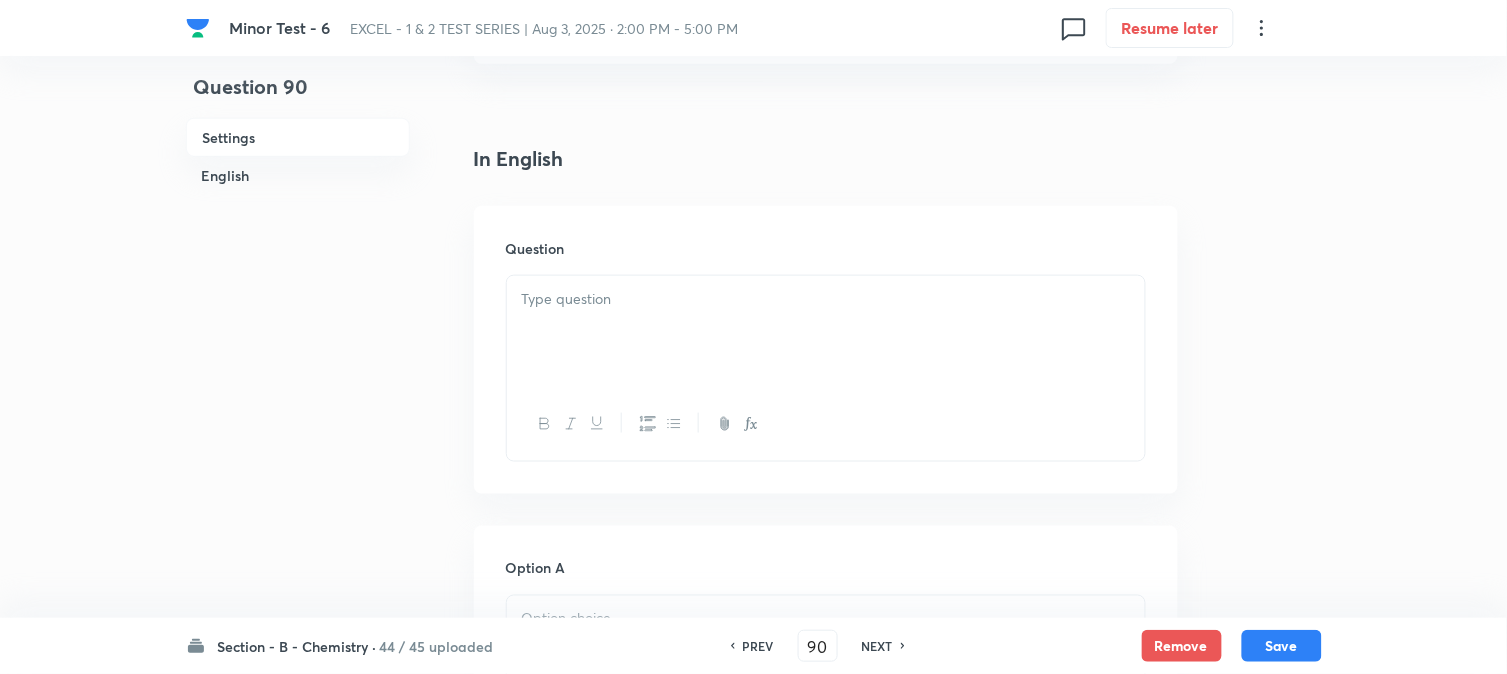 click at bounding box center (826, 332) 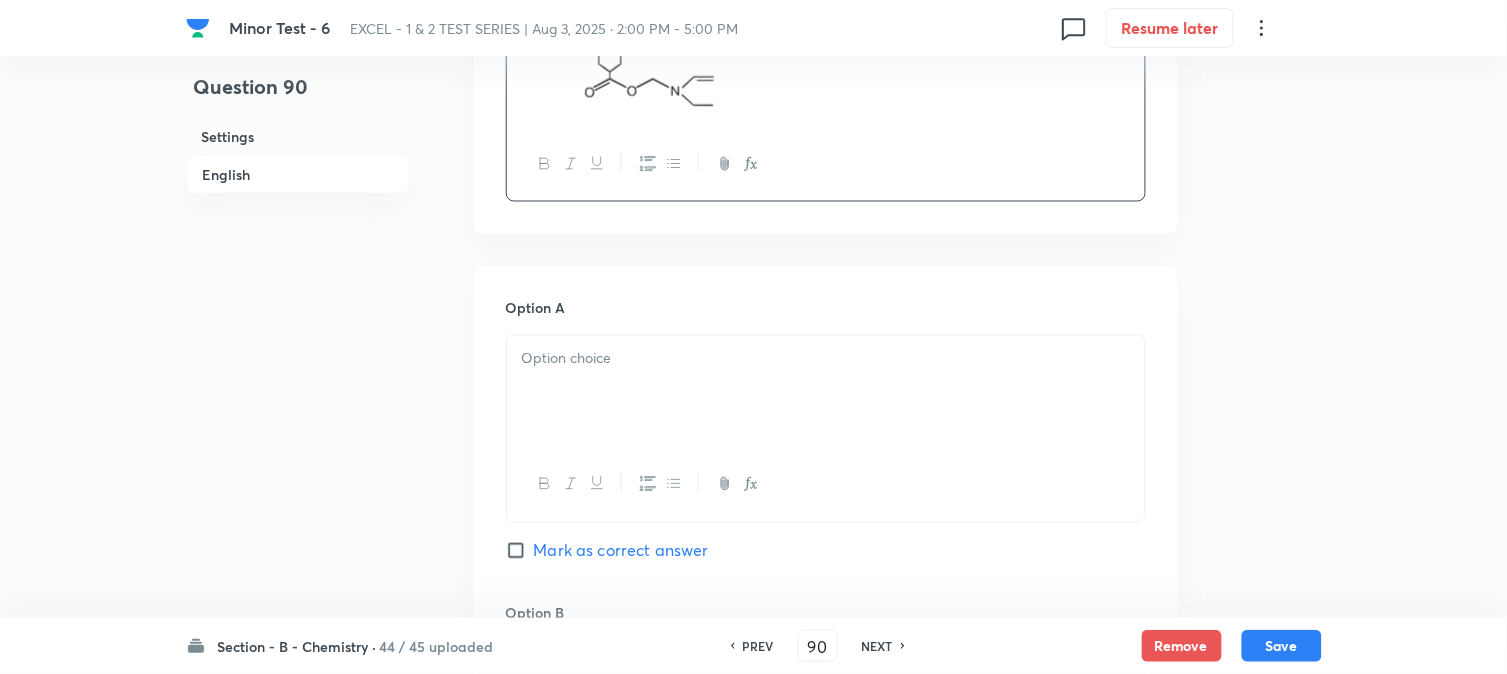 scroll, scrollTop: 777, scrollLeft: 0, axis: vertical 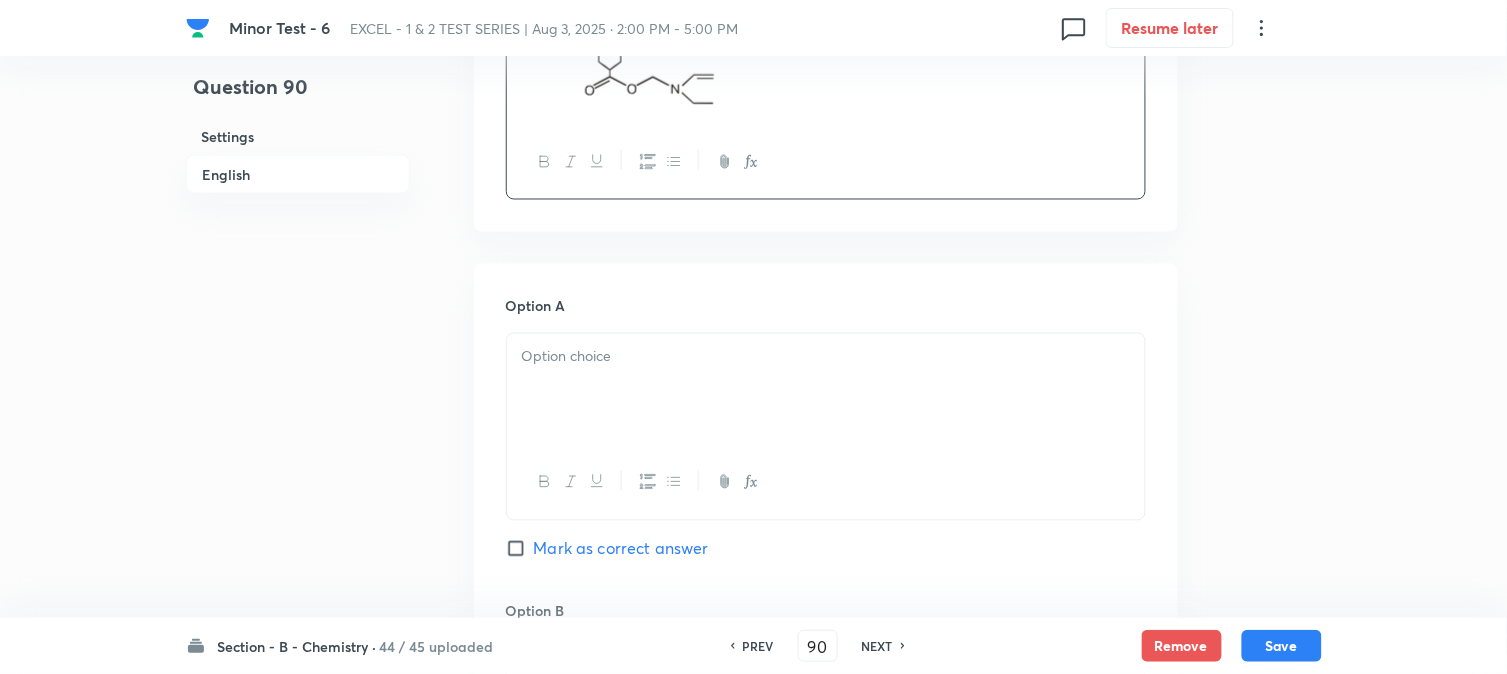 click at bounding box center (826, 390) 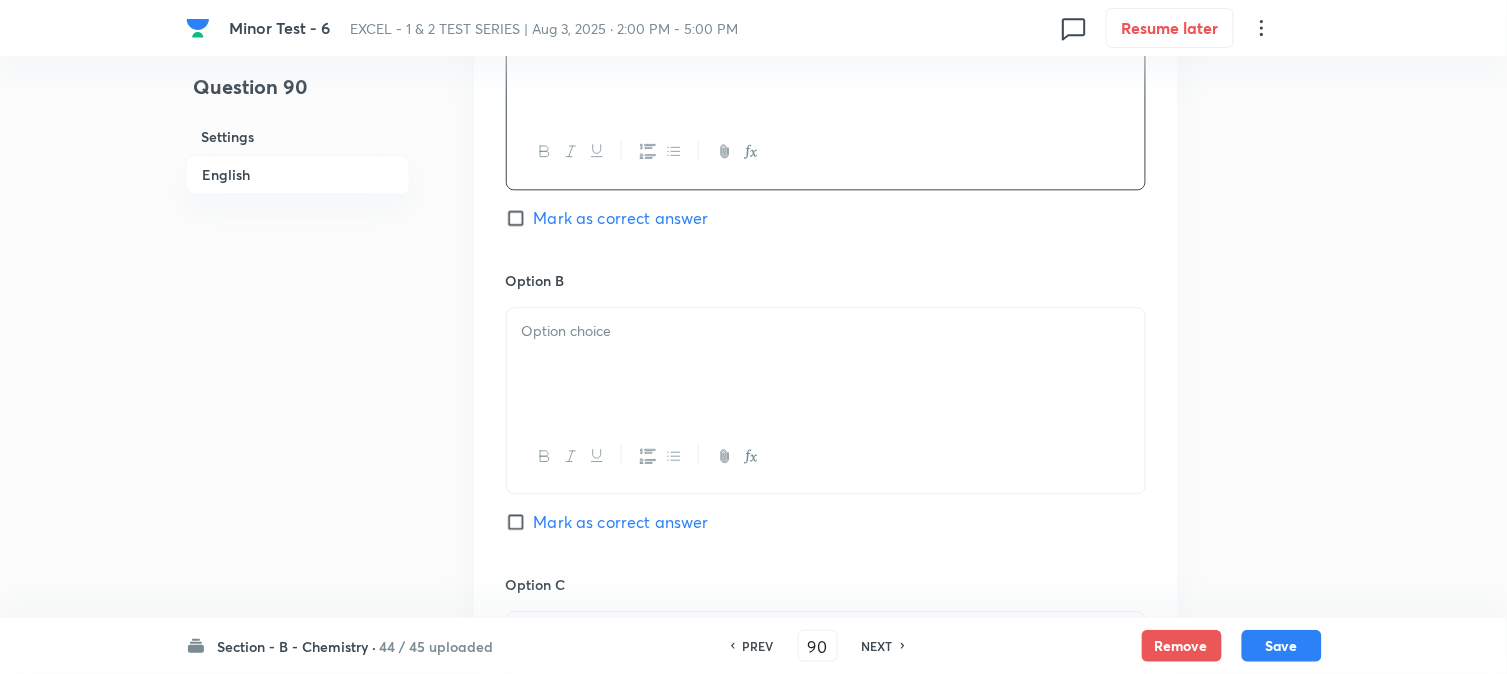 scroll, scrollTop: 1111, scrollLeft: 0, axis: vertical 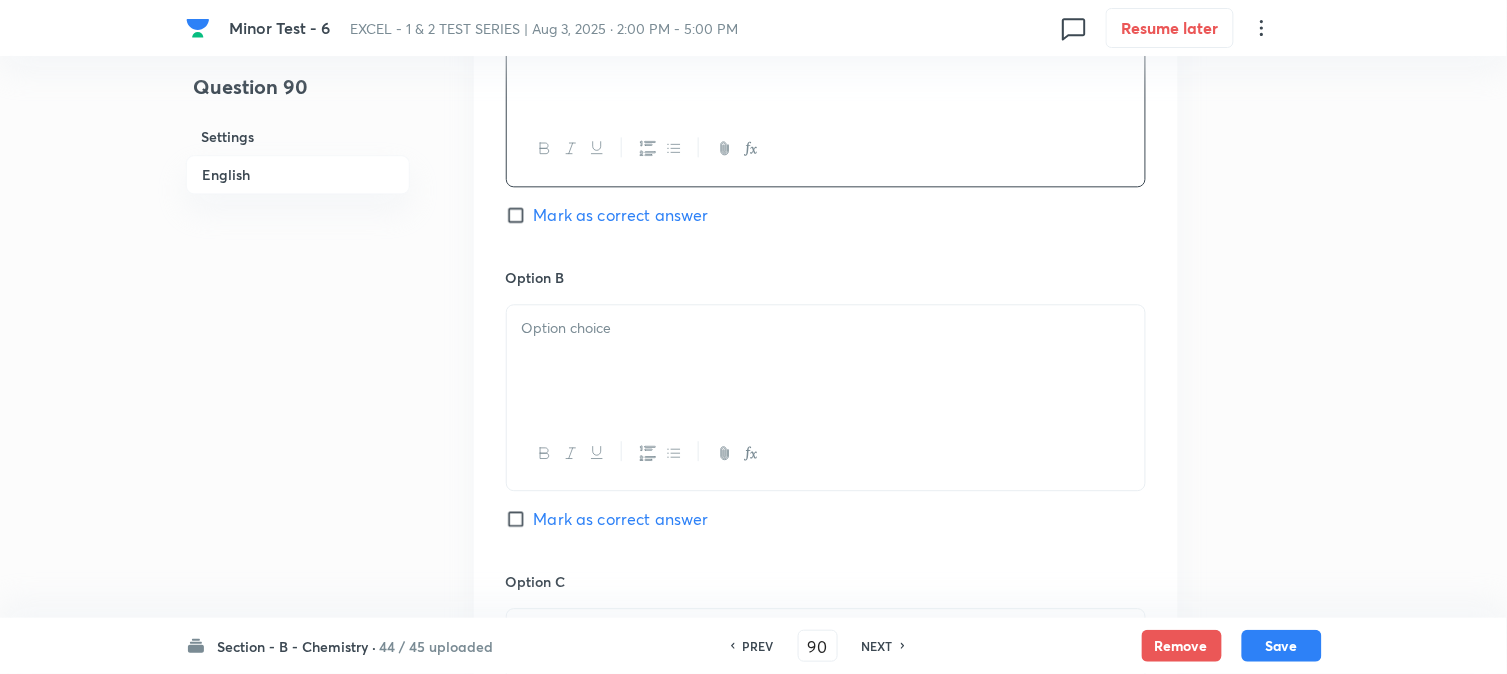 click at bounding box center [826, 361] 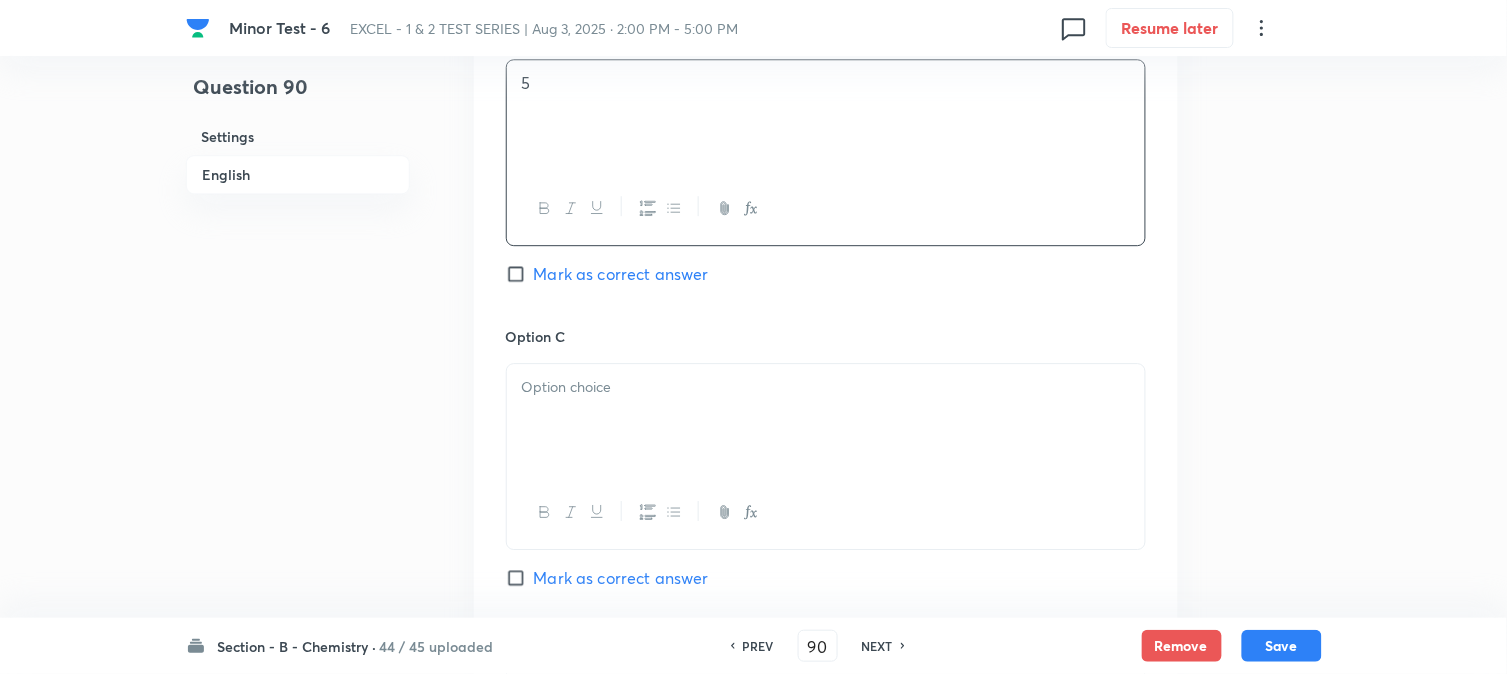 scroll, scrollTop: 1444, scrollLeft: 0, axis: vertical 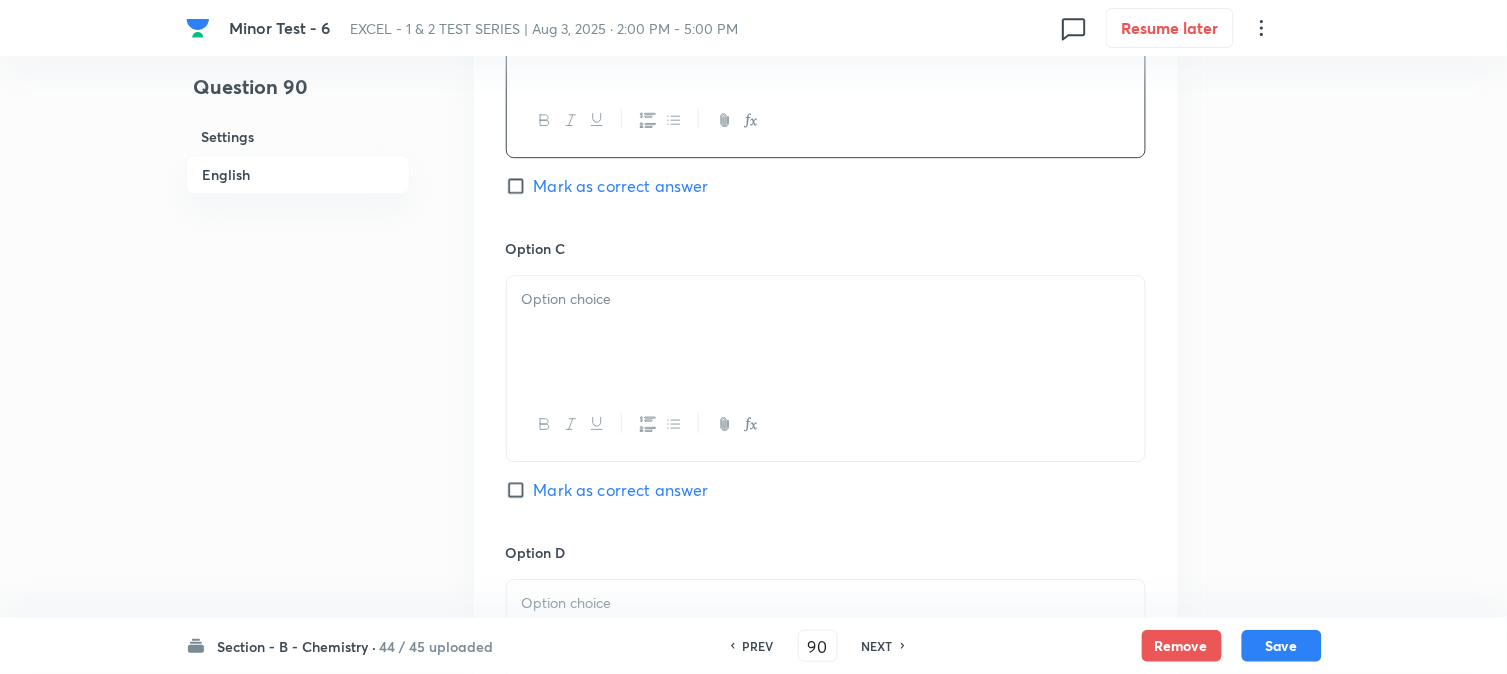 click at bounding box center [826, 332] 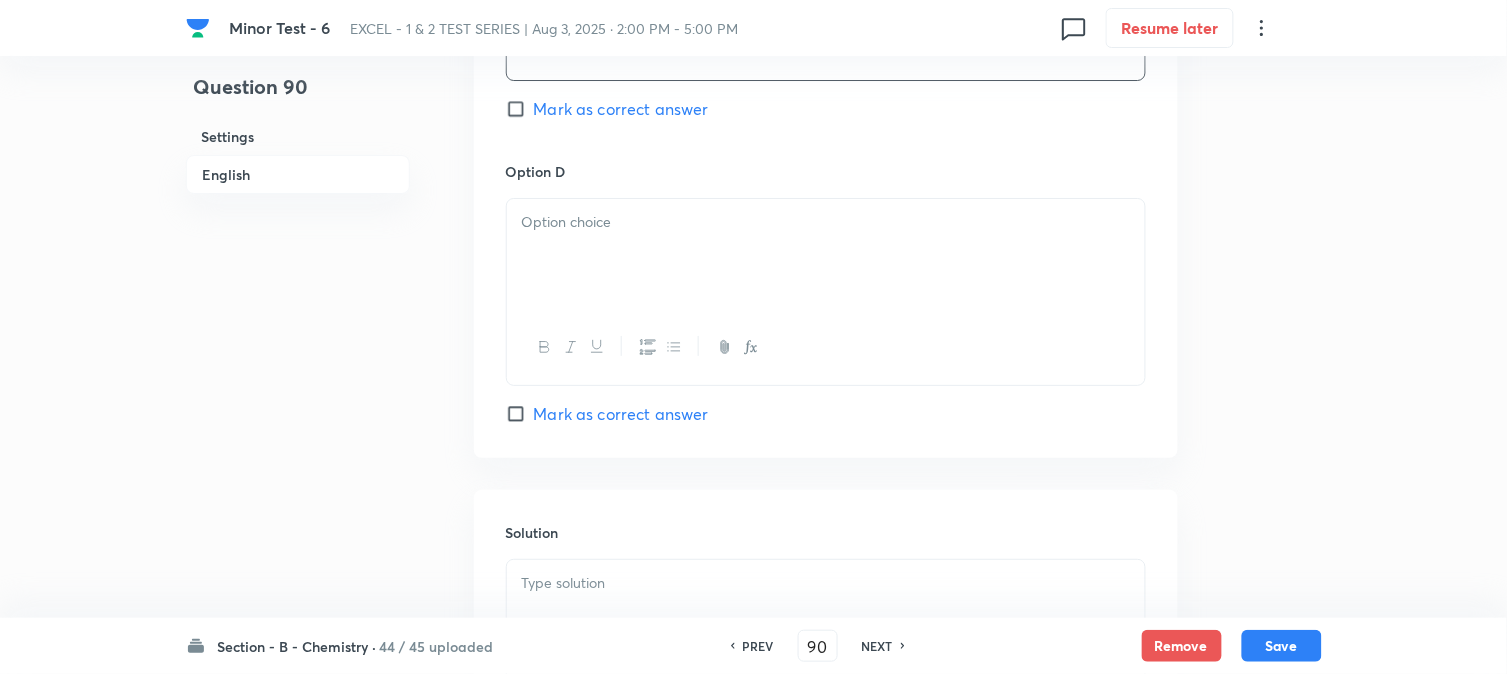 scroll, scrollTop: 1888, scrollLeft: 0, axis: vertical 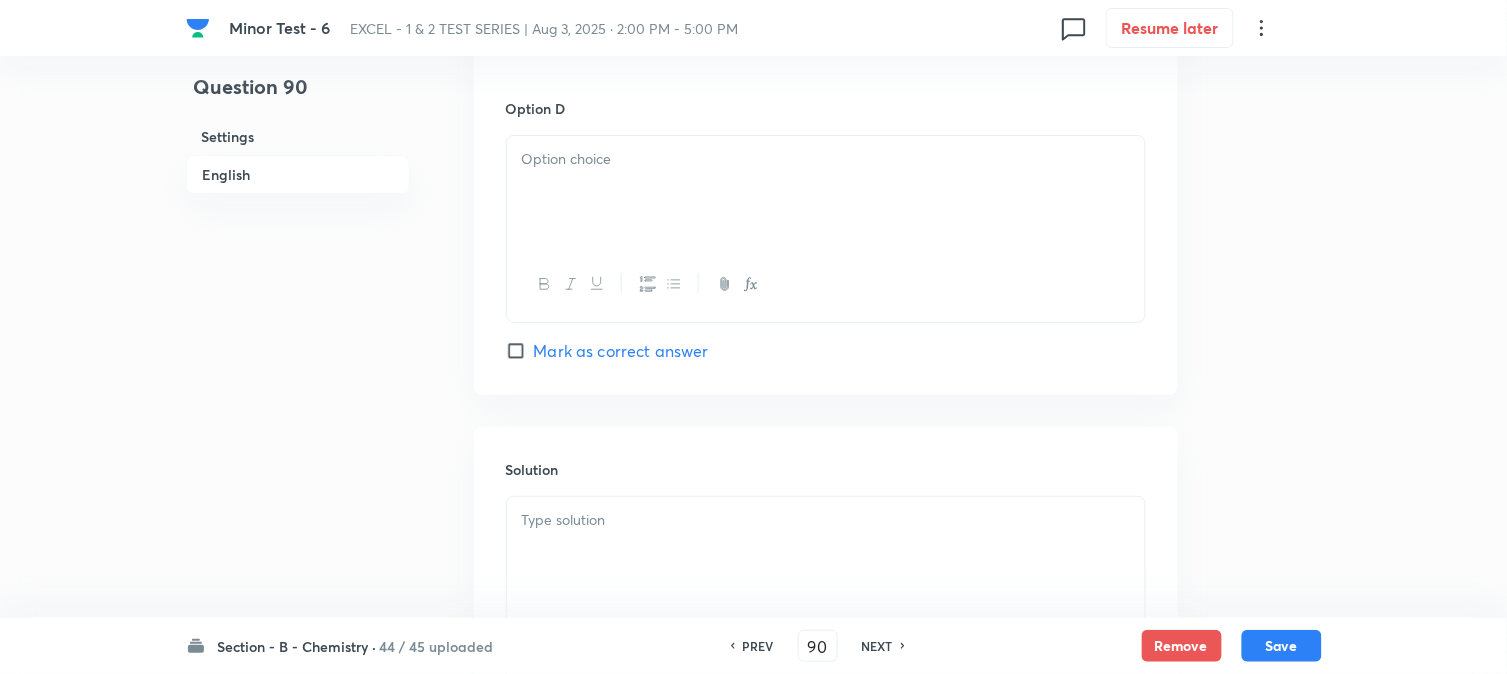 click at bounding box center (826, 192) 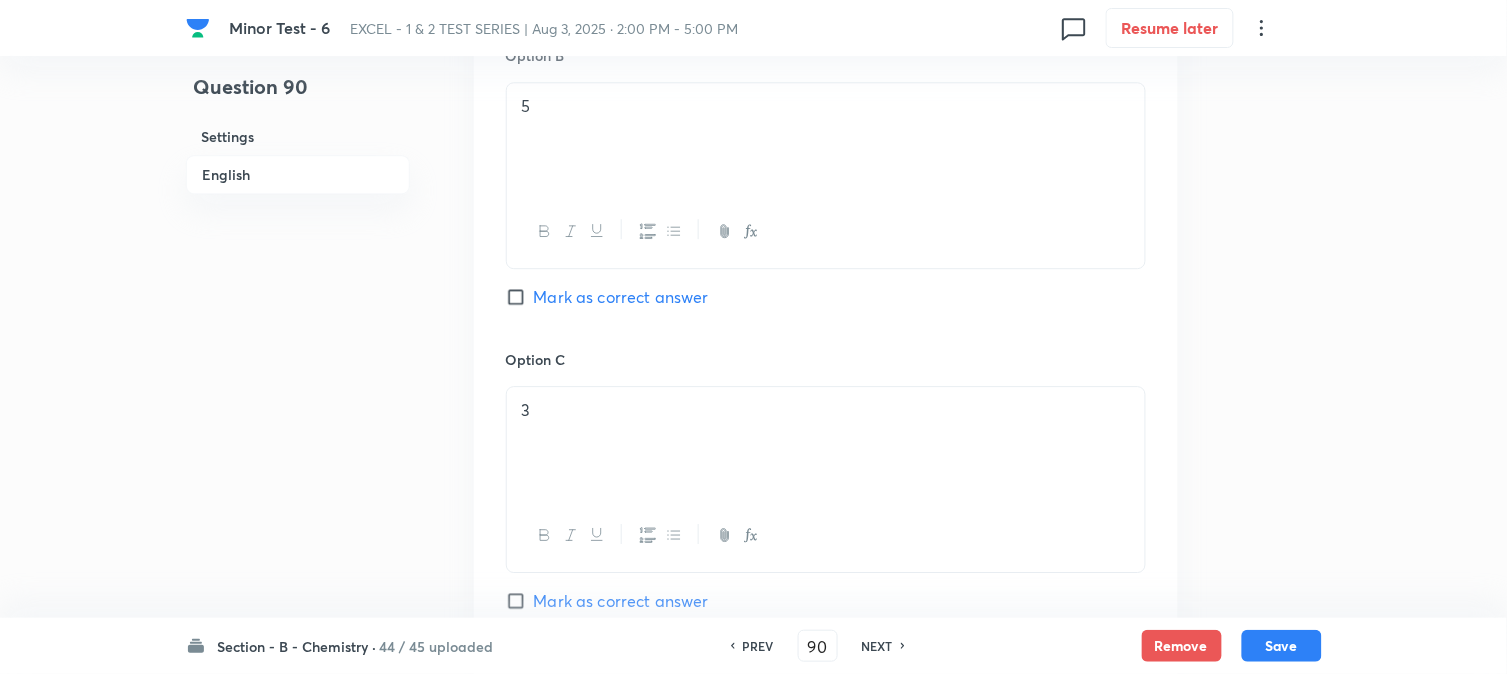 scroll, scrollTop: 888, scrollLeft: 0, axis: vertical 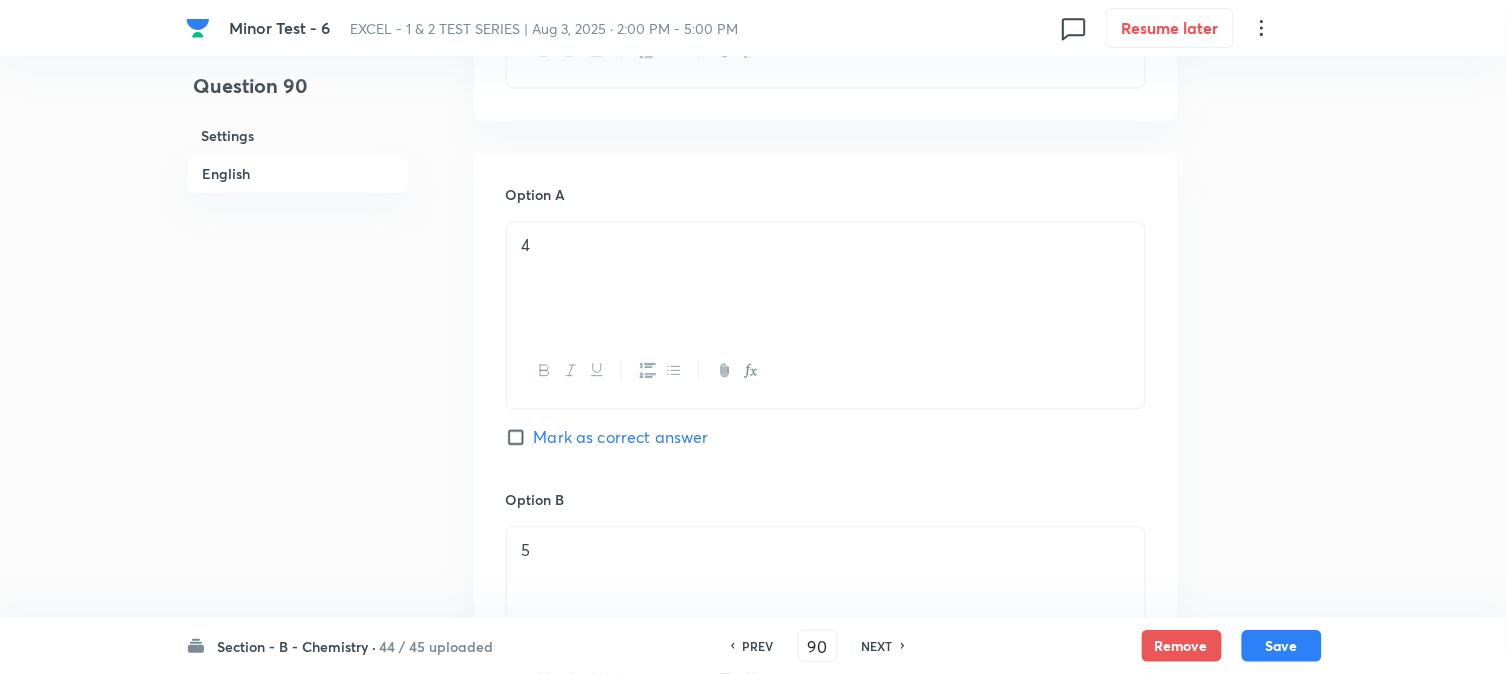 click on "Mark as correct answer" at bounding box center (520, 438) 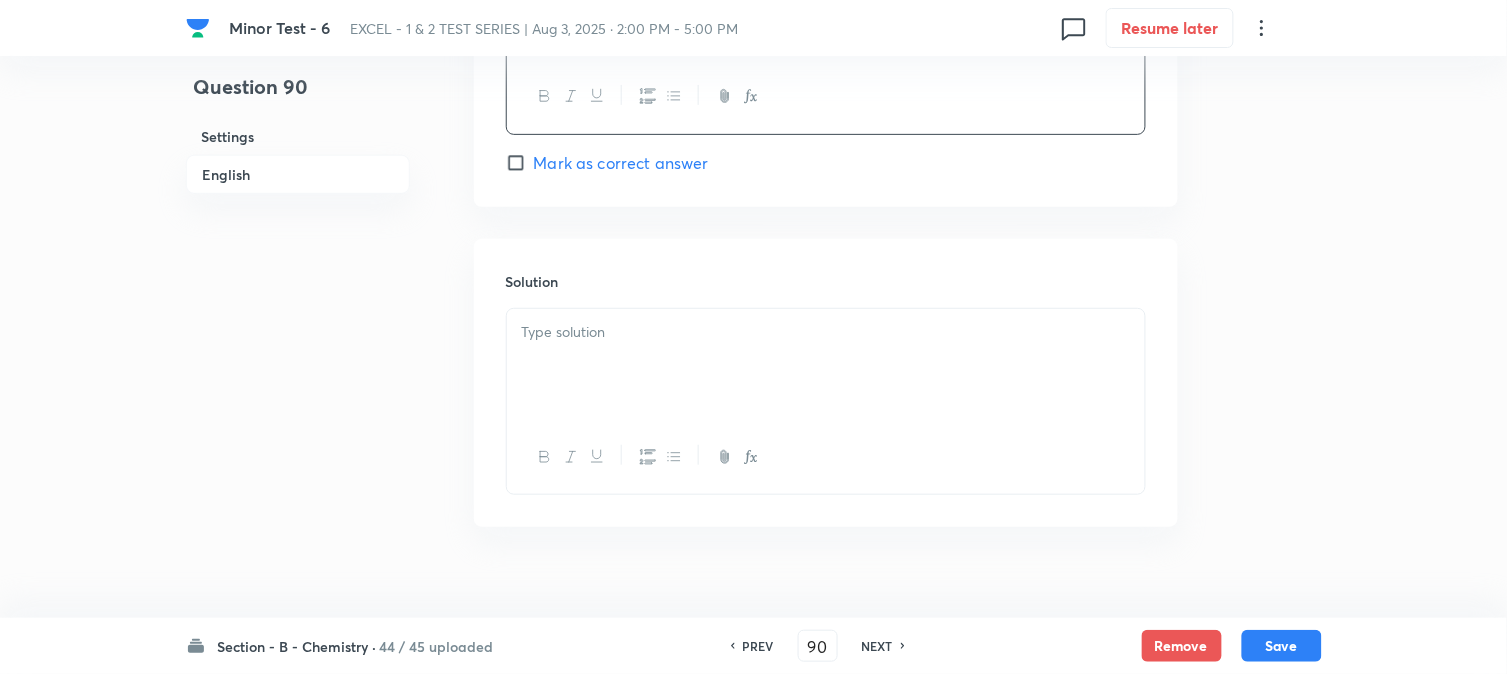 scroll, scrollTop: 2108, scrollLeft: 0, axis: vertical 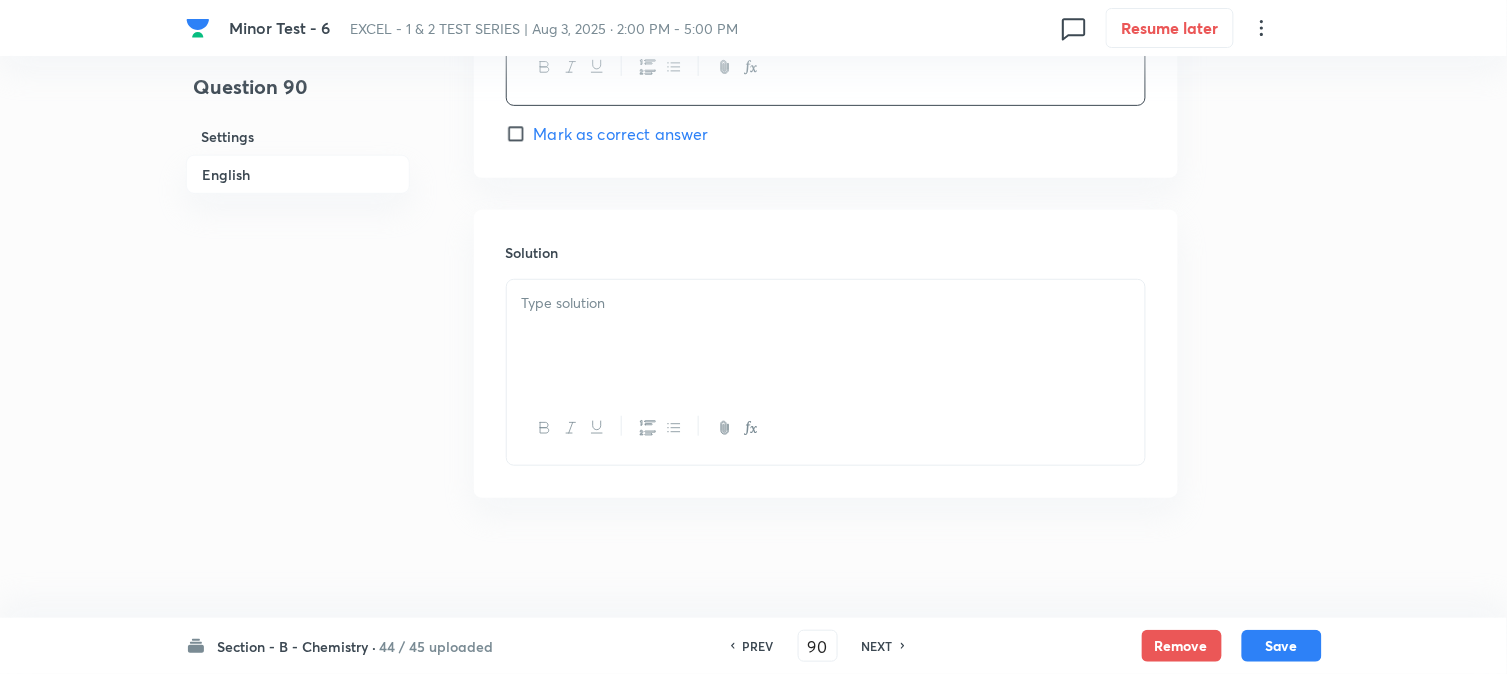click at bounding box center [826, 336] 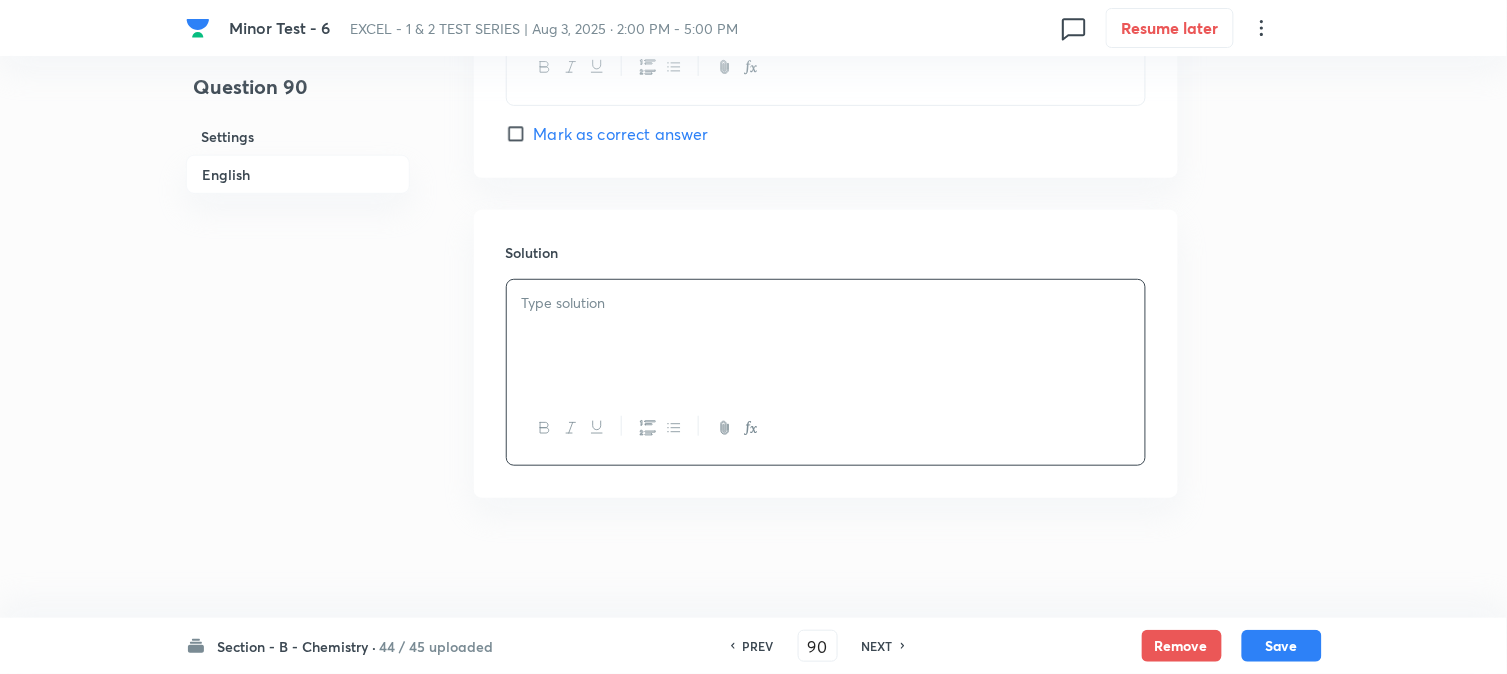 type 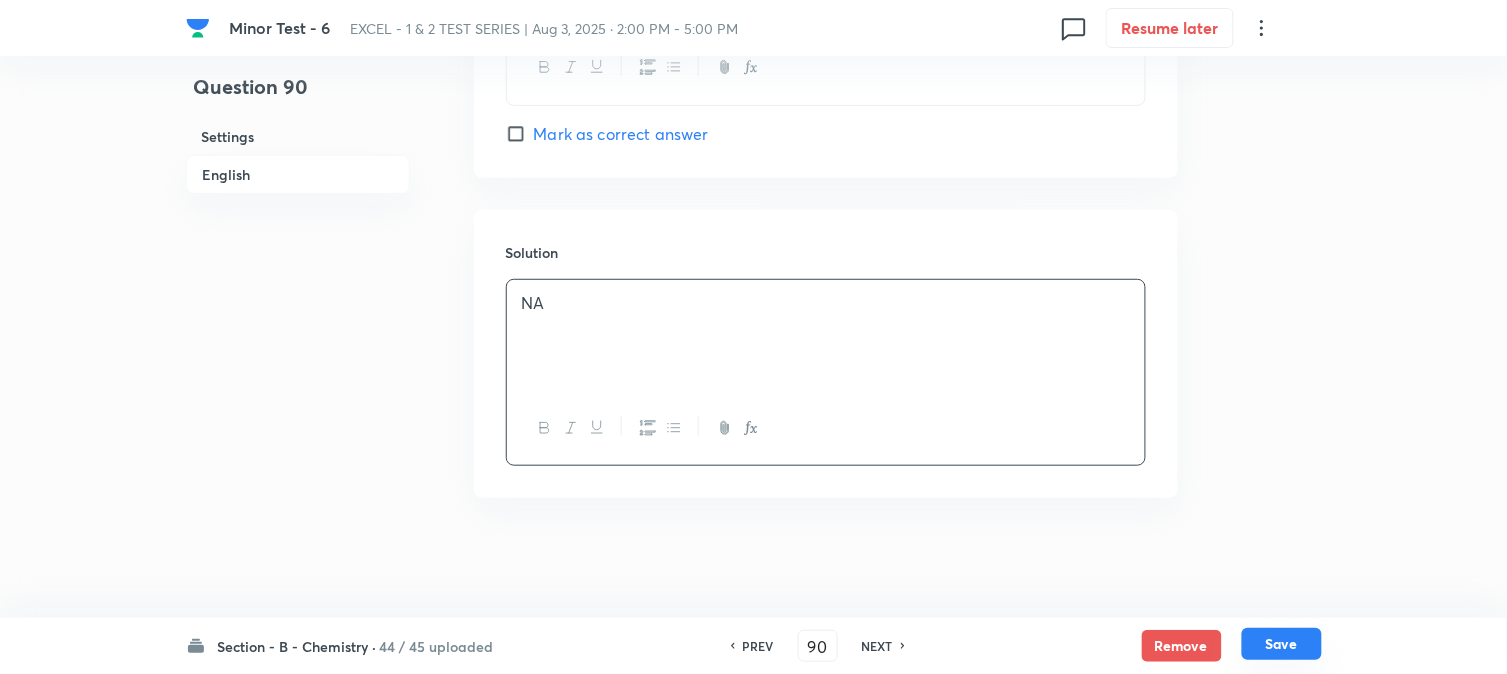 click on "Save" at bounding box center [1282, 644] 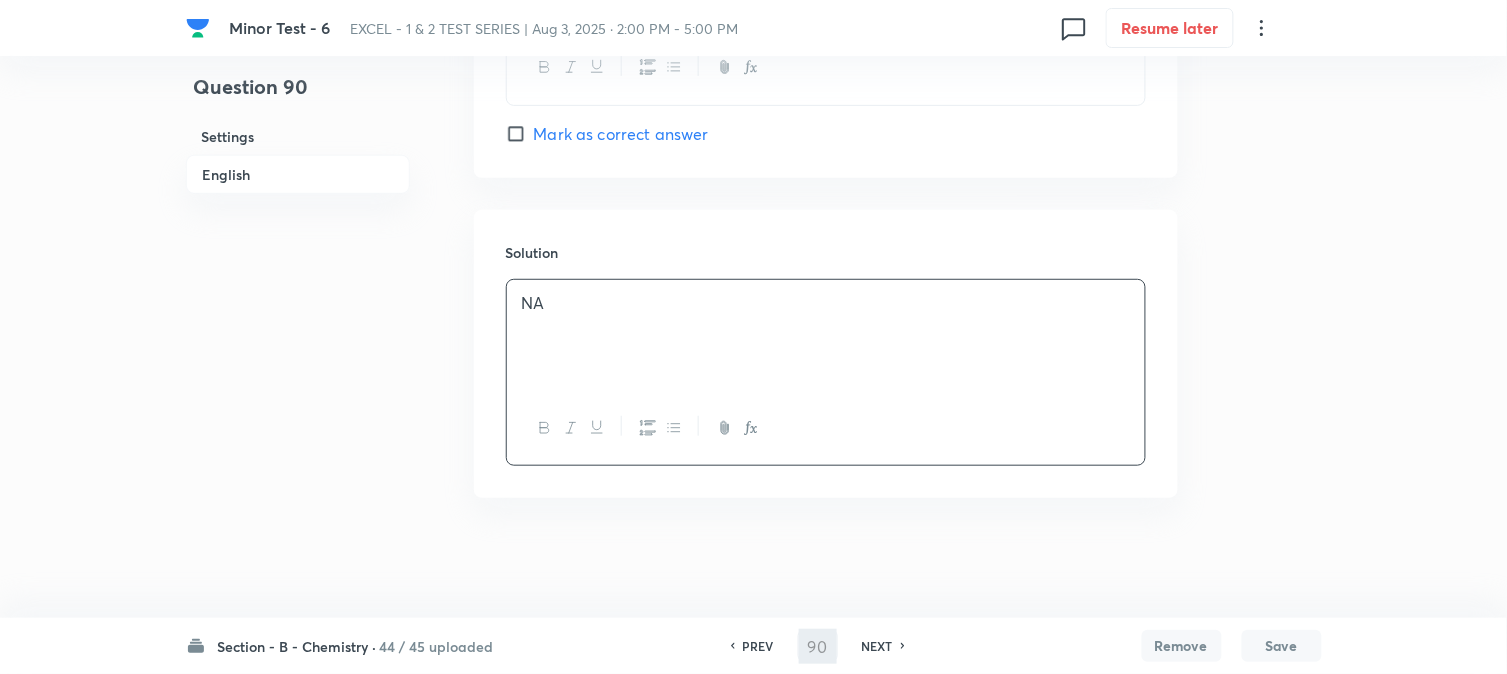 type on "91" 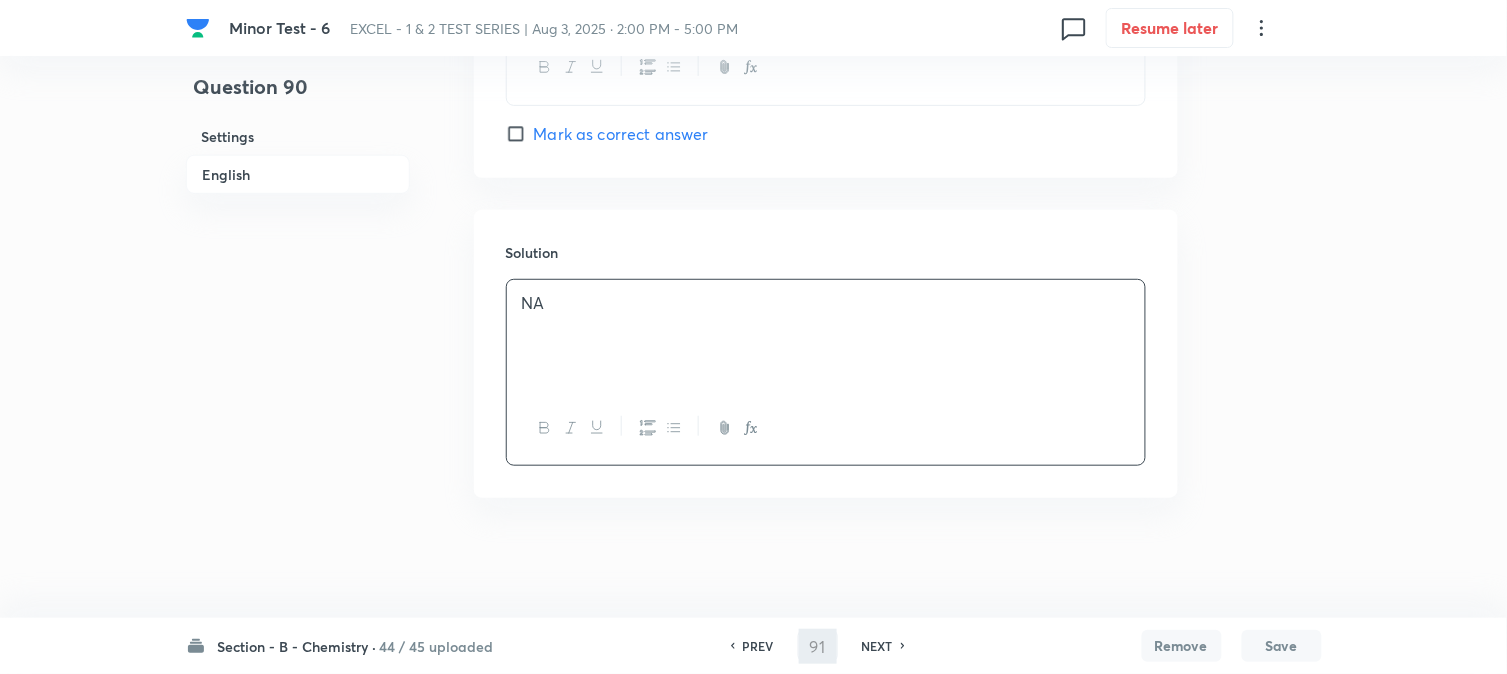 checkbox on "false" 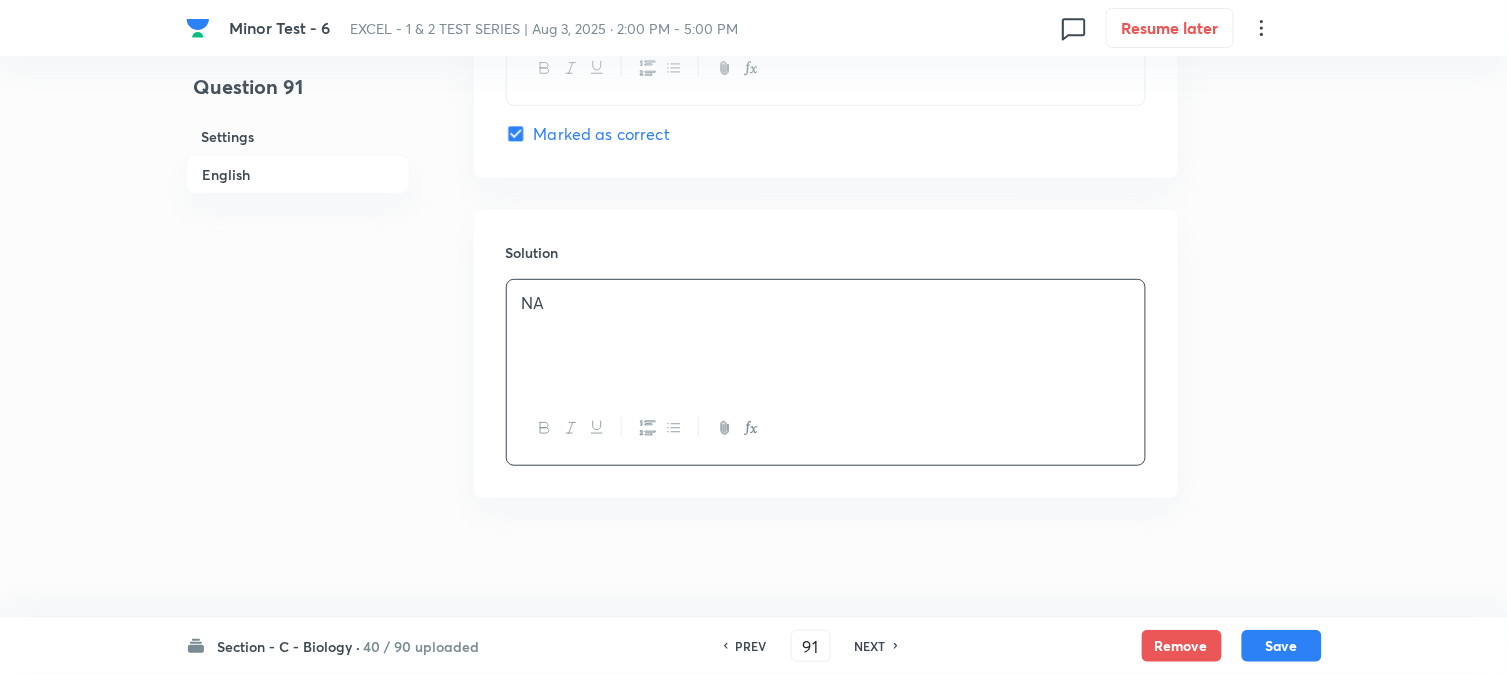 scroll, scrollTop: 2037, scrollLeft: 0, axis: vertical 